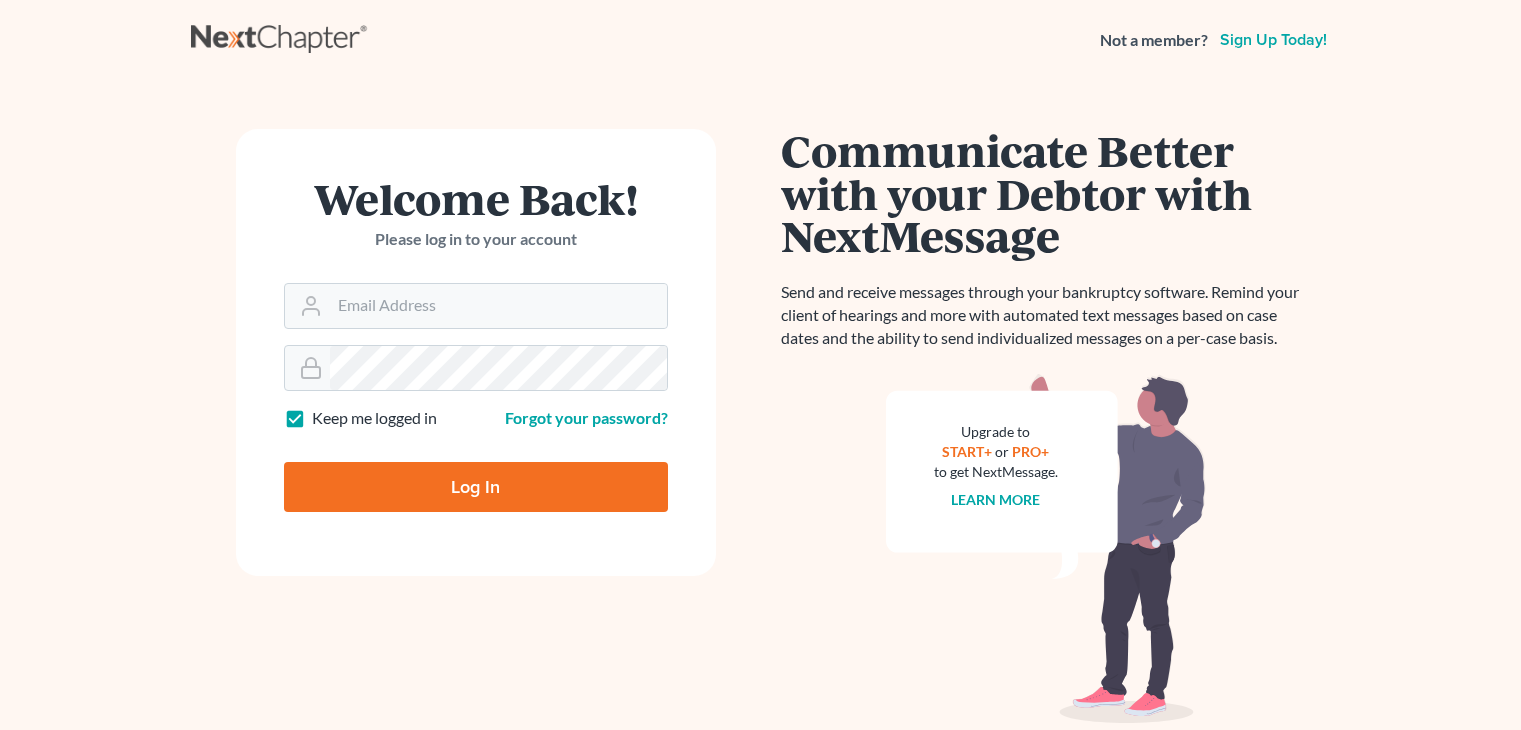 scroll, scrollTop: 0, scrollLeft: 0, axis: both 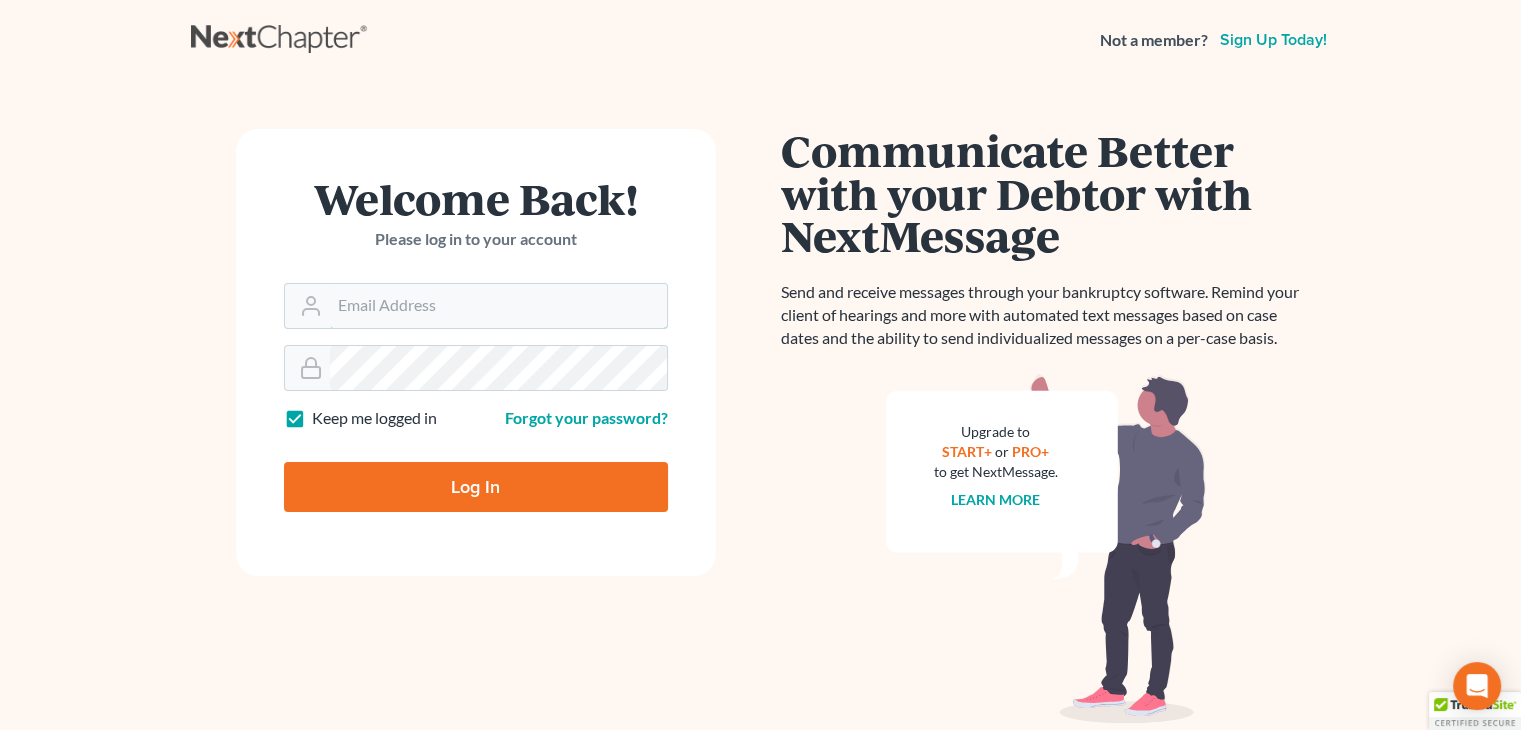type on "[EMAIL]" 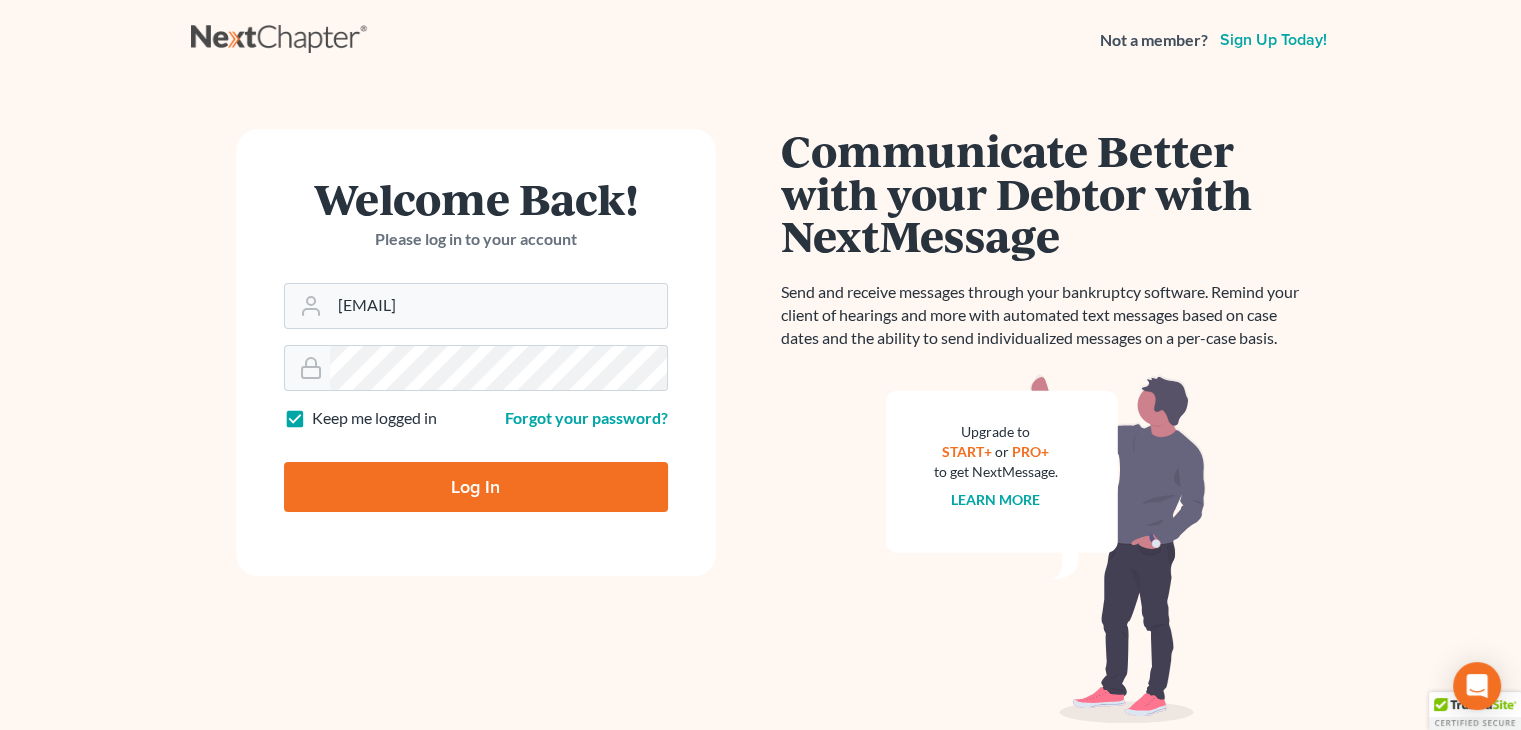 click on "Log In" at bounding box center (476, 487) 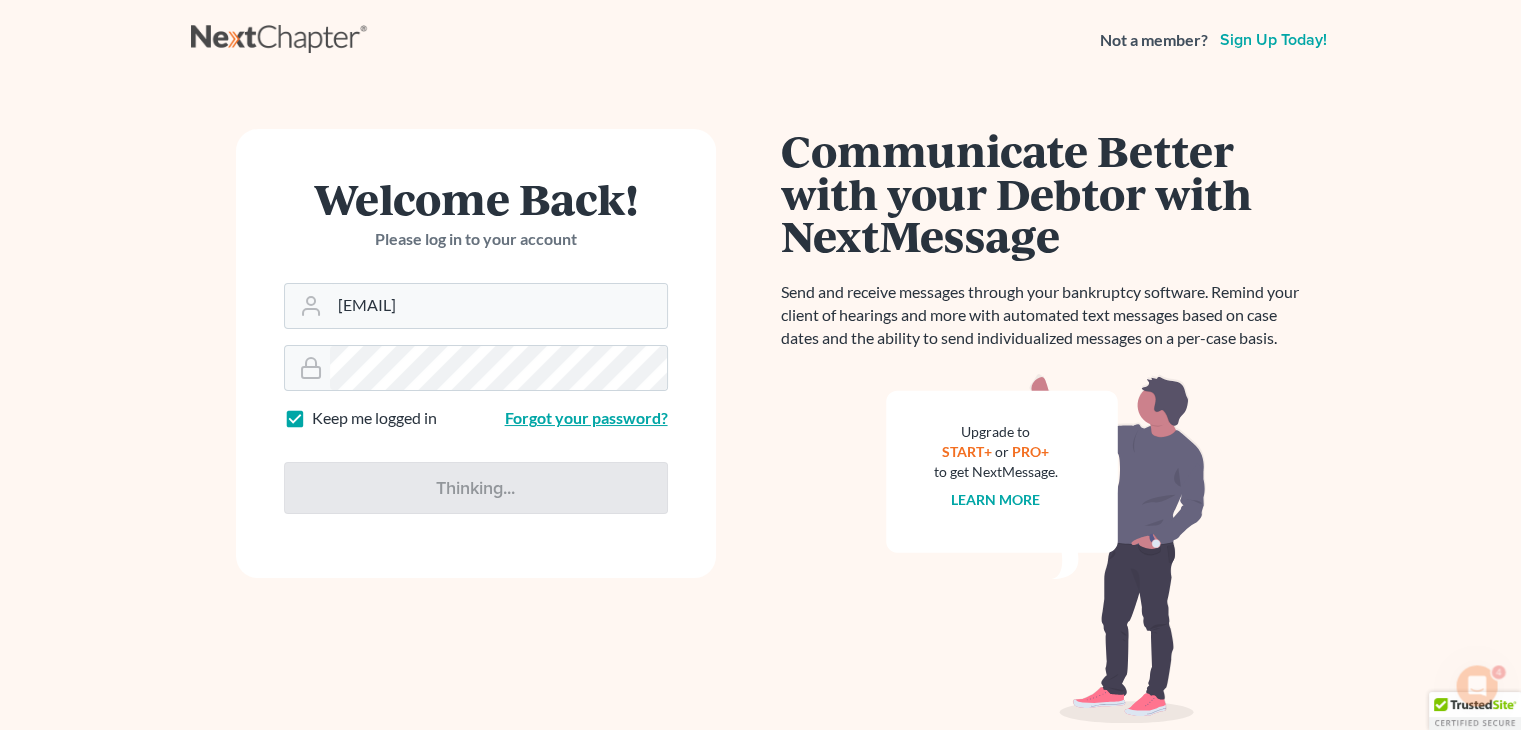 scroll, scrollTop: 0, scrollLeft: 0, axis: both 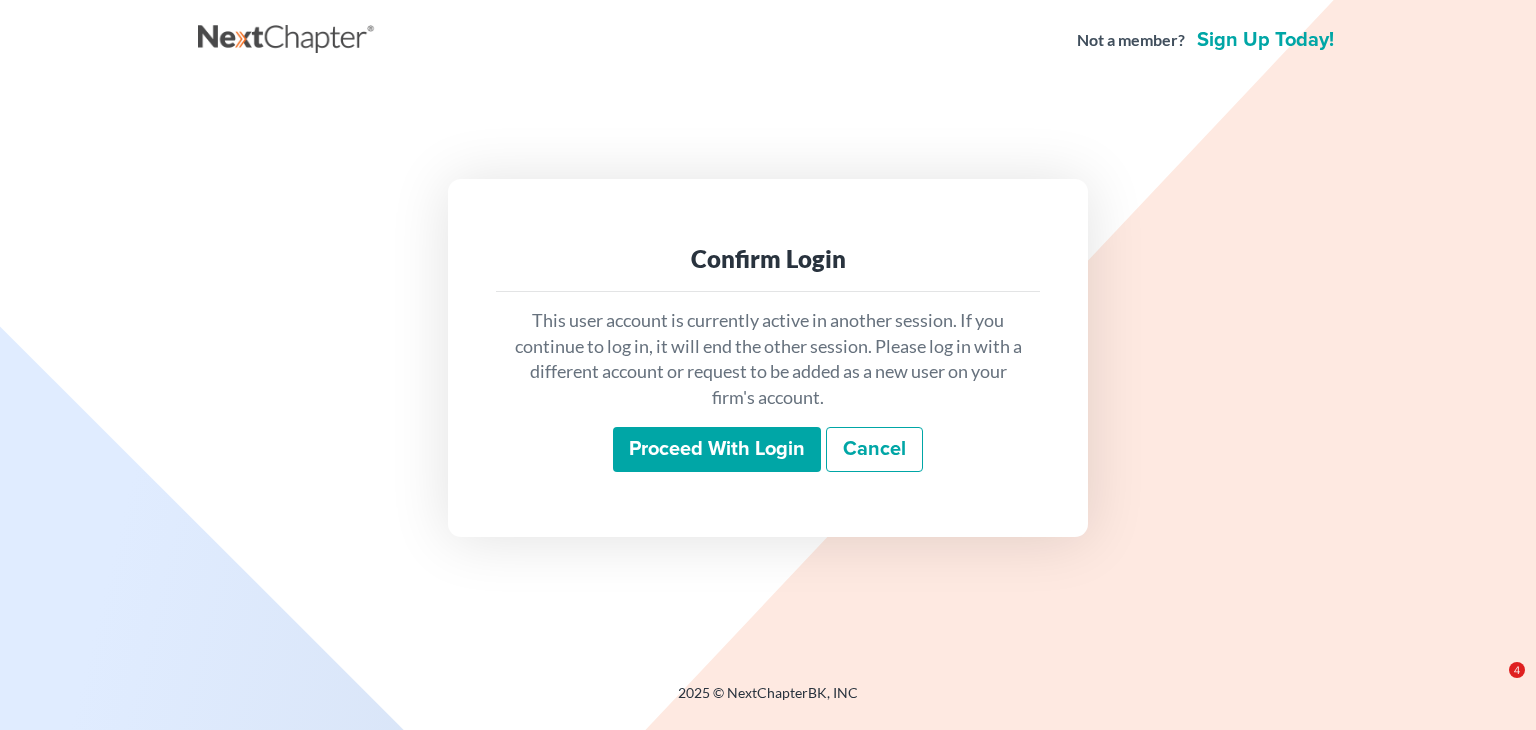 click on "Proceed with login" at bounding box center (717, 450) 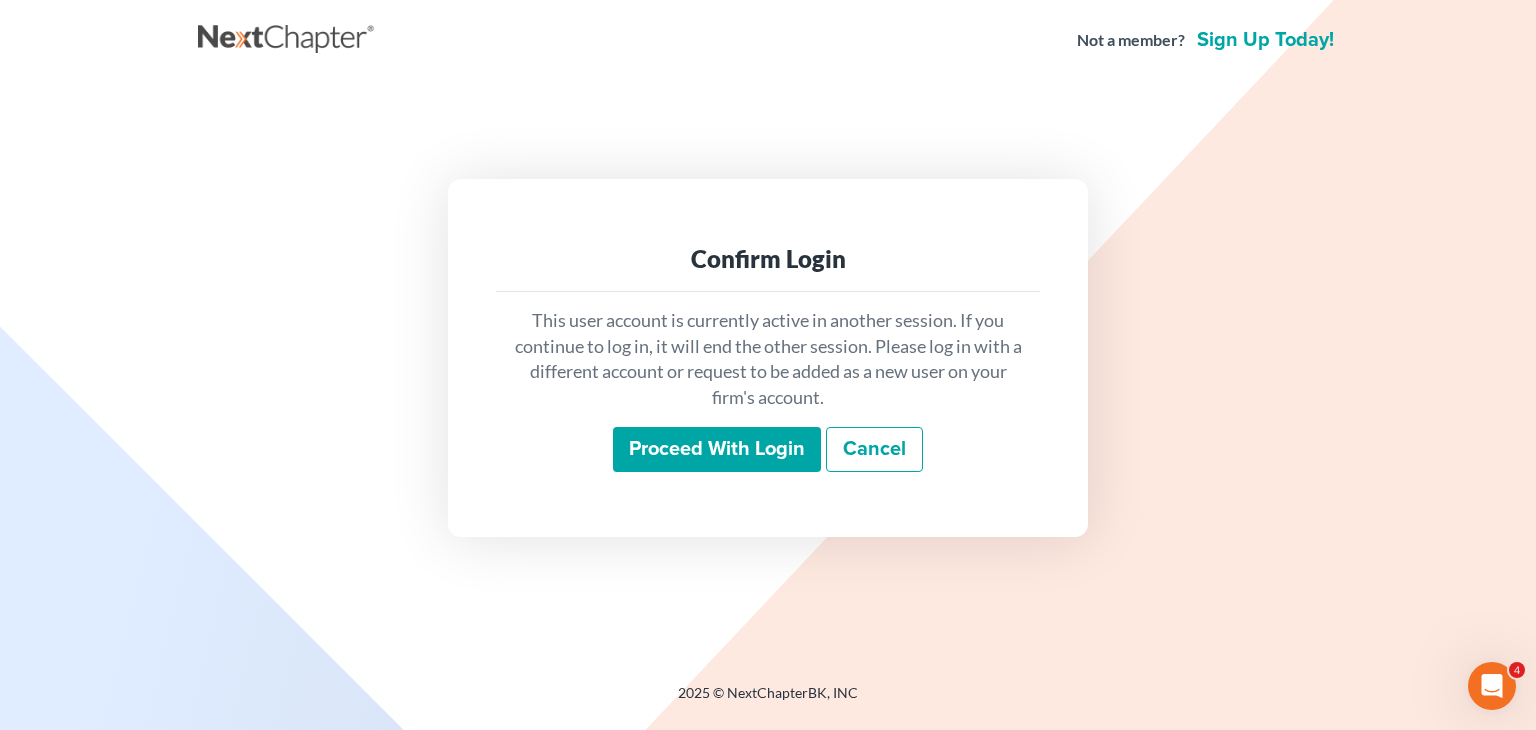 scroll, scrollTop: 0, scrollLeft: 0, axis: both 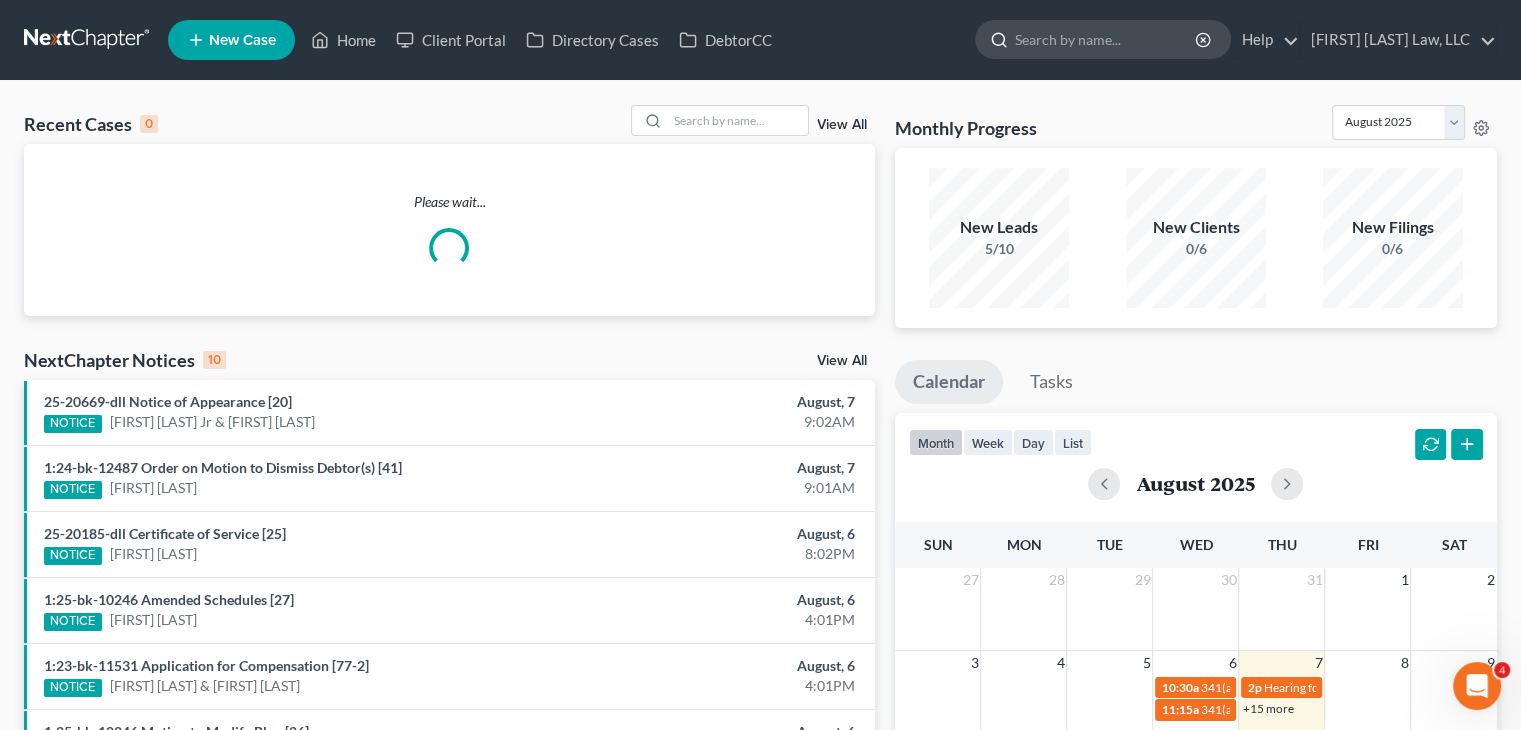 click at bounding box center (1106, 39) 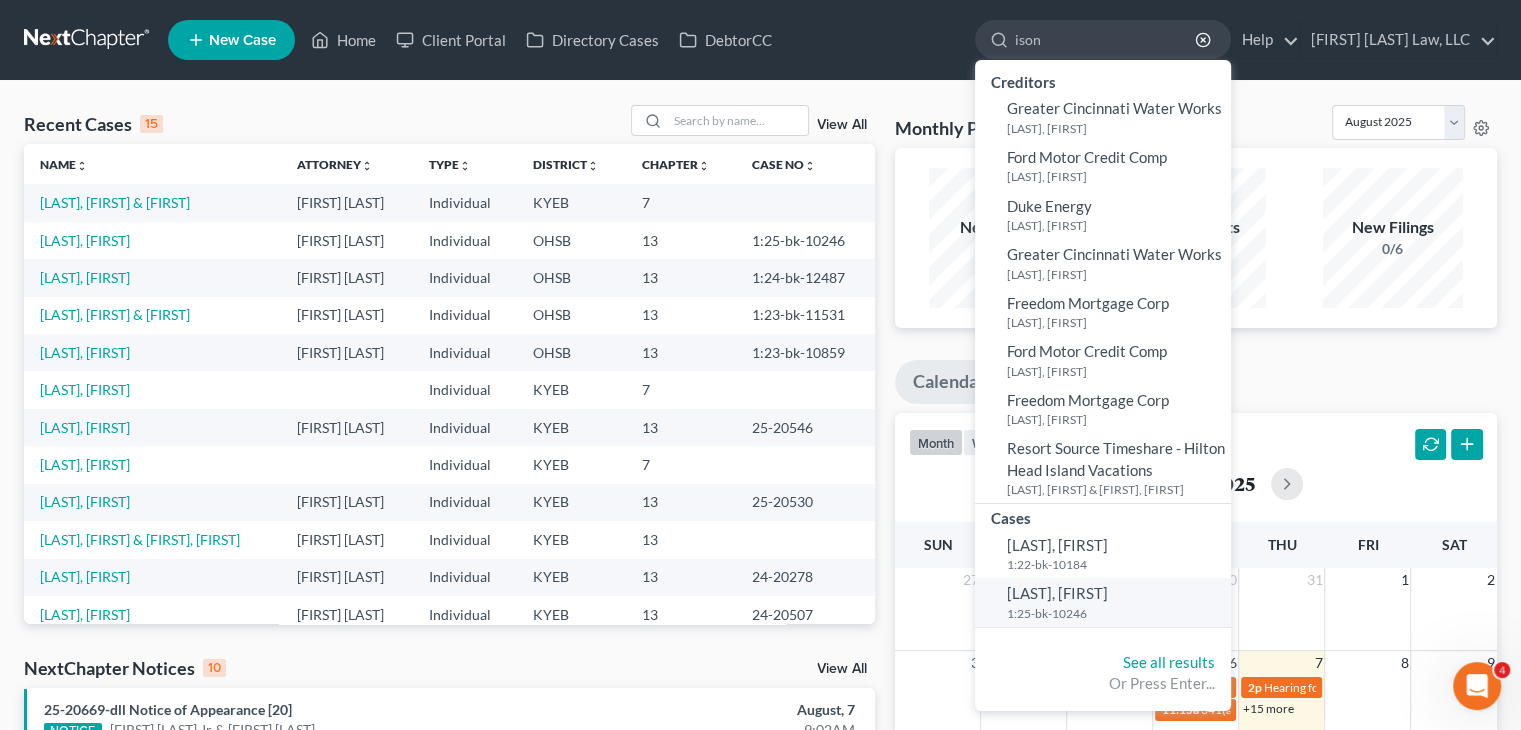 type on "ison" 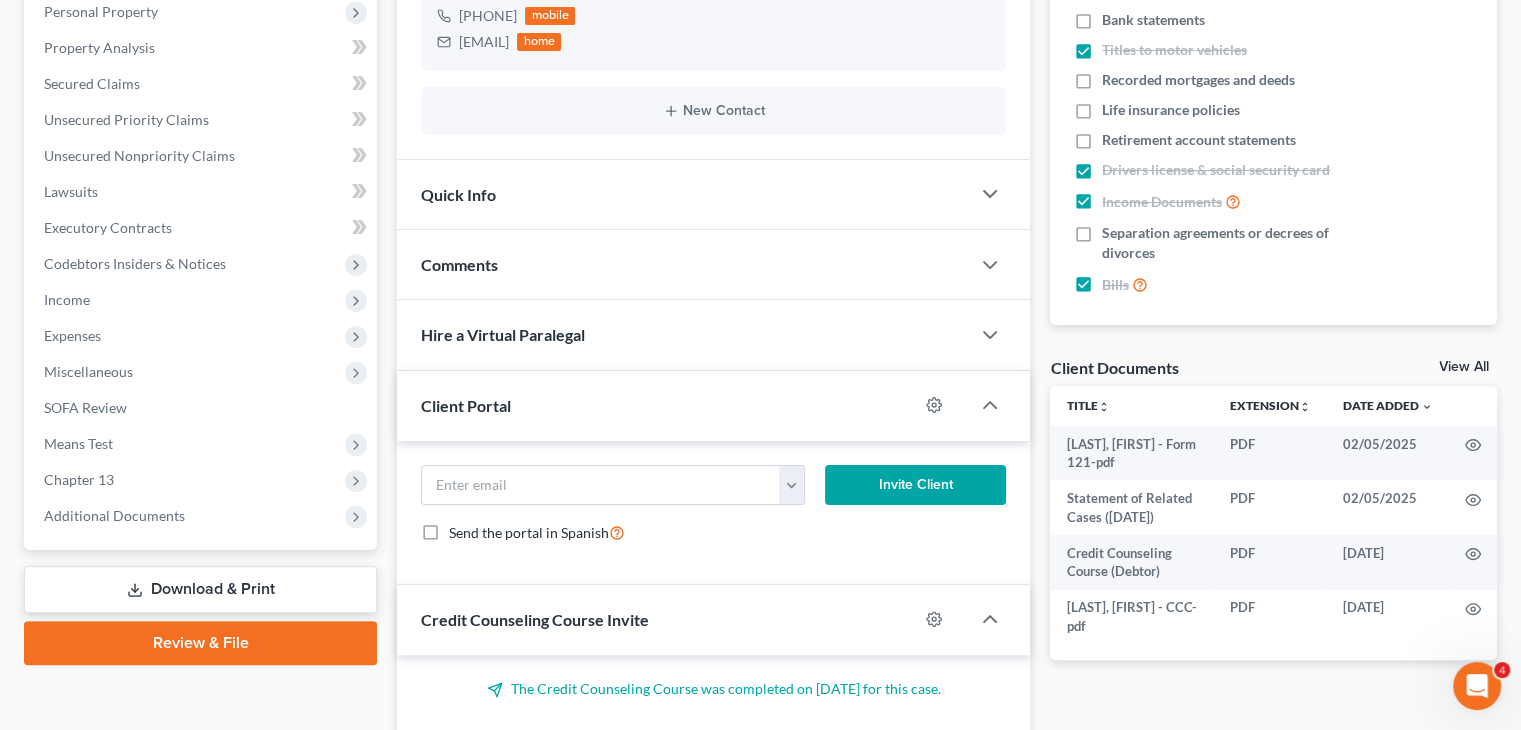 scroll, scrollTop: 556, scrollLeft: 0, axis: vertical 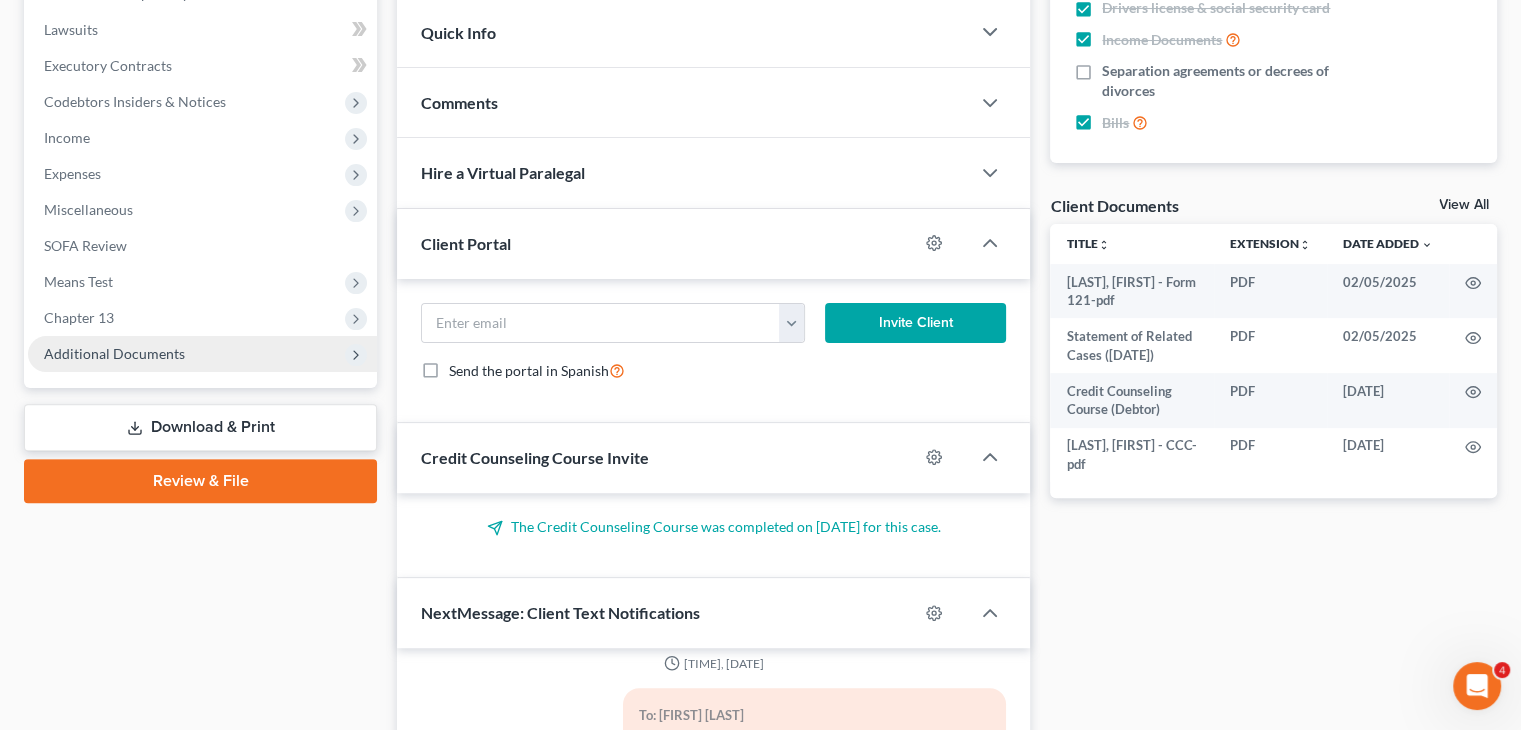 click on "Additional Documents" at bounding box center [202, 354] 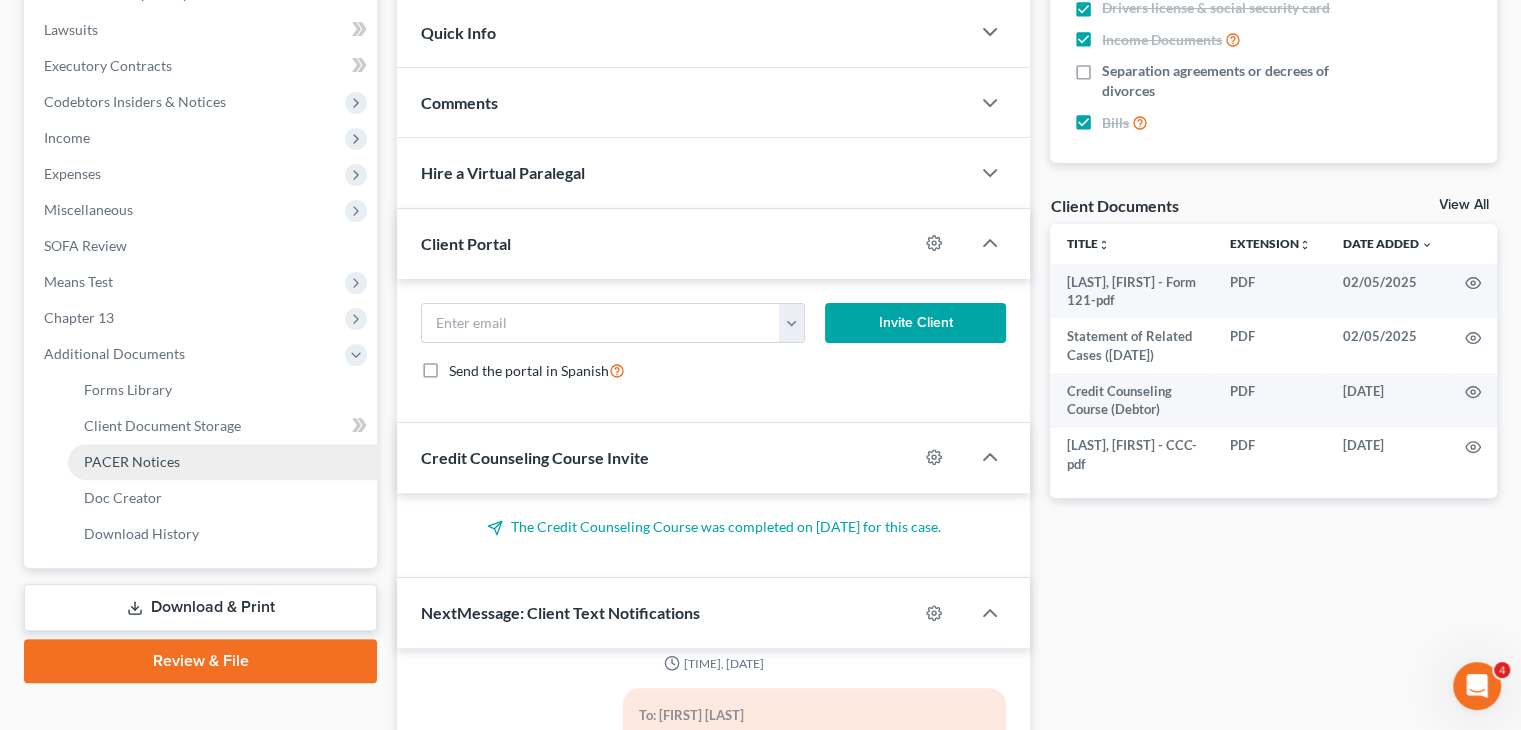 click on "PACER Notices" at bounding box center [222, 462] 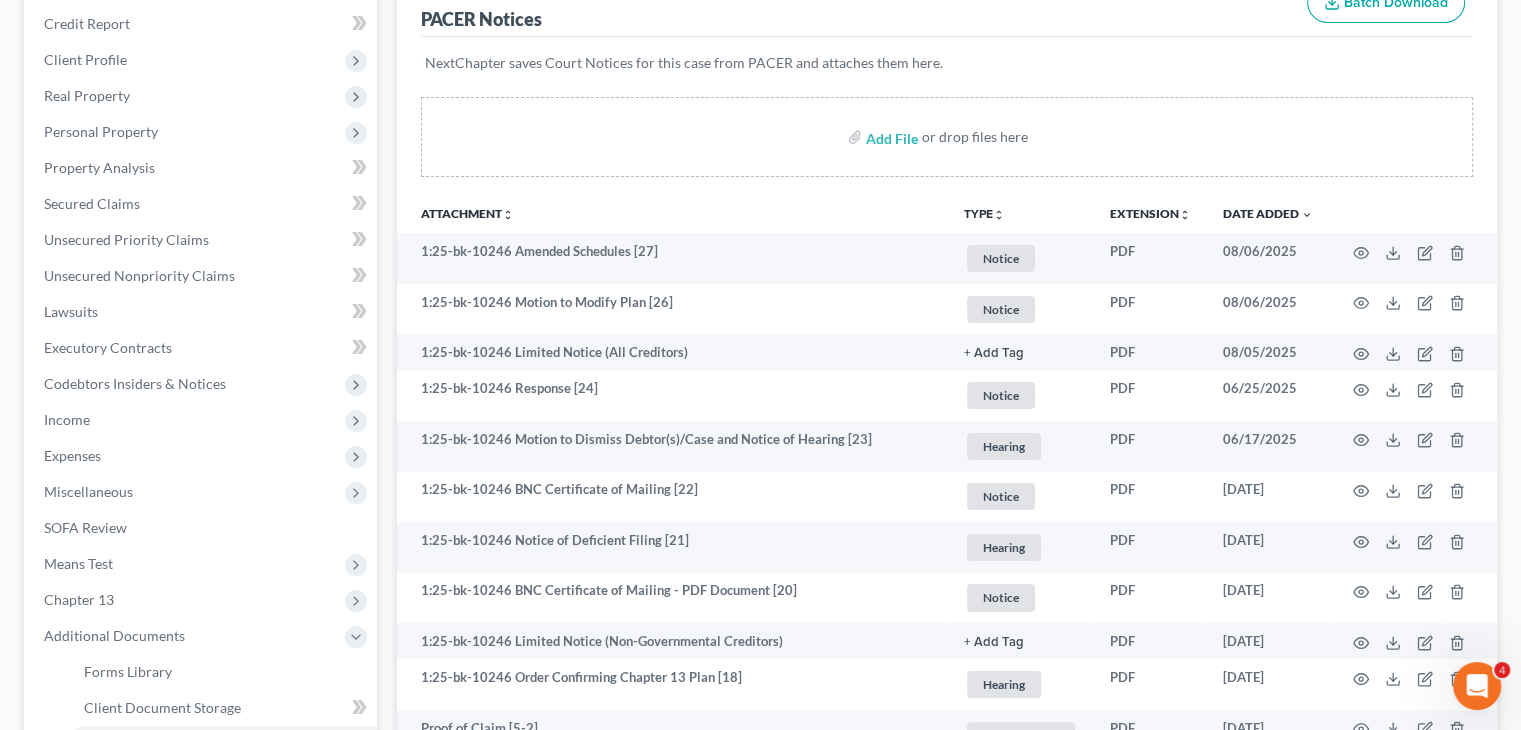 scroll, scrollTop: 280, scrollLeft: 0, axis: vertical 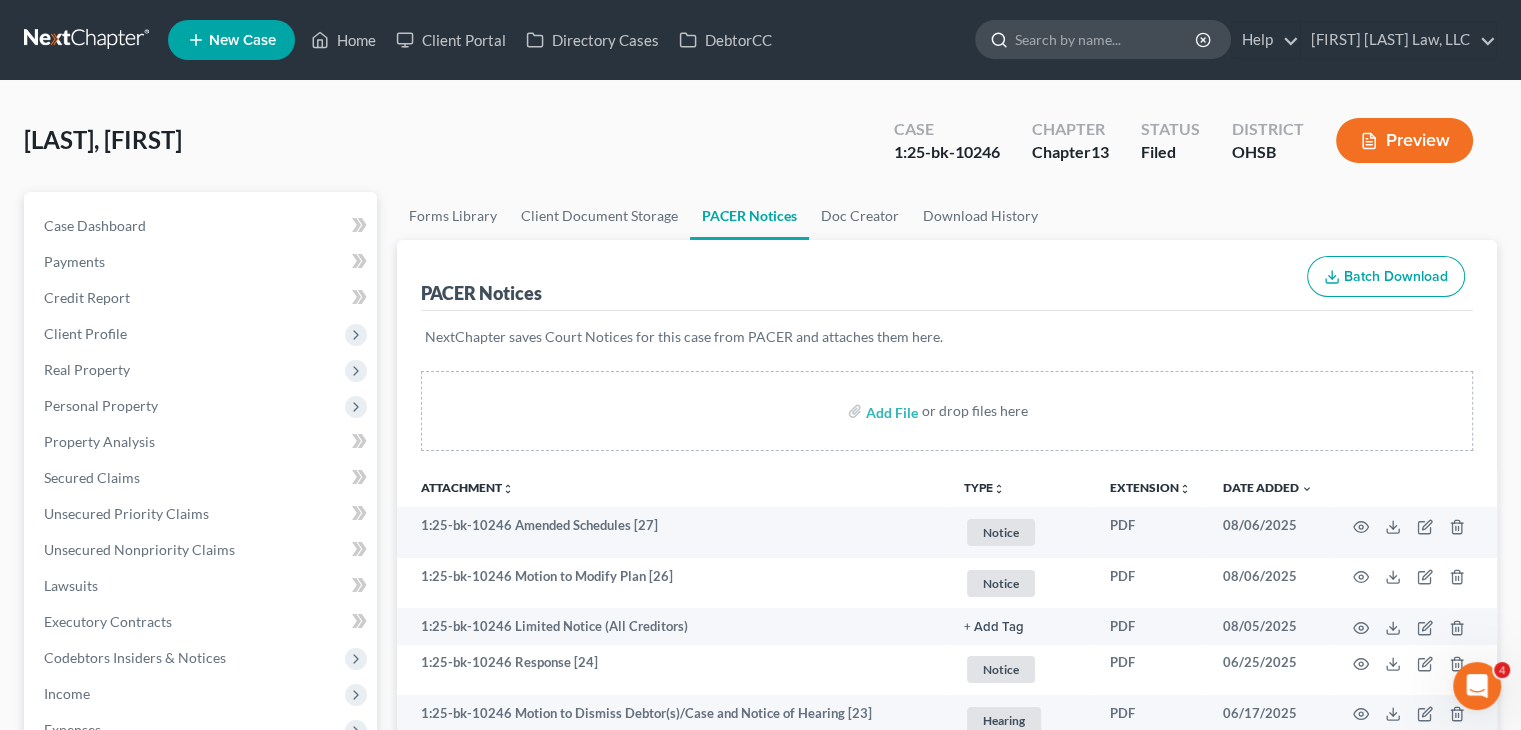 click at bounding box center [1106, 39] 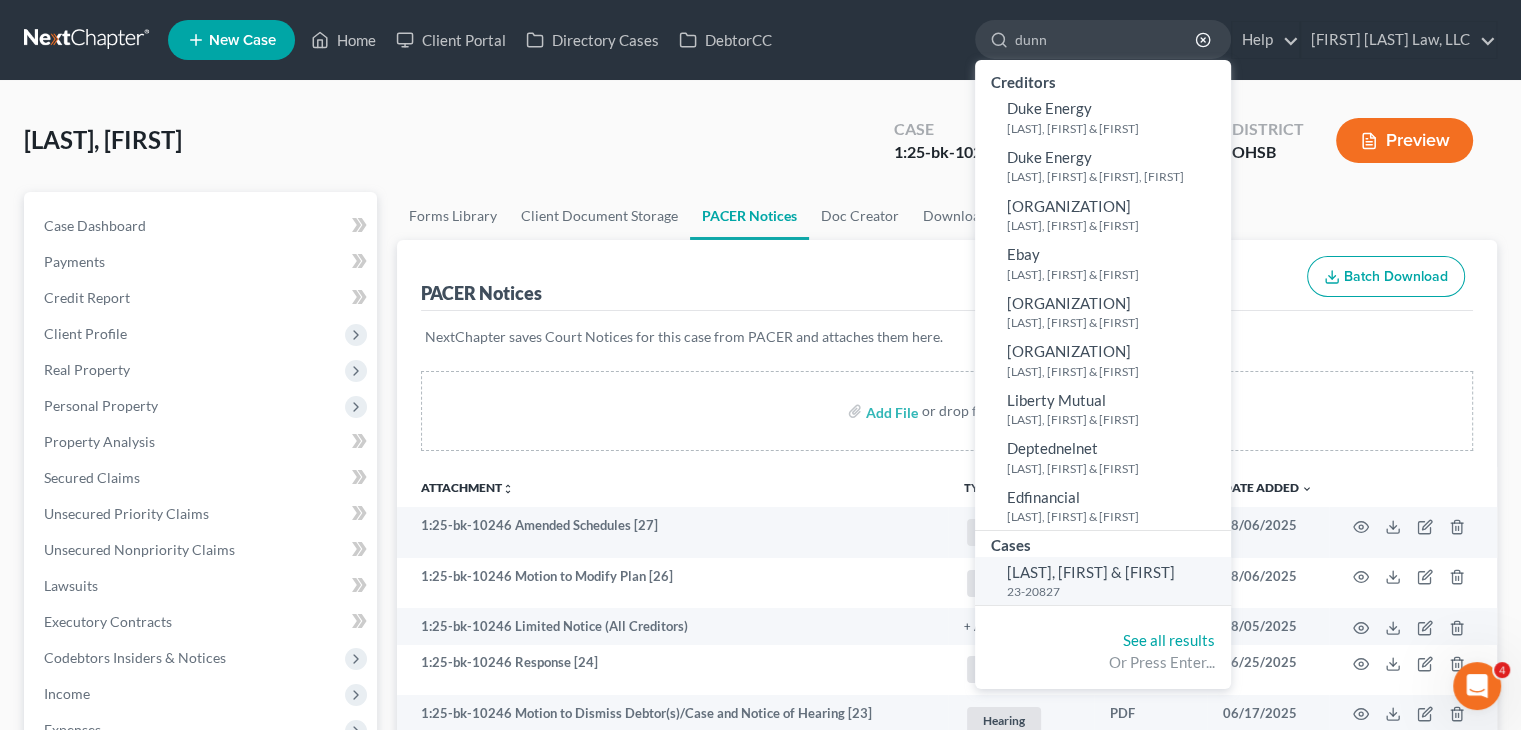 type on "dunn" 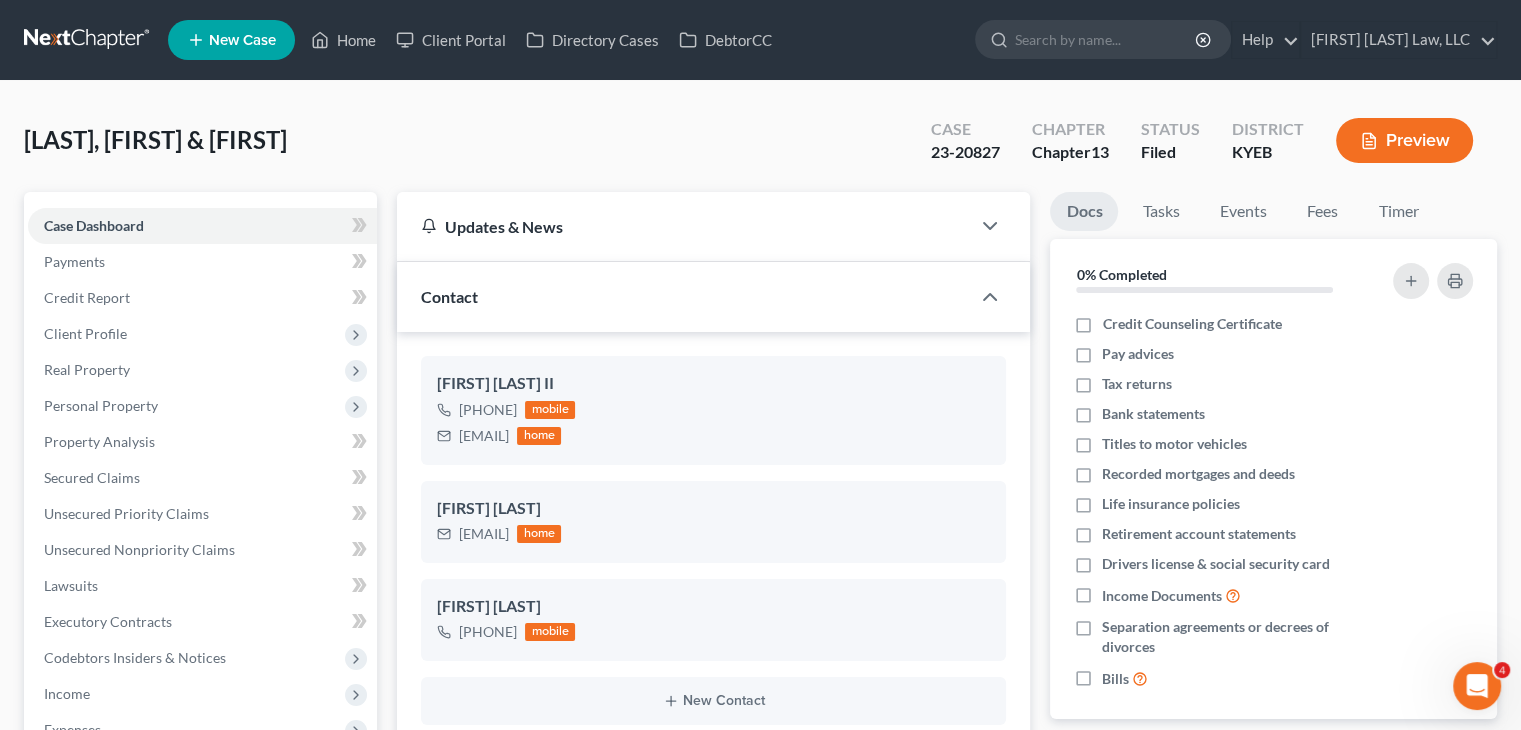 click on "Dunn, Constantine & Tara Upgraded Case 23-20827 Chapter Chapter  13 Status Filed District KYEB Preview" at bounding box center [760, 148] 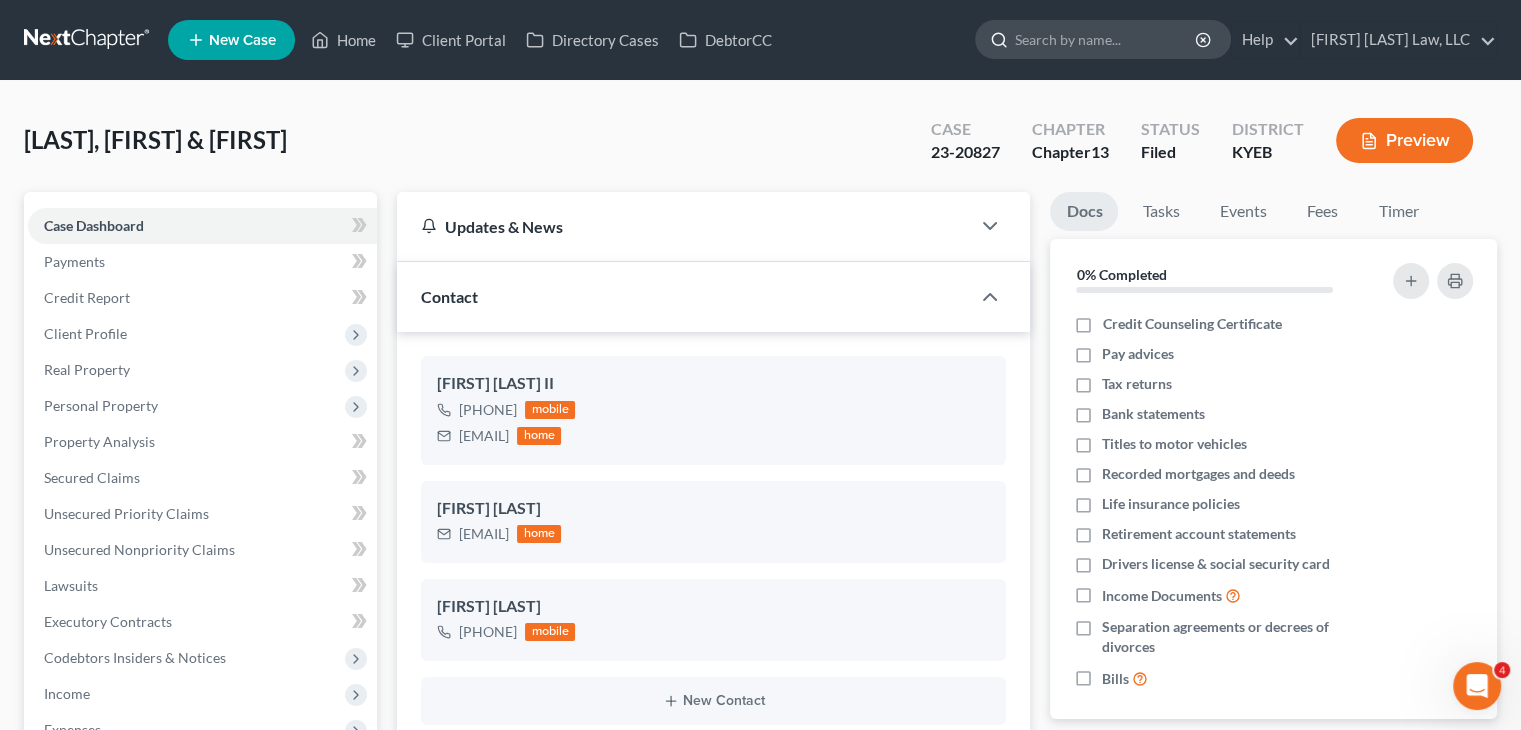 click at bounding box center [1106, 39] 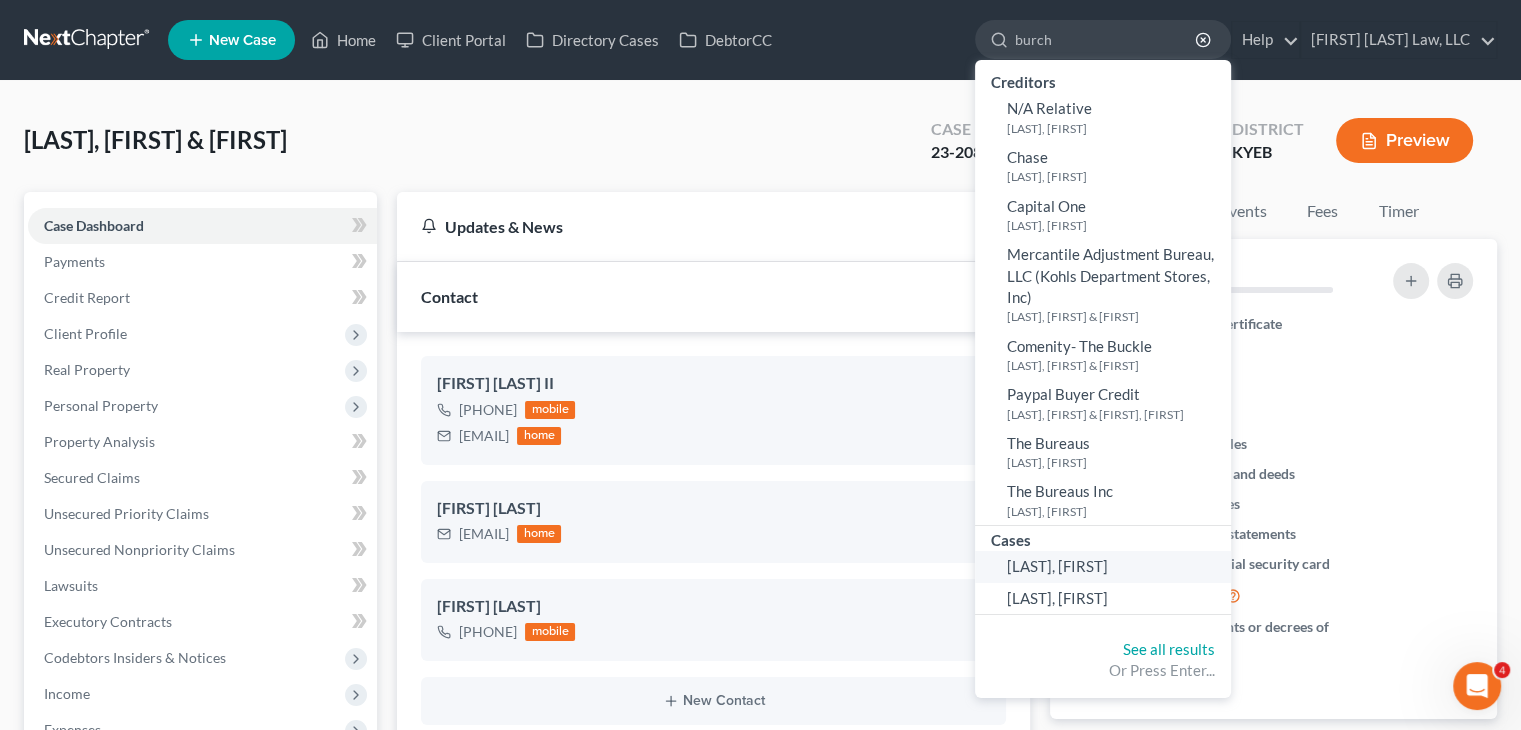 type on "burch" 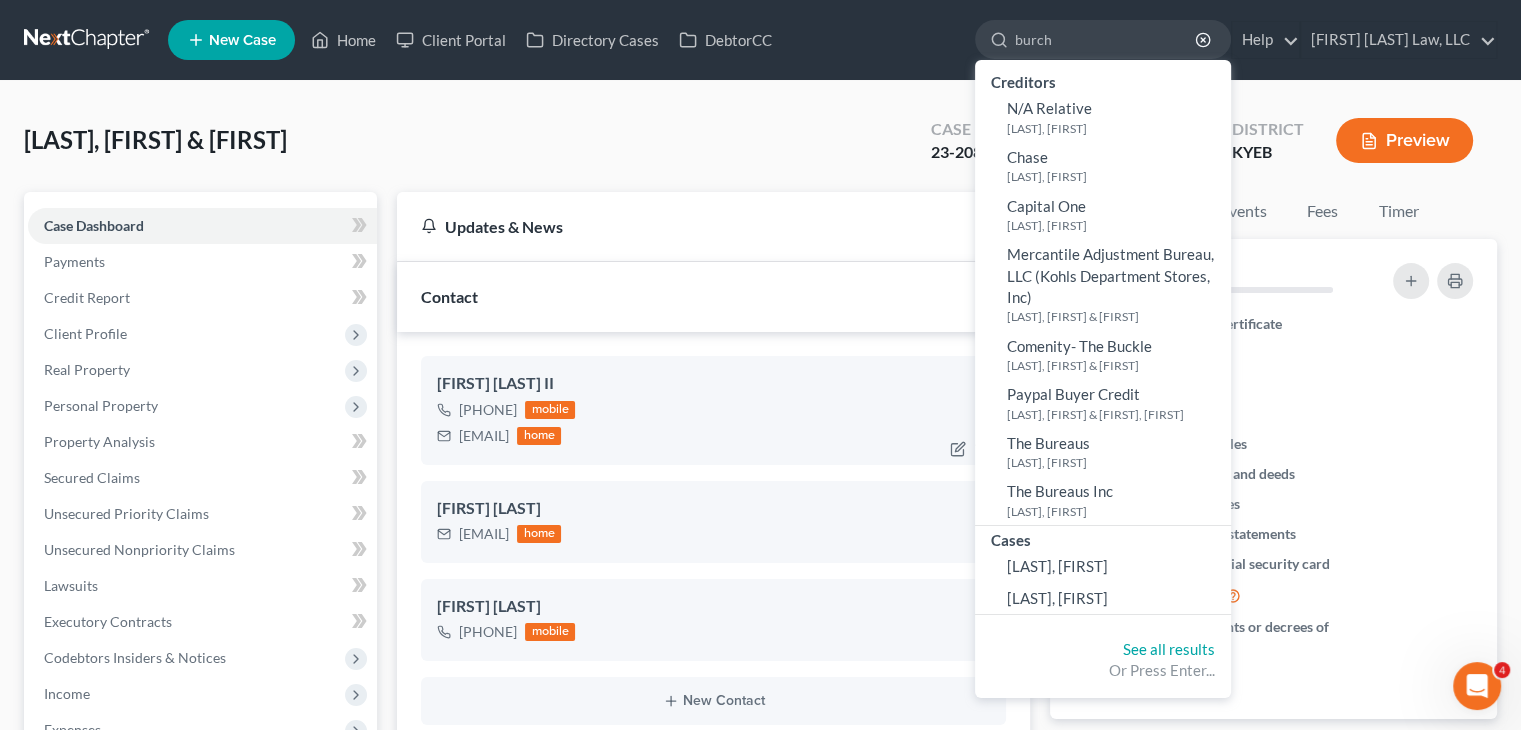 type 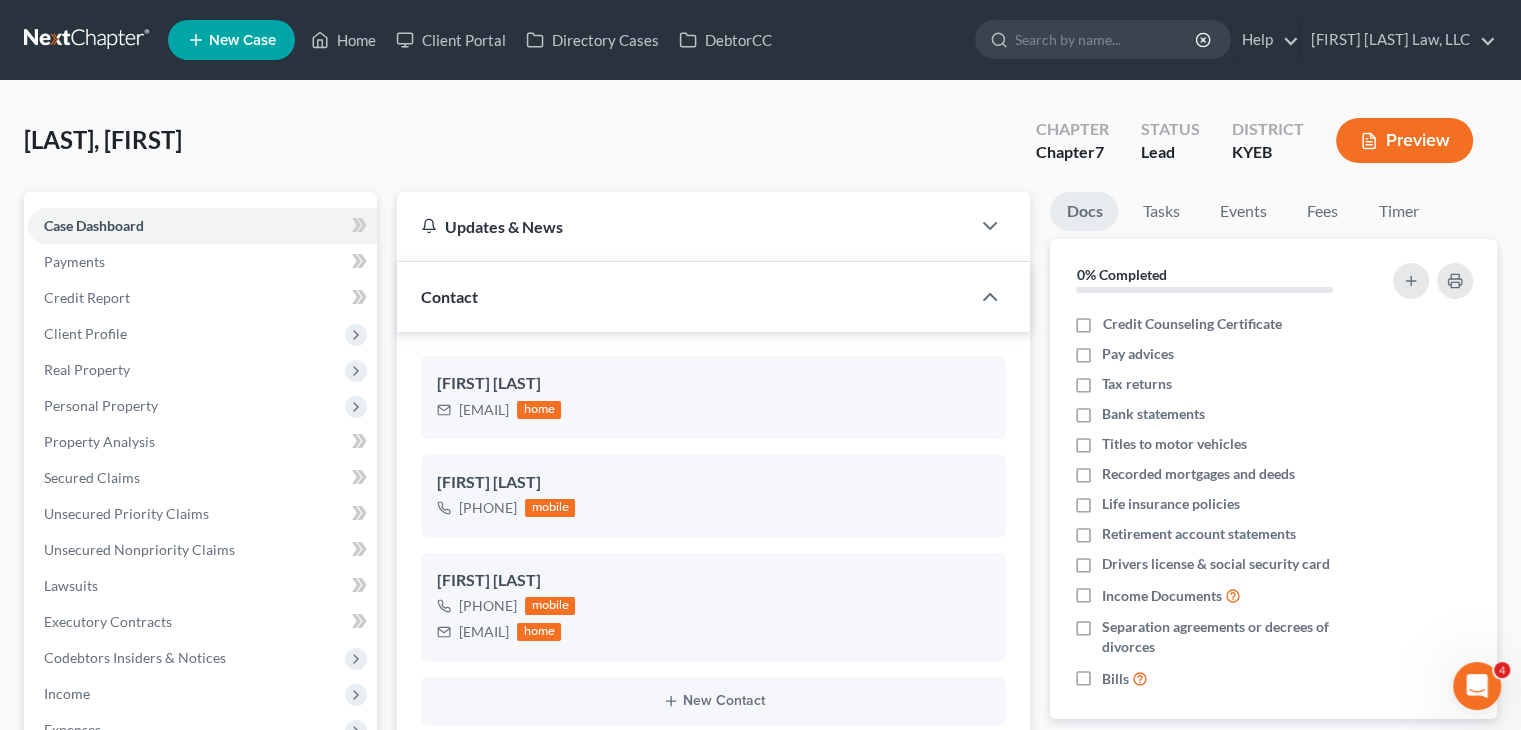 scroll, scrollTop: 20, scrollLeft: 0, axis: vertical 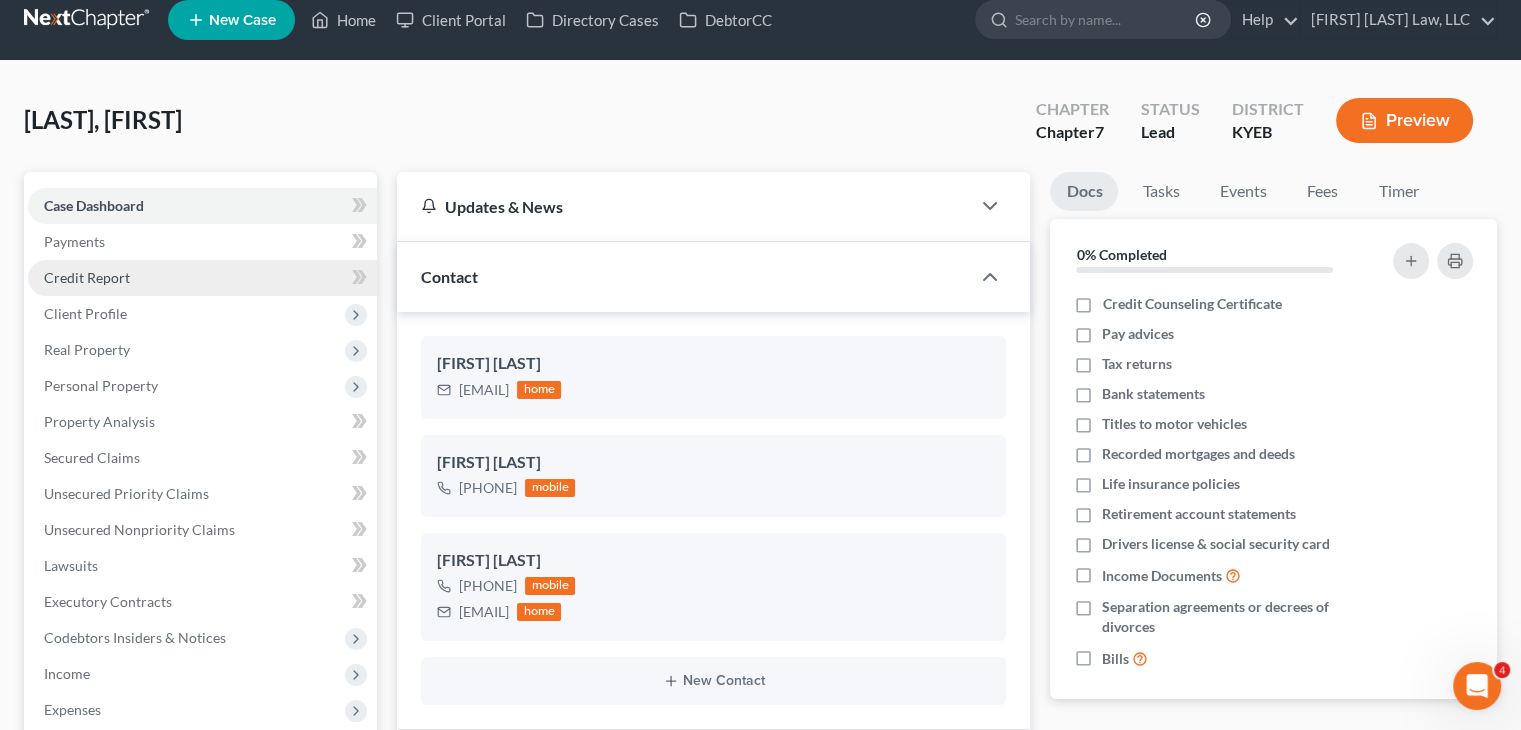 click on "Credit Report" at bounding box center [202, 278] 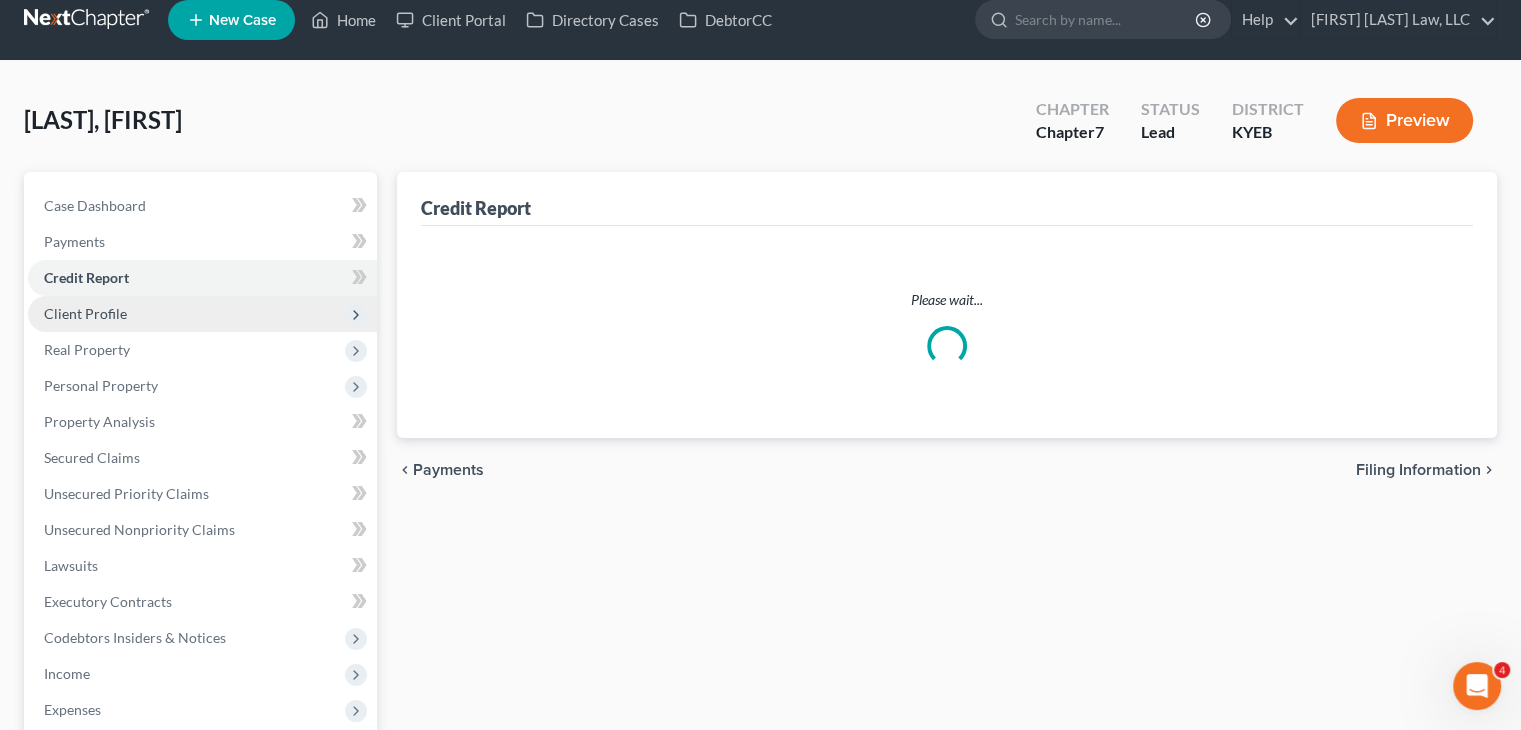 scroll, scrollTop: 0, scrollLeft: 0, axis: both 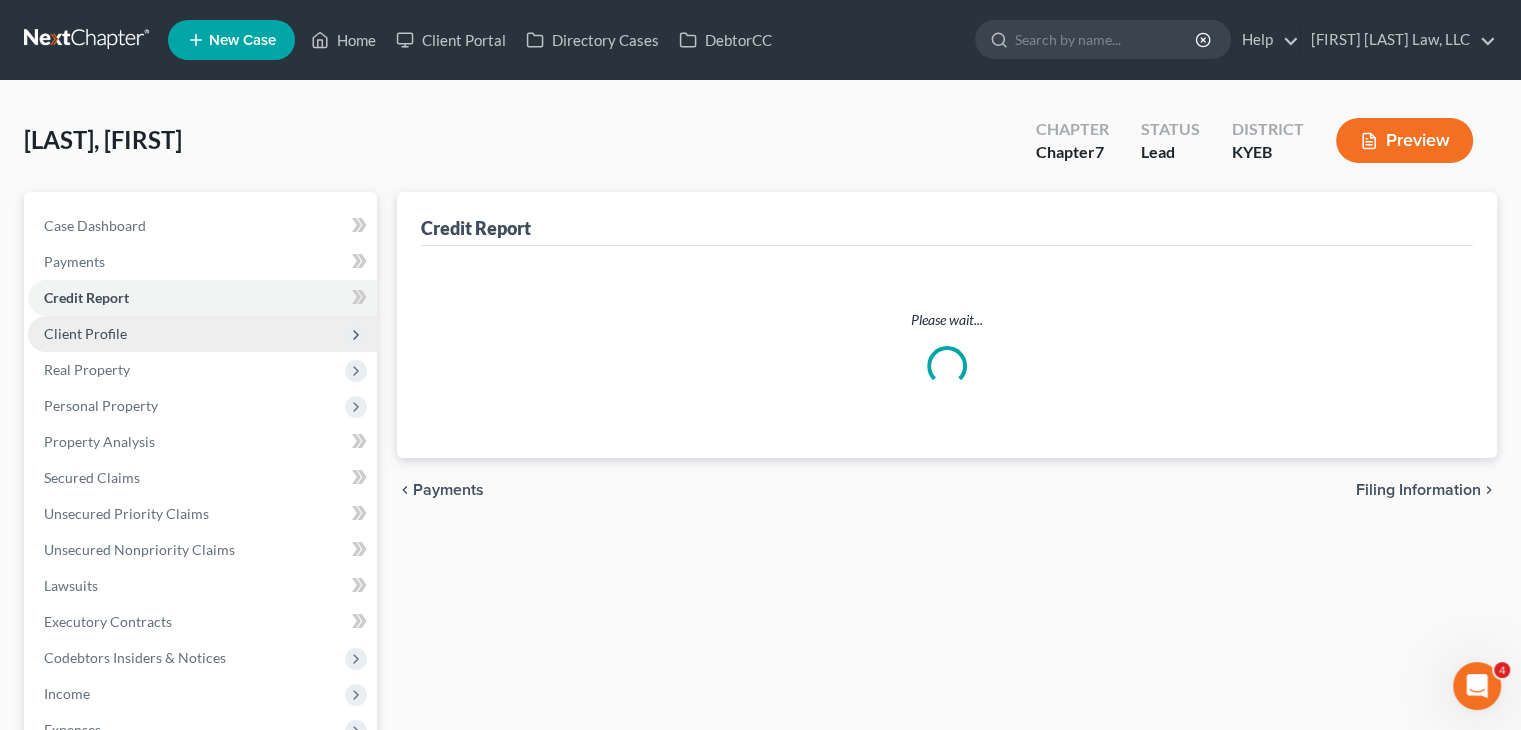 click on "Client Profile" at bounding box center [202, 334] 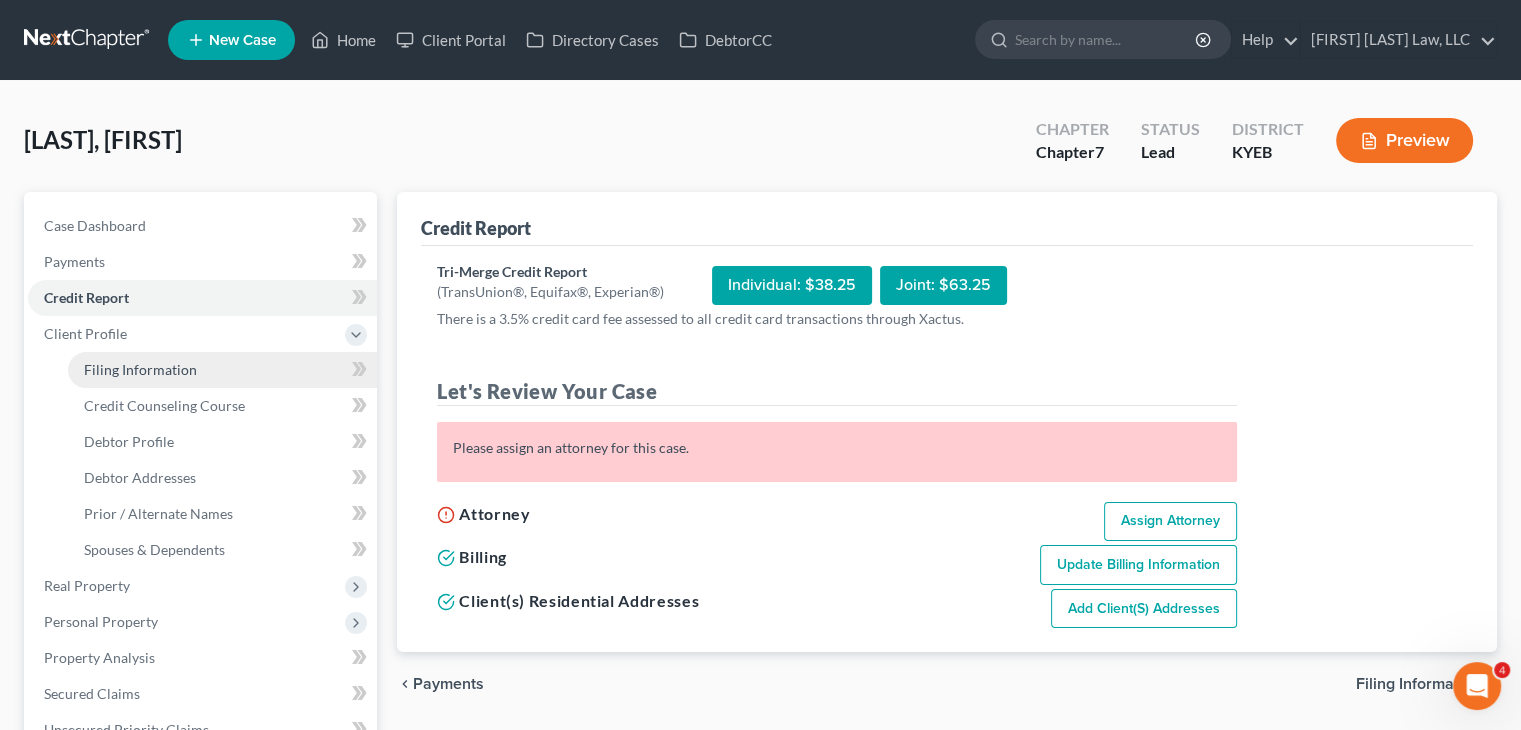 click on "Filing Information" at bounding box center [140, 369] 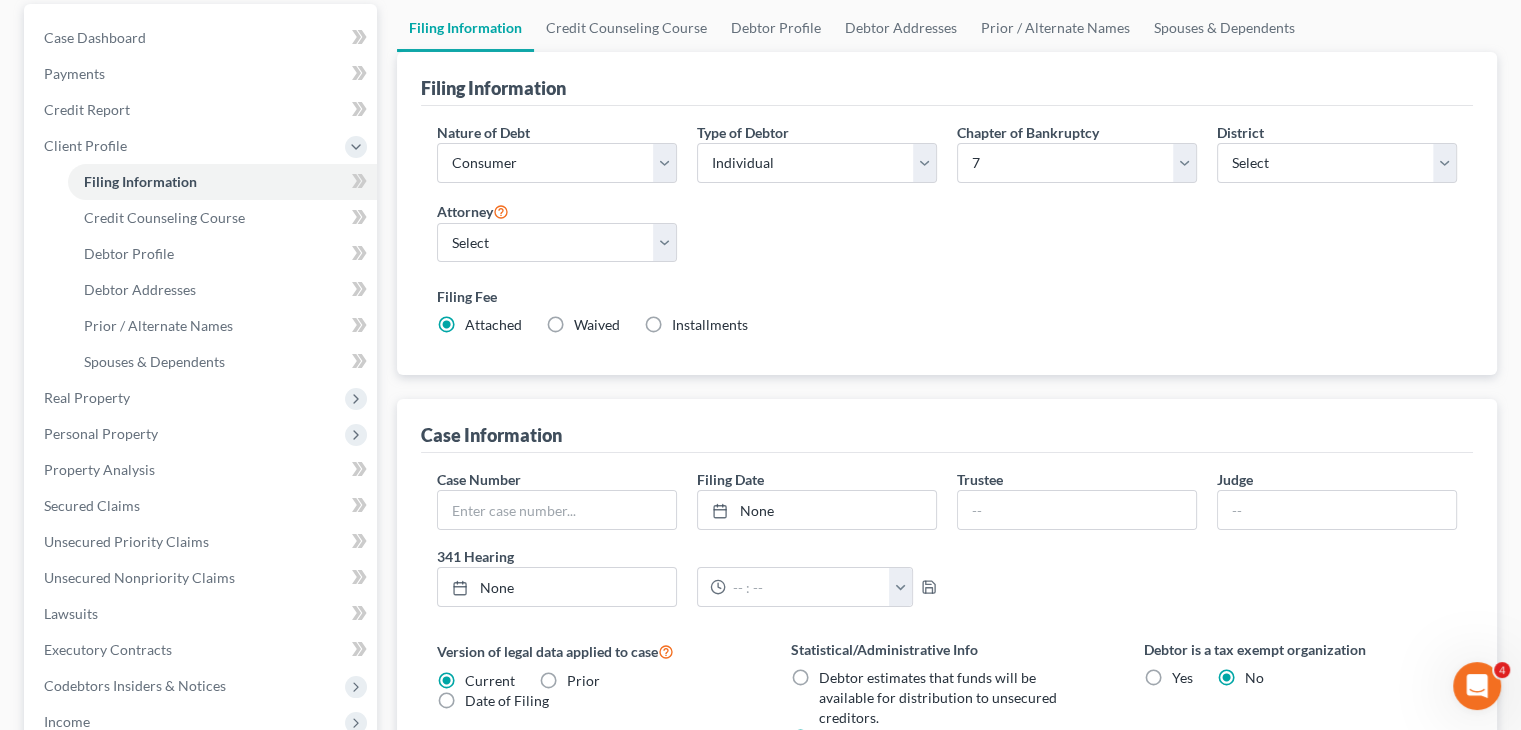 scroll, scrollTop: 418, scrollLeft: 0, axis: vertical 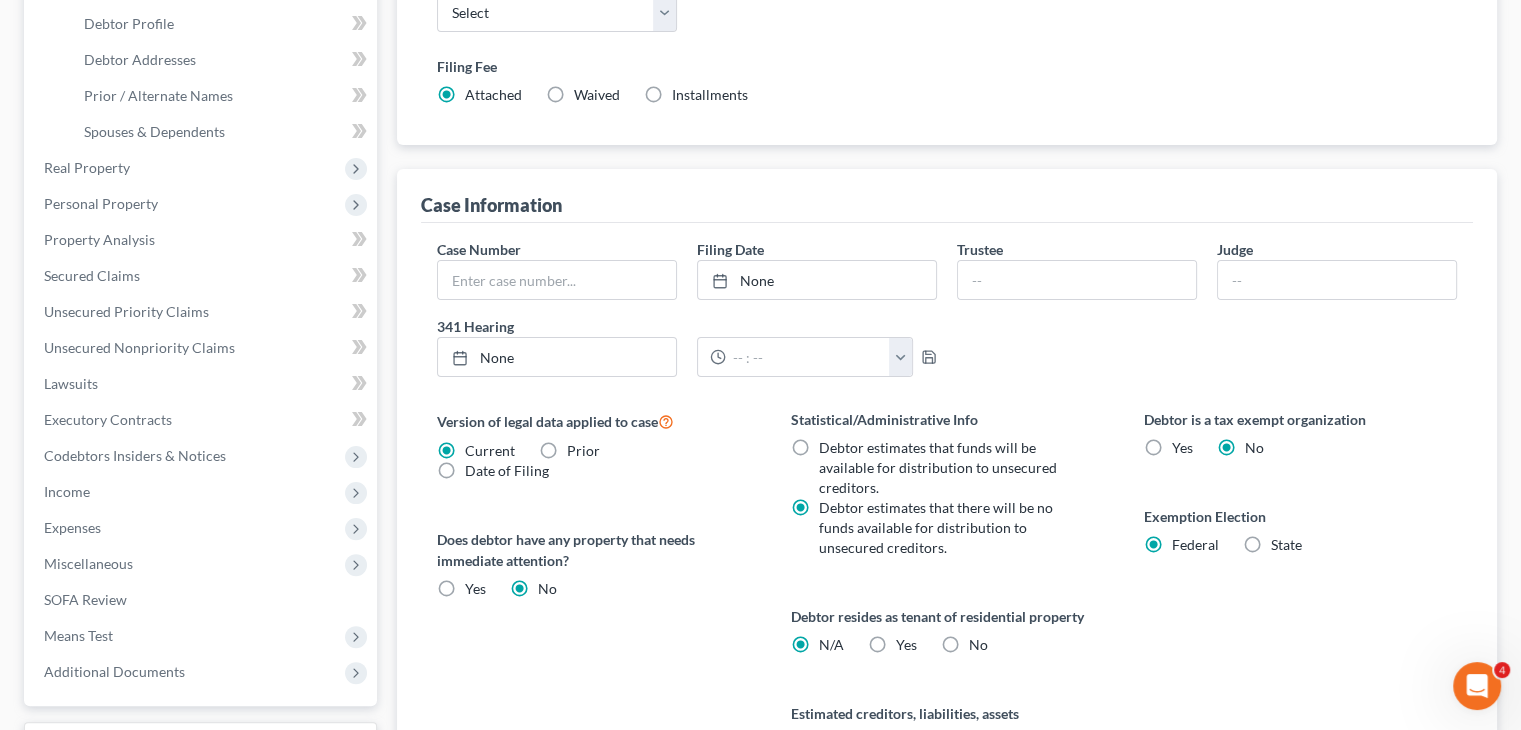 click on "Case Number Filing Date
None
close
Date
Time
chevron_left
August 2025
chevron_right
Su M Tu W Th F Sa
27 28 29 30 31 1 2
3 4 5 6 7 8 9
10 11 12 13 14 15 16
17 18 19 20 21 22 23
24 25 26 27 28 29 30
31 1 2 3 4 5 6
Clear
Trustee Judge Confirmation Date
None
close
Date
Time
chevron_left
August 2025
chevron_right
Su M Tu W Th F Sa
27 28 29 30 31 1 2
3 4 5 6 7 8 9
10 11 12 13 14 15 16 1" at bounding box center (947, 316) 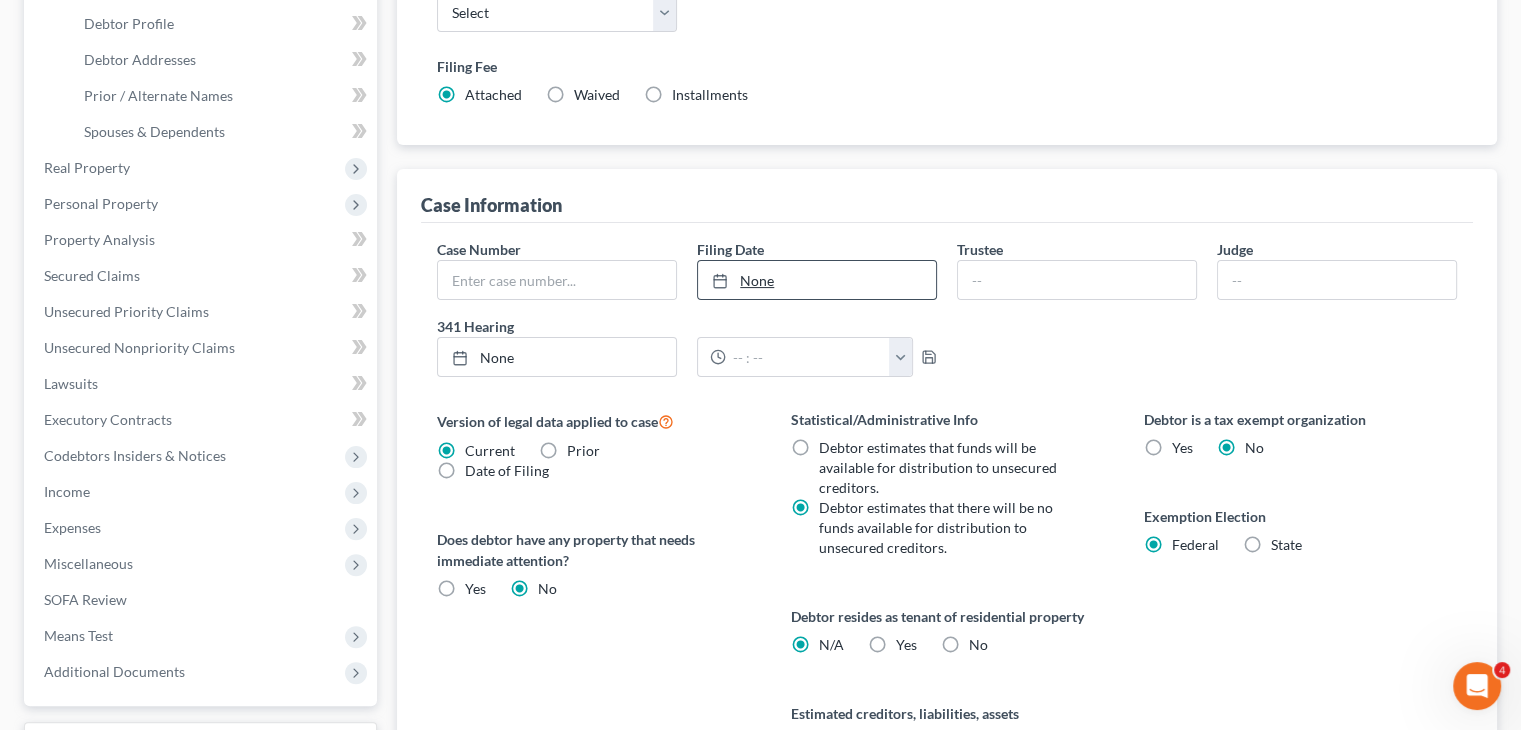 click on "None" at bounding box center (817, 280) 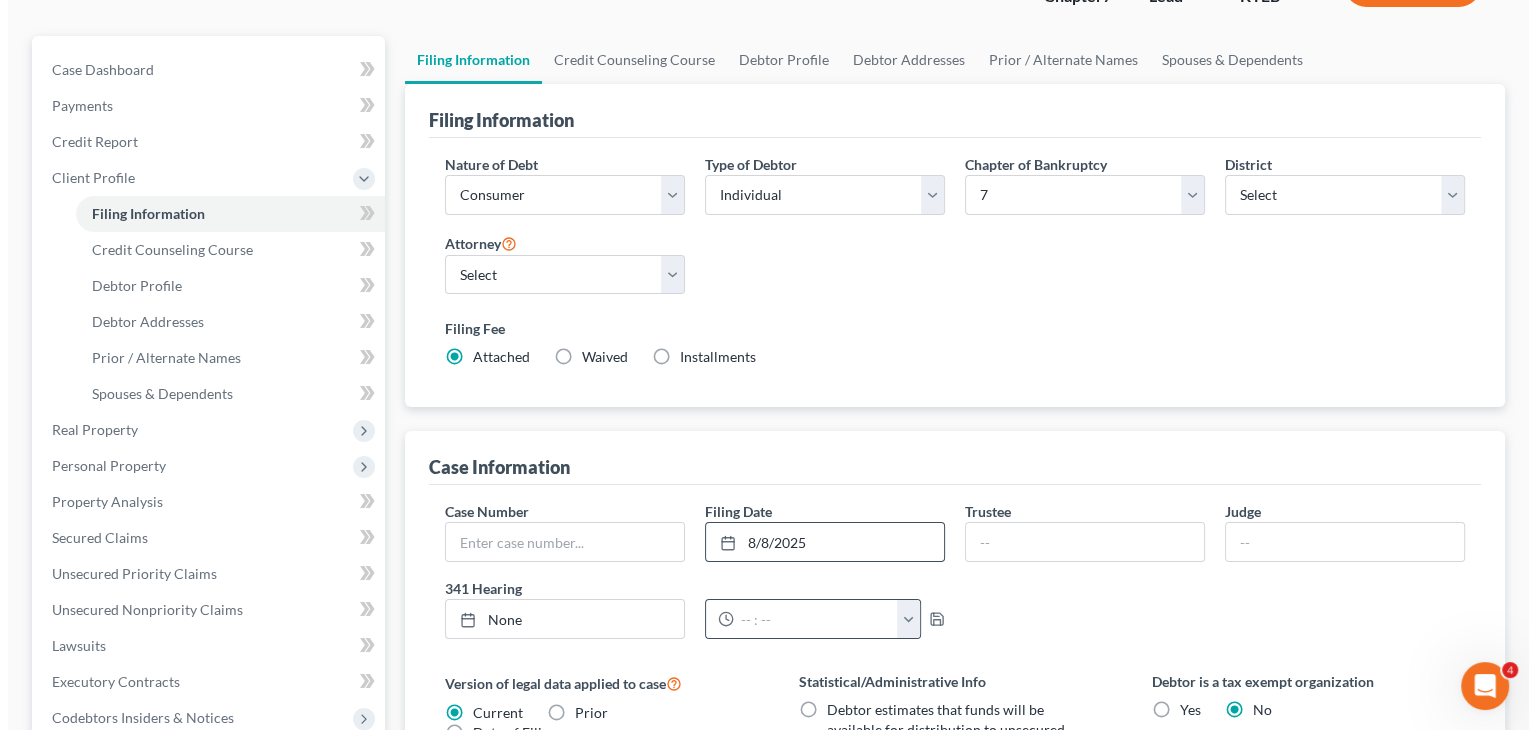 scroll, scrollTop: 0, scrollLeft: 0, axis: both 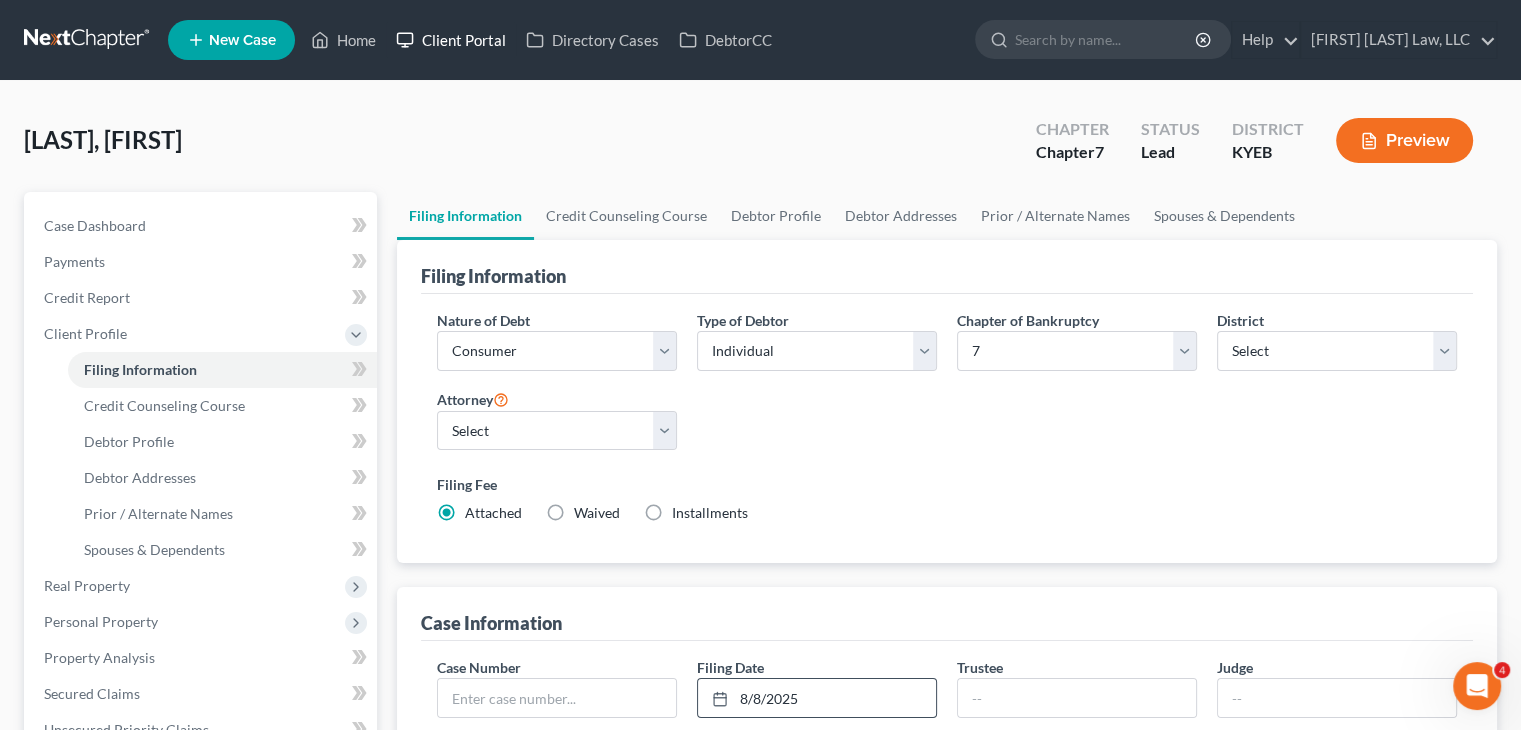 click on "Client Portal" at bounding box center (451, 40) 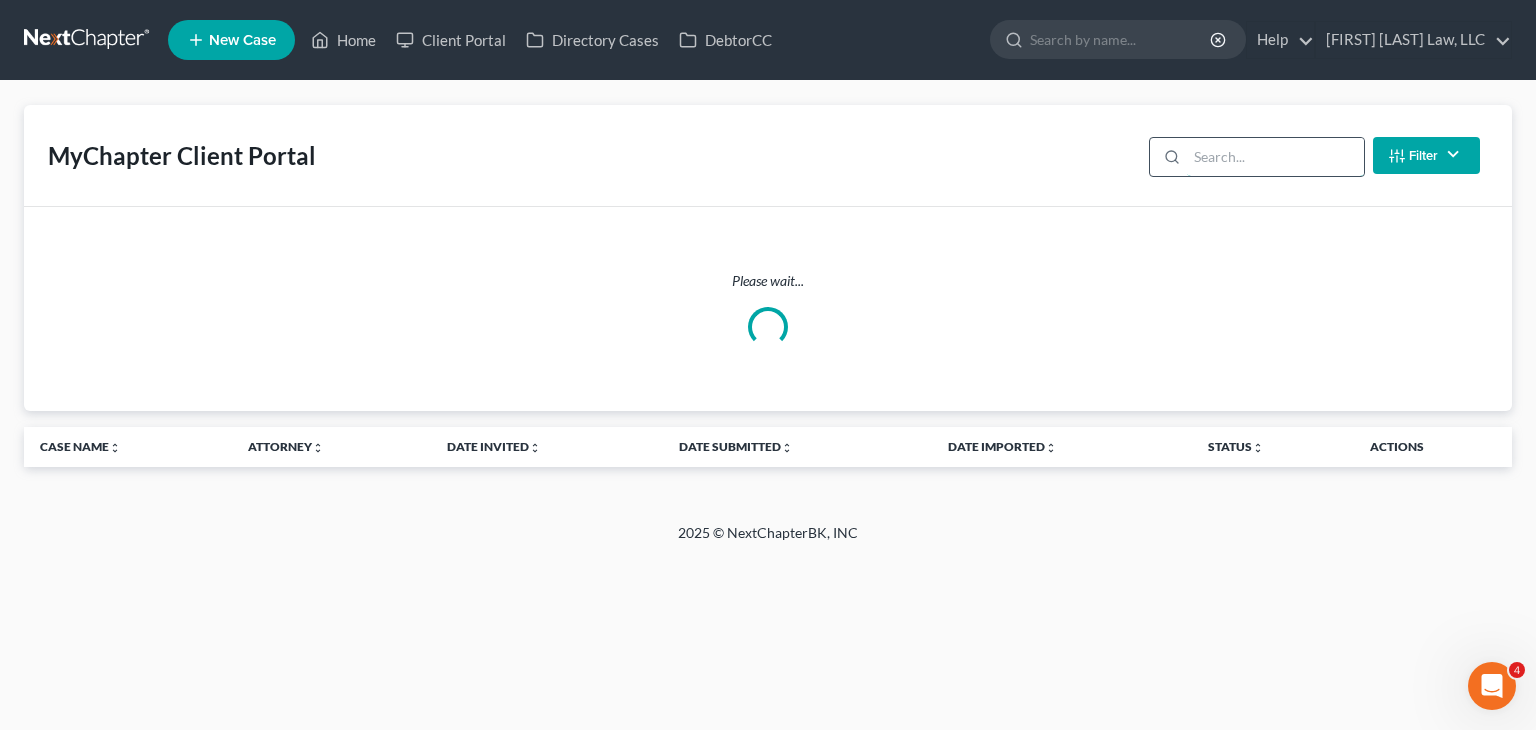 click at bounding box center (1275, 157) 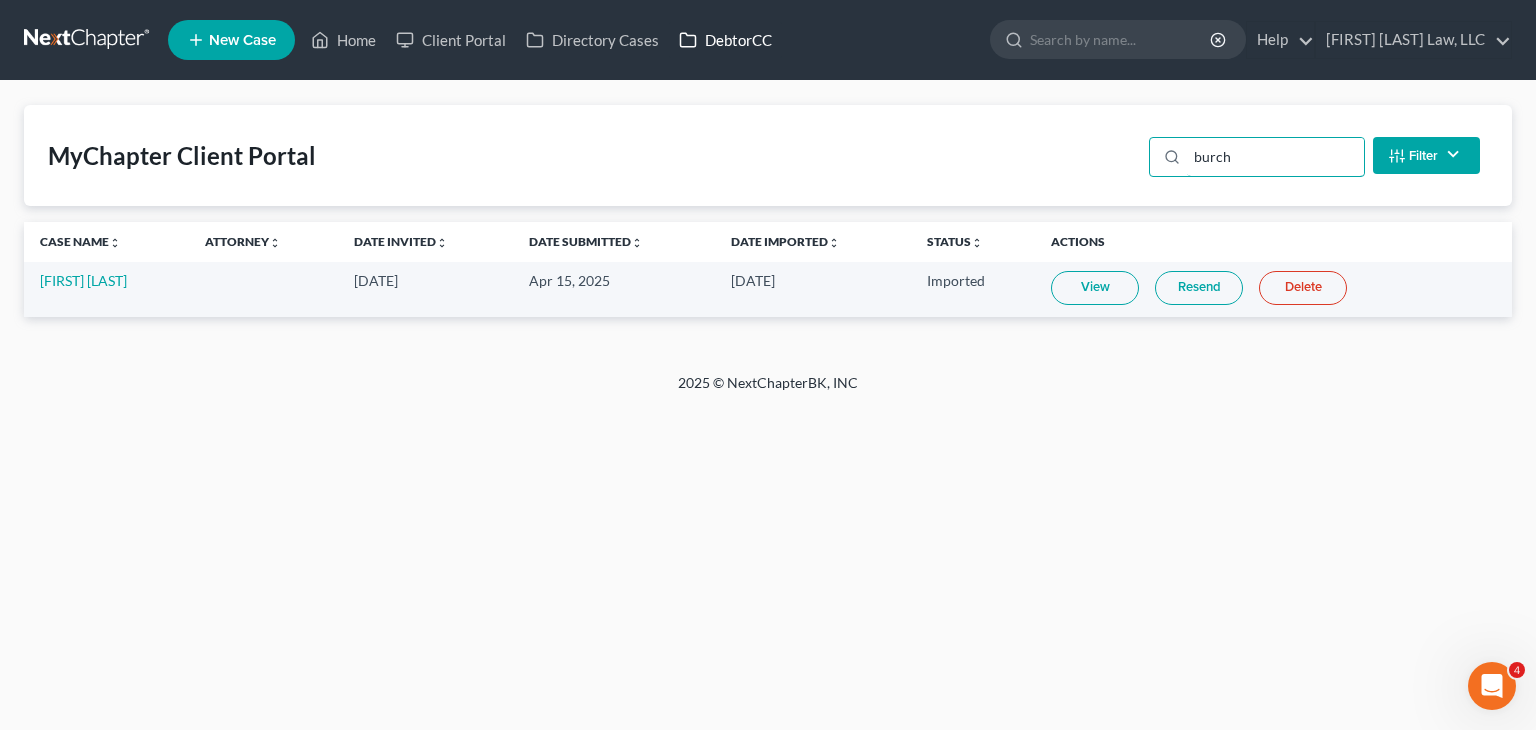 type on "burch" 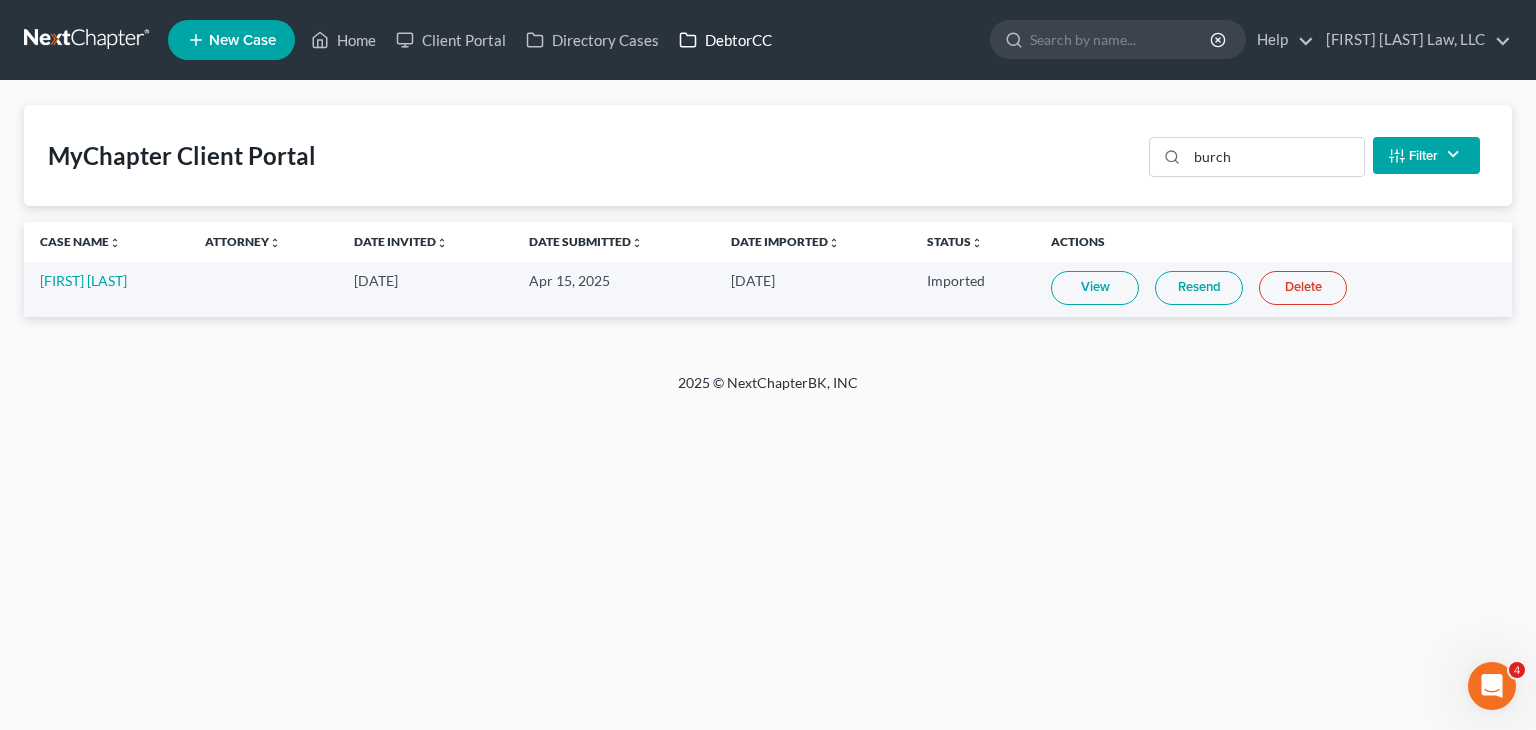 click on "DebtorCC" at bounding box center (725, 40) 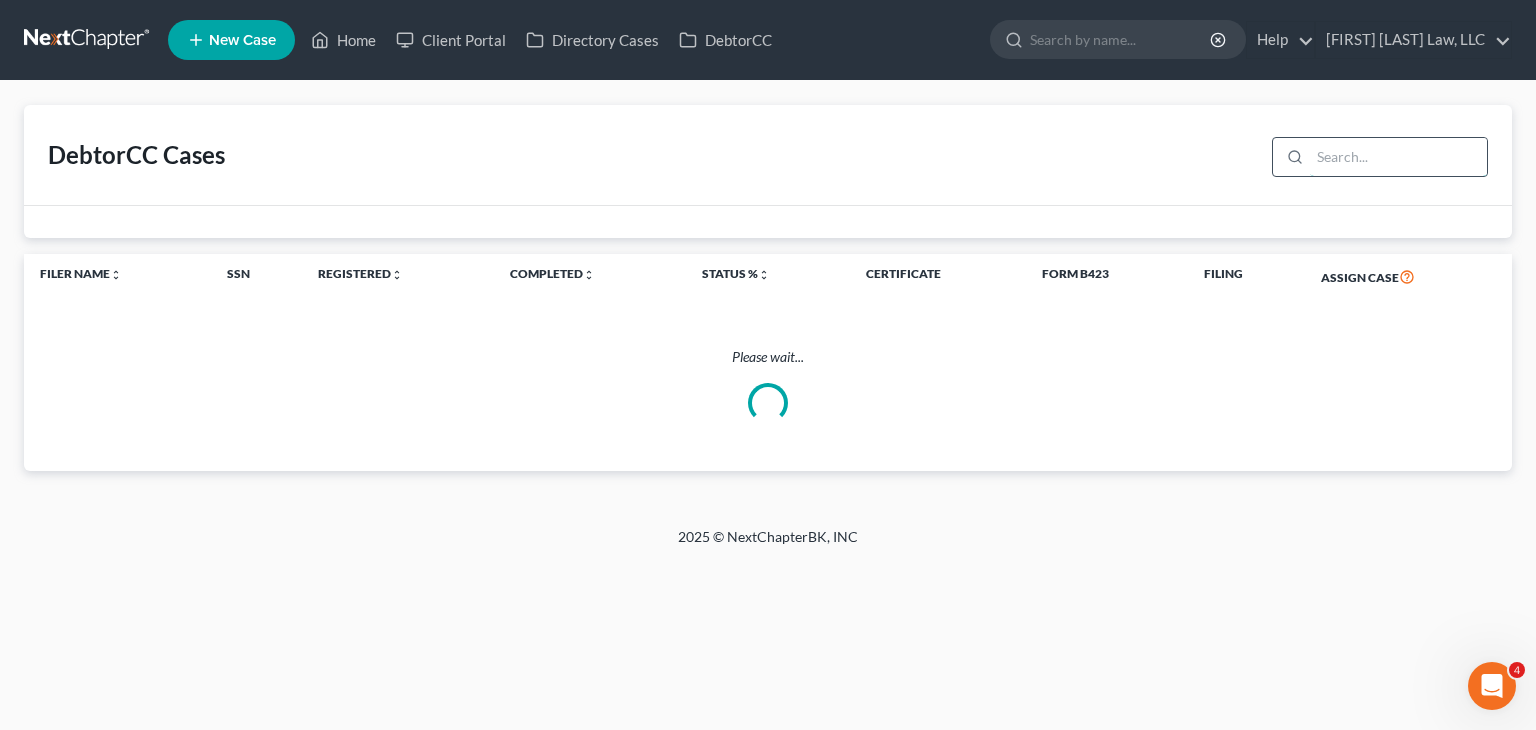 click at bounding box center (1398, 157) 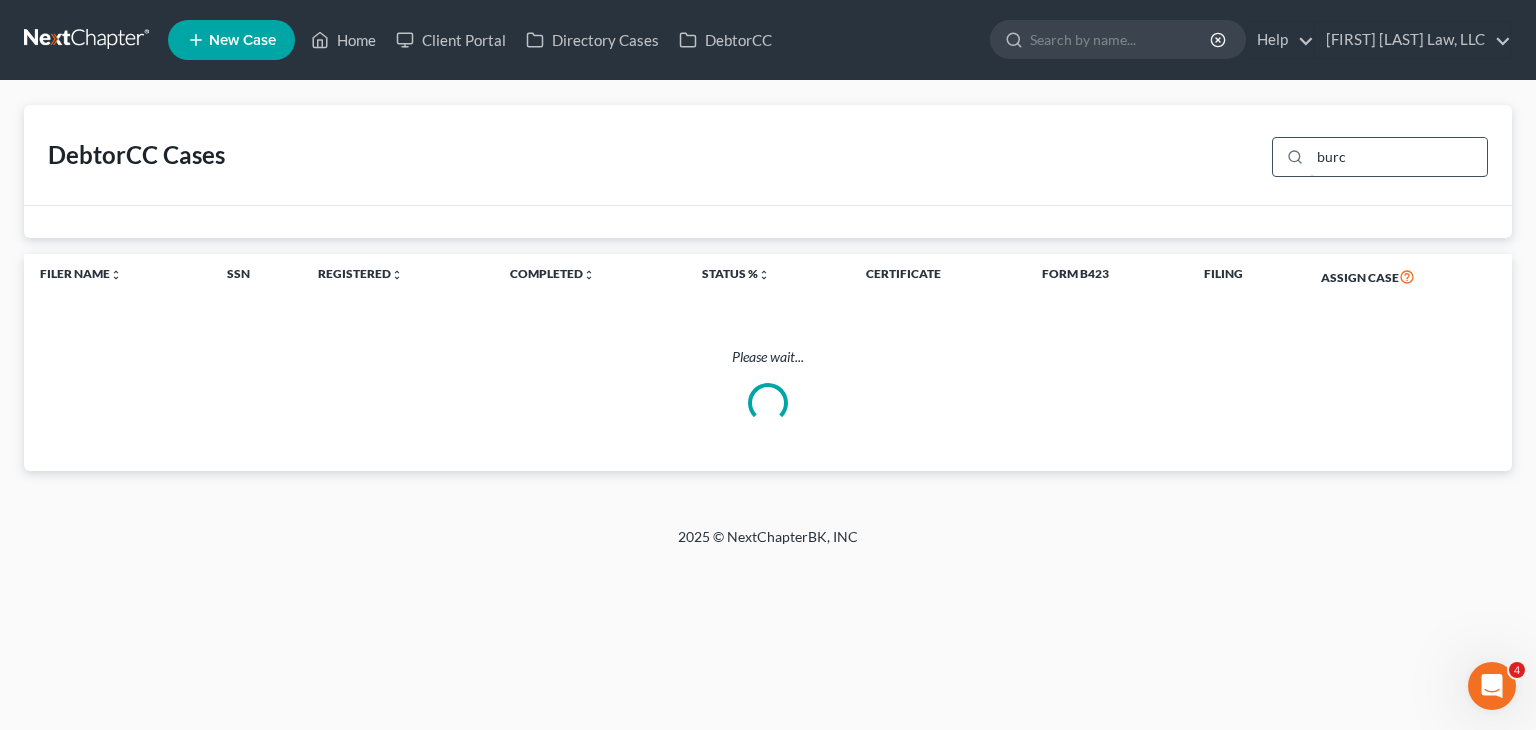 type on "burch" 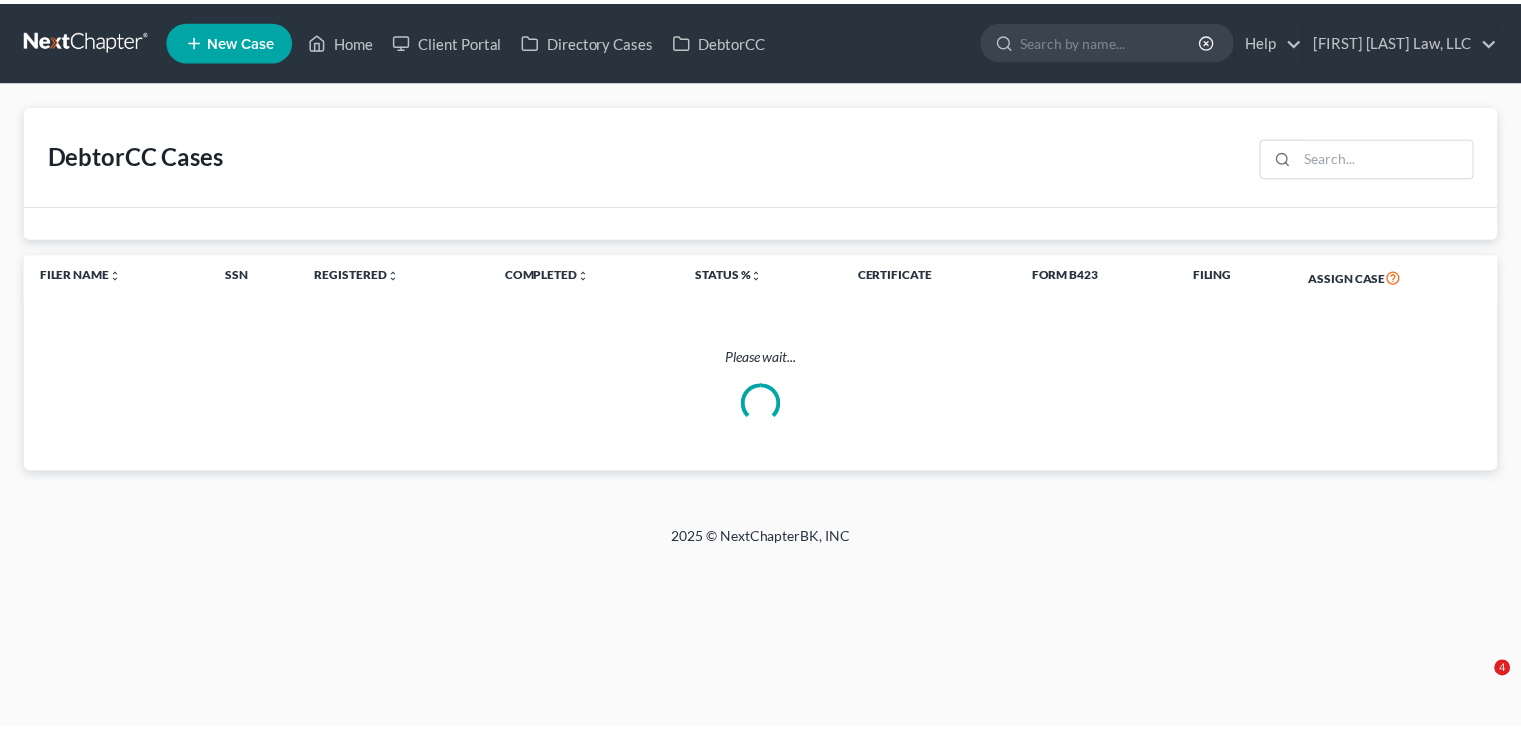 scroll, scrollTop: 0, scrollLeft: 0, axis: both 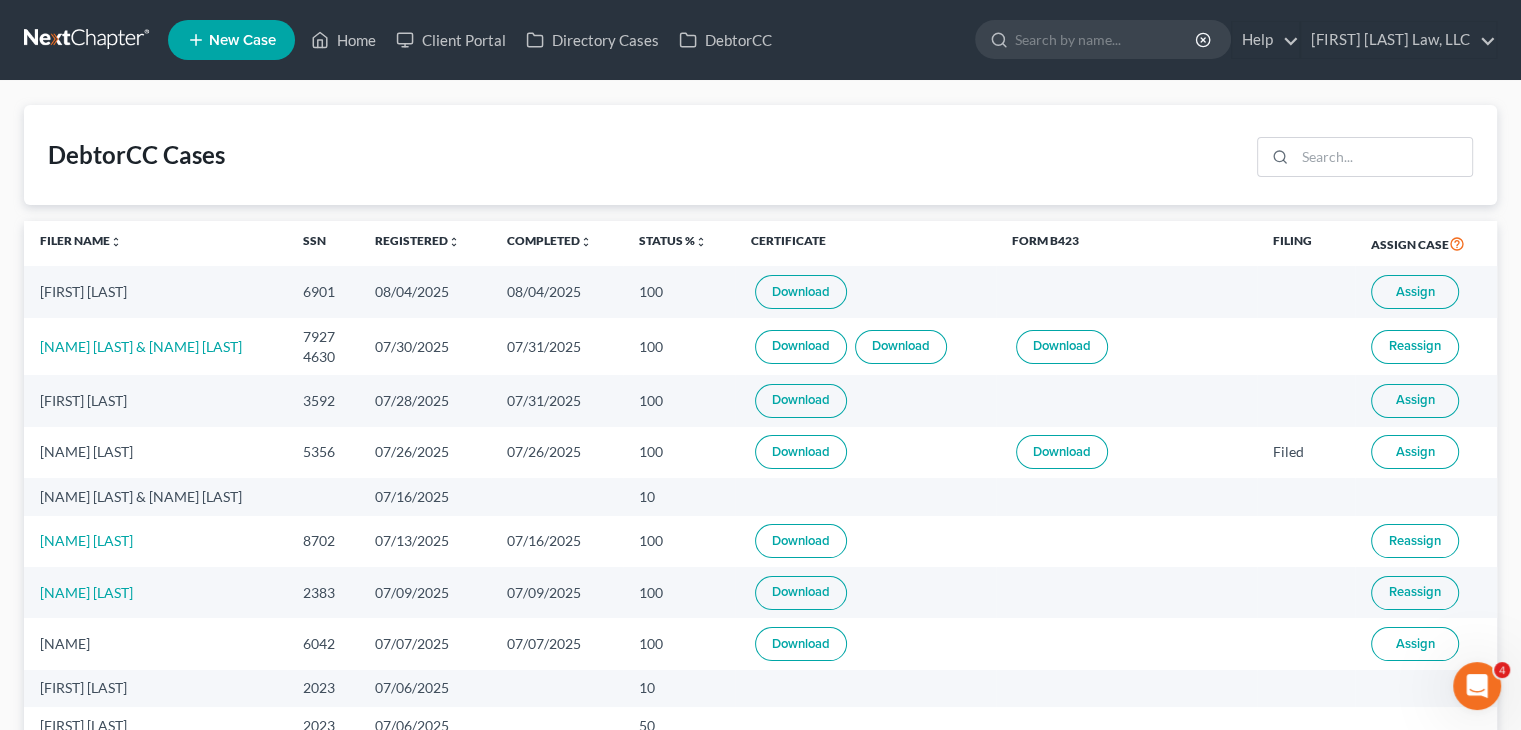 click on "Assign" at bounding box center [1415, 292] 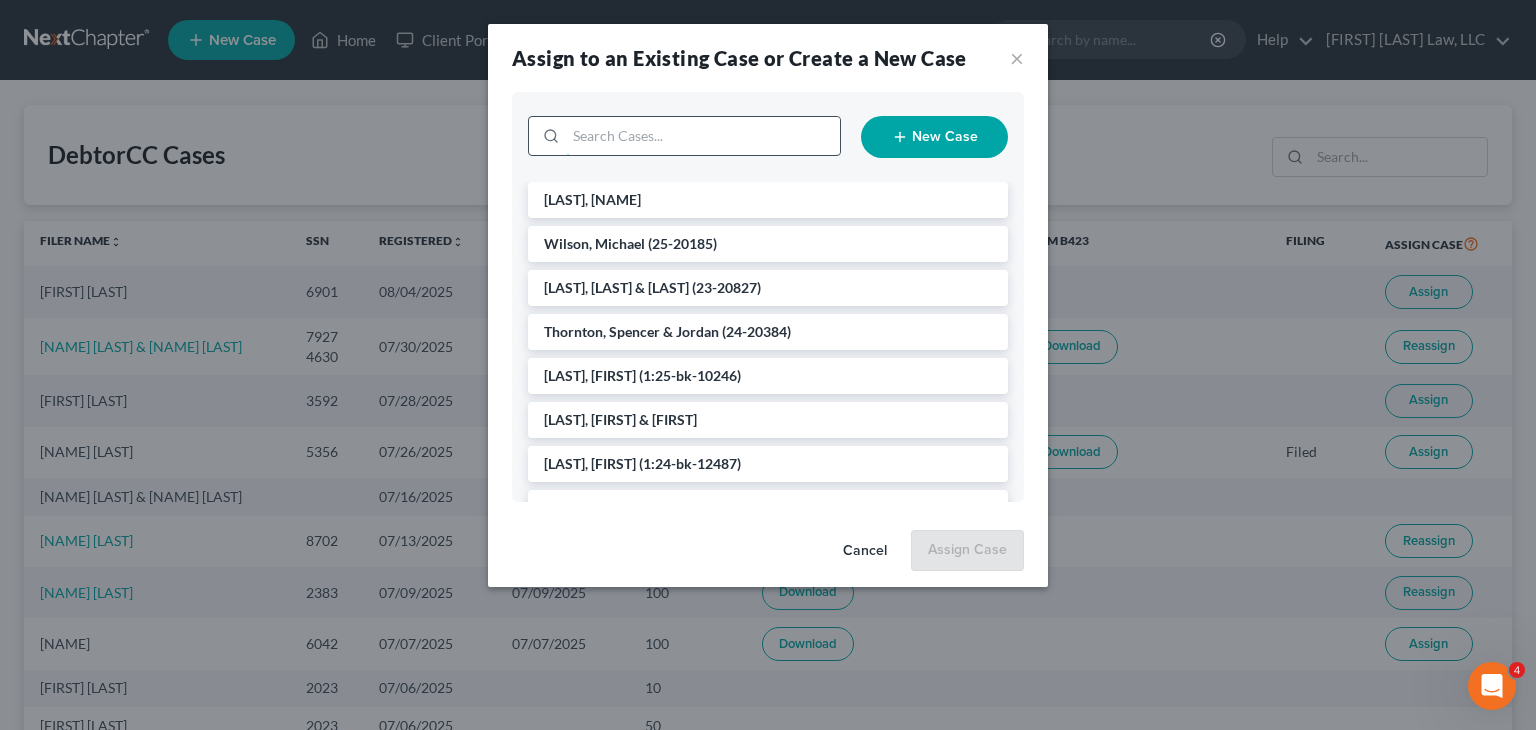 click at bounding box center [703, 136] 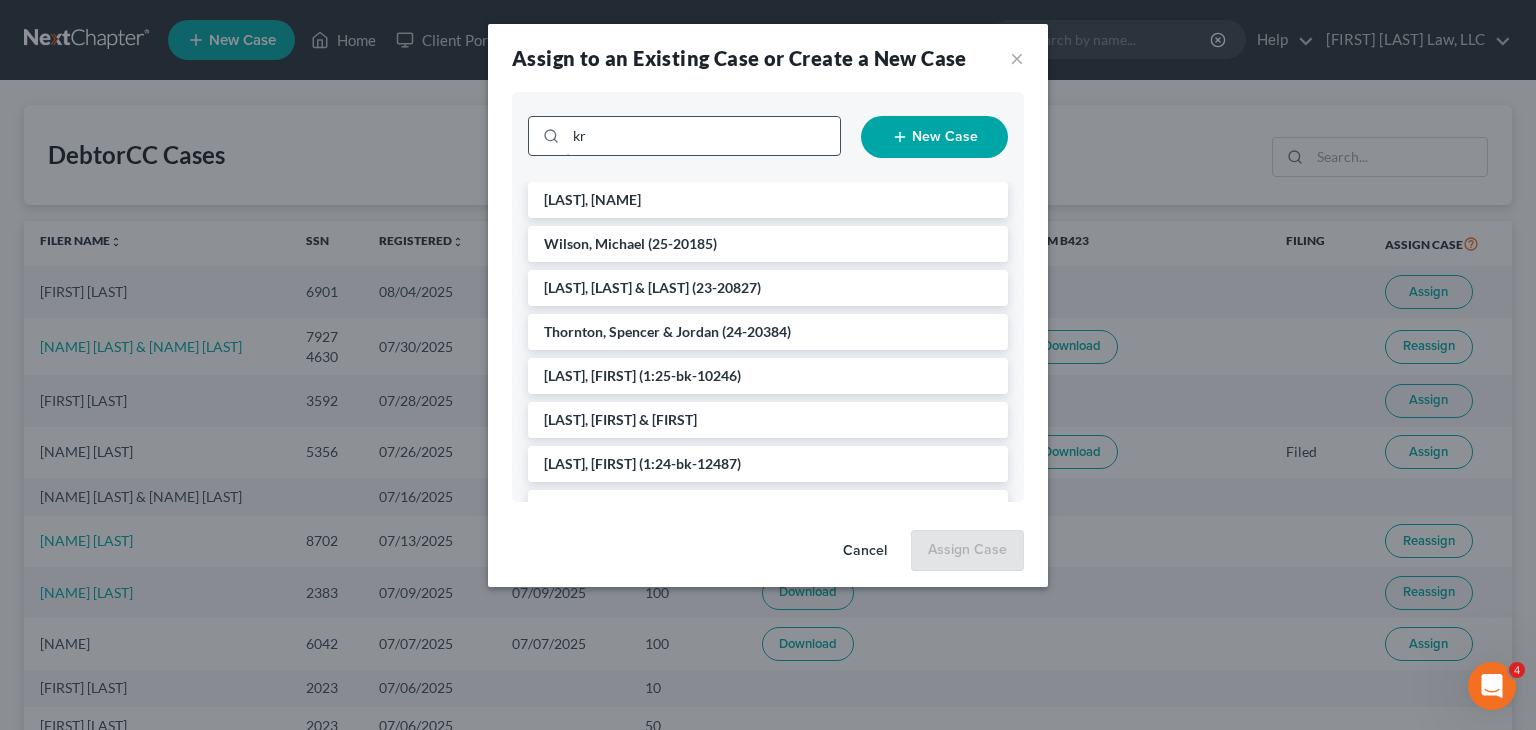 type on "kri" 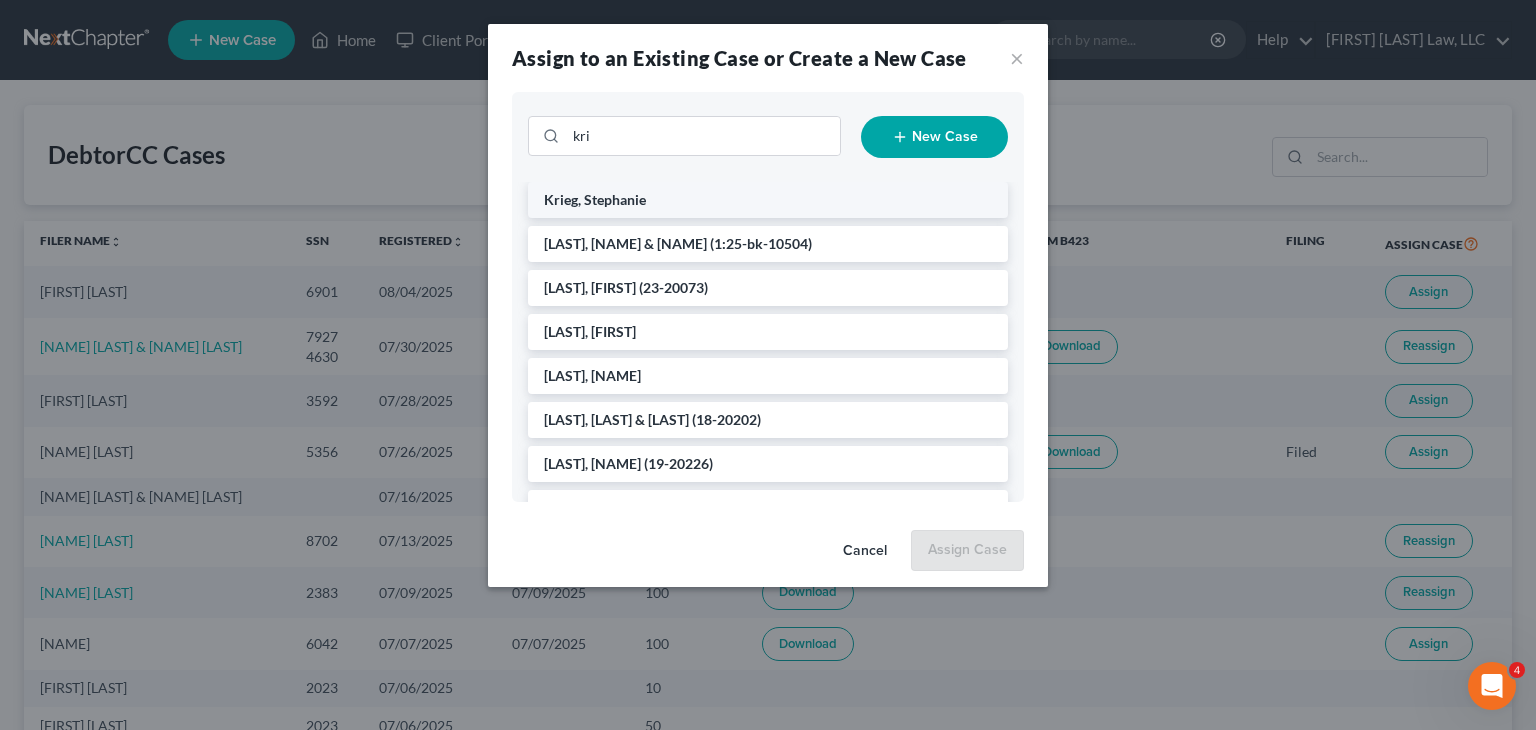 click on "Krieg, Stephanie" at bounding box center (768, 200) 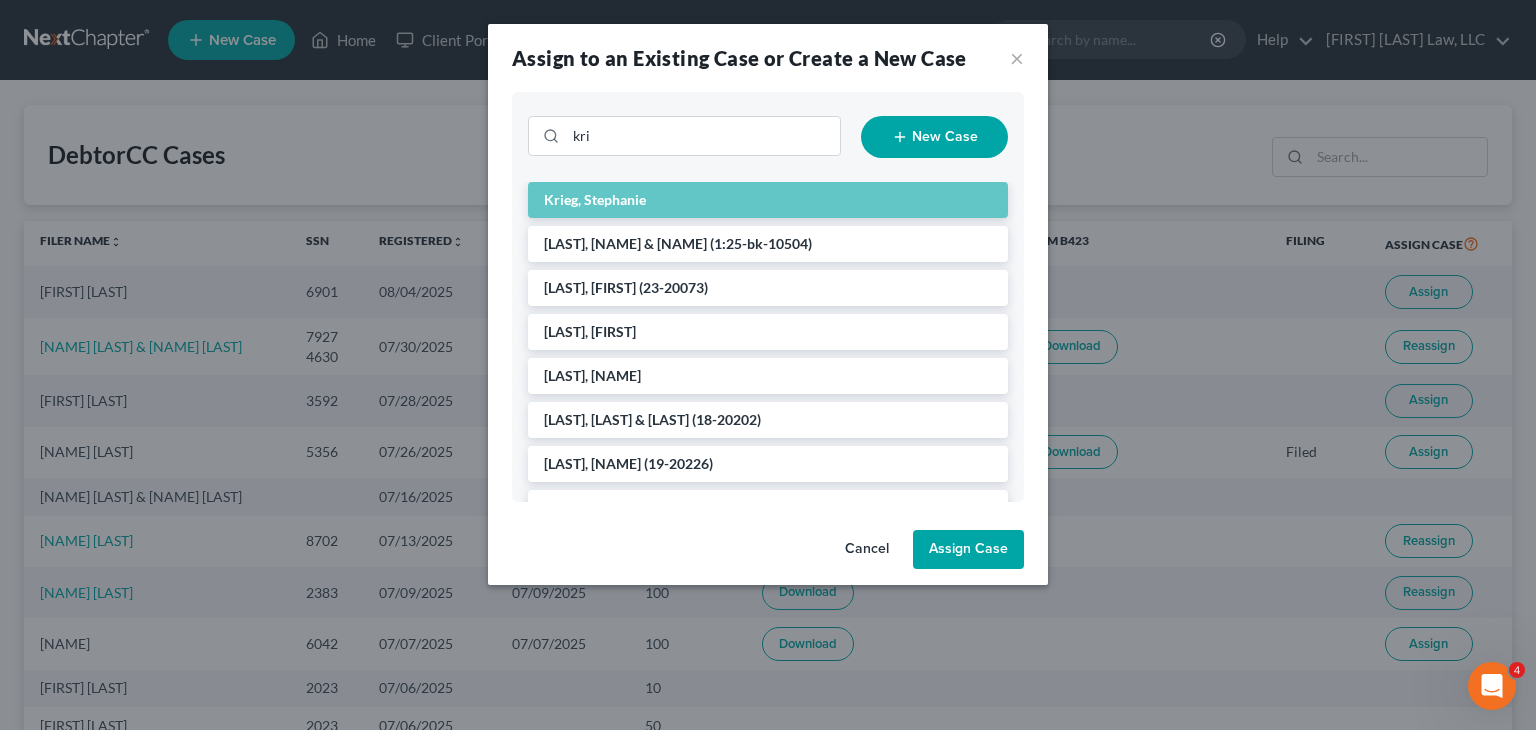 click on "Assign Case" at bounding box center (968, 550) 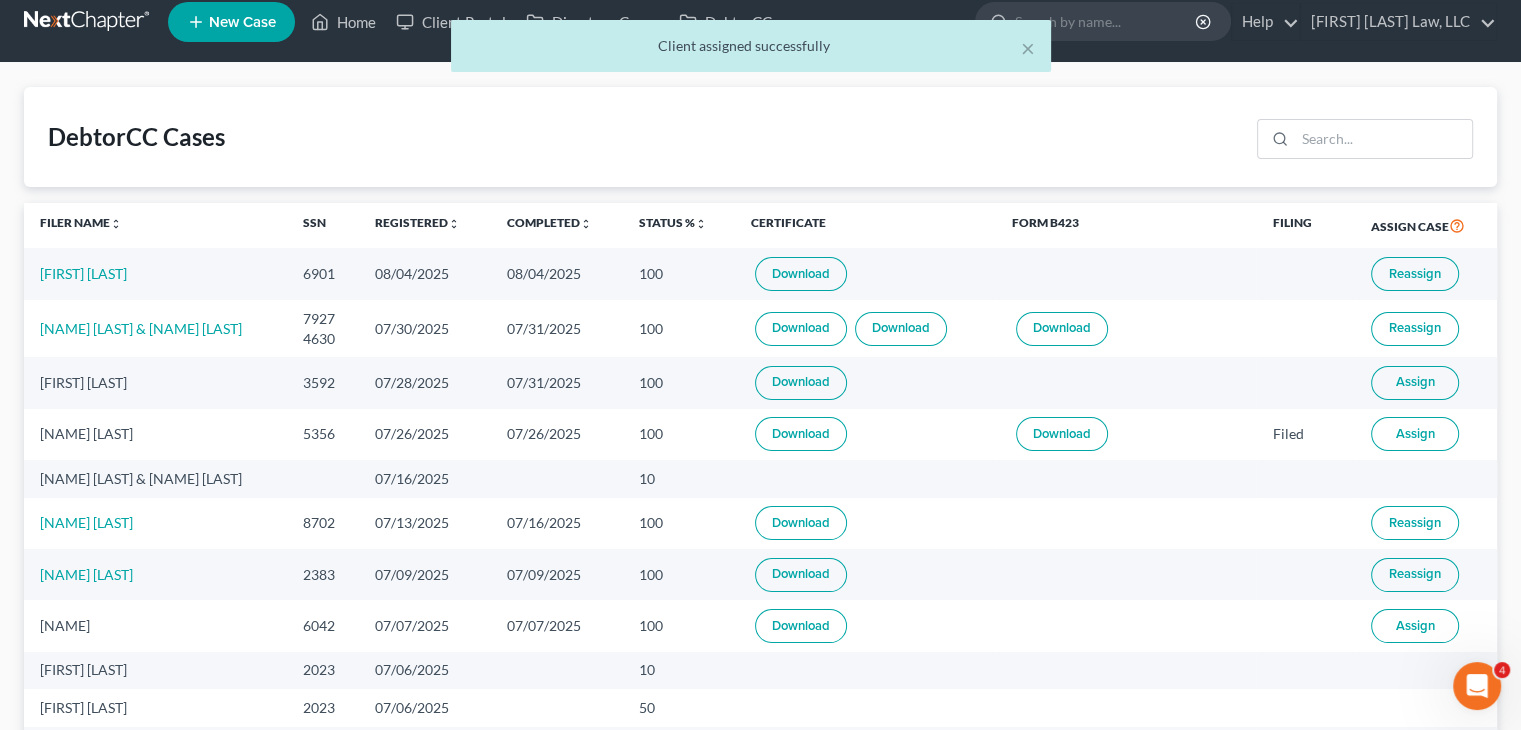 scroll, scrollTop: 19, scrollLeft: 0, axis: vertical 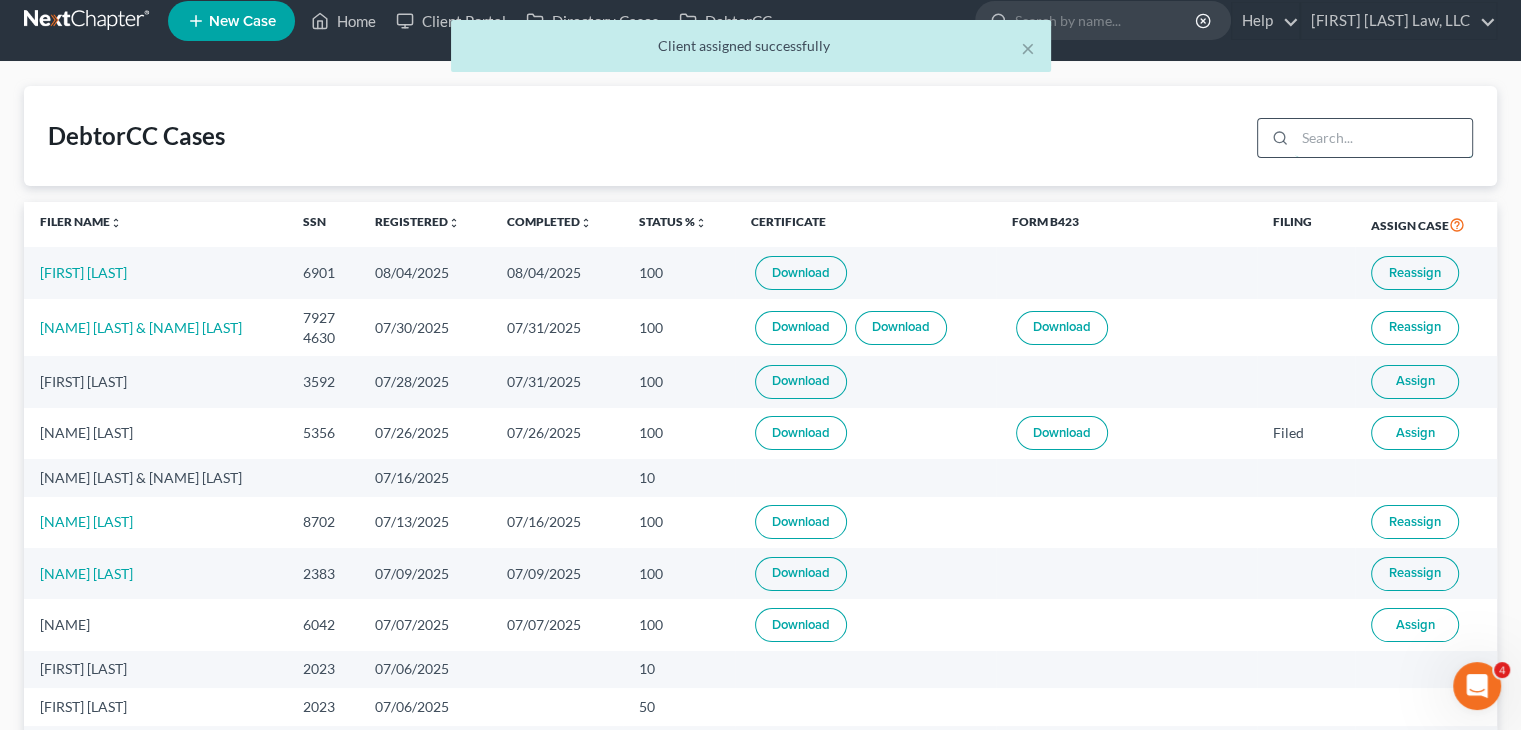 click at bounding box center (1383, 138) 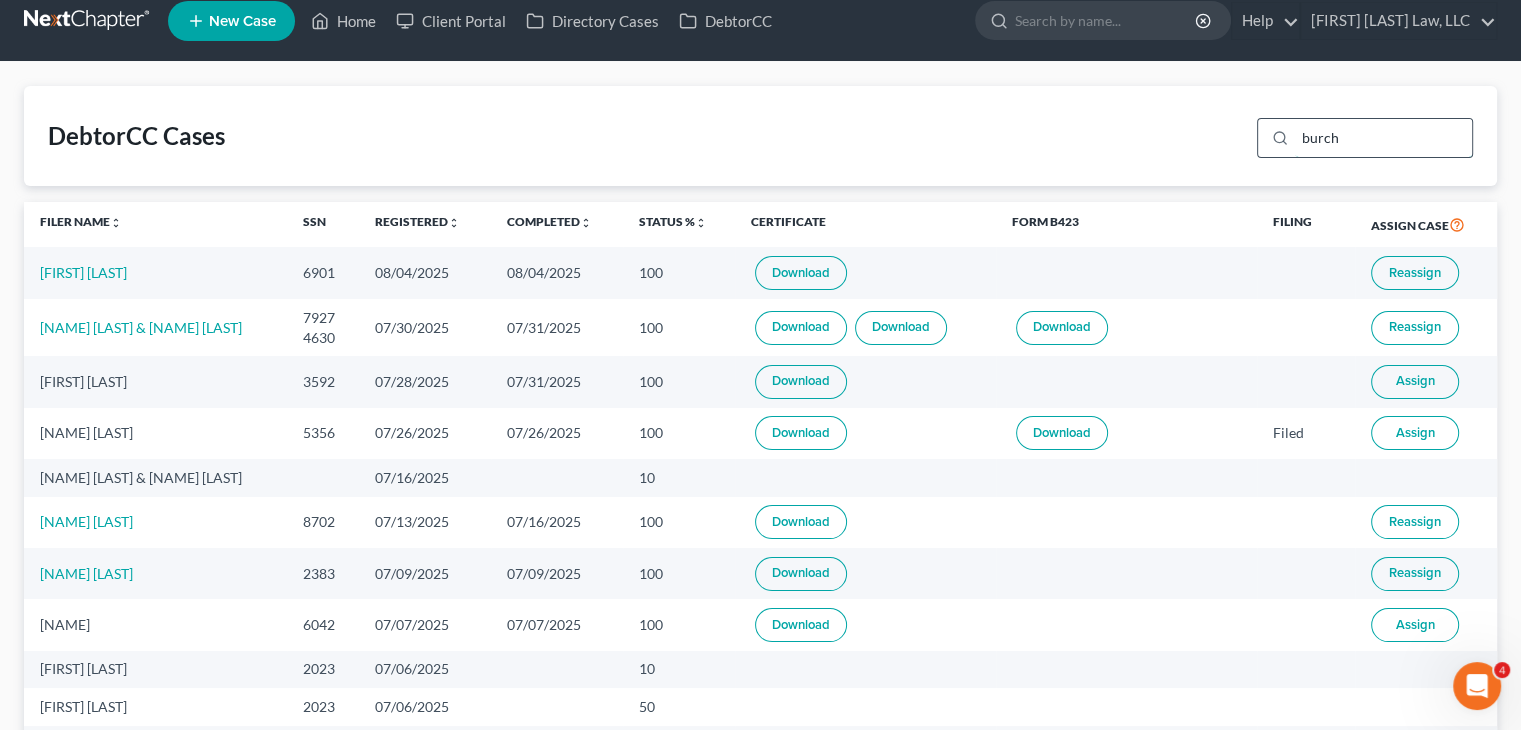 scroll, scrollTop: 0, scrollLeft: 0, axis: both 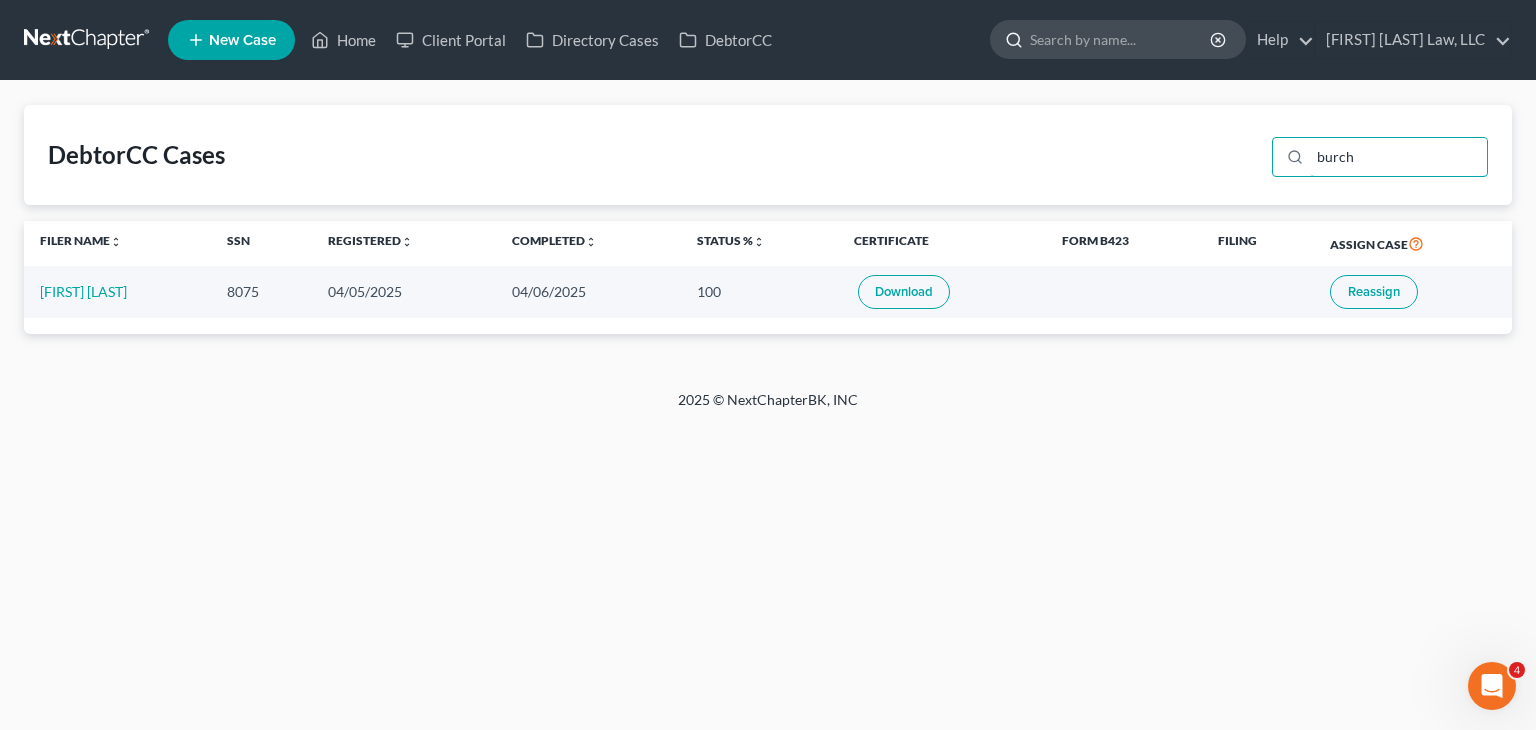 type on "burch" 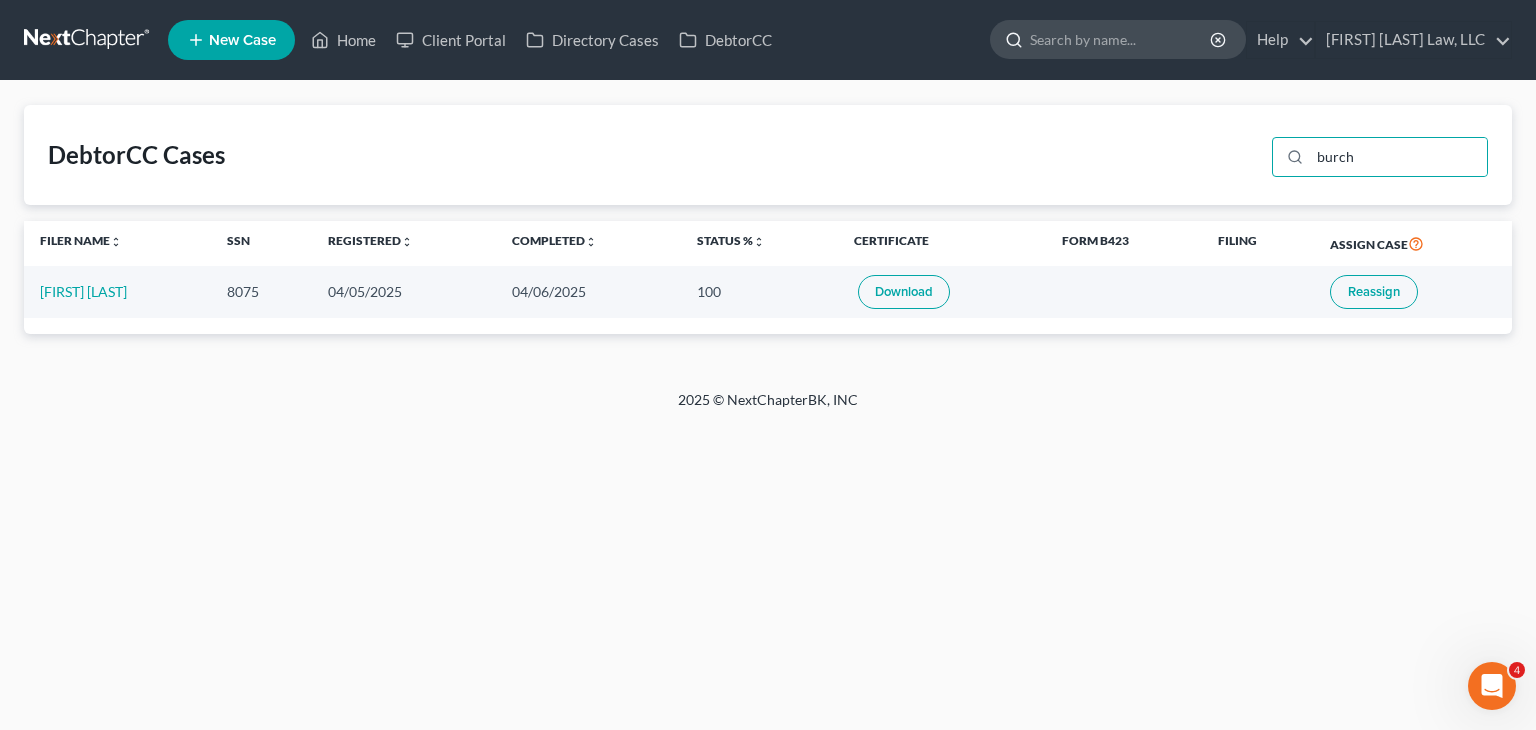 click at bounding box center [1121, 39] 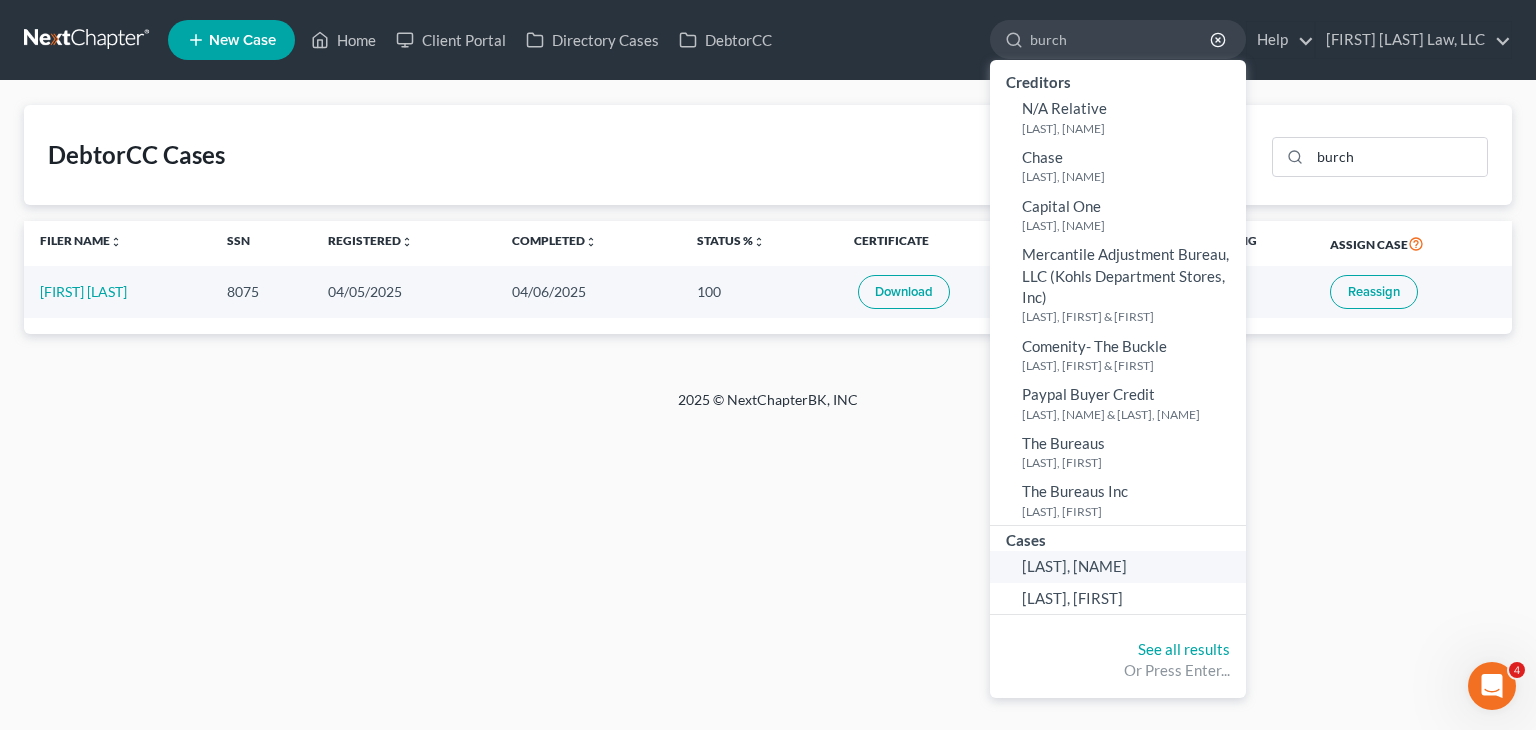 type on "burch" 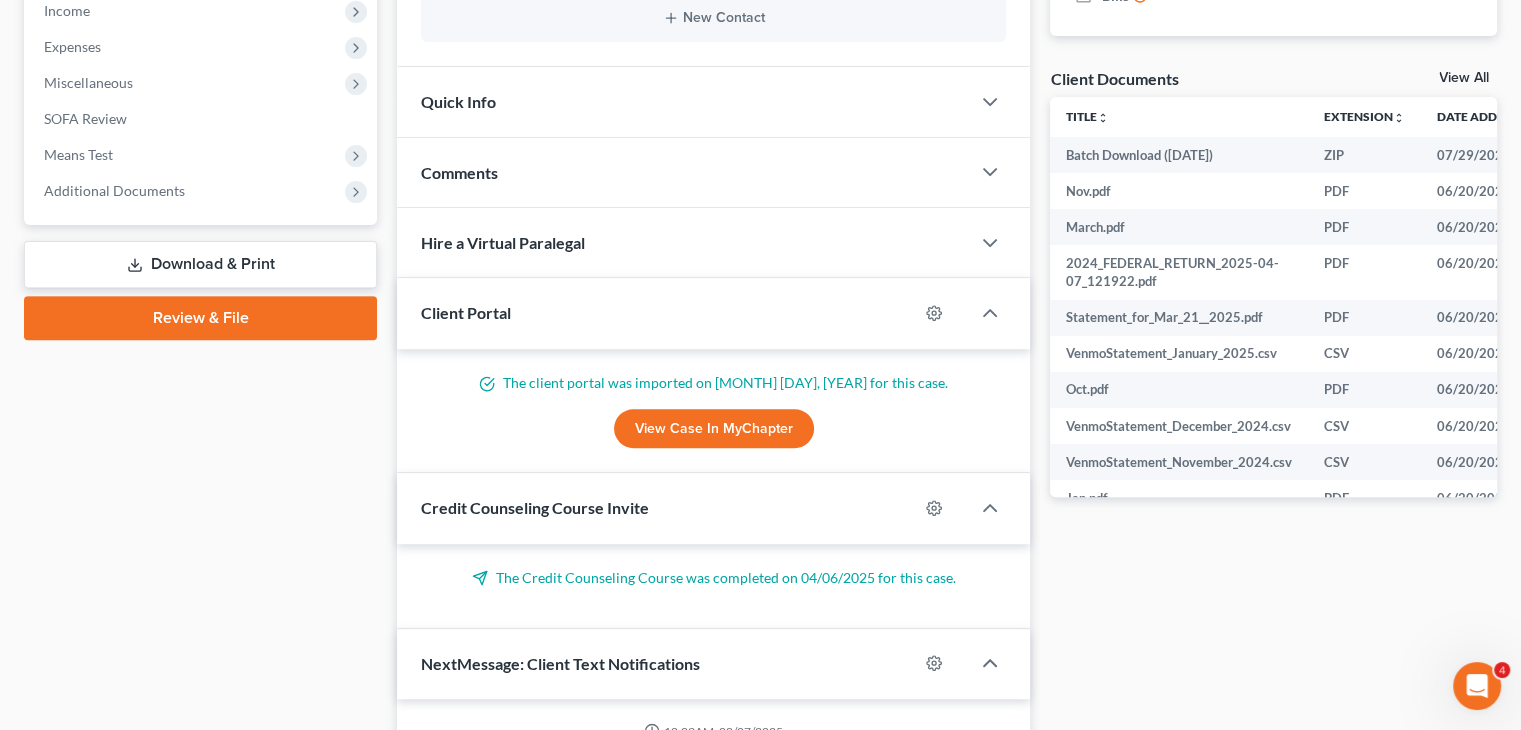 scroll, scrollTop: 684, scrollLeft: 0, axis: vertical 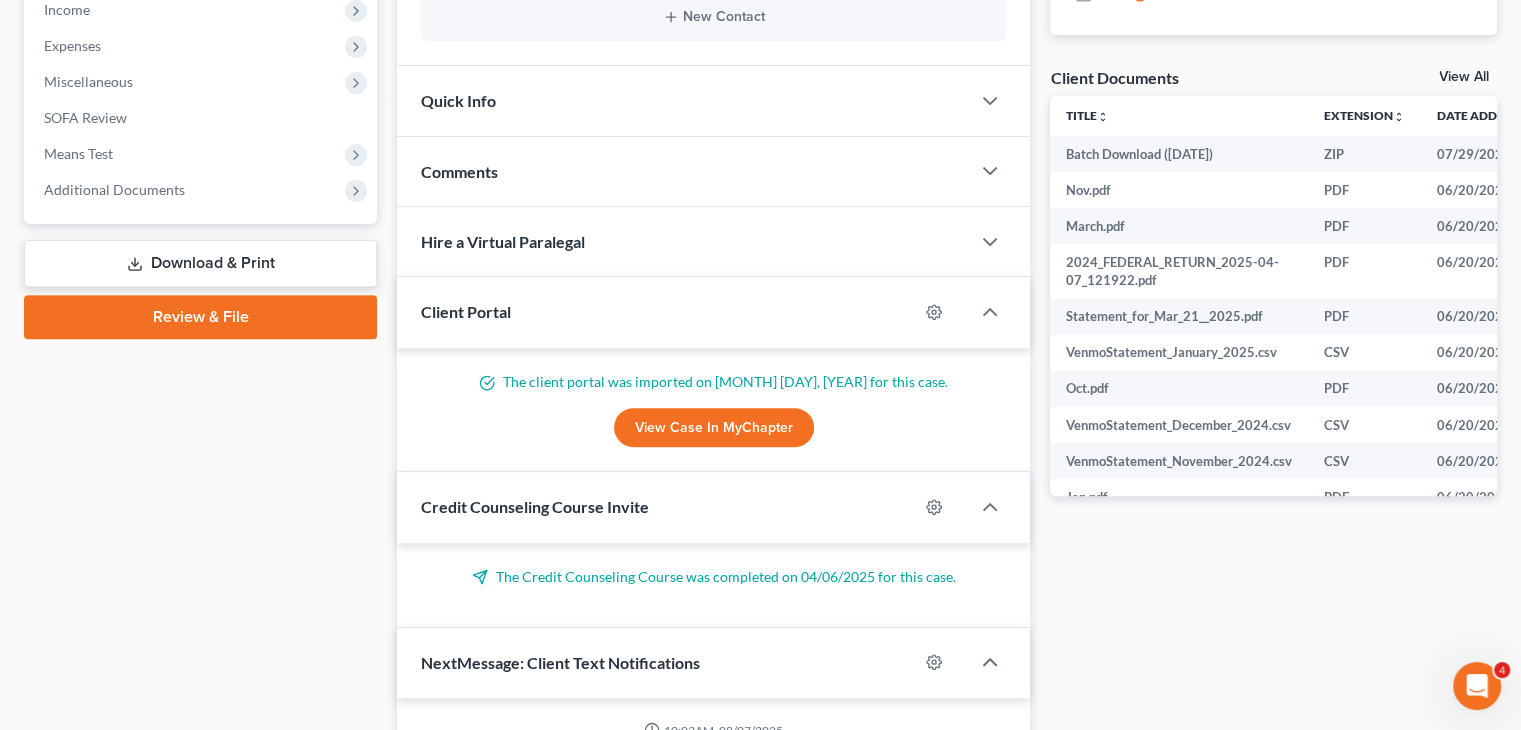 click on "Case Dashboard
Payments
Invoices
Payments
Payments
Credit Report
Client Profile
Home" at bounding box center (200, -134) 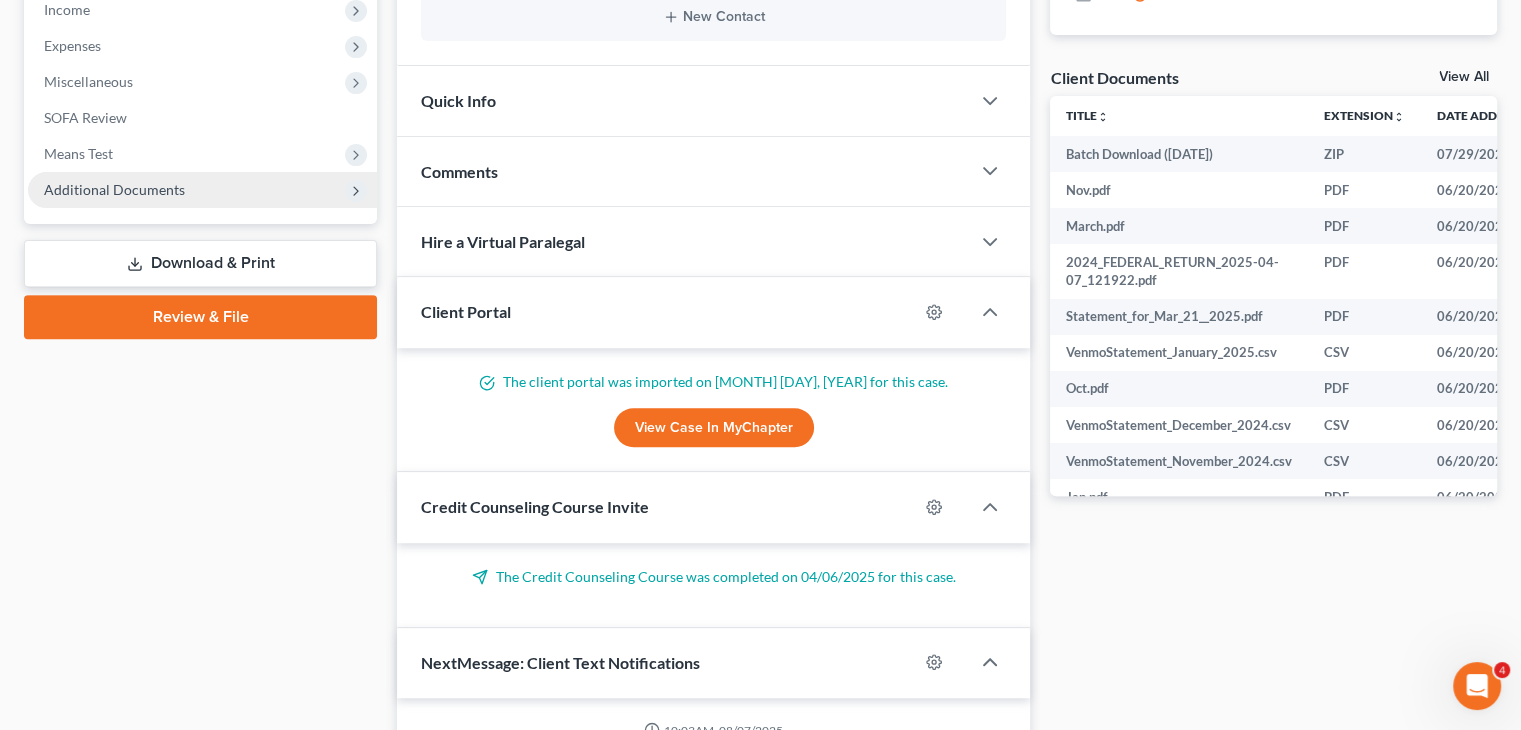 click on "Additional Documents" at bounding box center [202, 190] 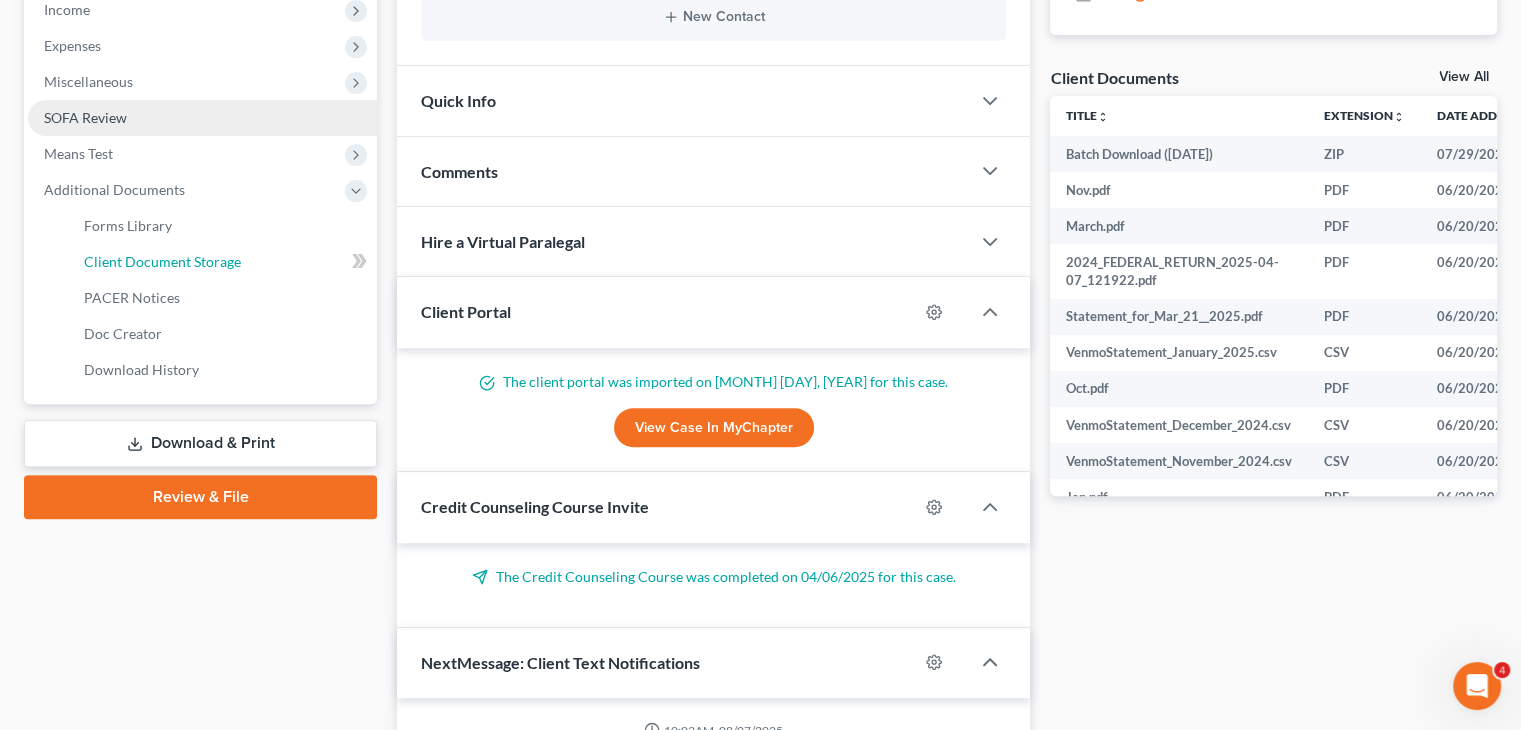 click on "Client Document Storage" at bounding box center [162, 261] 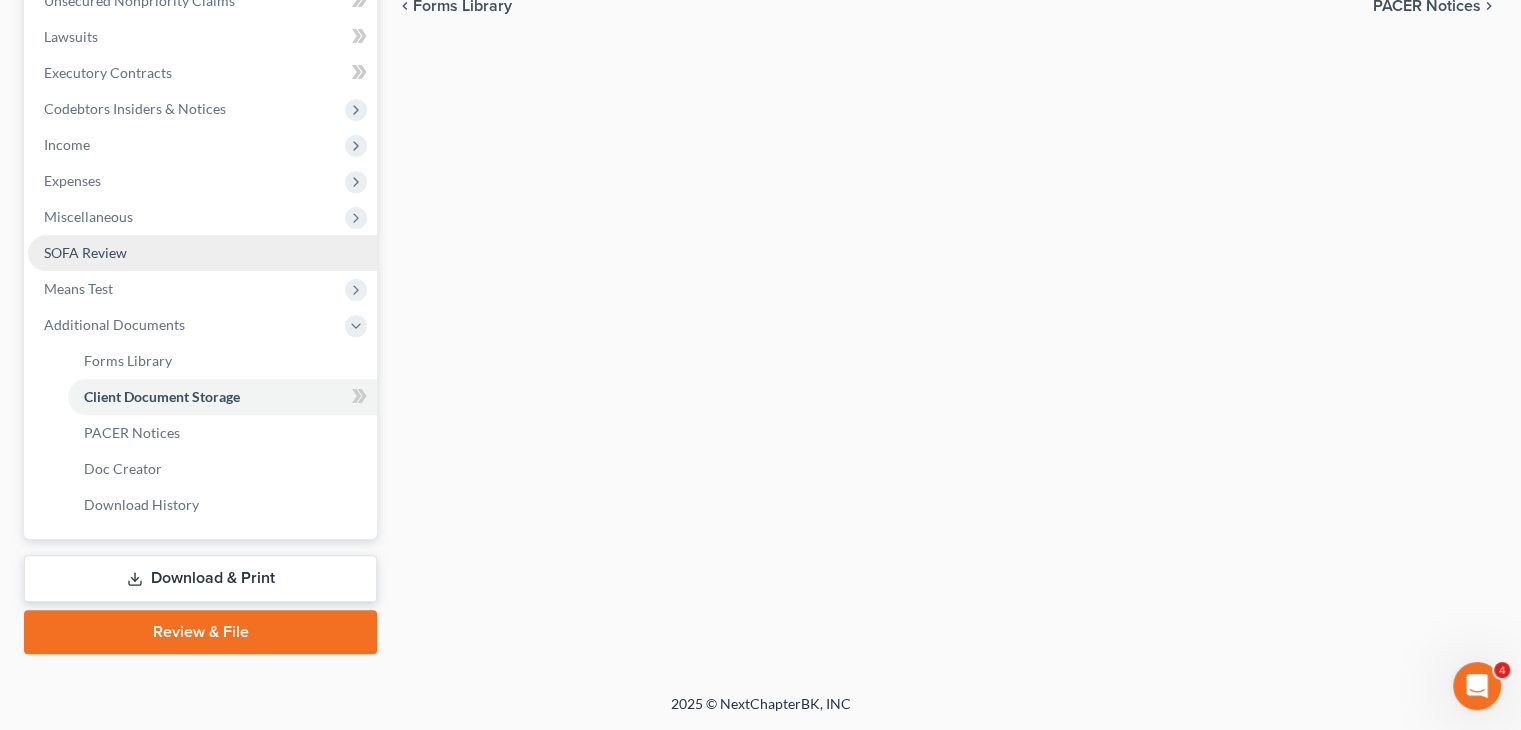scroll, scrollTop: 488, scrollLeft: 0, axis: vertical 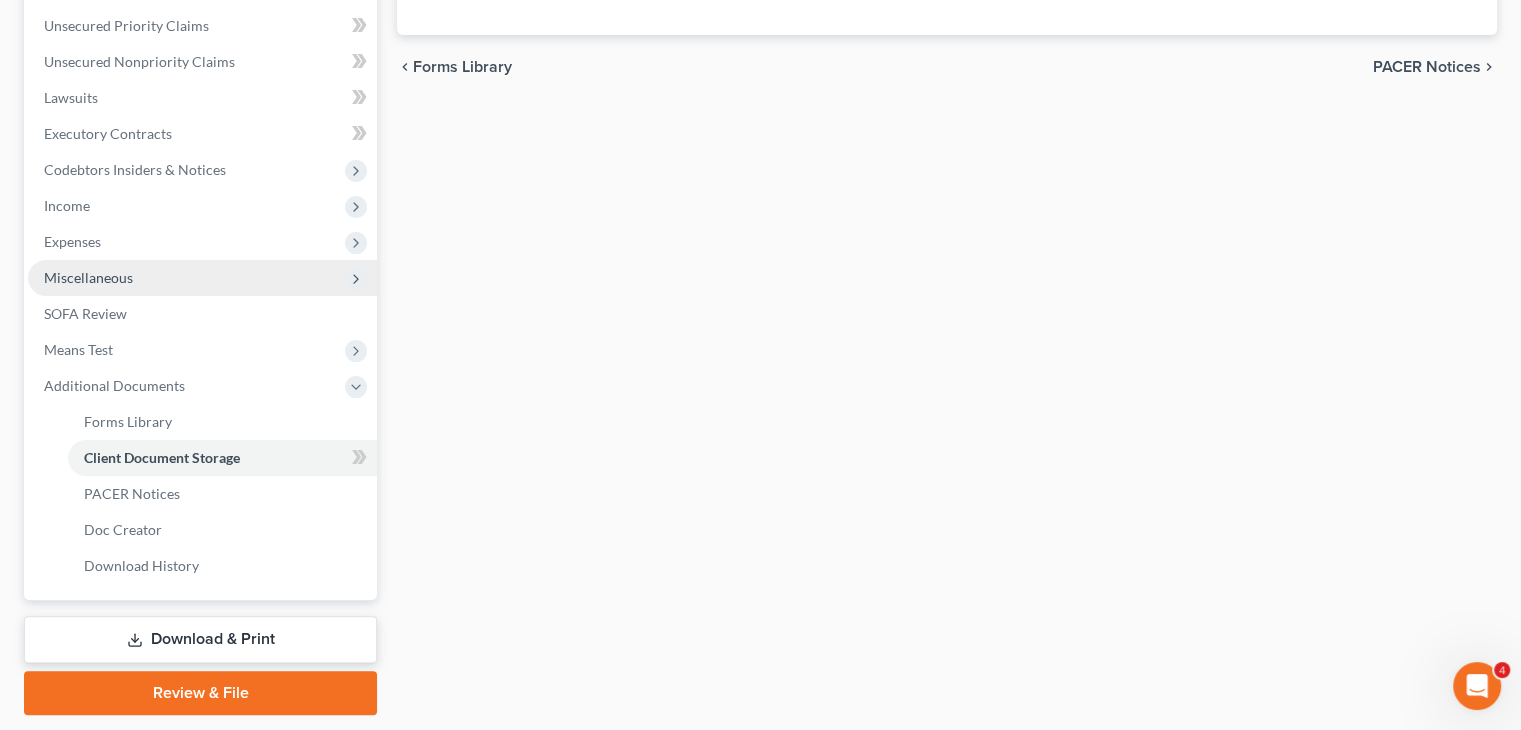 select on "7" 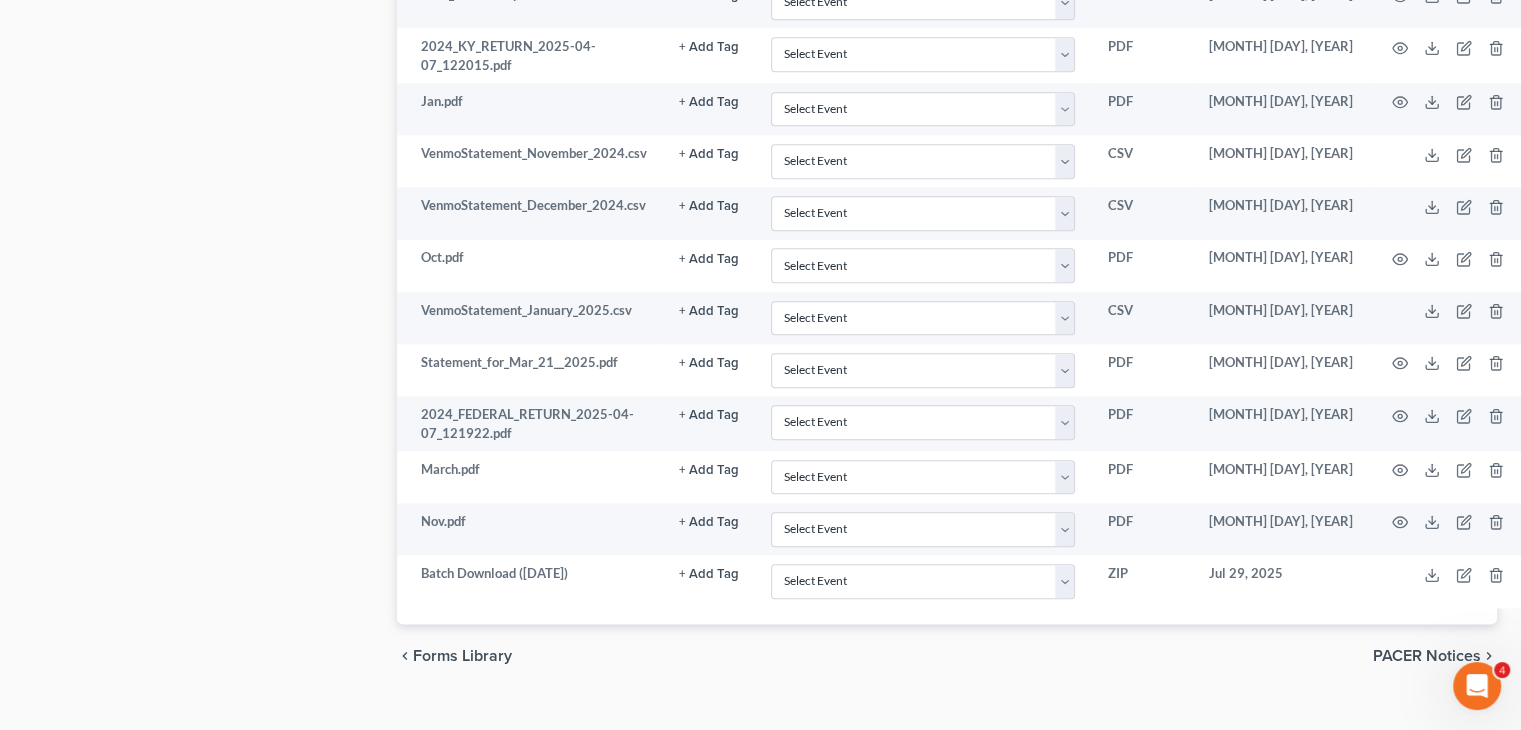 scroll, scrollTop: 2231, scrollLeft: 0, axis: vertical 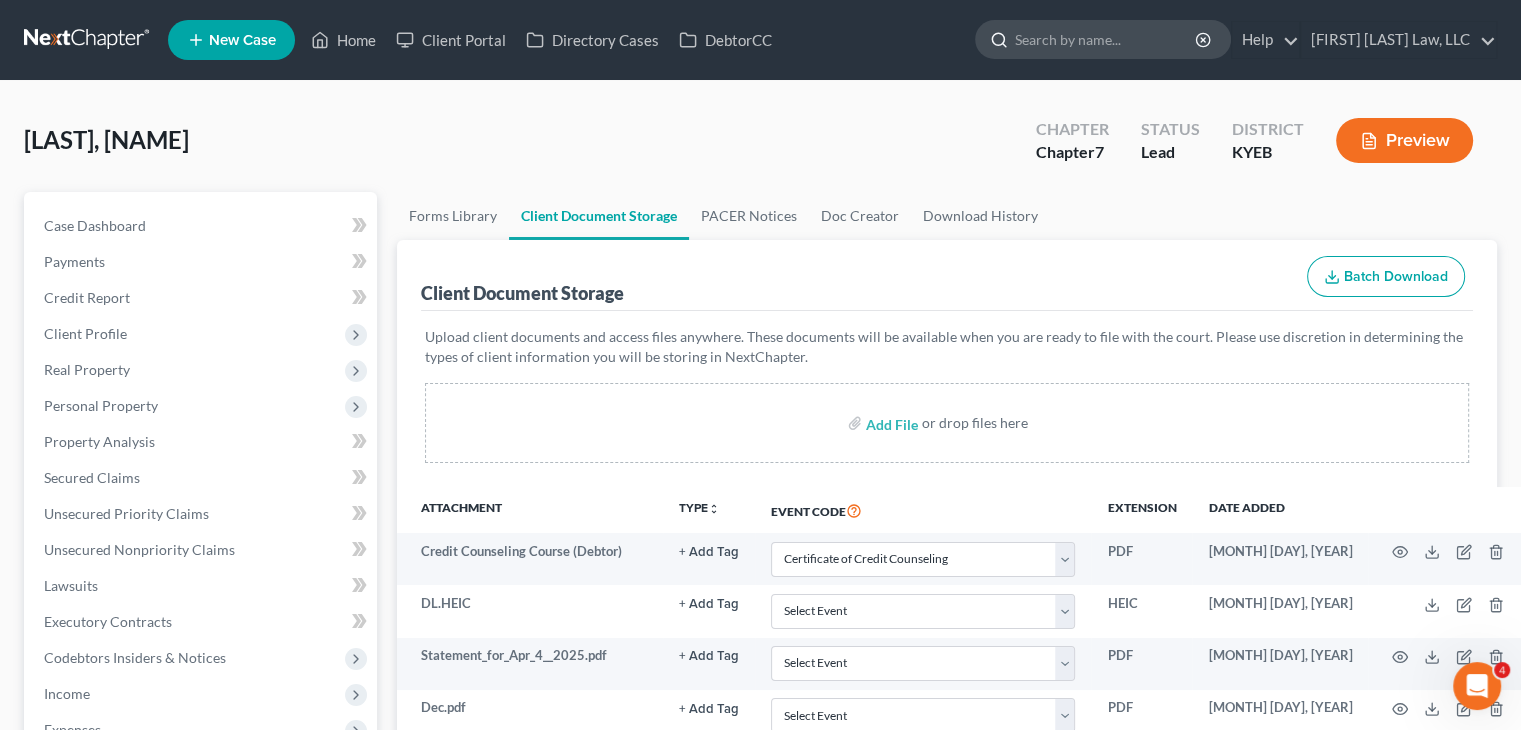 click at bounding box center [1106, 39] 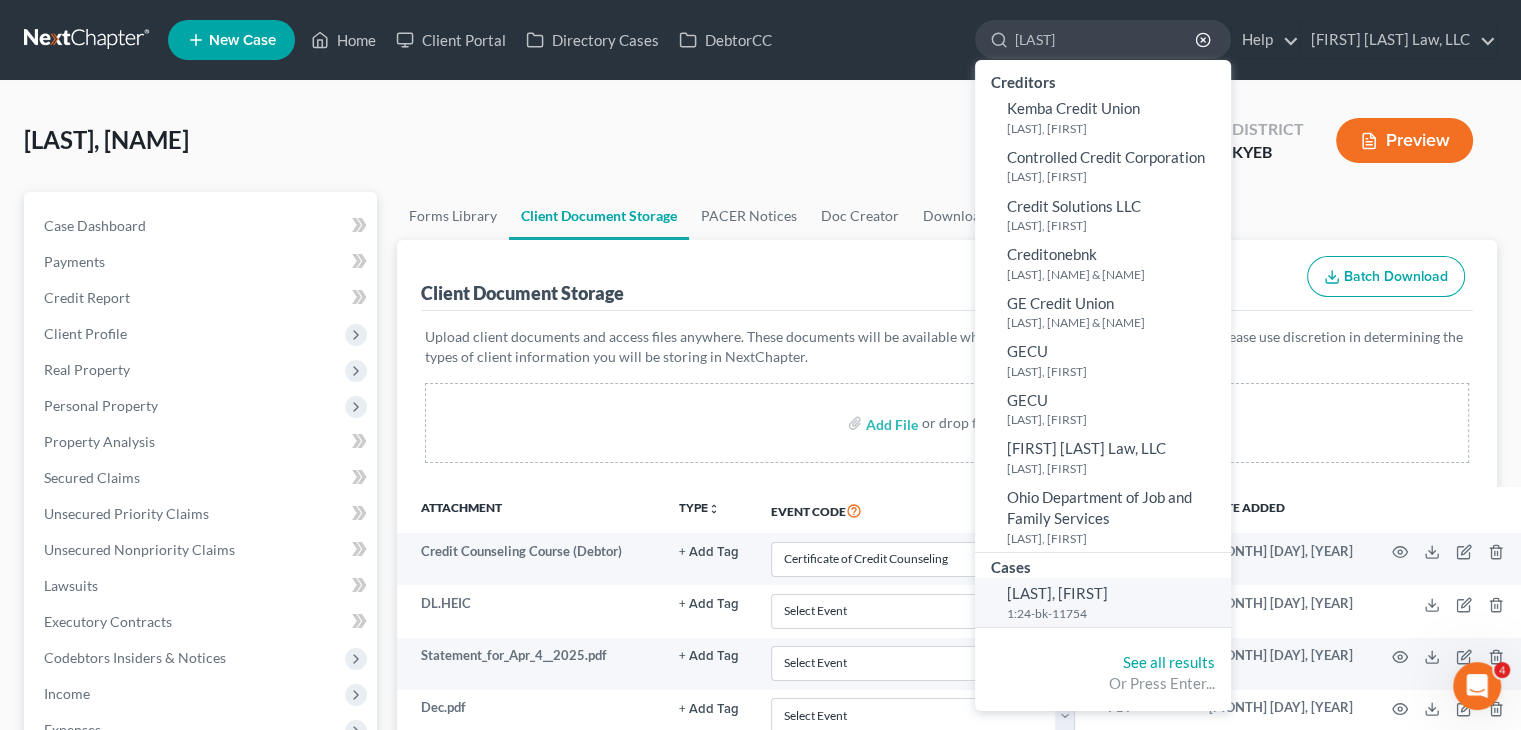 type on "cranston" 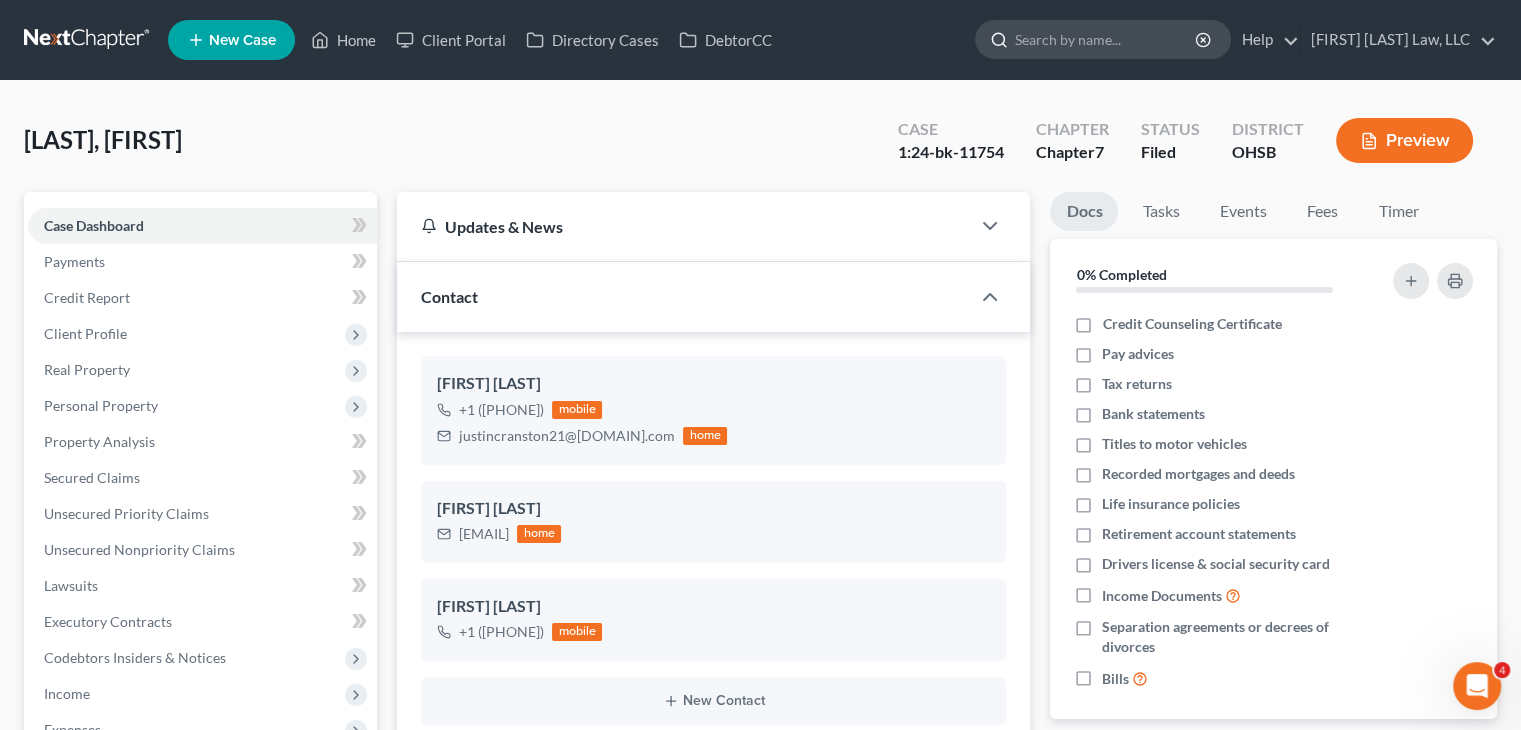 click at bounding box center (1106, 39) 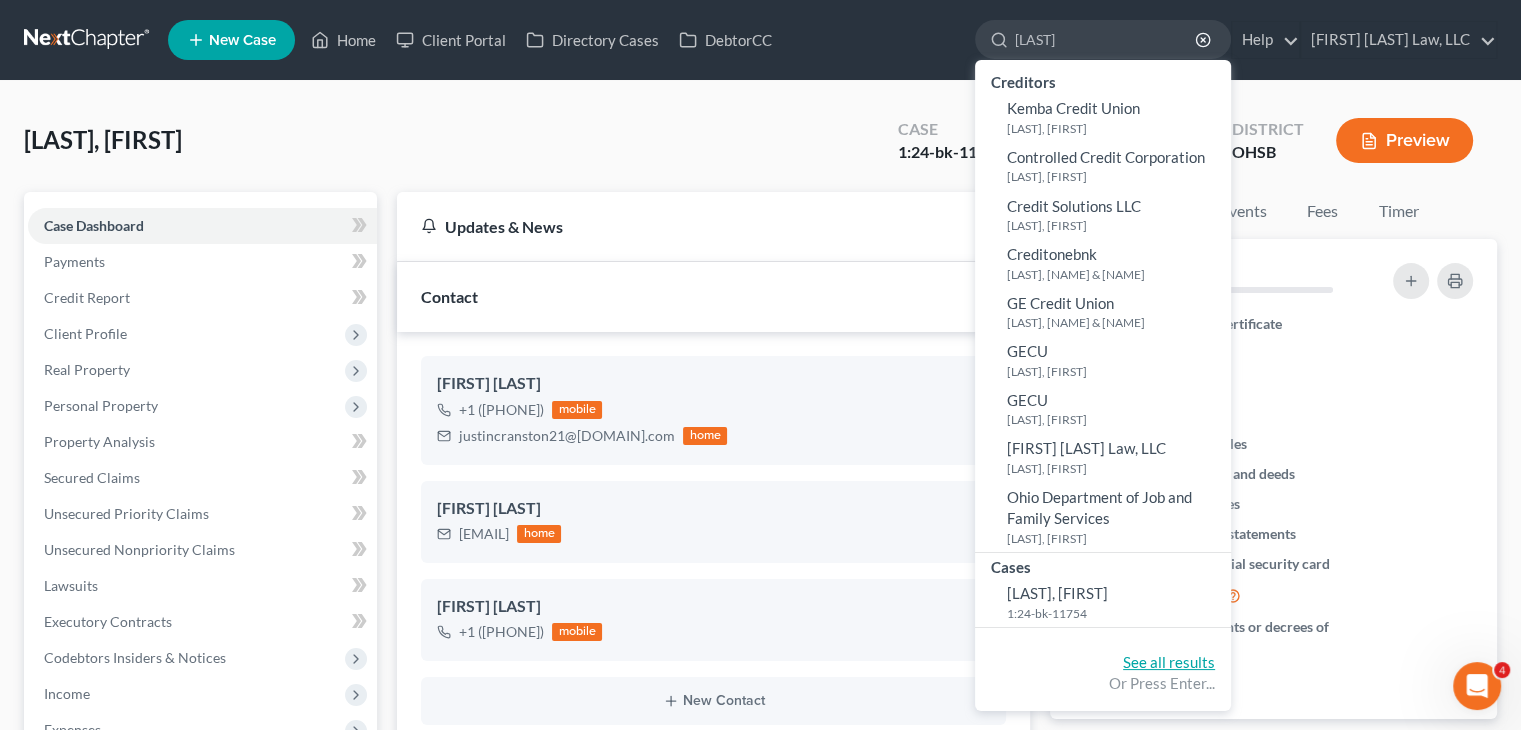 type on "cranston" 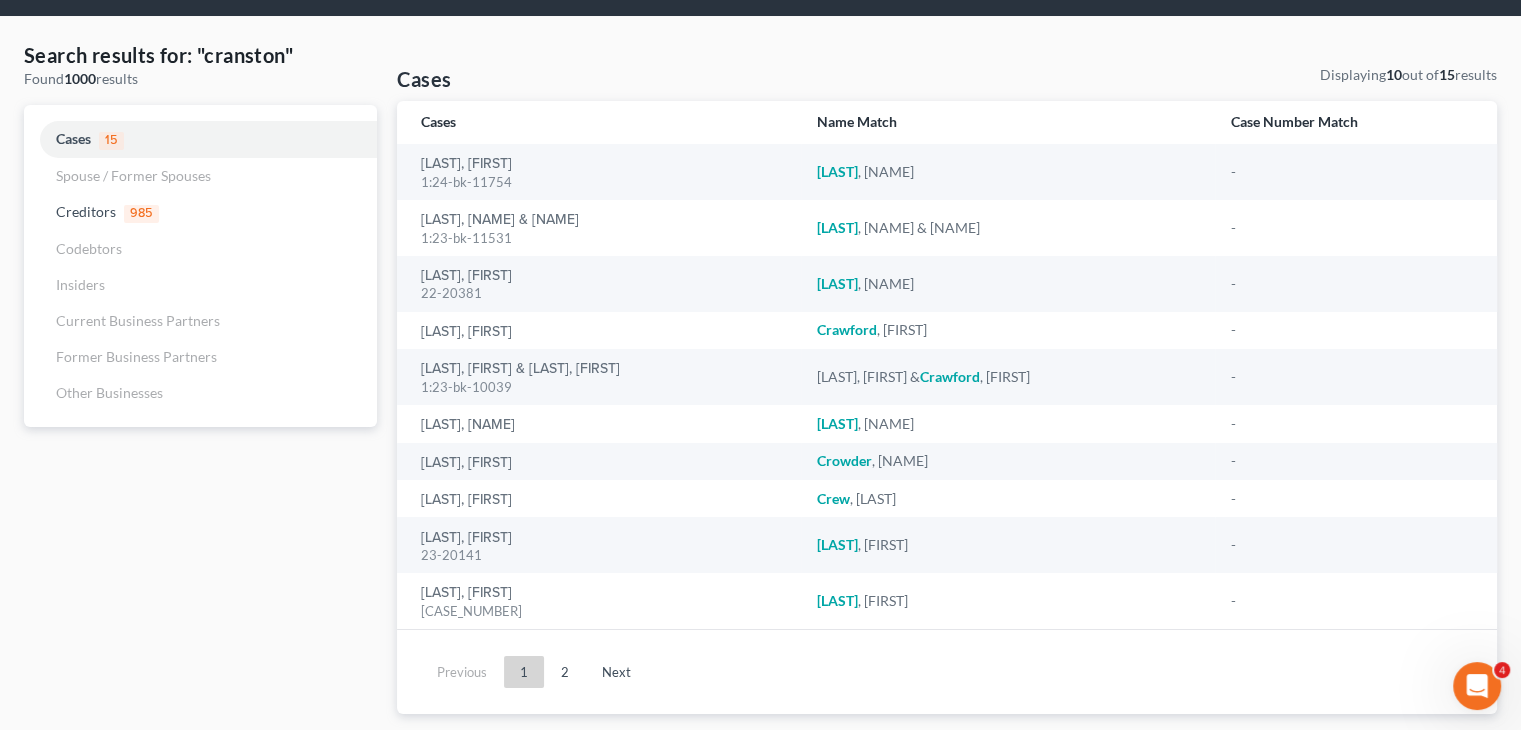 scroll, scrollTop: 72, scrollLeft: 0, axis: vertical 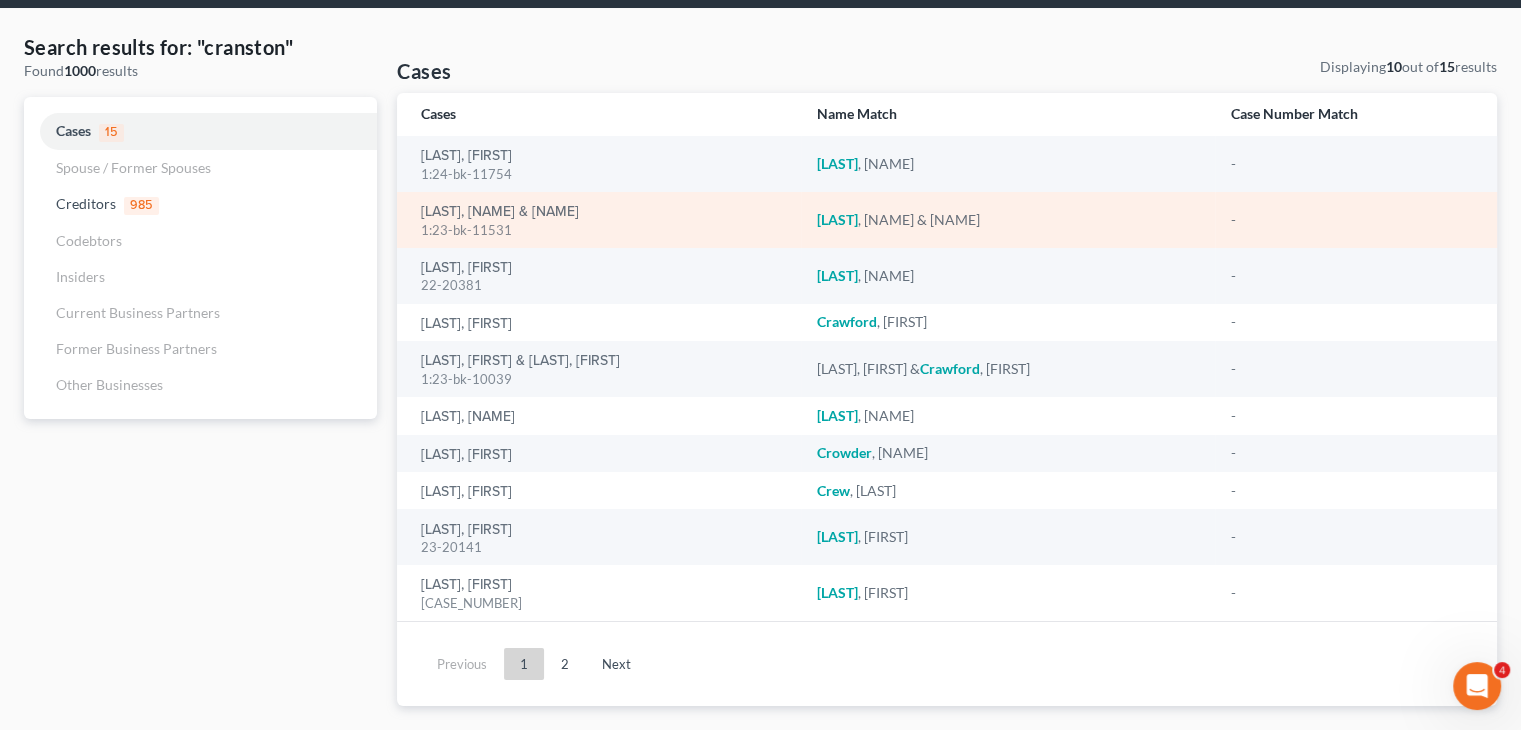 click on "Cranston, Jason & Jennifer 1:23-bk-11531" at bounding box center (603, 220) 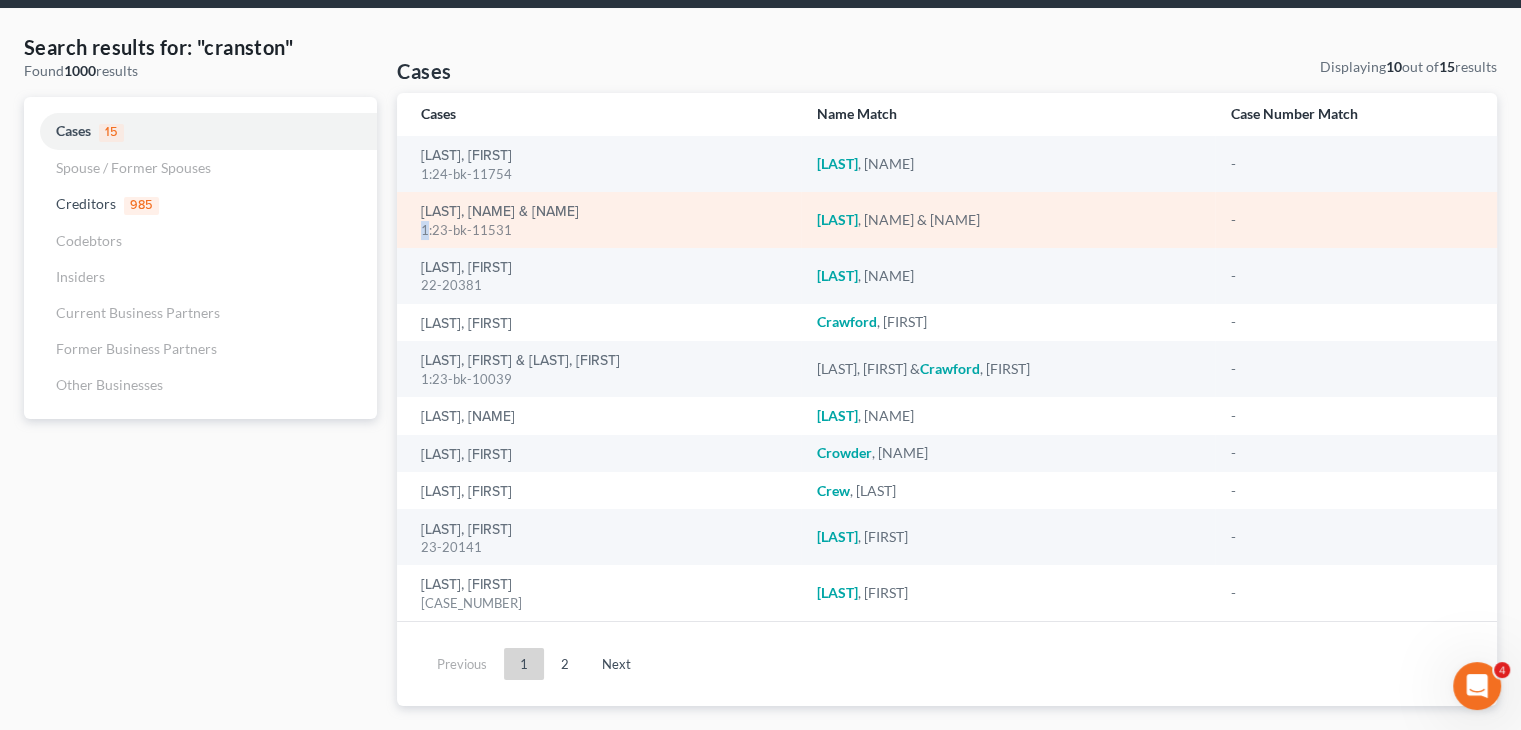 click on "Cranston, Jason & Jennifer 1:23-bk-11531" at bounding box center [603, 220] 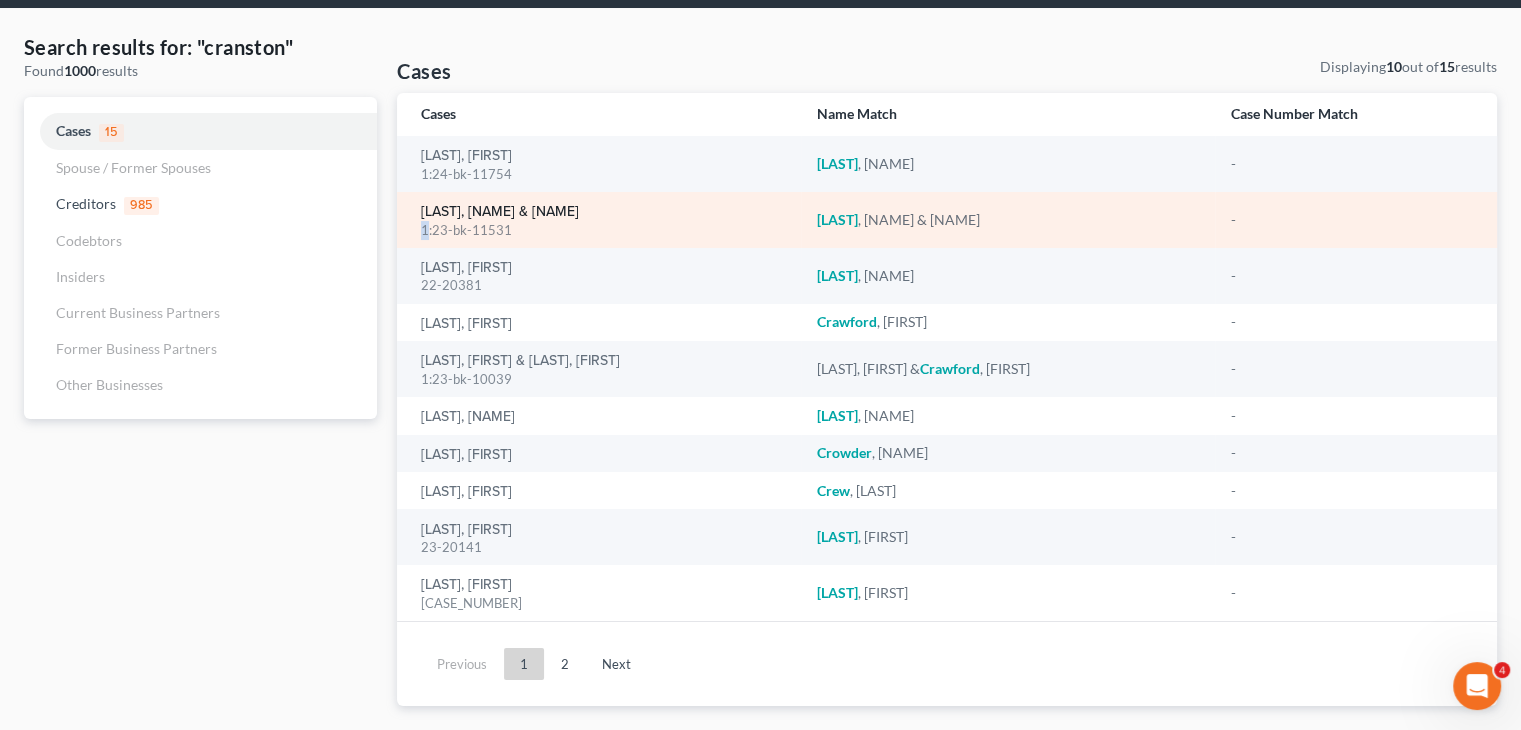 click on "[LAST], [LAST] & [LAST]" at bounding box center (500, 212) 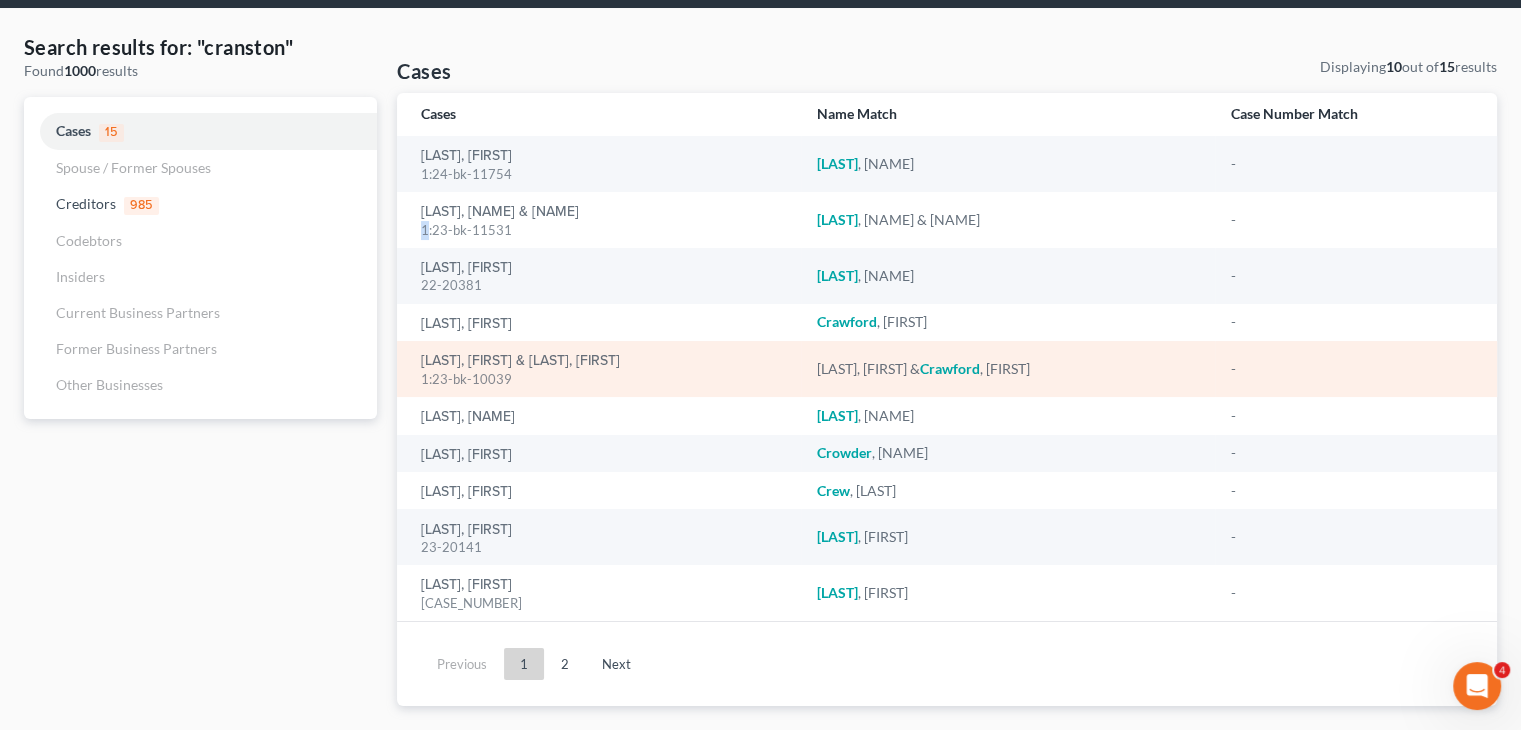 type 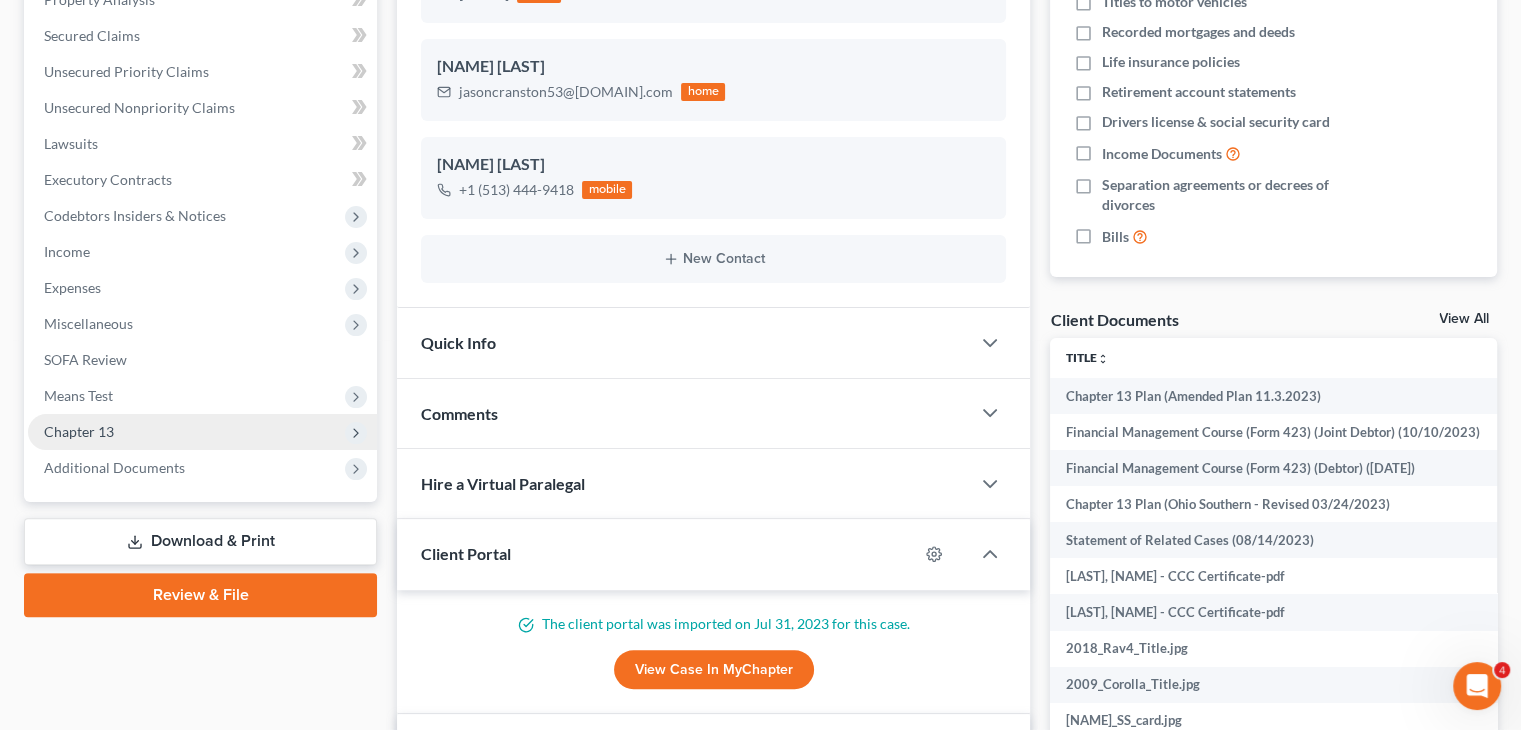 scroll, scrollTop: 443, scrollLeft: 0, axis: vertical 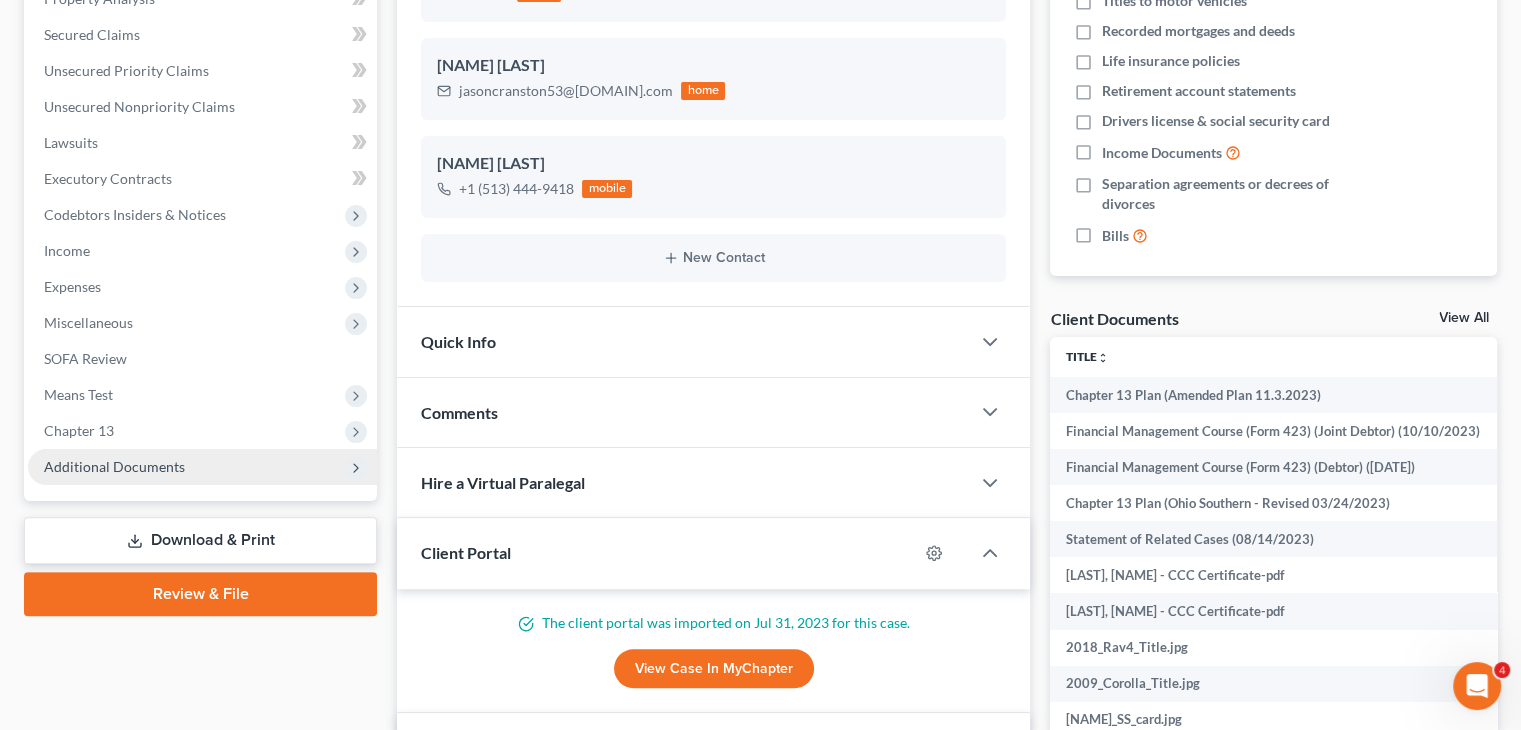 click on "Additional Documents" at bounding box center [114, 466] 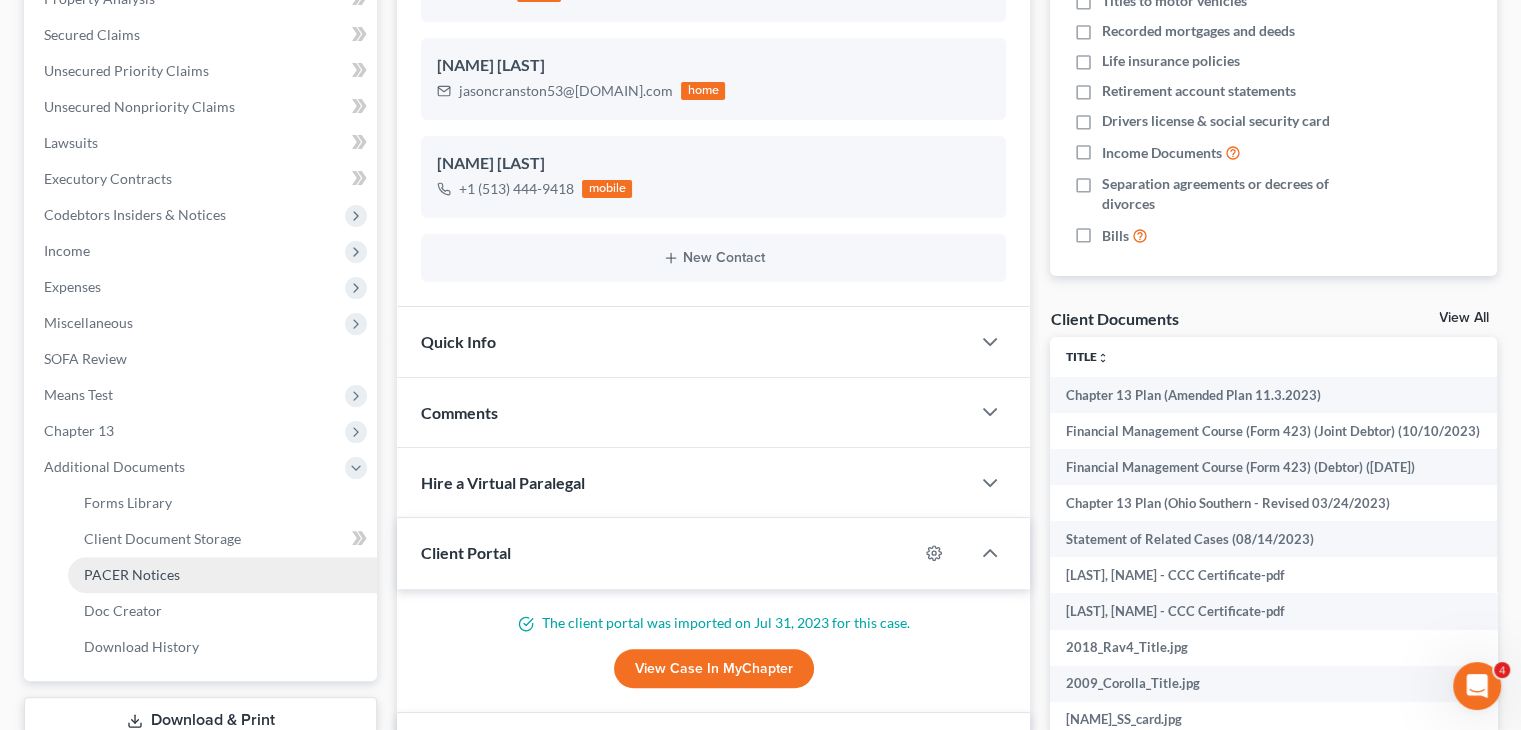 click on "PACER Notices" at bounding box center [132, 574] 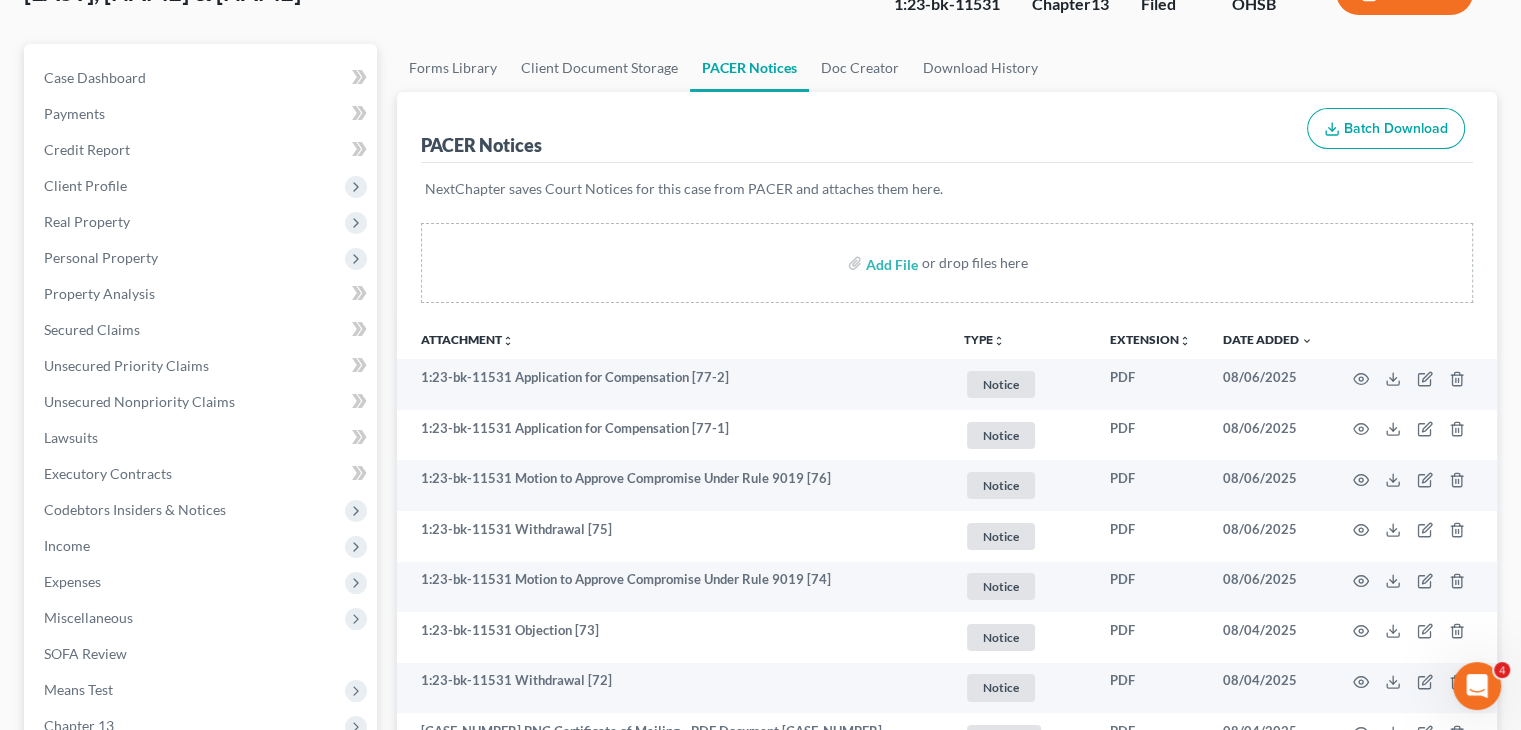 scroll, scrollTop: 147, scrollLeft: 0, axis: vertical 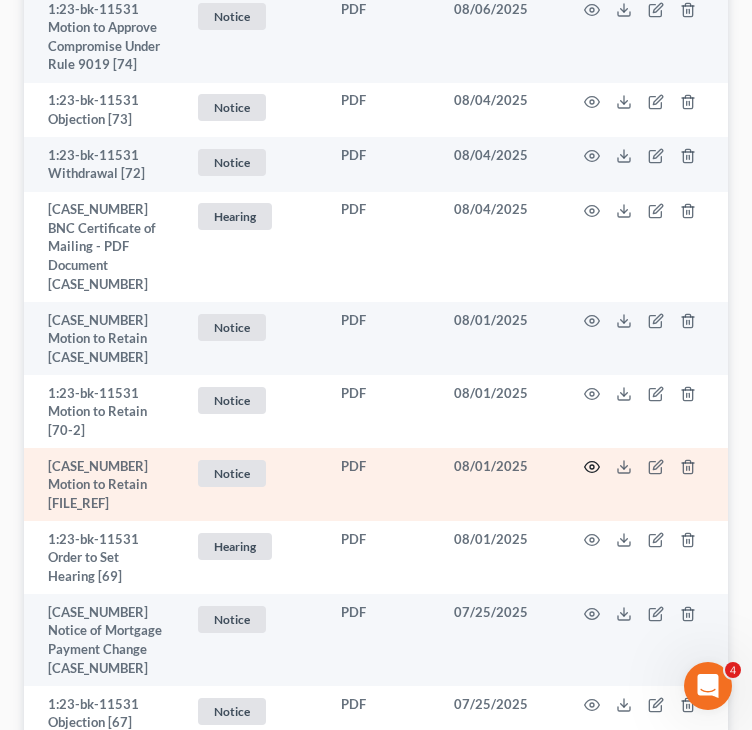 click 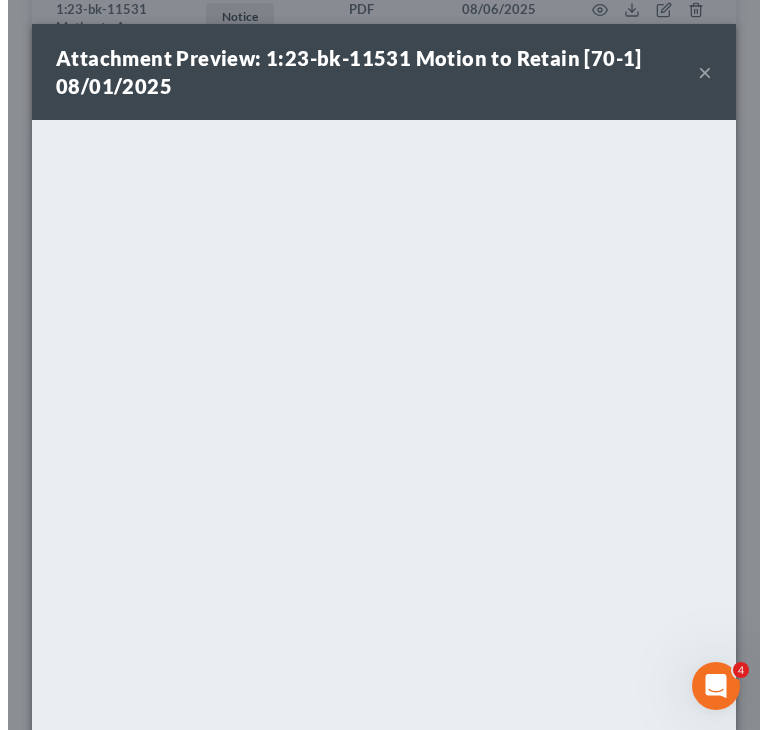 scroll, scrollTop: 870, scrollLeft: 0, axis: vertical 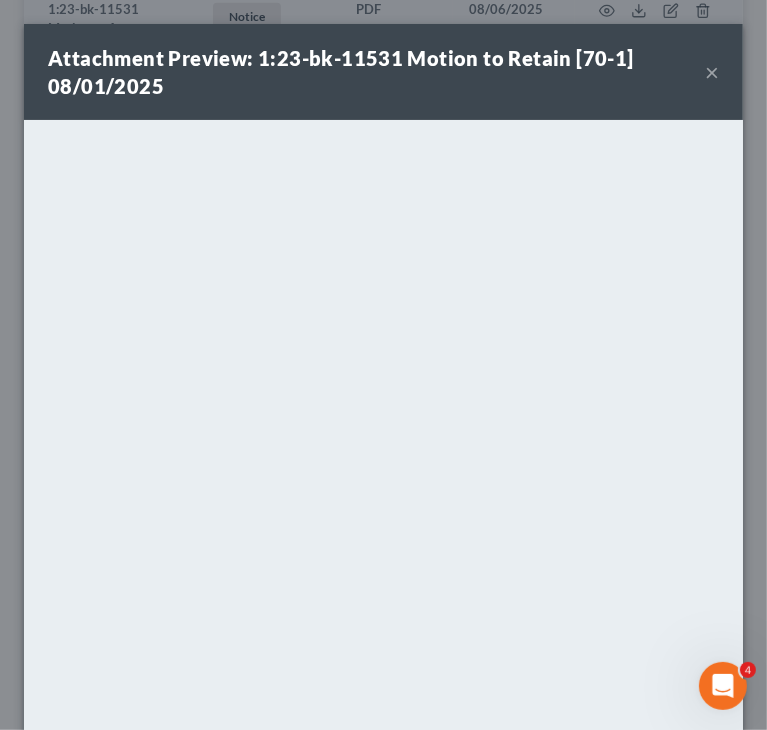 click on "×" at bounding box center [712, 72] 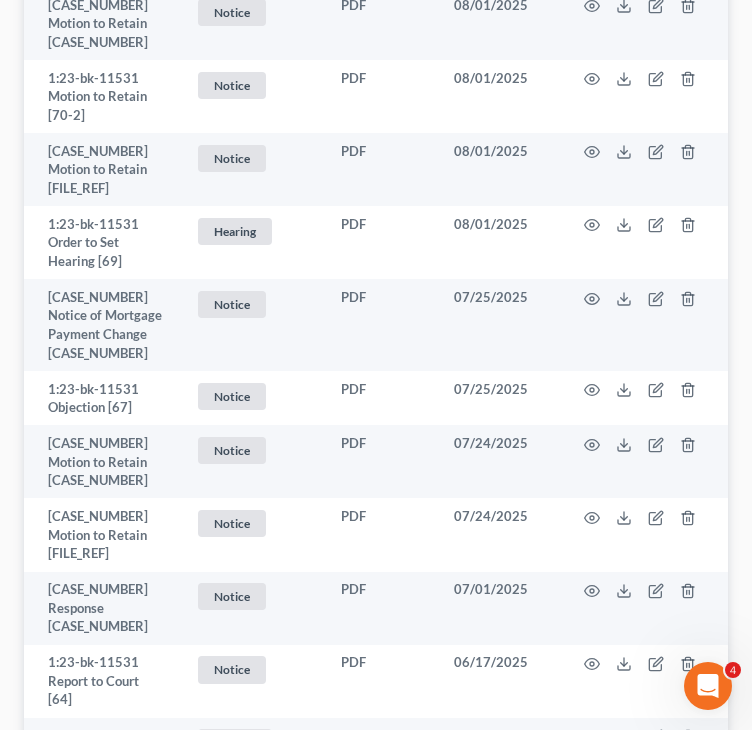 scroll, scrollTop: 1224, scrollLeft: 0, axis: vertical 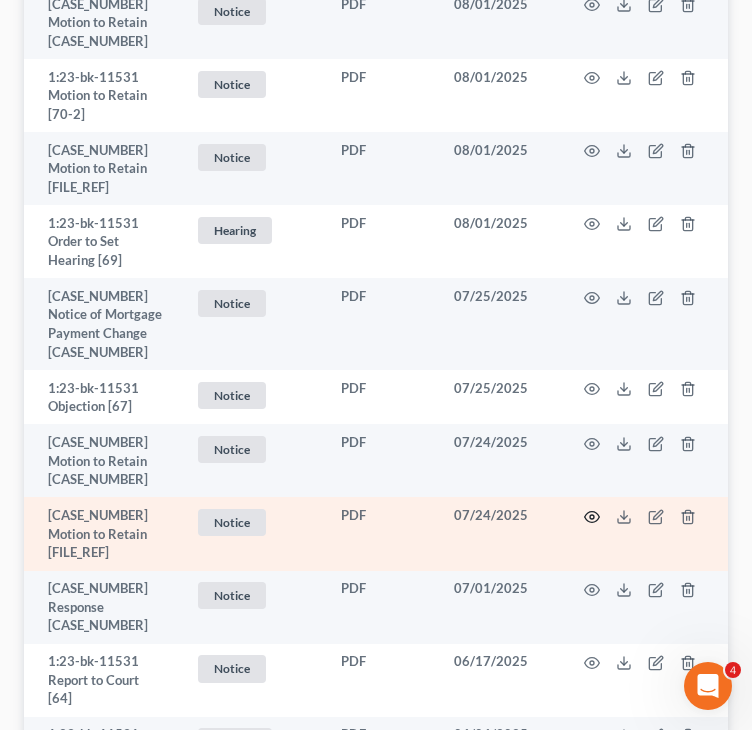 click 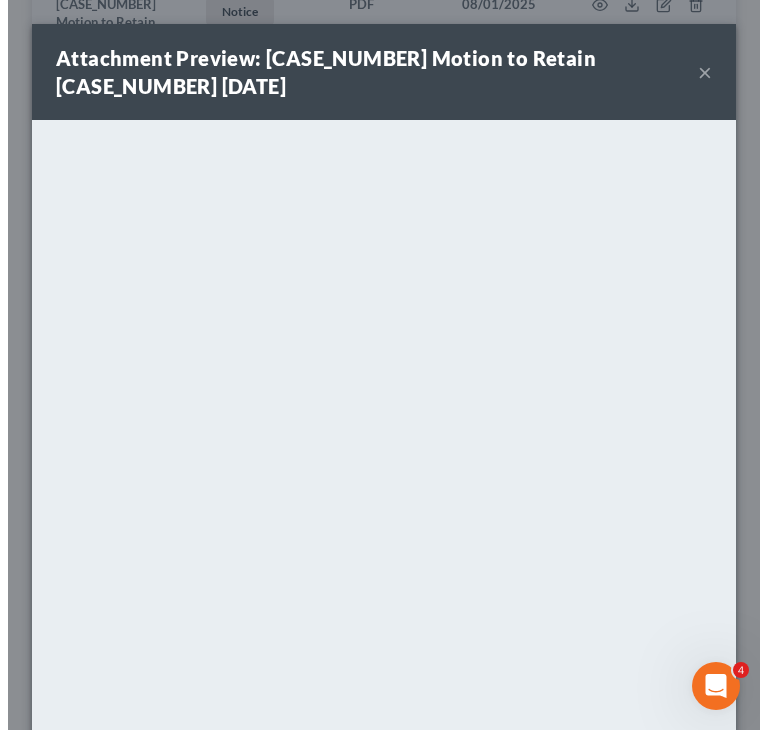 scroll, scrollTop: 1168, scrollLeft: 0, axis: vertical 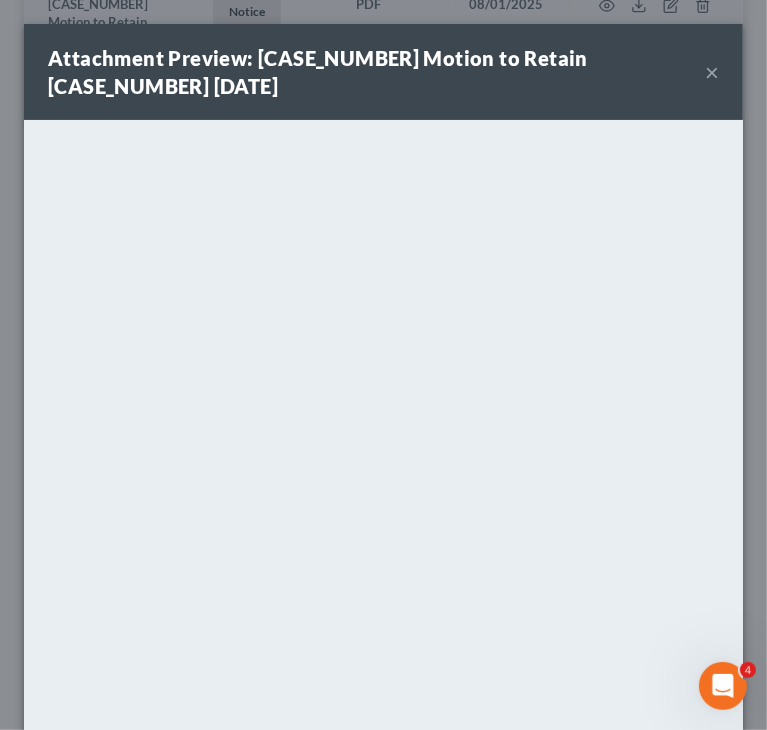 click on "×" at bounding box center [712, 72] 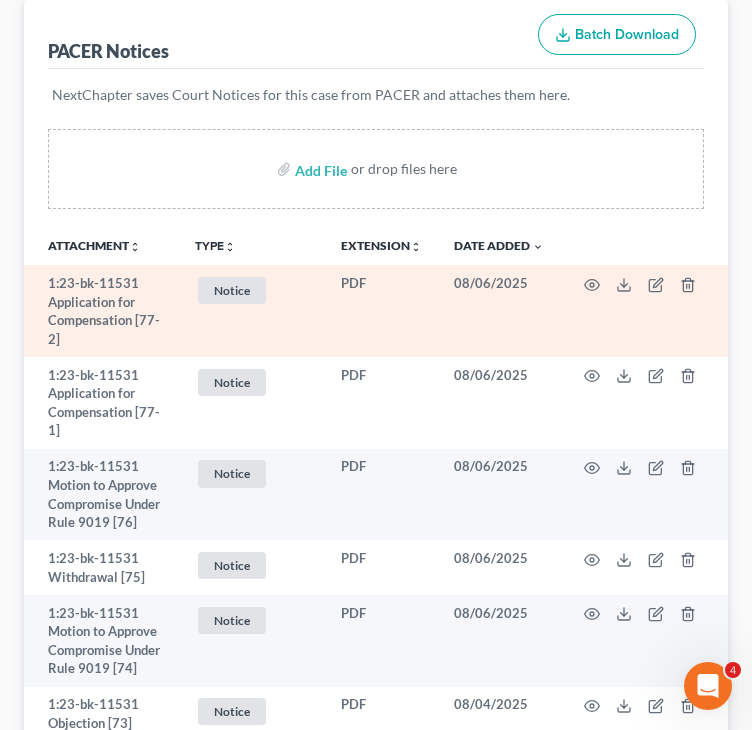 scroll, scrollTop: 340, scrollLeft: 0, axis: vertical 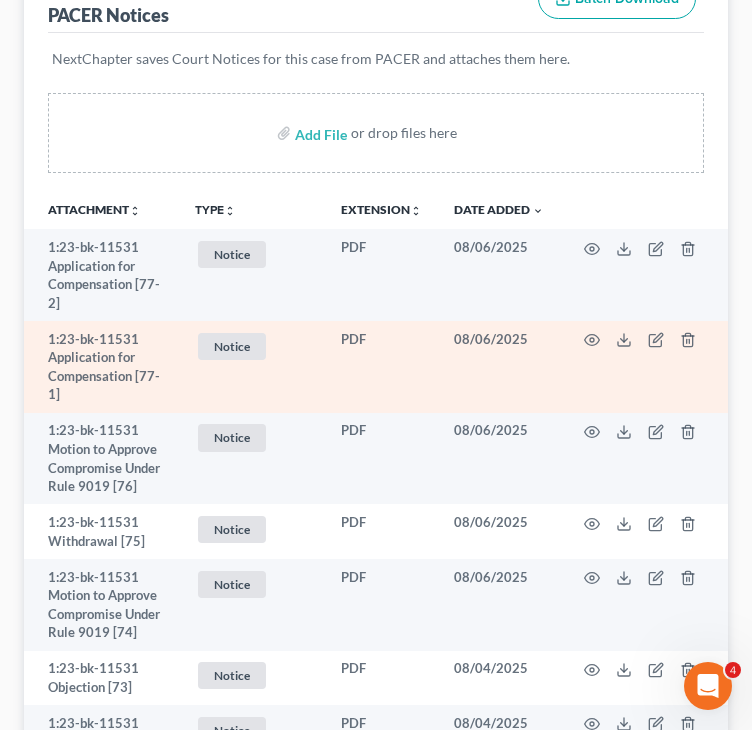 click at bounding box center (644, 367) 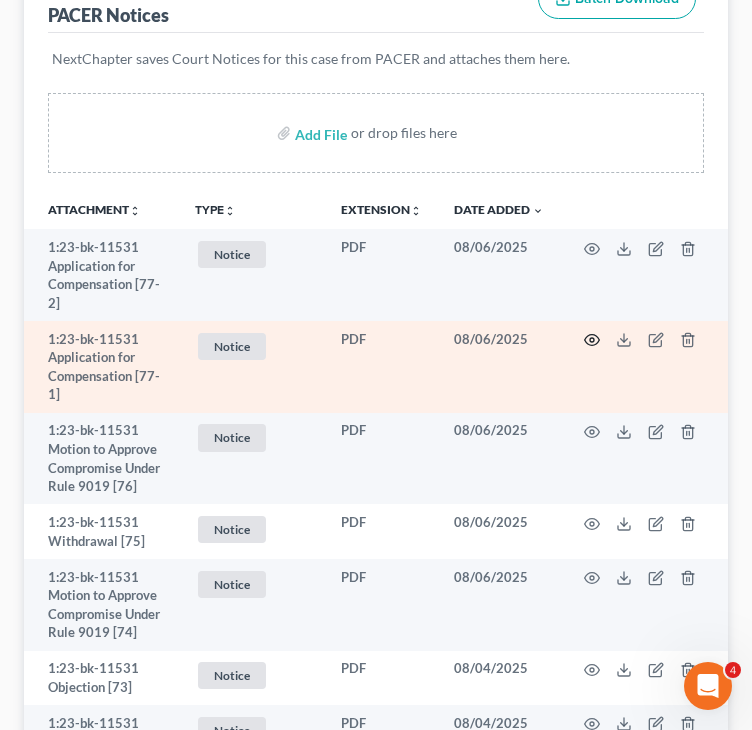 click 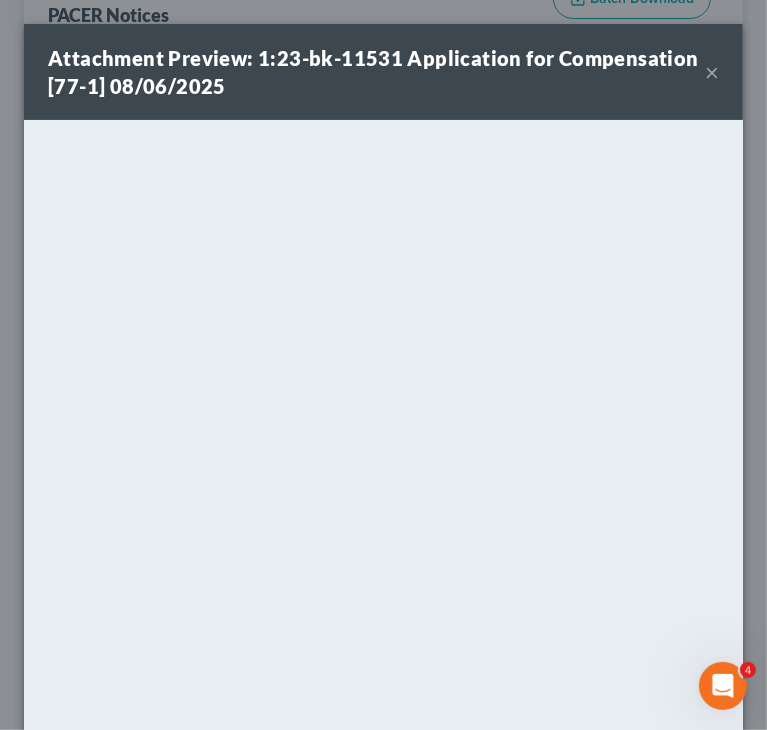 click on "Attachment Preview: 1:23-bk-11531 Application for Compensation [77-1] 08/06/2025 ×" at bounding box center (383, 72) 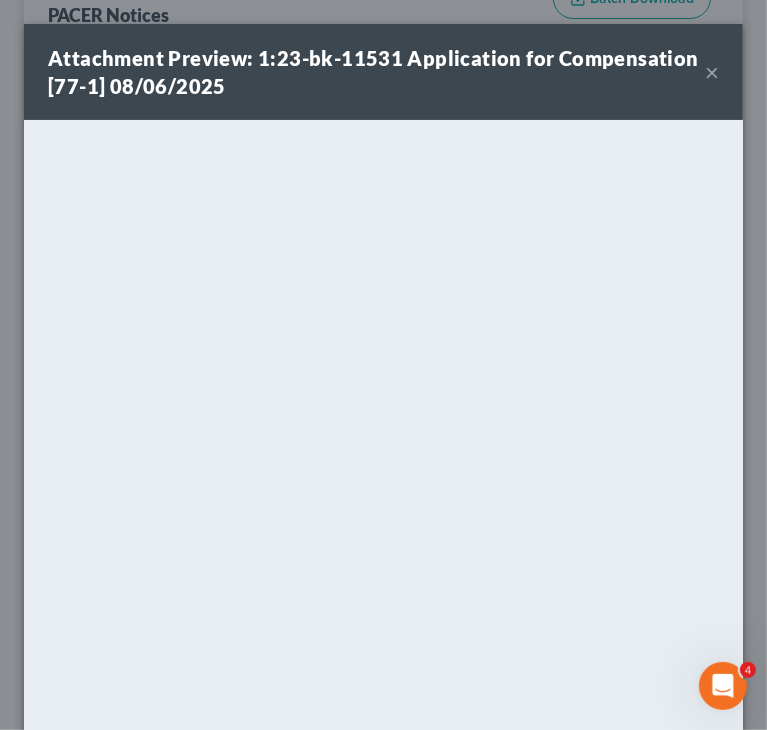click on "×" at bounding box center [712, 72] 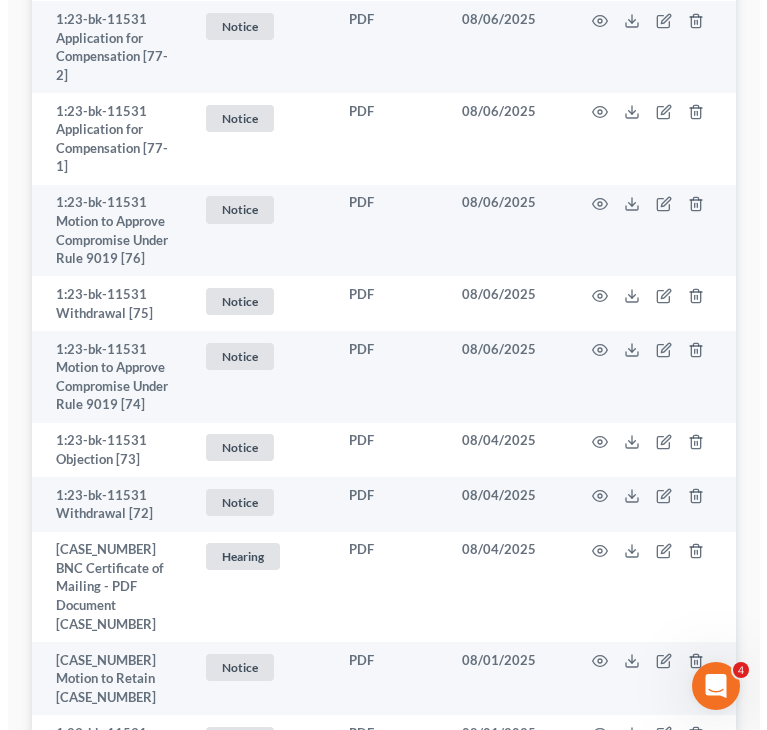 scroll, scrollTop: 575, scrollLeft: 0, axis: vertical 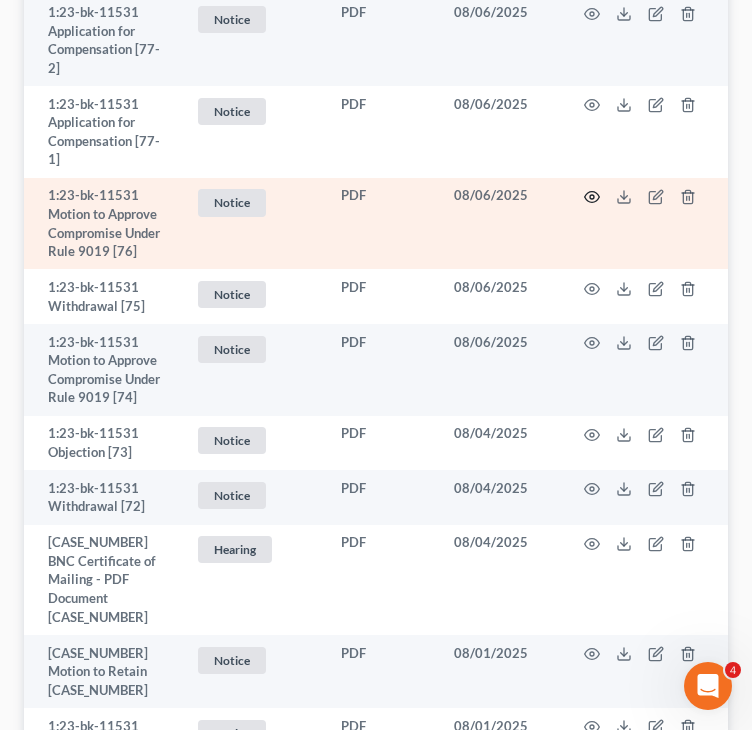 click 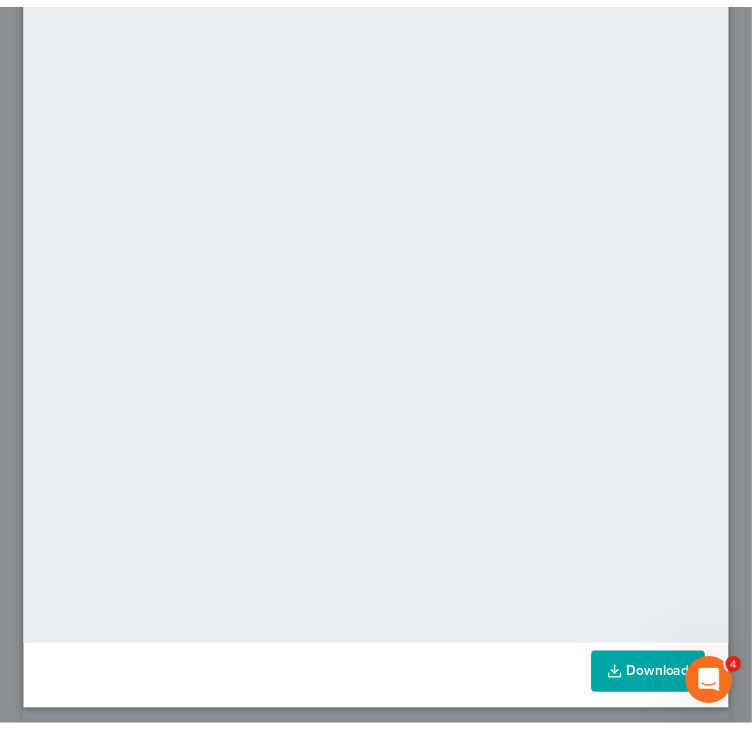 scroll, scrollTop: 0, scrollLeft: 0, axis: both 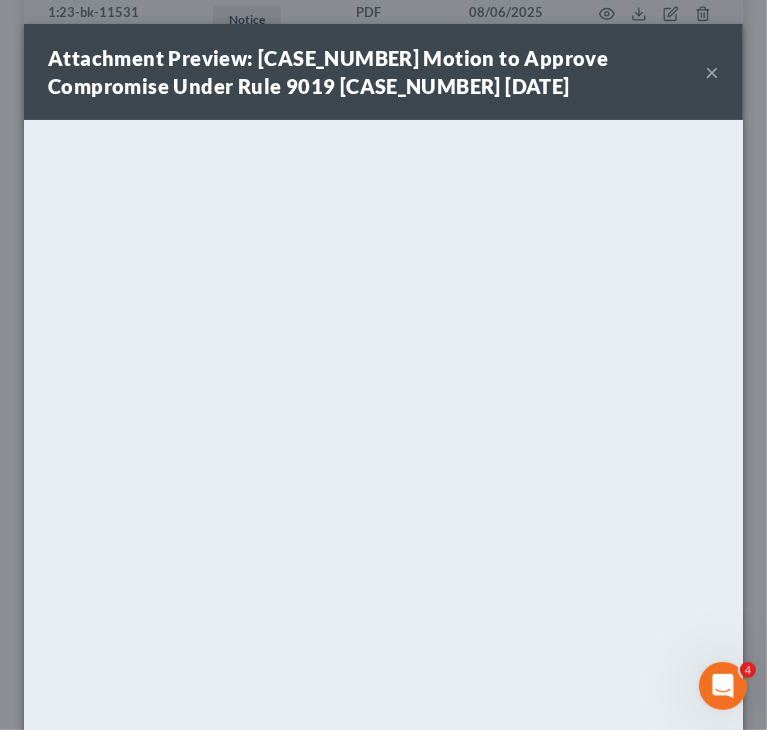 click on "×" at bounding box center (712, 72) 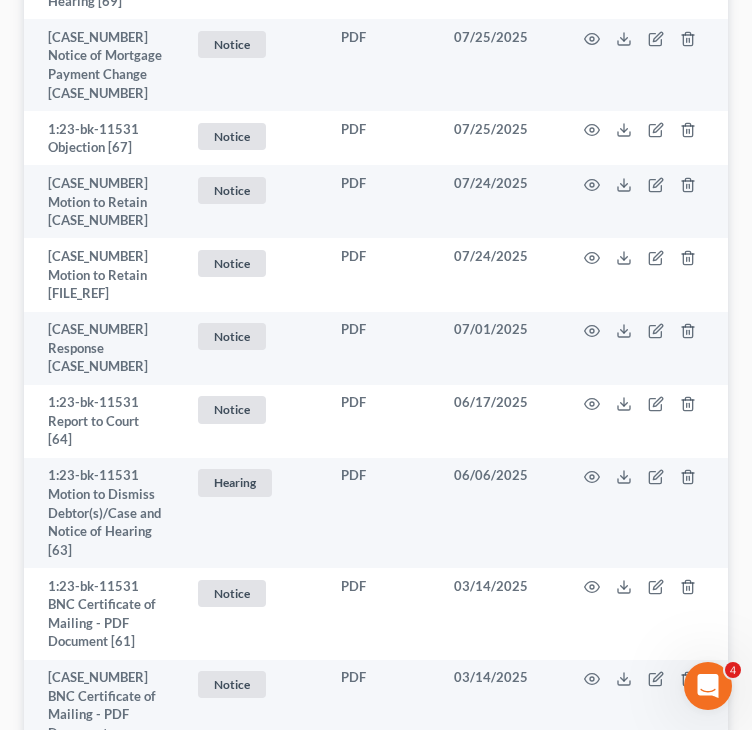 scroll, scrollTop: 1478, scrollLeft: 0, axis: vertical 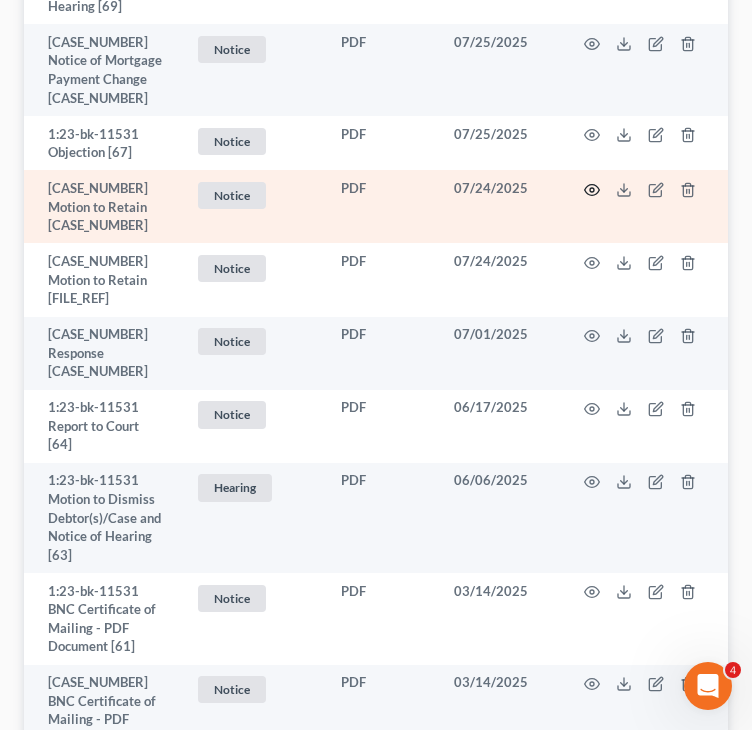 click 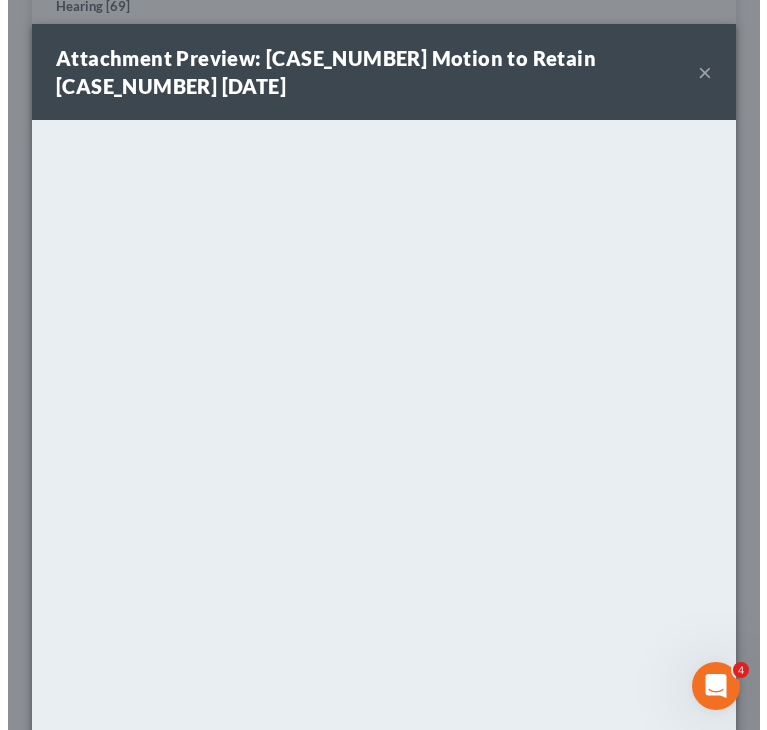 scroll, scrollTop: 1422, scrollLeft: 0, axis: vertical 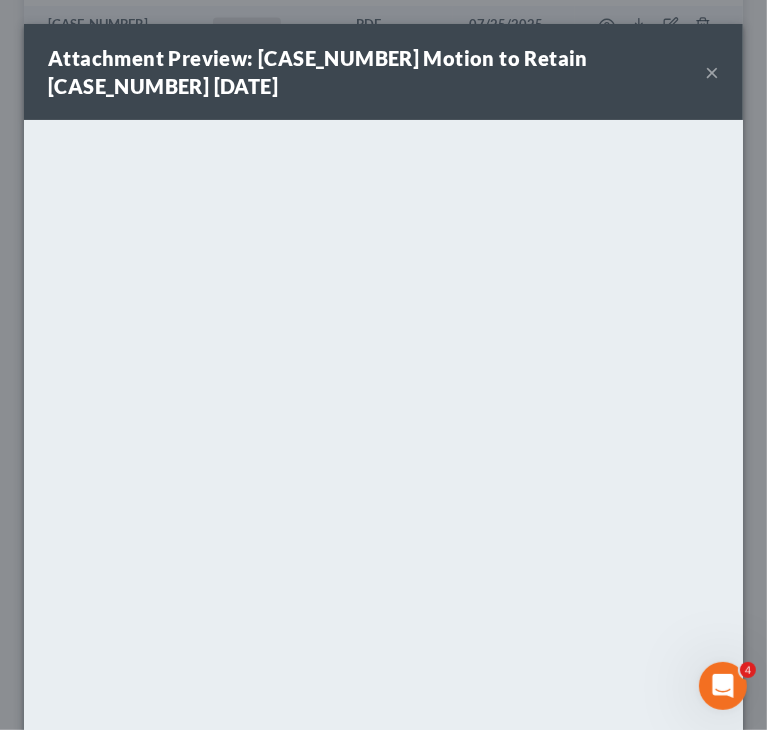 click on "Attachment Preview: 1:23-bk-11531 Motion to Retain [66-2] 07/24/2025 ×" at bounding box center [383, 72] 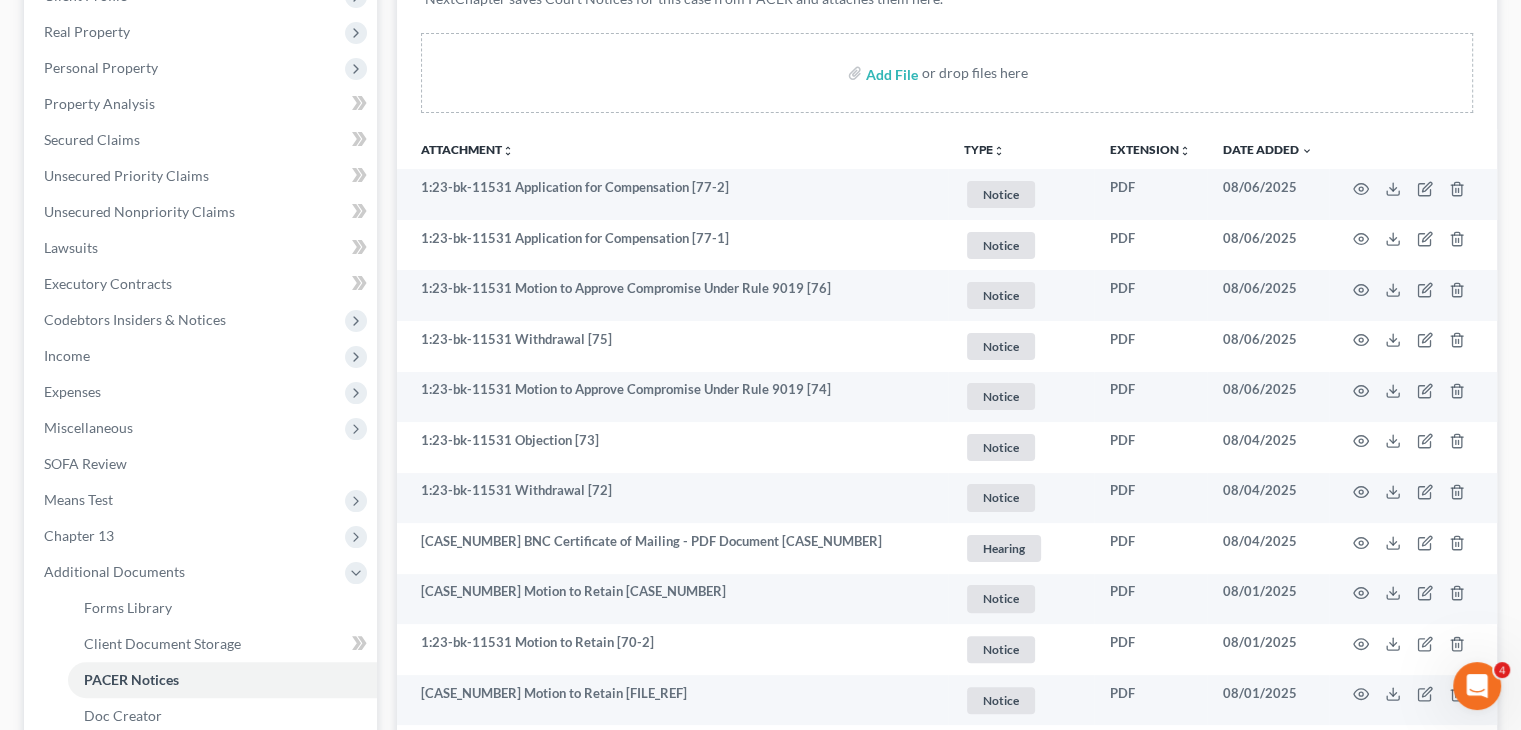 scroll, scrollTop: 0, scrollLeft: 0, axis: both 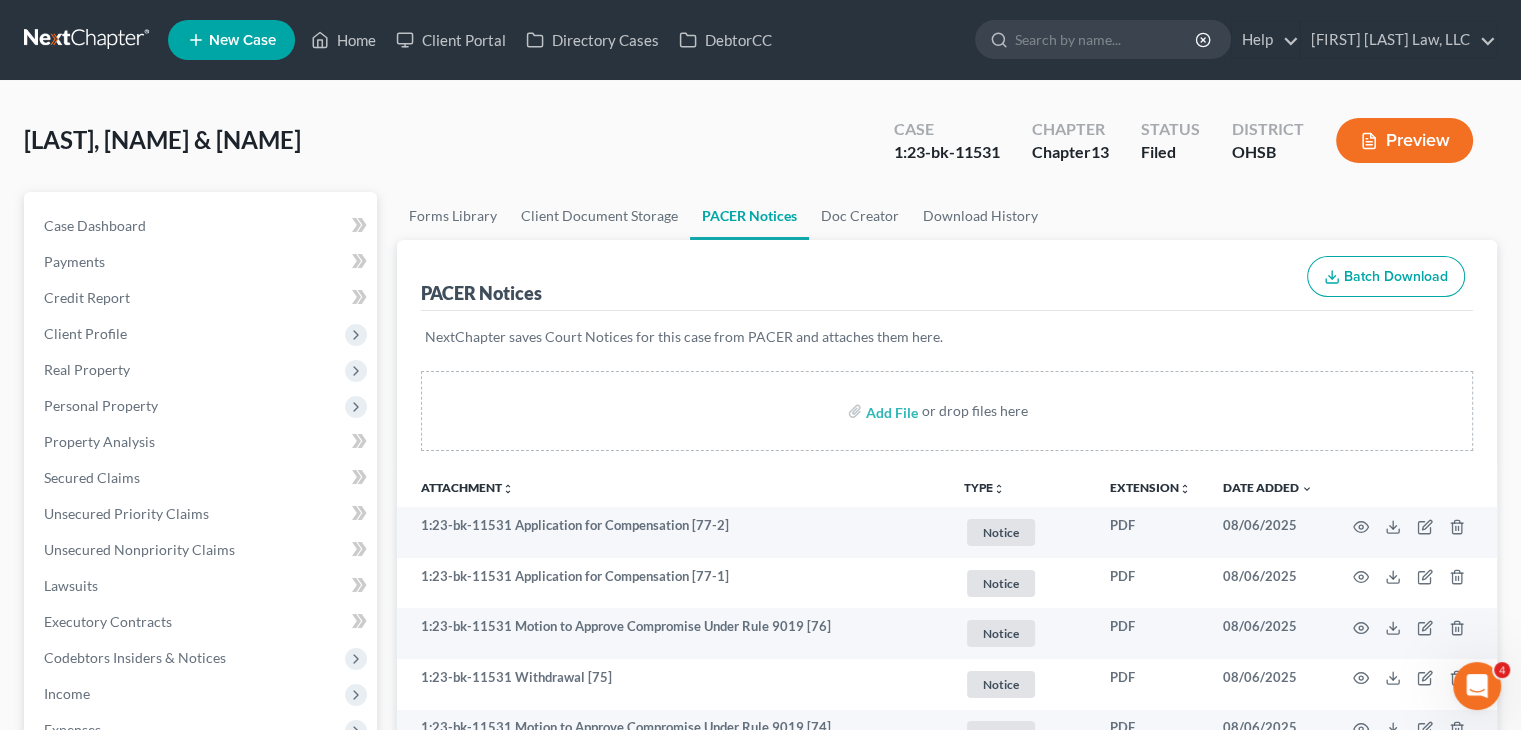 click at bounding box center [88, 40] 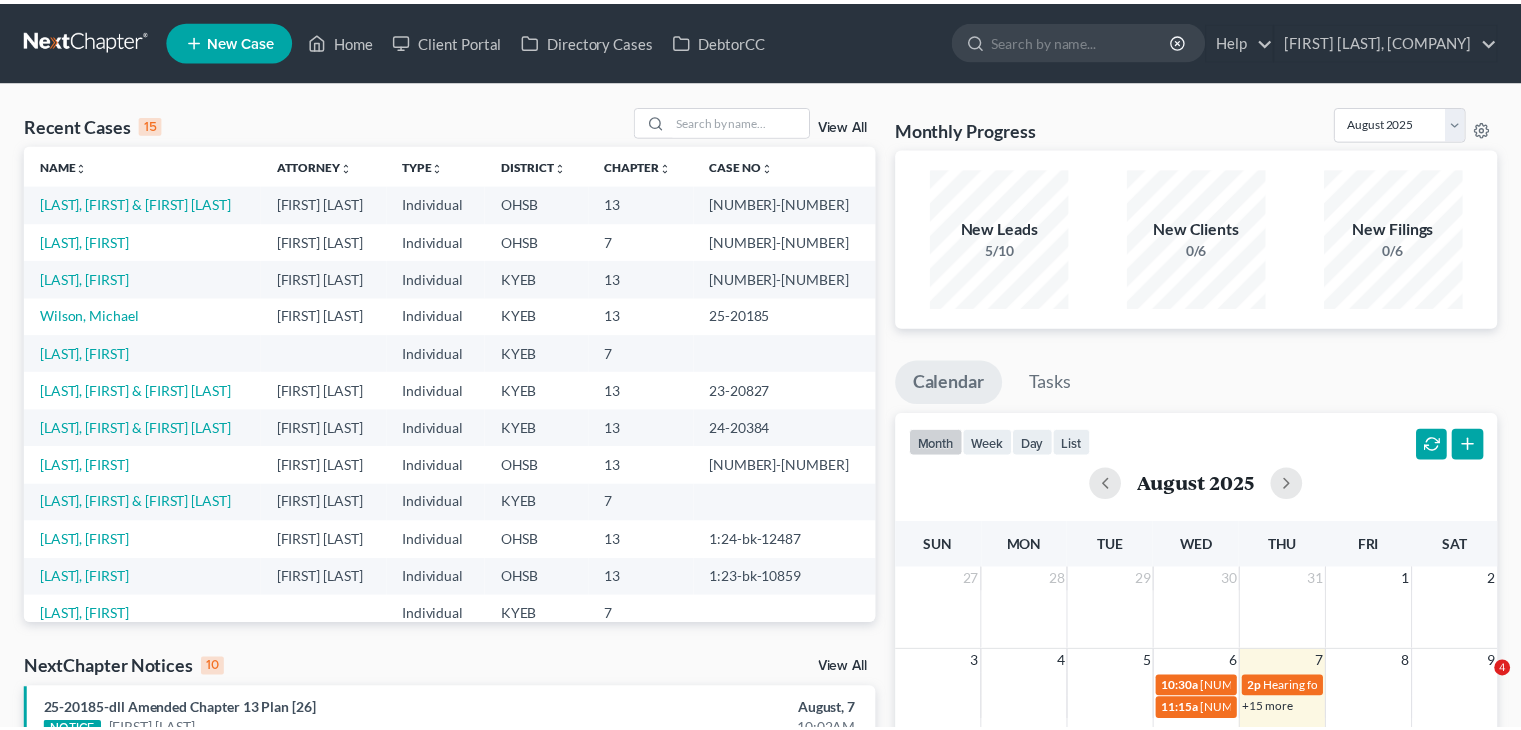 scroll, scrollTop: 0, scrollLeft: 0, axis: both 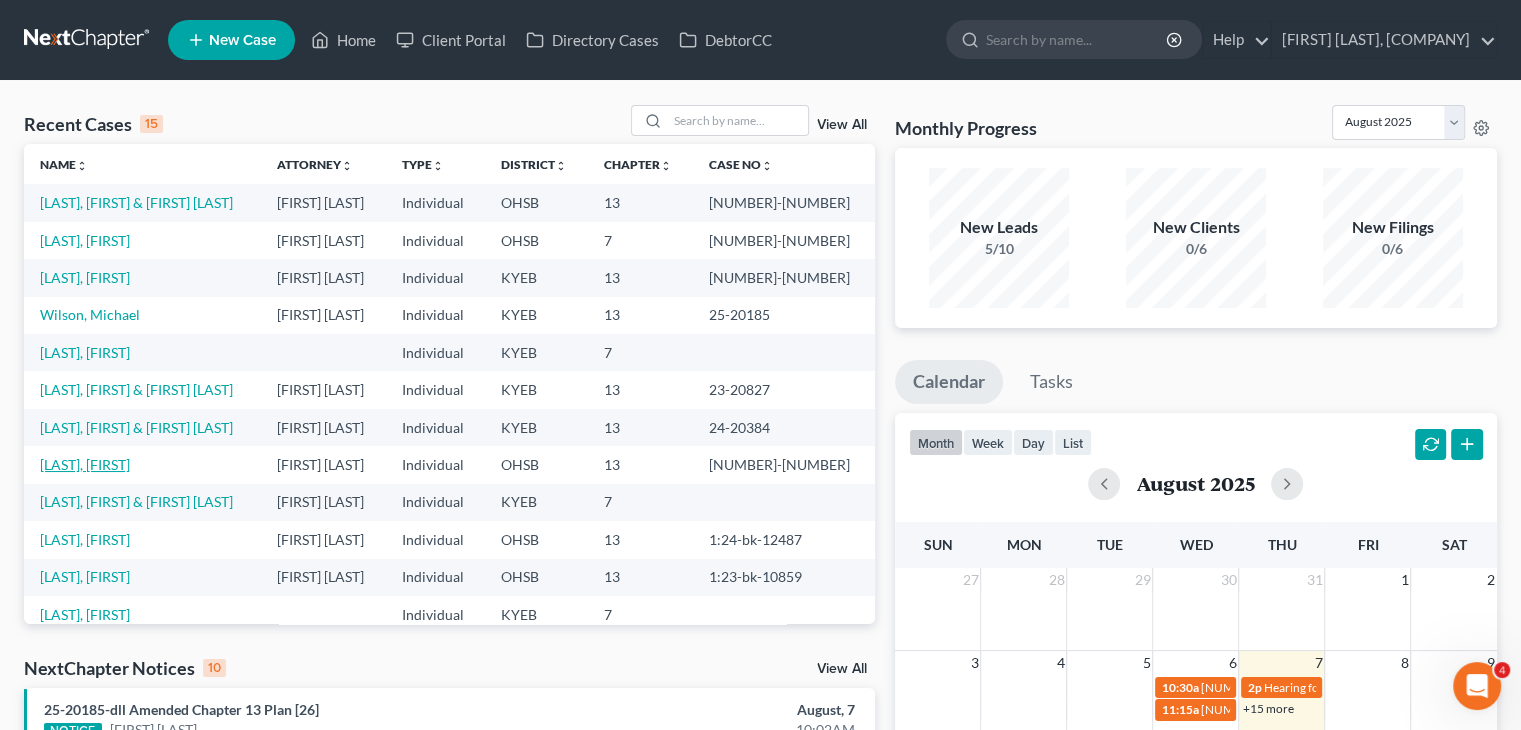 click on "[LAST], [FIRST]" at bounding box center (85, 464) 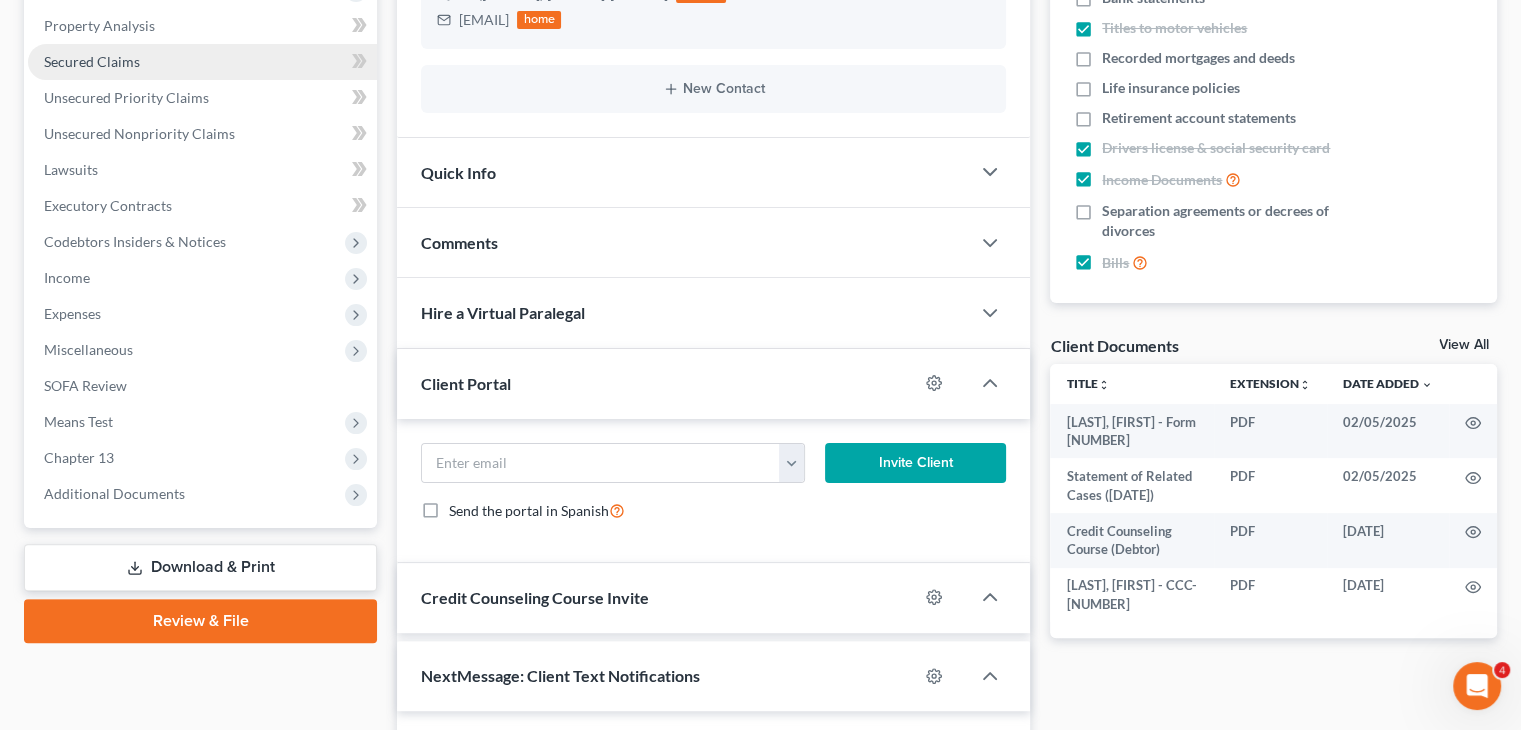 scroll, scrollTop: 621, scrollLeft: 0, axis: vertical 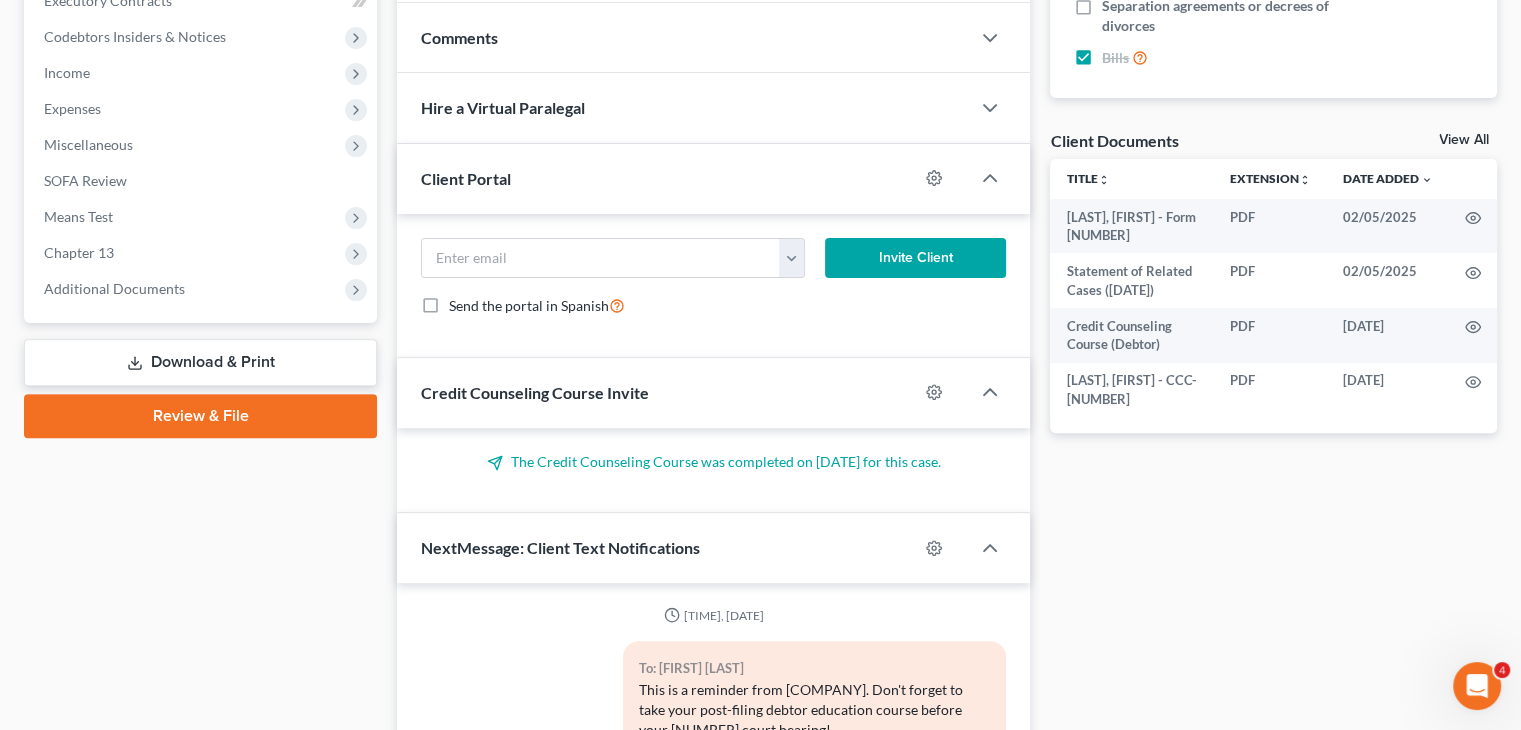 click on "Case Dashboard
Payments
Invoices
Payments
Payments
Credit Report
Client Profile
Home" at bounding box center (200, -53) 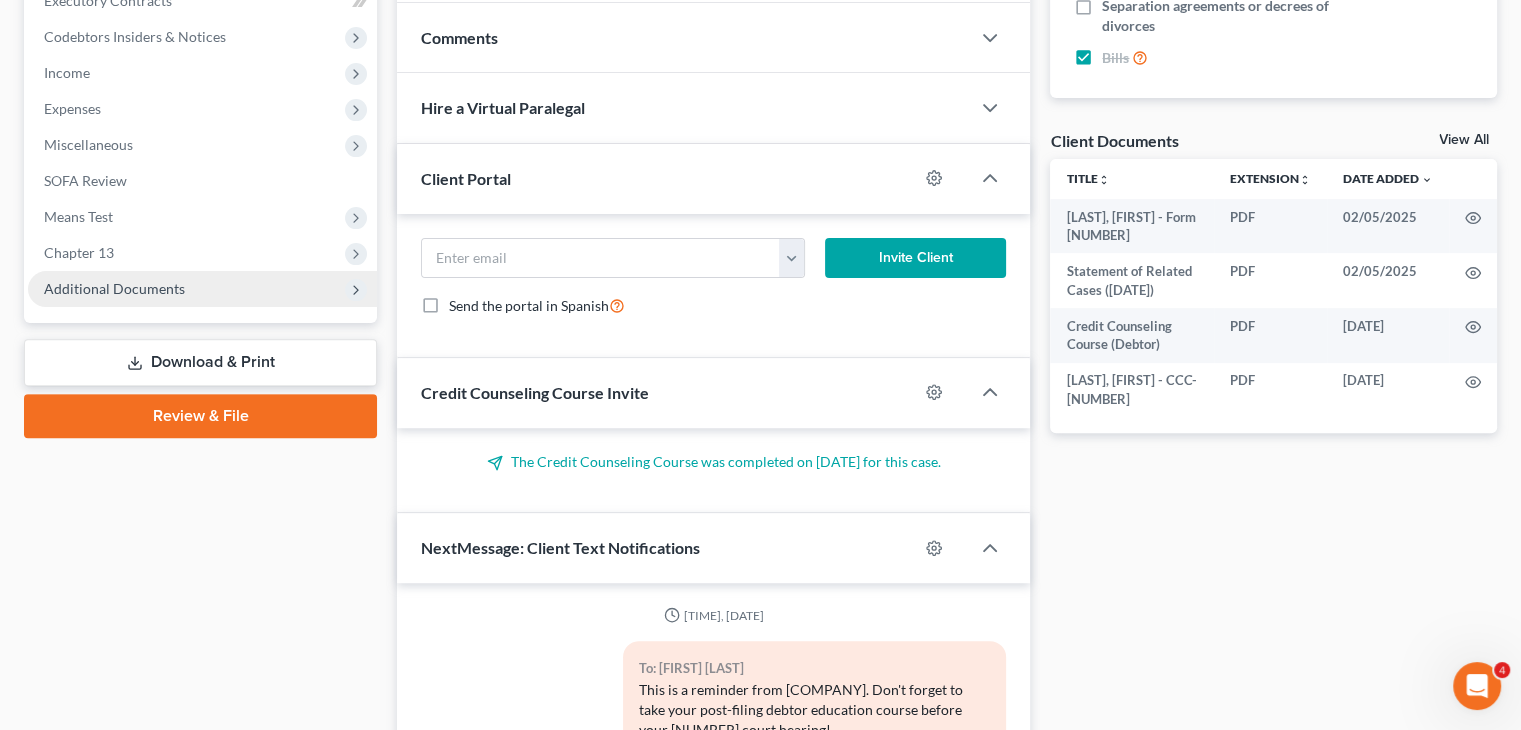 scroll, scrollTop: 1672, scrollLeft: 0, axis: vertical 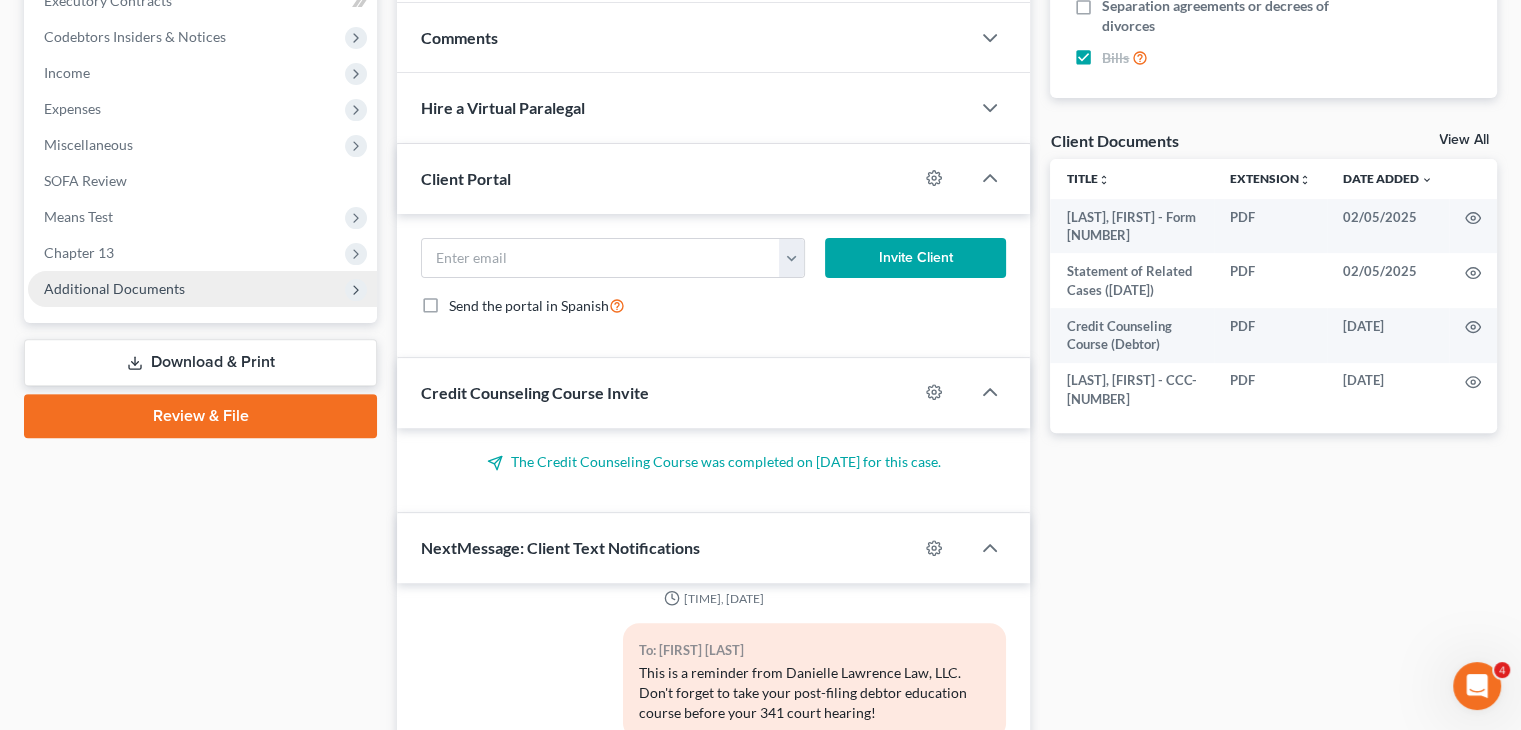 click on "Additional Documents" at bounding box center [114, 288] 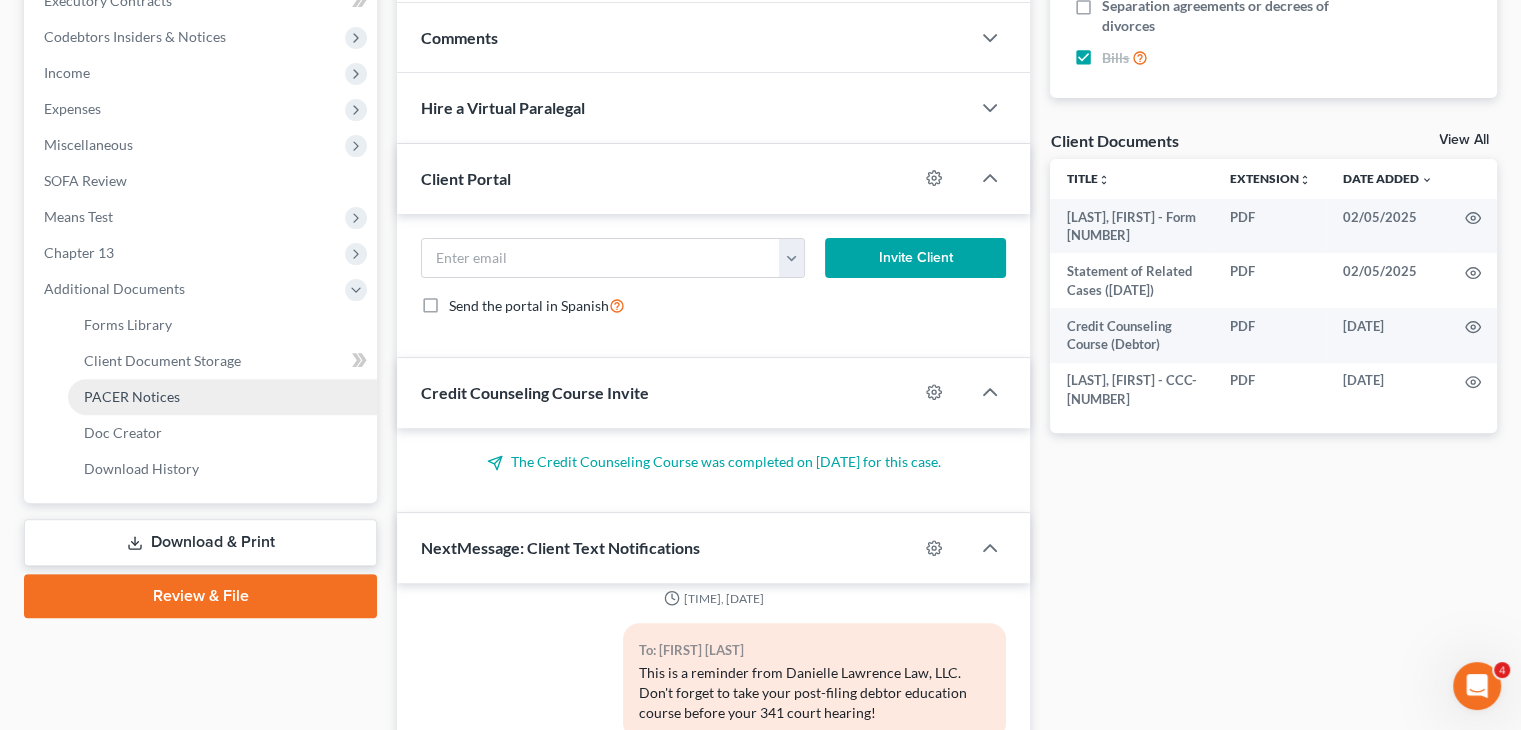 click on "PACER Notices" at bounding box center (222, 397) 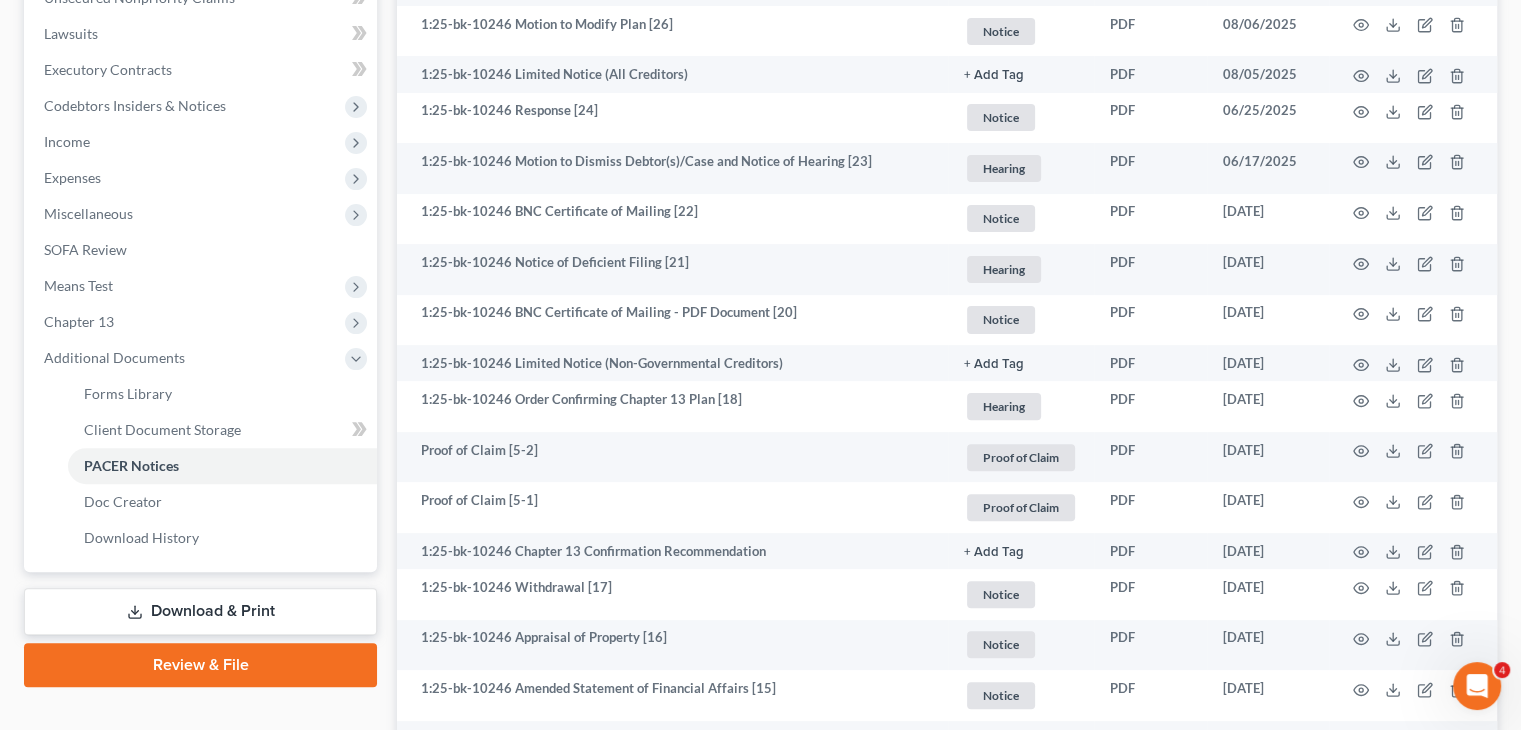 scroll, scrollTop: 0, scrollLeft: 0, axis: both 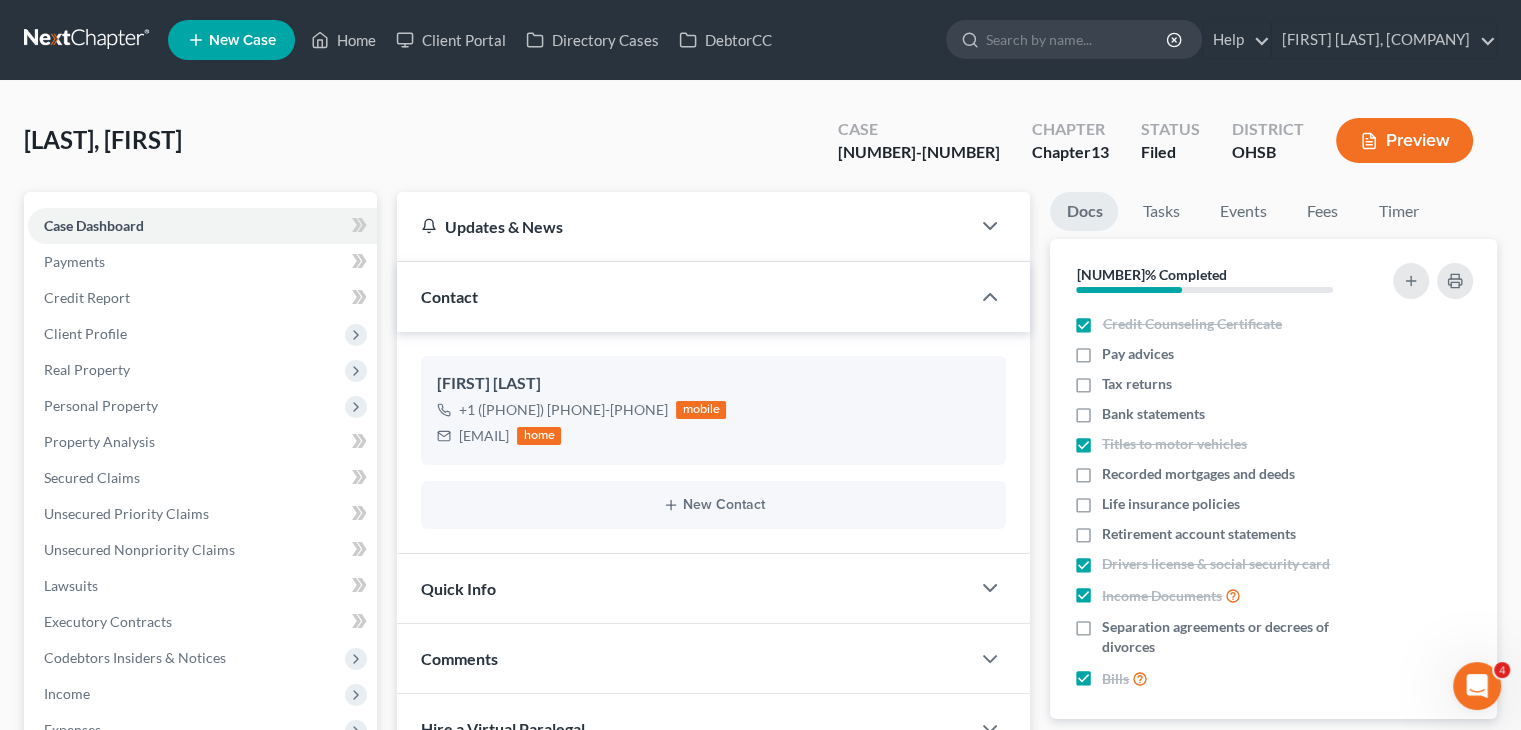 click at bounding box center [88, 40] 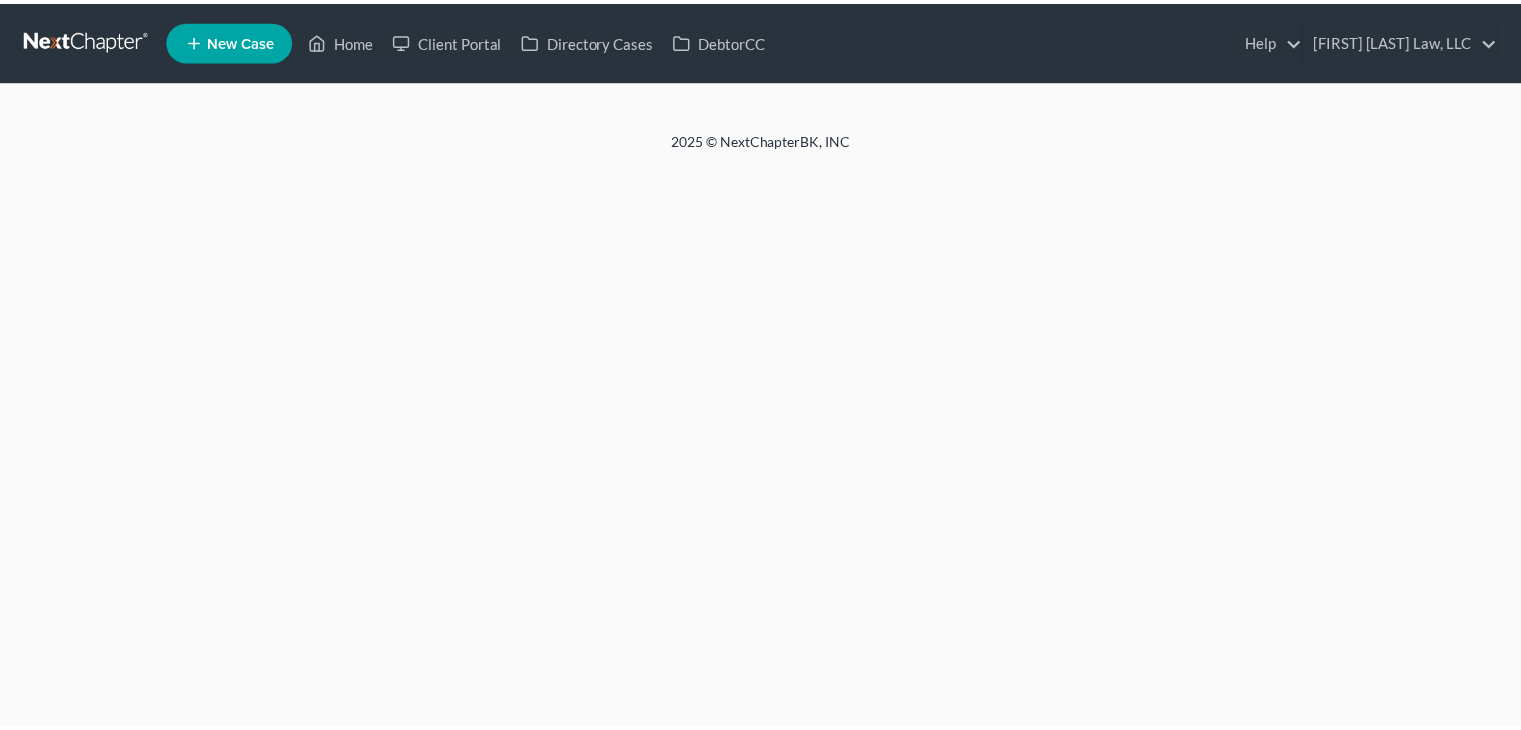 scroll, scrollTop: 0, scrollLeft: 0, axis: both 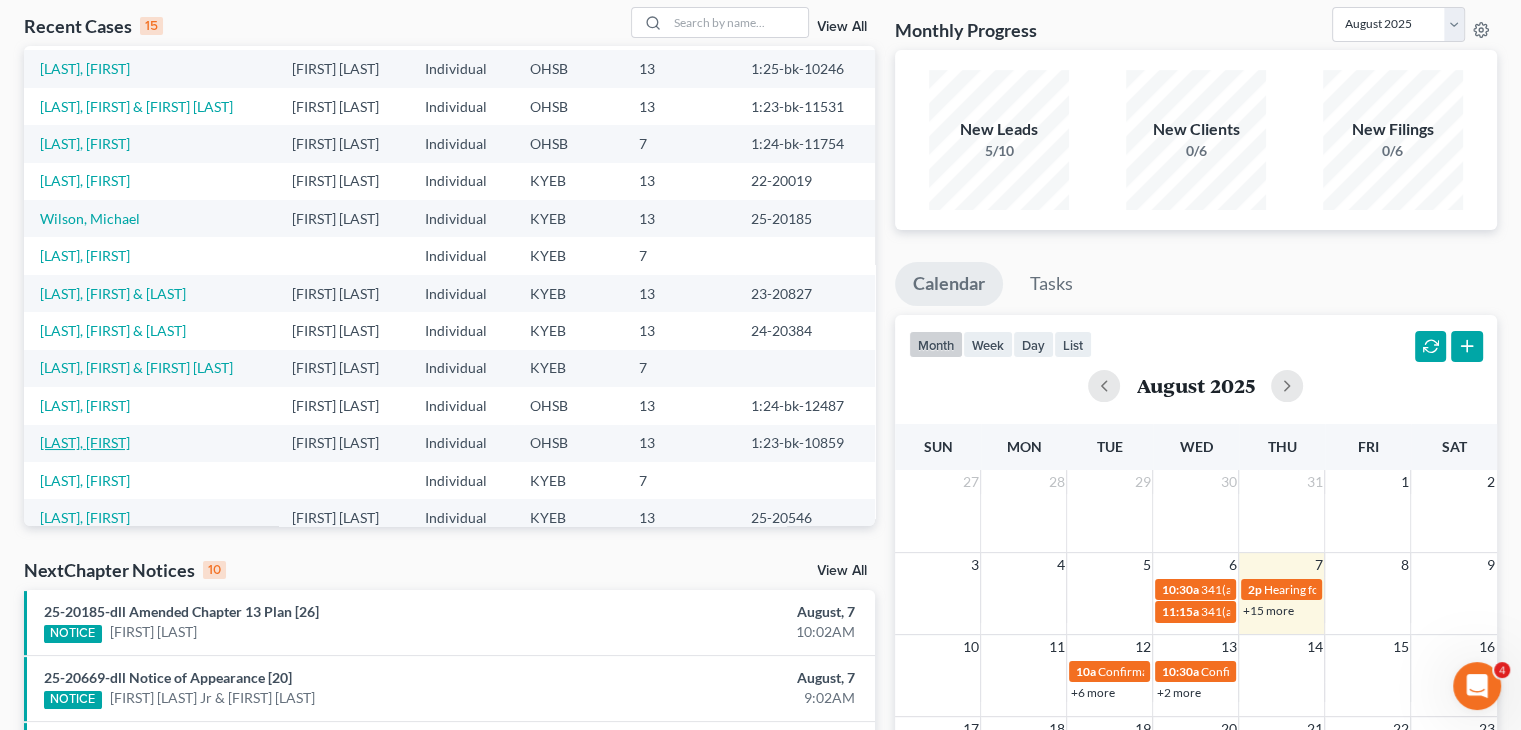 click on "[LAST], [FIRST]" at bounding box center [85, 442] 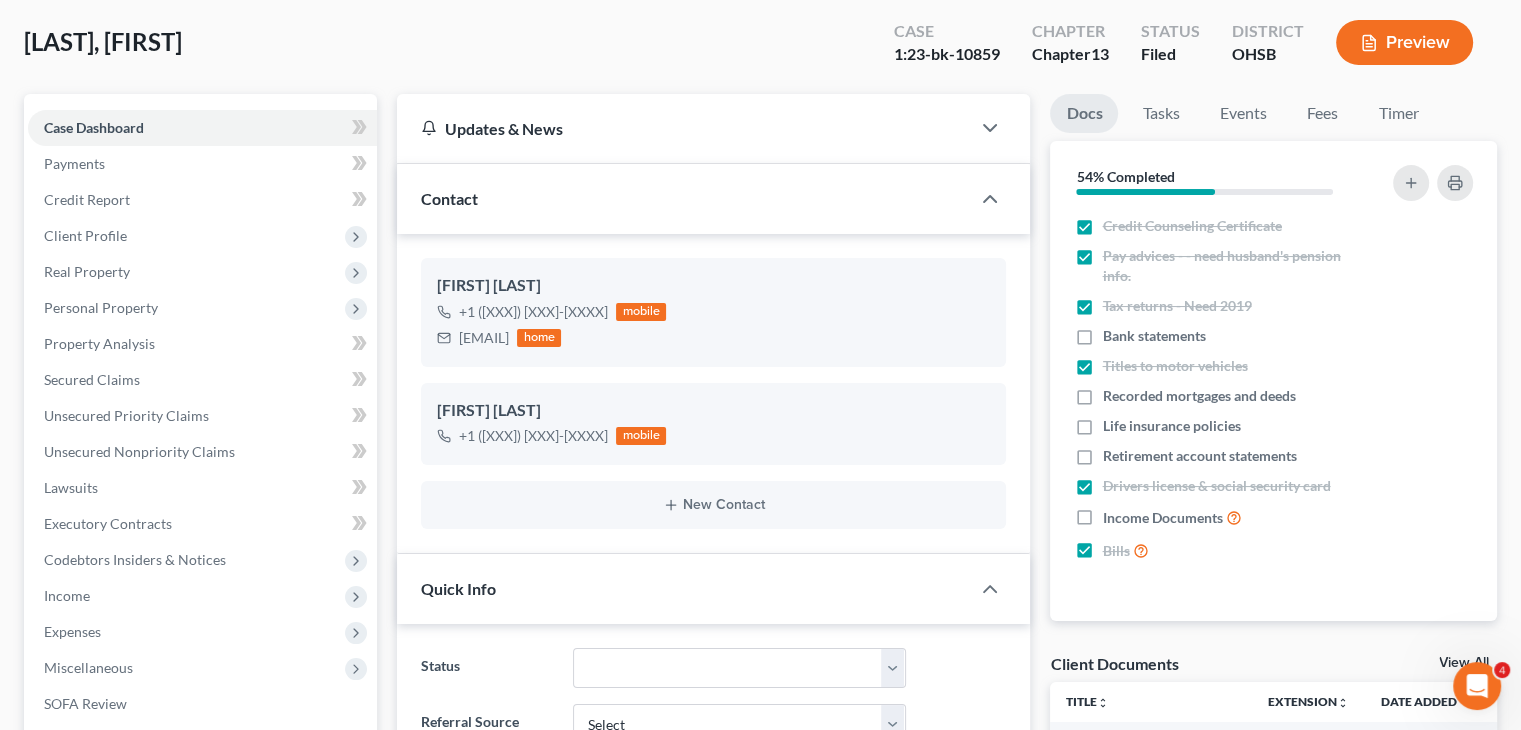scroll, scrollTop: 286, scrollLeft: 0, axis: vertical 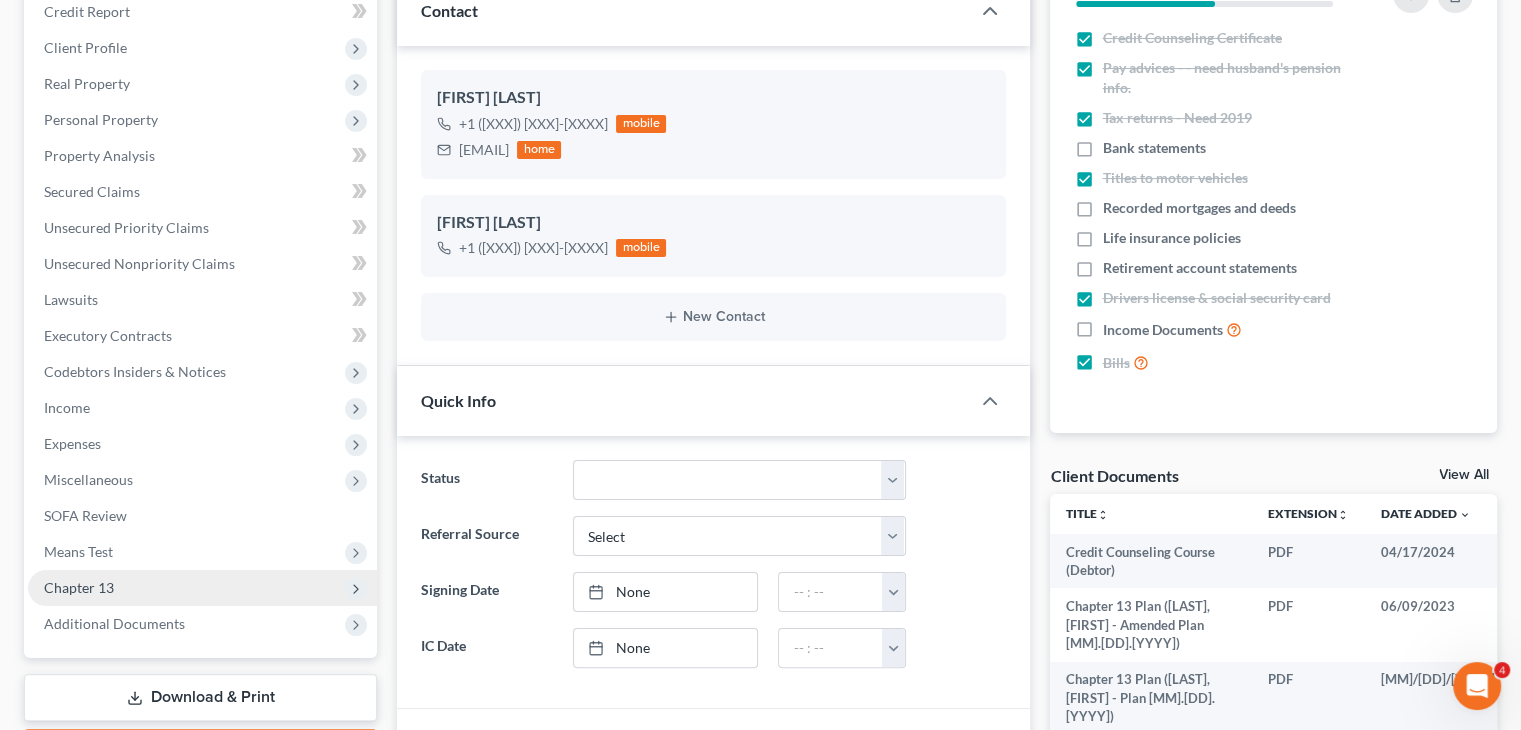 click on "Chapter 13" at bounding box center [202, 588] 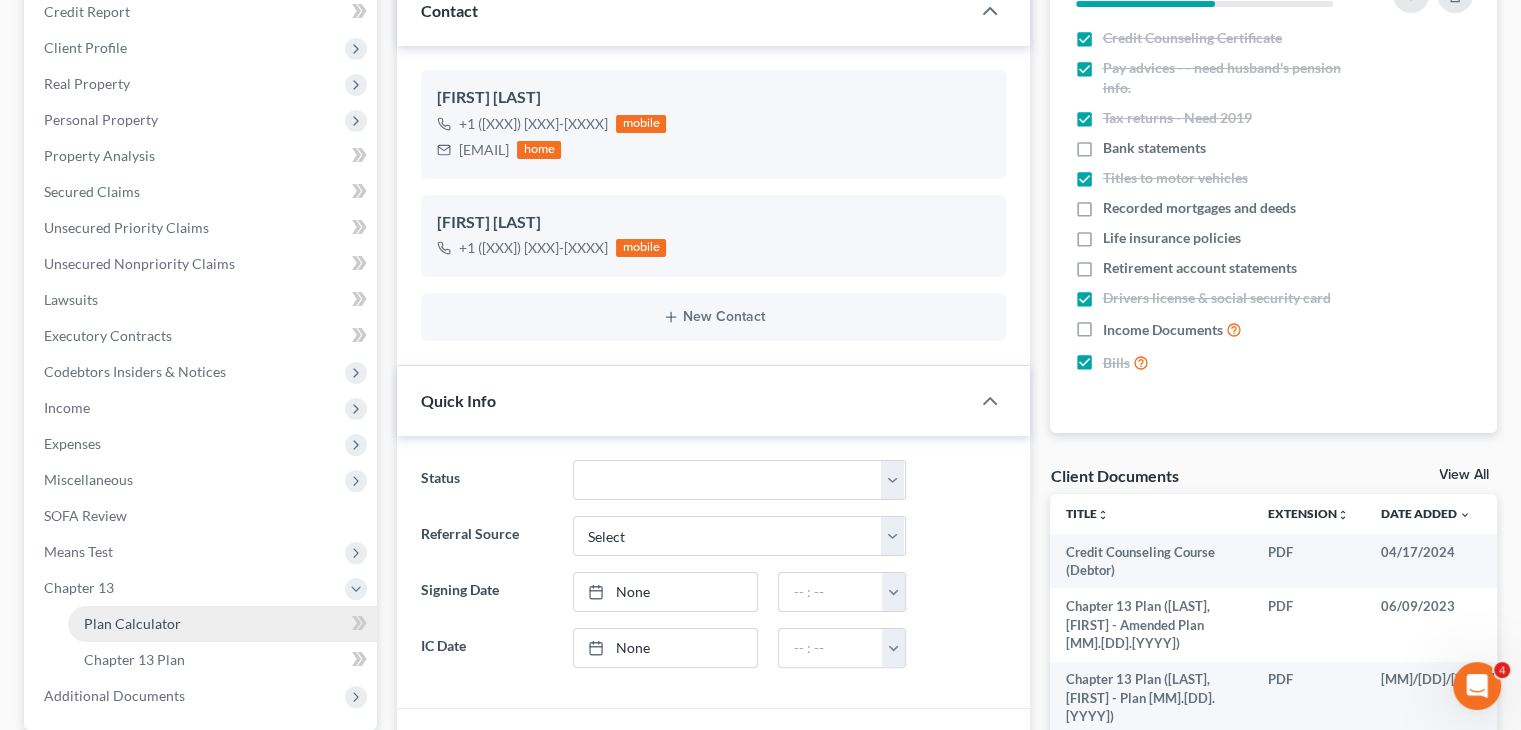 scroll, scrollTop: 192, scrollLeft: 0, axis: vertical 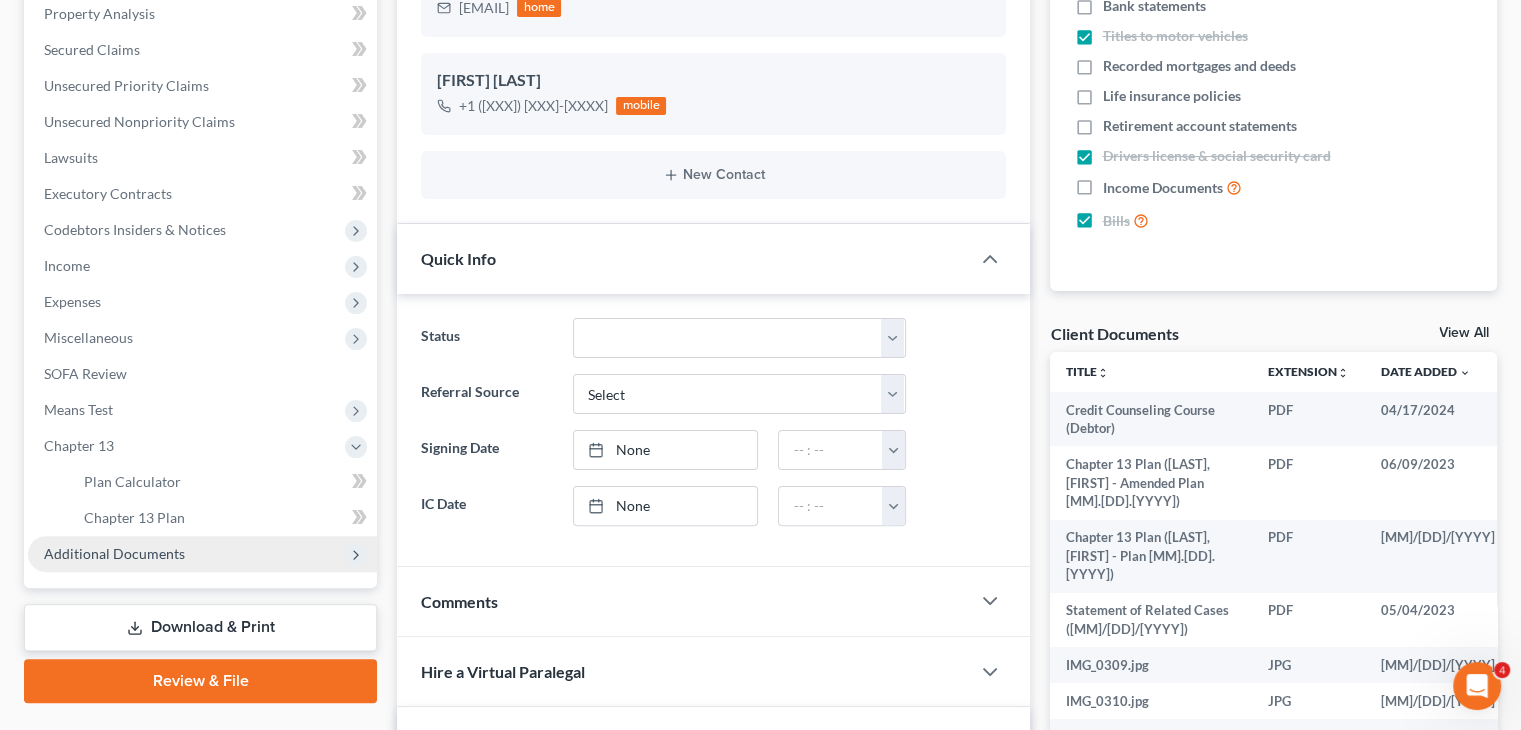 click on "Additional Documents" at bounding box center [202, 554] 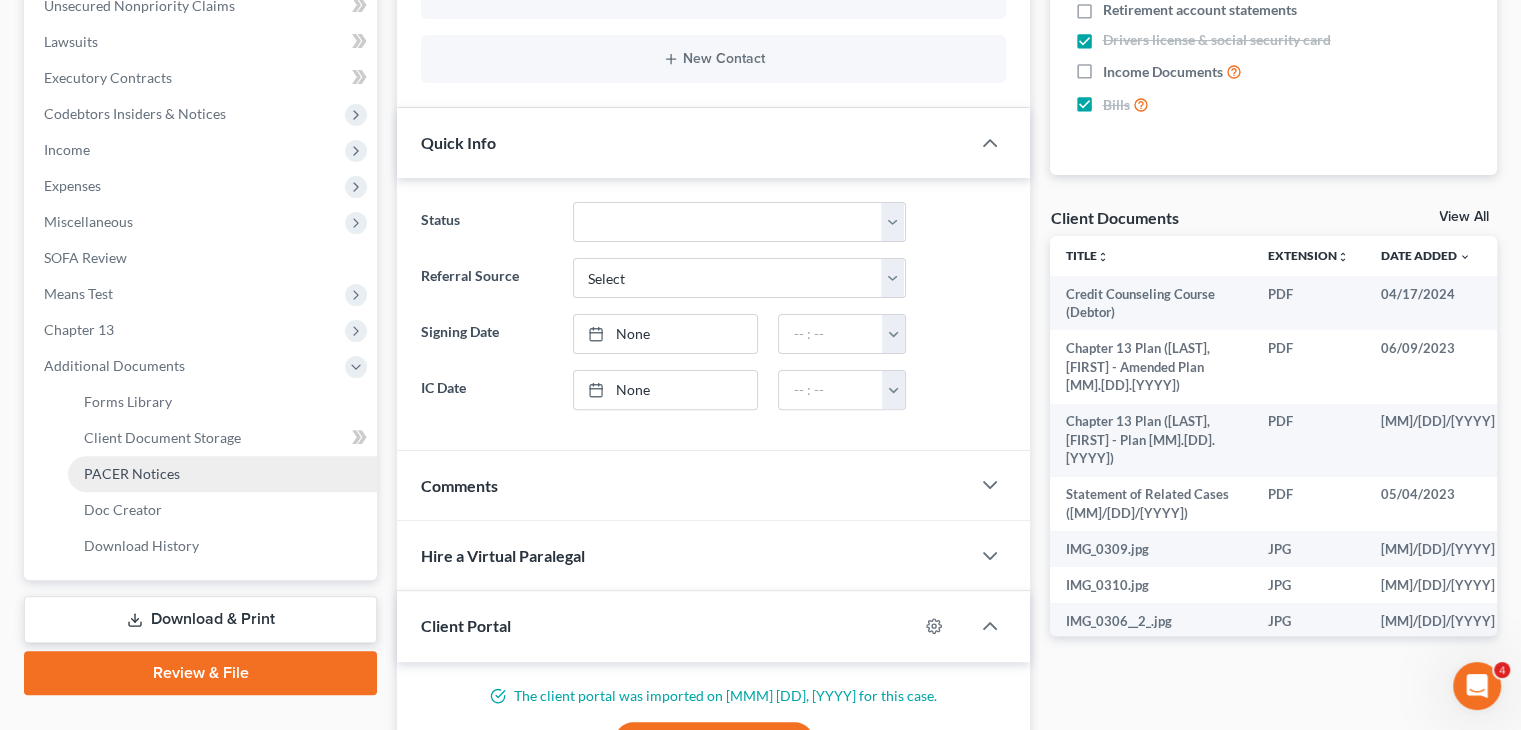 click on "PACER Notices" at bounding box center [132, 473] 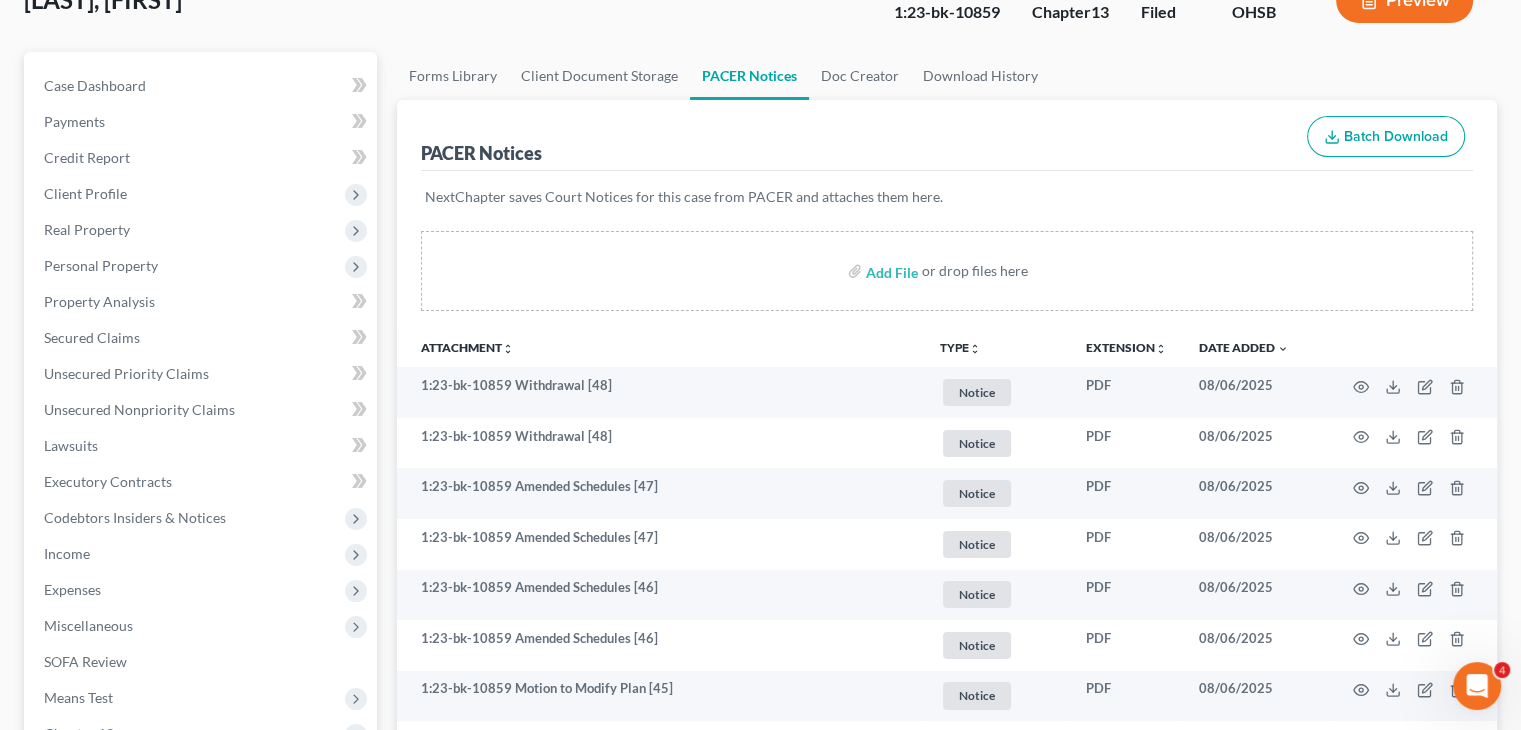scroll, scrollTop: 0, scrollLeft: 0, axis: both 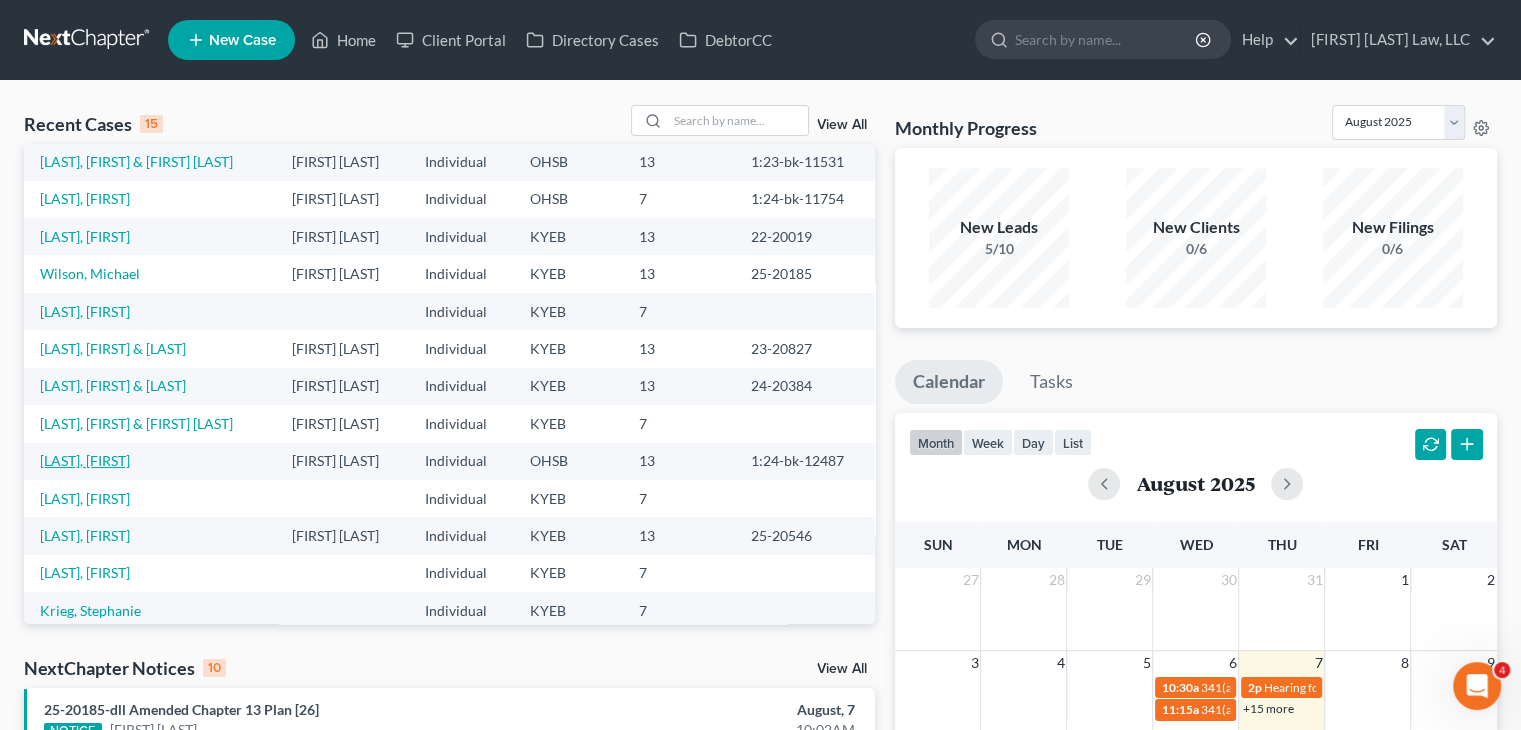 click on "[LAST], [FIRST]" at bounding box center (85, 460) 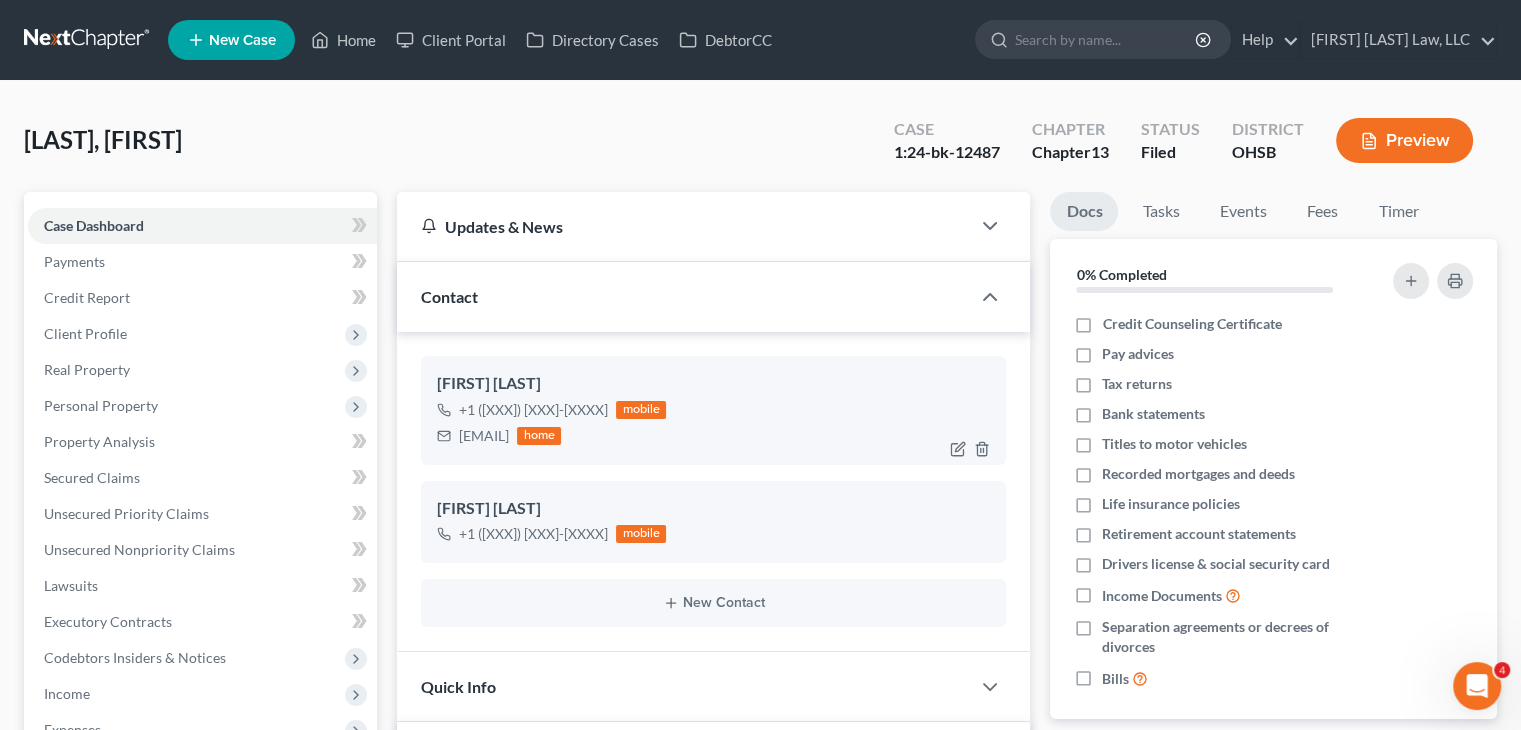 scroll, scrollTop: 416, scrollLeft: 0, axis: vertical 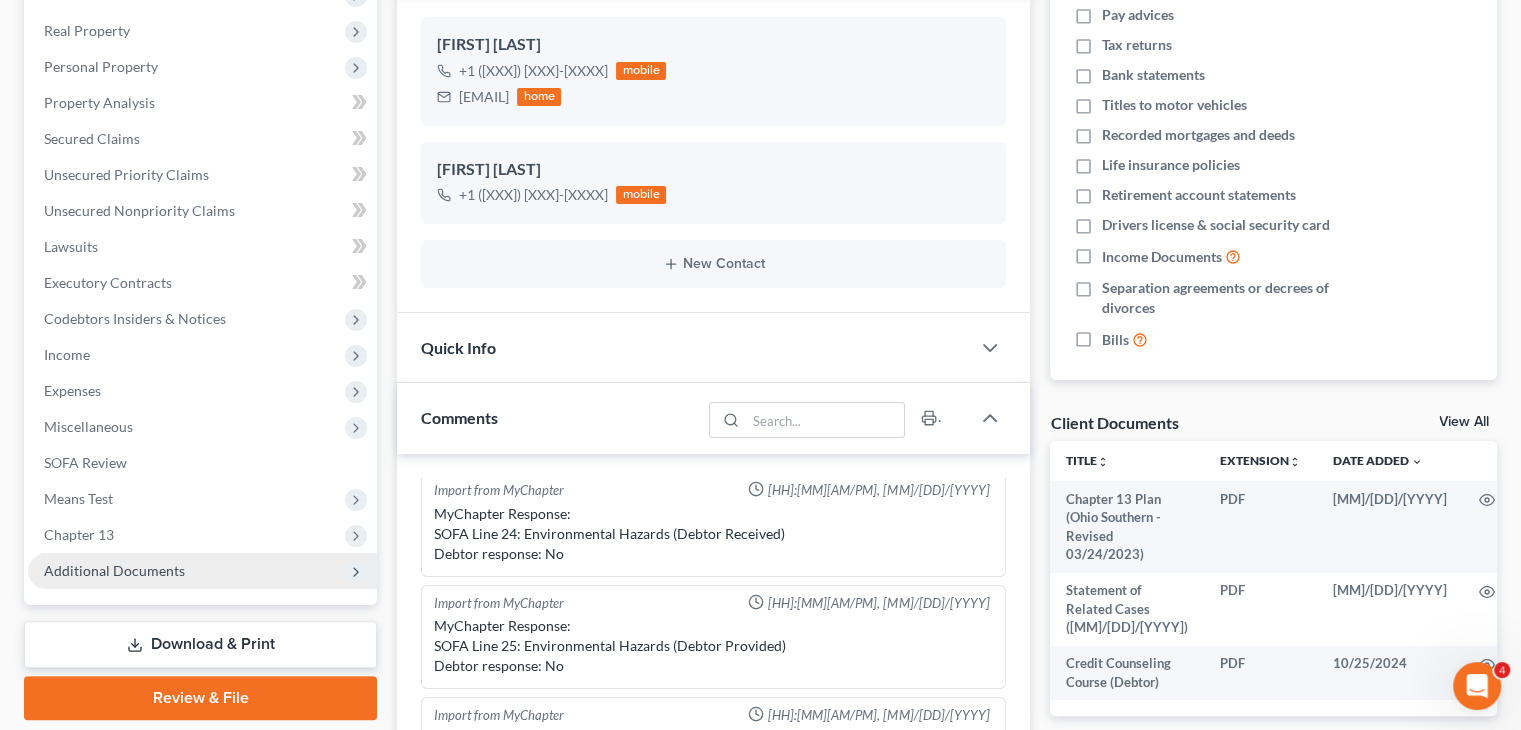 click on "Additional Documents" at bounding box center (114, 570) 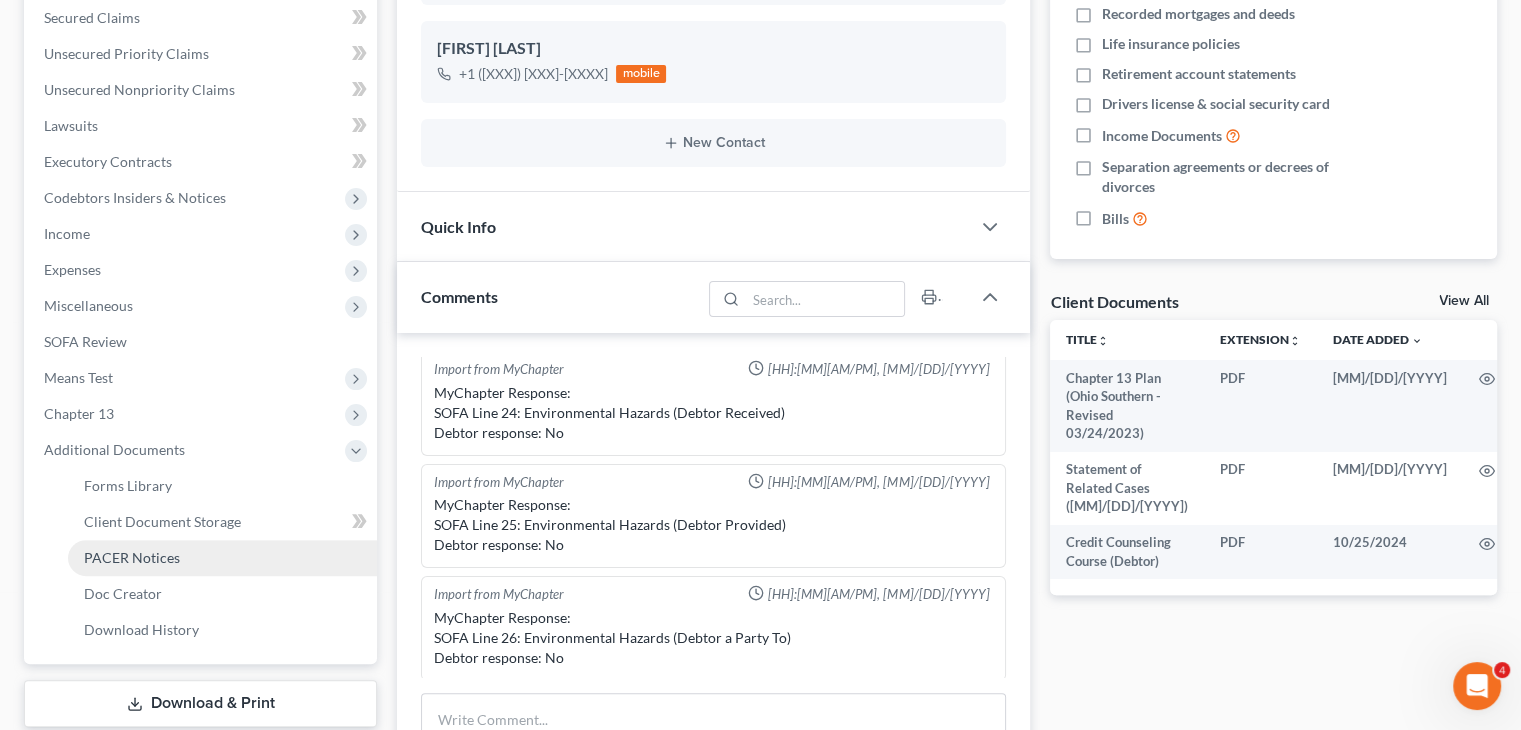scroll, scrollTop: 464, scrollLeft: 0, axis: vertical 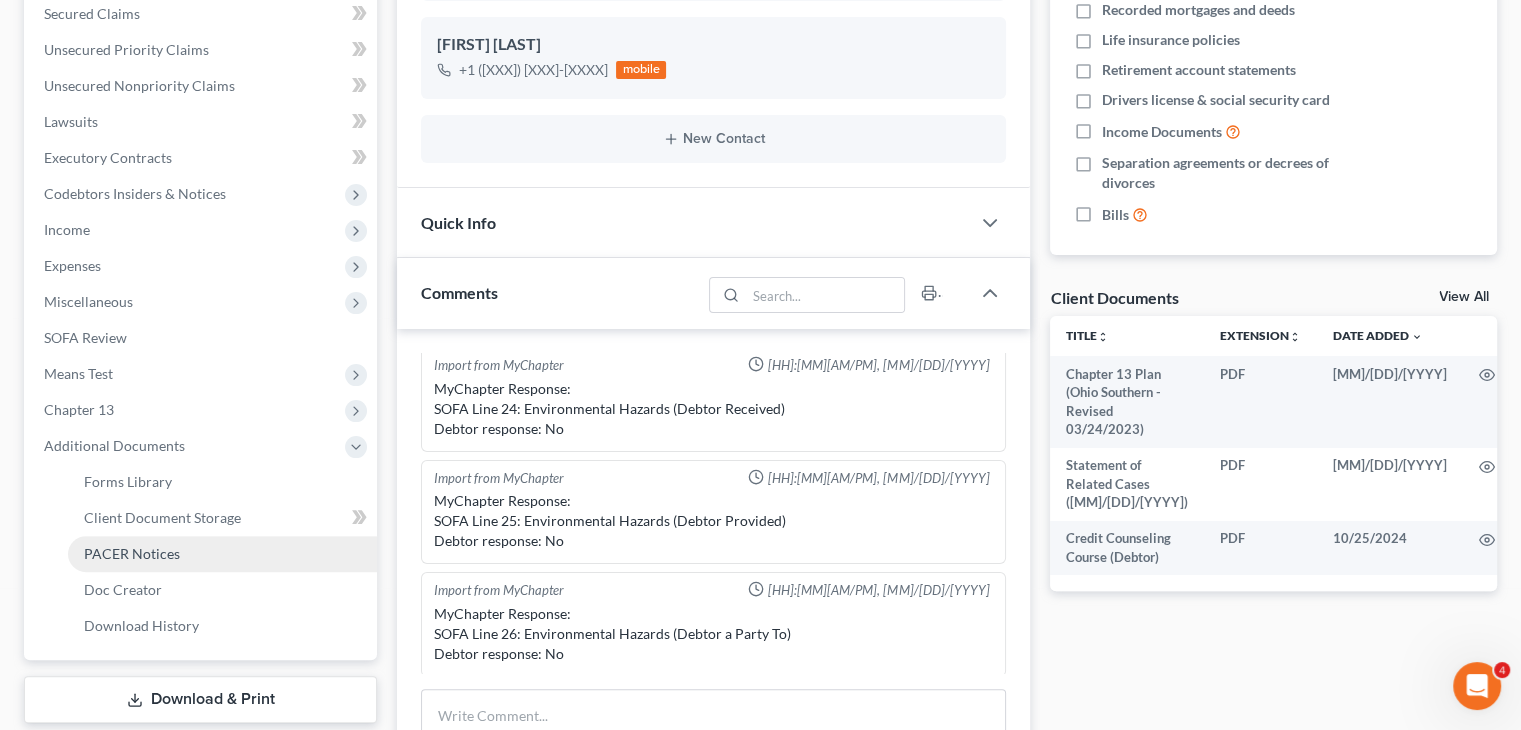 drag, startPoint x: 137, startPoint y: 563, endPoint x: 118, endPoint y: 556, distance: 20.248457 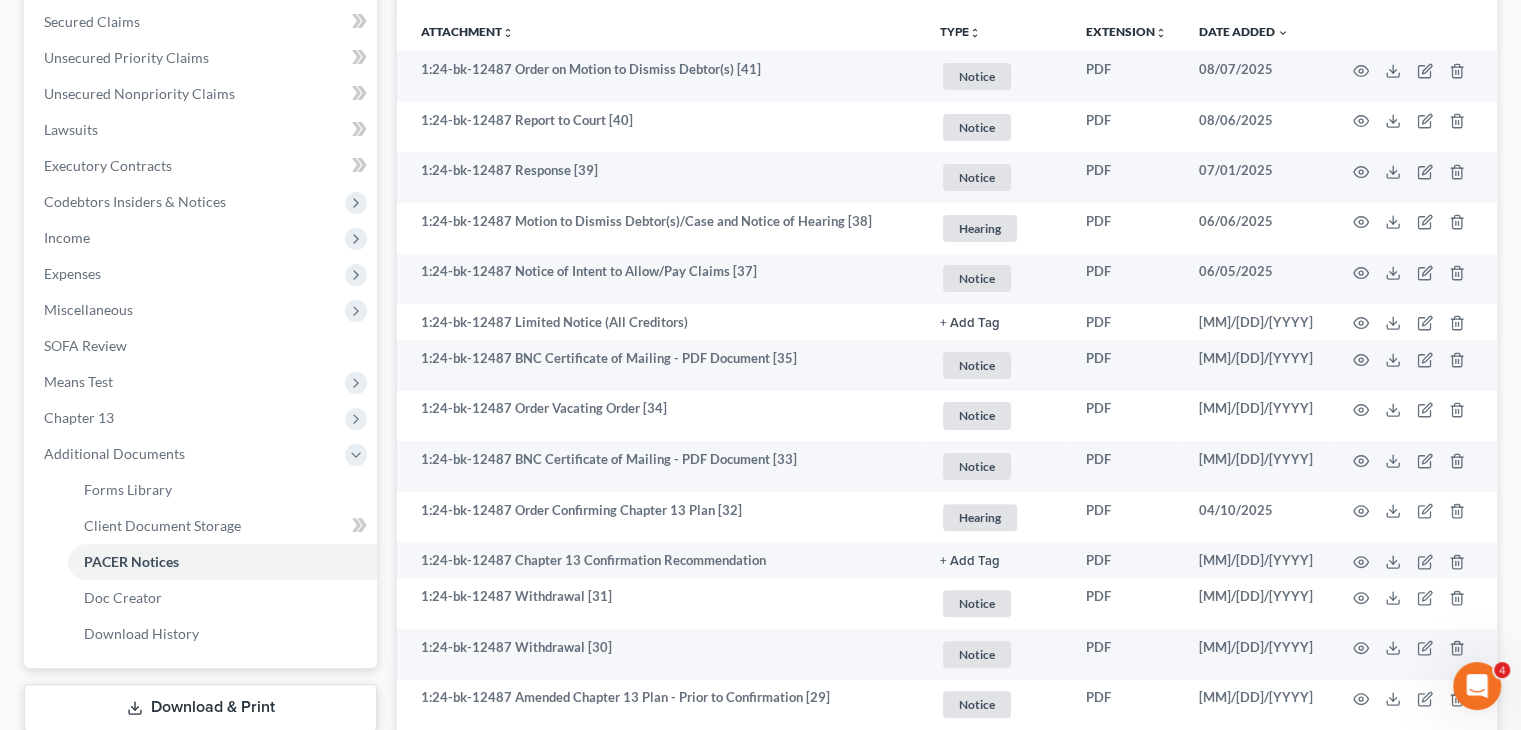 scroll, scrollTop: 458, scrollLeft: 0, axis: vertical 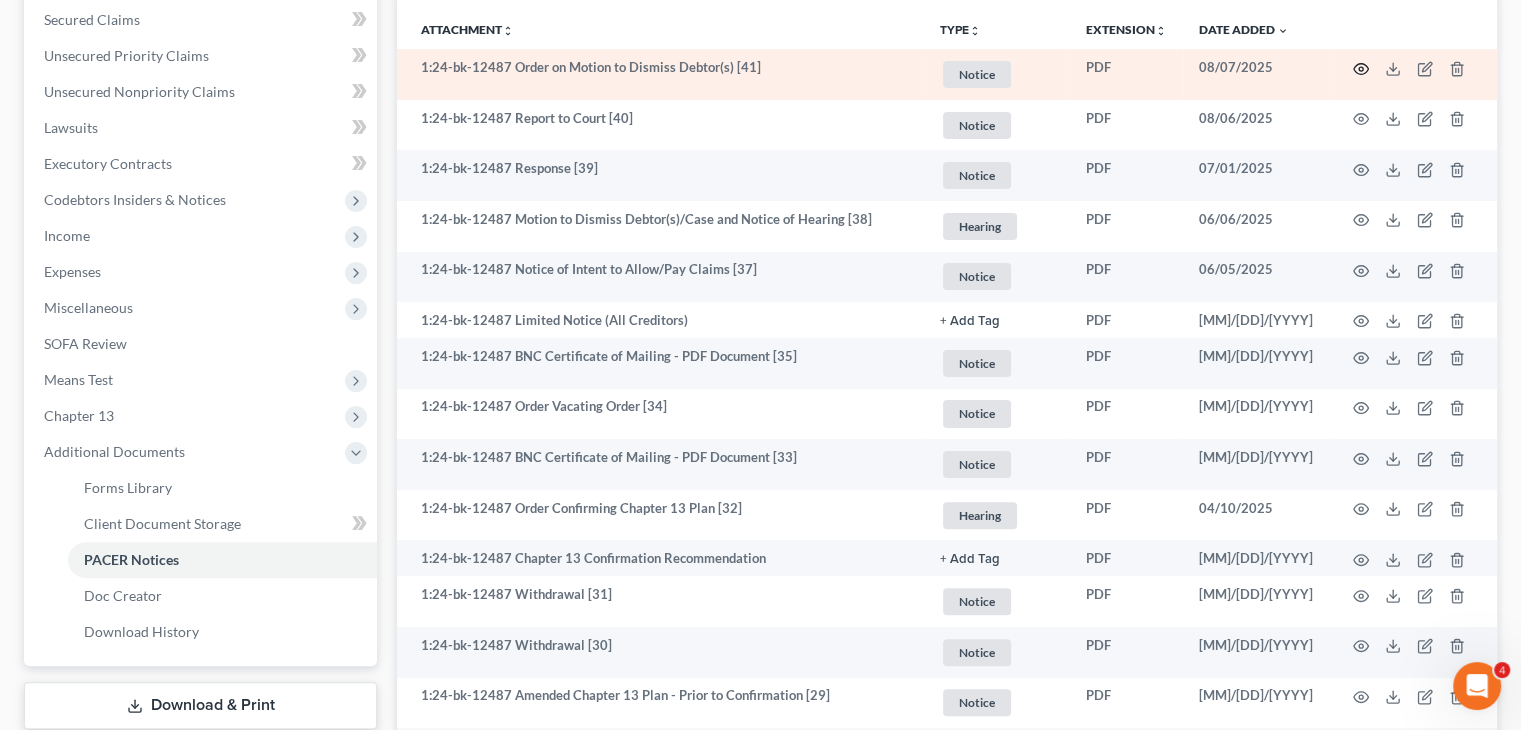 click 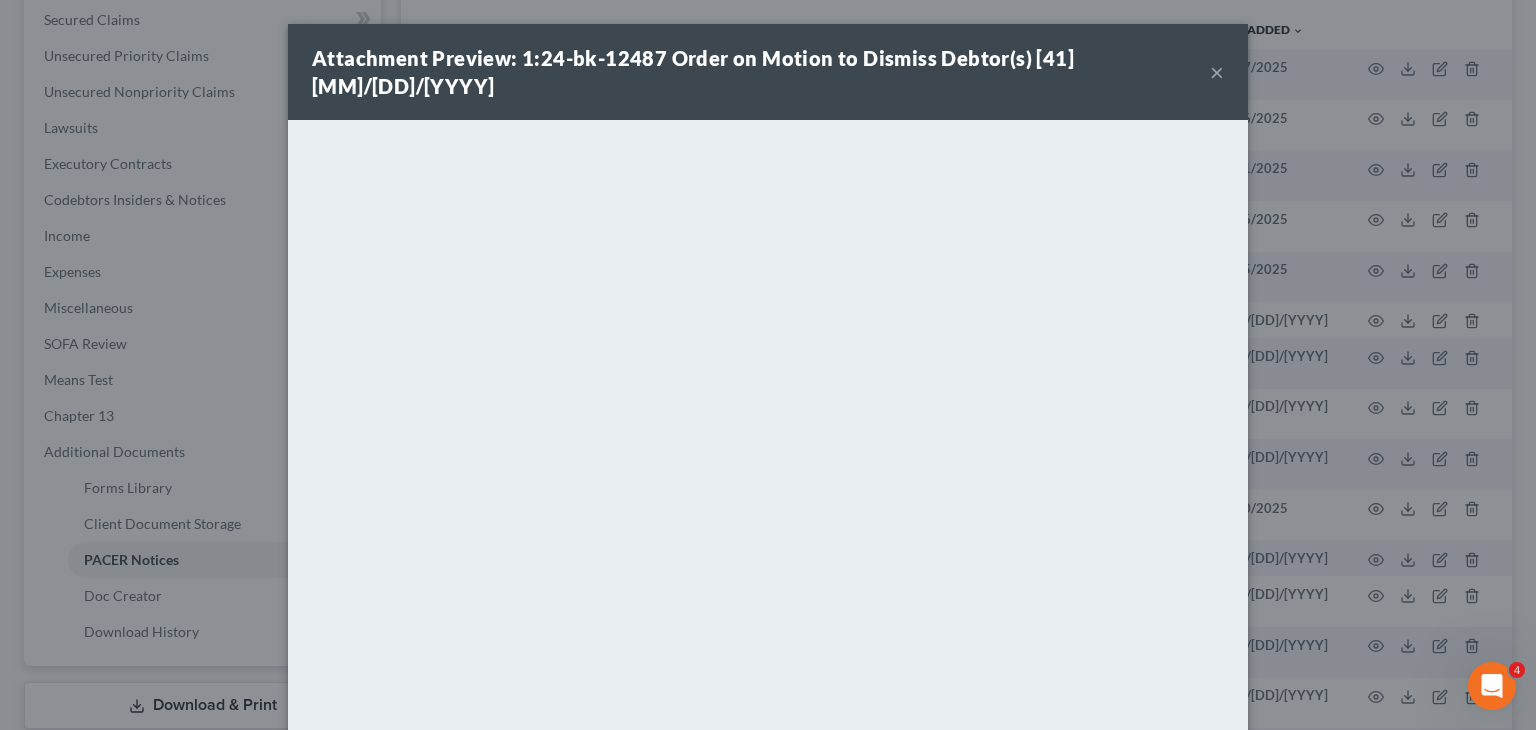 click on "×" at bounding box center [1217, 72] 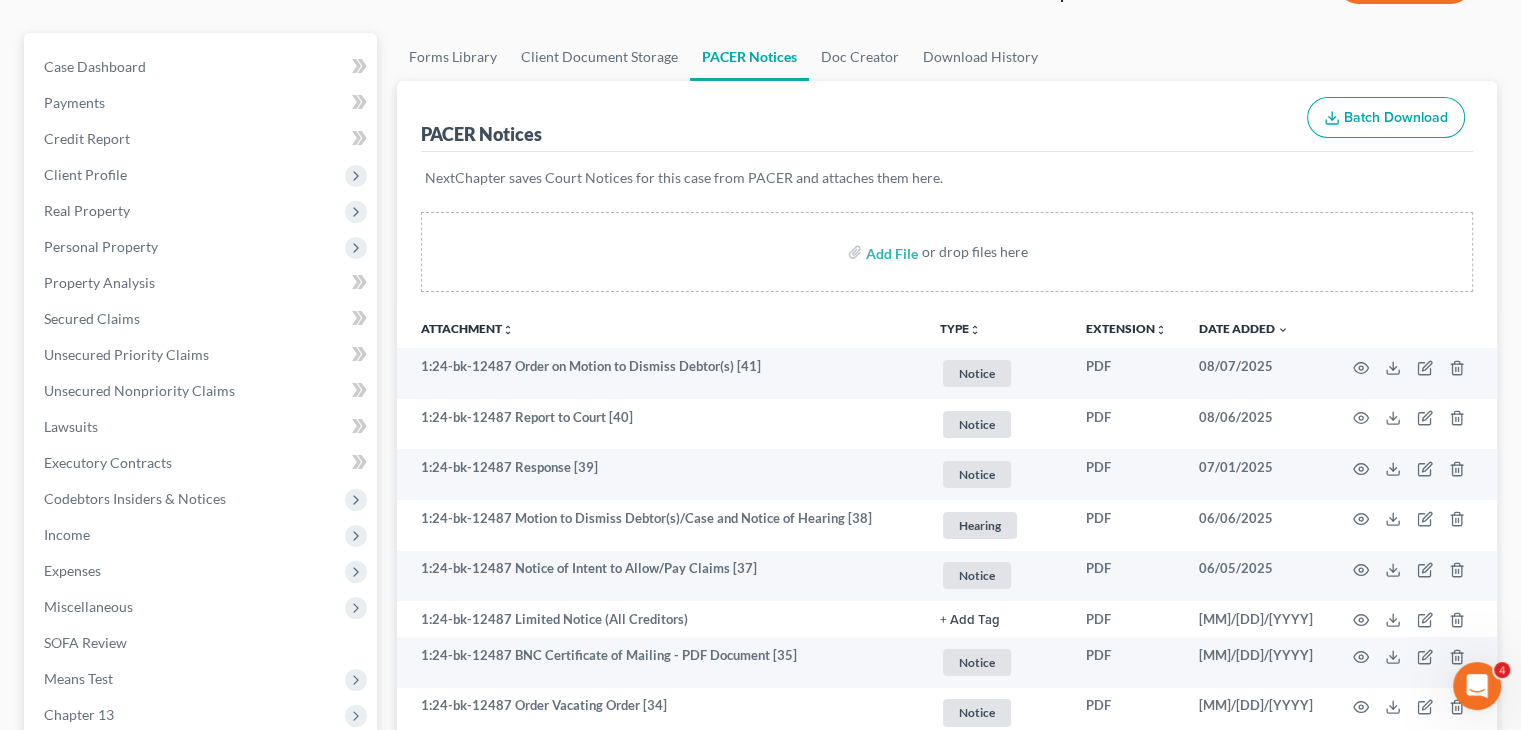 scroll, scrollTop: 0, scrollLeft: 0, axis: both 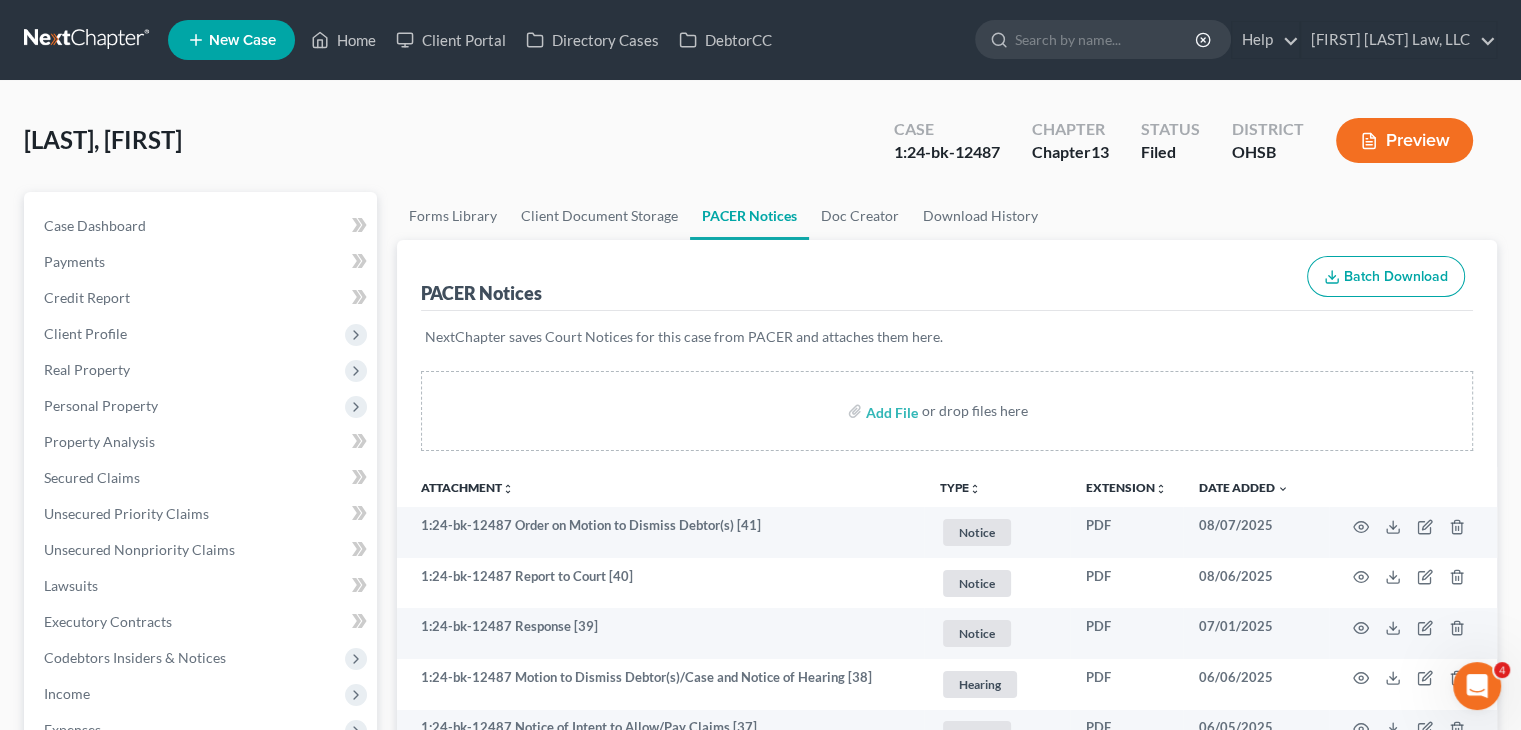 click at bounding box center (88, 40) 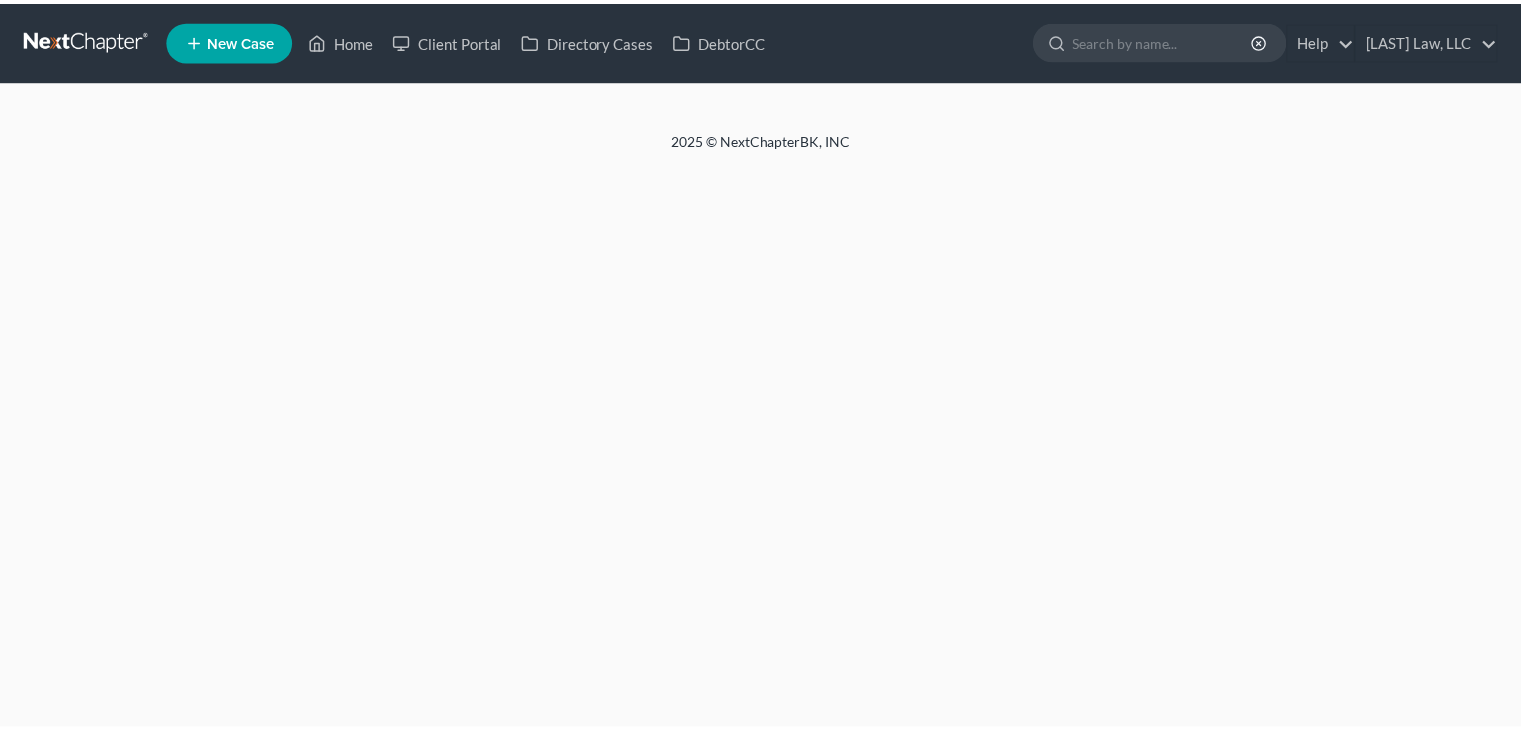 scroll, scrollTop: 0, scrollLeft: 0, axis: both 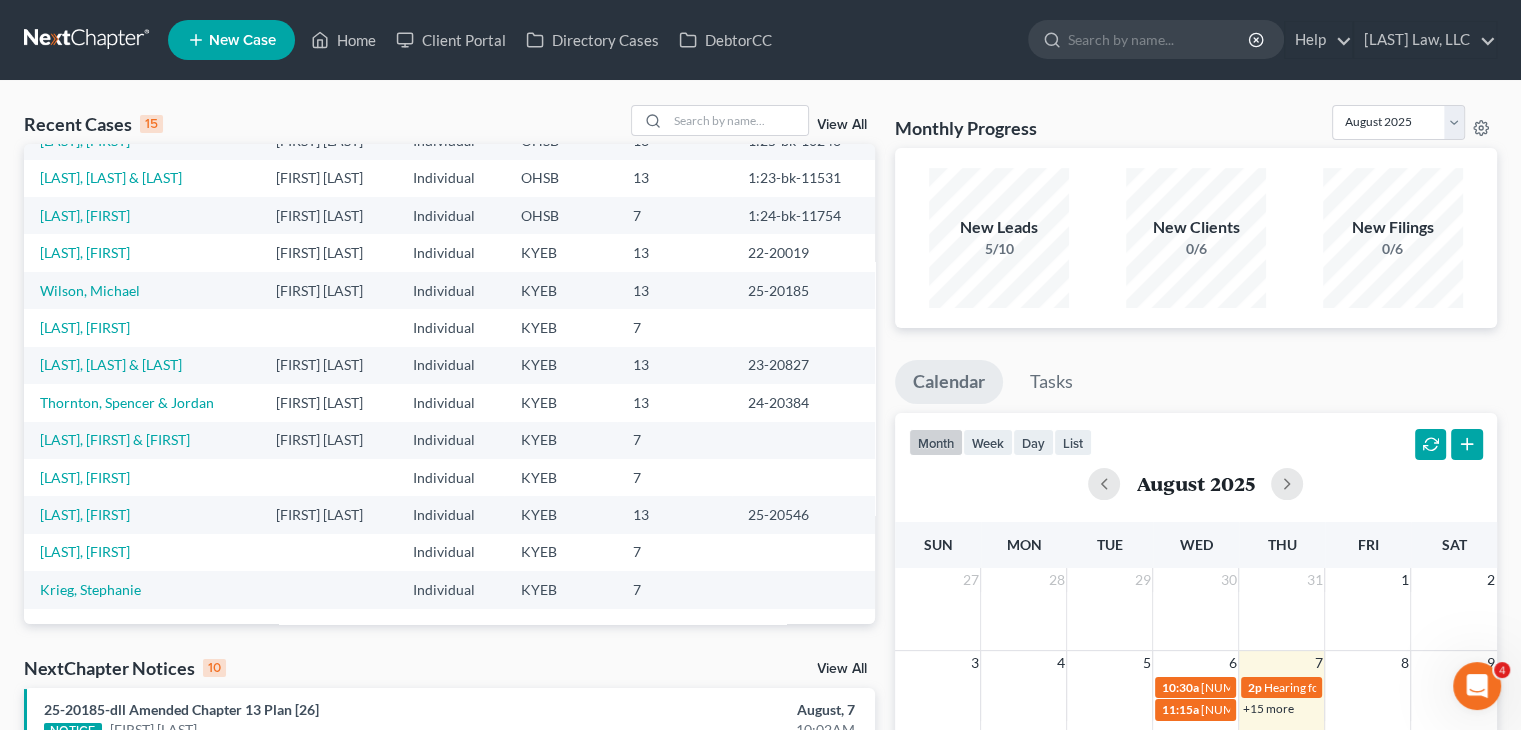 click on "View All" at bounding box center [842, 125] 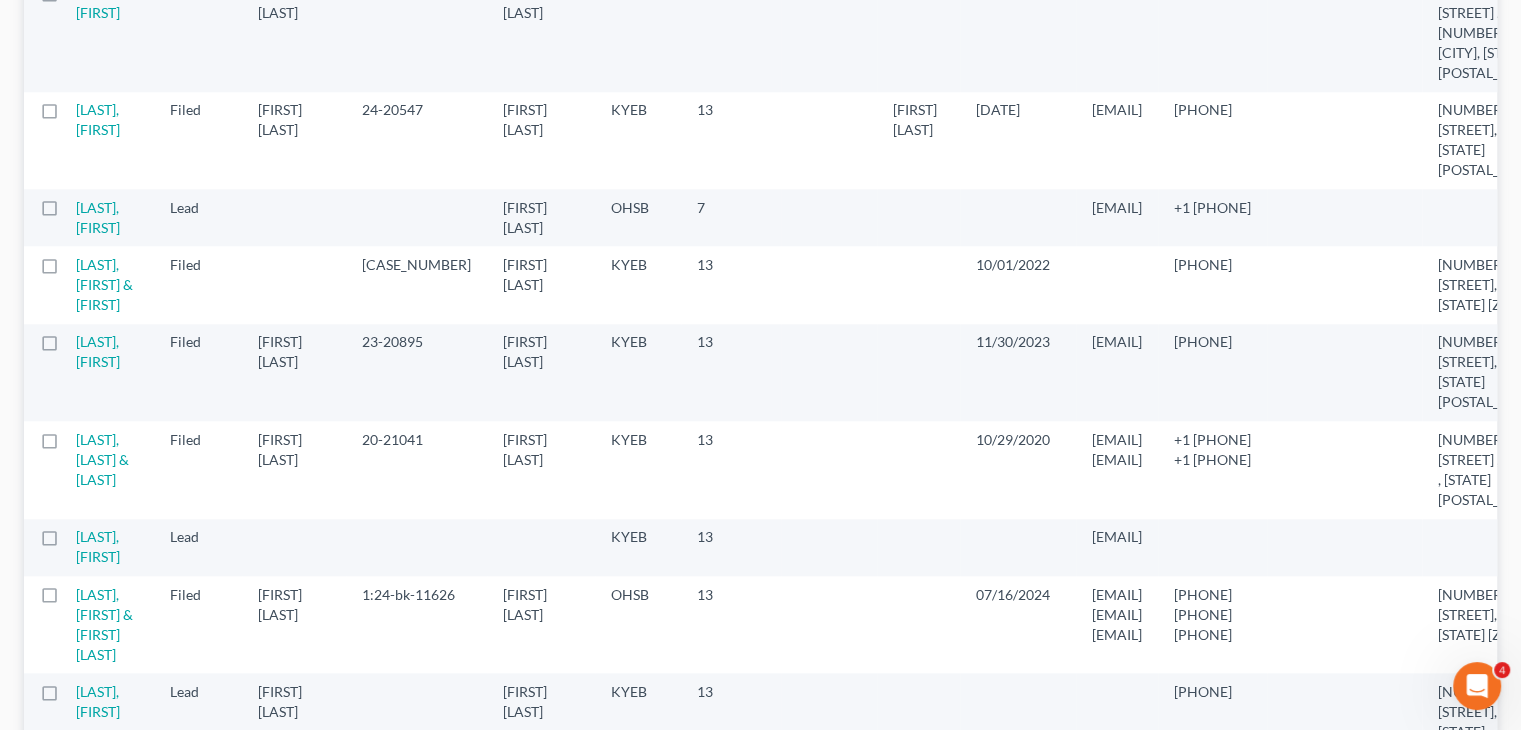 scroll, scrollTop: 2023, scrollLeft: 0, axis: vertical 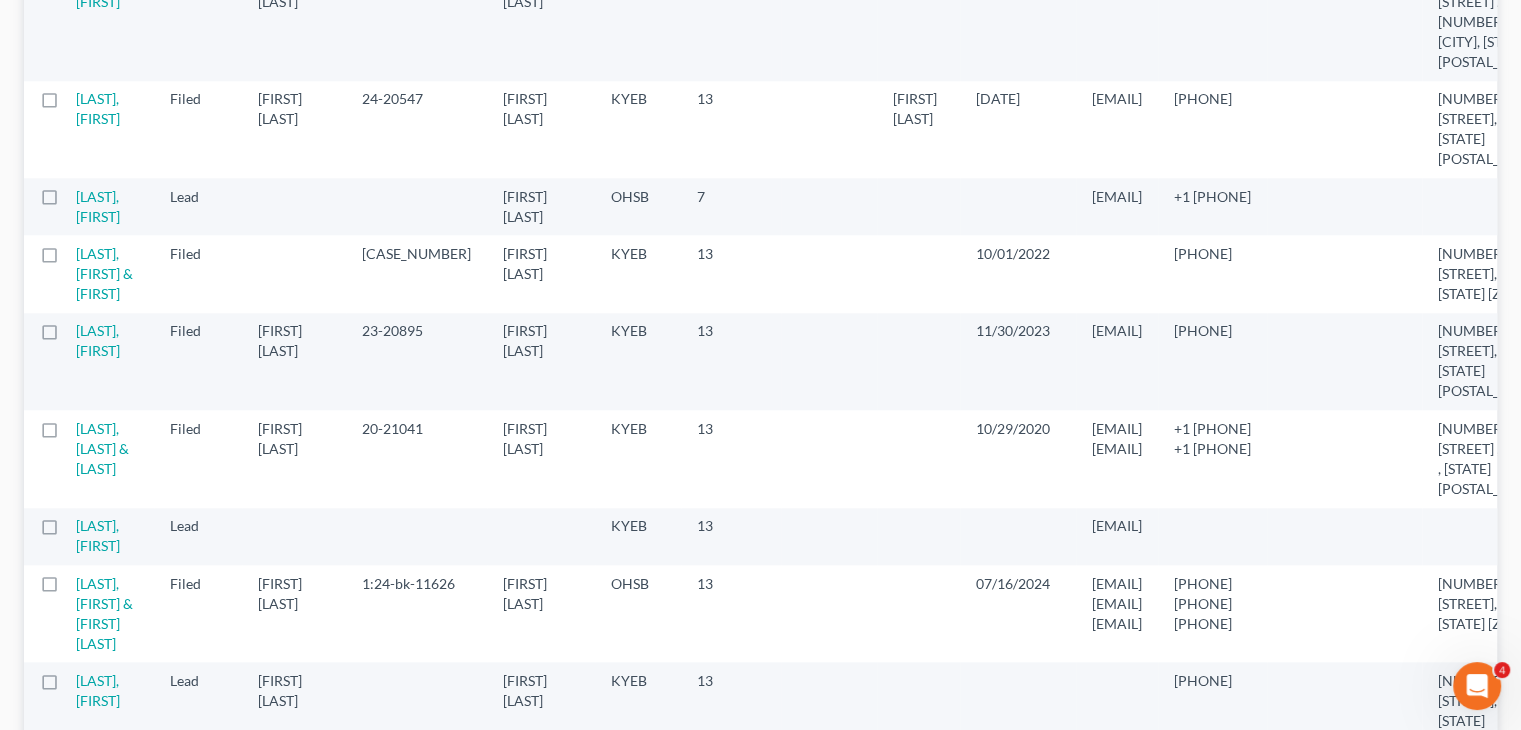 click on "[LAST], [FIRST] & [FIRST] [LAST]" at bounding box center (115, 613) 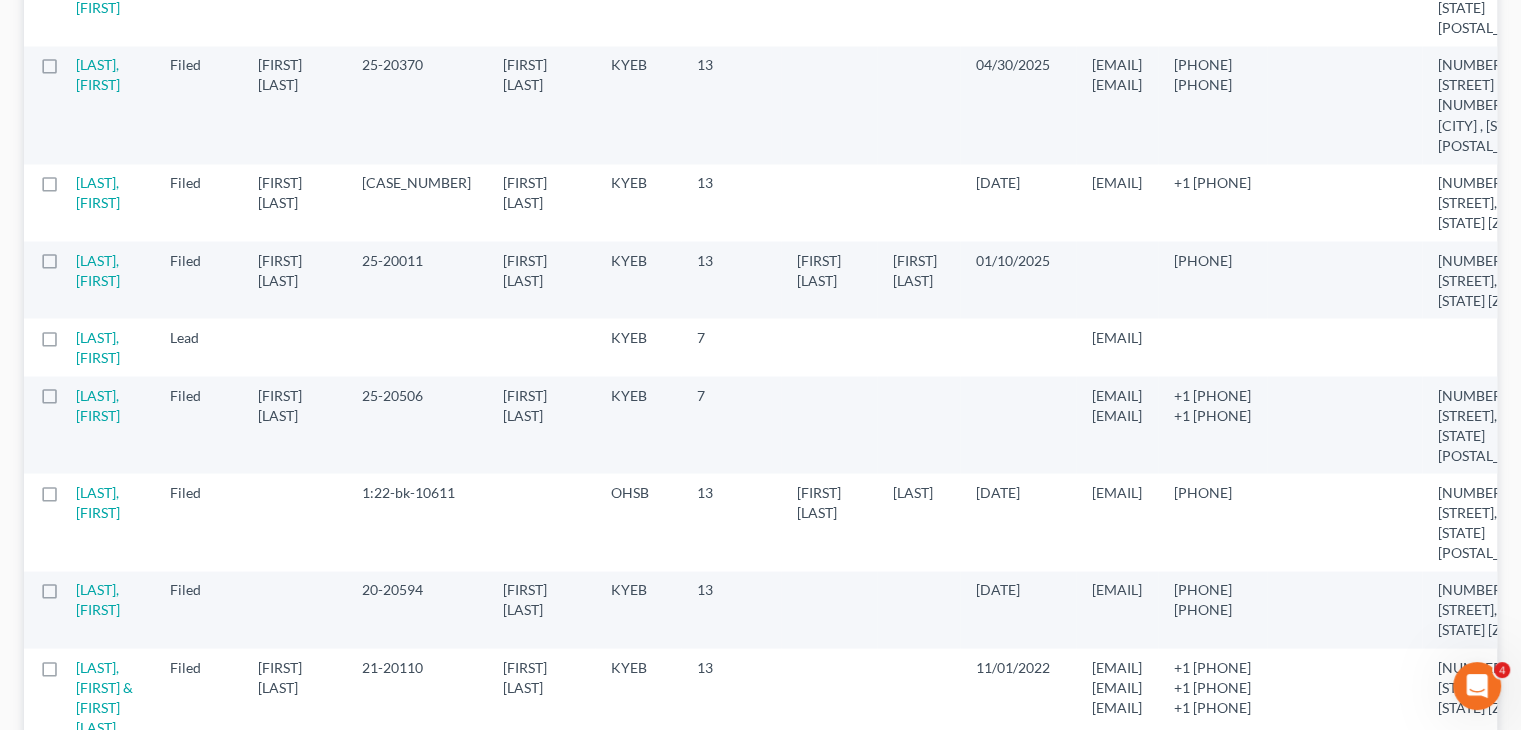 scroll, scrollTop: 3670, scrollLeft: 0, axis: vertical 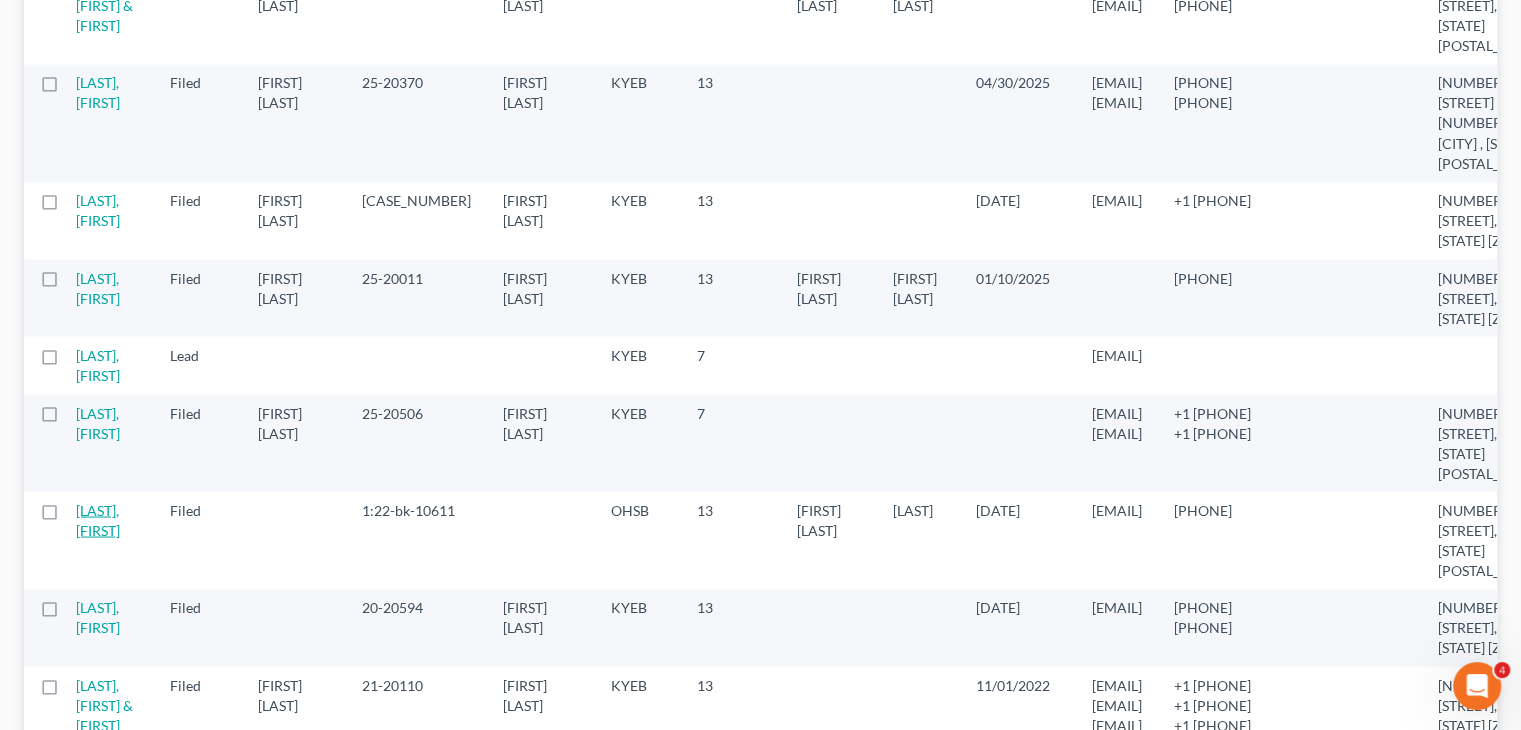 click on "[LAST], [FIRST]" at bounding box center (98, 519) 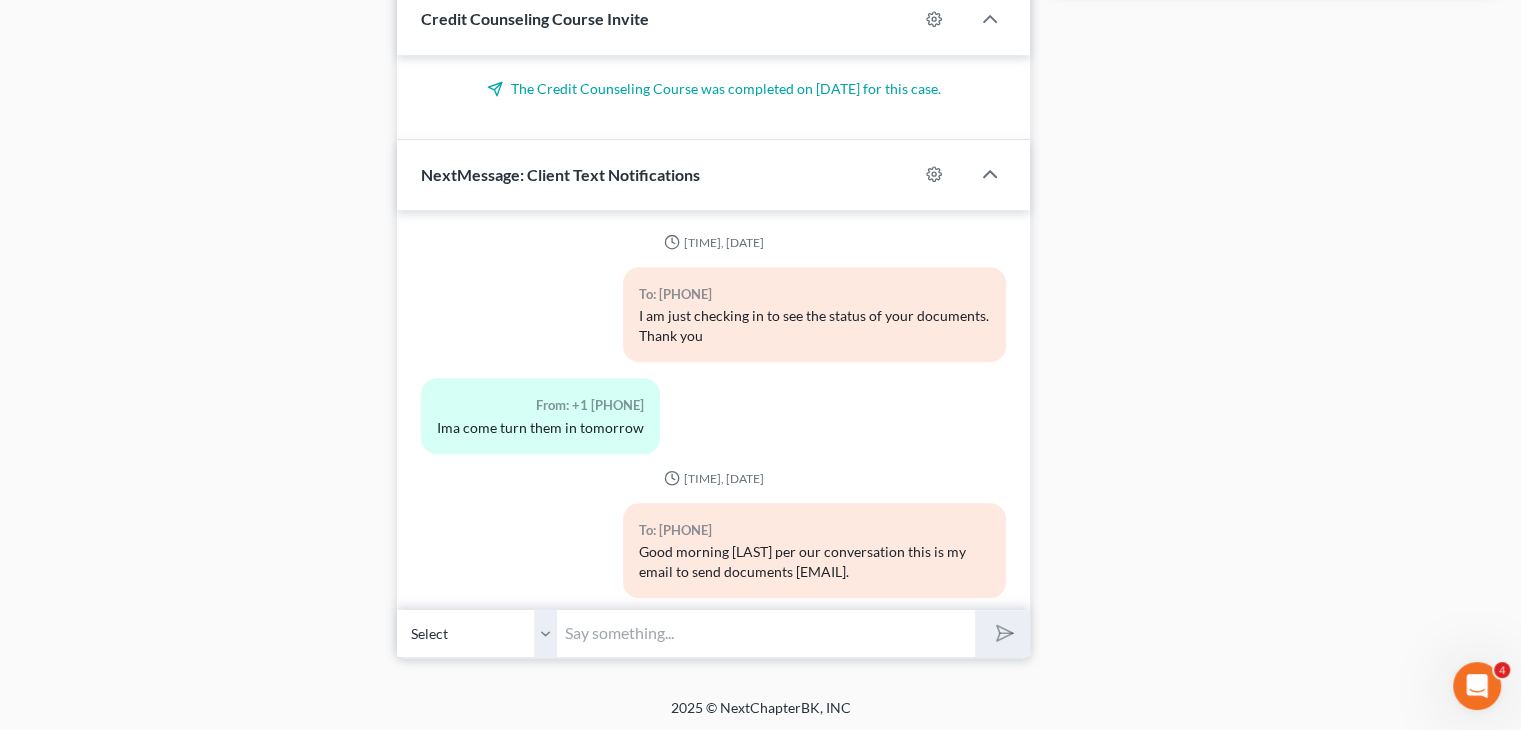 scroll, scrollTop: 979, scrollLeft: 0, axis: vertical 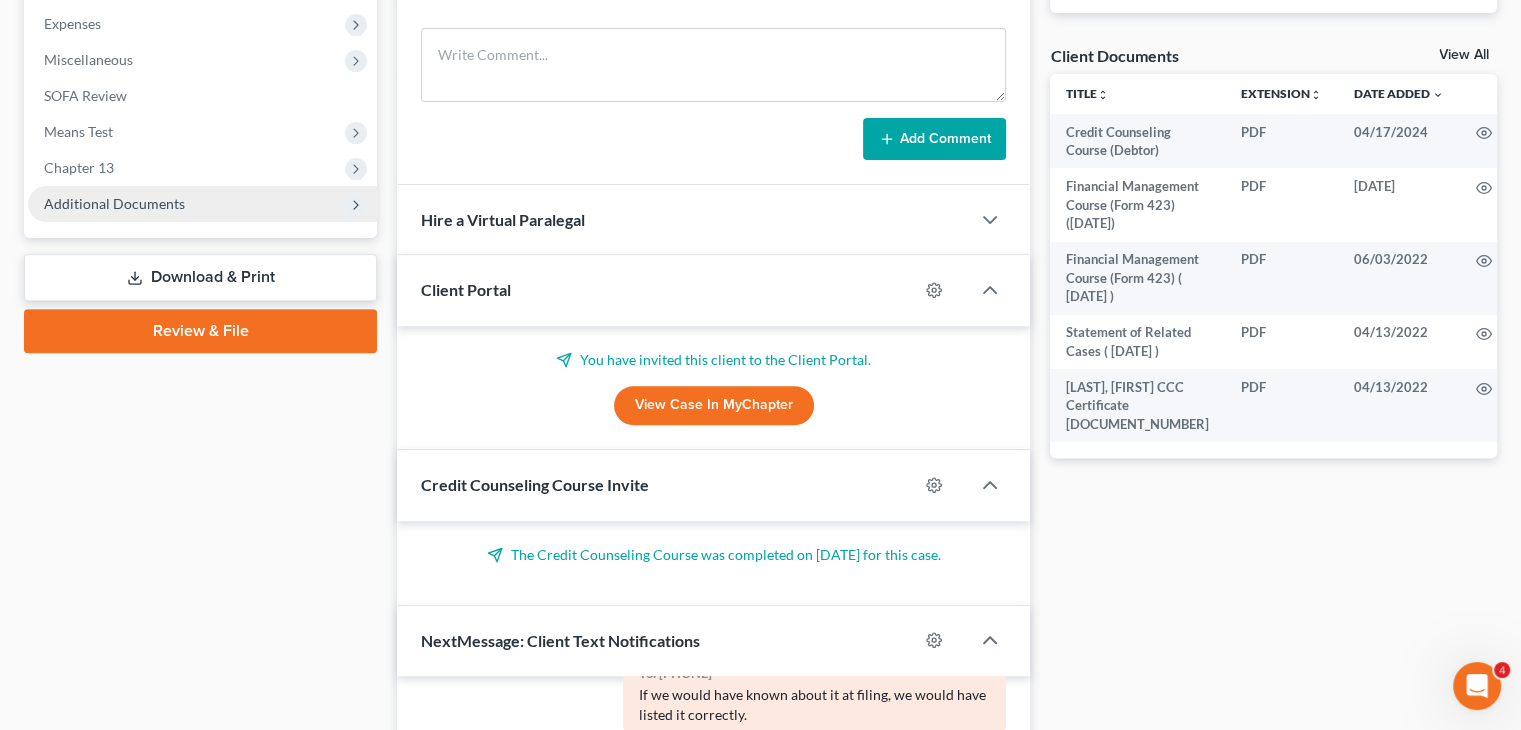 click on "Additional Documents" at bounding box center (202, 204) 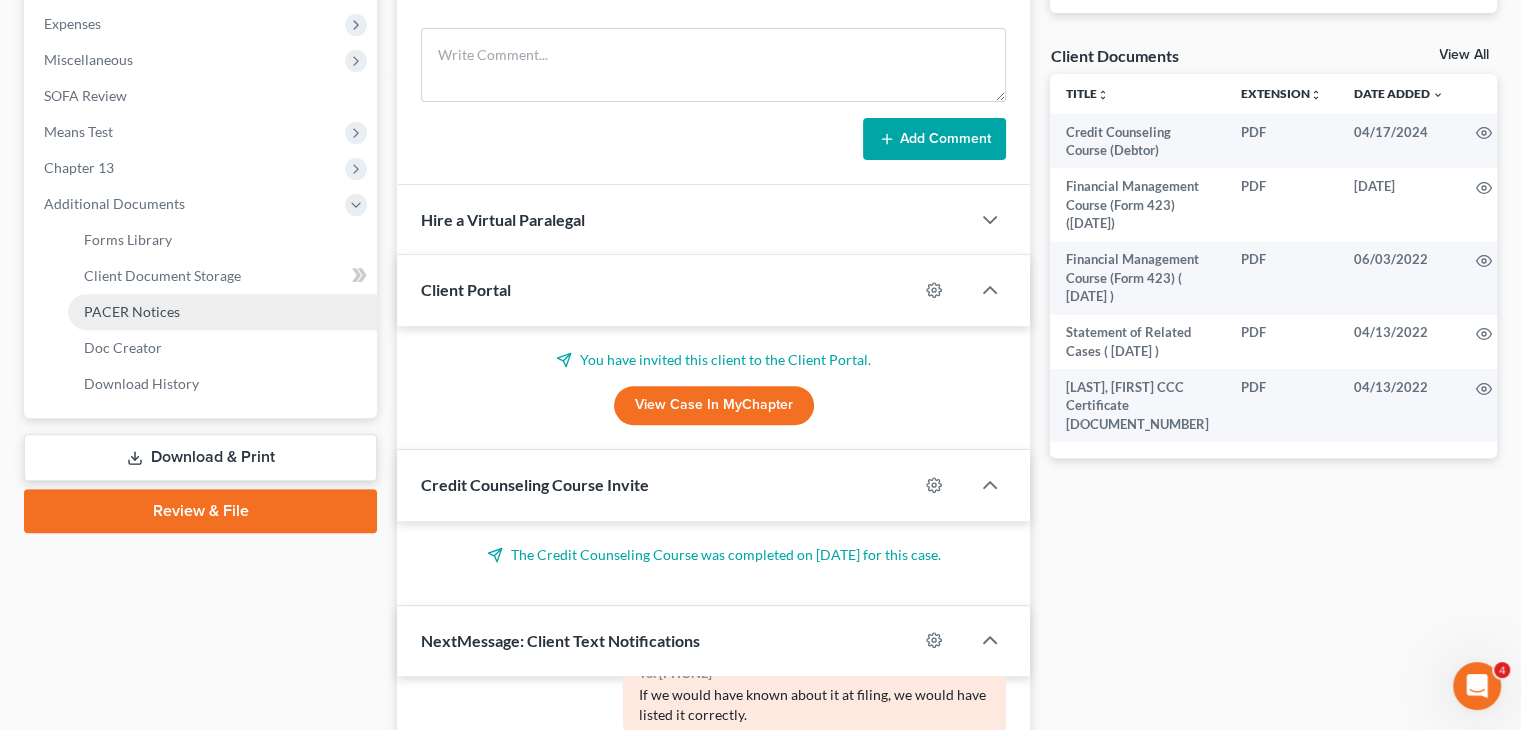 click on "PACER Notices" at bounding box center (132, 311) 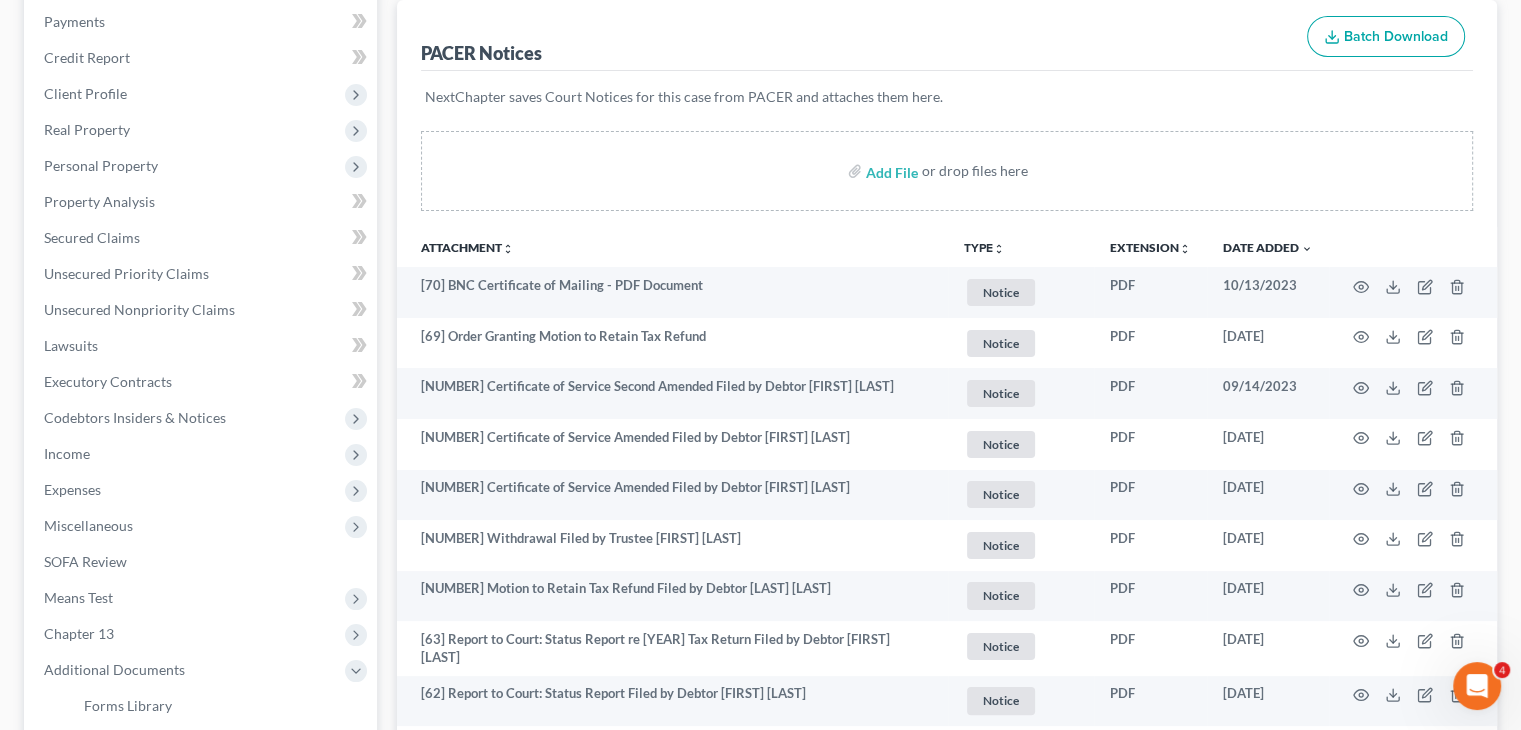scroll, scrollTop: 420, scrollLeft: 0, axis: vertical 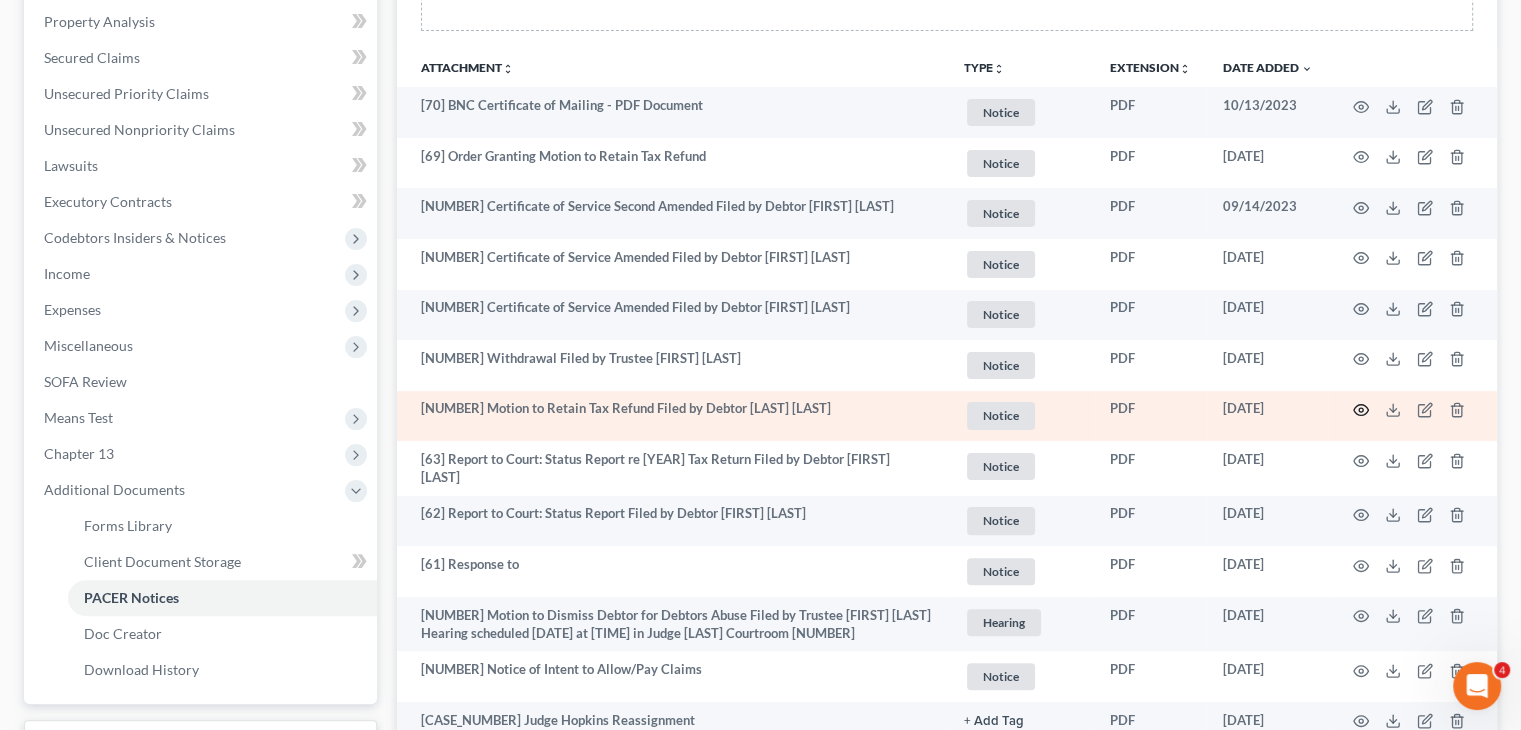 click 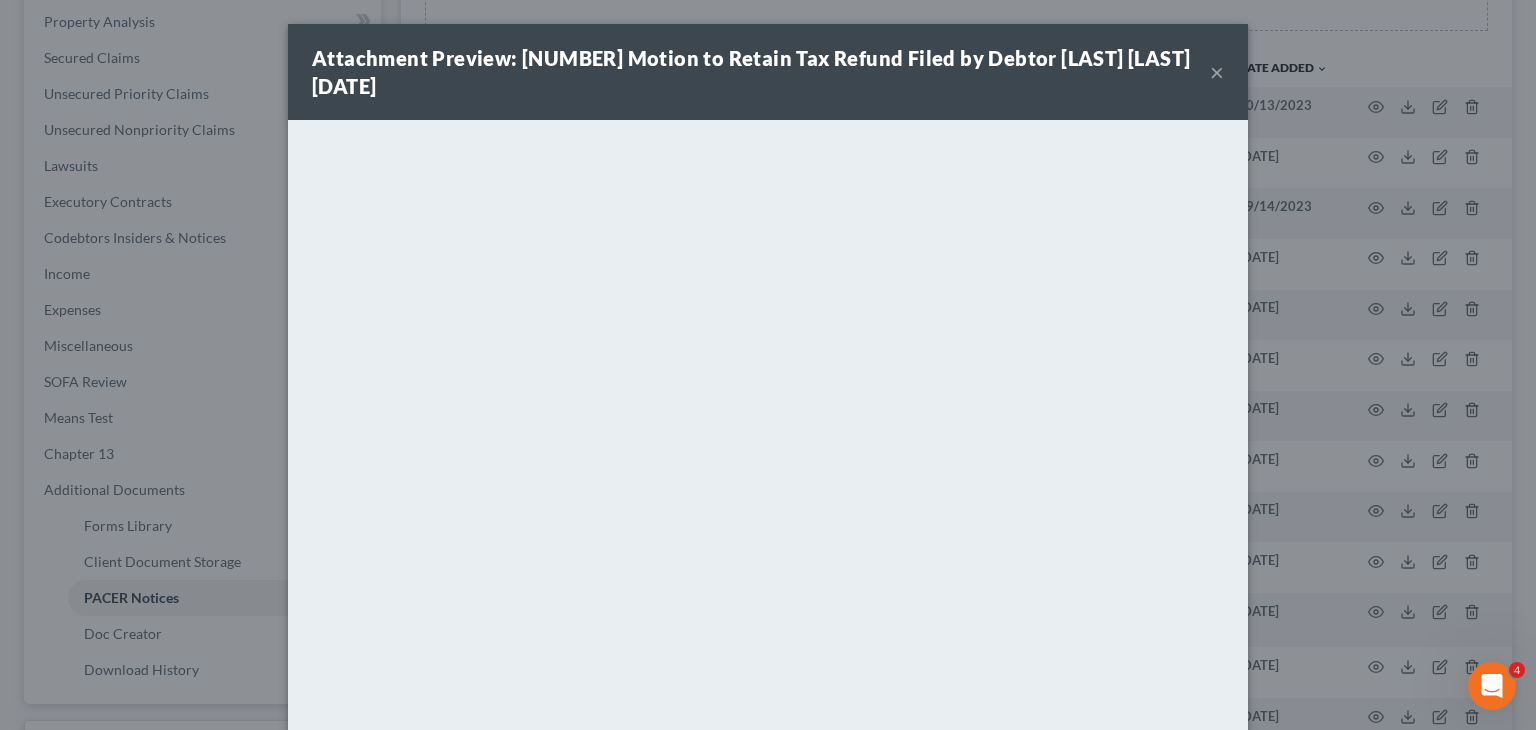 click on "×" at bounding box center [1217, 72] 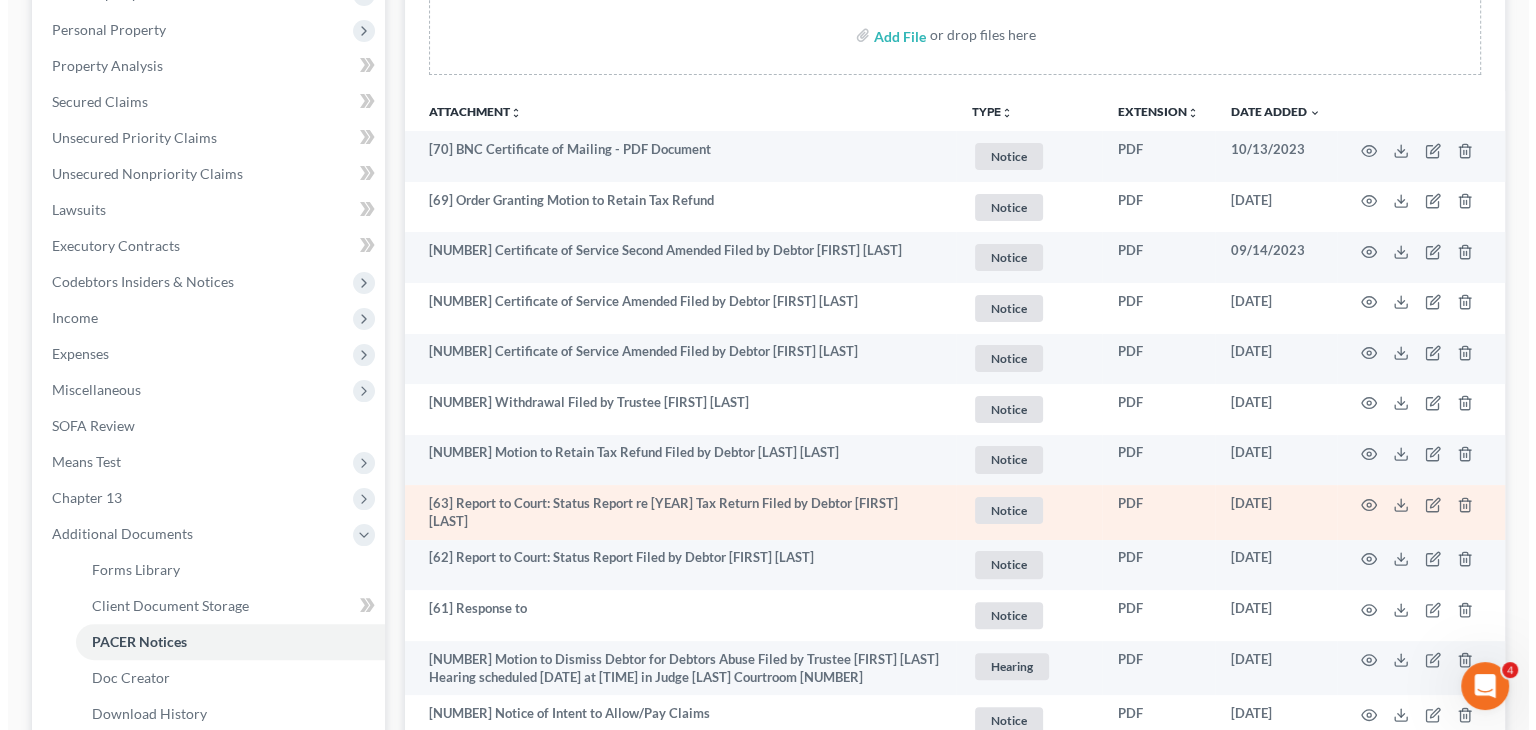 scroll, scrollTop: 380, scrollLeft: 0, axis: vertical 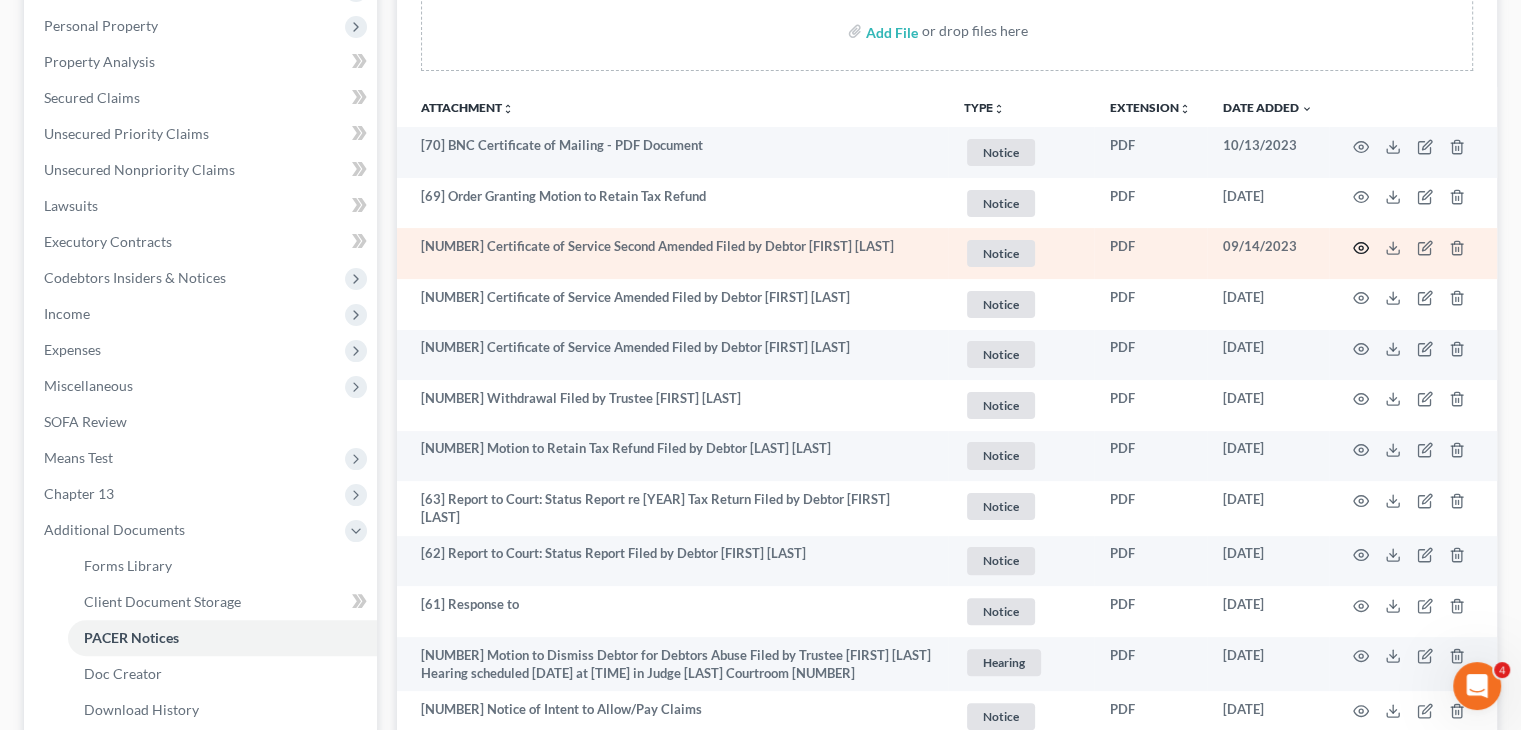 click 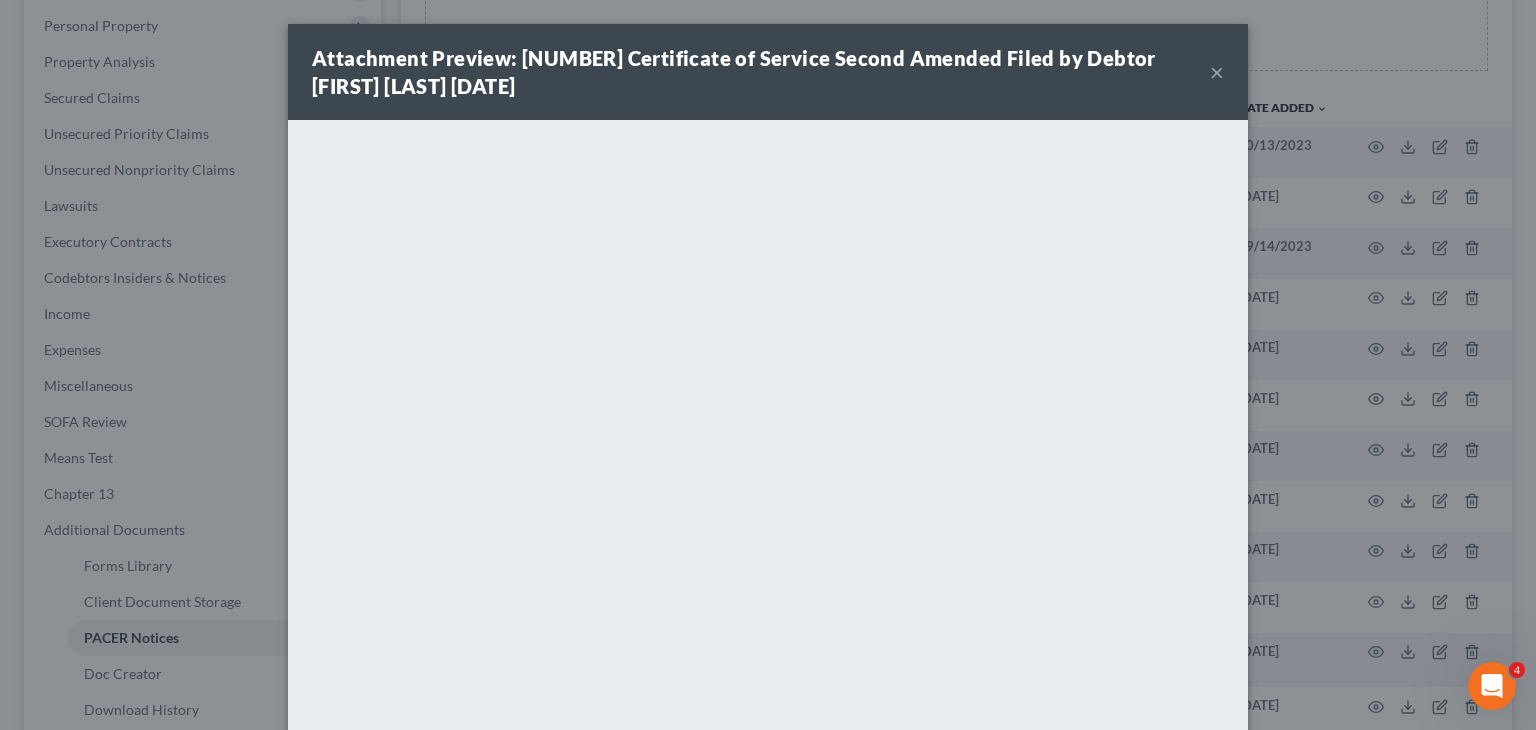 scroll, scrollTop: 92, scrollLeft: 0, axis: vertical 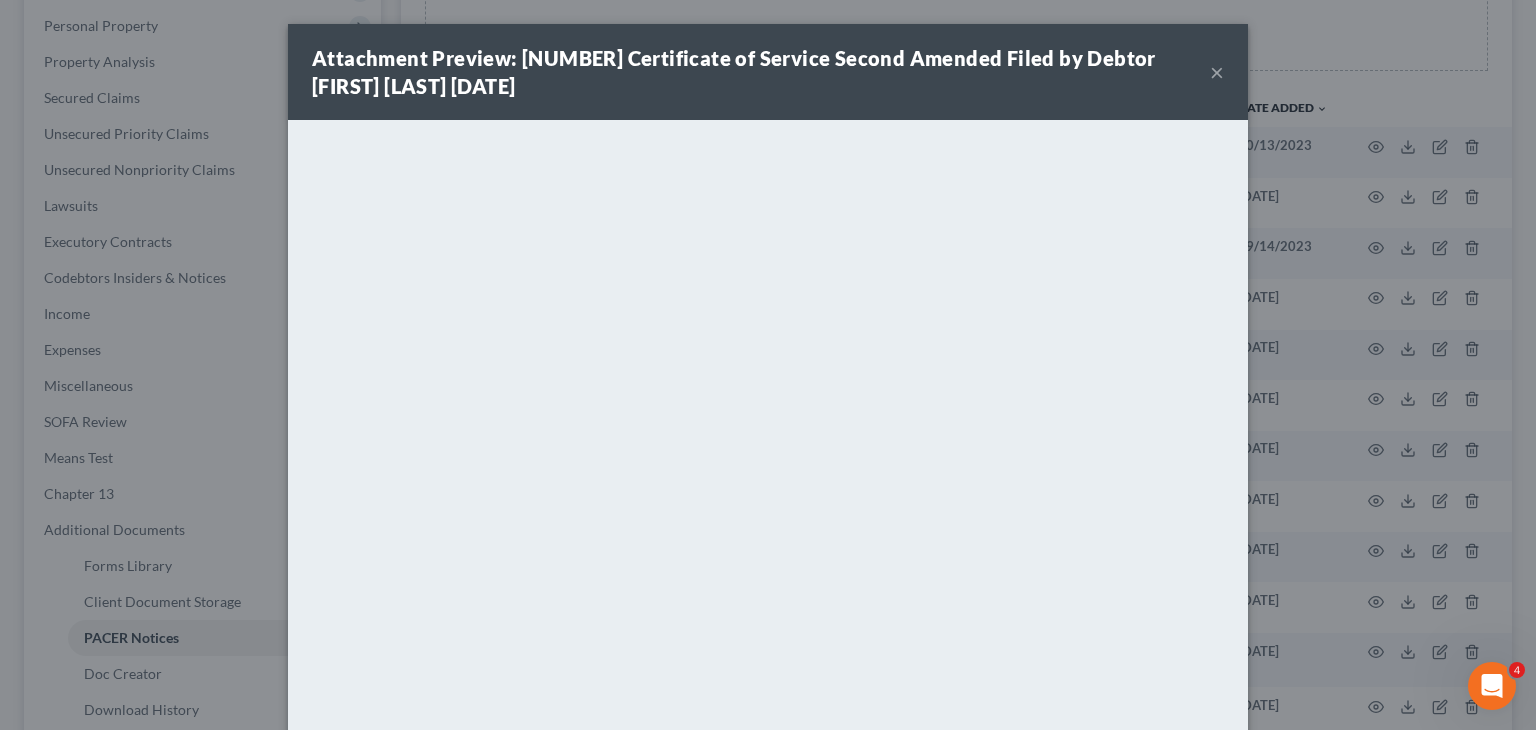 click on "×" at bounding box center [1217, 72] 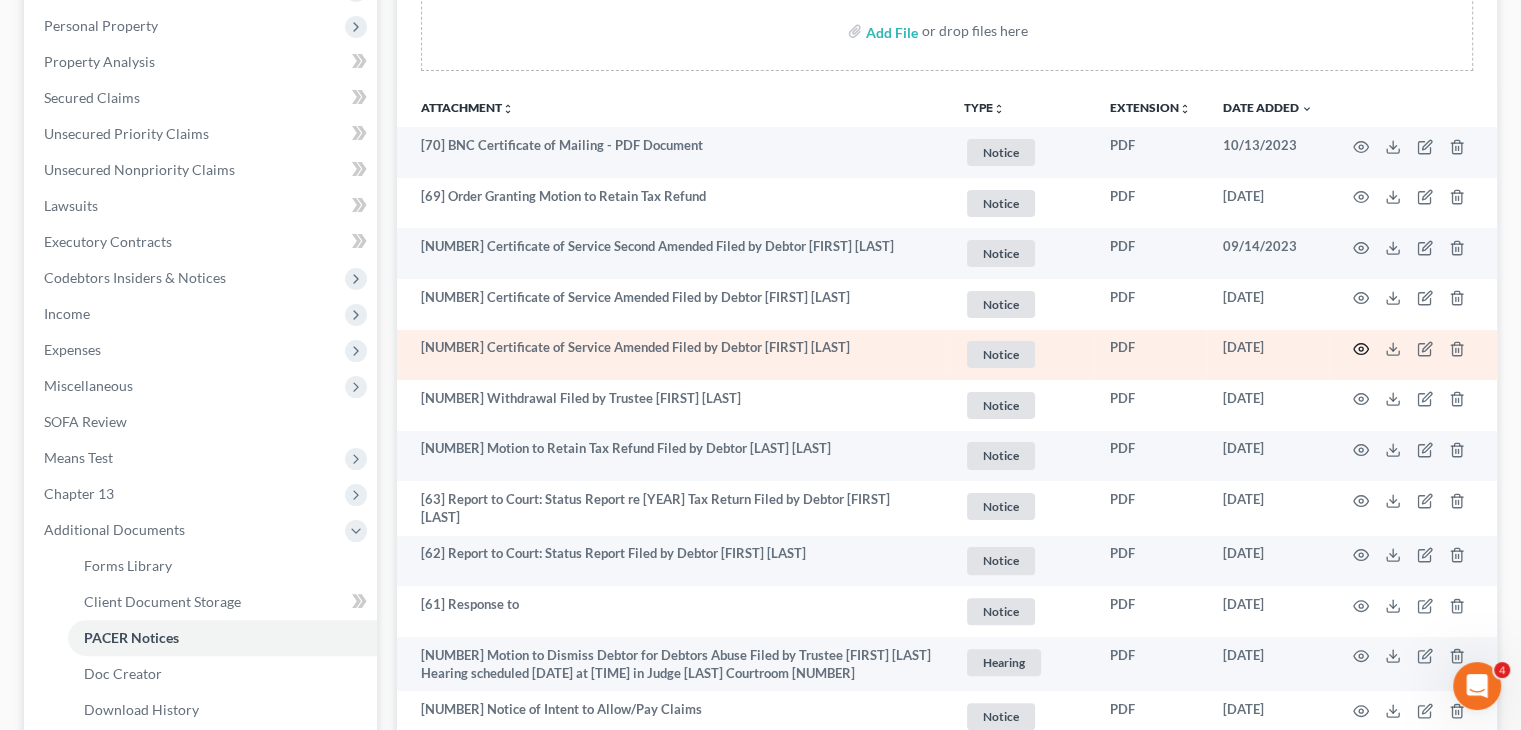 click 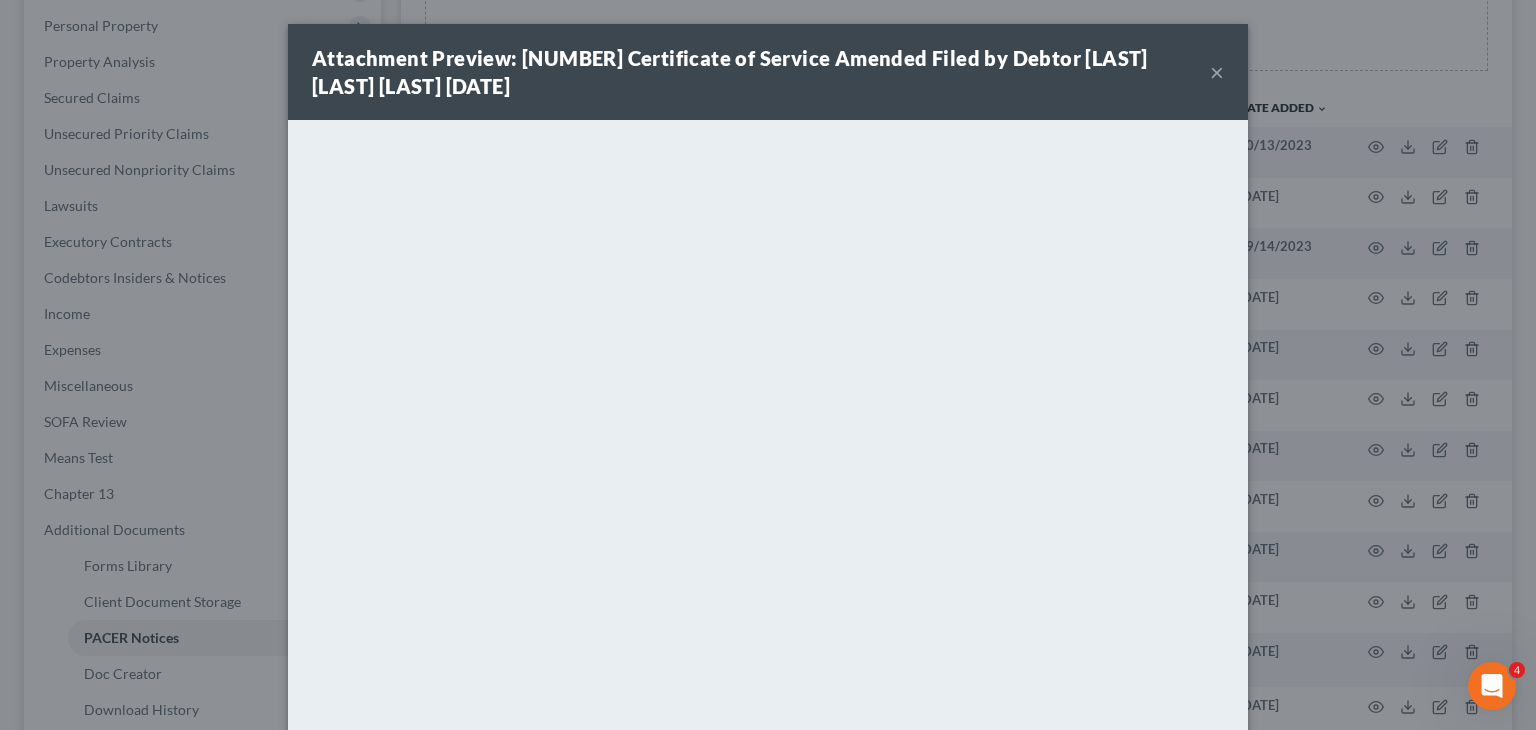 click on "×" at bounding box center [1217, 72] 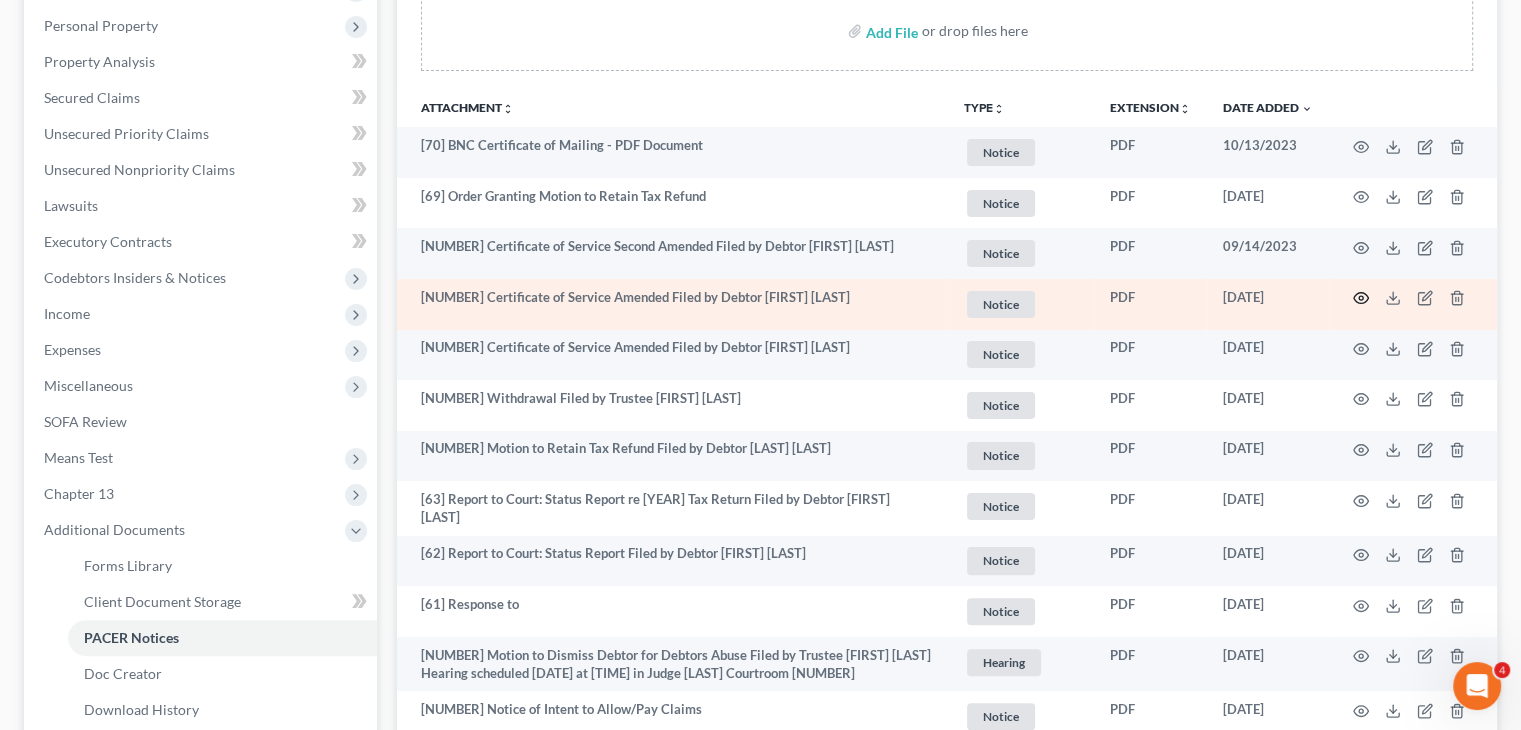 click 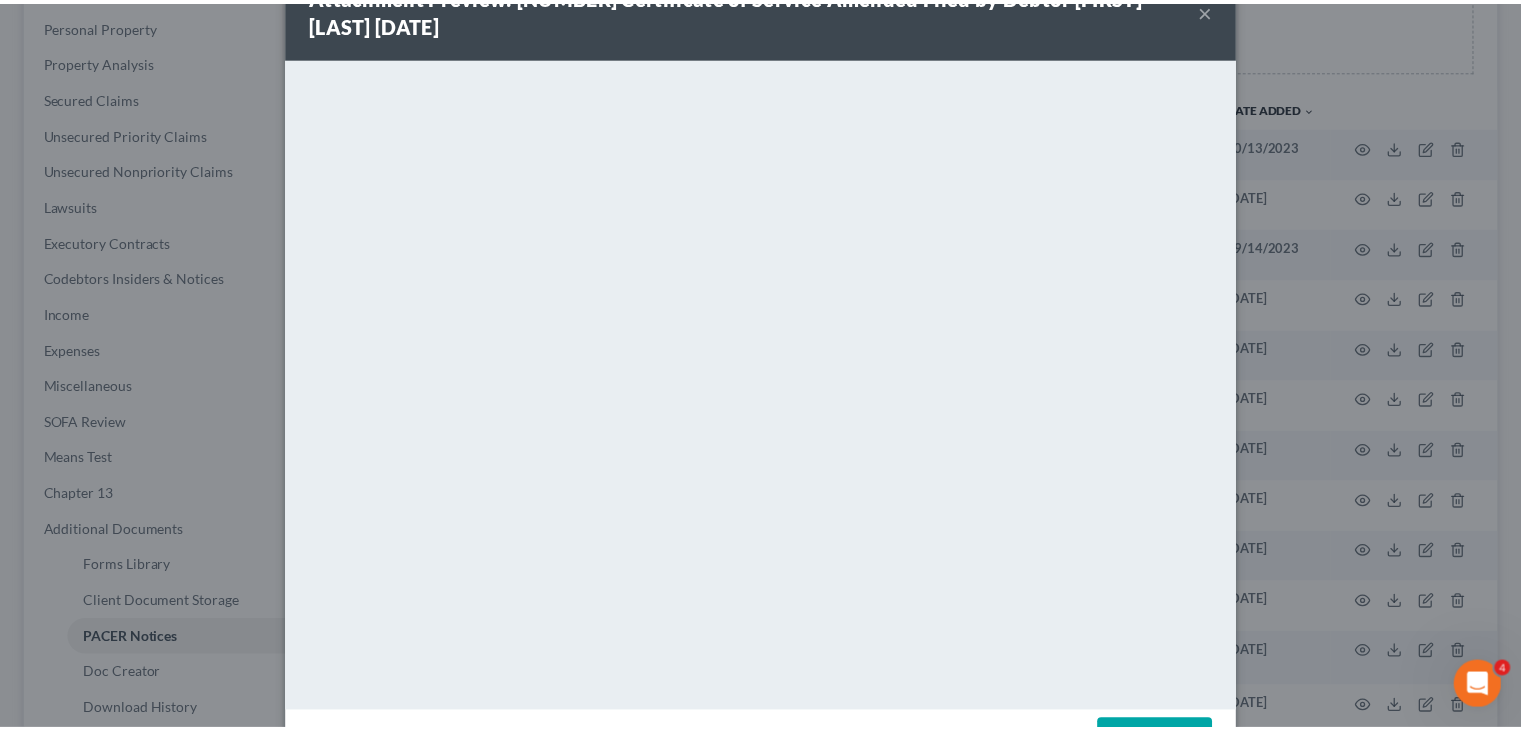 scroll, scrollTop: 56, scrollLeft: 0, axis: vertical 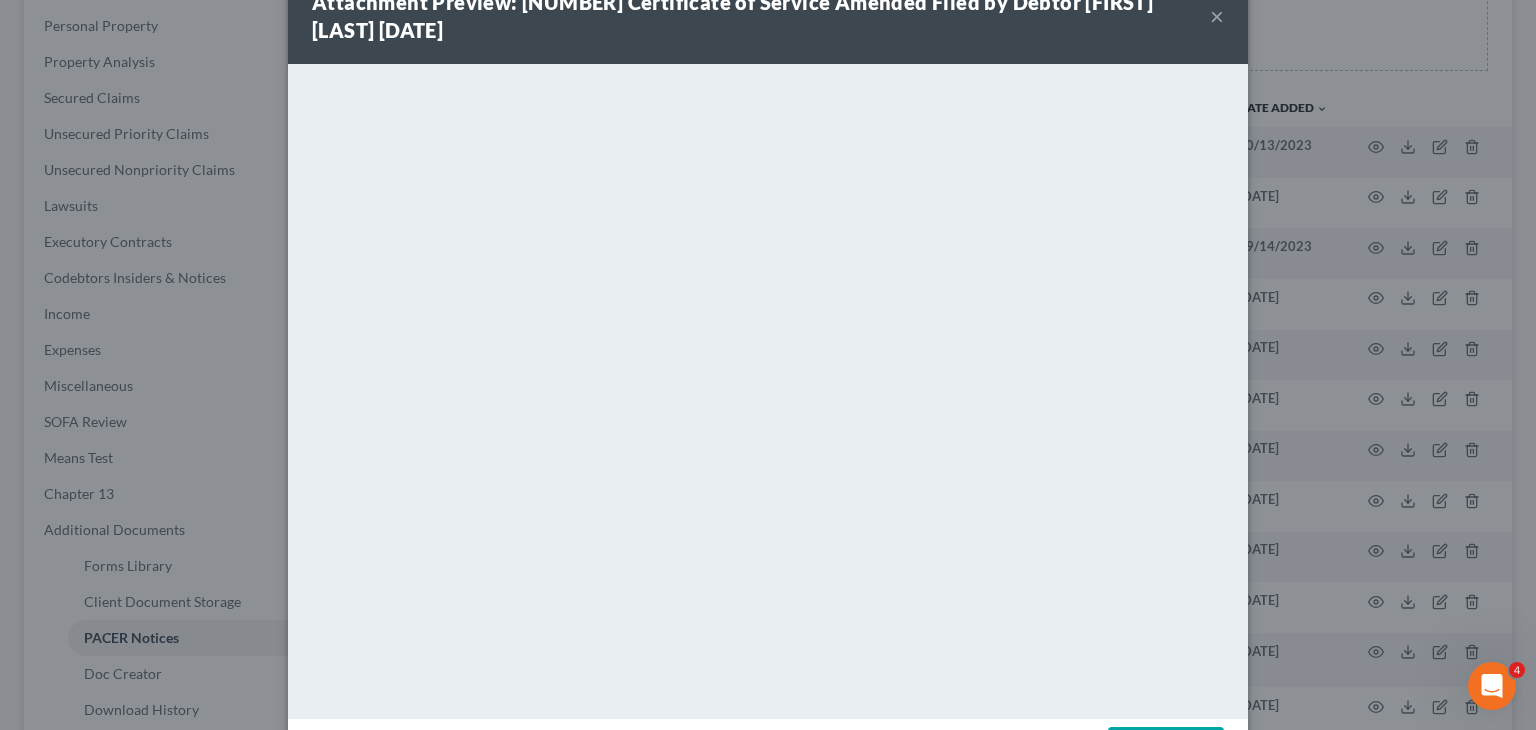 click on "Attachment Preview: [67] Certificate of Service Amended Filed by Debtor Deon S Tillery 09/12/2023" at bounding box center [761, 16] 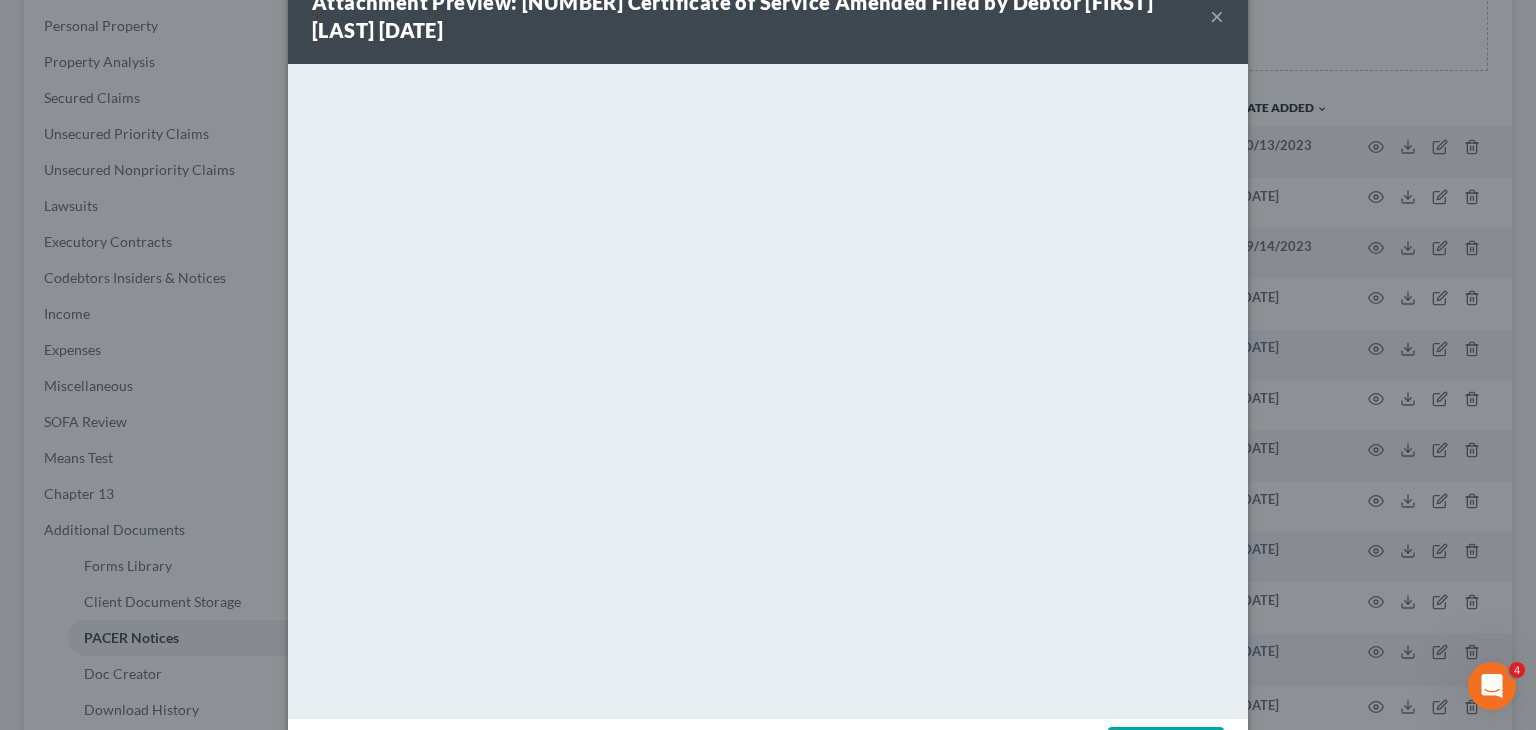 click on "×" at bounding box center (1217, 16) 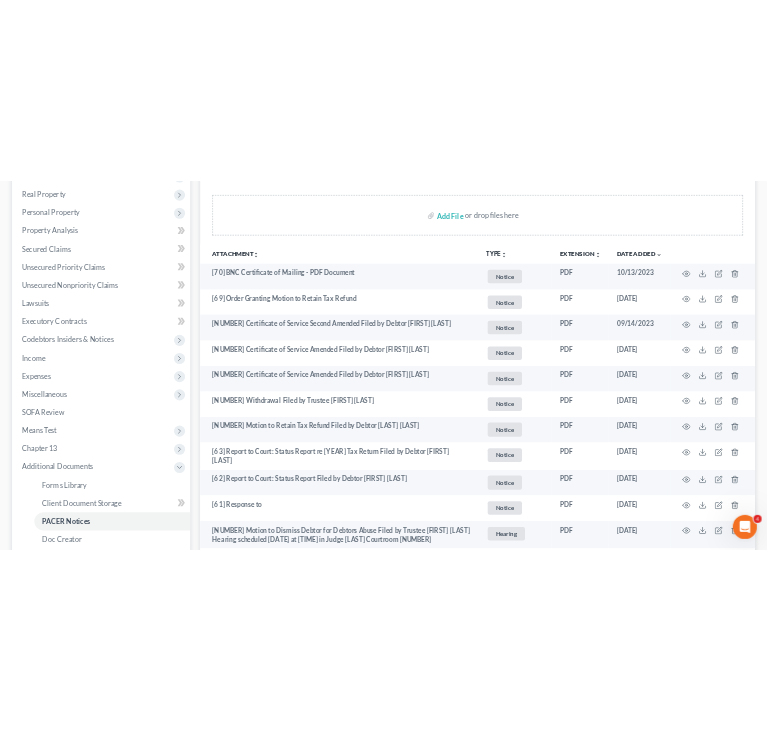 scroll, scrollTop: 342, scrollLeft: 0, axis: vertical 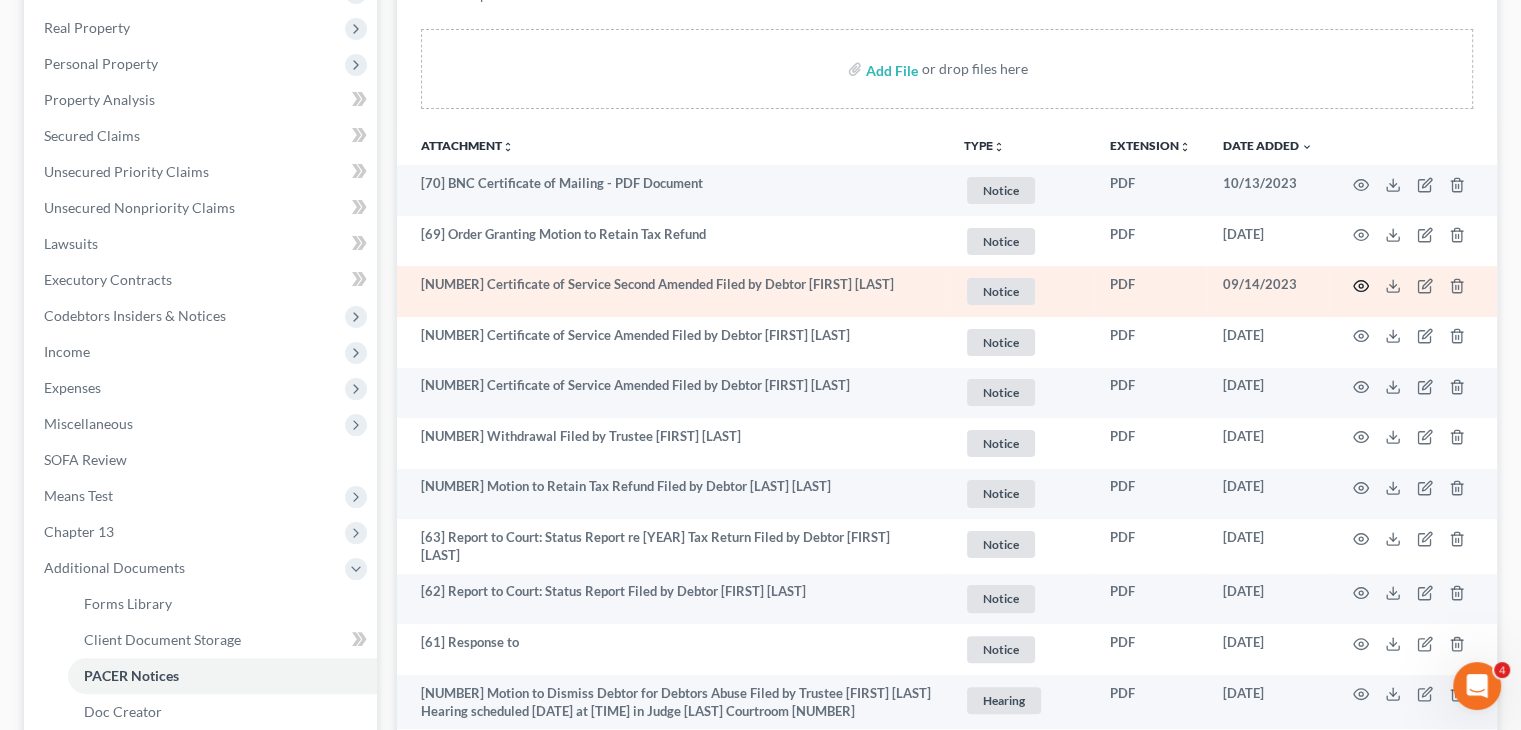 click 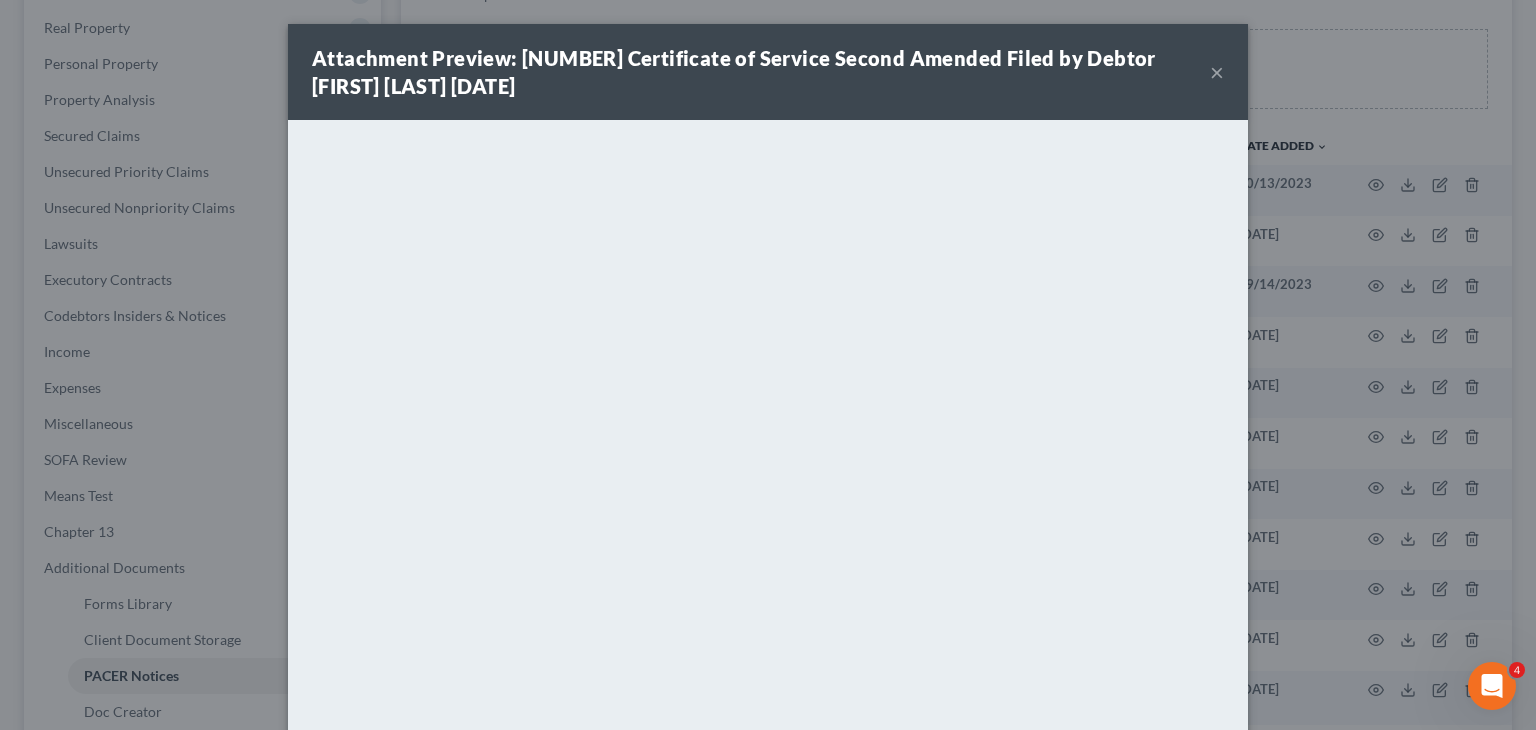 click on "×" at bounding box center (1217, 72) 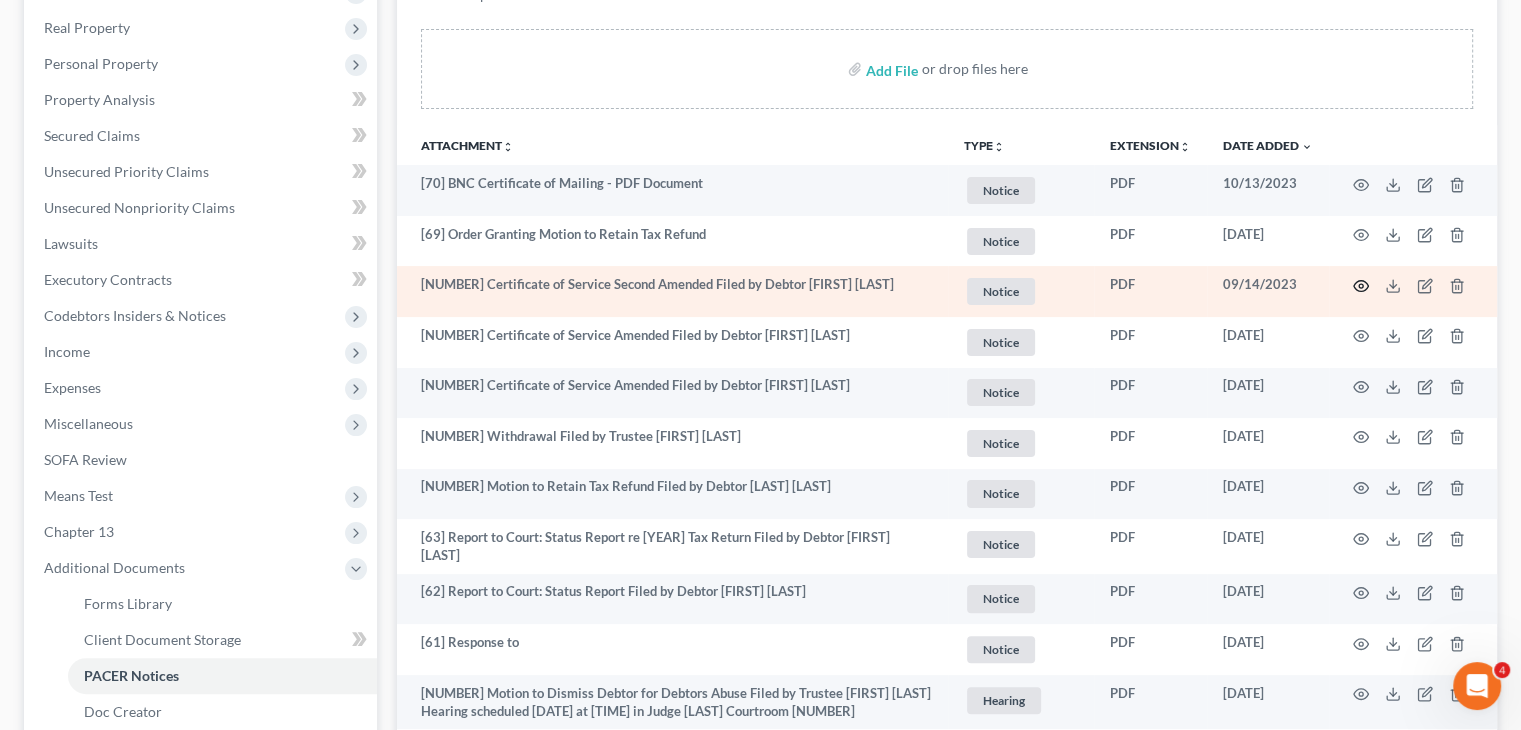 click 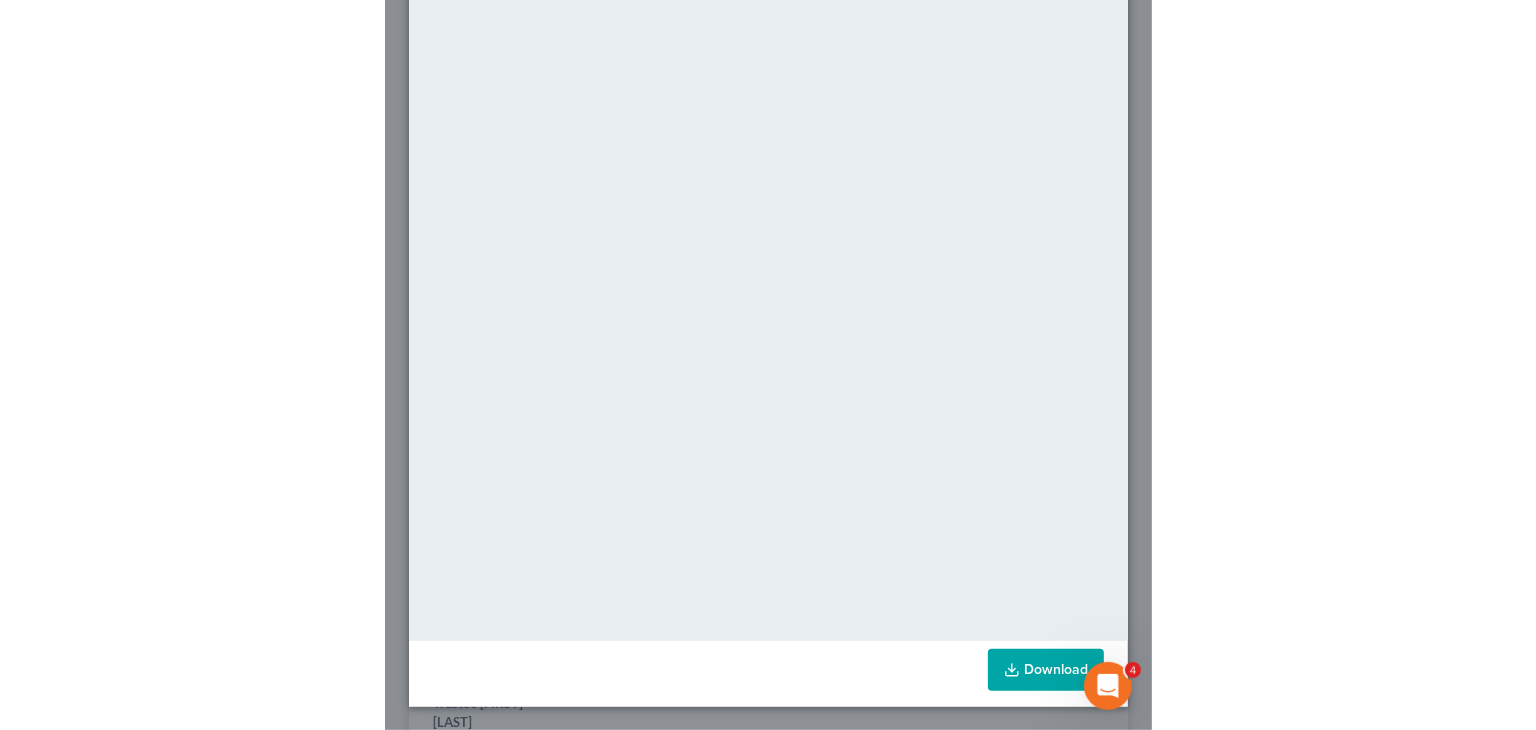 scroll, scrollTop: 135, scrollLeft: 0, axis: vertical 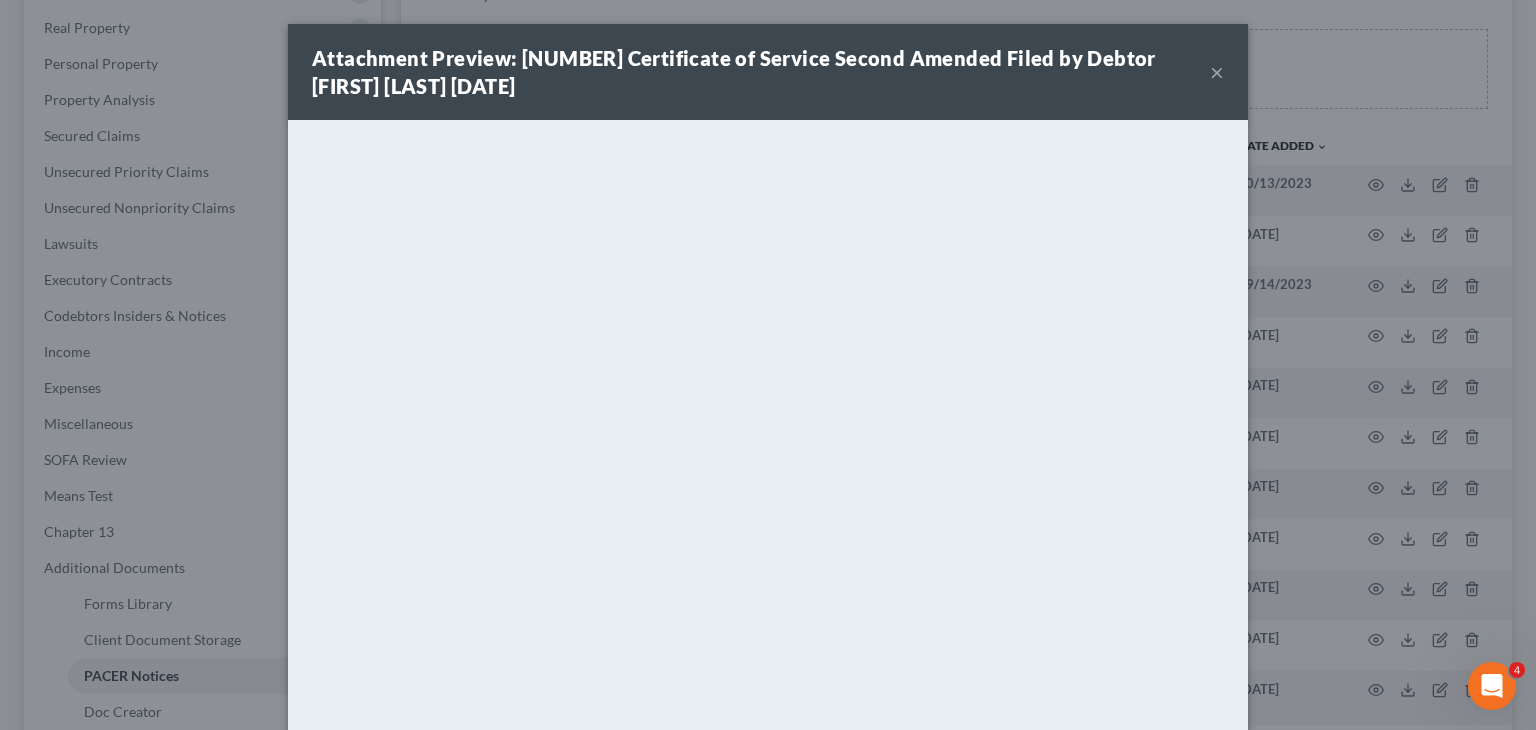 click on "×" at bounding box center (1217, 72) 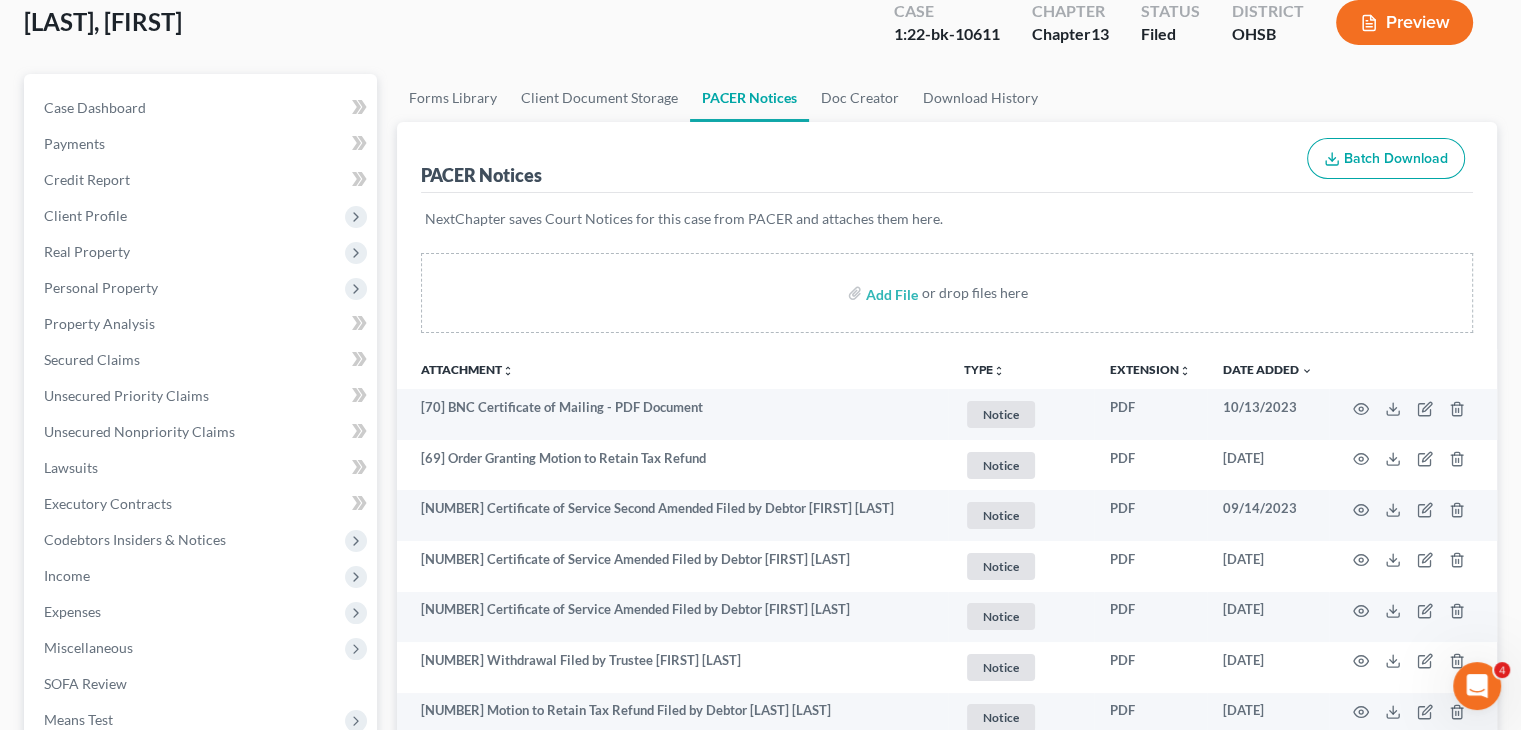 scroll, scrollTop: 0, scrollLeft: 0, axis: both 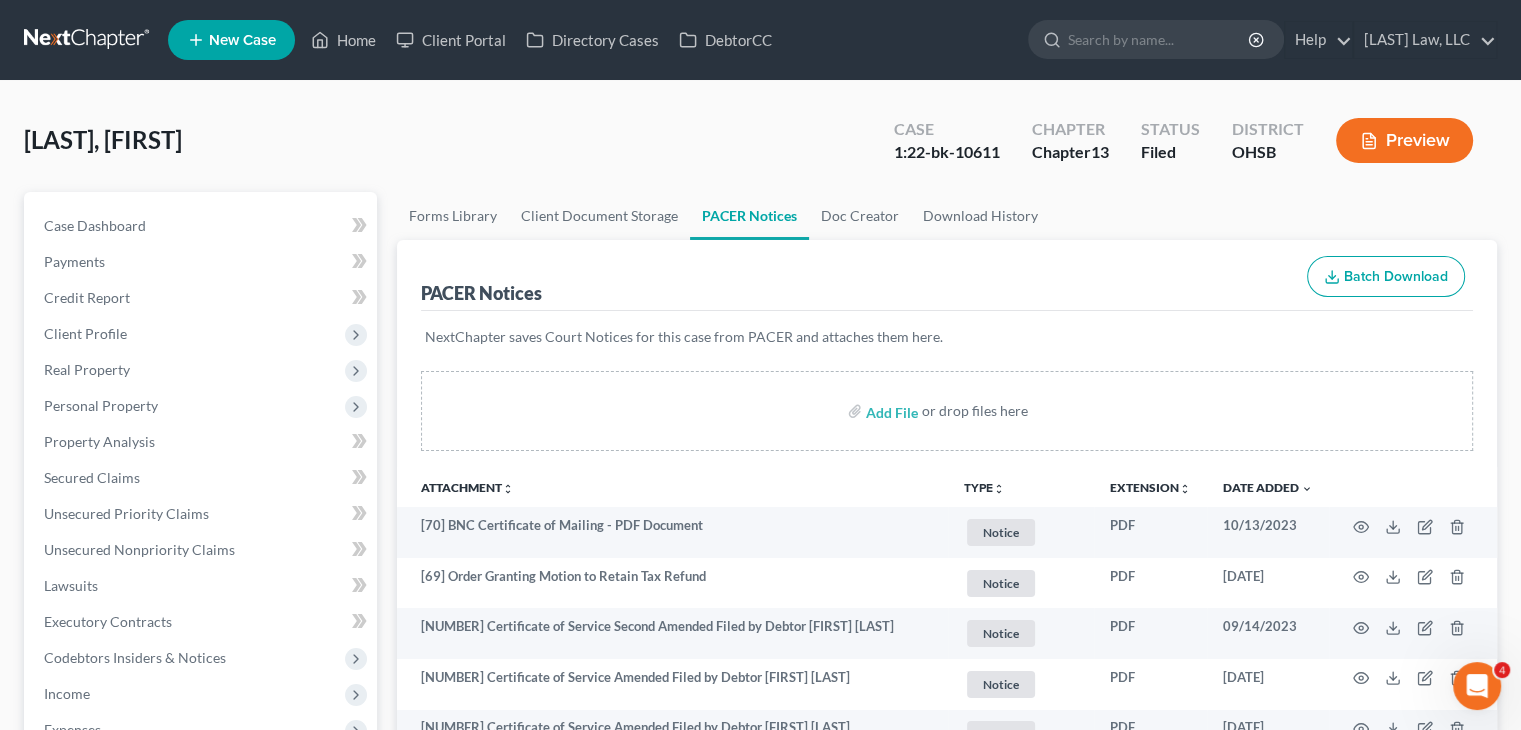 click on "Tillery, Deon Upgraded Case 1:22-bk-10611 Chapter Chapter  13 Status Filed District OHSB Preview Petition Navigation
Case Dashboard
Payments
Invoices
Payments
Payments
Credit Report" at bounding box center [760, 2267] 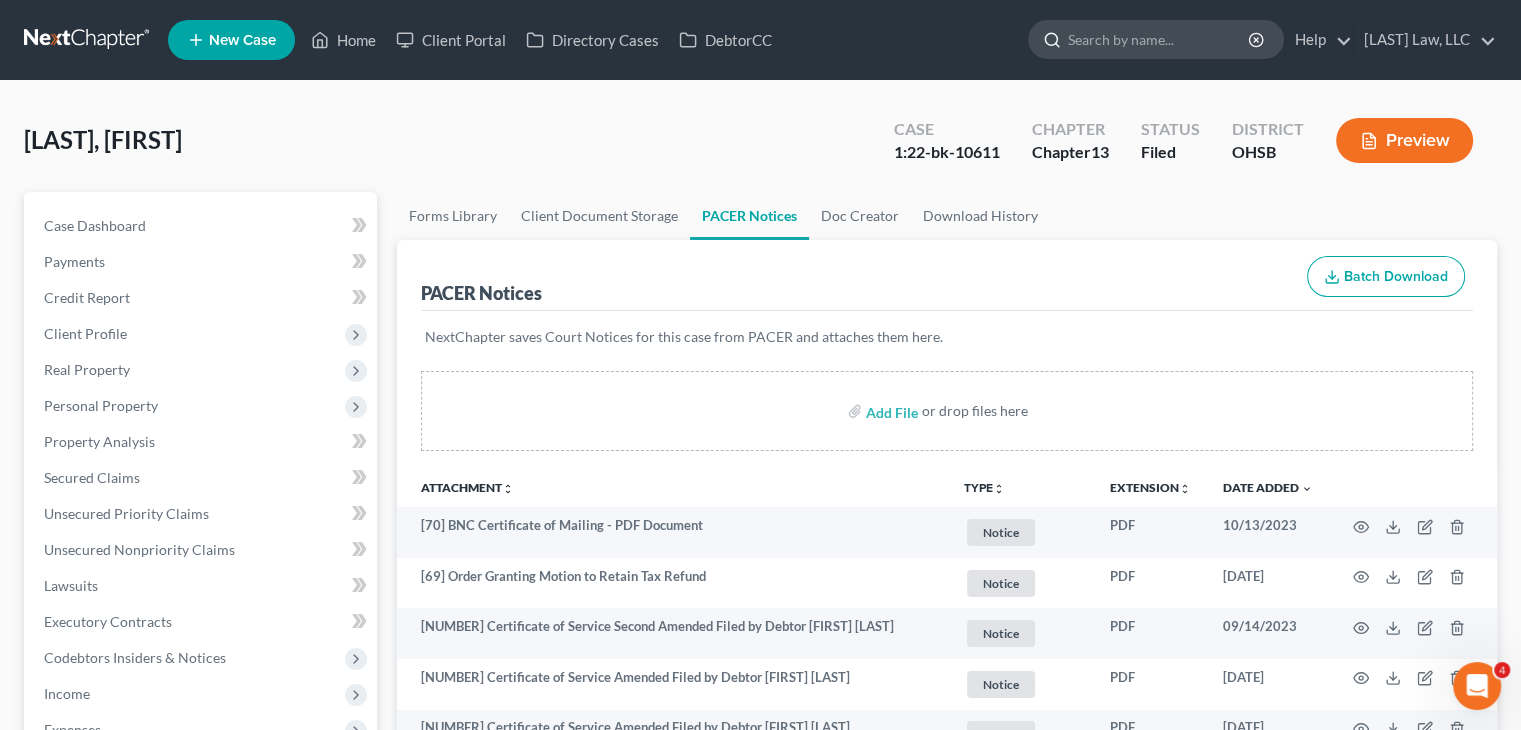 click at bounding box center (1159, 39) 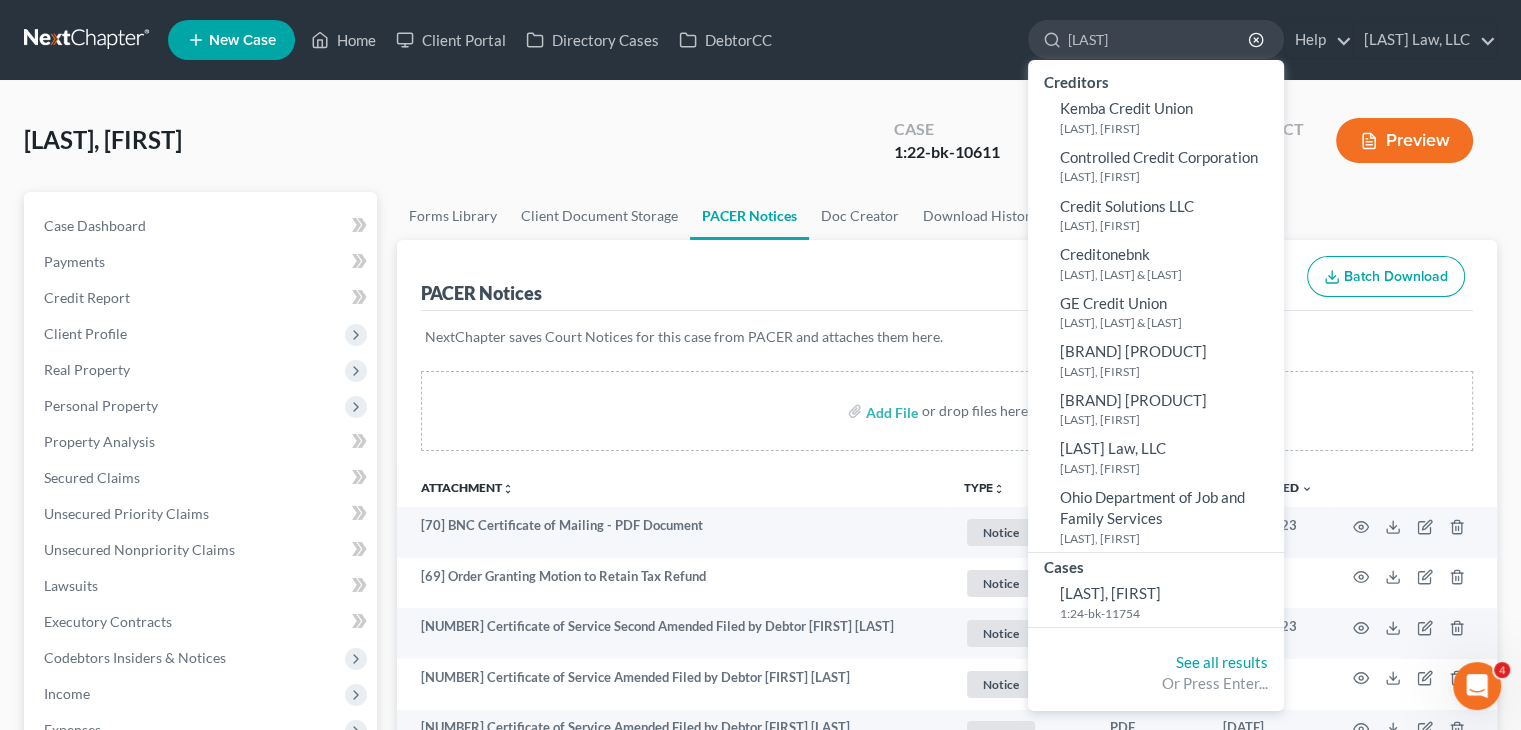 type on "Cranston" 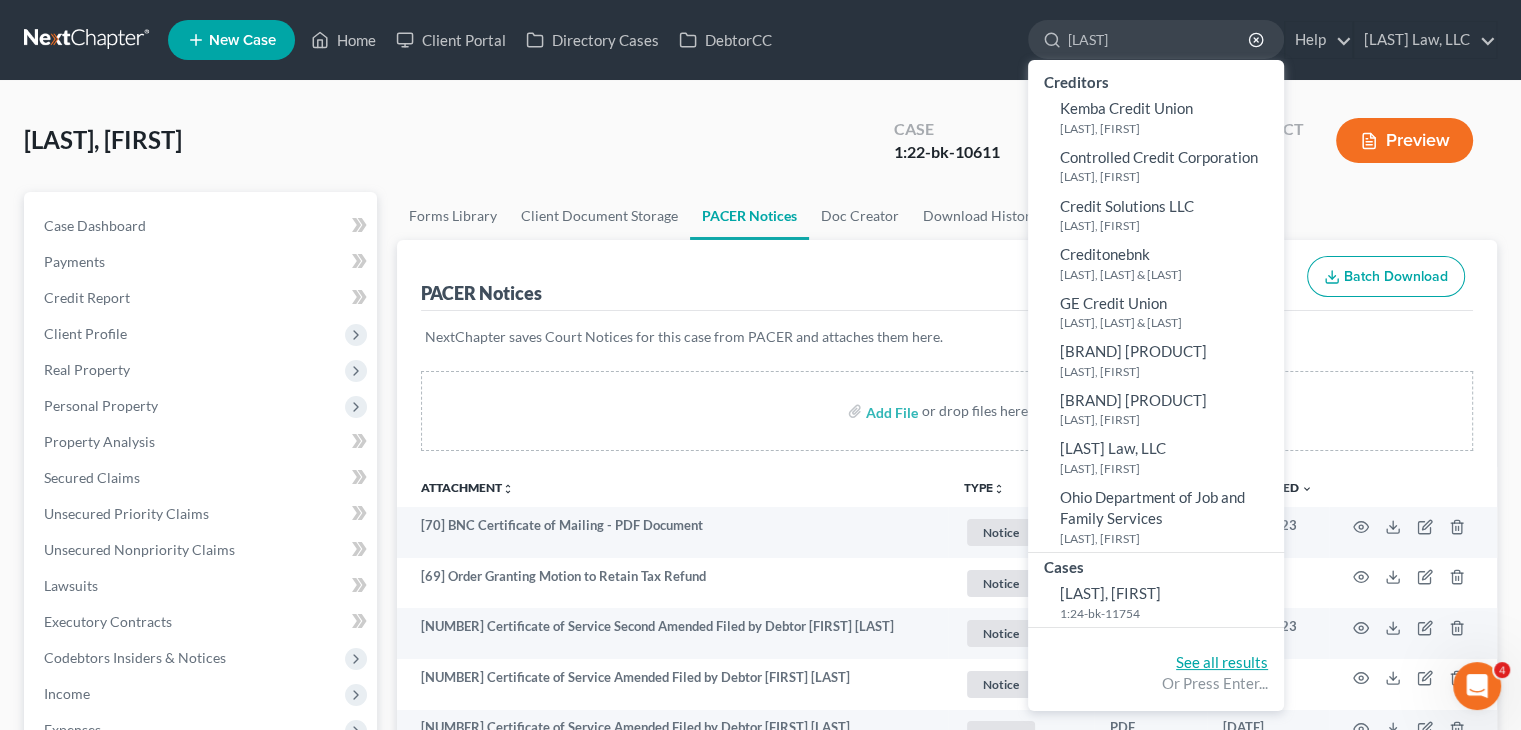 click on "See all results" 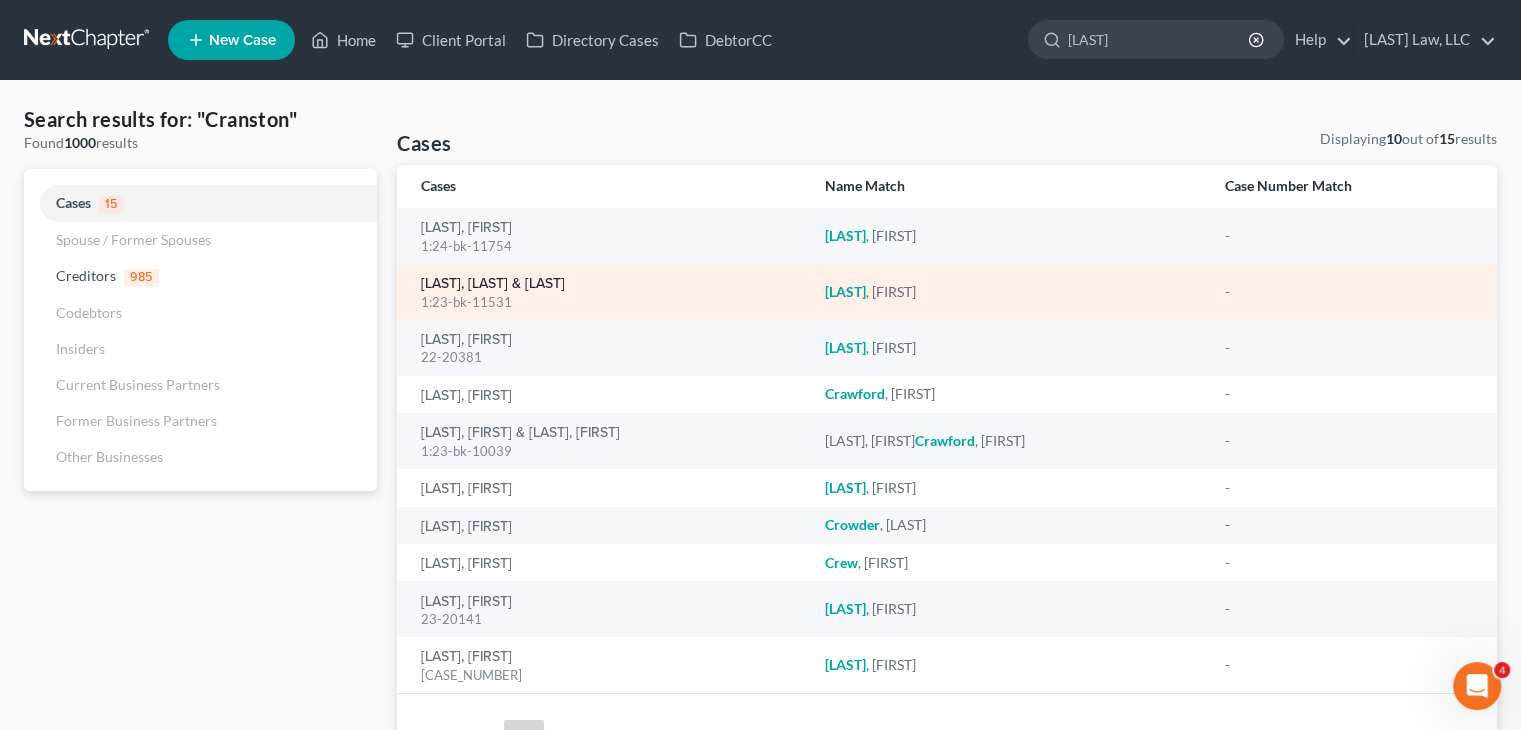 click on "[LAST], [FIRST] & [FIRST] [LAST]" at bounding box center (493, 284) 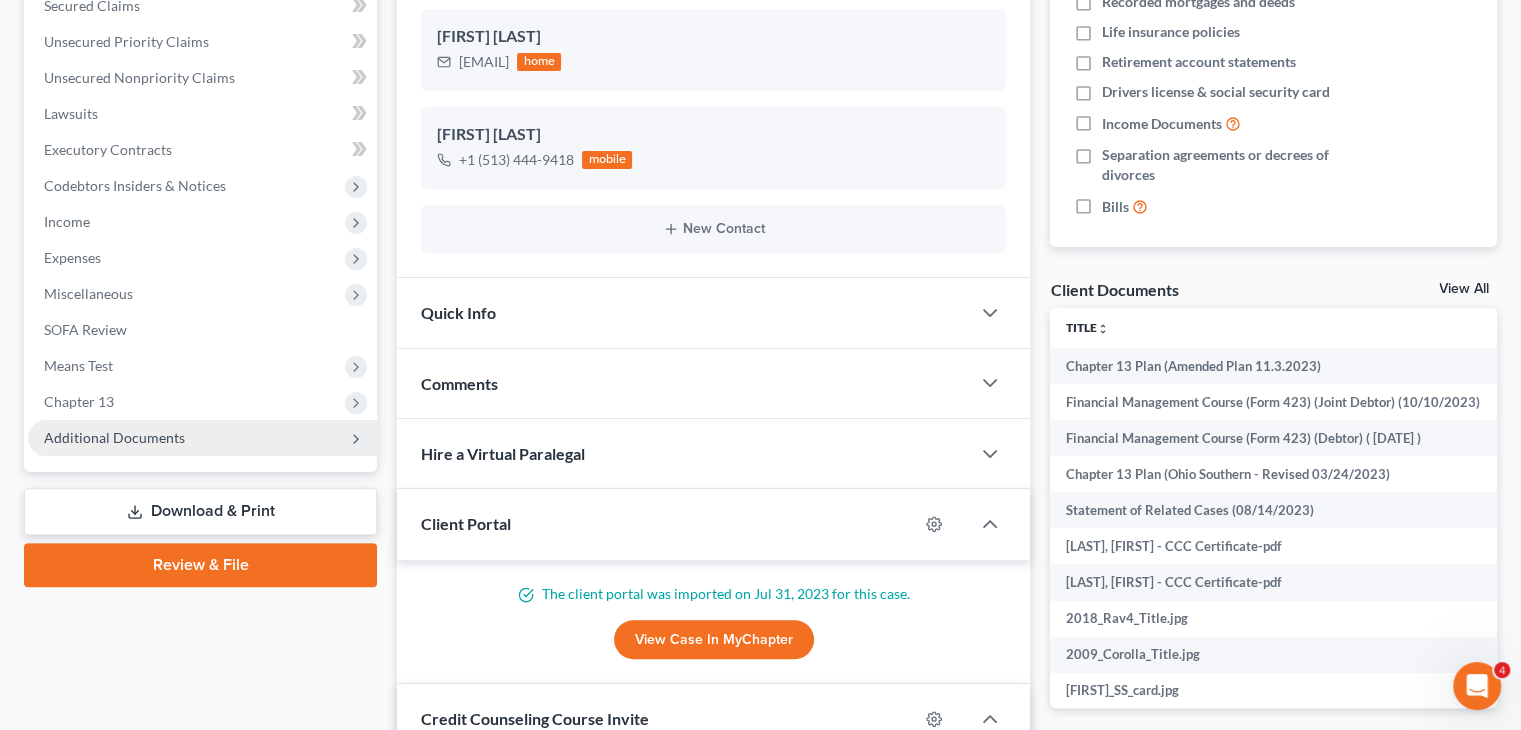 click on "Additional Documents" at bounding box center (114, 437) 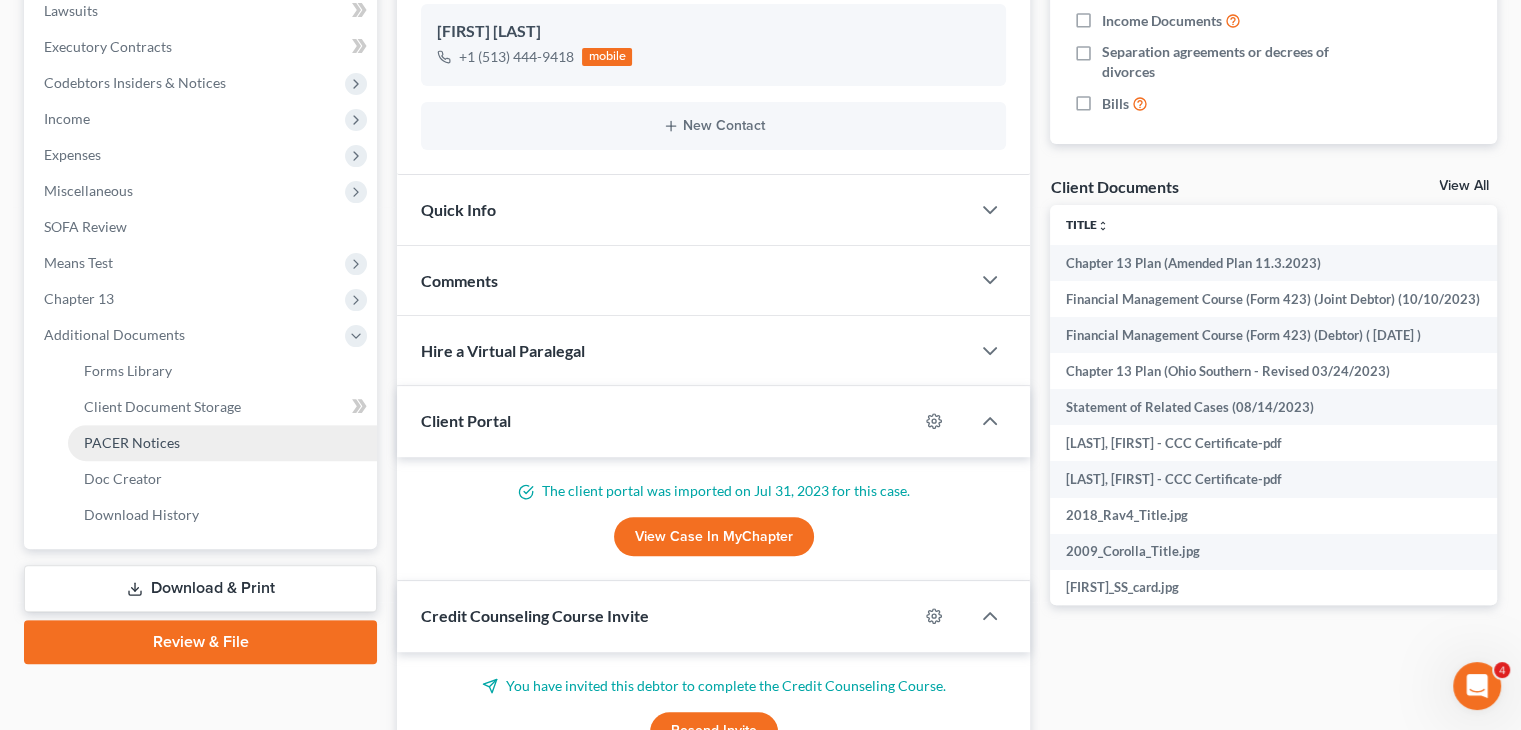 click on "PACER Notices" at bounding box center [132, 442] 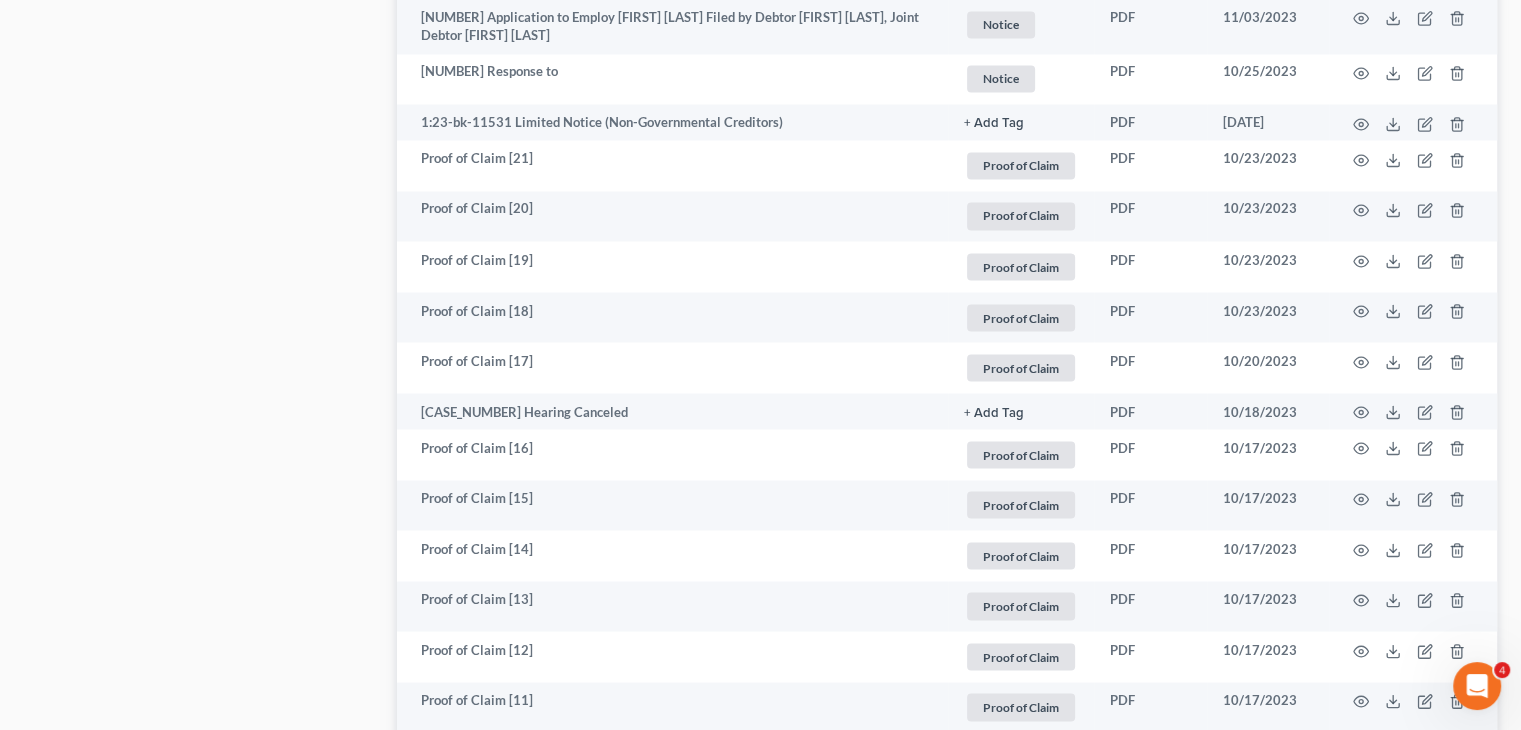 scroll, scrollTop: 3792, scrollLeft: 0, axis: vertical 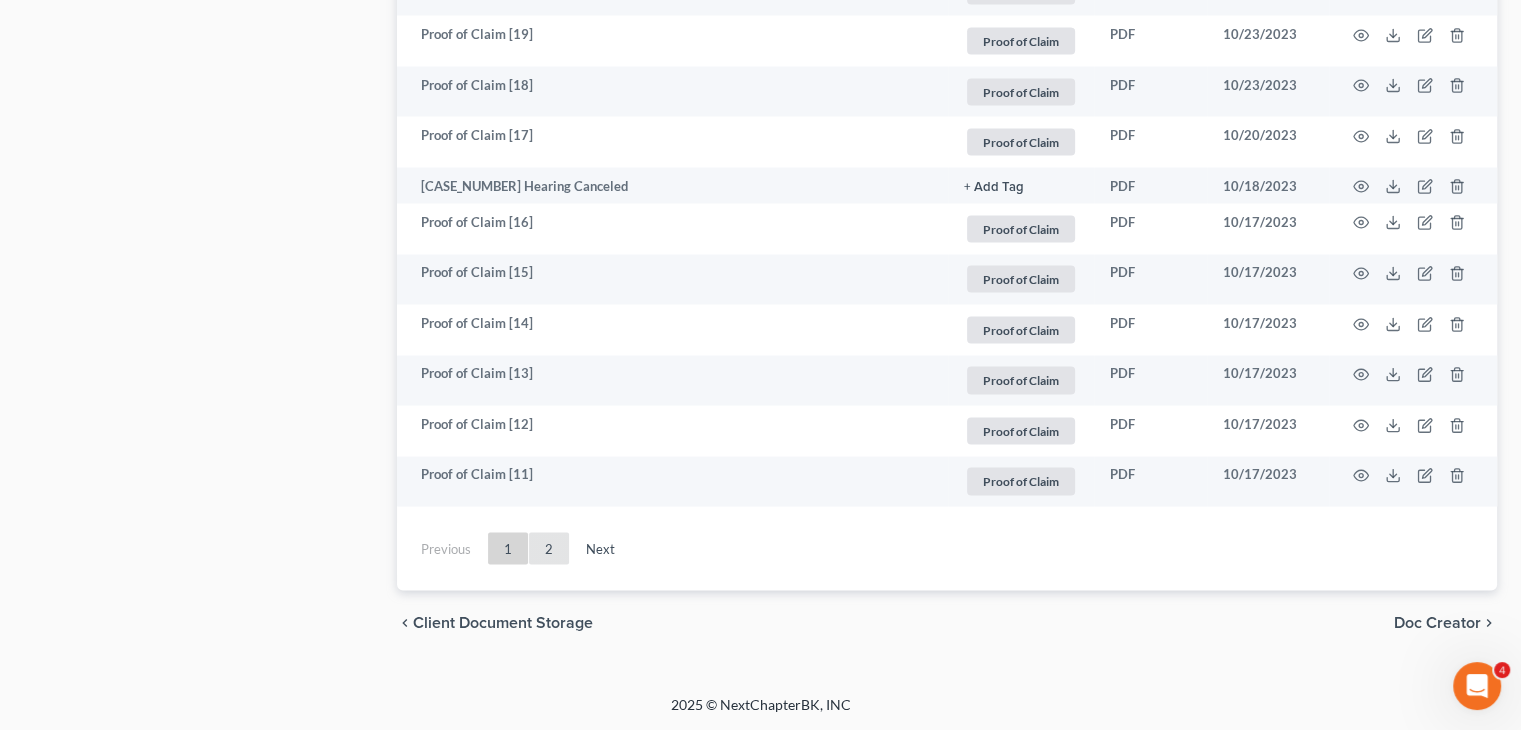 click on "2" at bounding box center [549, 548] 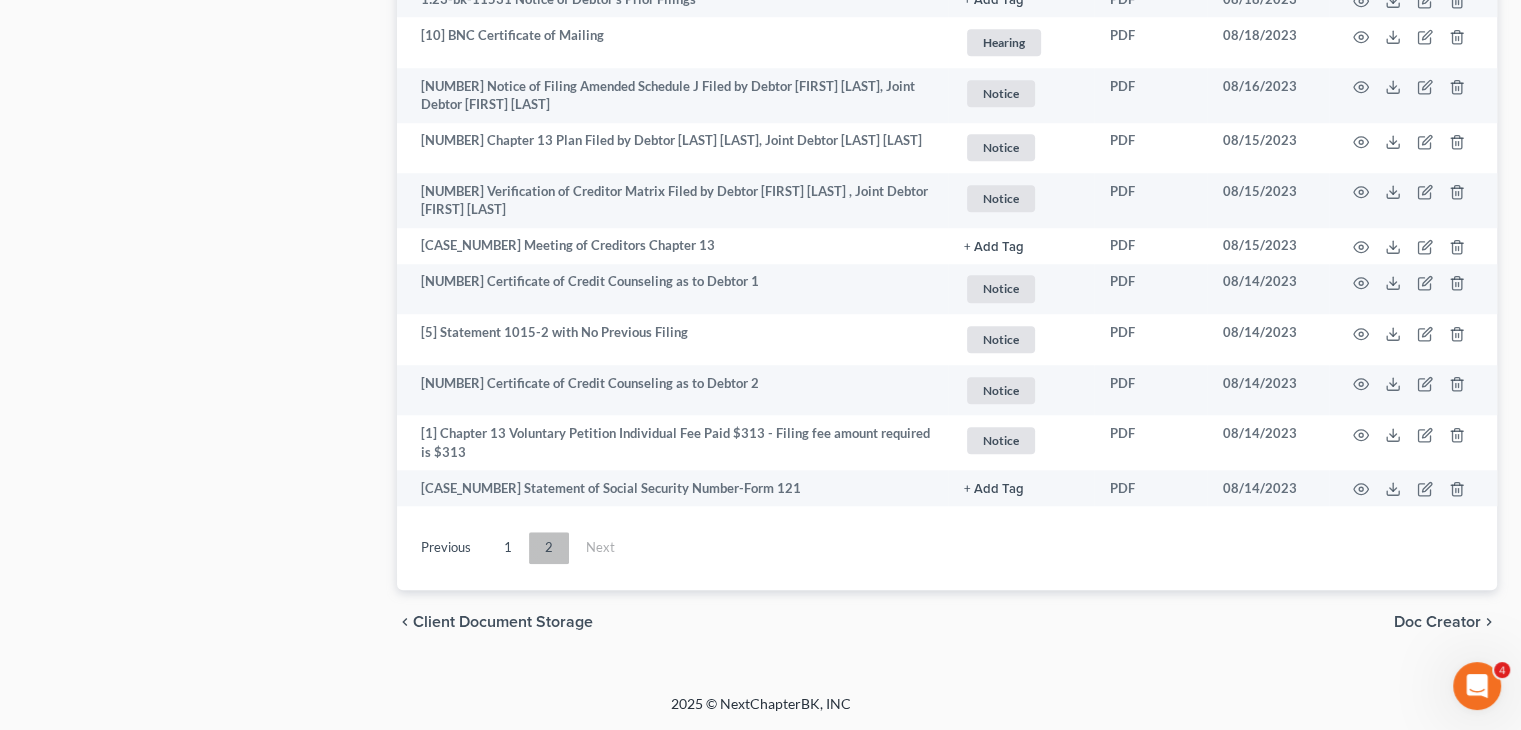 scroll, scrollTop: 1667, scrollLeft: 0, axis: vertical 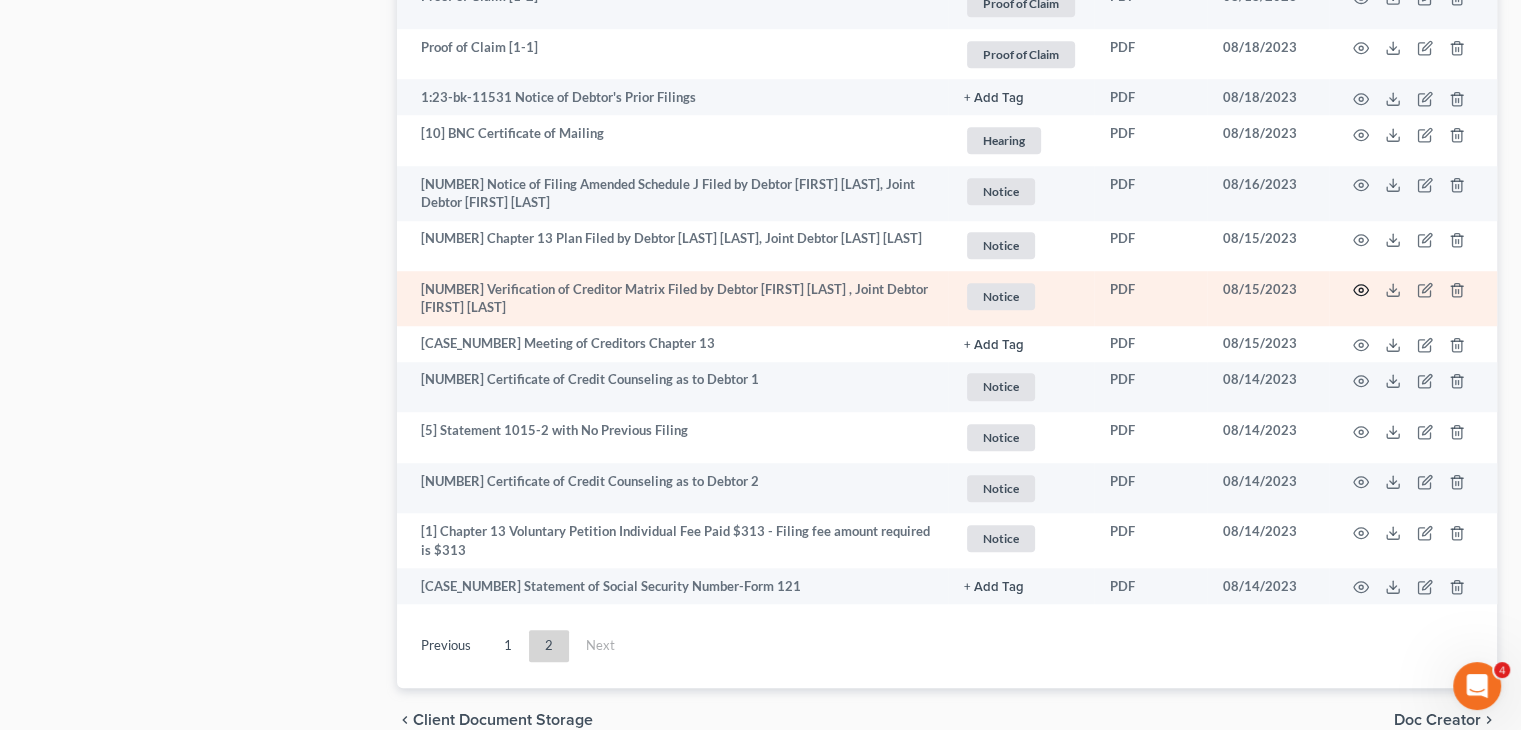 click 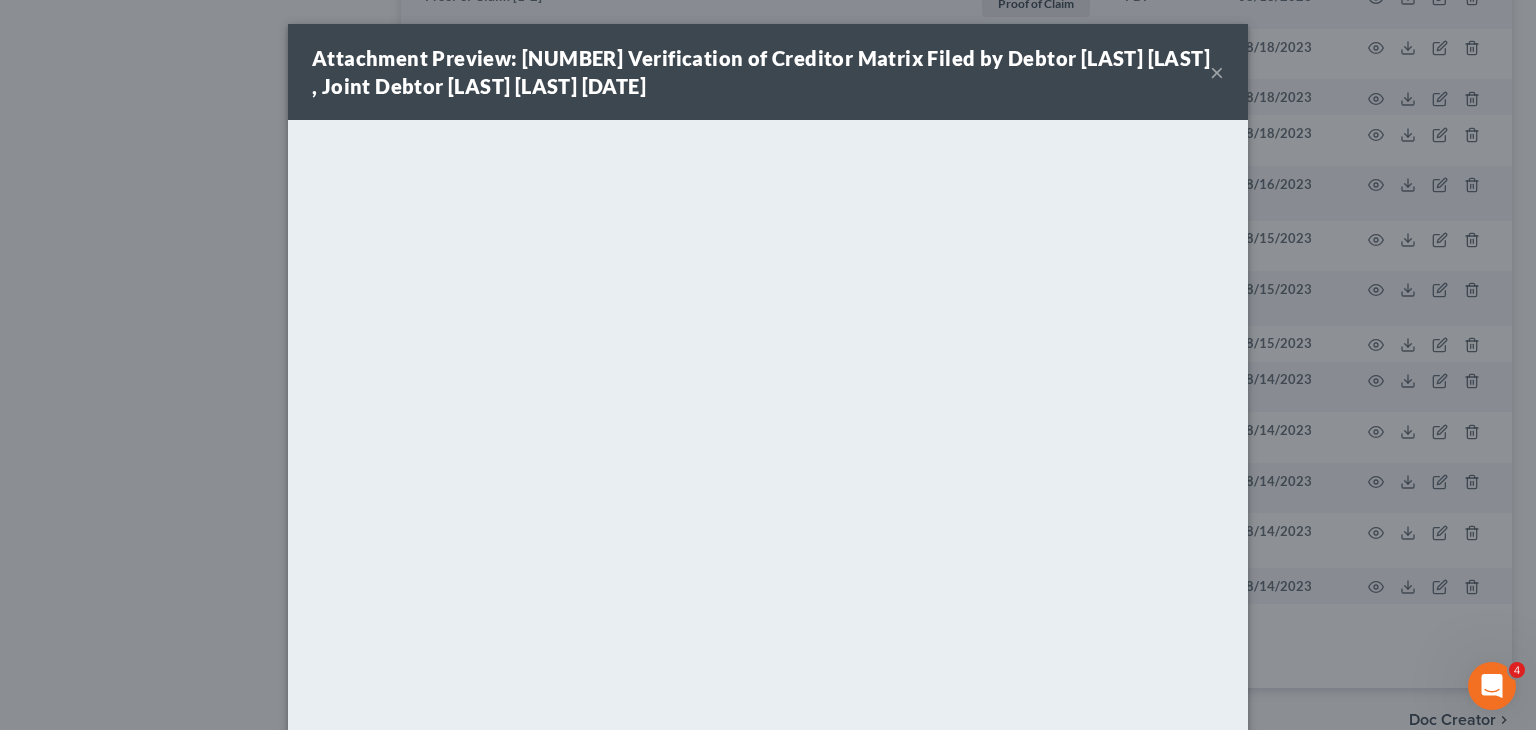 click on "×" at bounding box center [1217, 72] 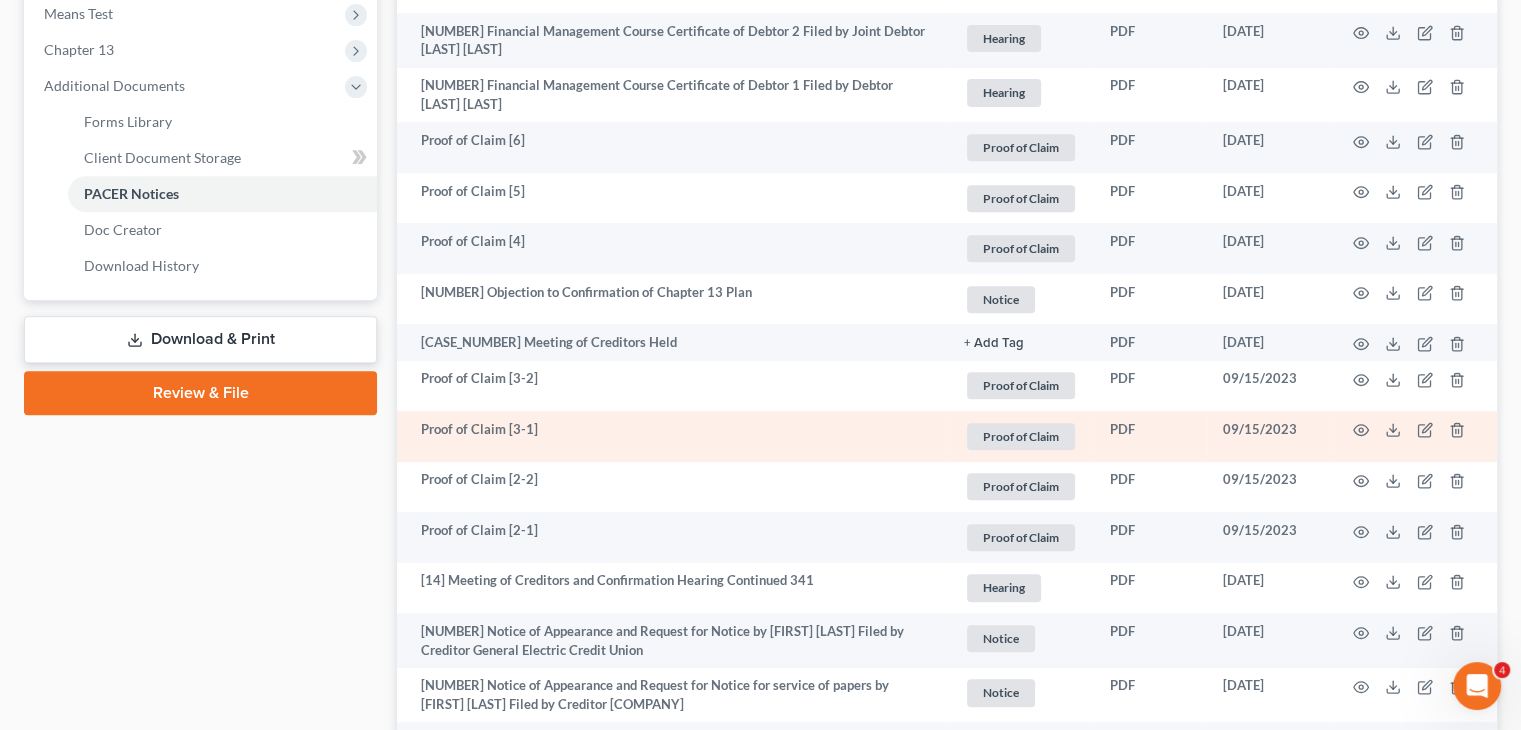 scroll, scrollTop: 822, scrollLeft: 0, axis: vertical 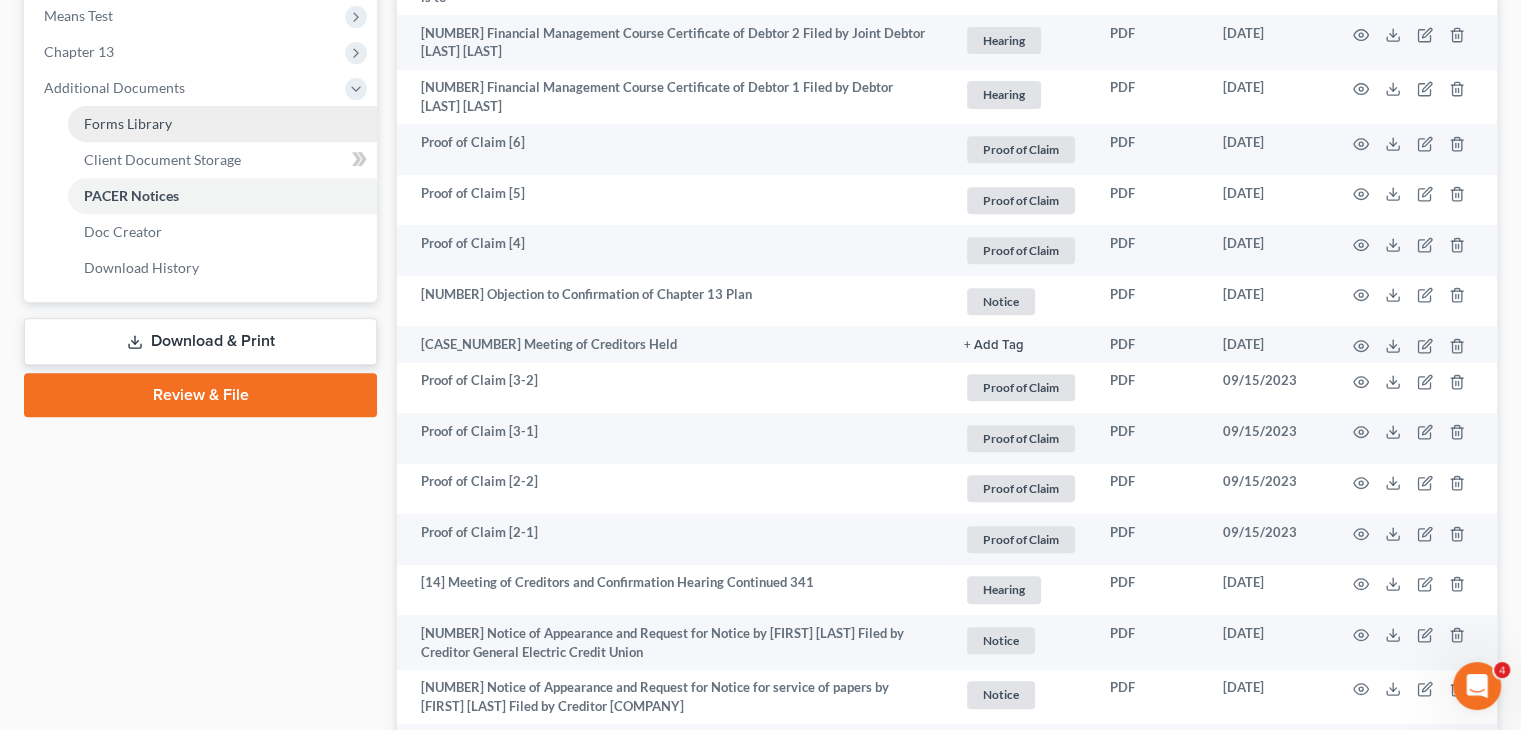 click on "Forms Library" at bounding box center (222, 124) 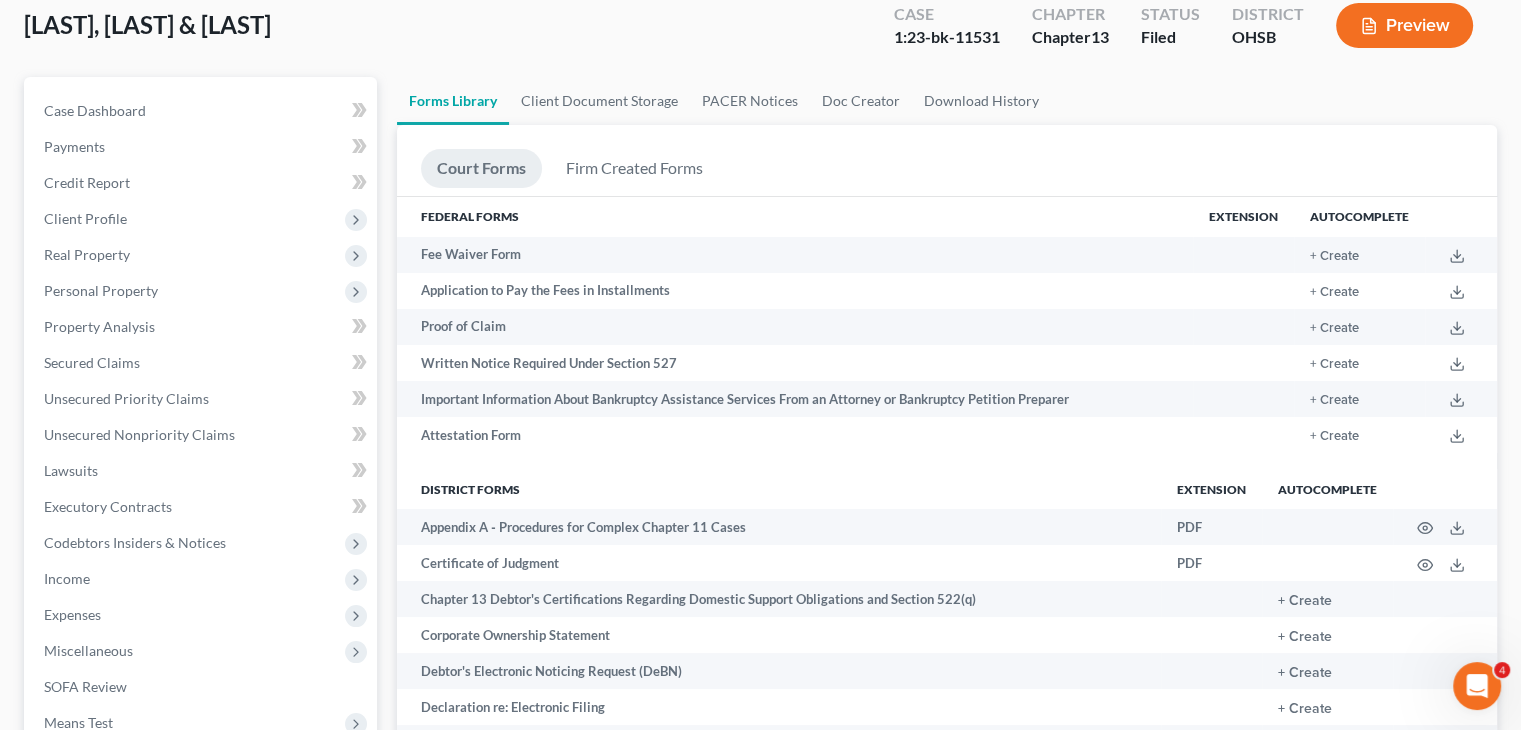 scroll, scrollTop: 129, scrollLeft: 0, axis: vertical 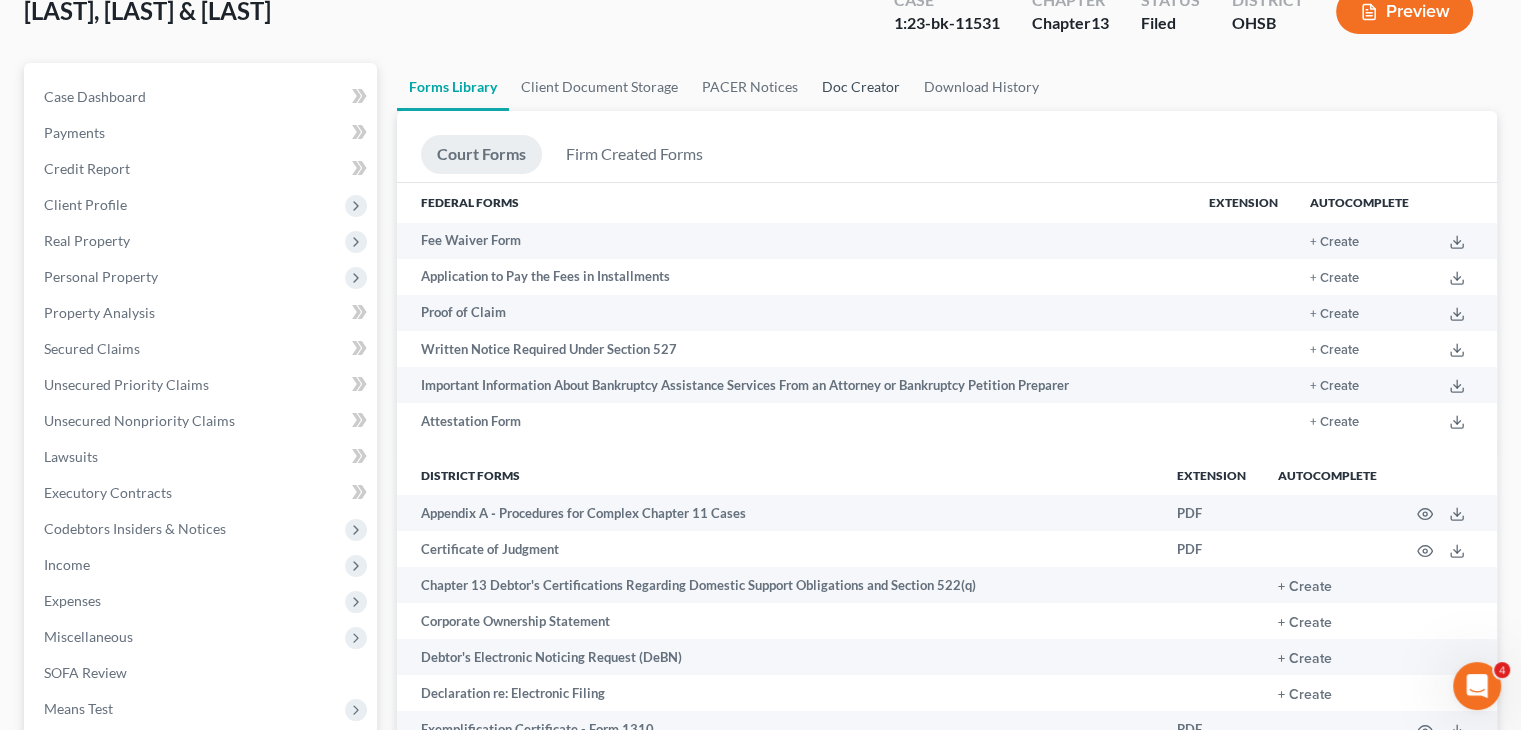 click on "Doc Creator" at bounding box center [861, 87] 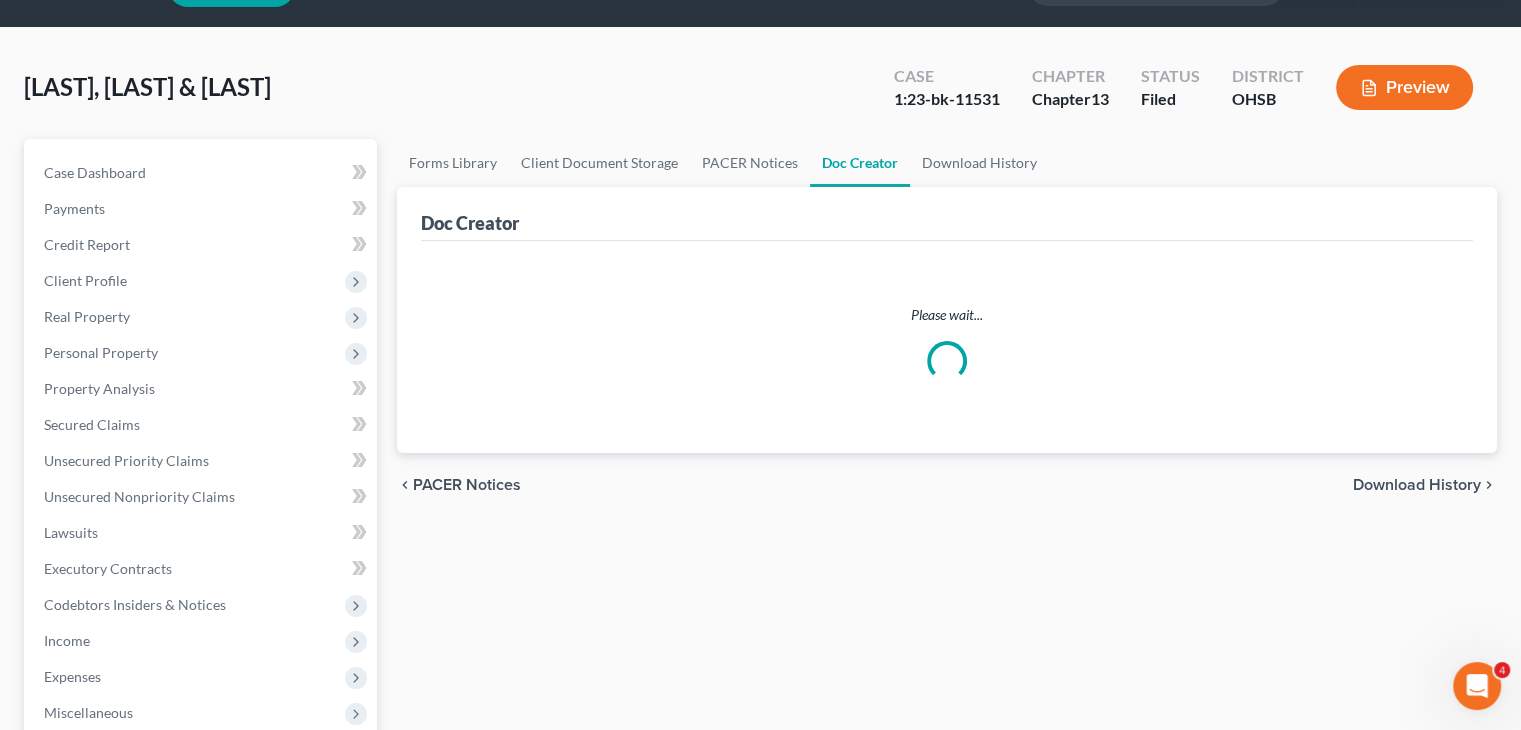 scroll, scrollTop: 0, scrollLeft: 0, axis: both 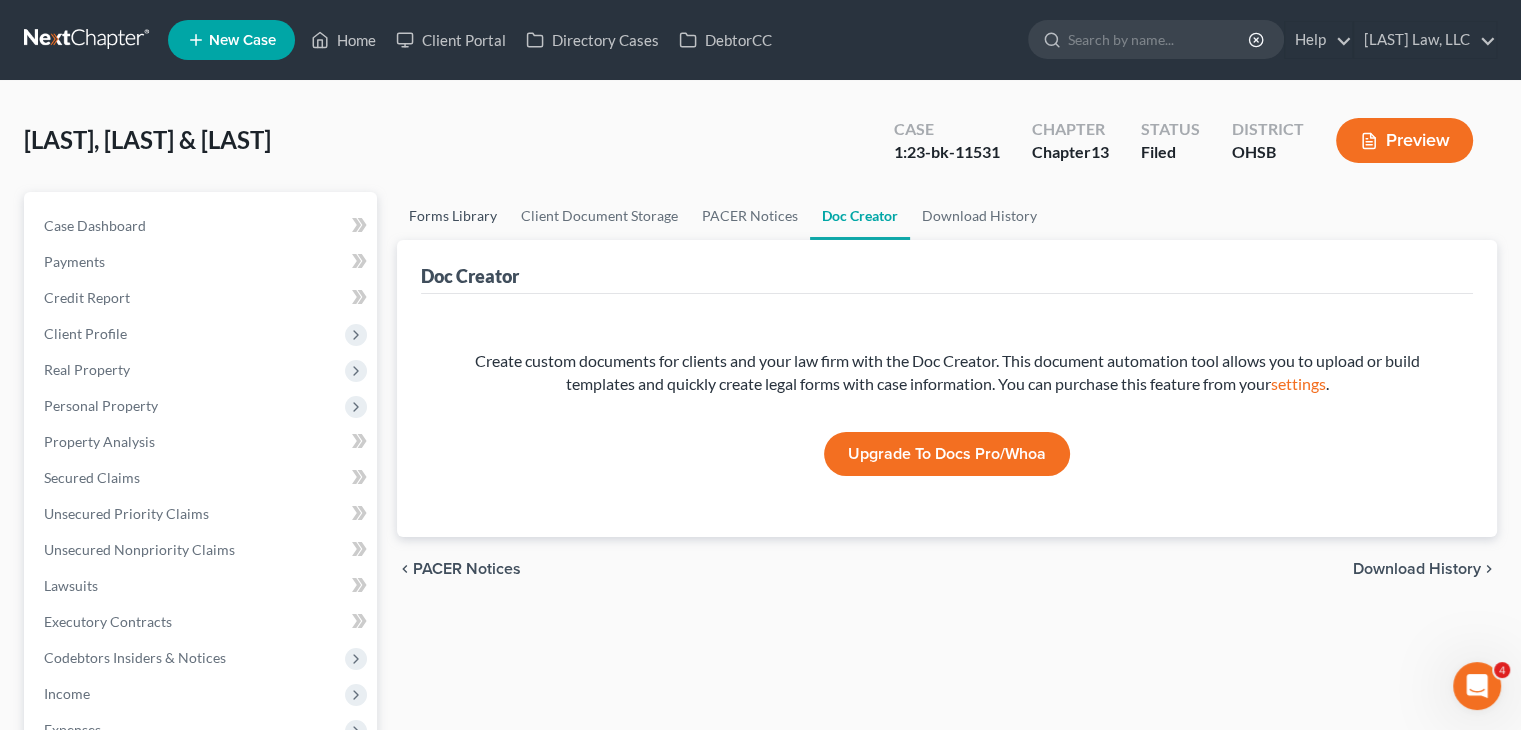 click on "Forms Library" at bounding box center [453, 216] 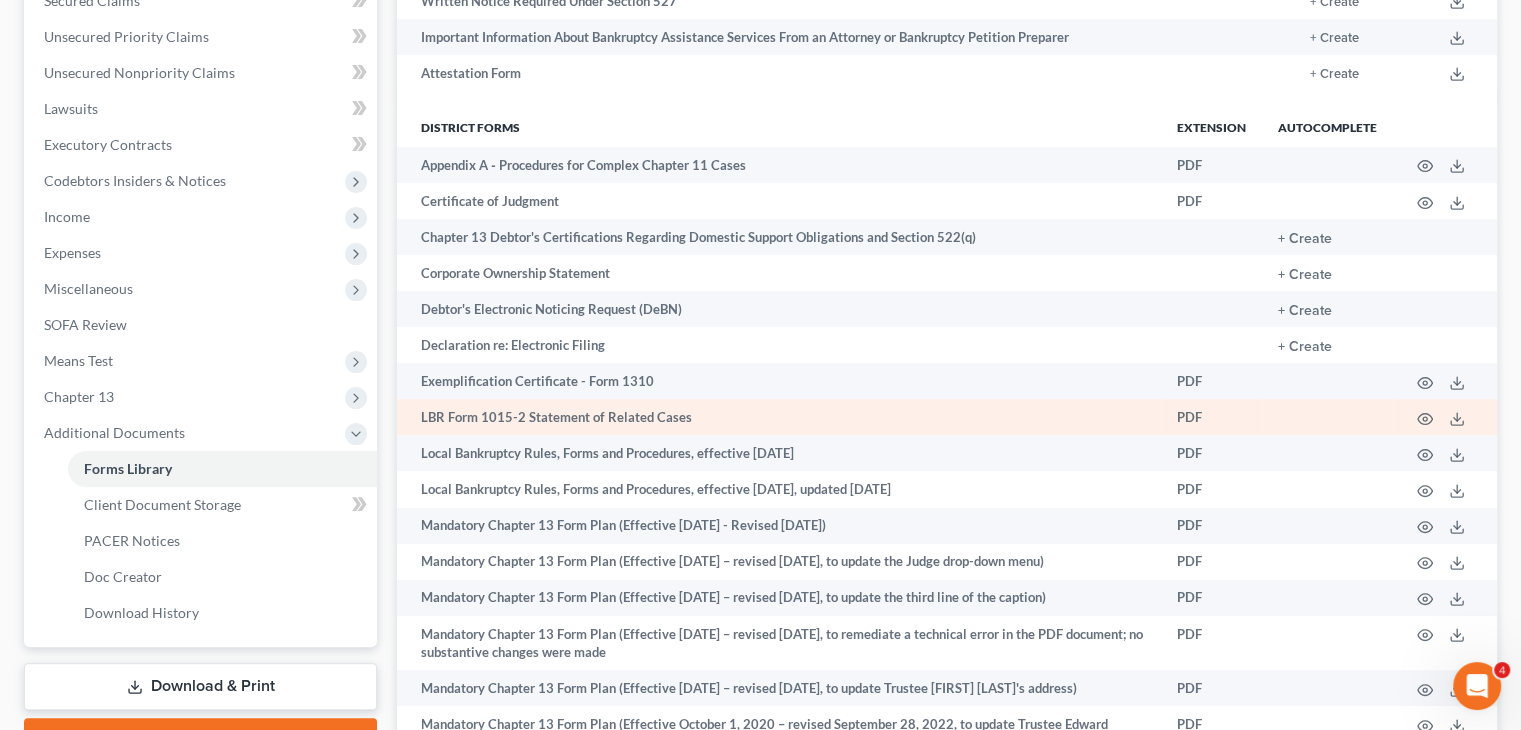 scroll, scrollTop: 472, scrollLeft: 0, axis: vertical 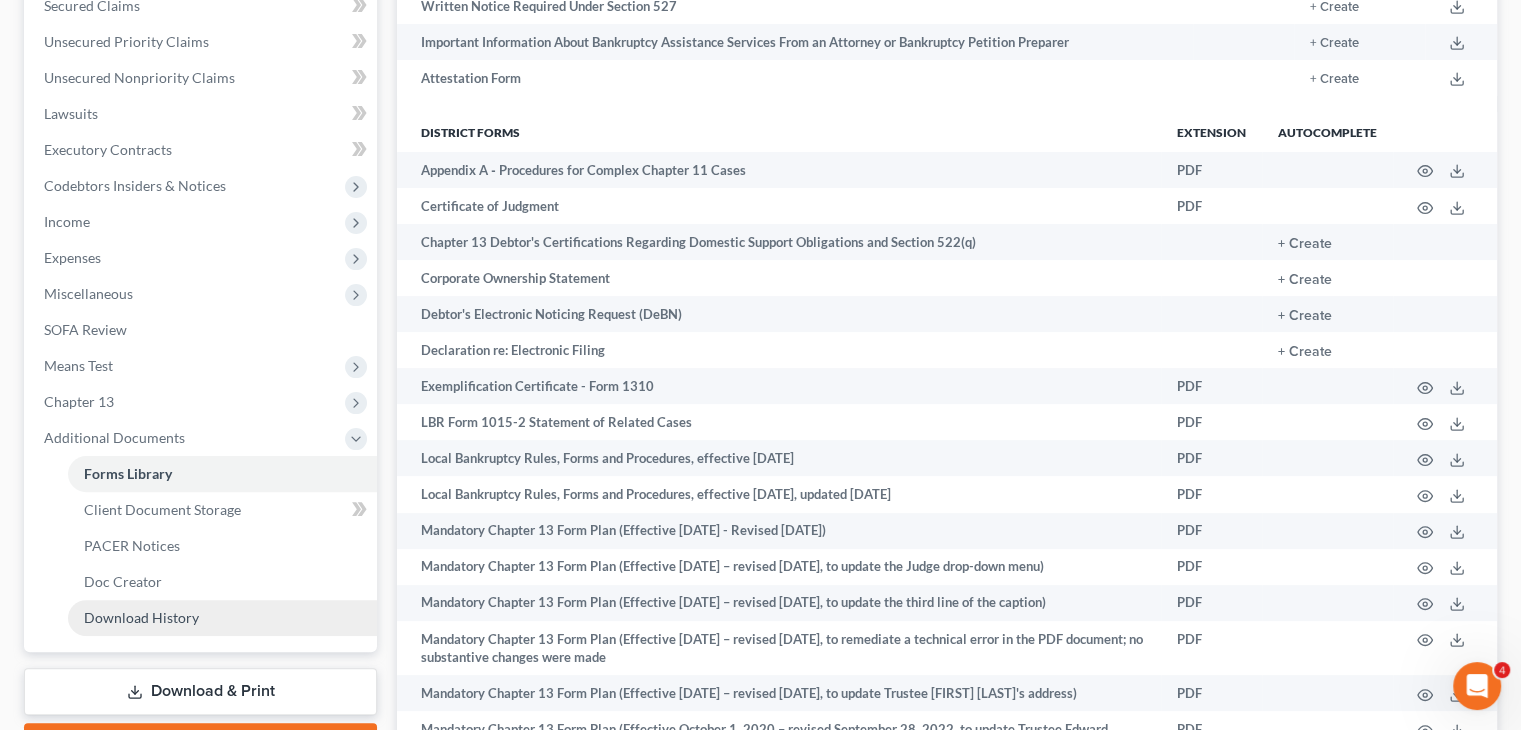 click on "Download History" at bounding box center (222, 618) 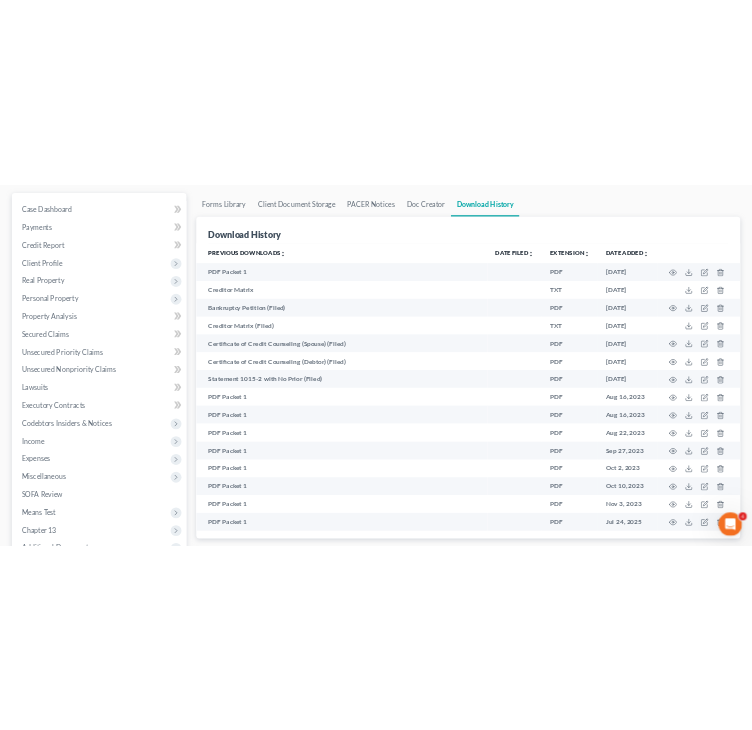 scroll, scrollTop: 0, scrollLeft: 0, axis: both 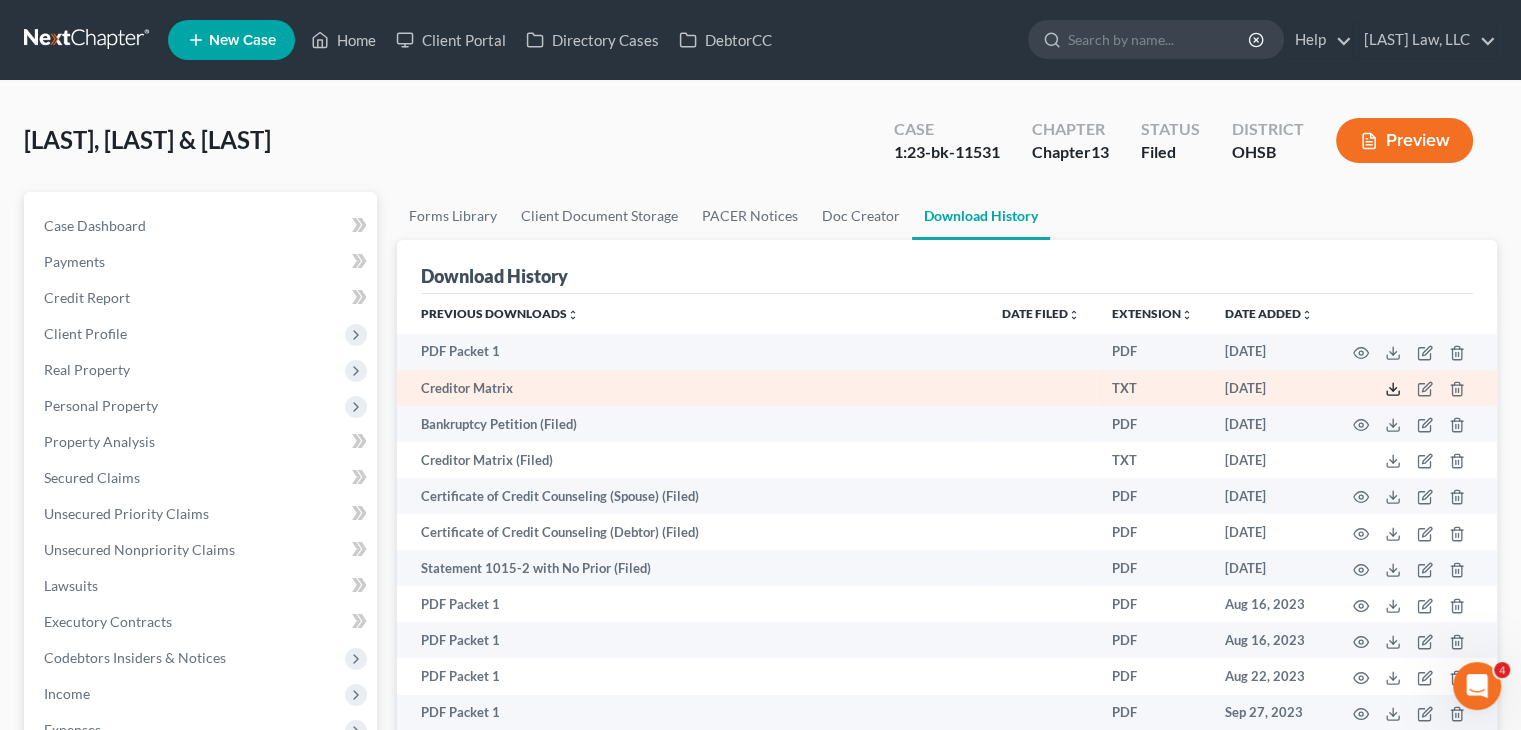 click 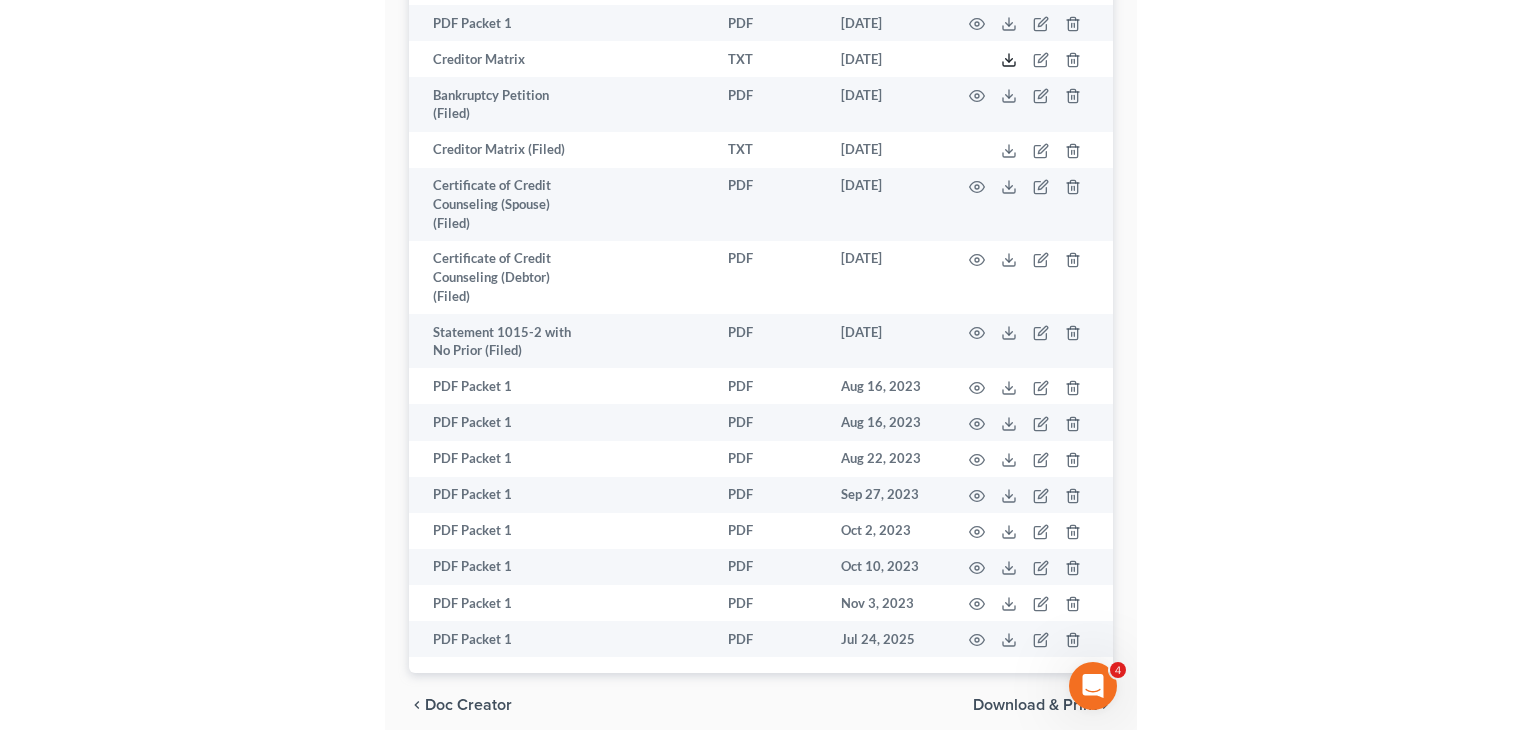 scroll, scrollTop: 0, scrollLeft: 0, axis: both 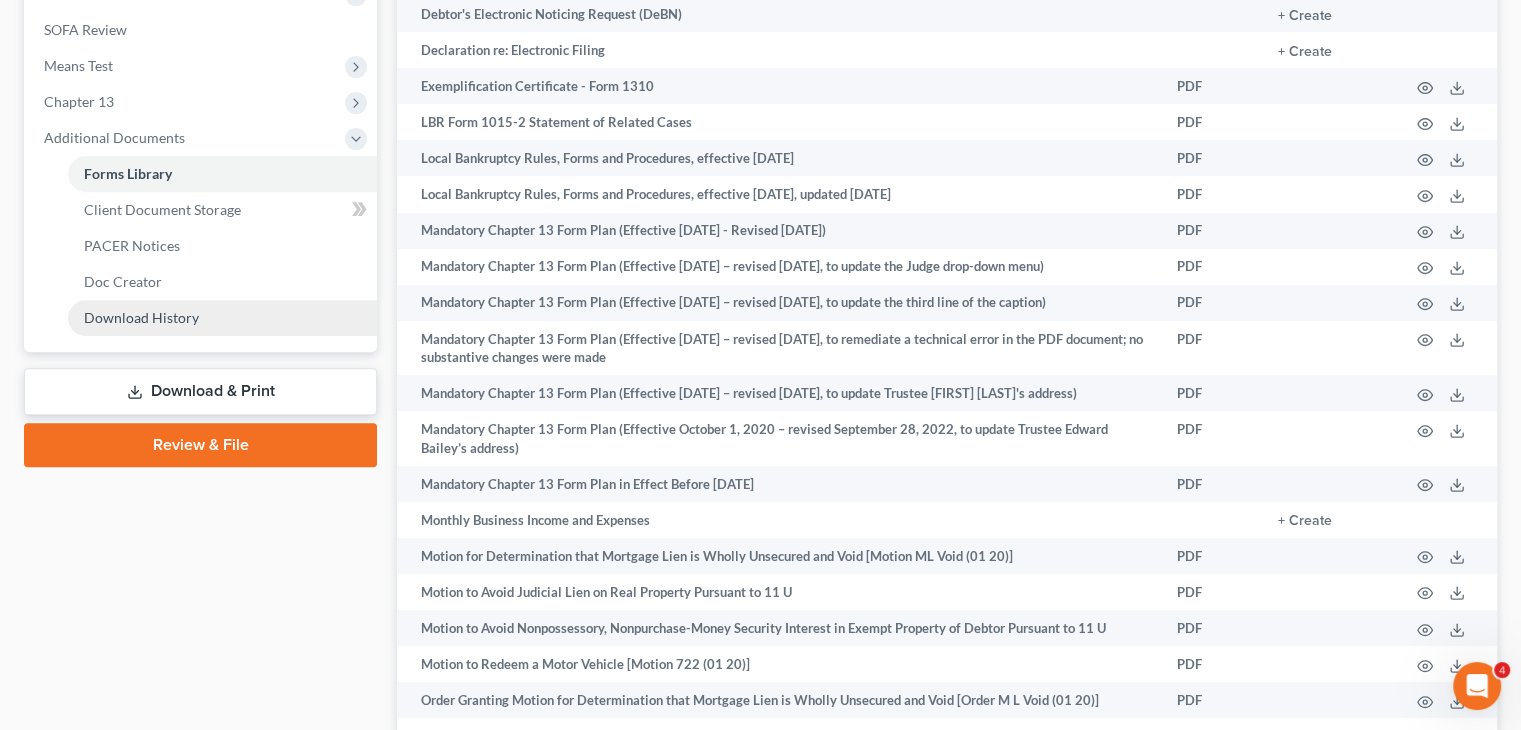 click on "Download History" at bounding box center [222, 318] 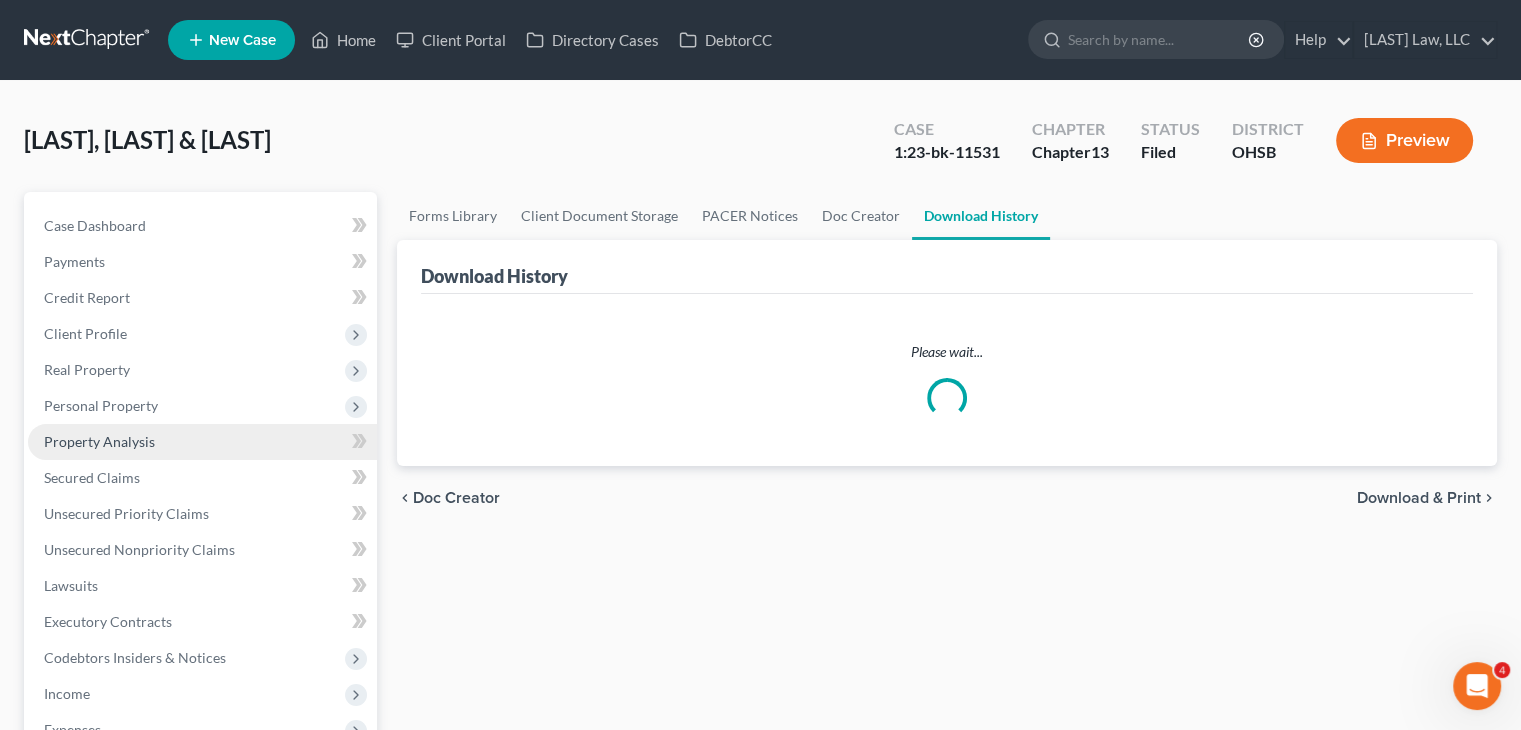 scroll, scrollTop: 584, scrollLeft: 0, axis: vertical 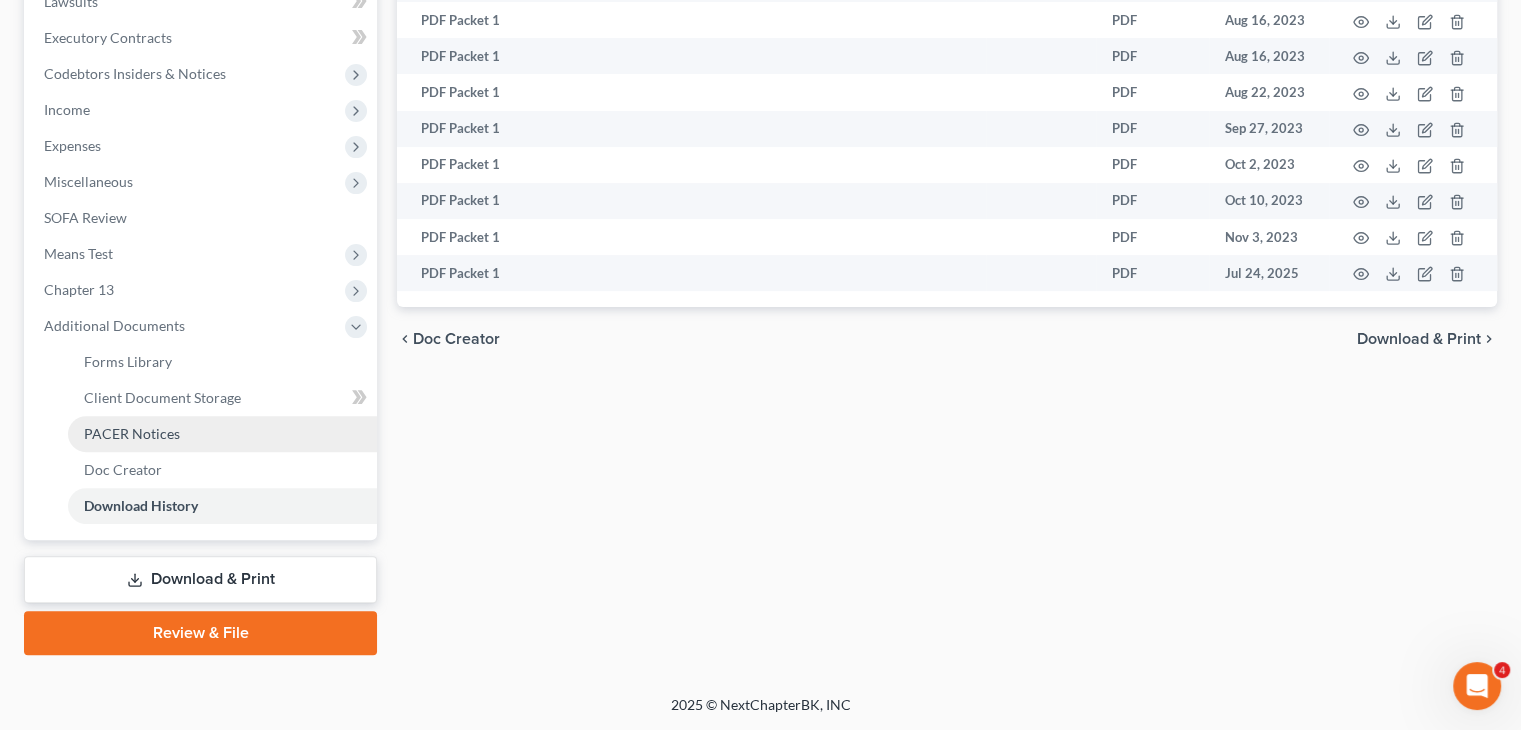click on "PACER Notices" at bounding box center [132, 433] 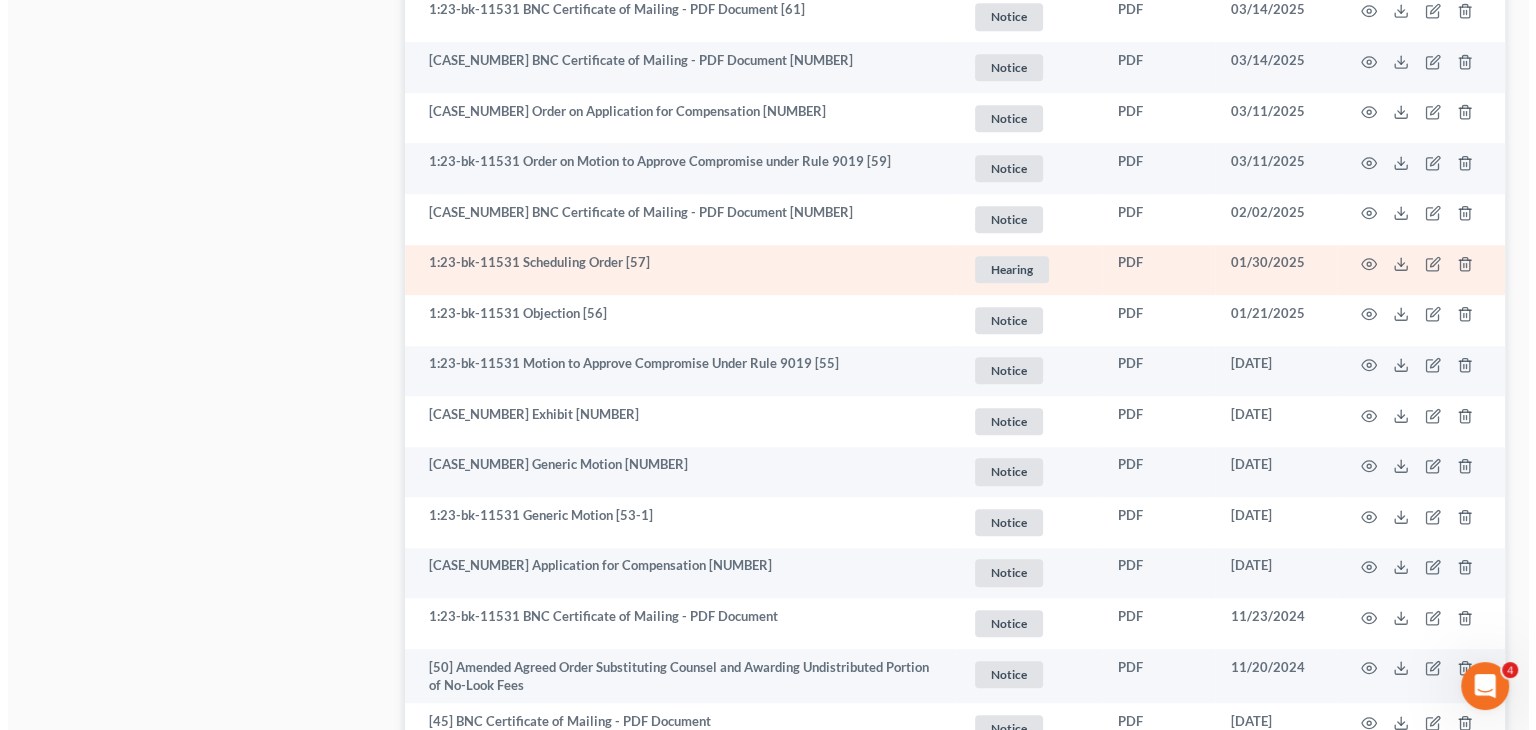 scroll, scrollTop: 1480, scrollLeft: 0, axis: vertical 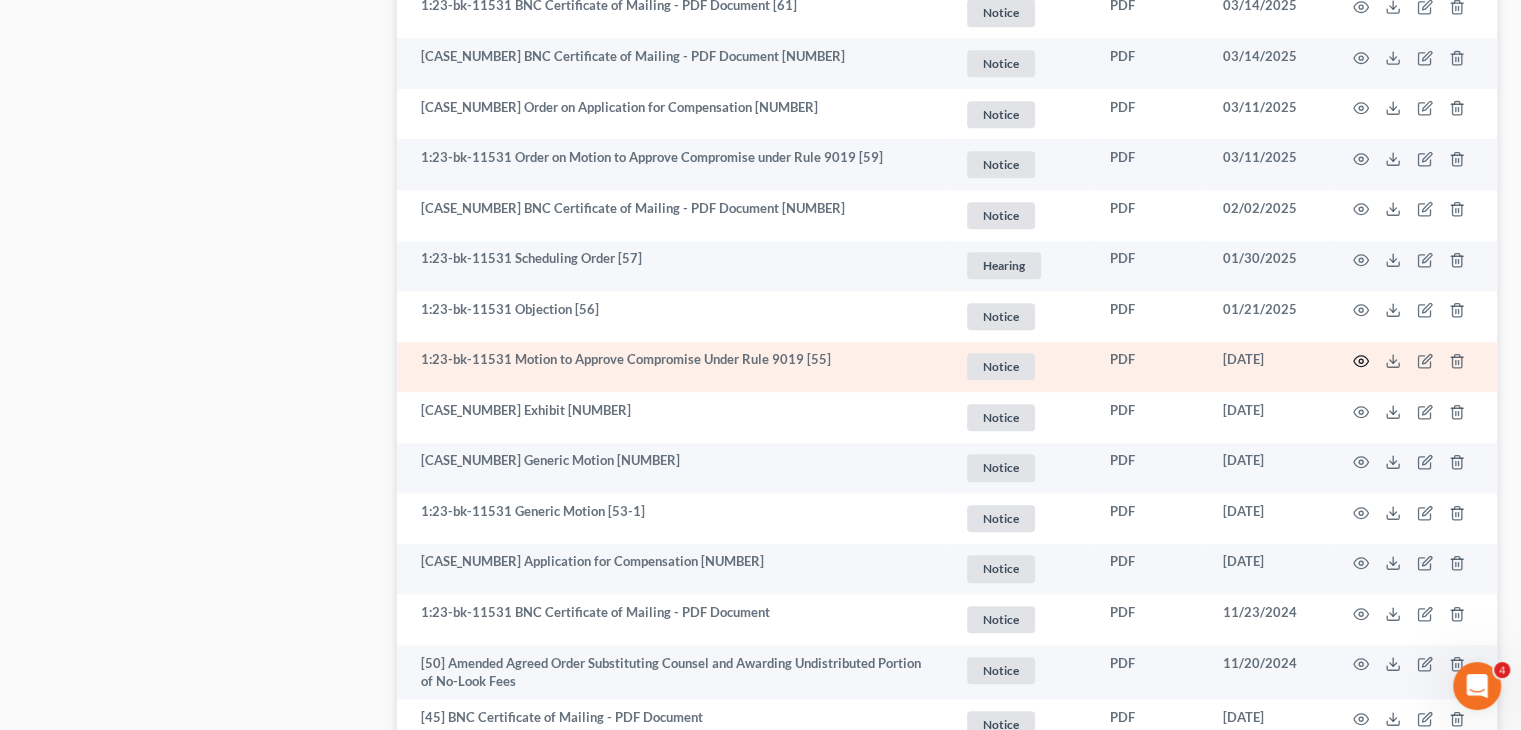 click 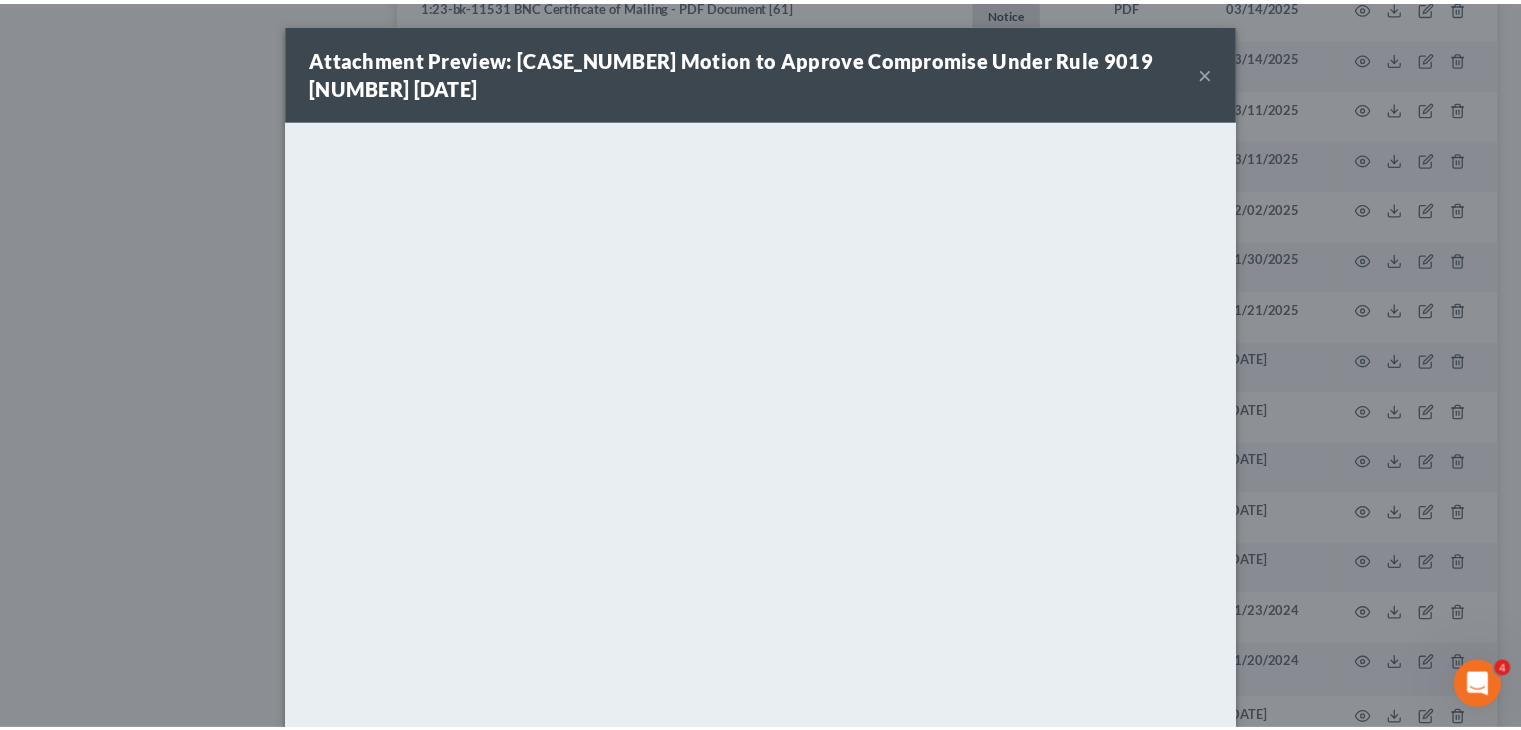 scroll, scrollTop: 135, scrollLeft: 0, axis: vertical 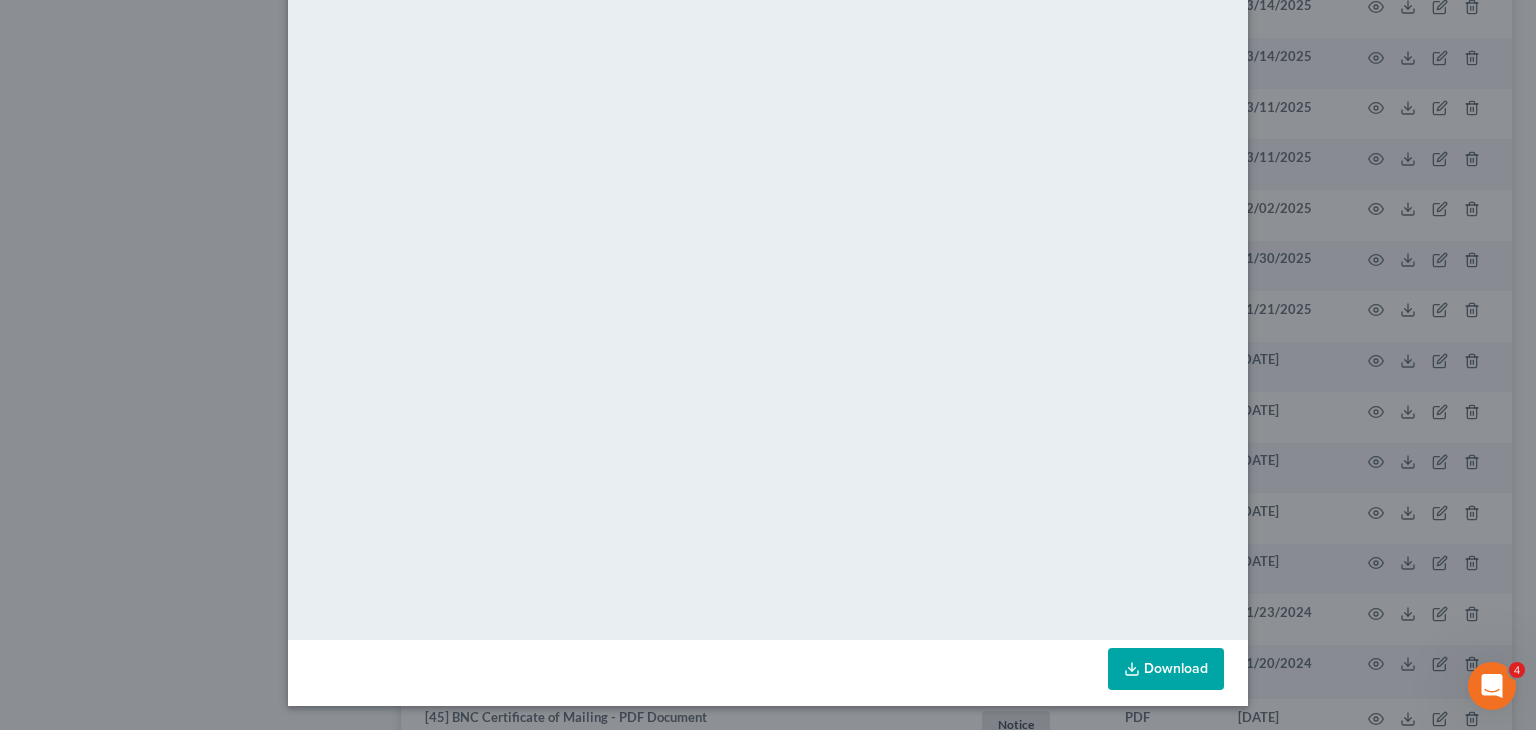 click on "Attachment Preview: 1:23-bk-11531 Motion to Approve Compromise Under Rule 9019 [55] 01/17/2025 ×
Download" at bounding box center (768, 365) 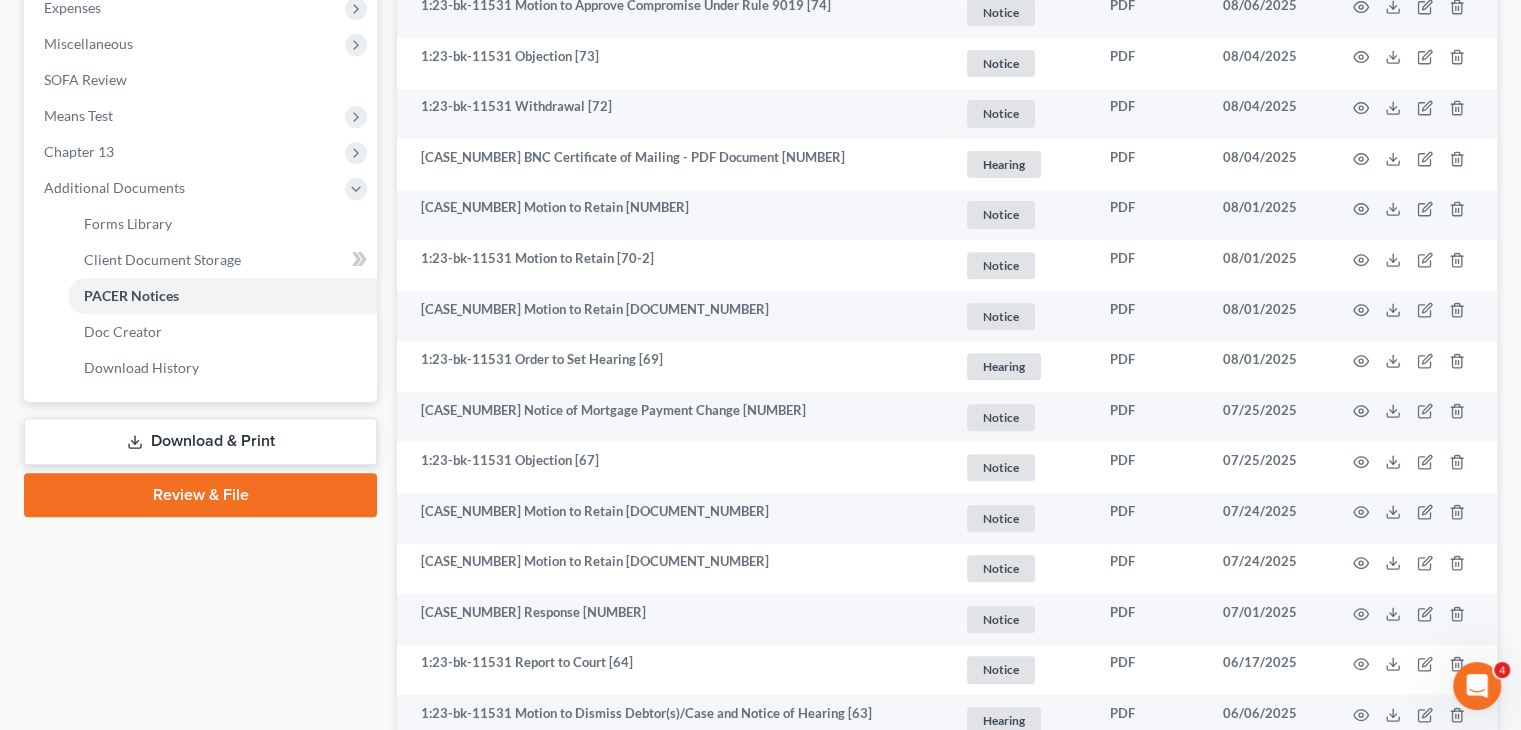 scroll, scrollTop: 716, scrollLeft: 0, axis: vertical 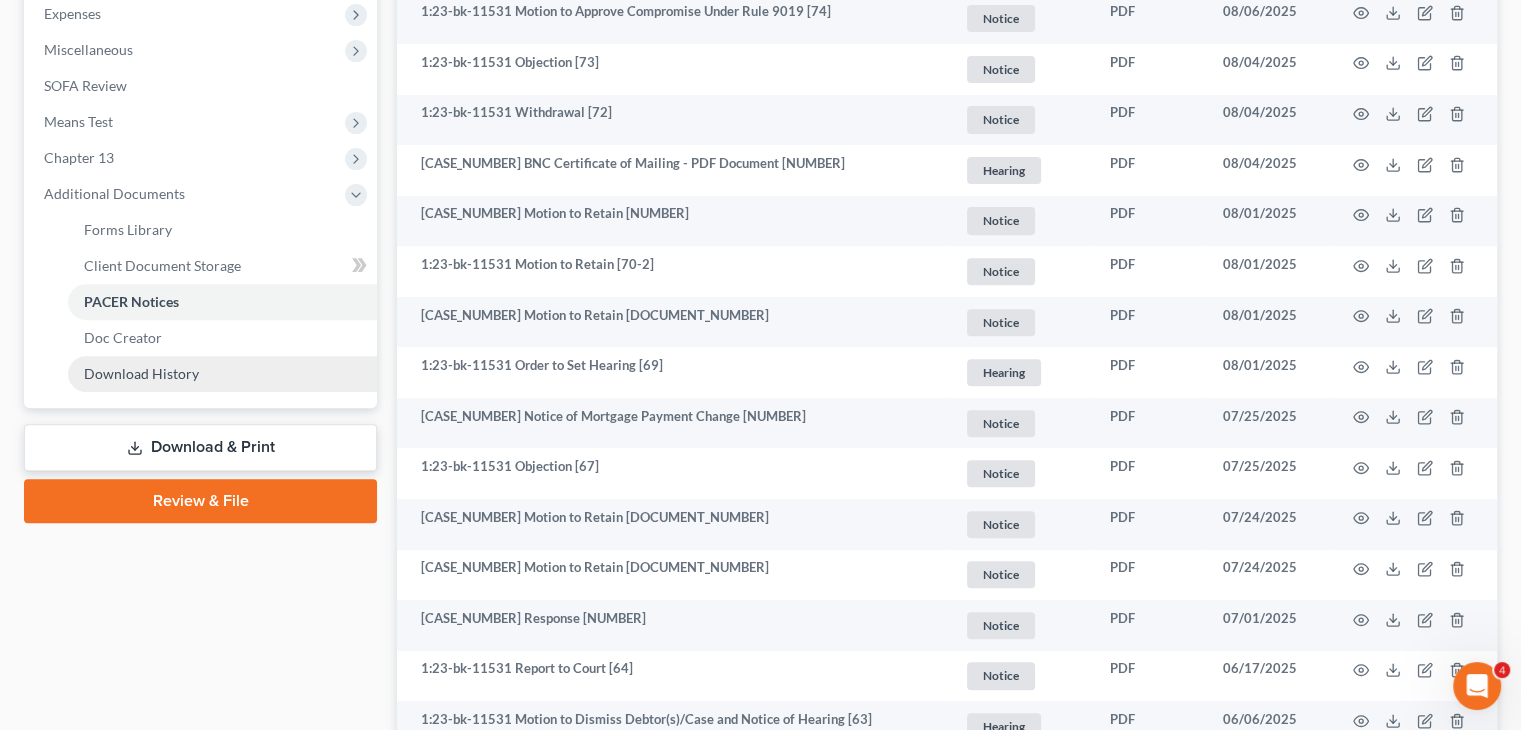 click on "Download History" at bounding box center (222, 374) 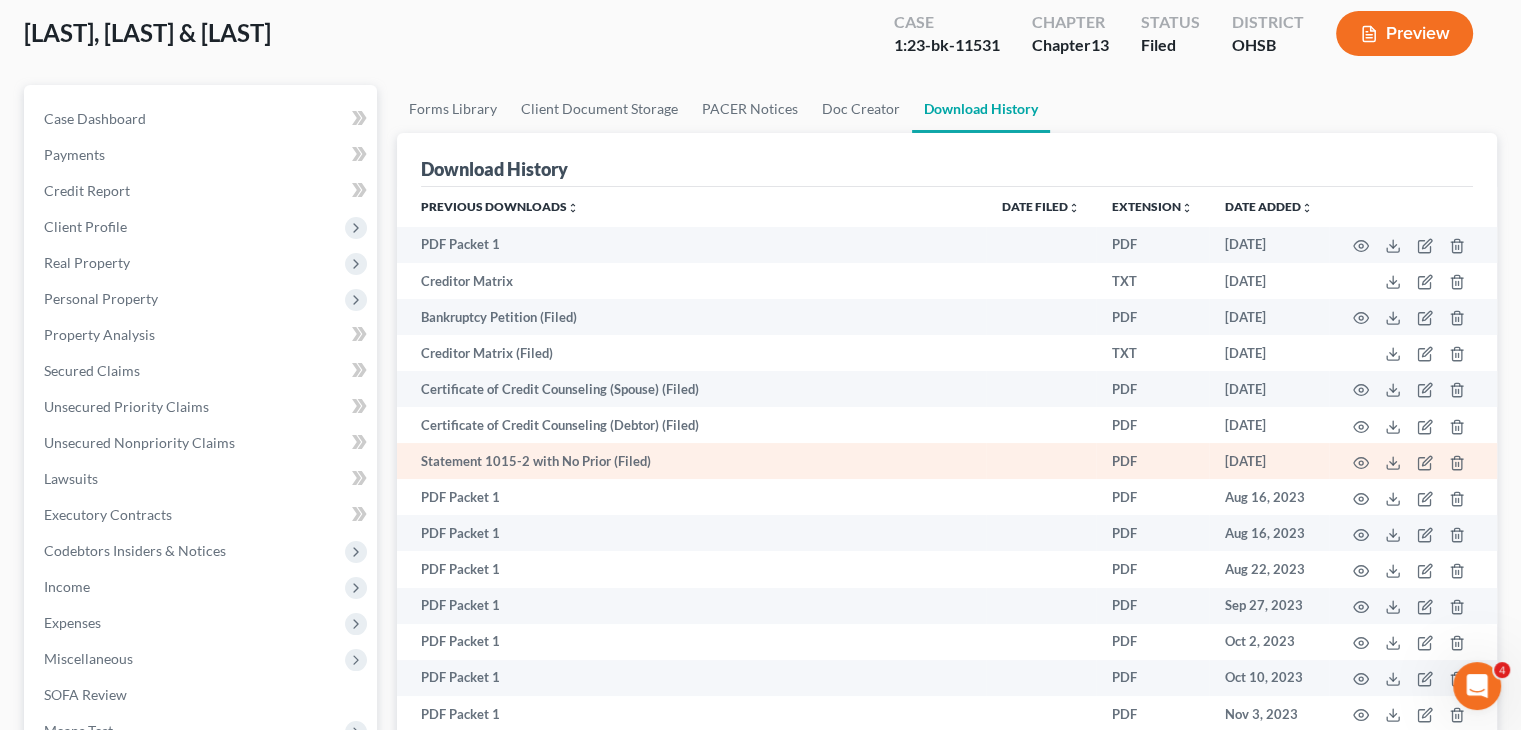 scroll, scrollTop: 0, scrollLeft: 0, axis: both 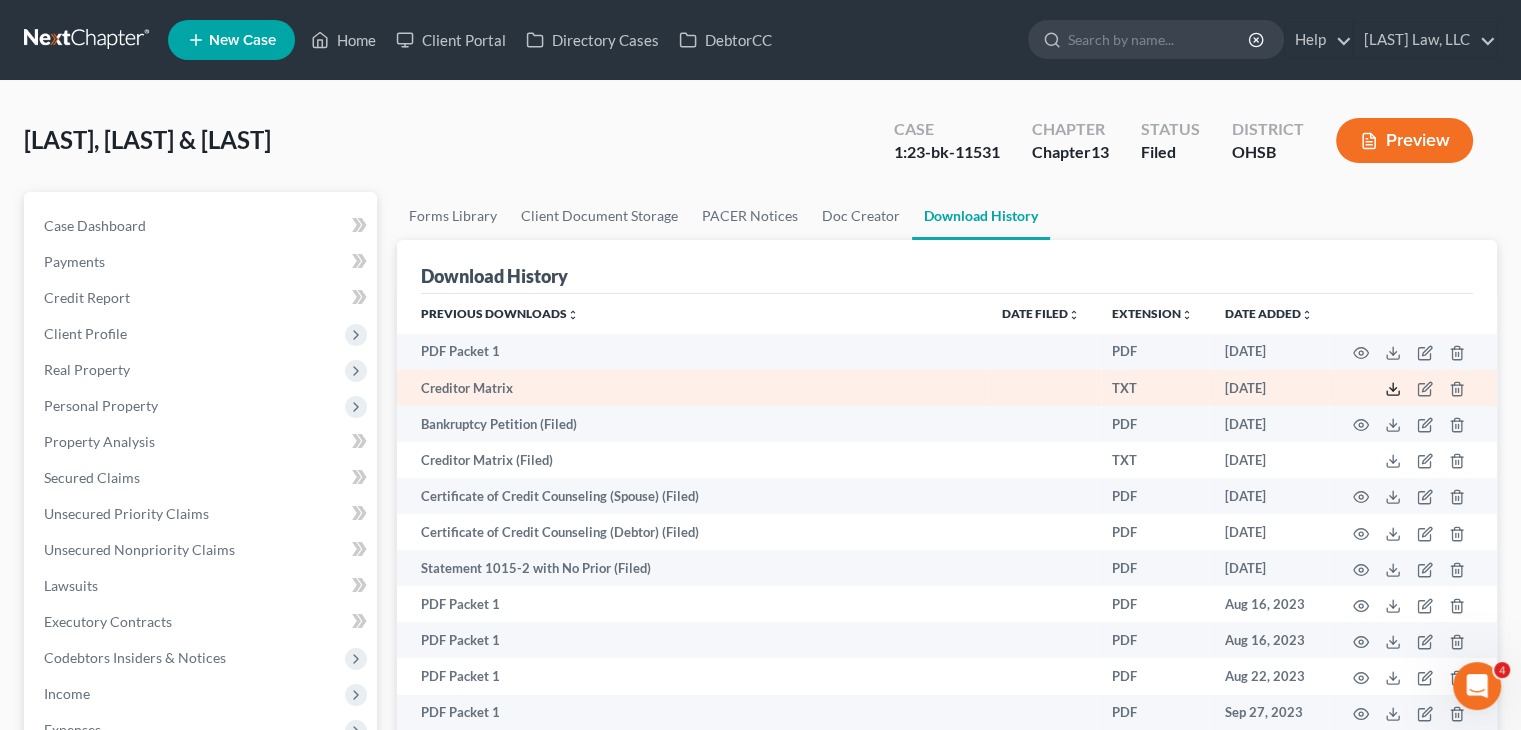 click 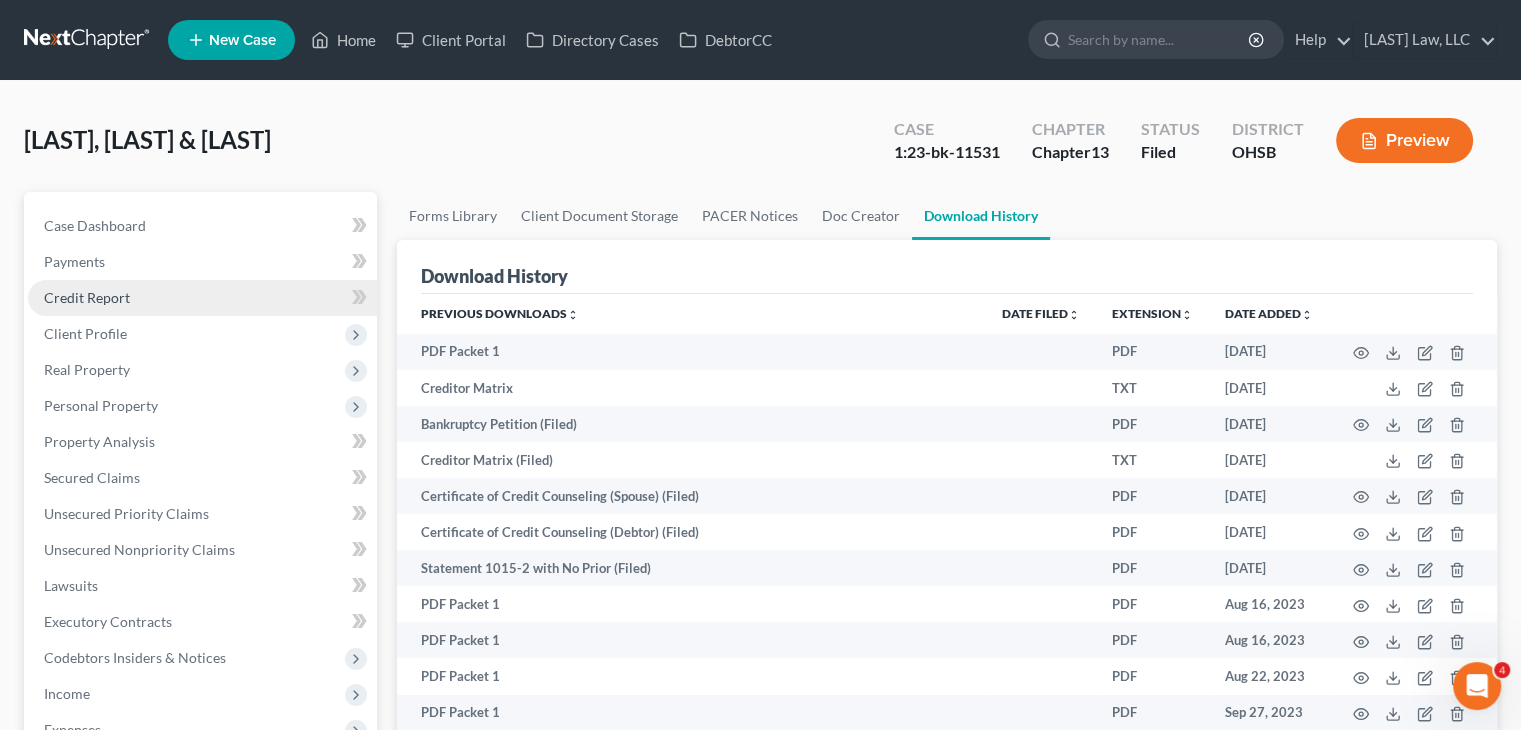 click on "Credit Report" at bounding box center [202, 298] 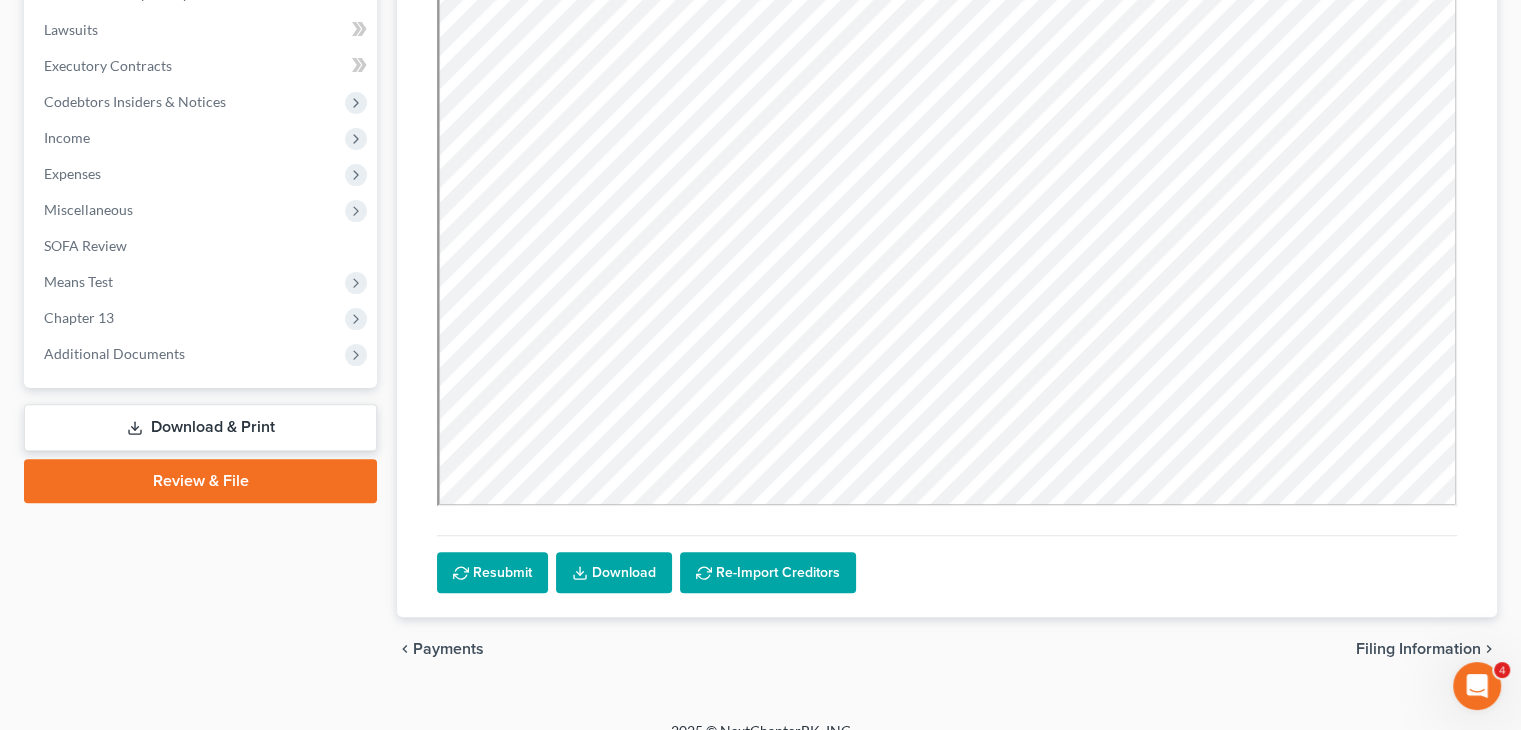 scroll, scrollTop: 560, scrollLeft: 0, axis: vertical 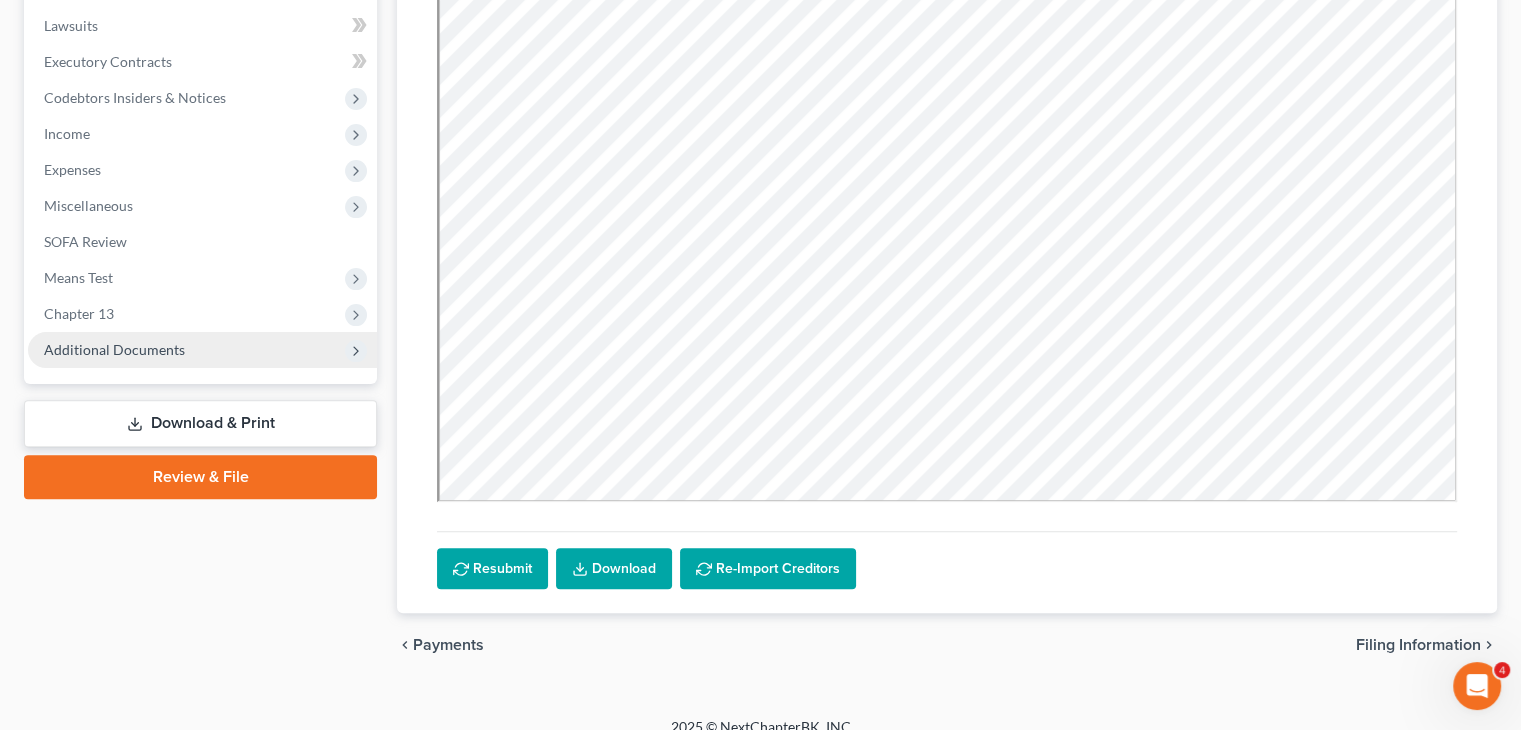 click on "Additional Documents" at bounding box center [114, 349] 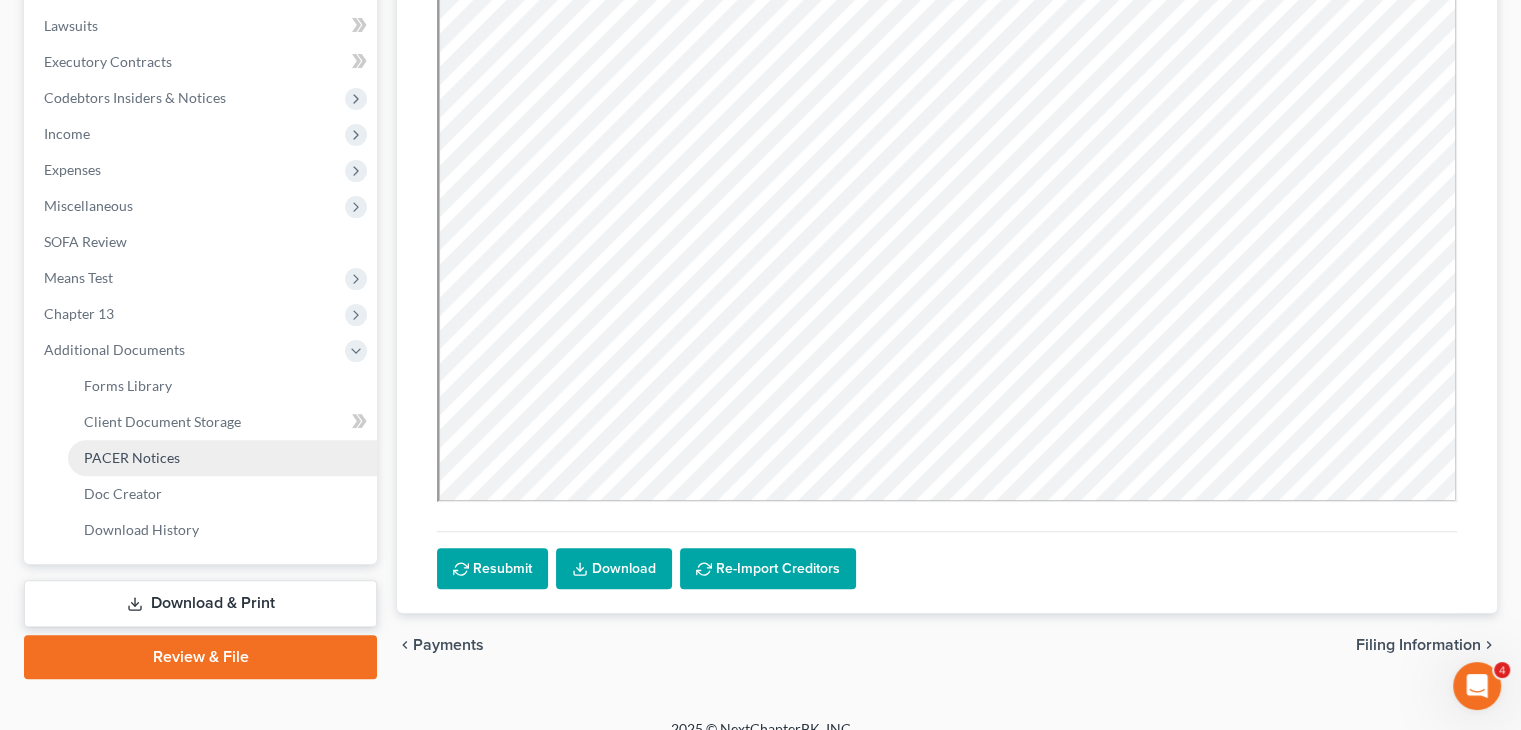 click on "PACER Notices" at bounding box center (132, 457) 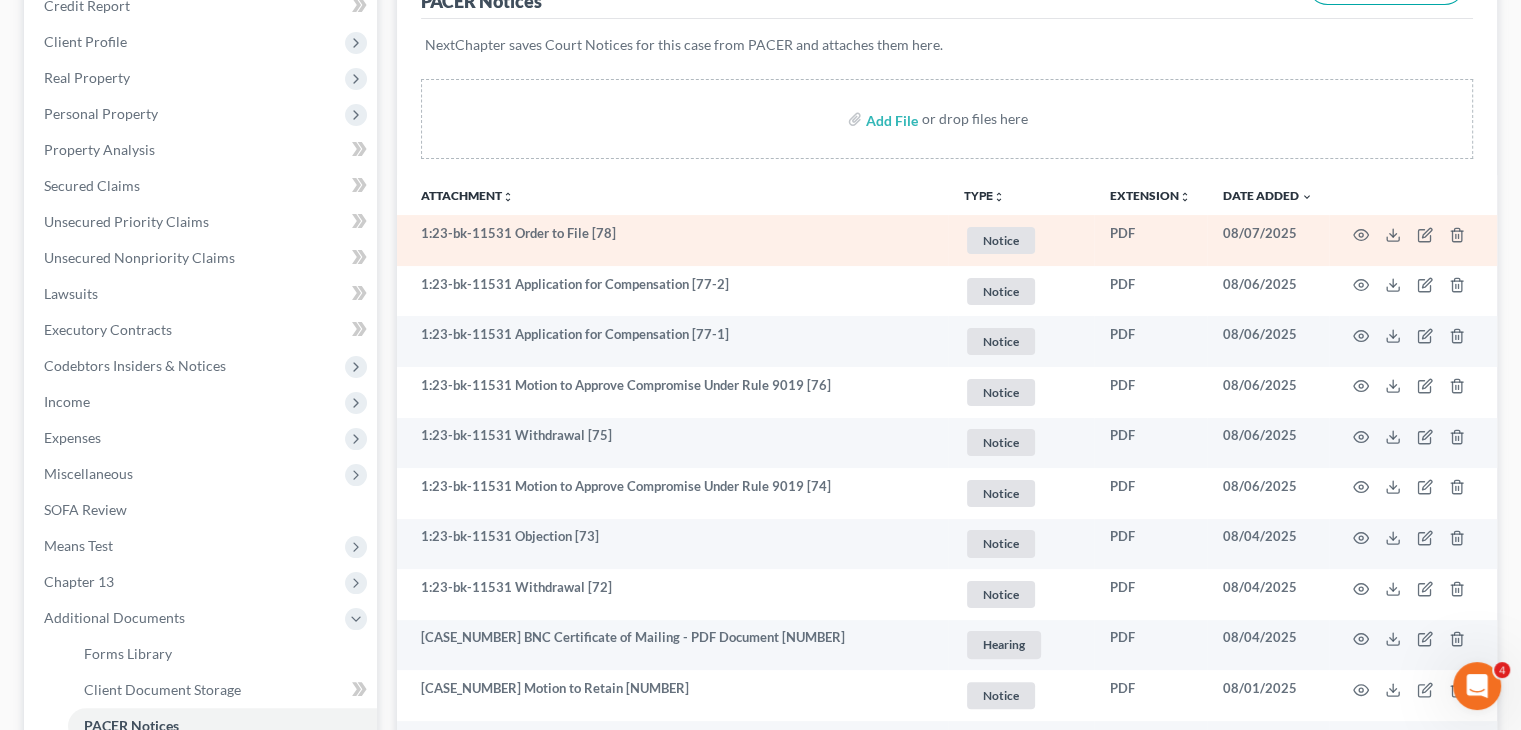 scroll, scrollTop: 292, scrollLeft: 0, axis: vertical 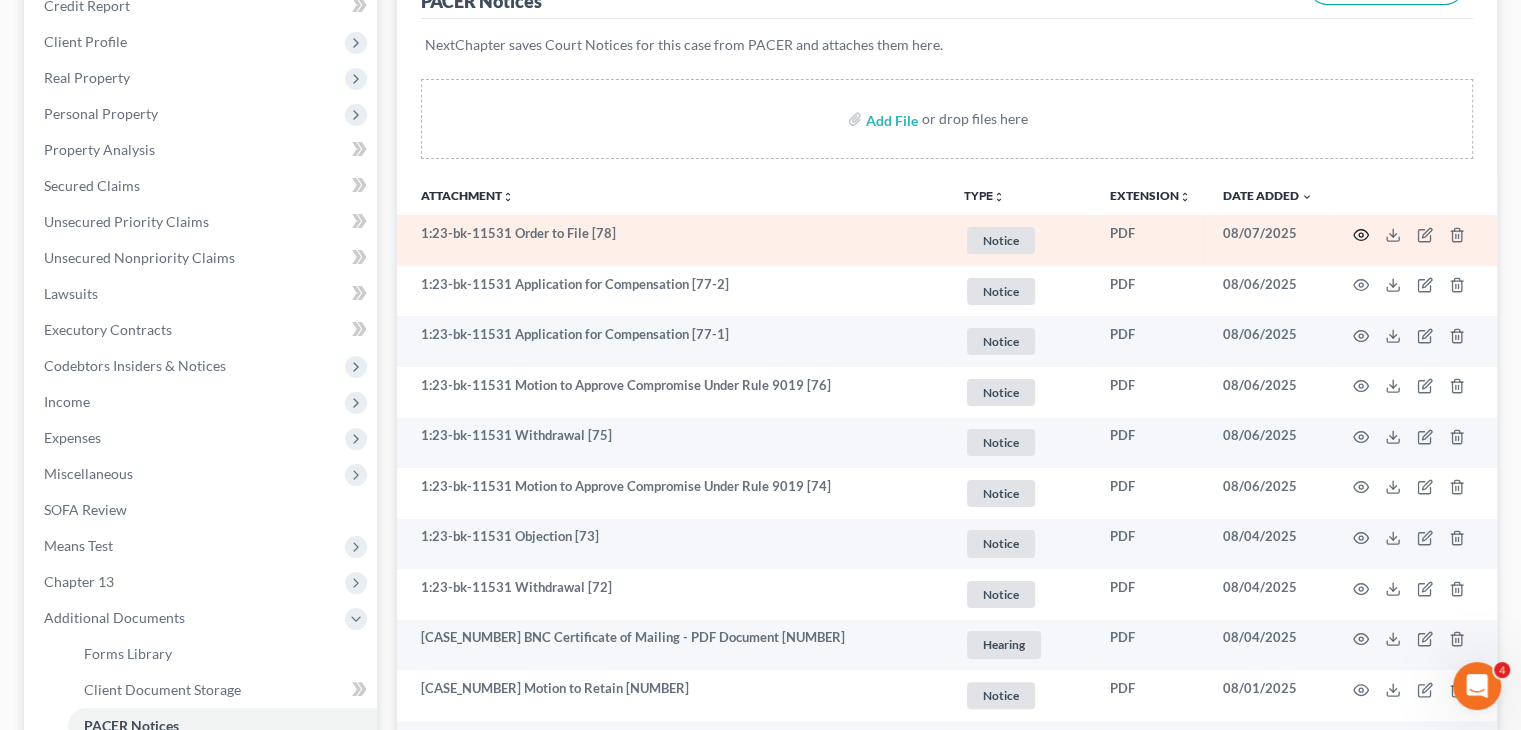 click 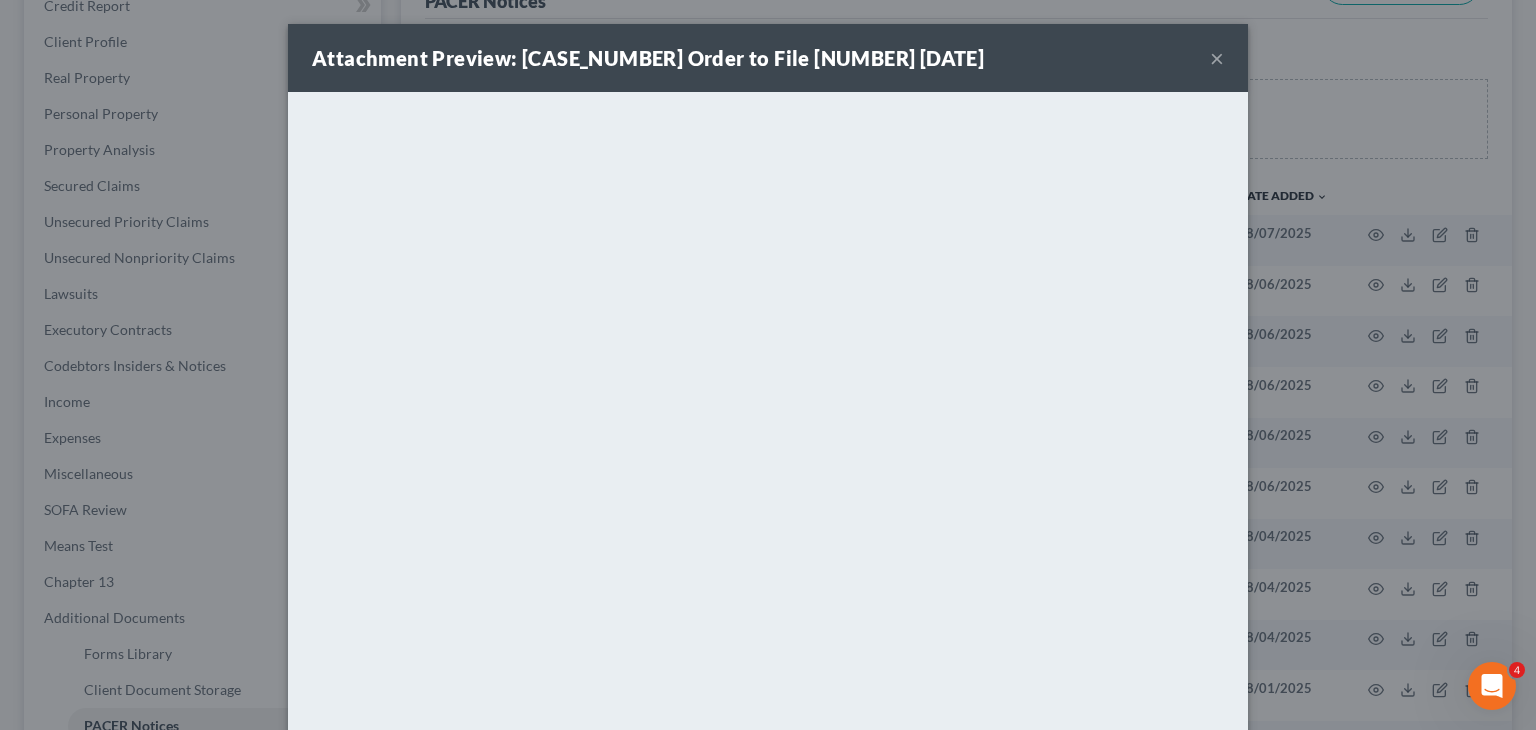 click on "Attachment Preview: 1:23-bk-11531 Order to File [78] 08/07/2025 ×" at bounding box center [768, 58] 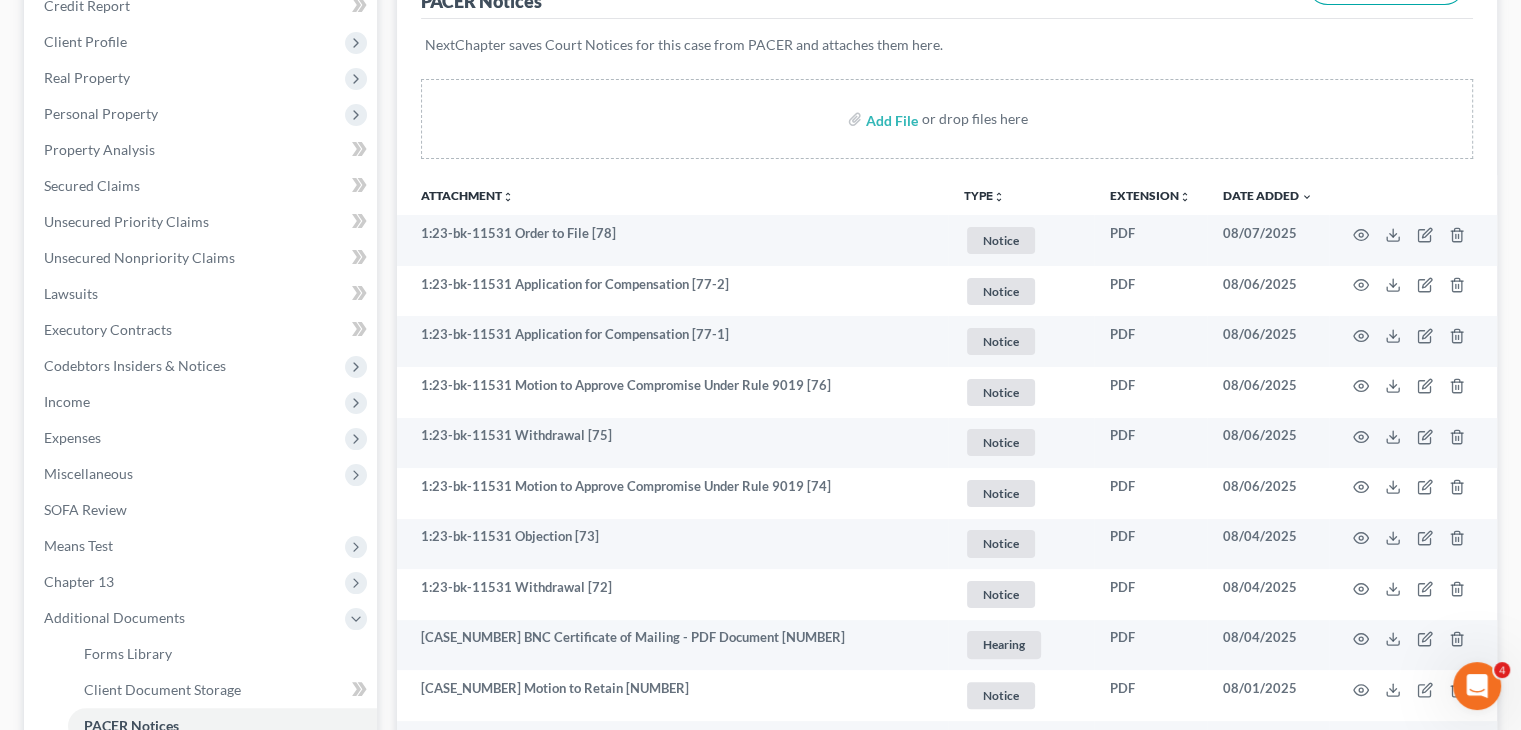 scroll, scrollTop: 0, scrollLeft: 0, axis: both 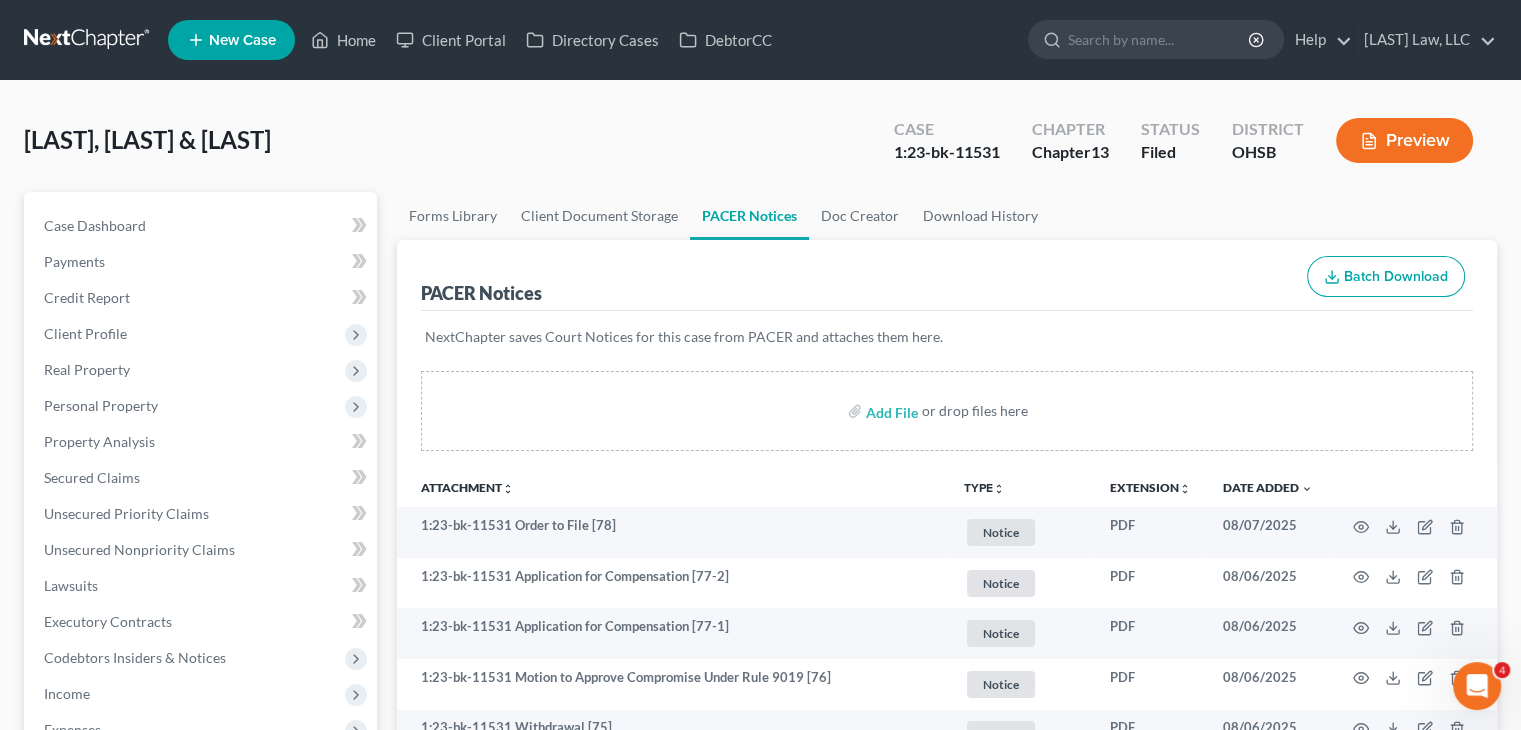 click on "Home New Case Client Portal Directory Cases DebtorCC Danielle Lawrence Law, LLC david@dlawbk.com My Account Settings Plan + Billing Account Add-Ons Upgrade to Whoa Help Center Webinars Training Videos What's new Log out New Case Home Client Portal Directory Cases DebtorCC         - No Result - See all results Or Press Enter... Help Help Center Webinars Training Videos What's new Danielle Lawrence Law, LLC Danielle Lawrence Law, LLC david@dlawbk.com My Account Settings Plan + Billing Account Add-Ons Upgrade to Whoa Log out" at bounding box center [760, 40] 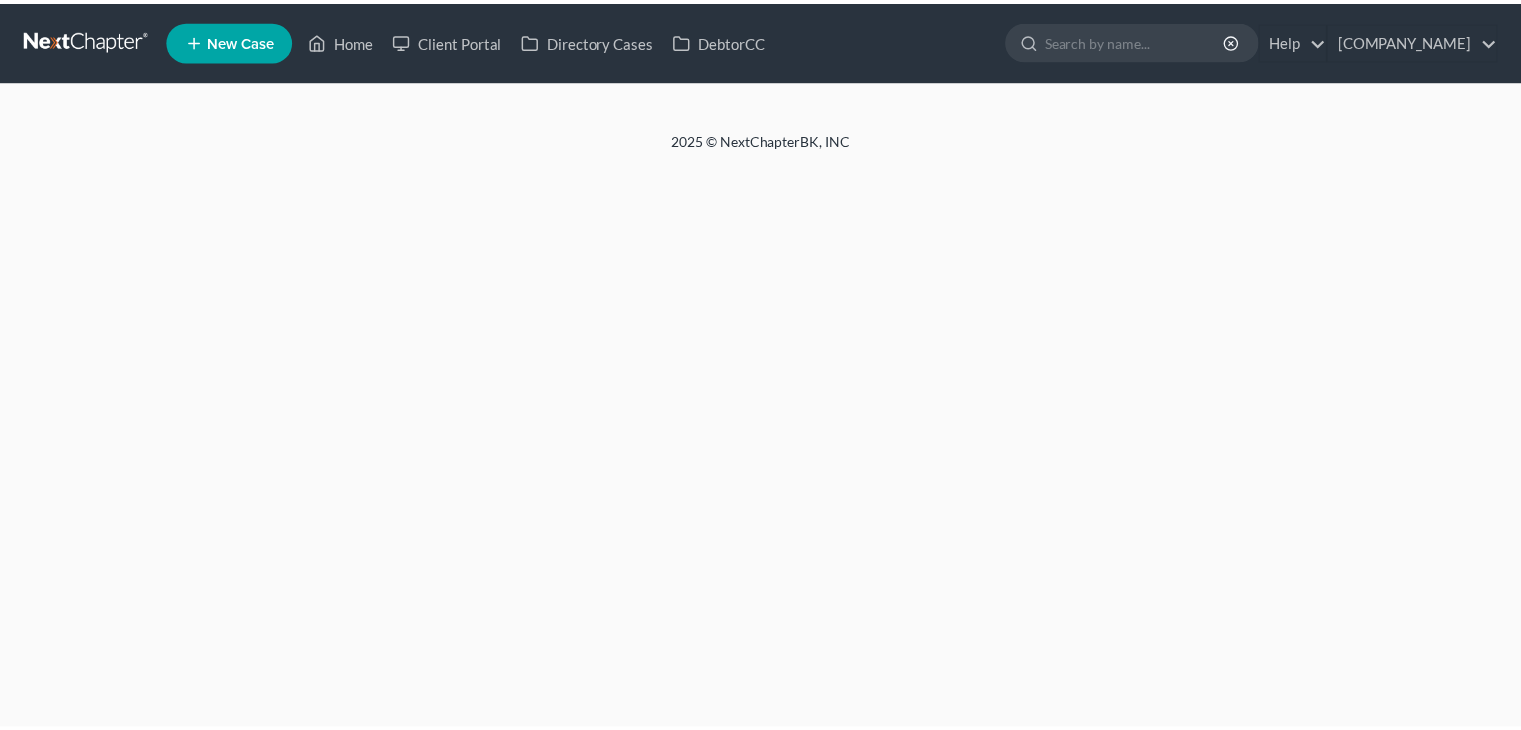 scroll, scrollTop: 0, scrollLeft: 0, axis: both 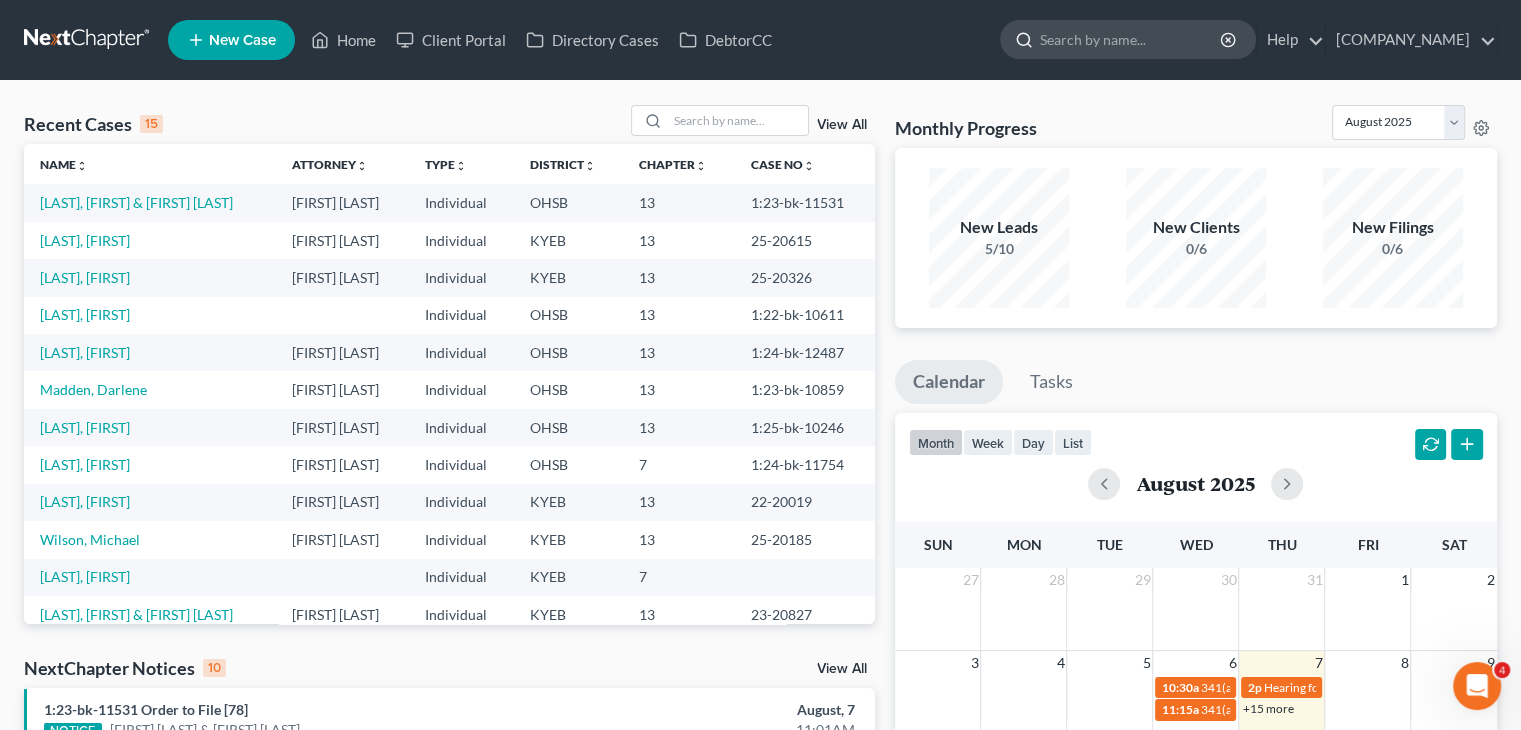 click at bounding box center (1131, 39) 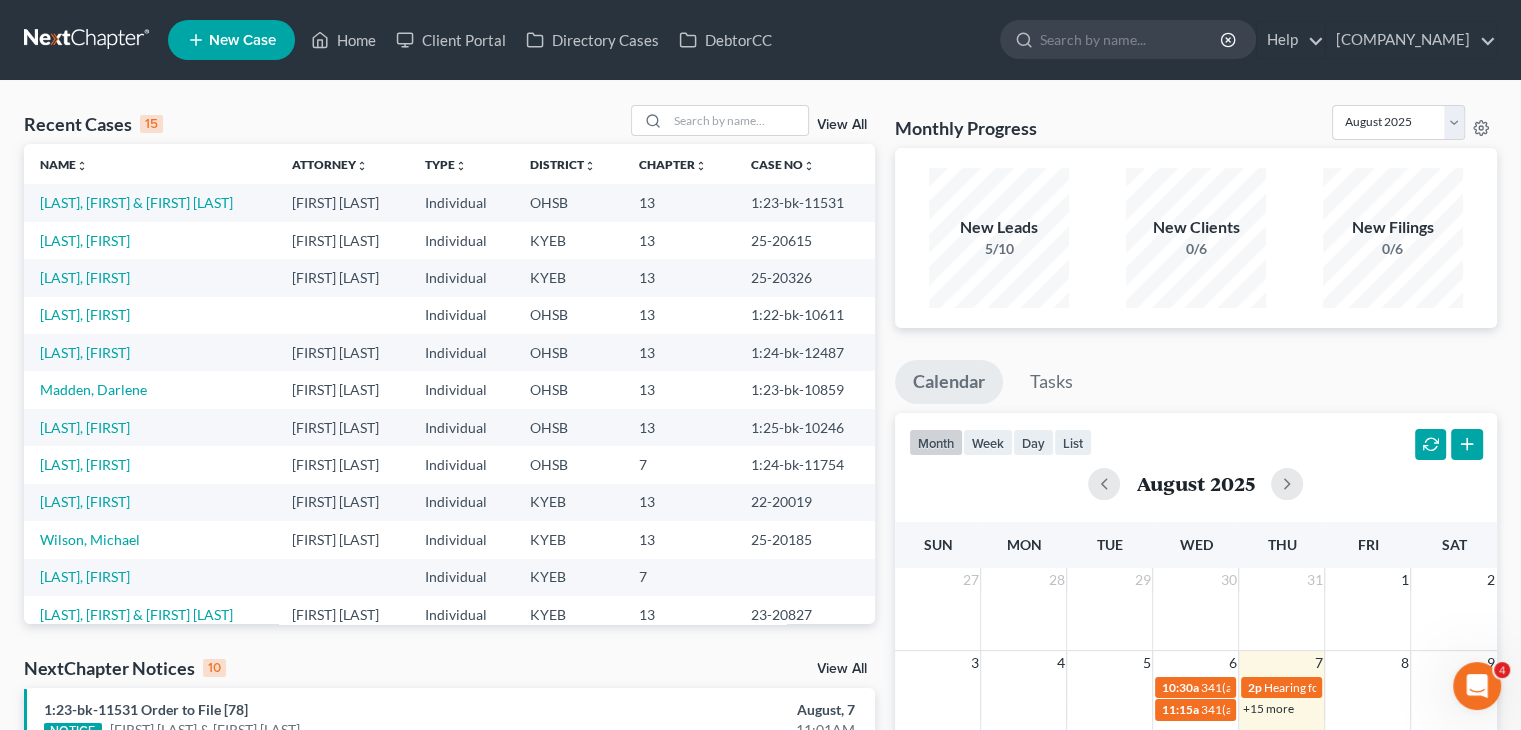 click on "[LAST], [FIRST]" at bounding box center [150, 577] 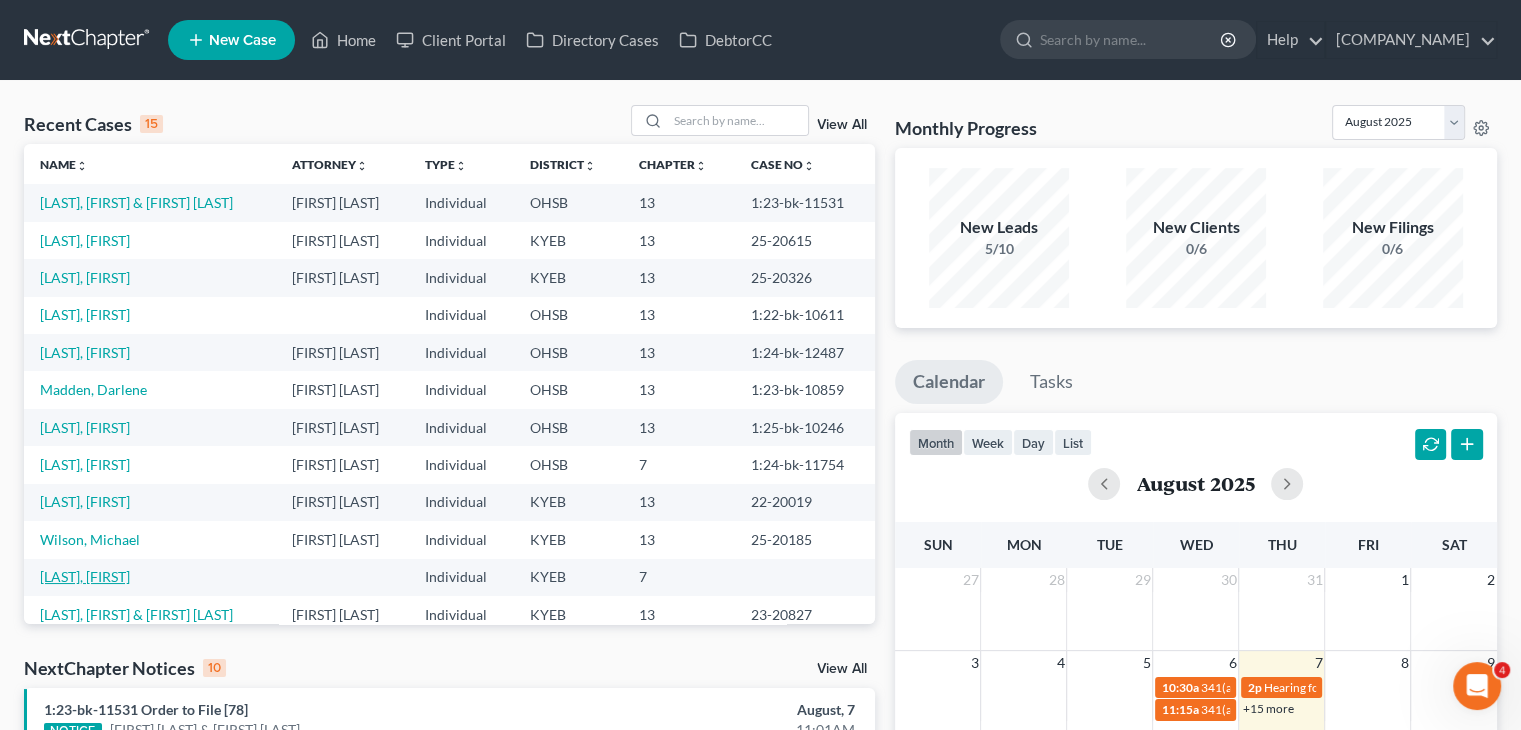 click on "[LAST], [FIRST]" at bounding box center (85, 576) 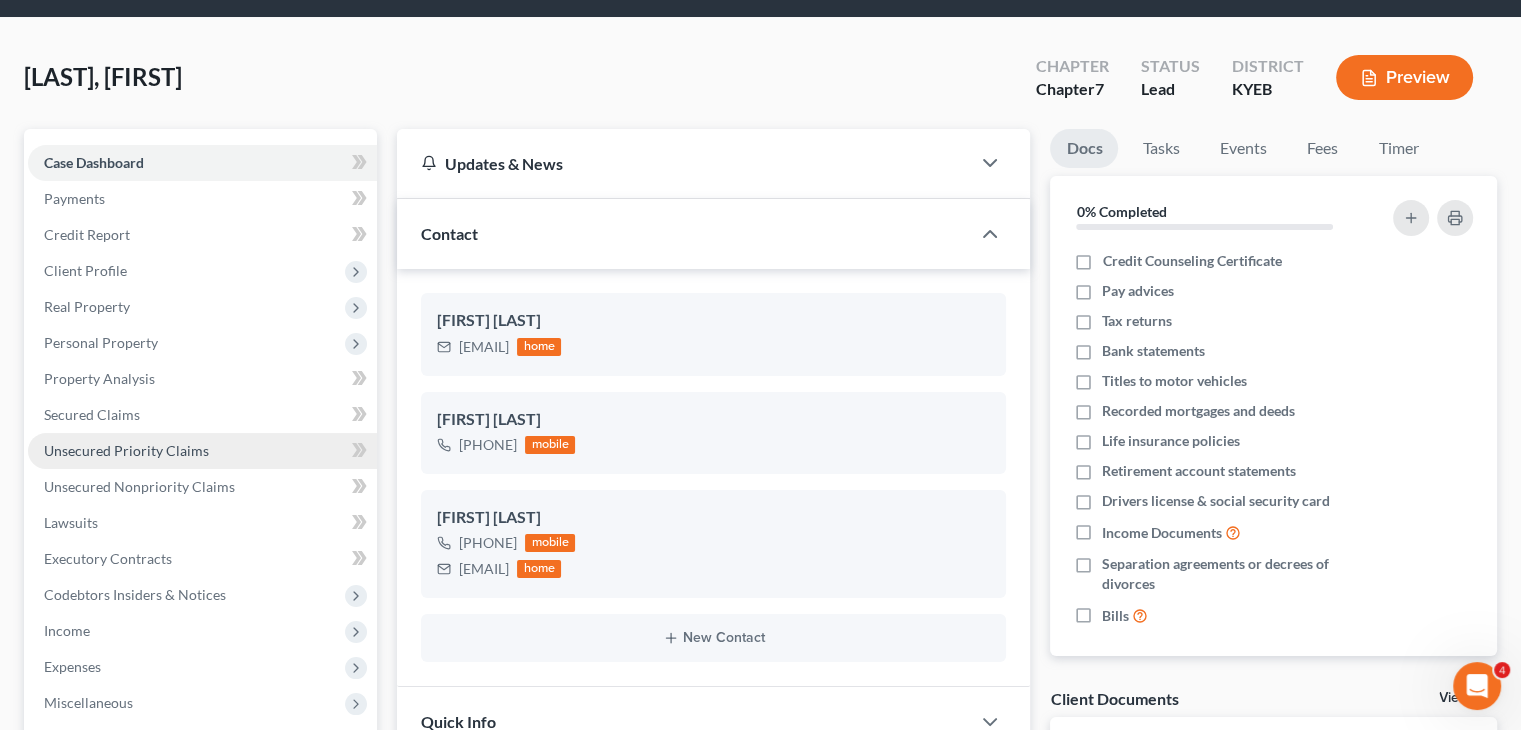 scroll, scrollTop: 12, scrollLeft: 0, axis: vertical 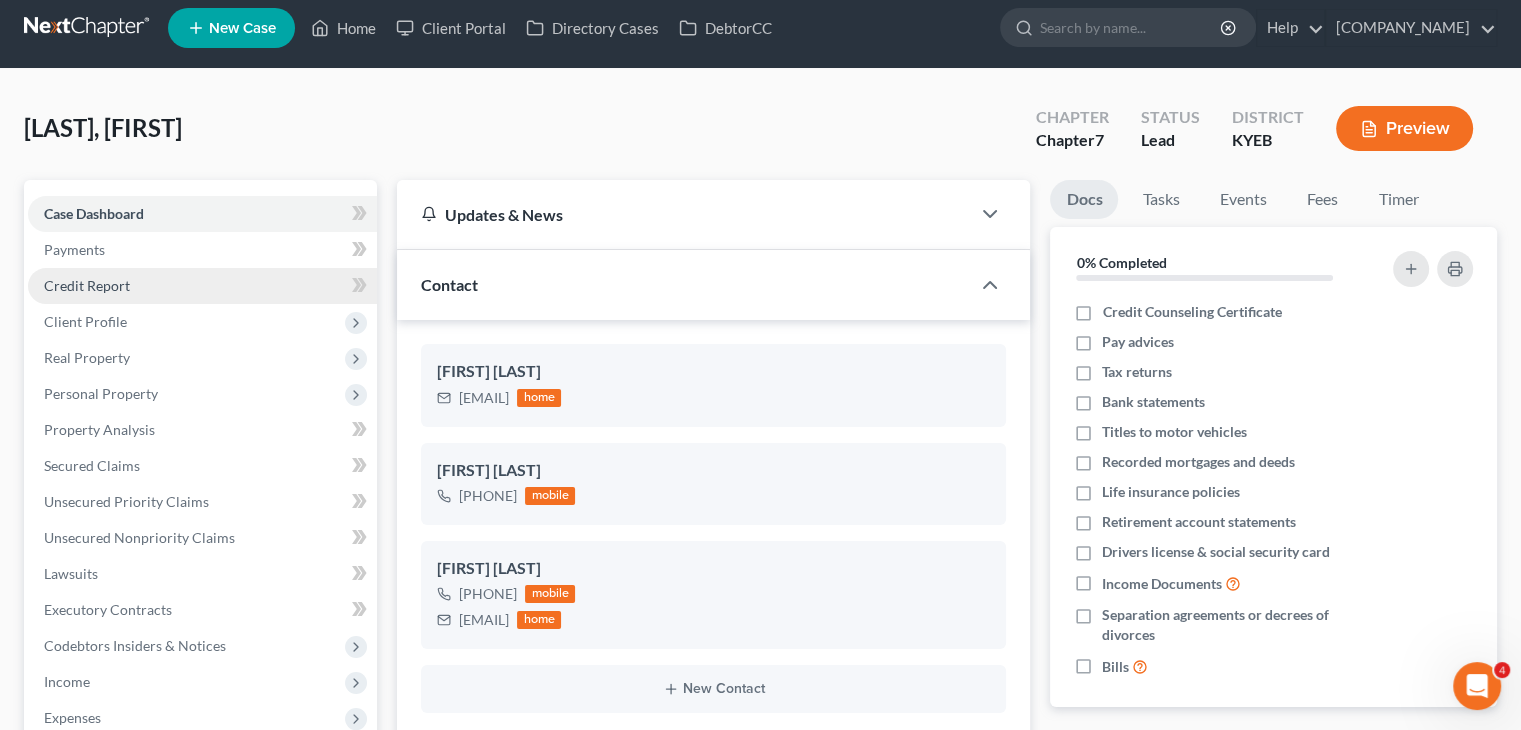 click on "Credit Report" at bounding box center [202, 286] 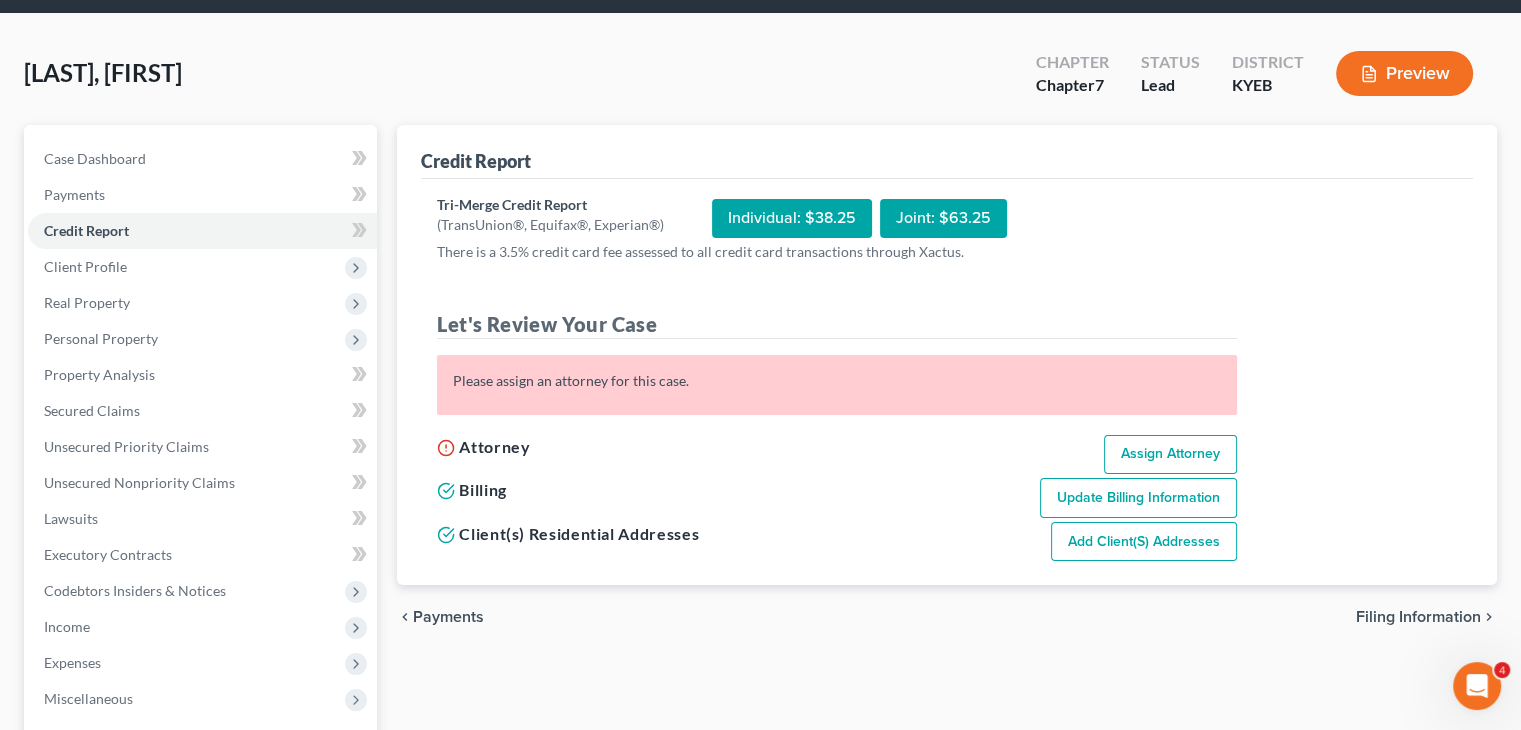 scroll, scrollTop: 68, scrollLeft: 0, axis: vertical 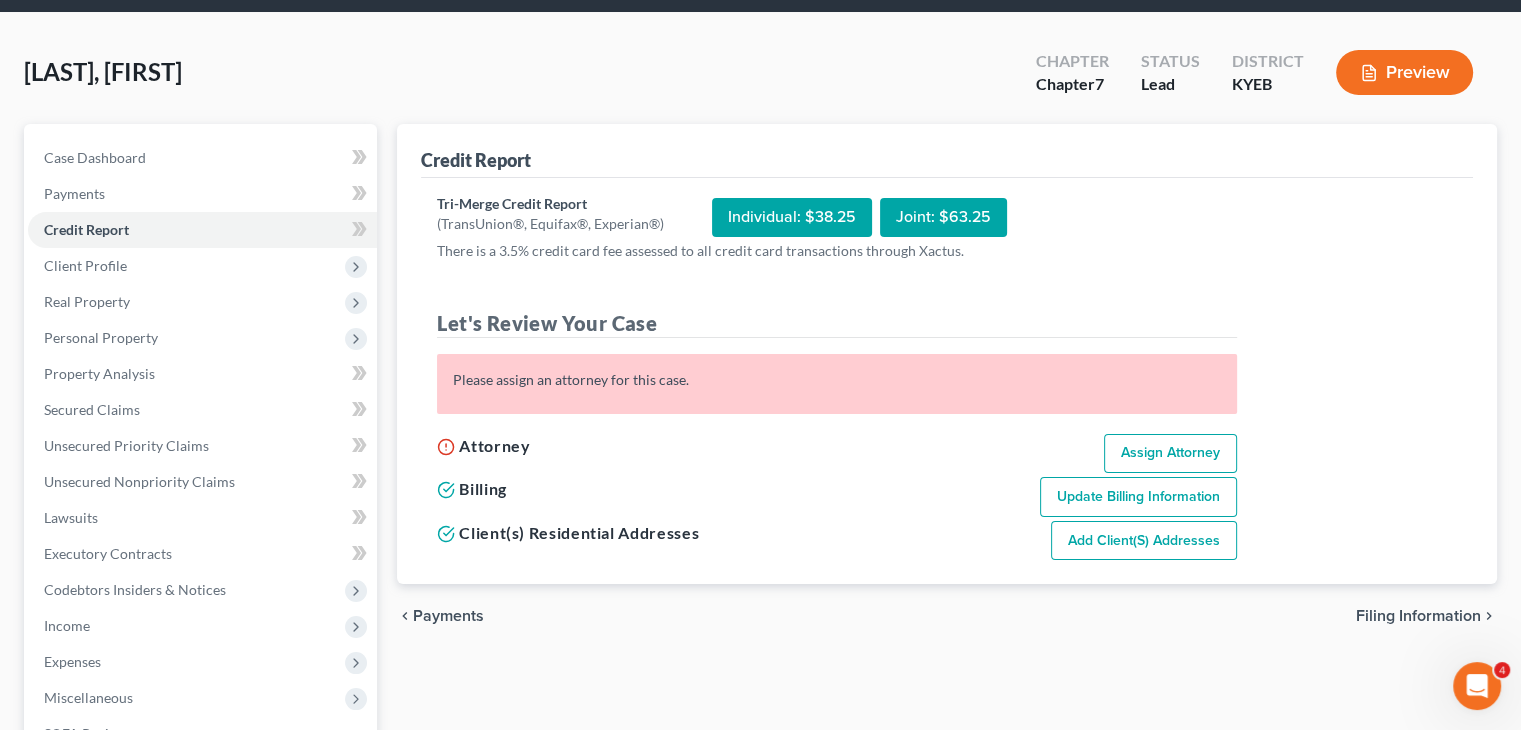 click on "Assign Attorney" at bounding box center (1170, 454) 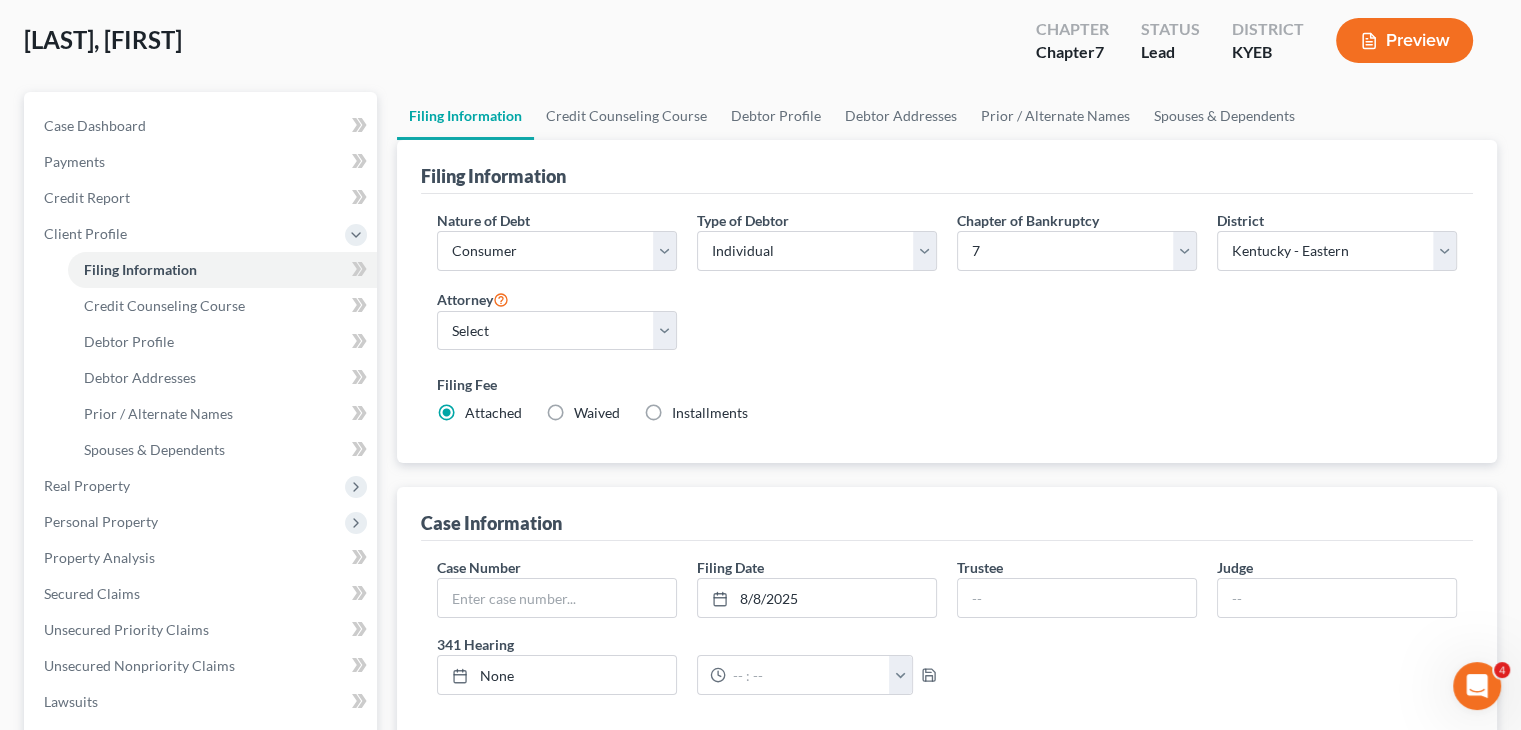 scroll, scrollTop: 102, scrollLeft: 0, axis: vertical 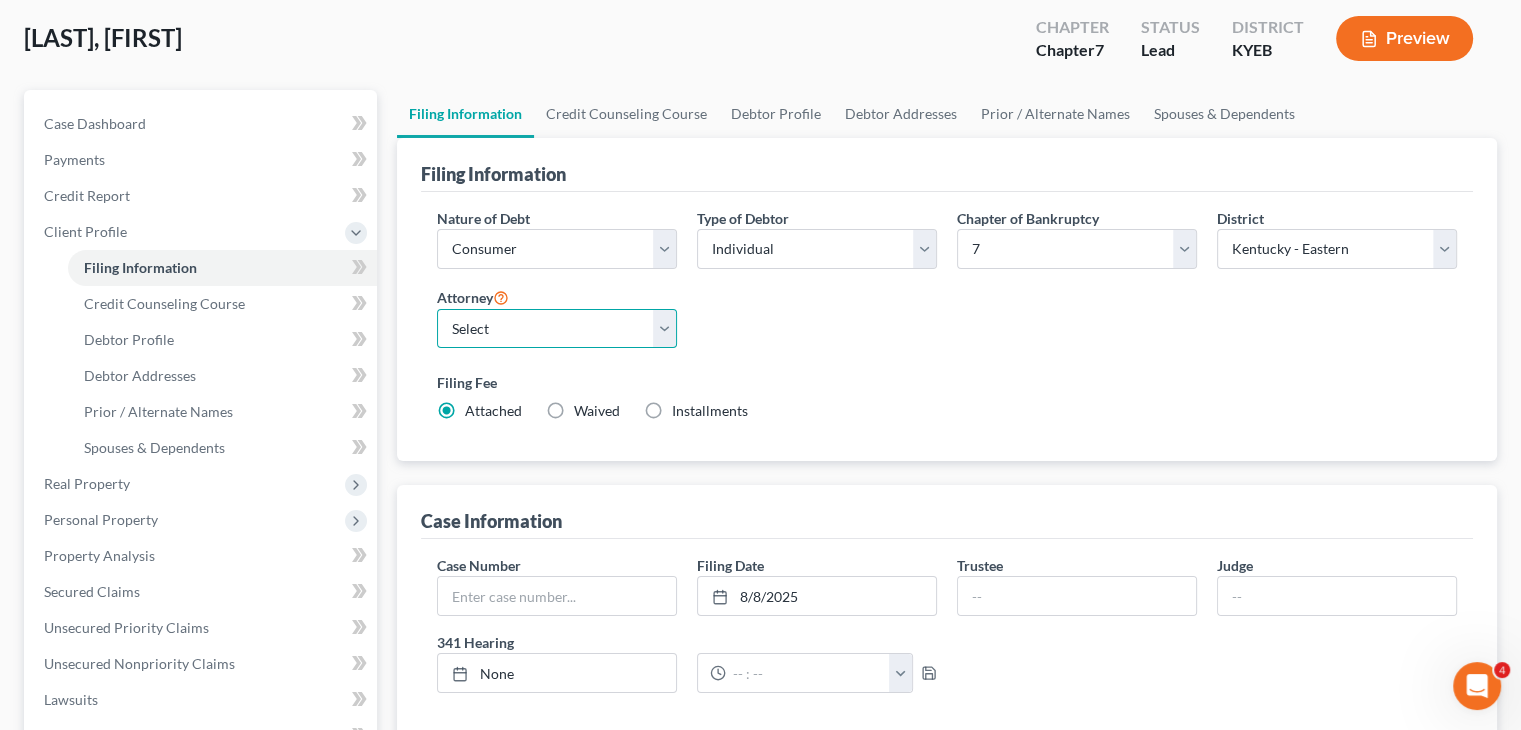 click on "Select [FIRST] [LAST] - KYEB [FIRST] [LAST] - OHSB [FIRST] [LAST] - KYEB [FIRST] [LAST] - OHSB" at bounding box center (557, 329) 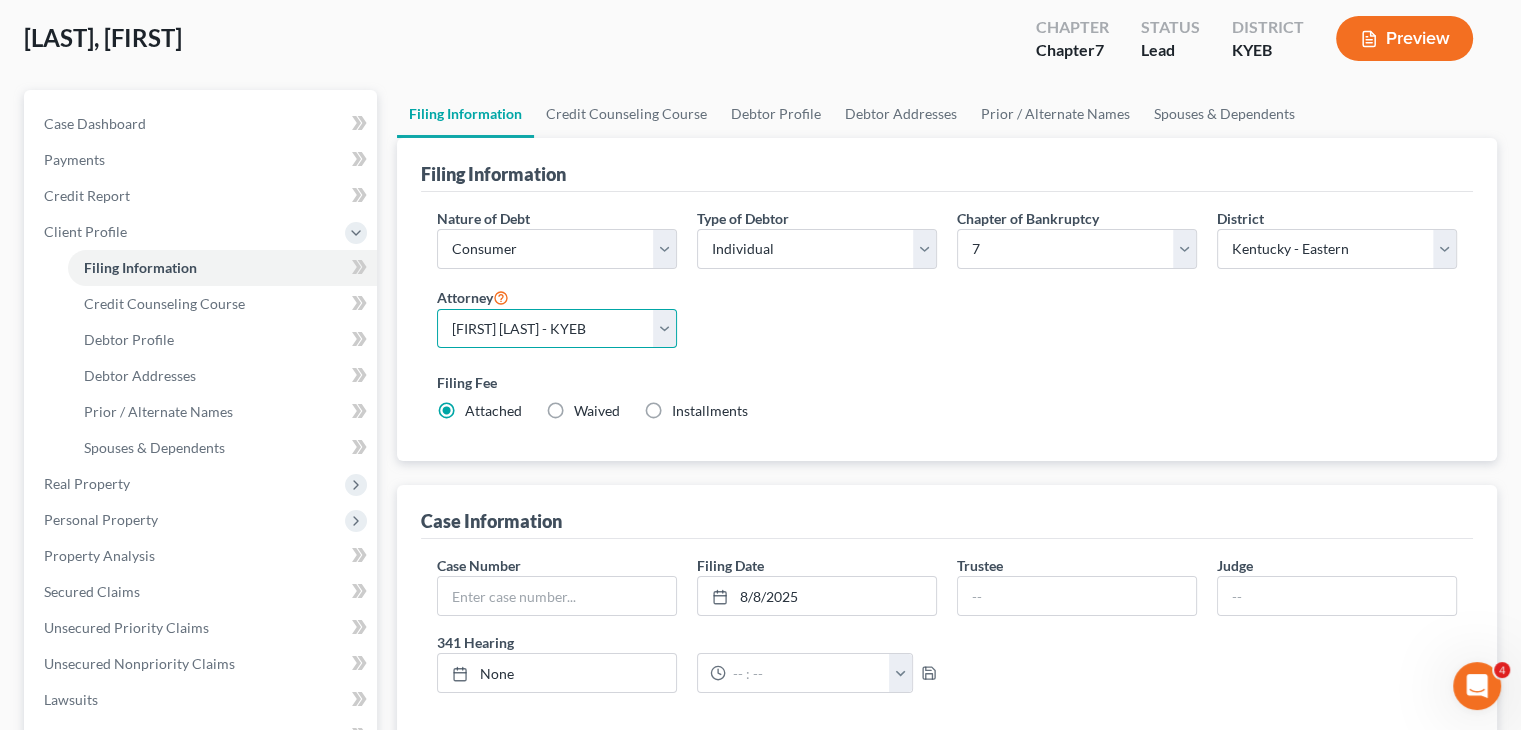 click on "Select [FIRST] [LAST] - KYEB [FIRST] [LAST] - OHSB [FIRST] [LAST] - KYEB [FIRST] [LAST] - OHSB" at bounding box center [557, 329] 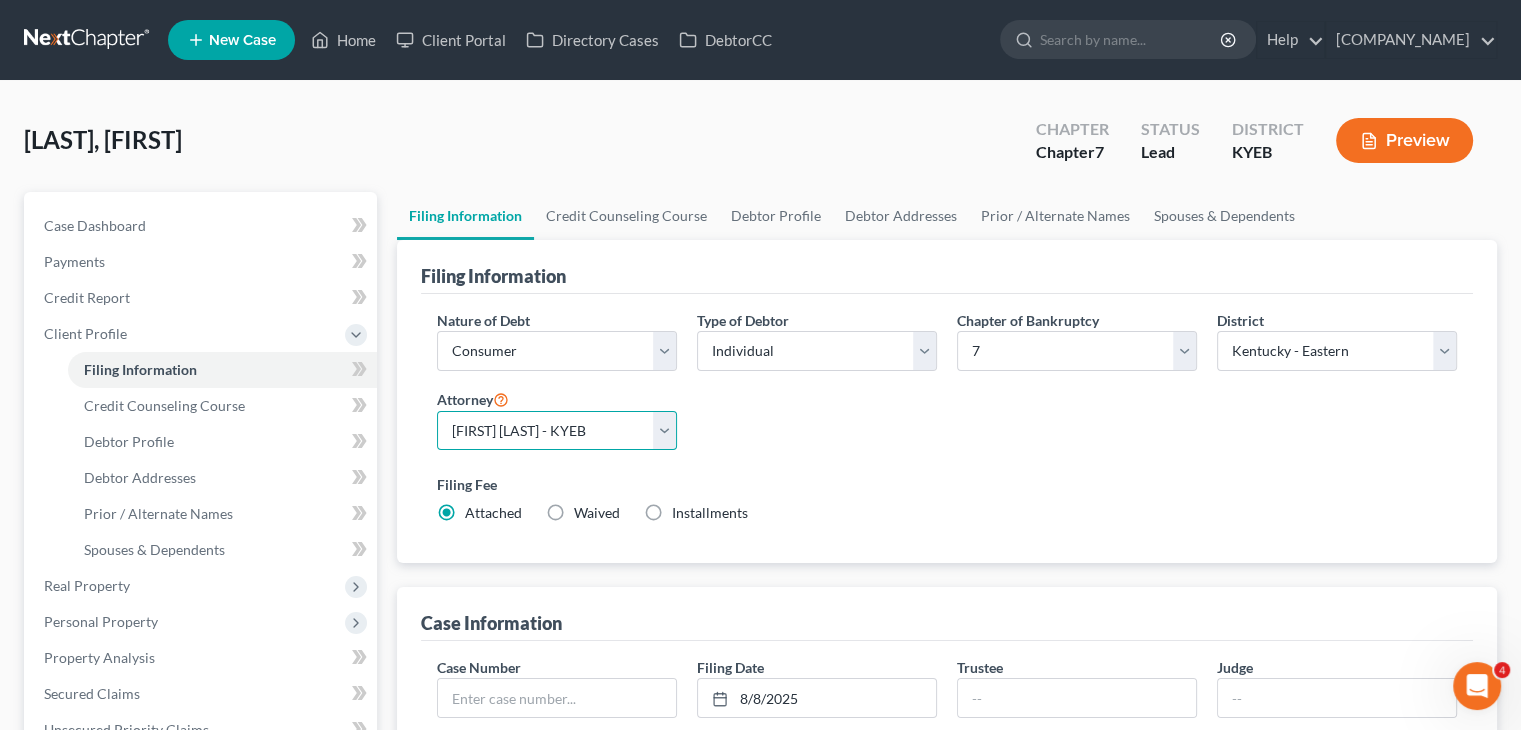 scroll, scrollTop: 0, scrollLeft: 0, axis: both 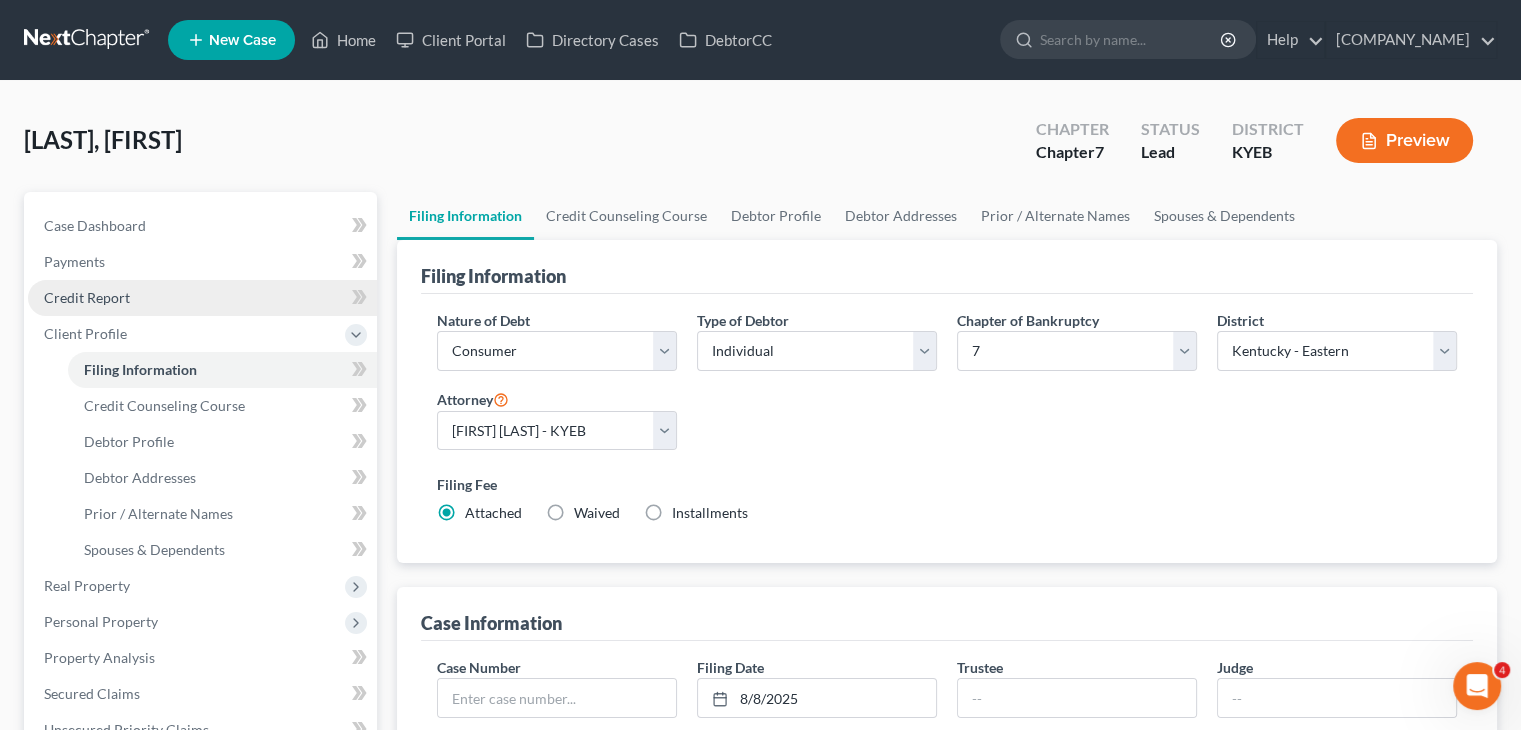 click on "Credit Report" at bounding box center [87, 297] 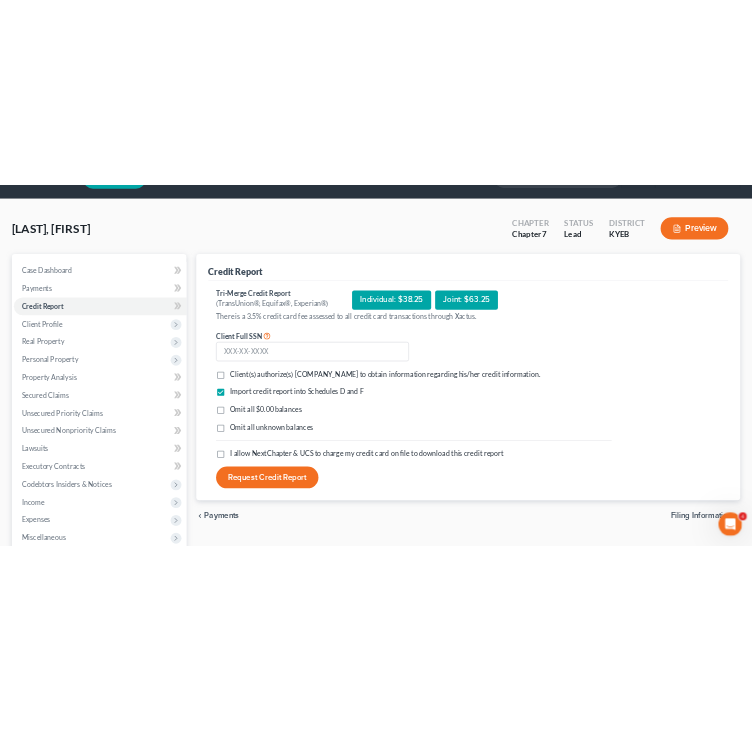 scroll, scrollTop: 55, scrollLeft: 0, axis: vertical 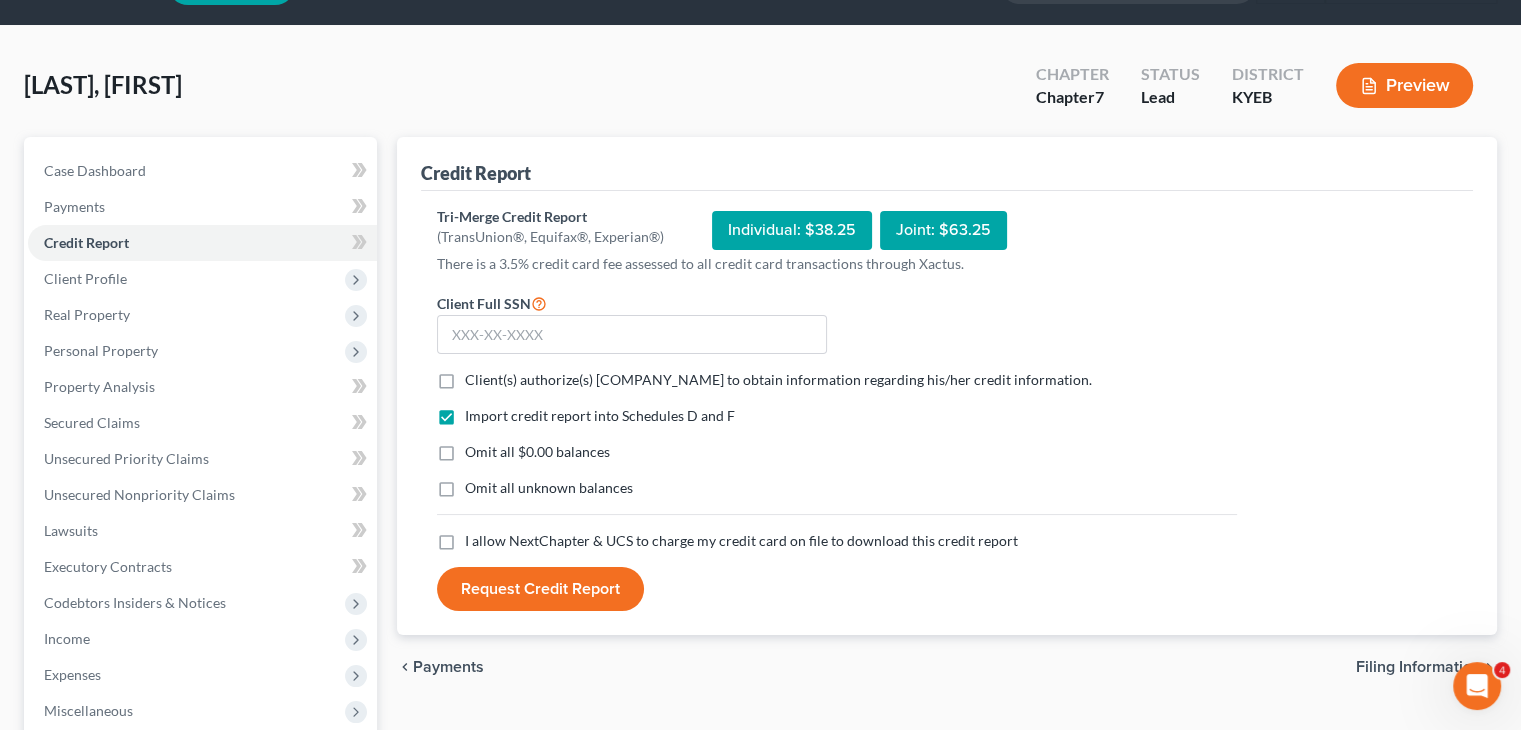 click on "Client(s) authorize(s) [COMPANY_NAME] to obtain information regarding his/her credit information." at bounding box center (778, 379) 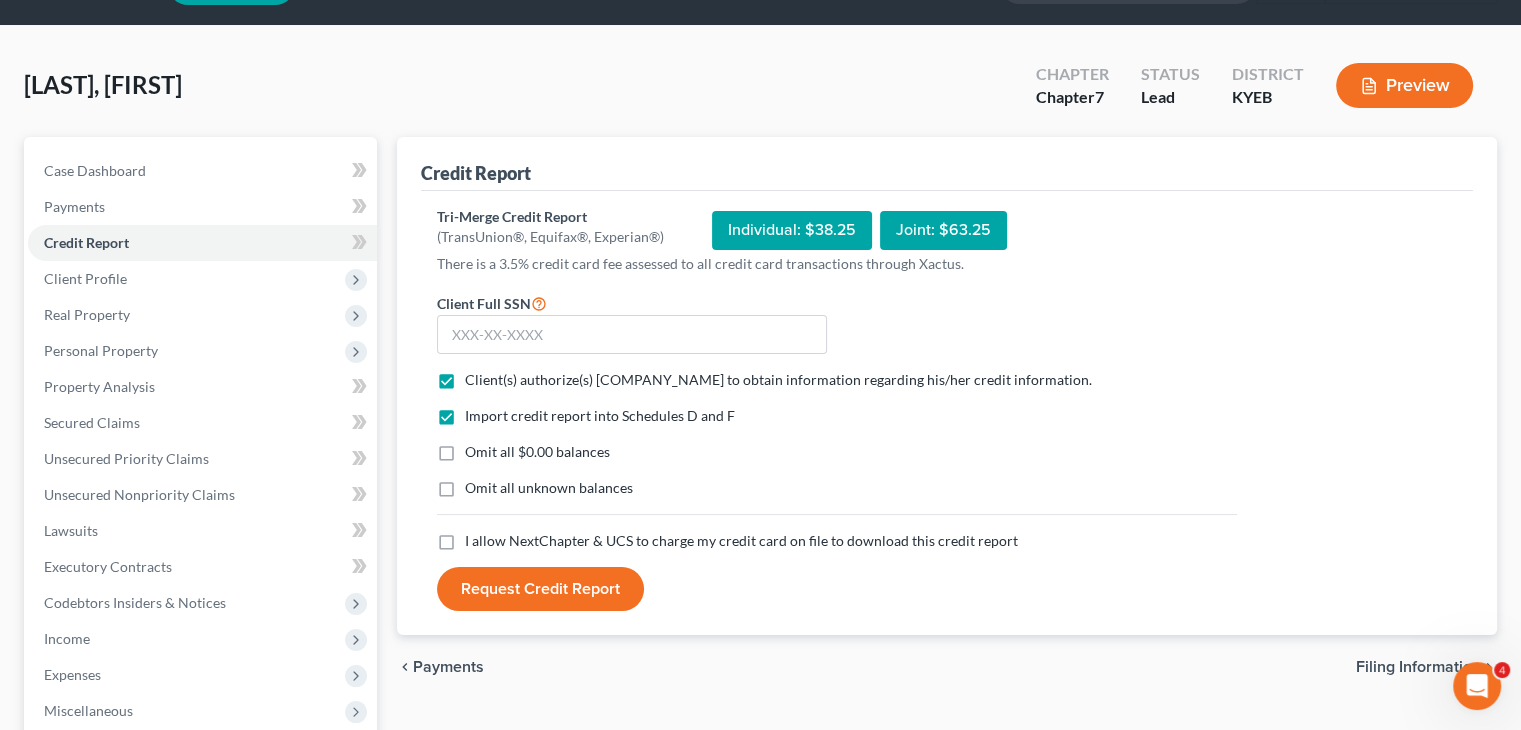 click on "Omit all $0.00 balances" at bounding box center (537, 451) 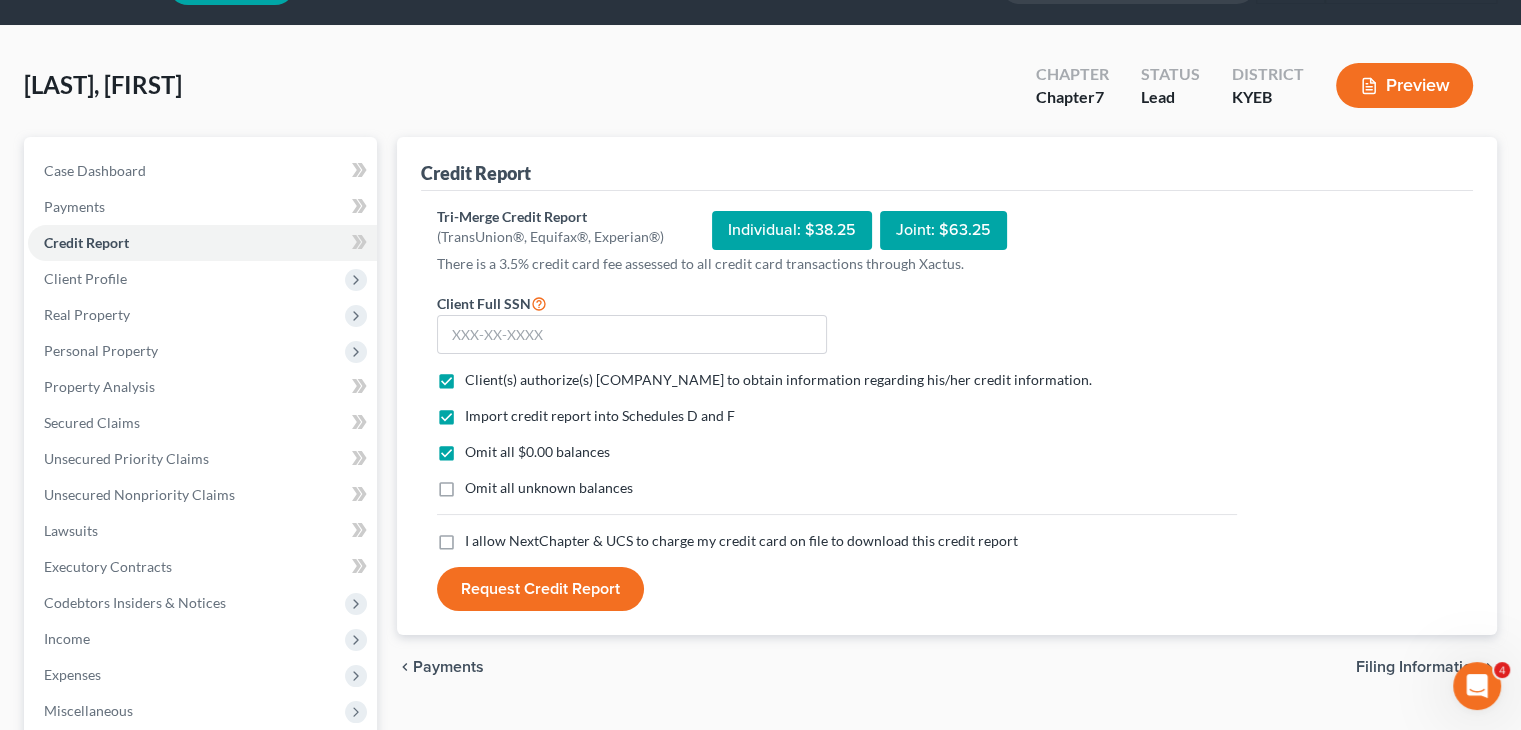click on "I allow NextChapter & UCS to charge my credit card on file to download this credit report" at bounding box center [741, 540] 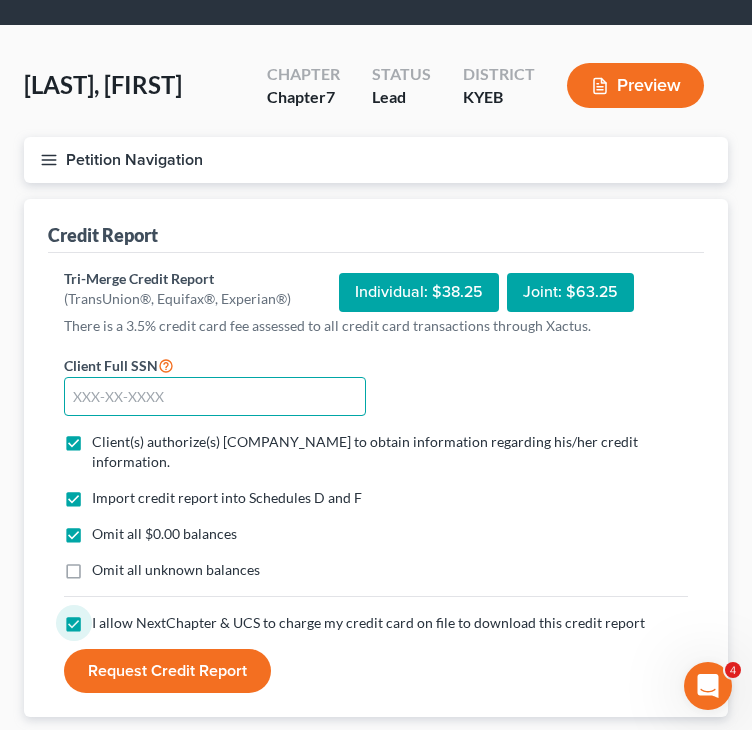 click at bounding box center [215, 397] 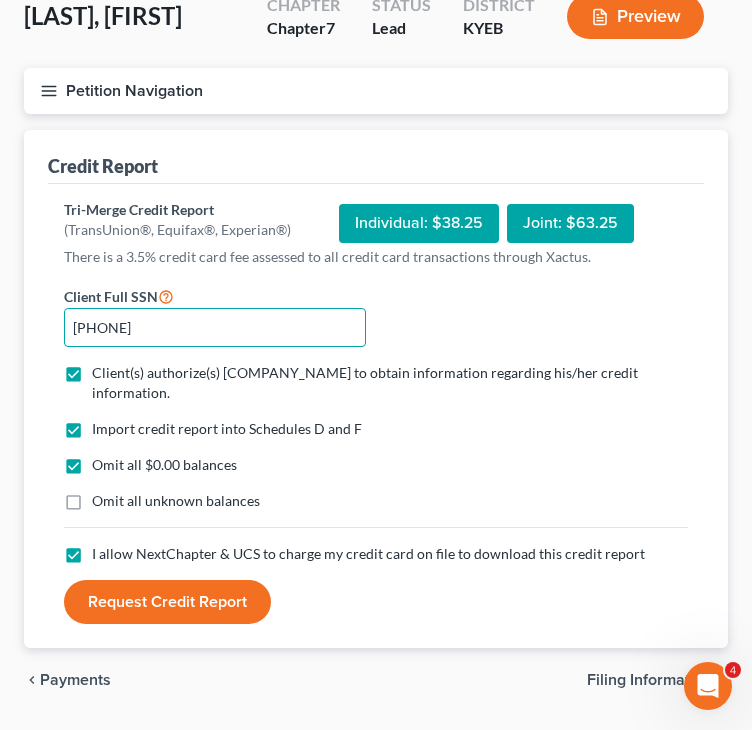 scroll, scrollTop: 127, scrollLeft: 0, axis: vertical 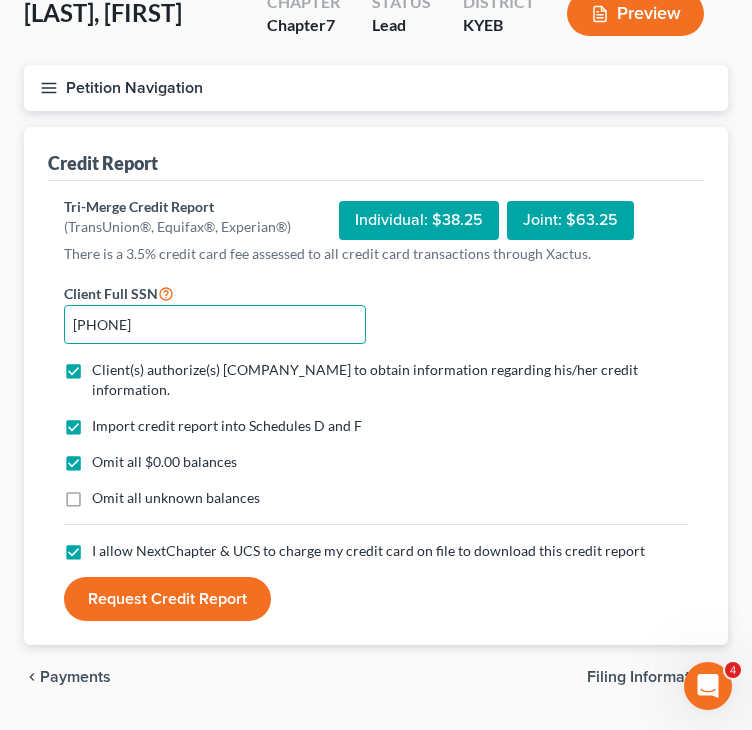 type on "[PHONE]" 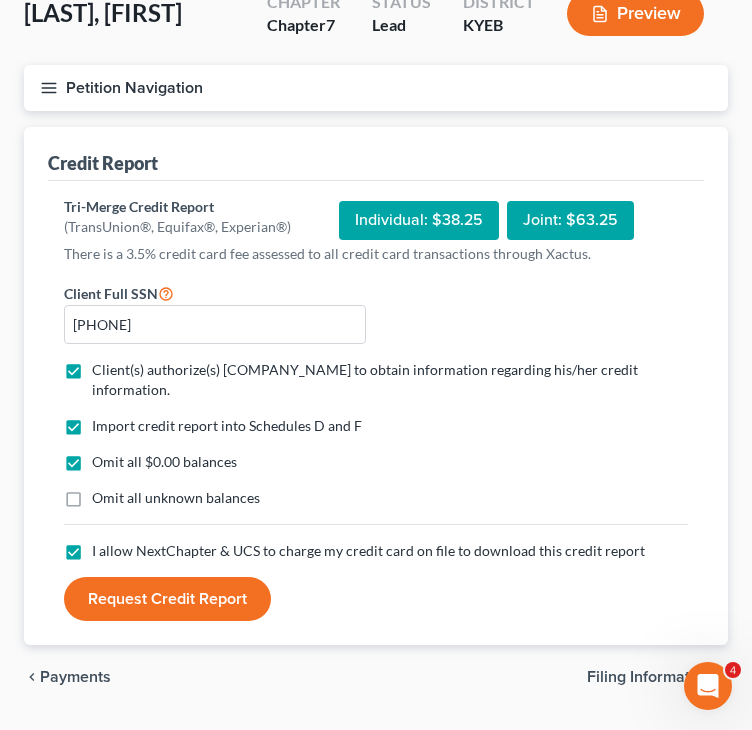 click on "Request Credit Report" at bounding box center [167, 599] 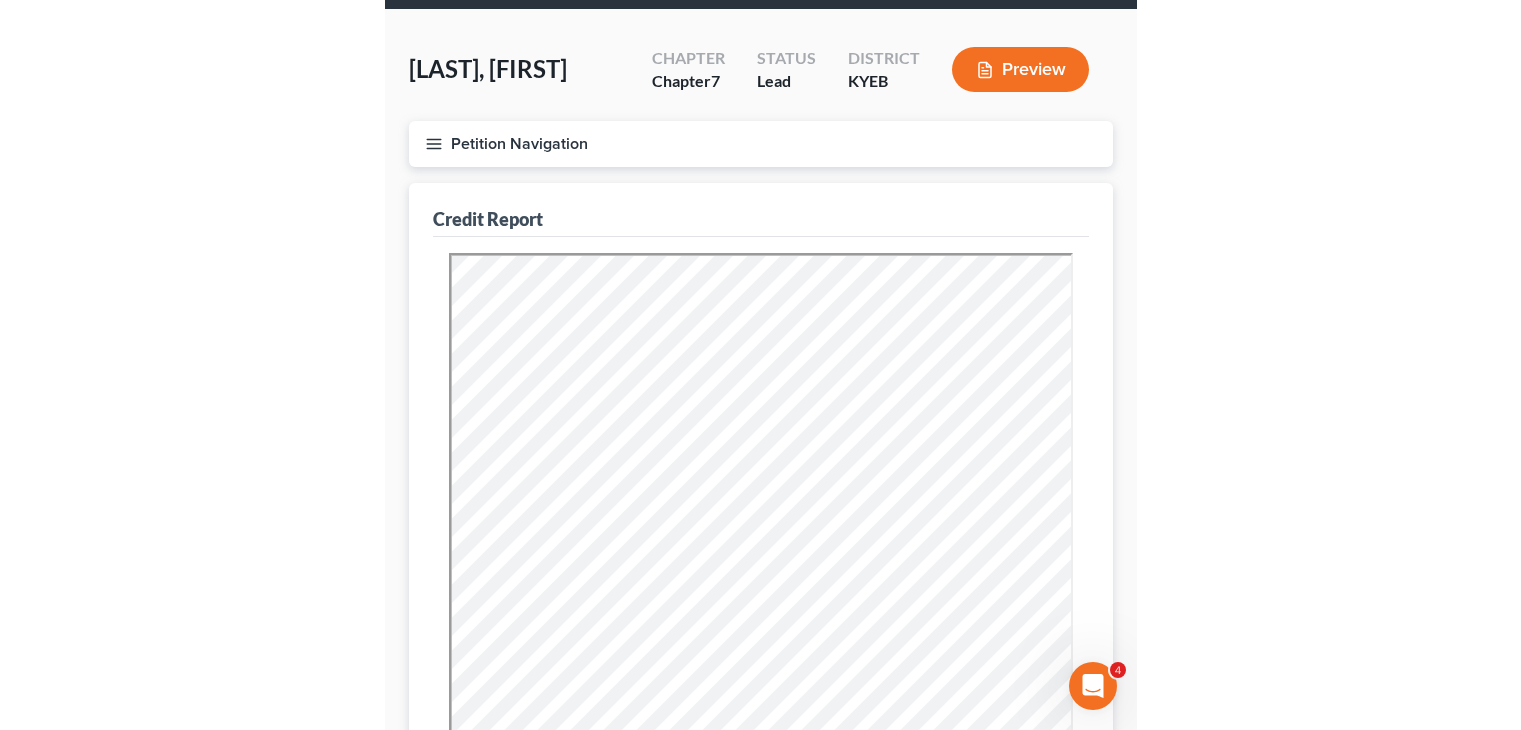 scroll, scrollTop: 72, scrollLeft: 0, axis: vertical 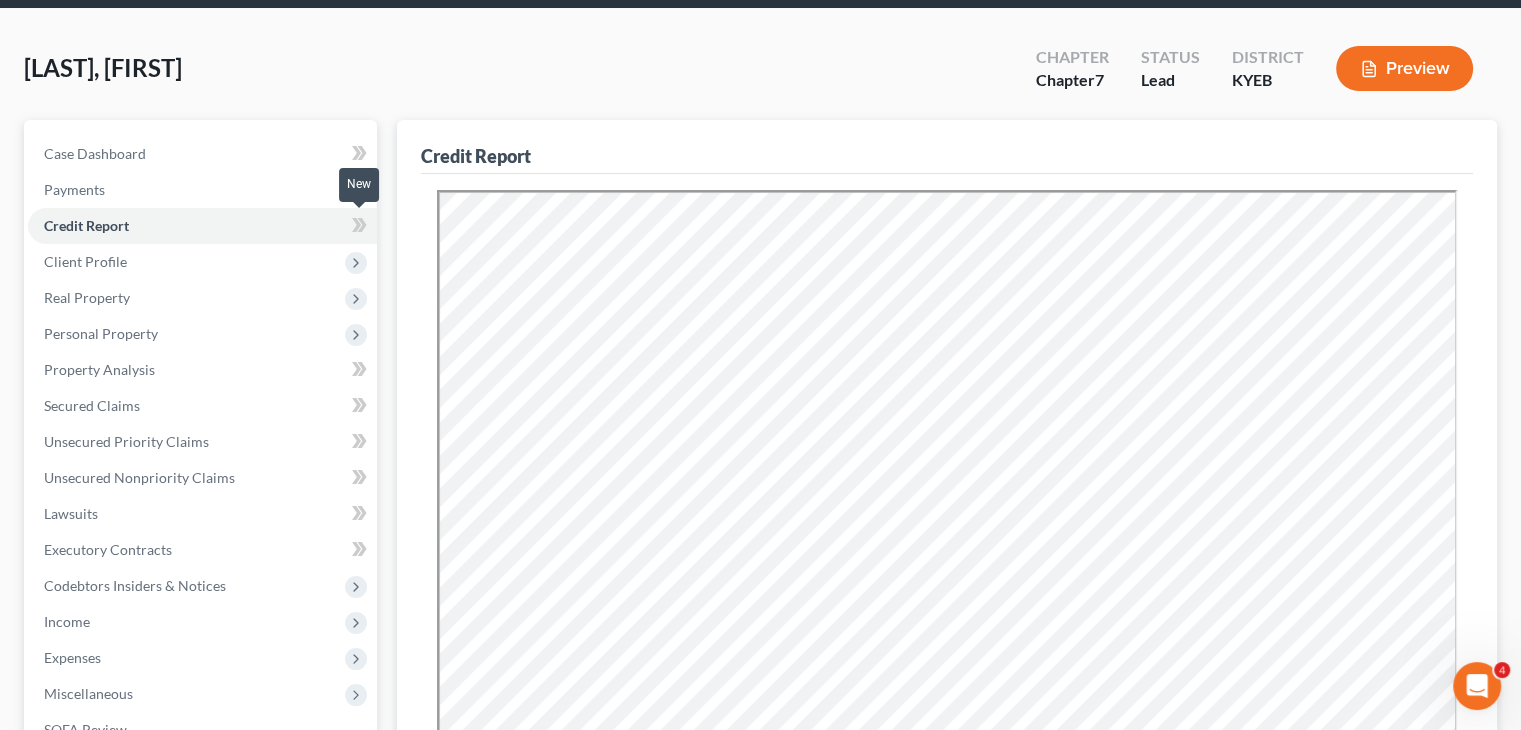 click at bounding box center [359, 228] 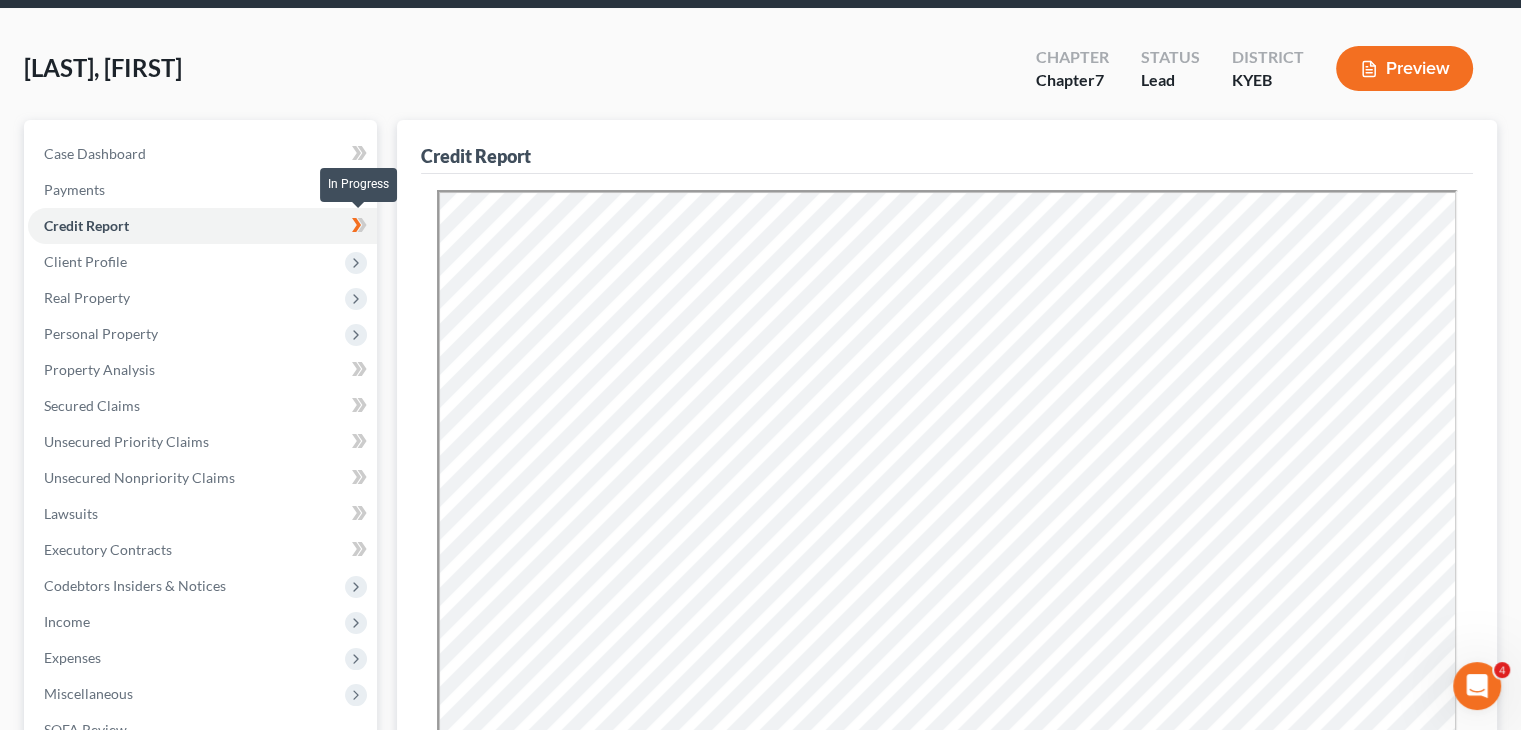 click at bounding box center (359, 228) 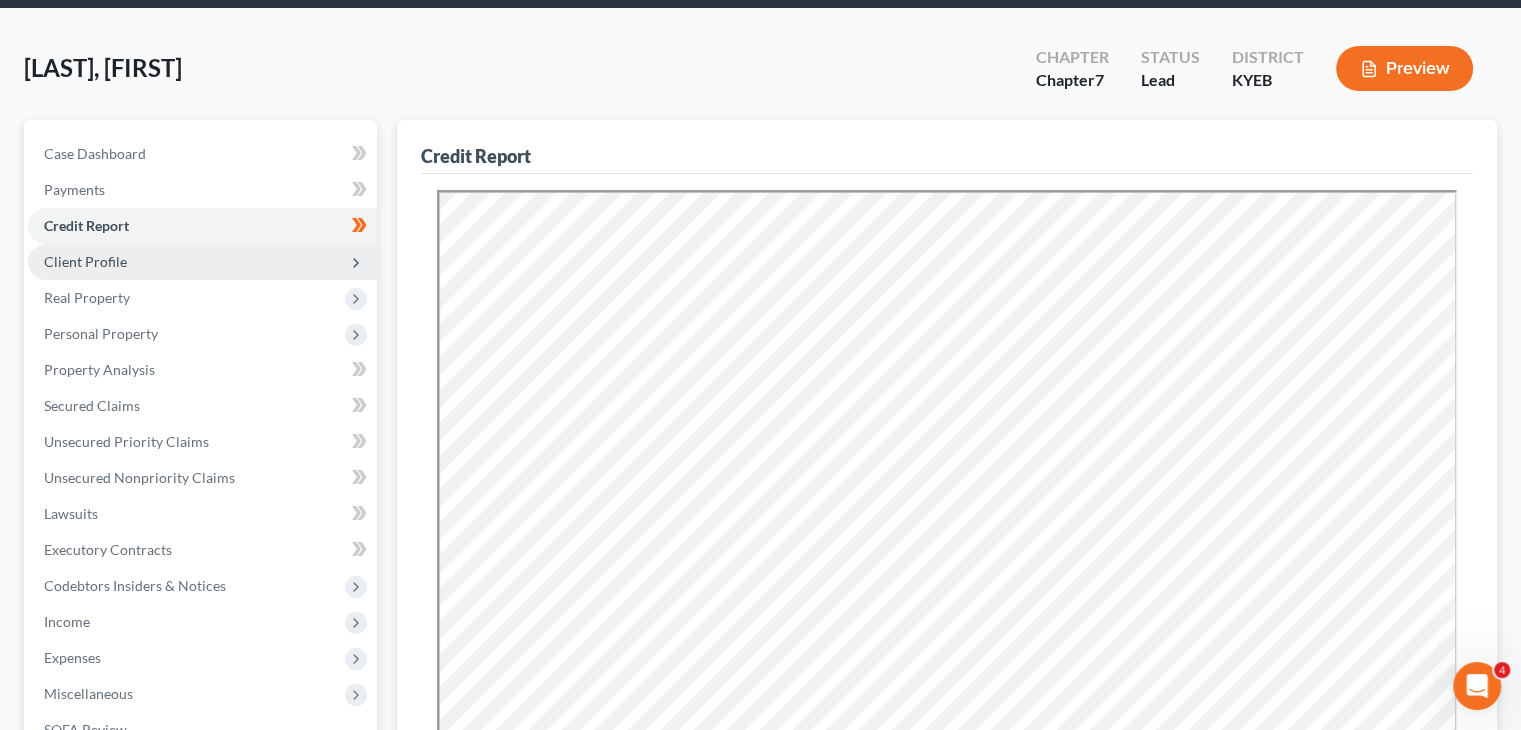 click on "Client Profile" at bounding box center [202, 262] 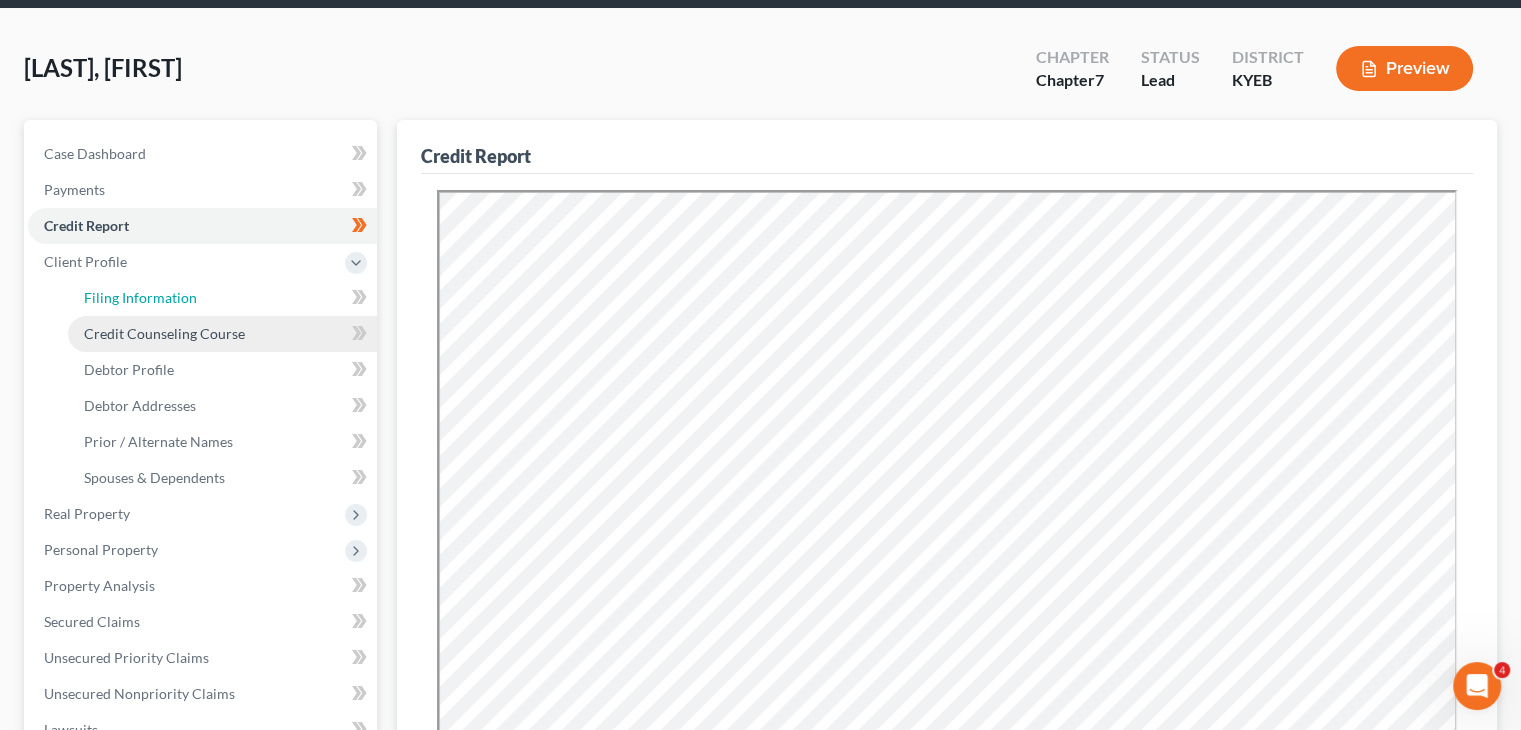 click on "Filing Information" at bounding box center (140, 297) 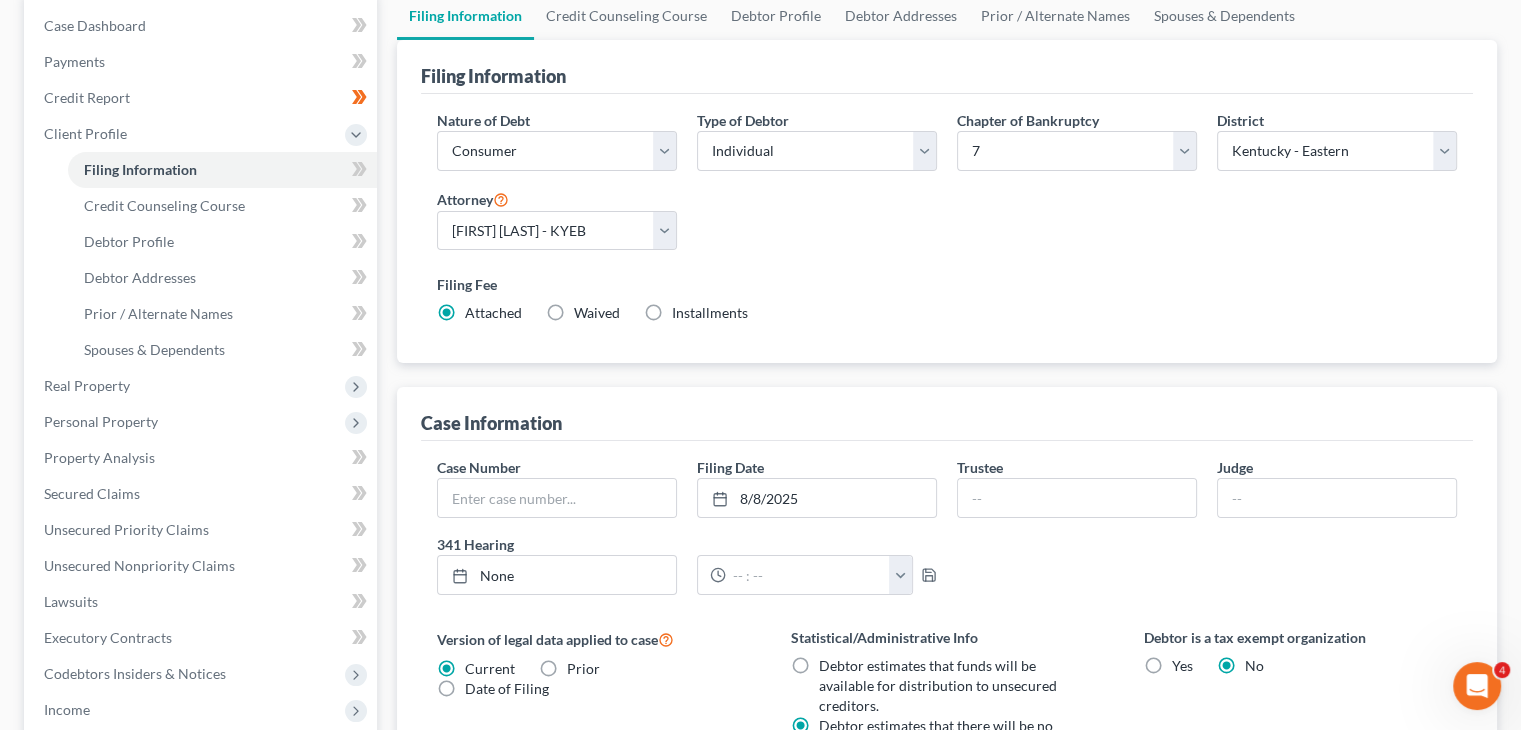 scroll, scrollTop: 0, scrollLeft: 0, axis: both 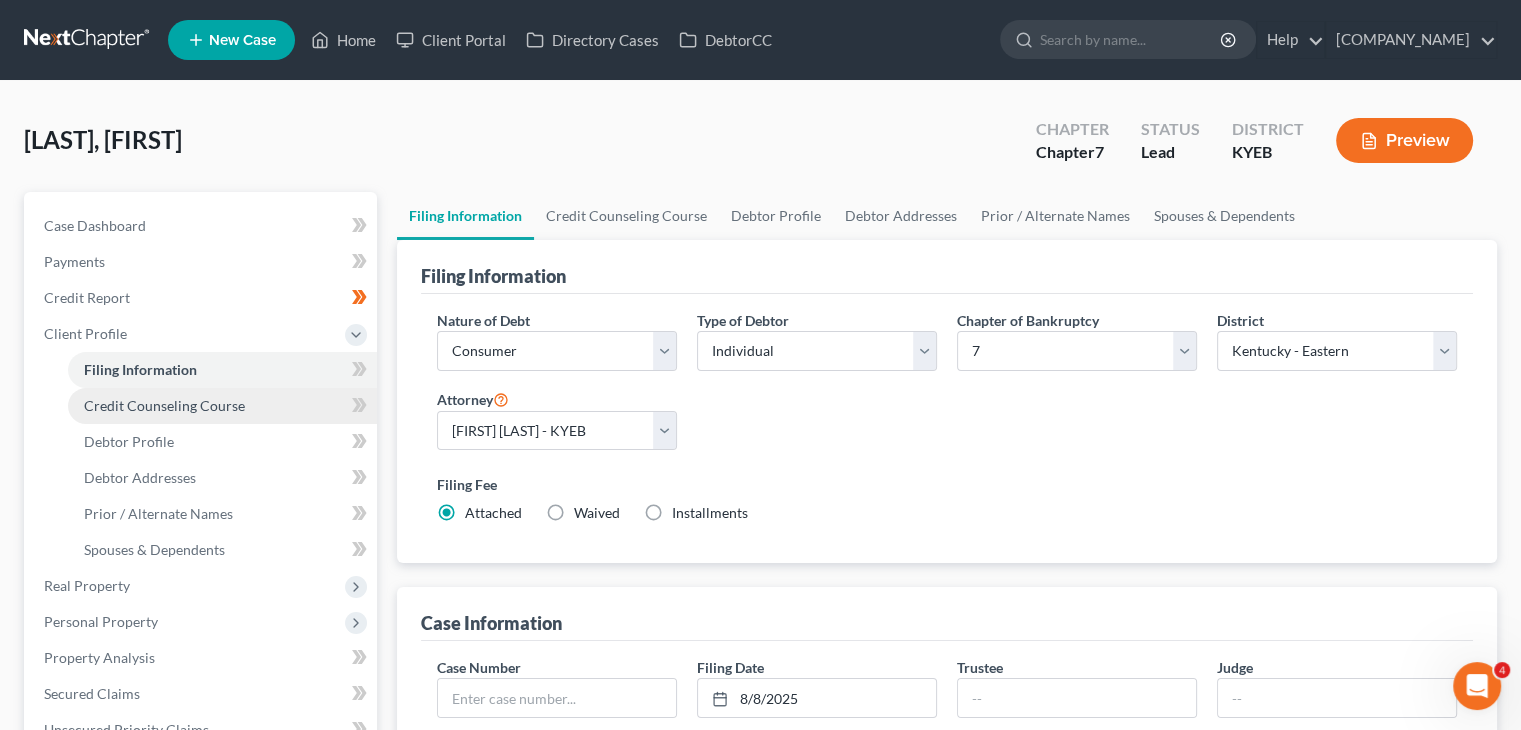 click on "Credit Counseling Course" at bounding box center (222, 406) 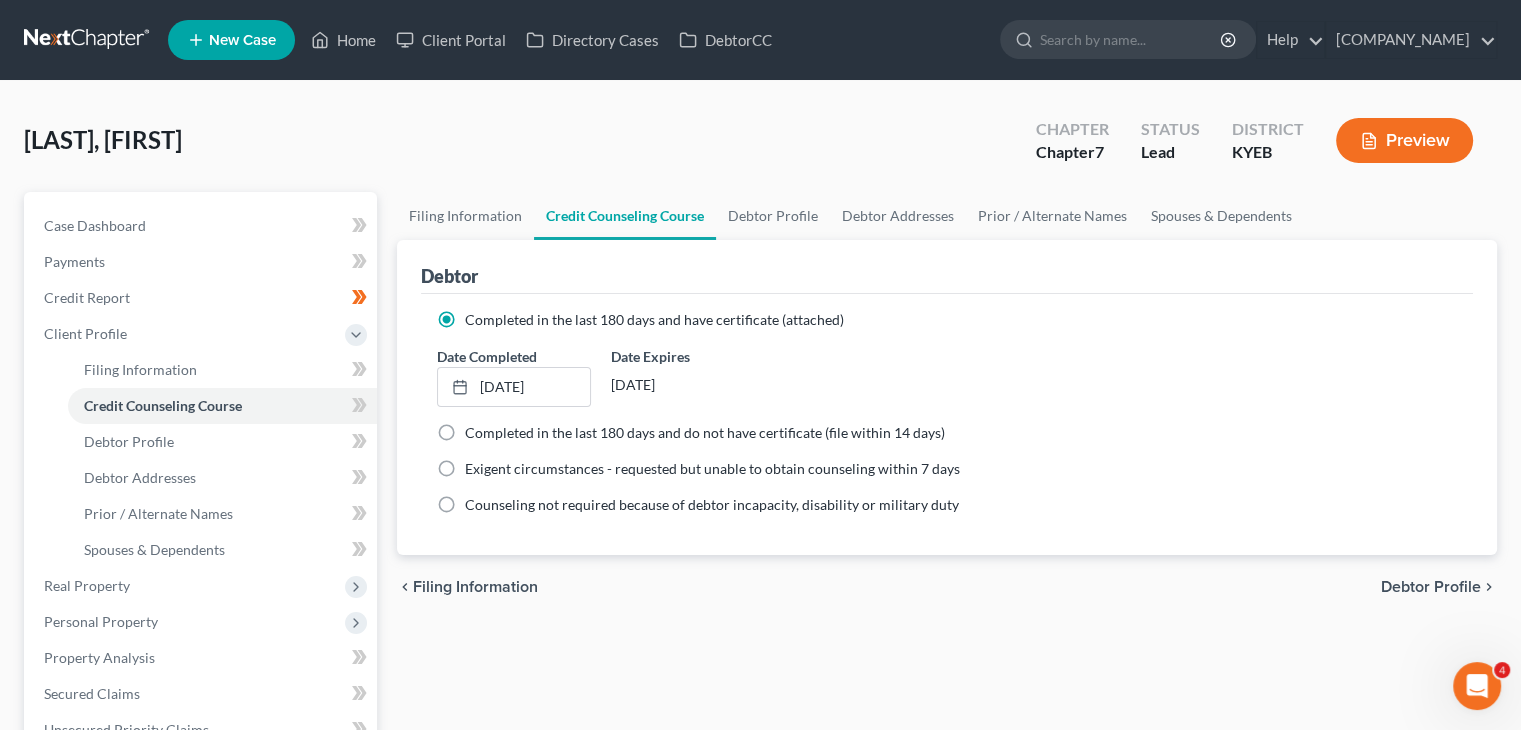 scroll, scrollTop: 68, scrollLeft: 0, axis: vertical 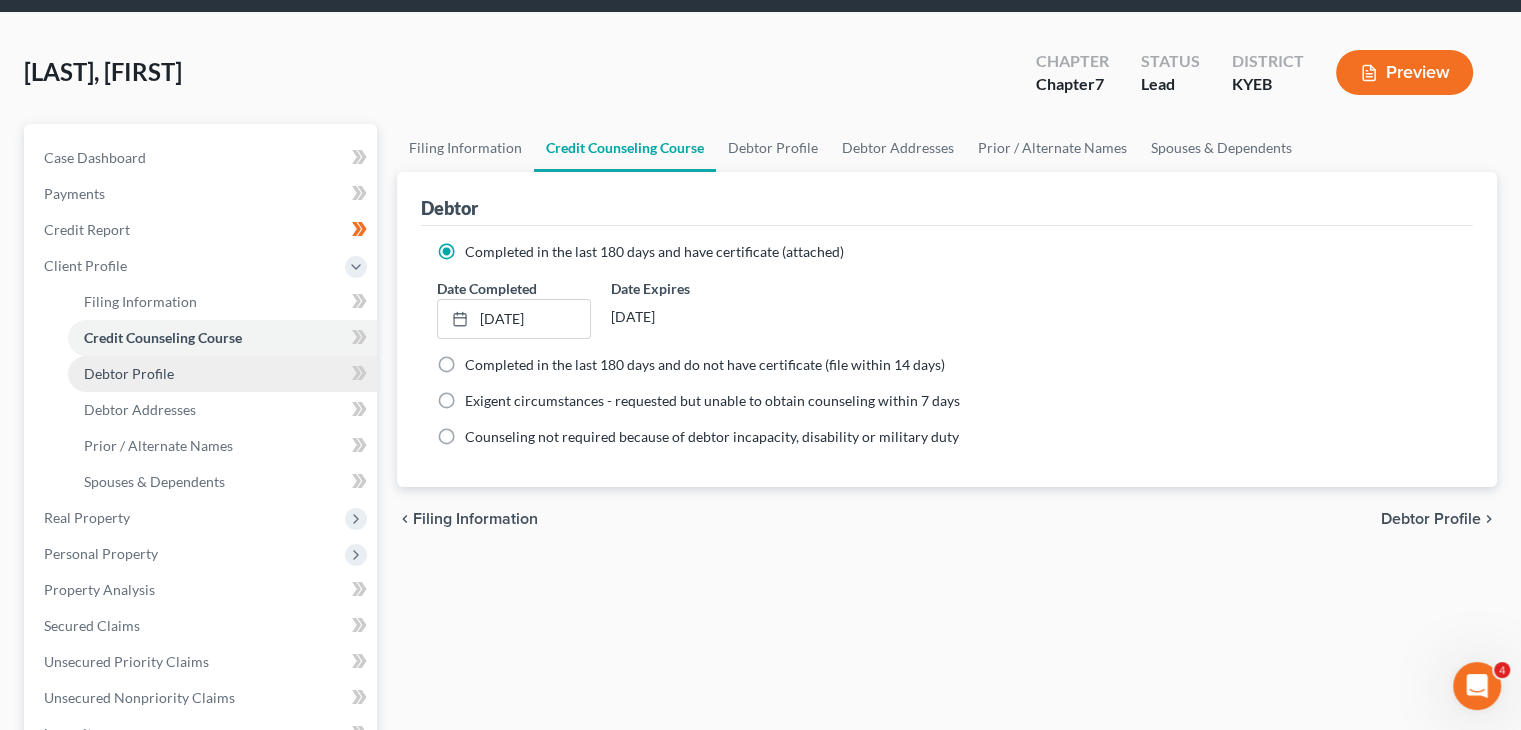 click on "Debtor Profile" at bounding box center [222, 374] 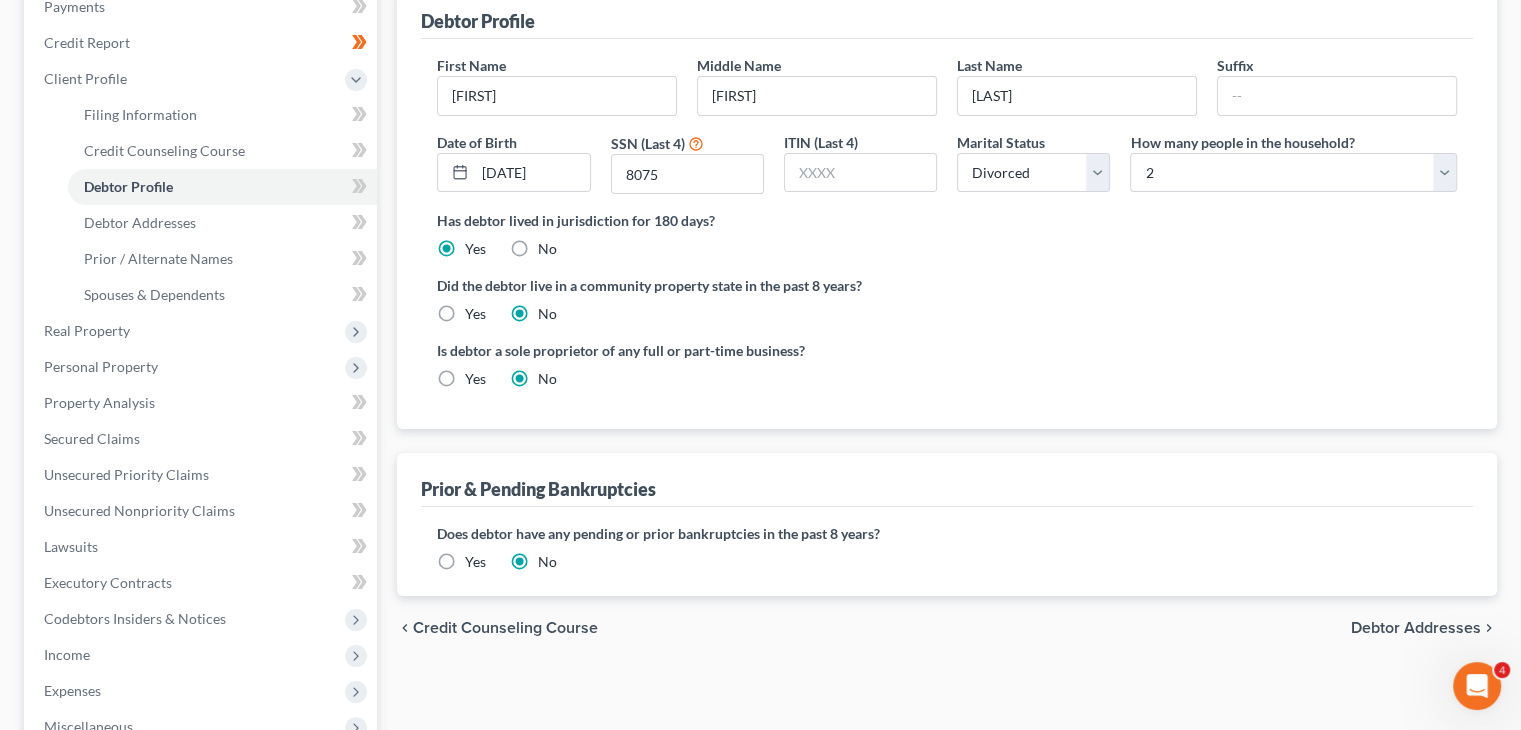 scroll, scrollTop: 262, scrollLeft: 0, axis: vertical 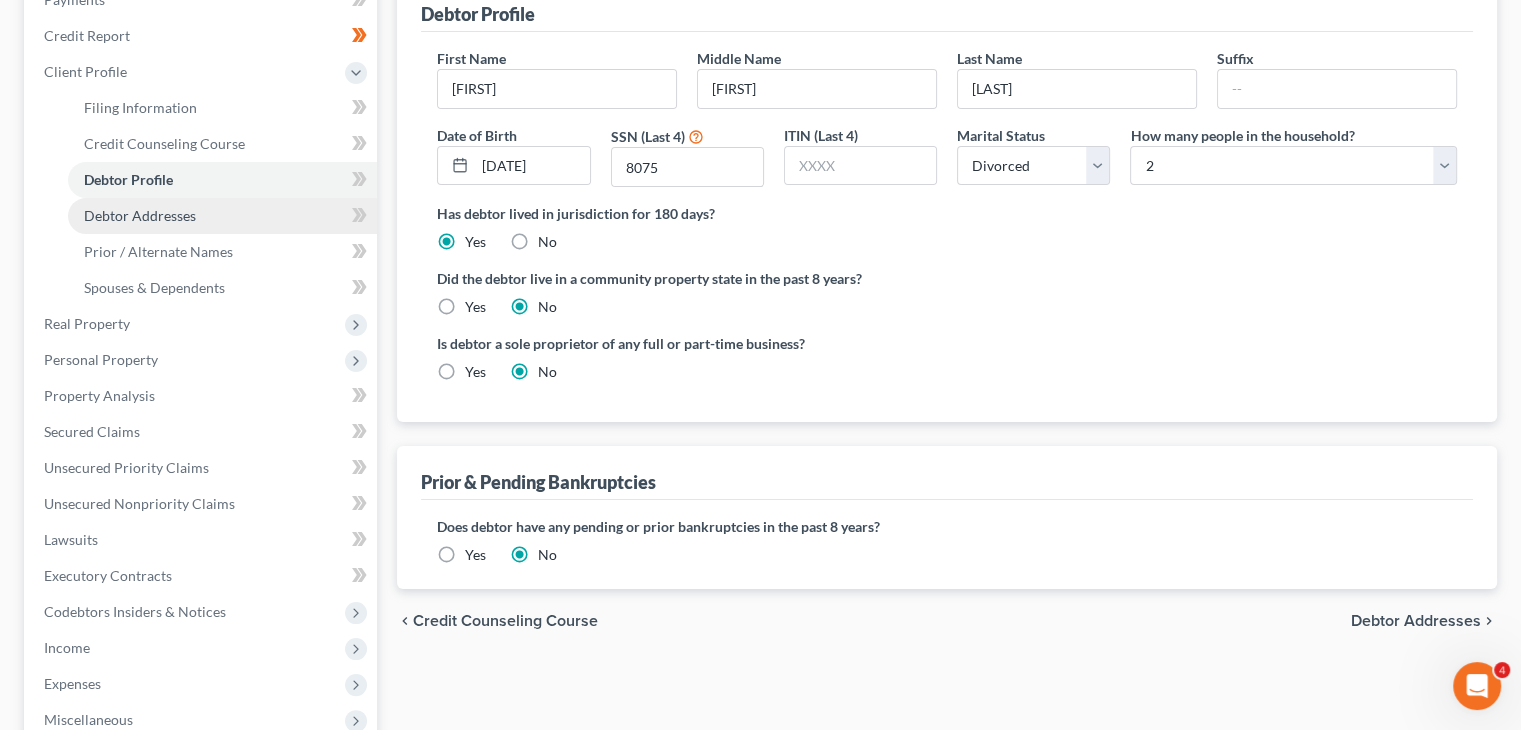 click on "Debtor Addresses" at bounding box center [222, 216] 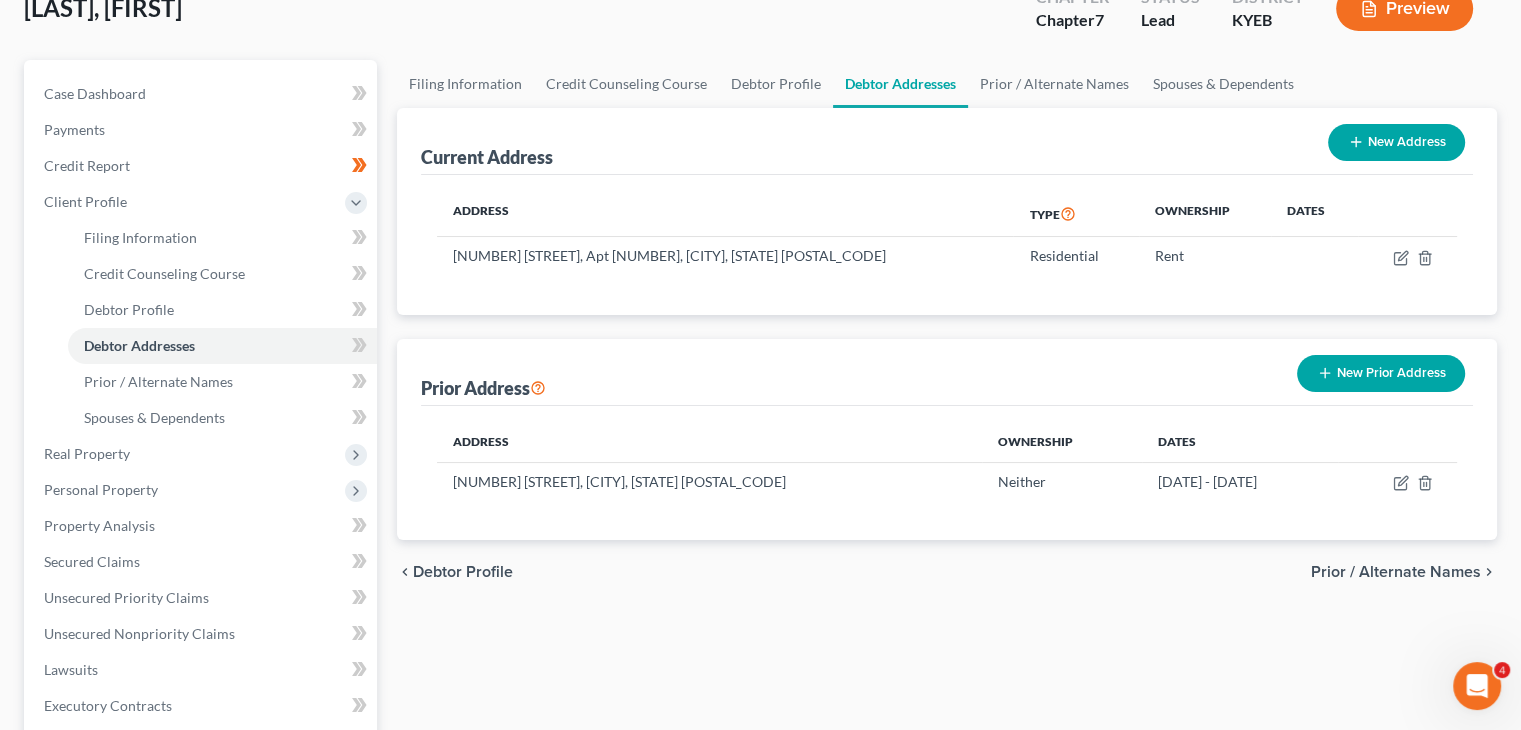scroll, scrollTop: 136, scrollLeft: 0, axis: vertical 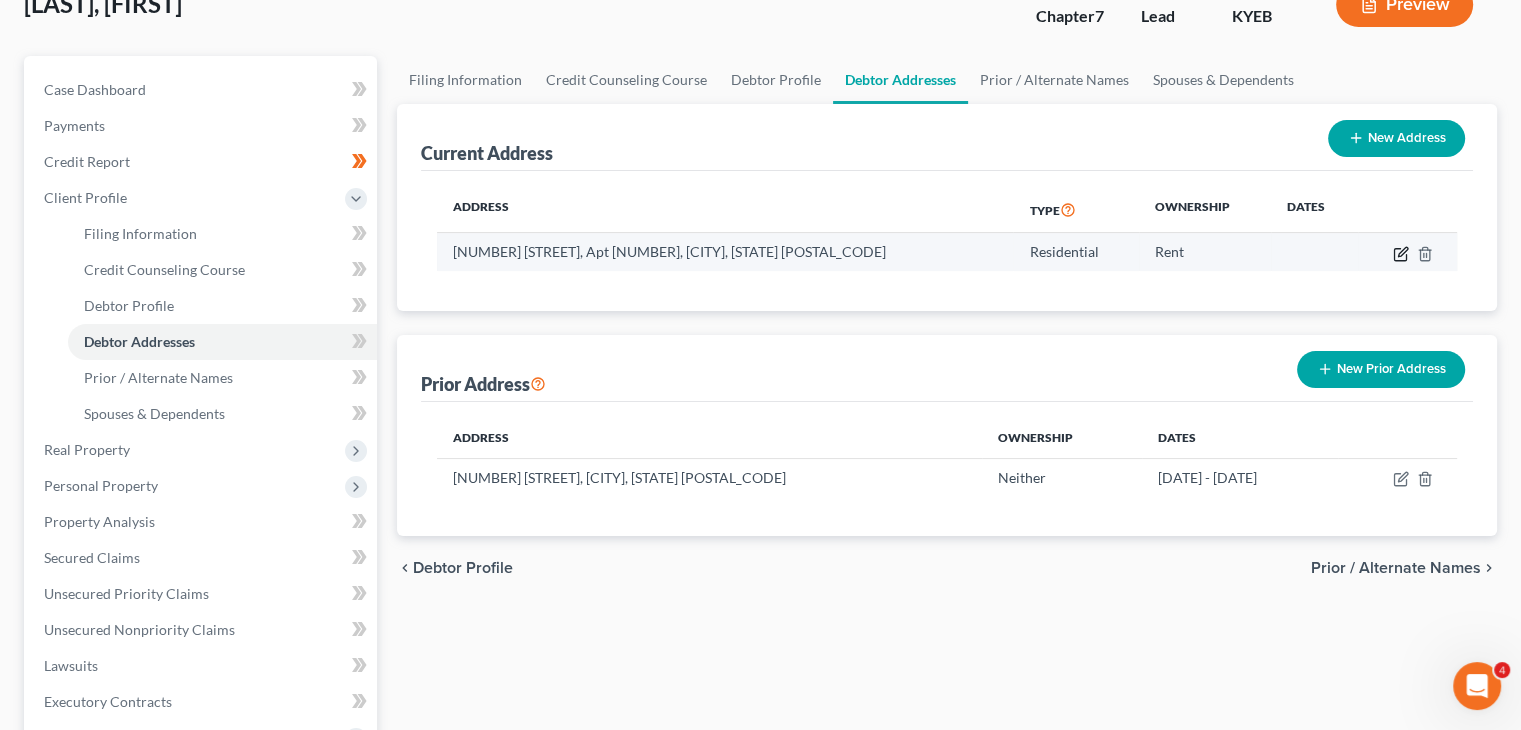 click 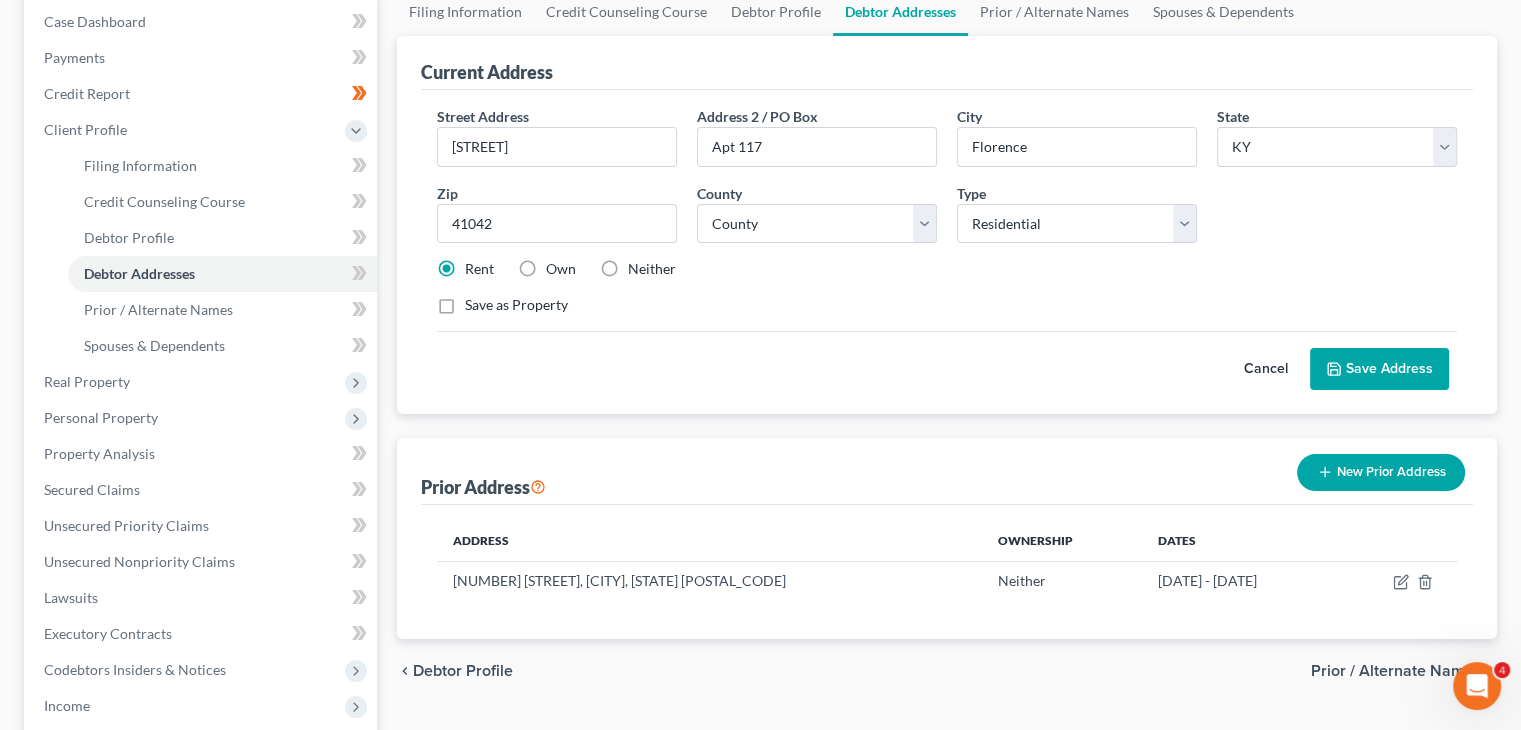 scroll, scrollTop: 204, scrollLeft: 0, axis: vertical 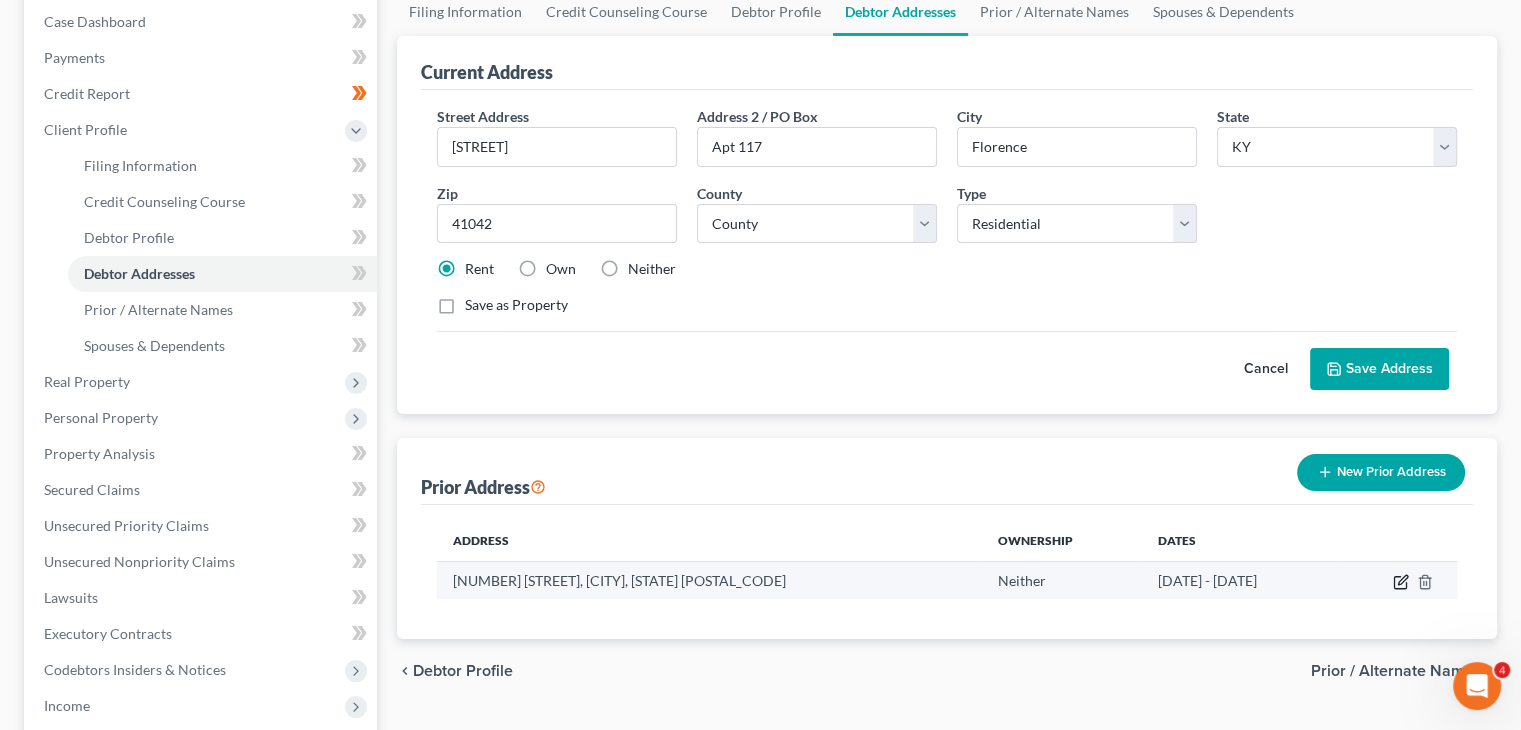 click 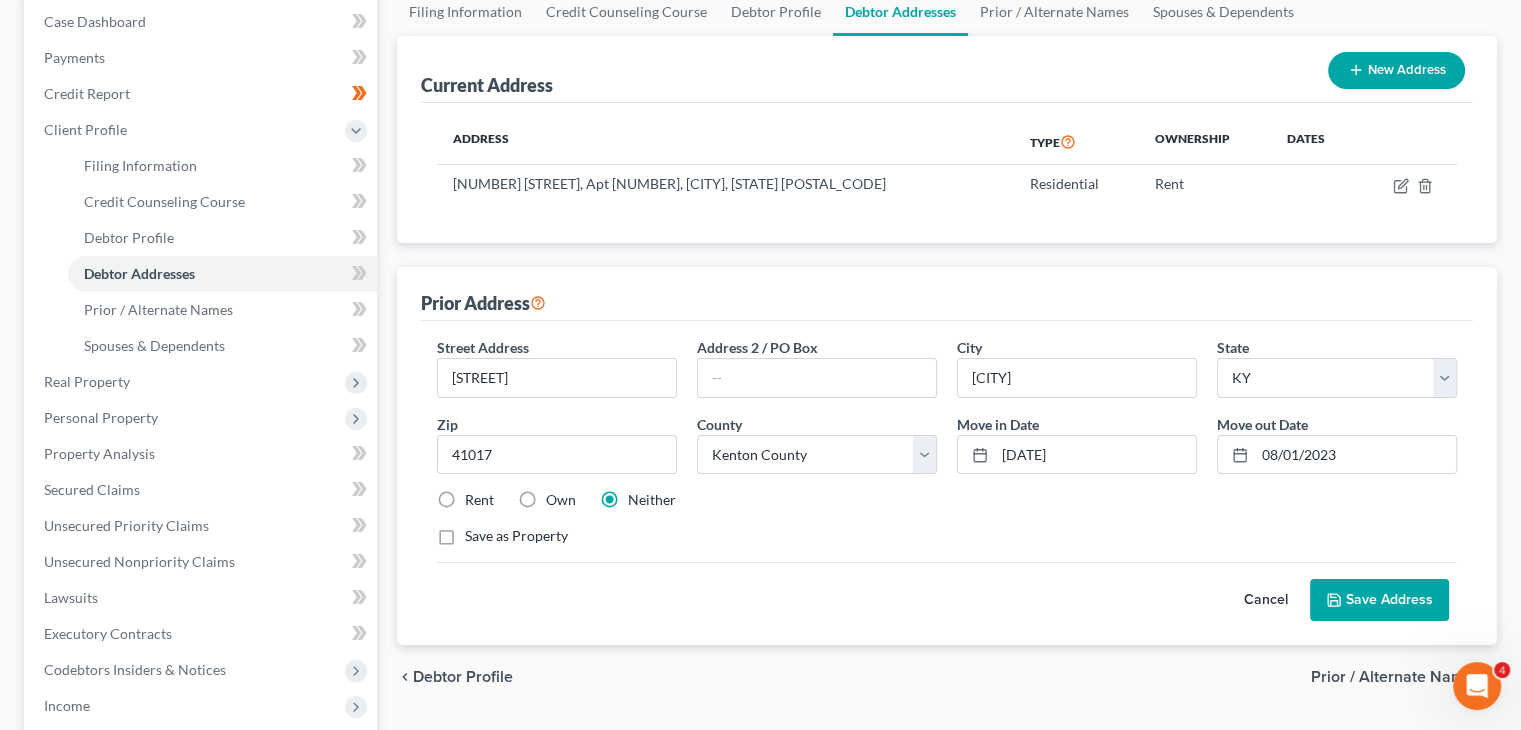 click on "Current Address New Address
Address Type  Ownership Dates [NUMBER] [STREET], Apt [NUMBER], [CITY], [STATE] [POSTAL_CODE] Residential Rent
Prior Address
Street Address
*
[NUMBER] [STREET] Address 2 / PO Box
City
*
[CITY]
State
*
State AL AK AR AZ CA CO CT DE DC FL GA GU HI ID IL IN IA KS KY LA ME MD MA MI MN MS MO MT NC ND NE NV NH NJ NM NY OH OK OR PA PR RI SC SD TN TX UT VI VA VT WA WV WI WY
Zip
*
[POSTAL_CODE]
County
*
County Adair County Allen County Anderson County Ballard County Barren County Bath County Bell County Boone County Bourbon County Boyd County Boyle County Bracken County Breathitt County Breckinridge County Bullitt County Butler County Caldwell County Calloway County Campbell County Carlisle County Carroll County Carter County Casey County Christian County Clark County Clay County Clinton County Crittenden County Cumberland County Daviess County Edmonson County Elliott County Estill County Fayette County Fleming County" at bounding box center [947, 340] 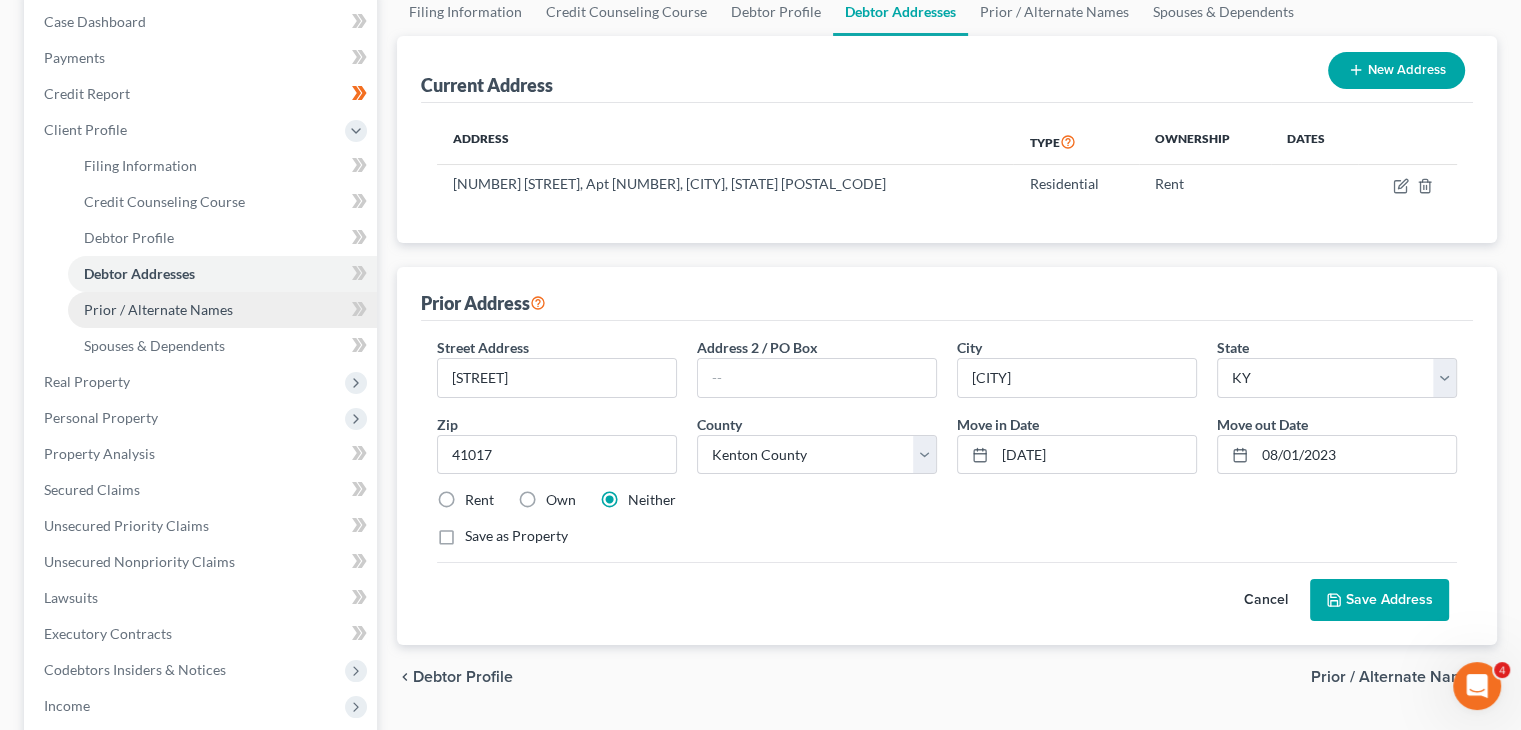 click on "Prior / Alternate Names" at bounding box center [158, 309] 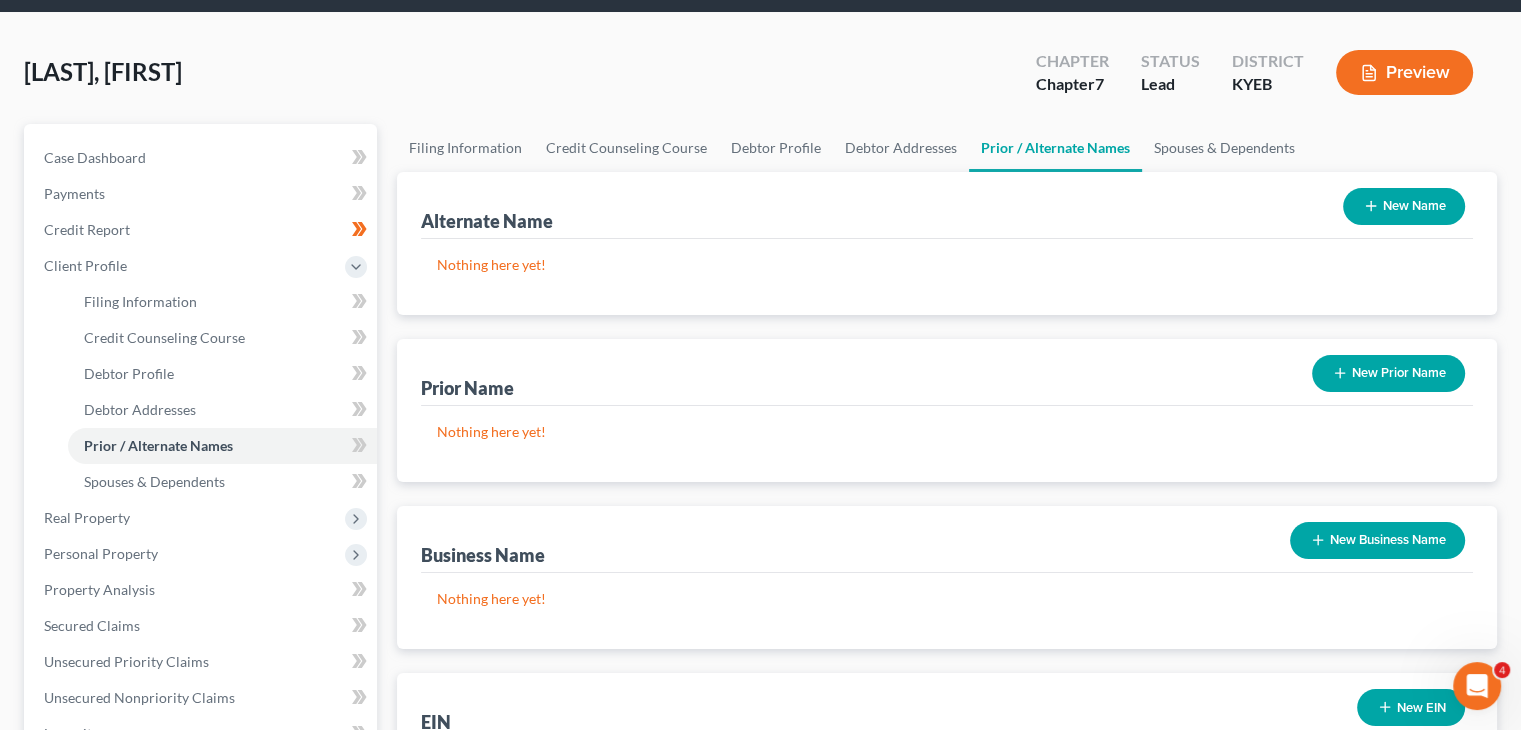 scroll, scrollTop: 70, scrollLeft: 0, axis: vertical 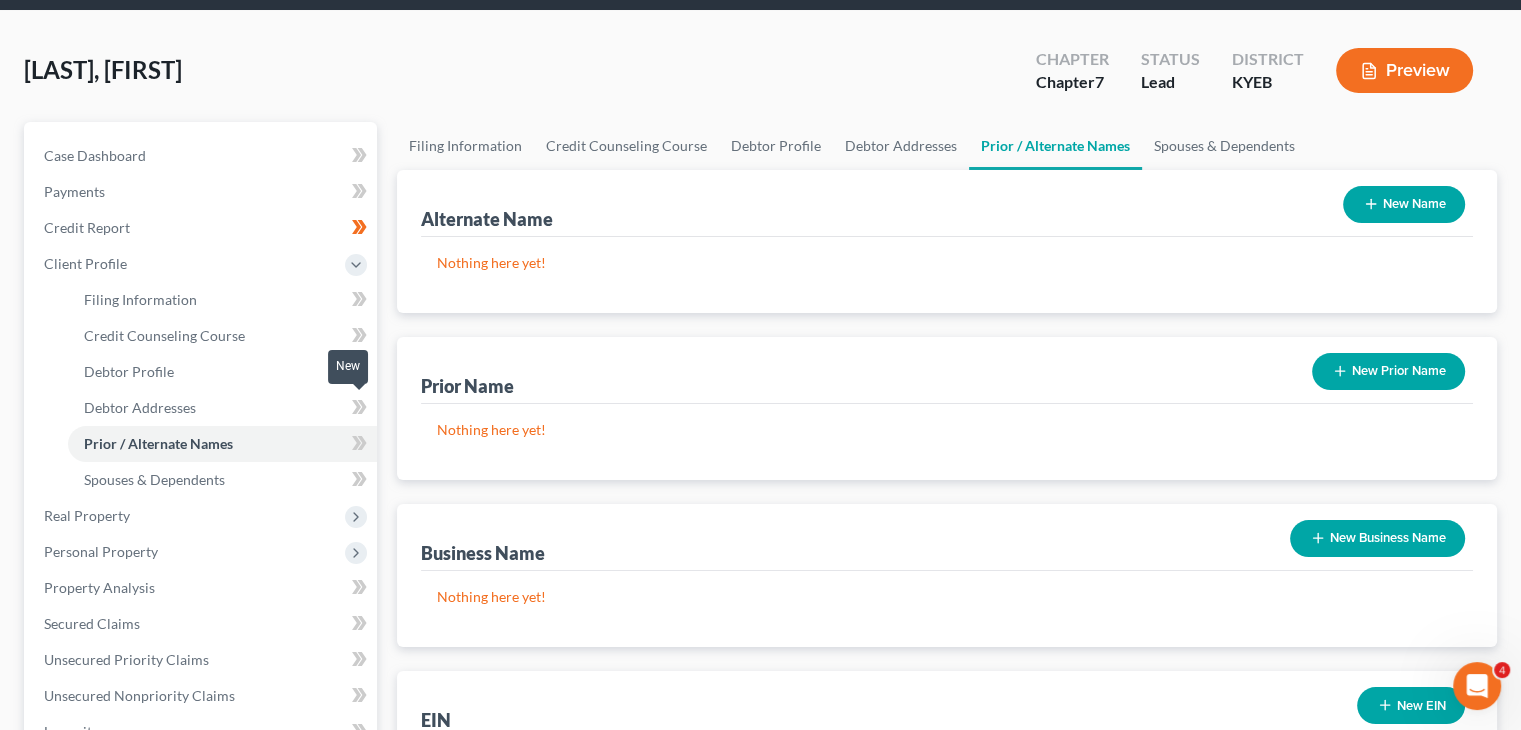 click at bounding box center [359, 410] 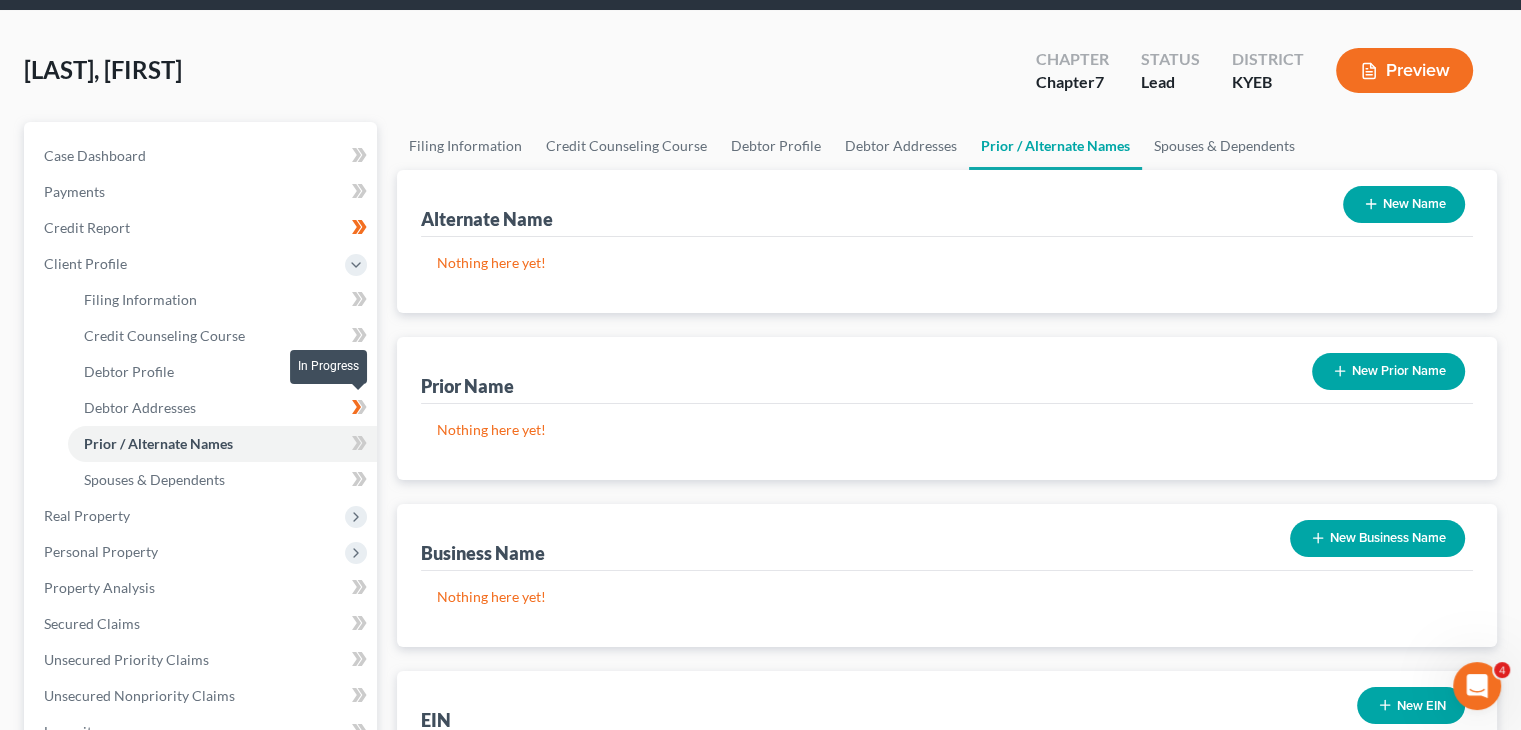 click 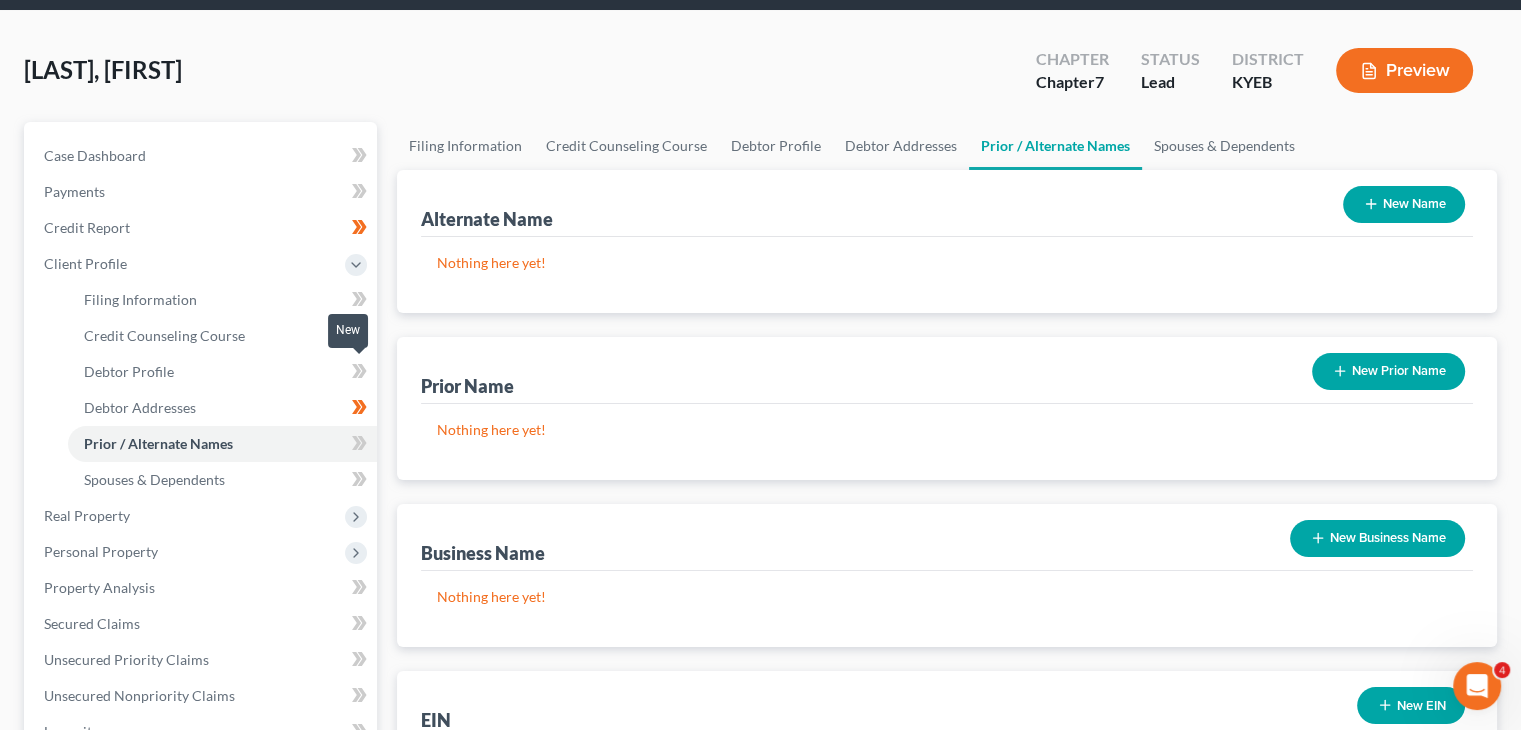 click 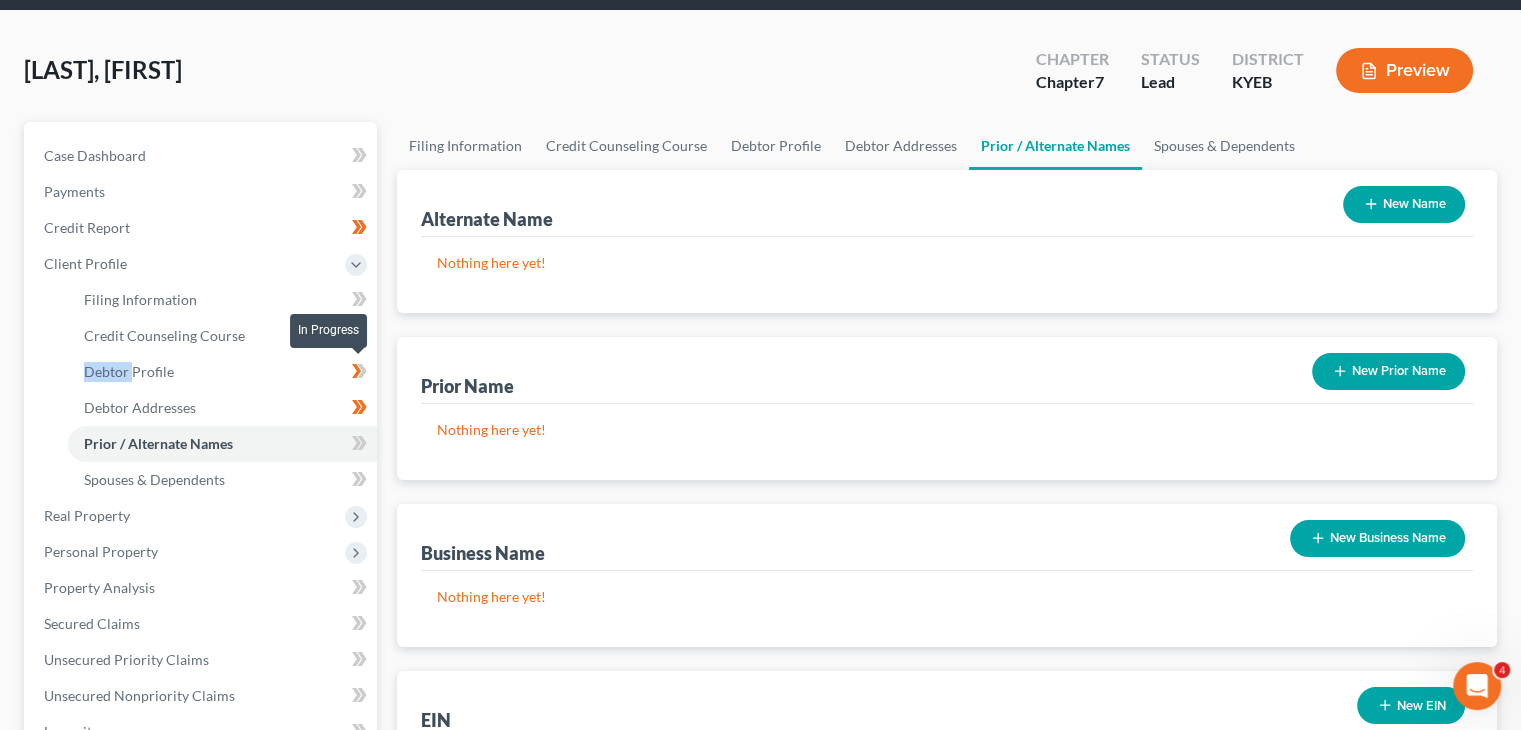 click 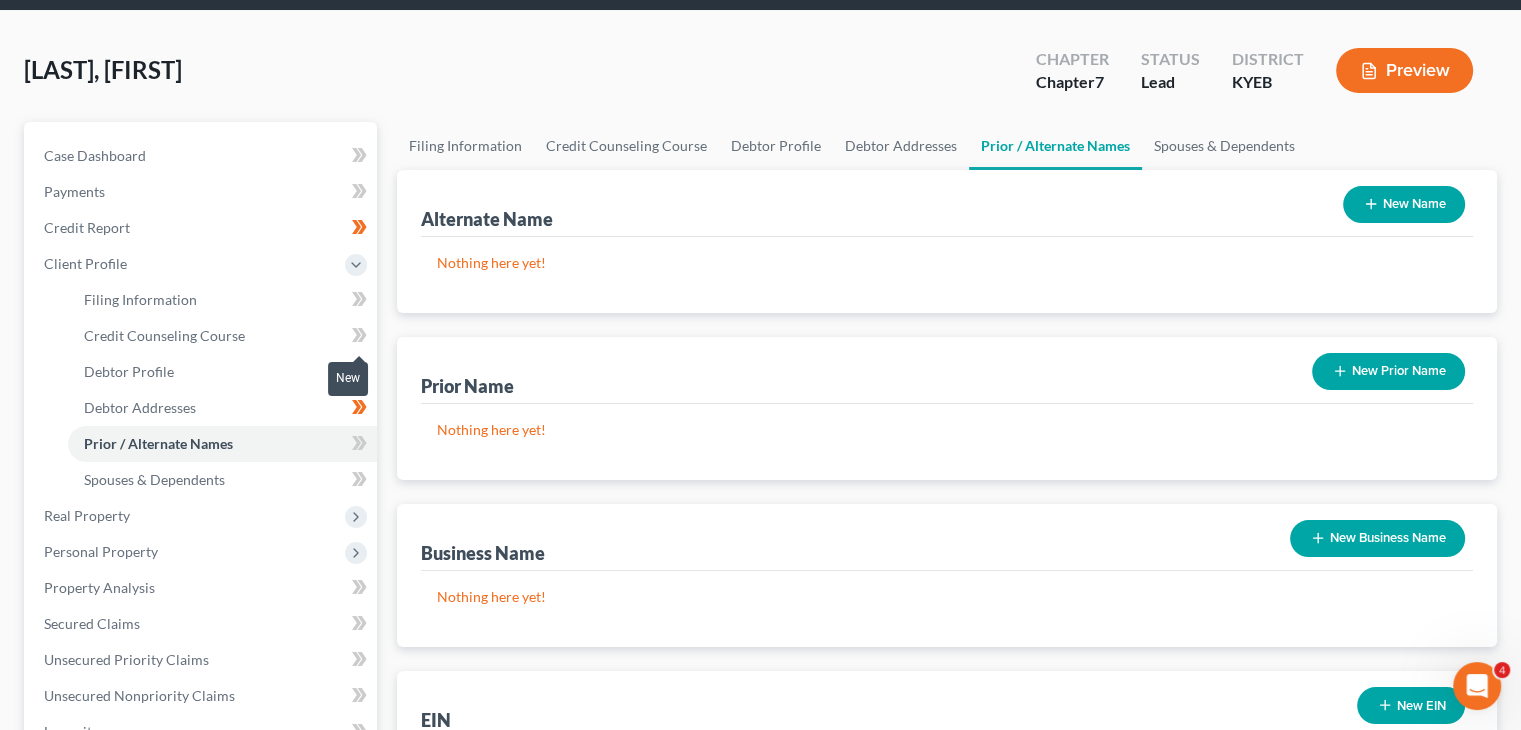 click 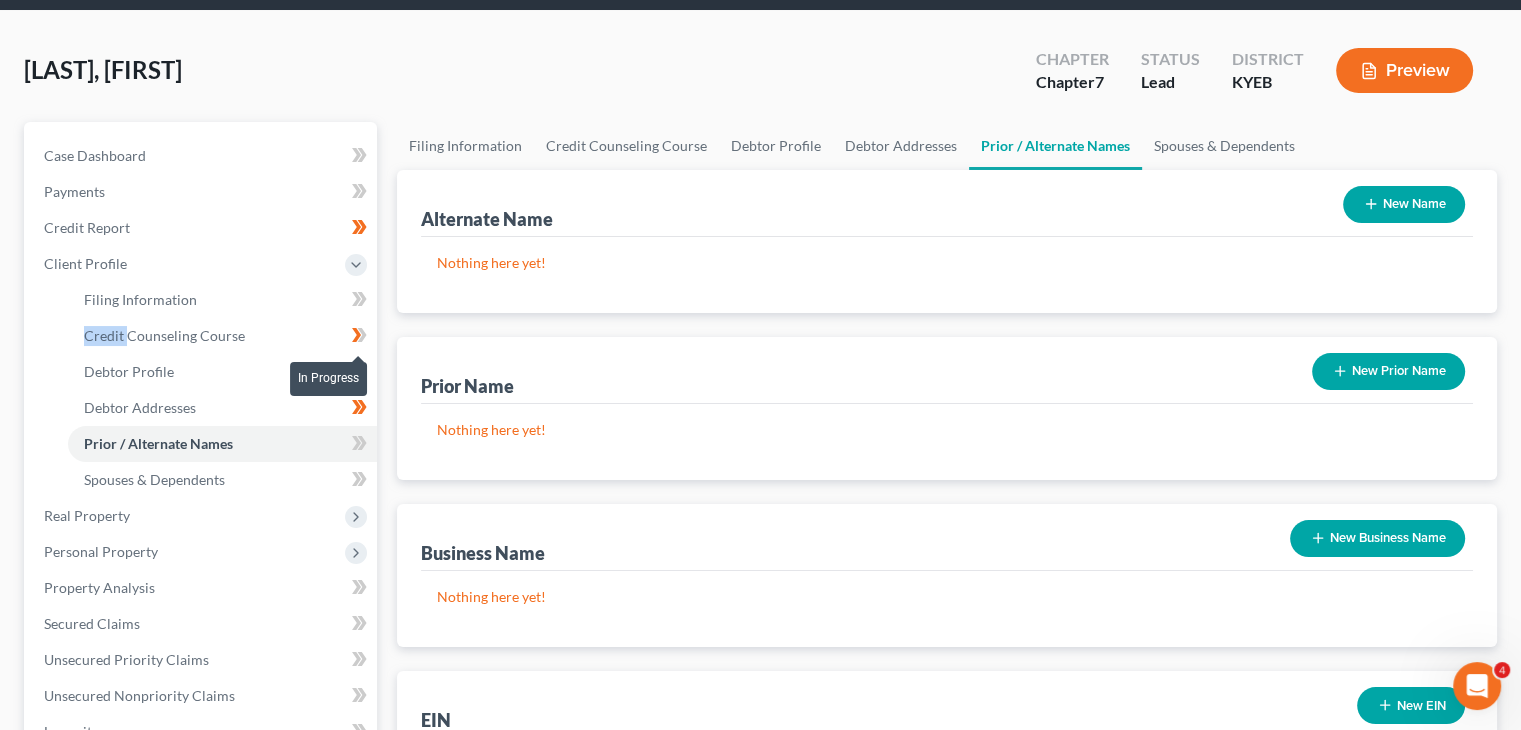 click 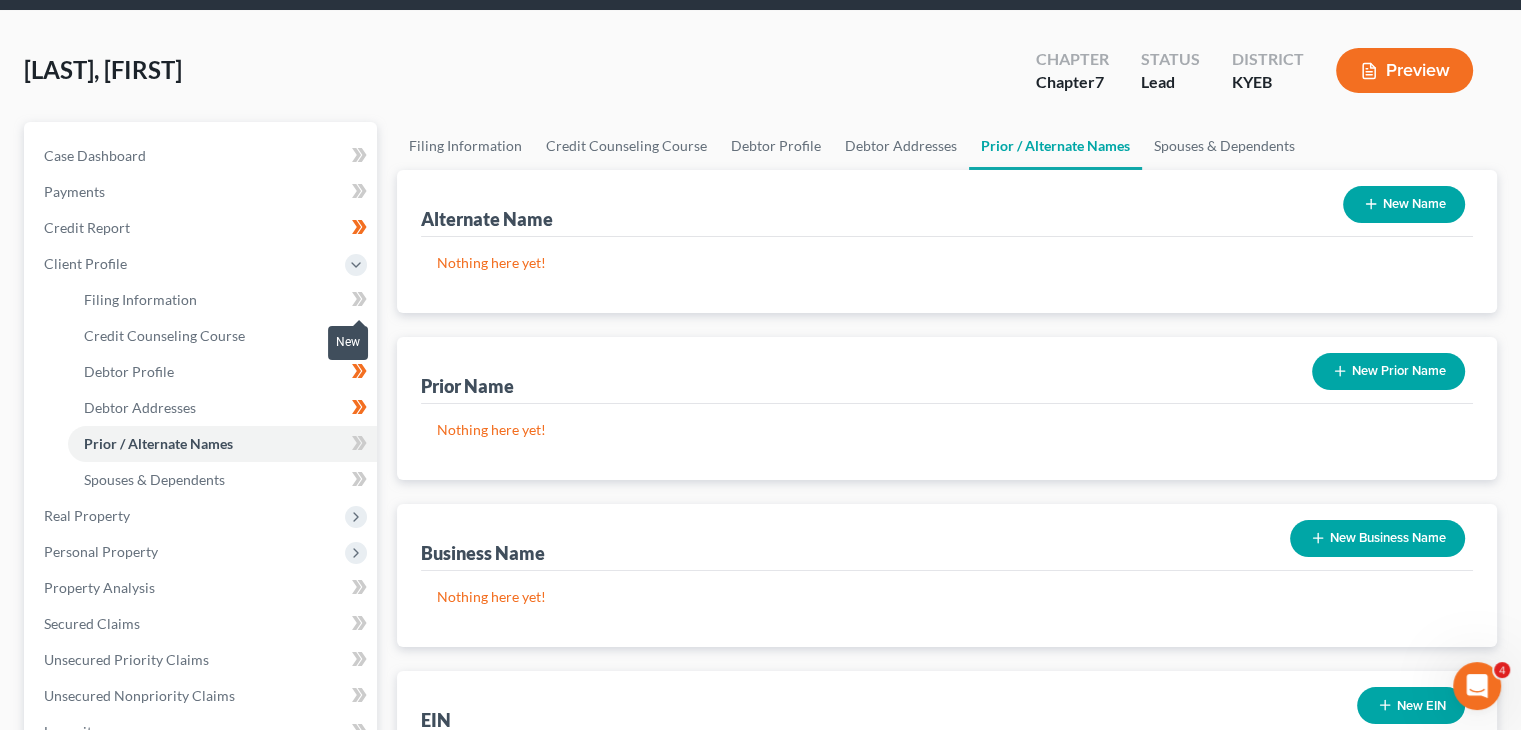click 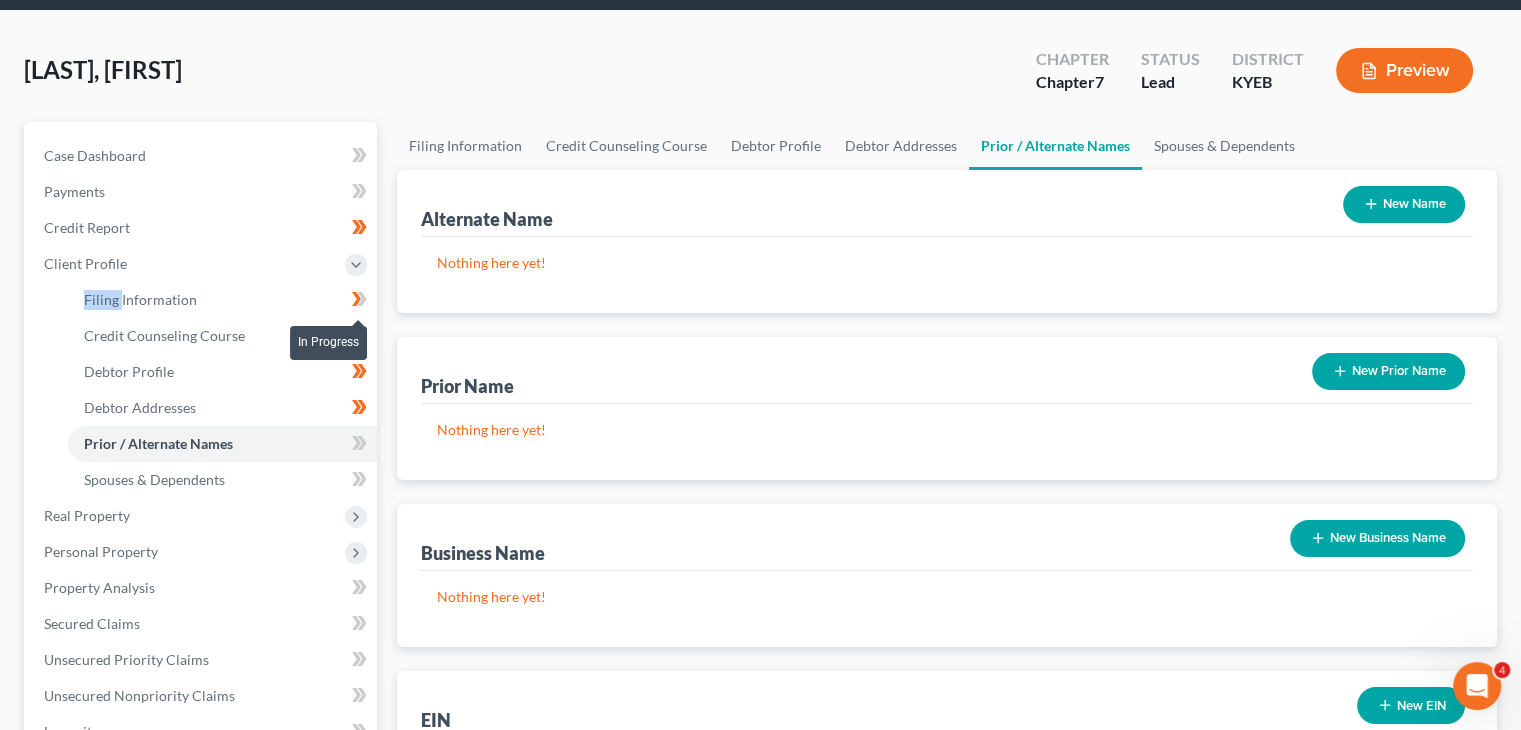 click 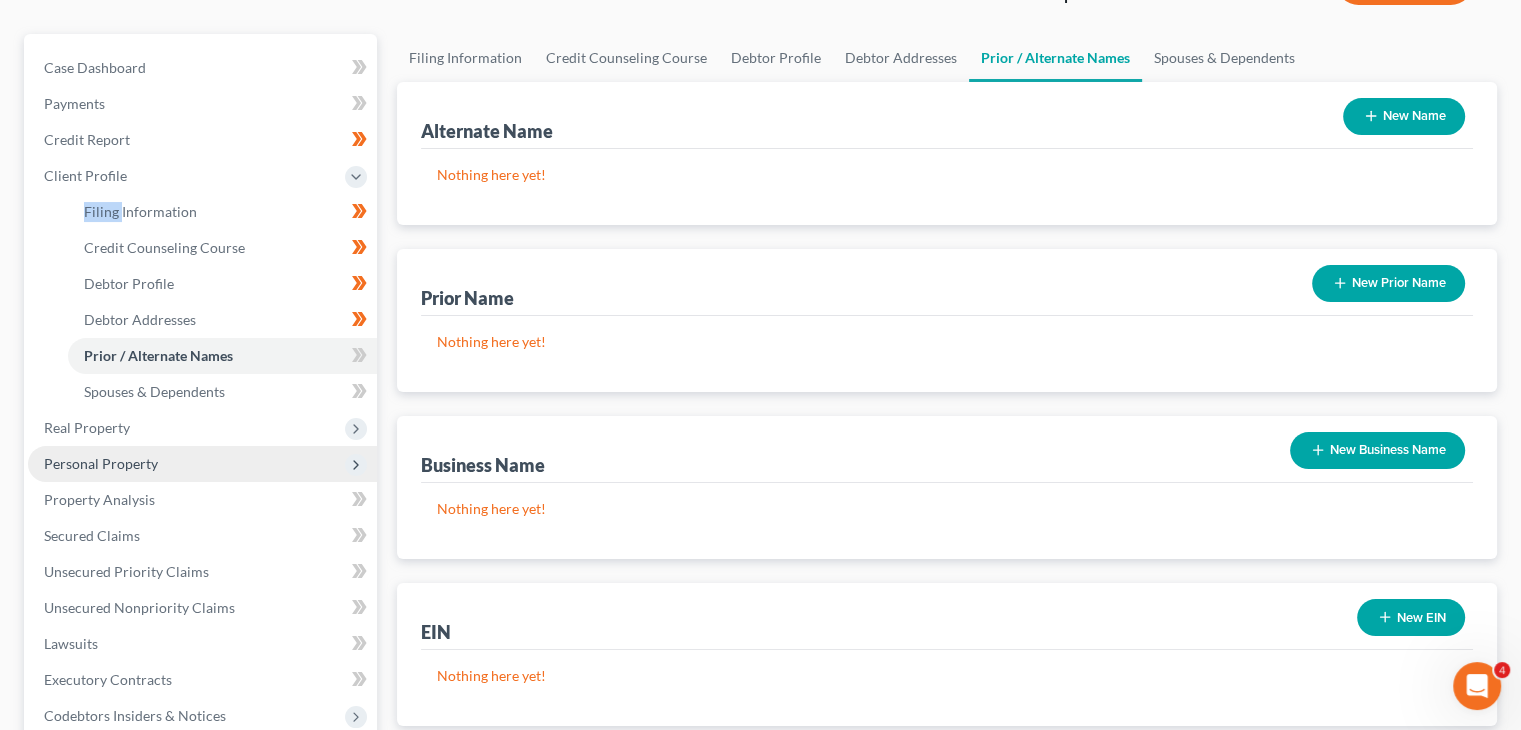 scroll, scrollTop: 176, scrollLeft: 0, axis: vertical 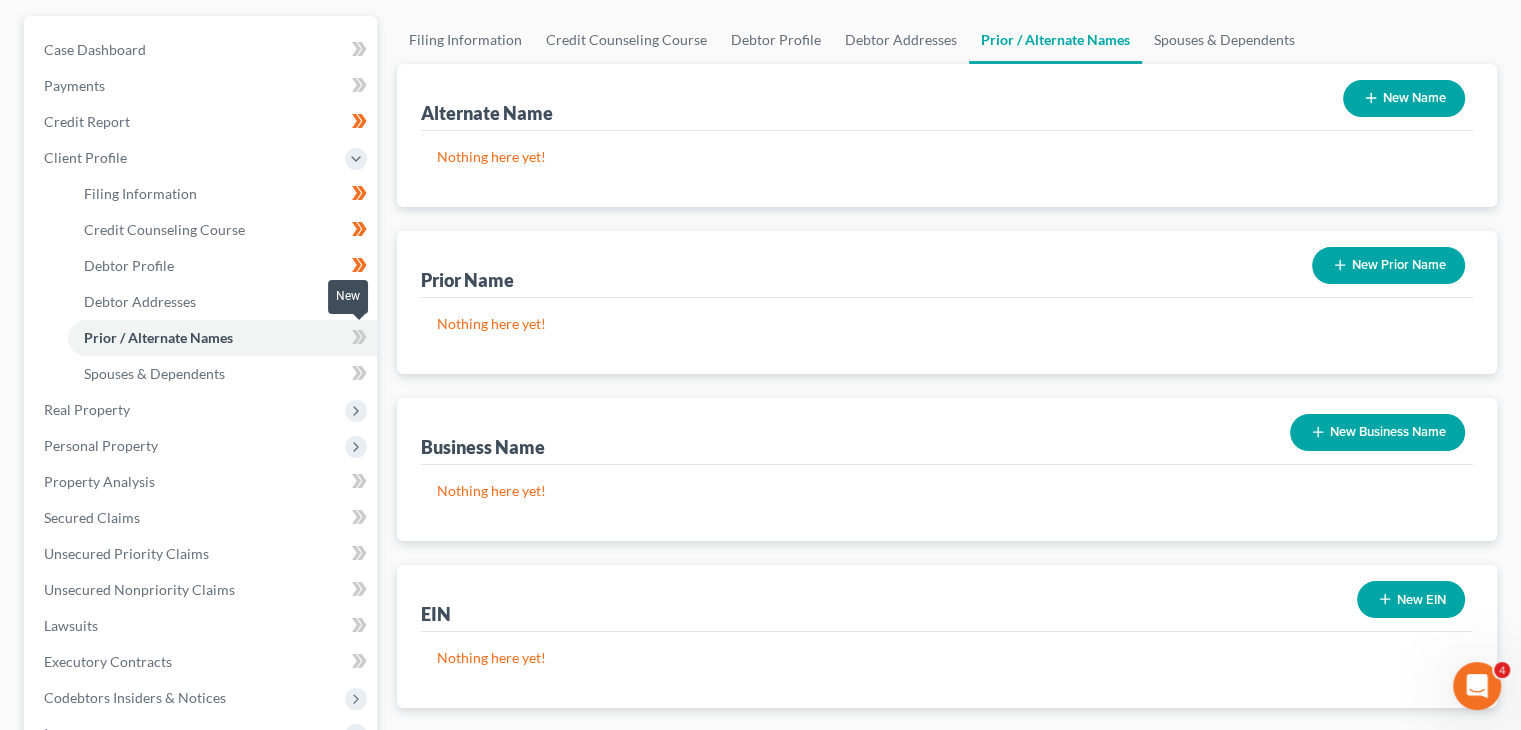 click 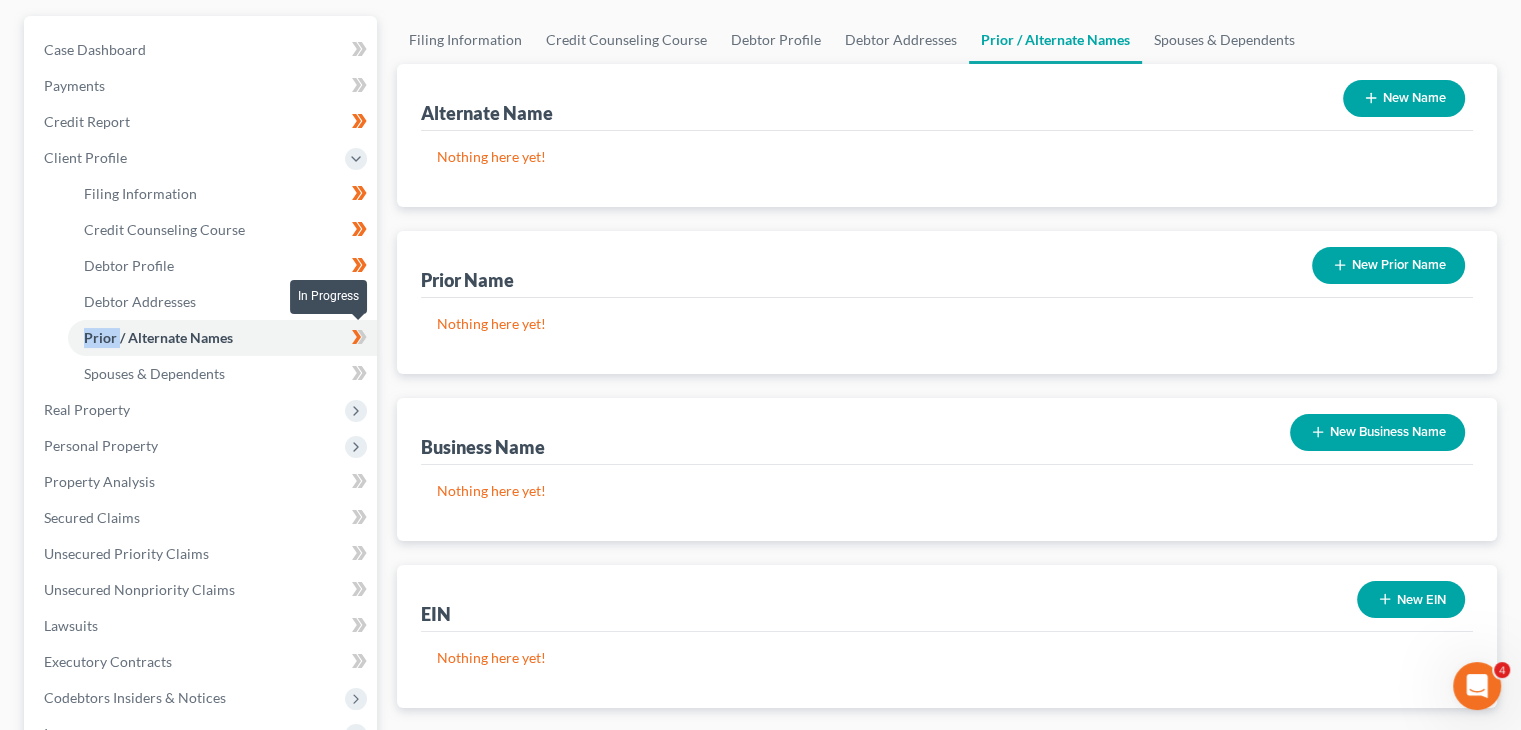 click 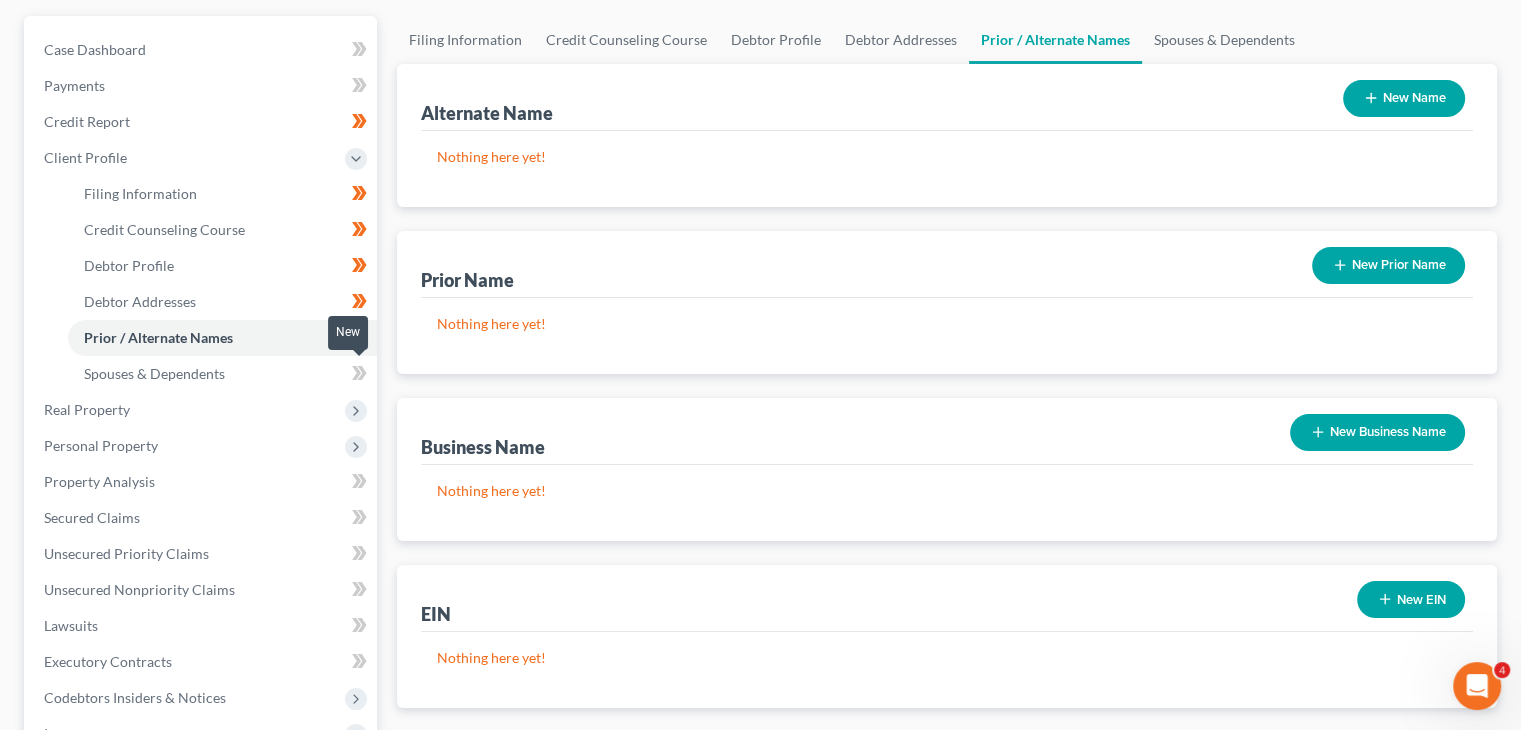 click 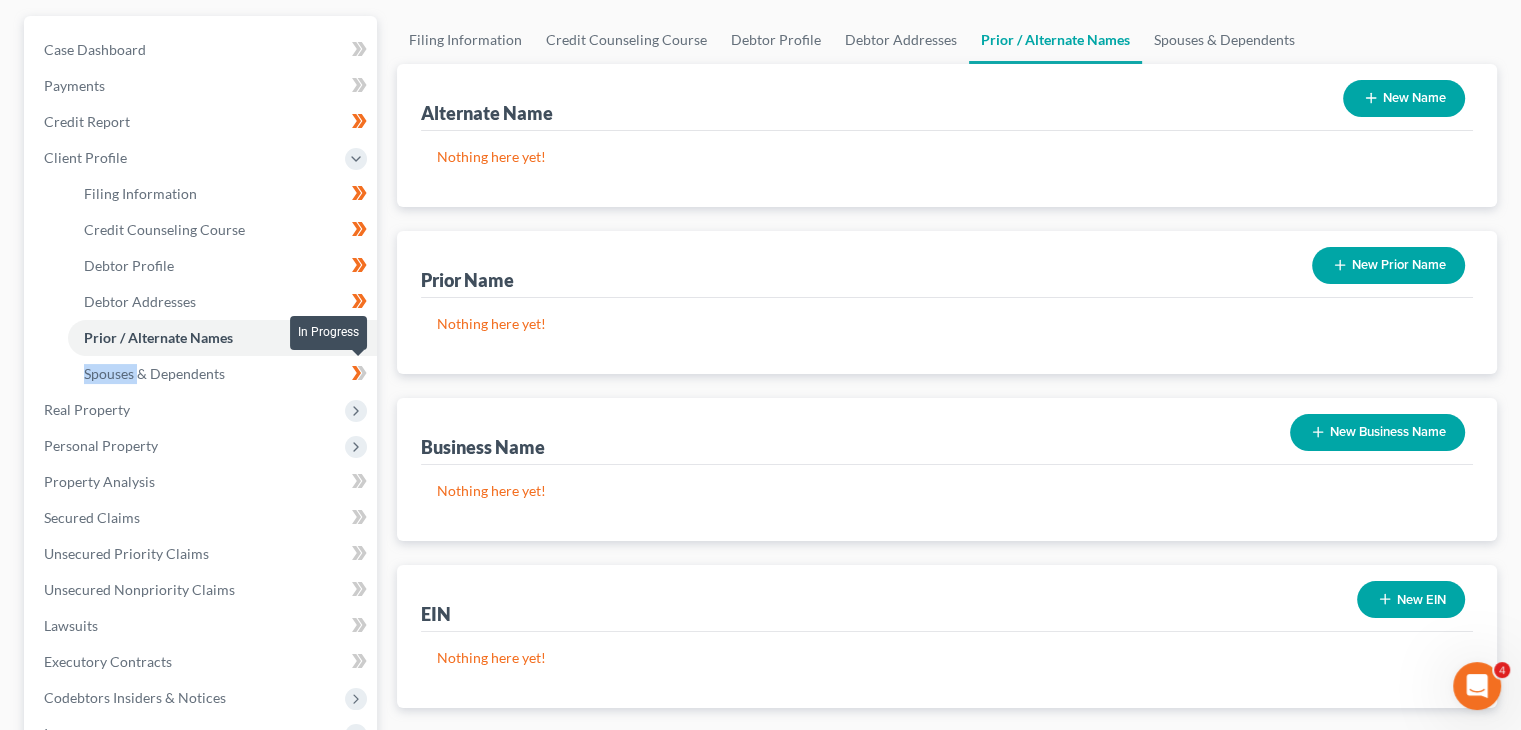 click 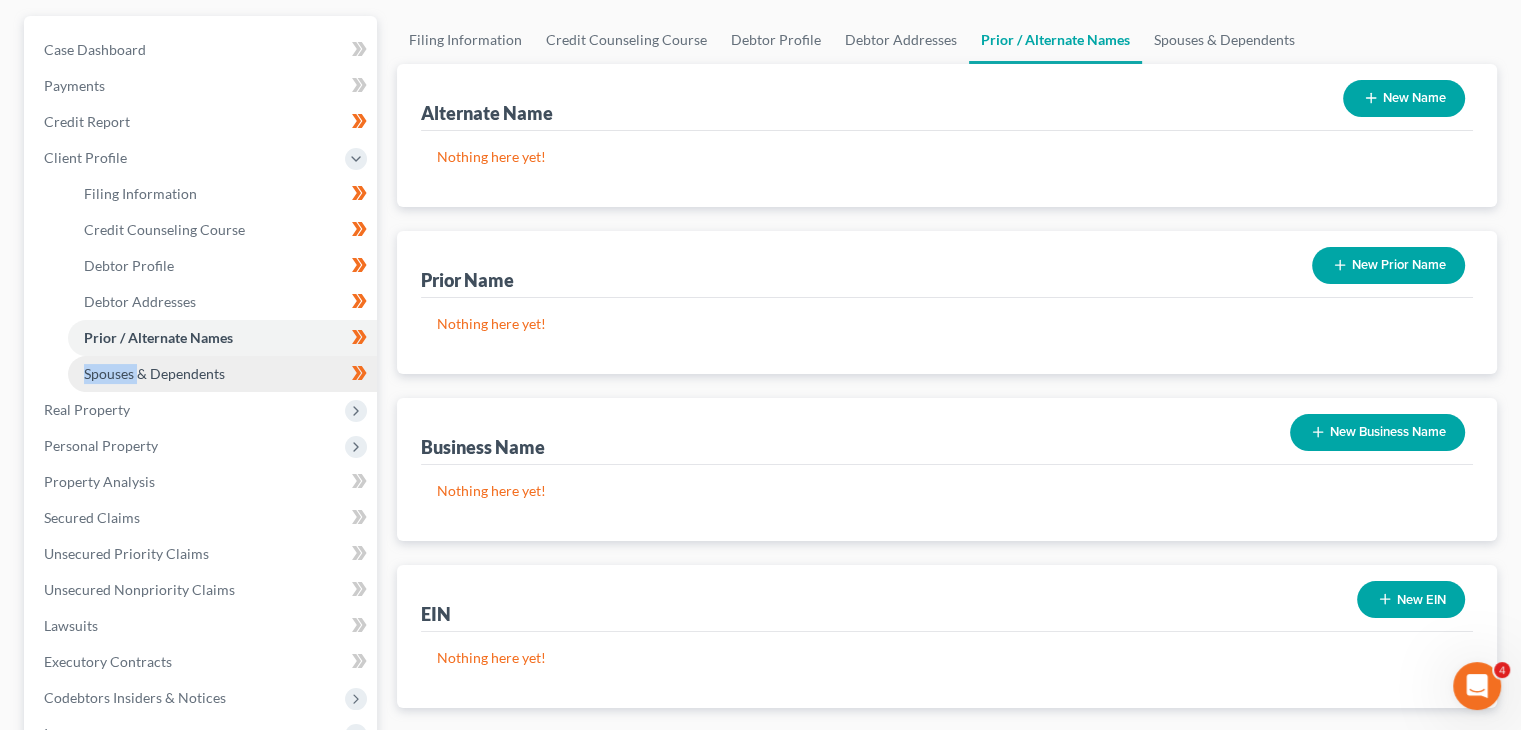 click on "Spouses & Dependents" at bounding box center (222, 374) 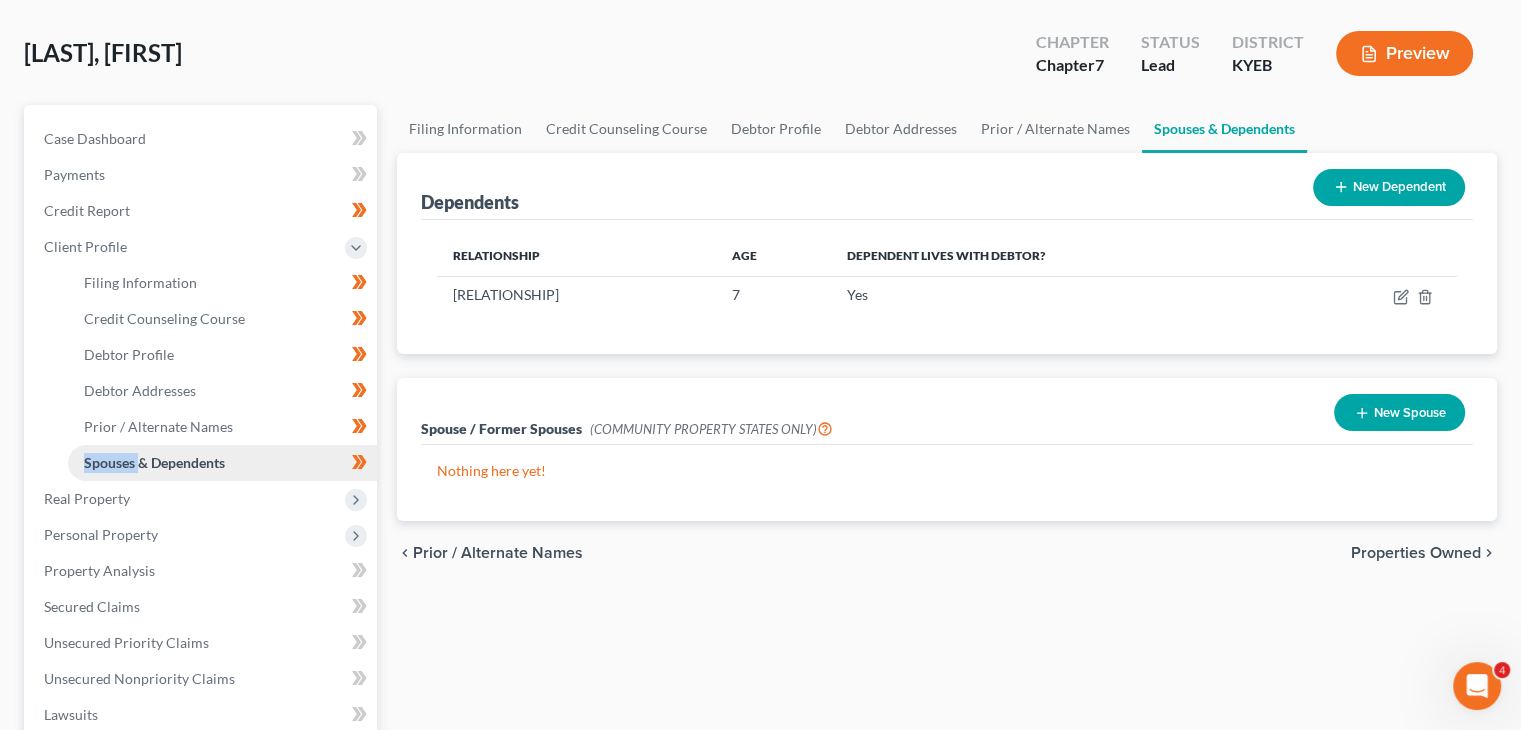 scroll, scrollTop: 92, scrollLeft: 0, axis: vertical 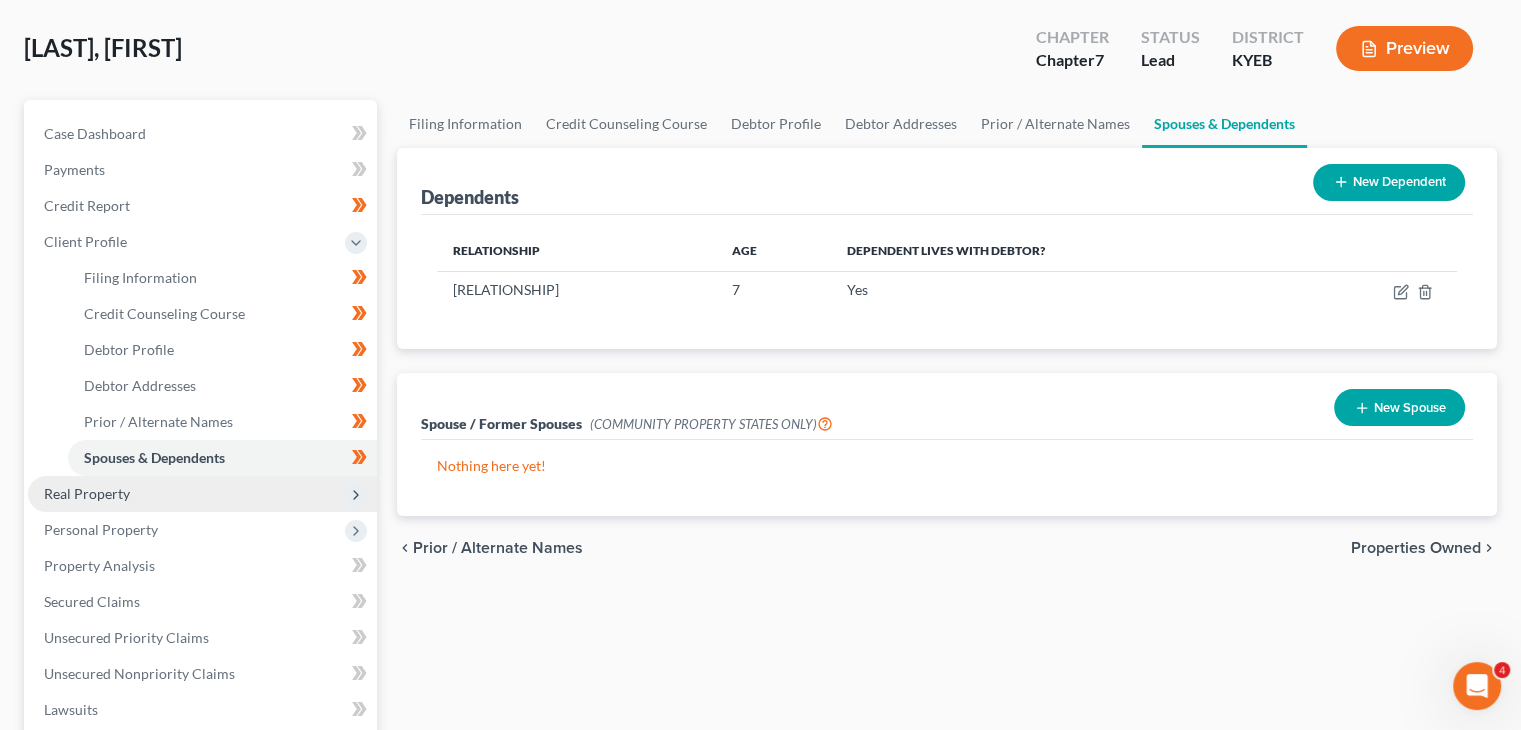 click on "Real Property" at bounding box center (202, 494) 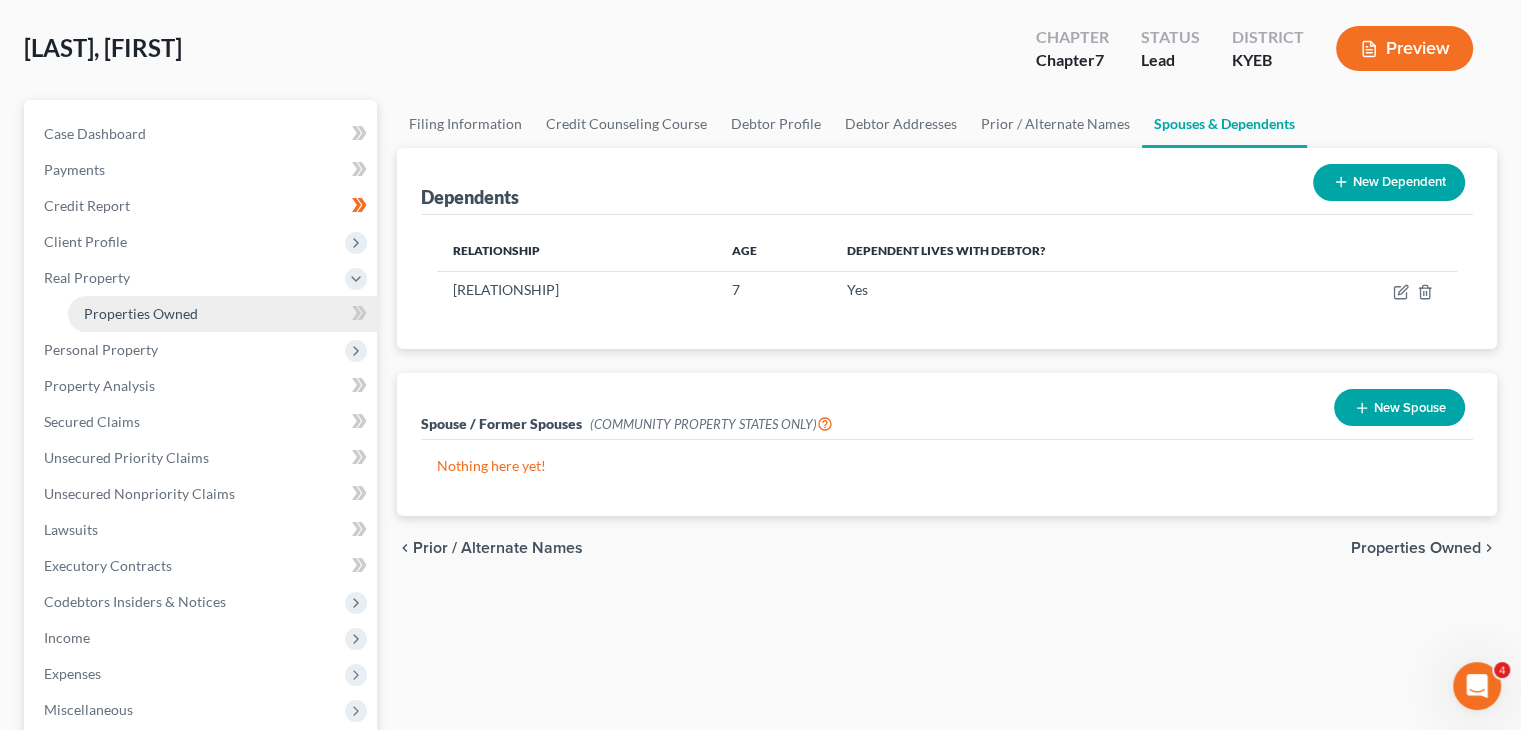 click on "Properties Owned" at bounding box center [222, 314] 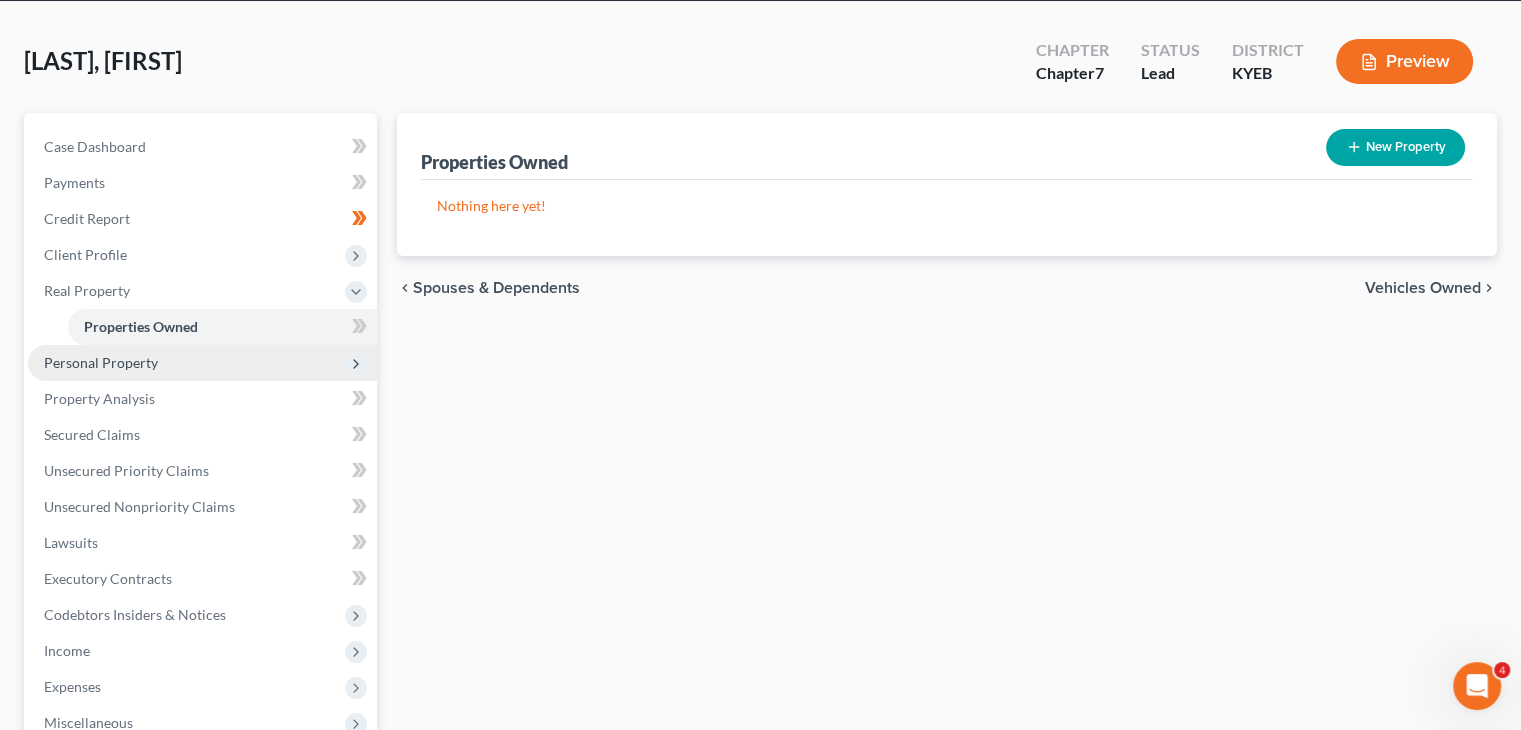 scroll, scrollTop: 80, scrollLeft: 0, axis: vertical 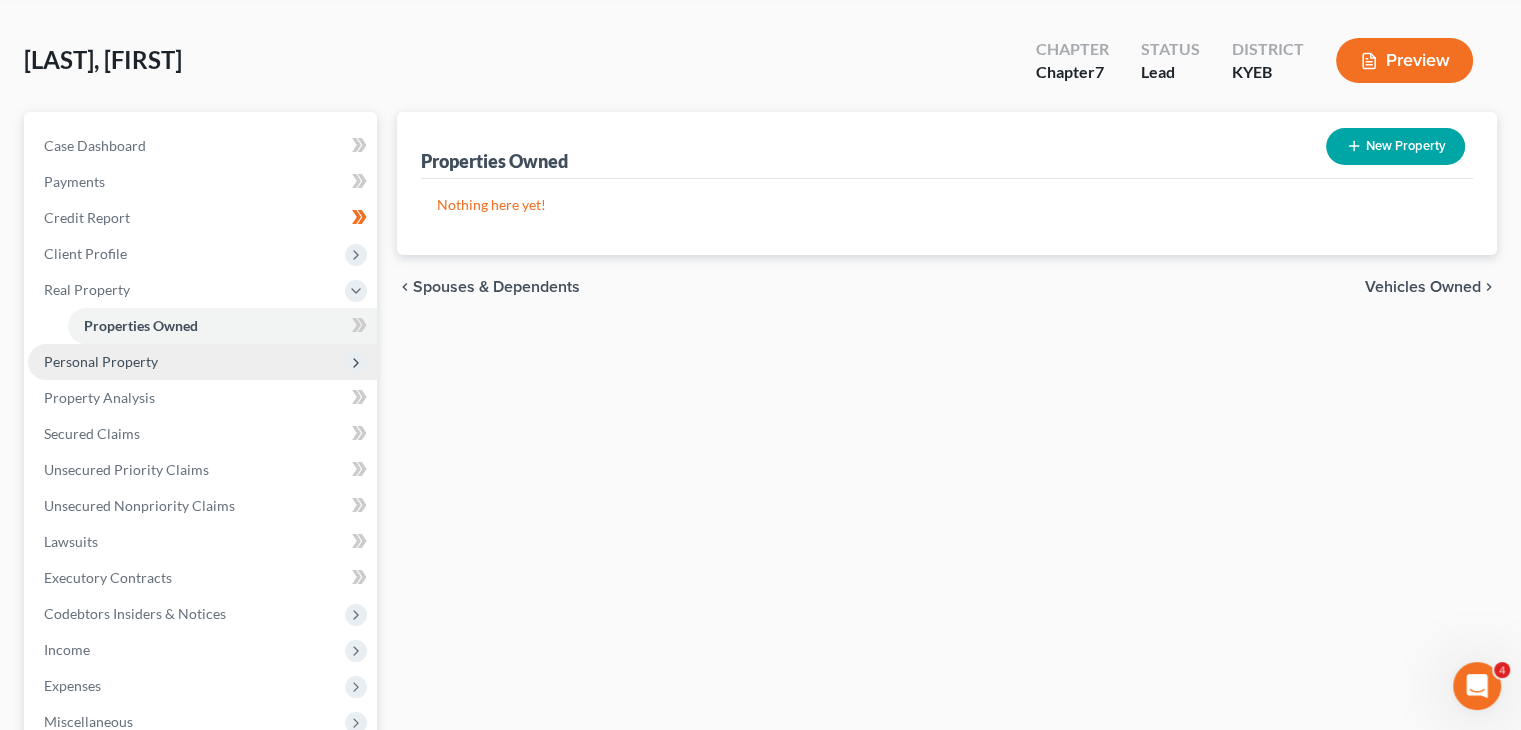 click on "Personal Property" at bounding box center [101, 361] 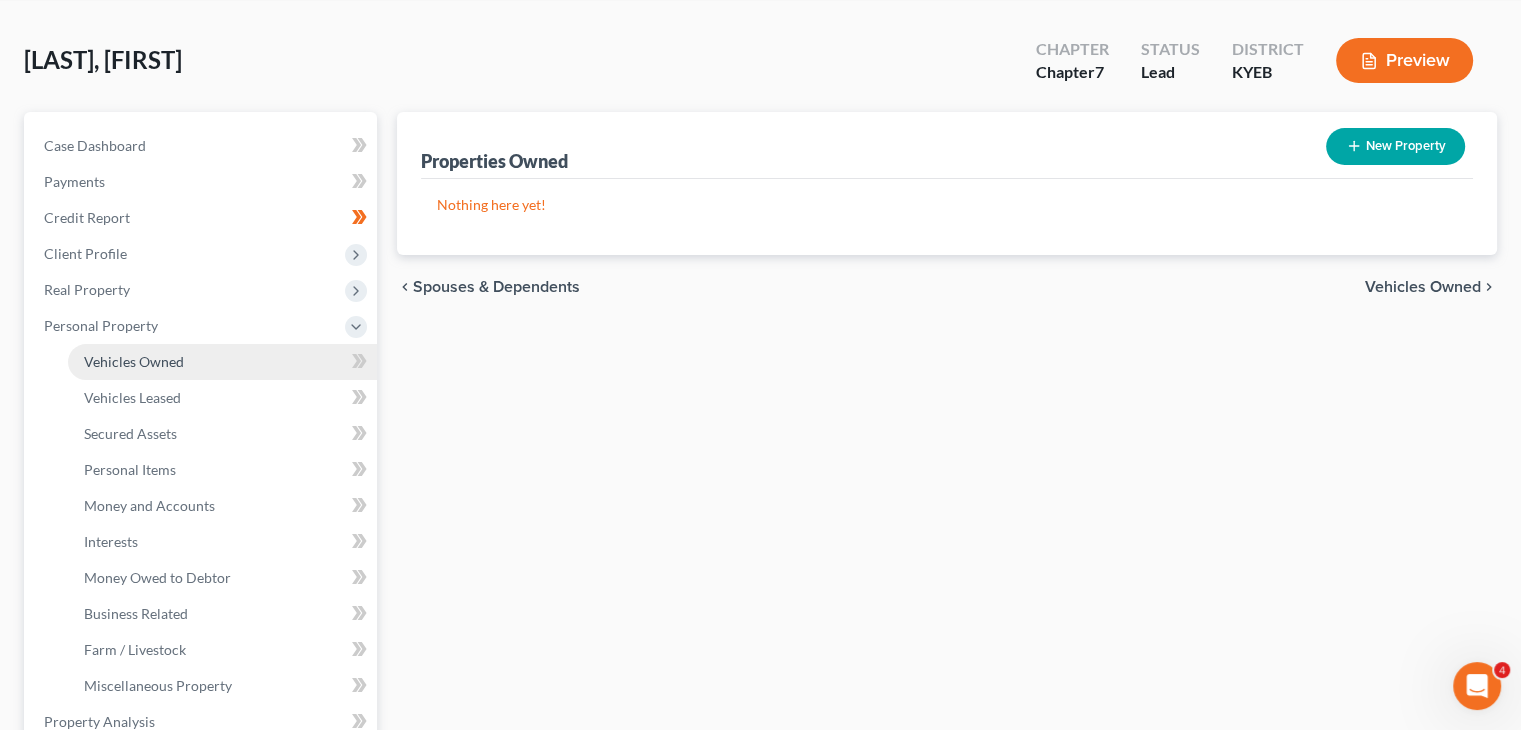 click on "Vehicles Owned" at bounding box center (134, 361) 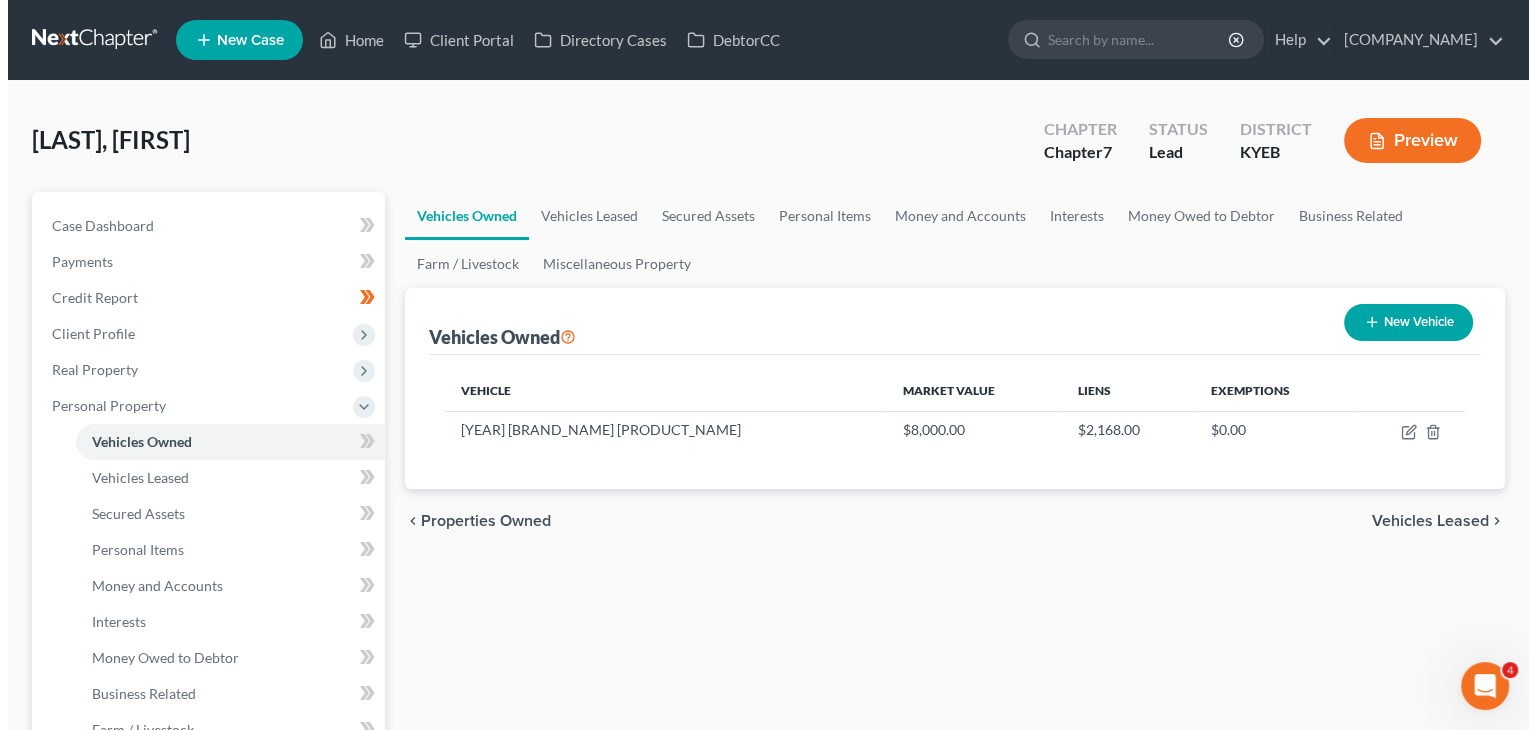 scroll, scrollTop: 92, scrollLeft: 0, axis: vertical 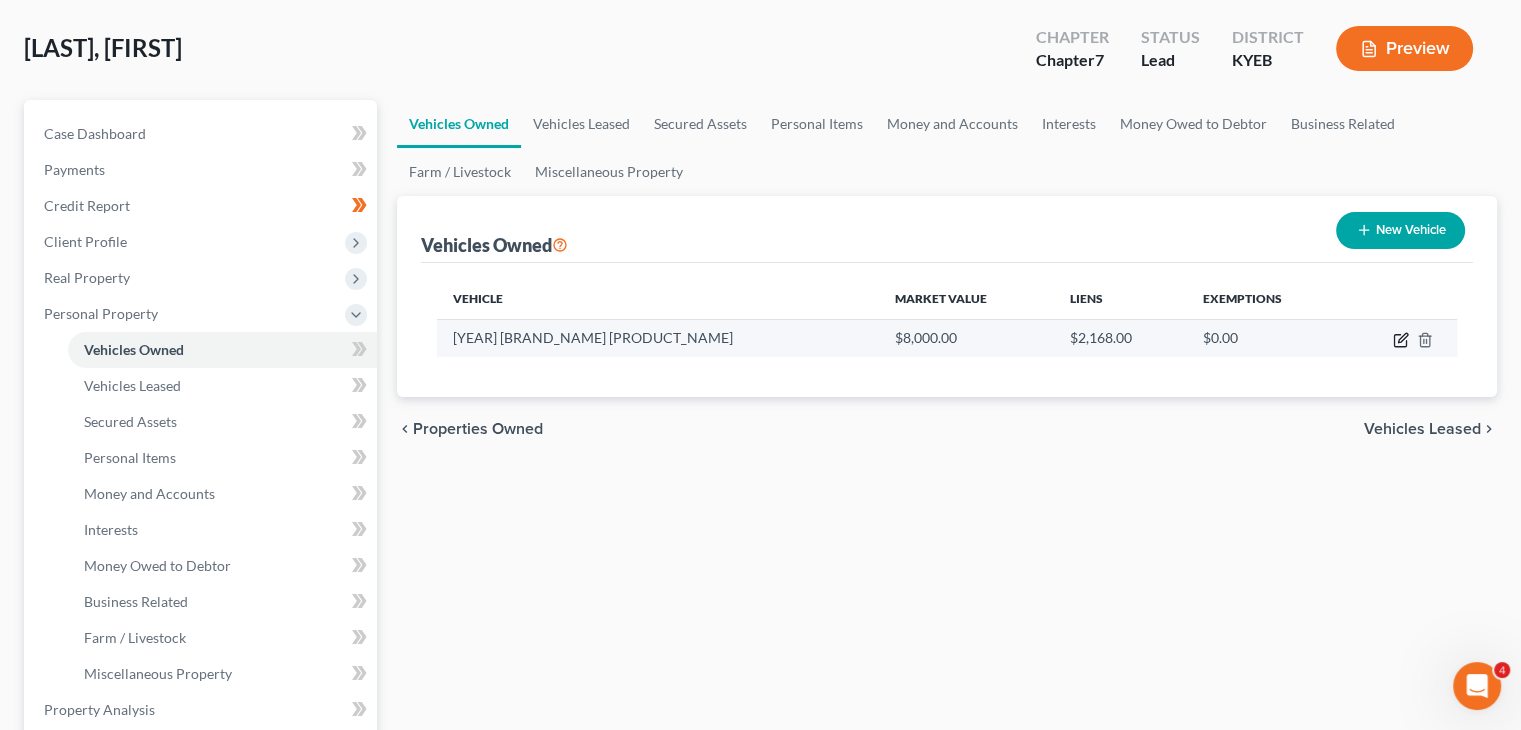 click 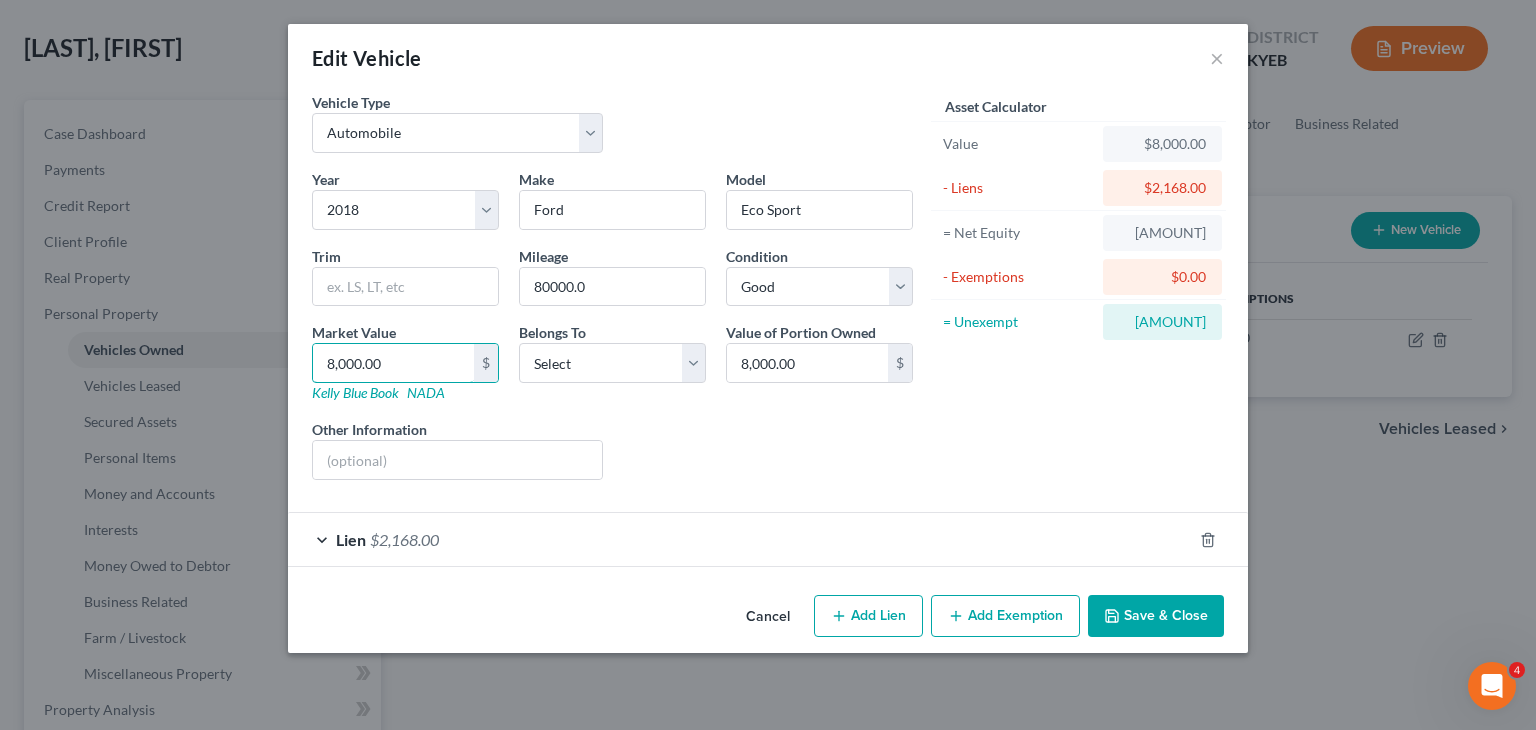 type on "6" 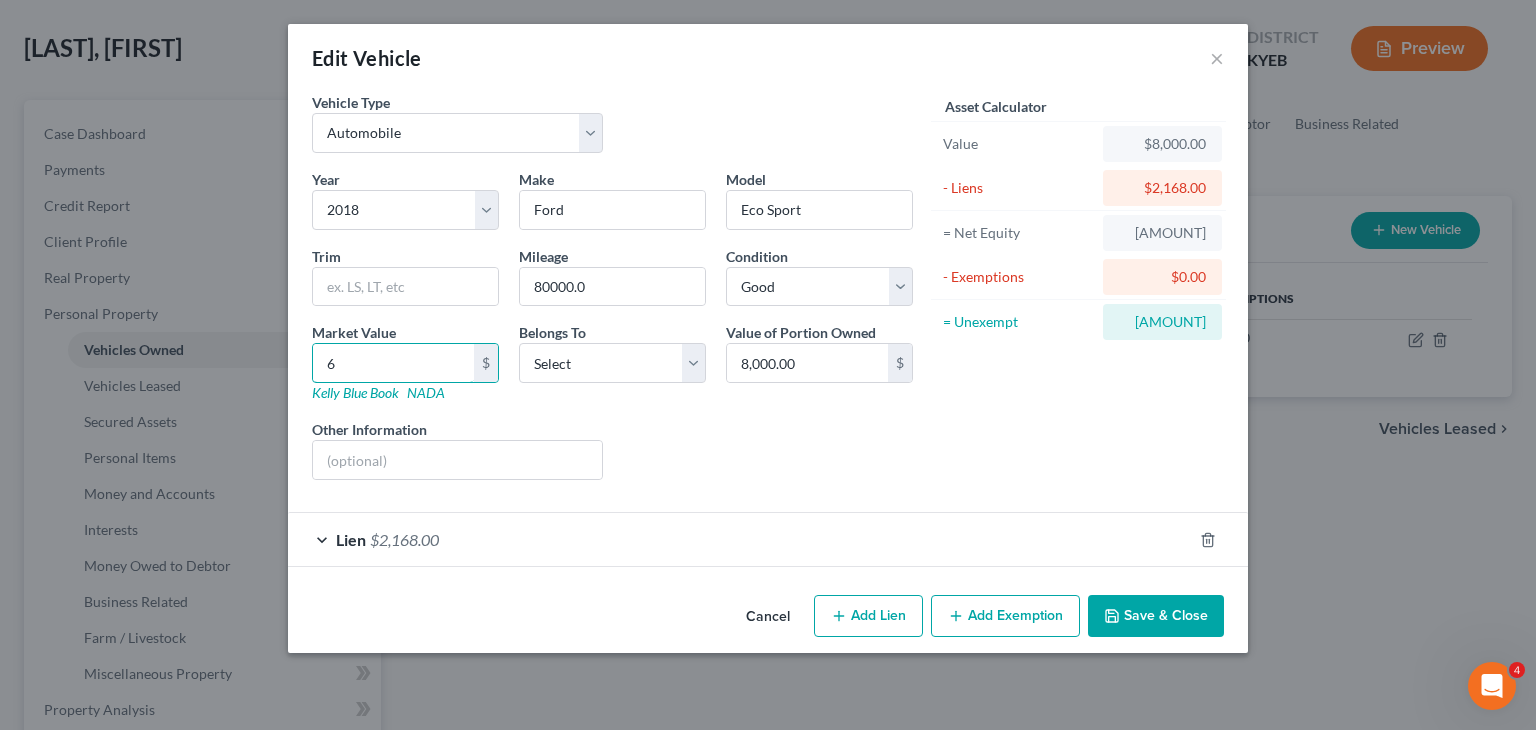 type on "6.00" 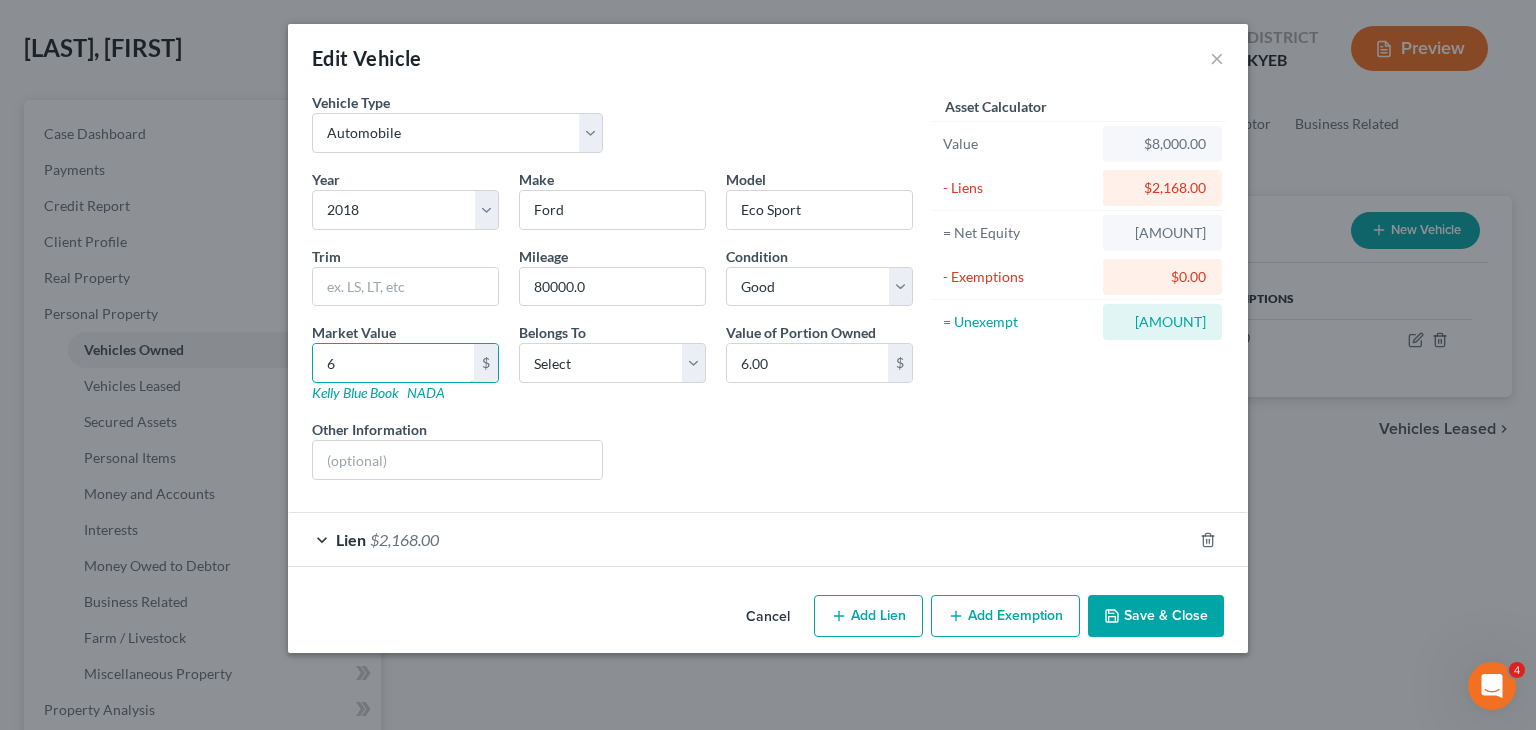 type on "66" 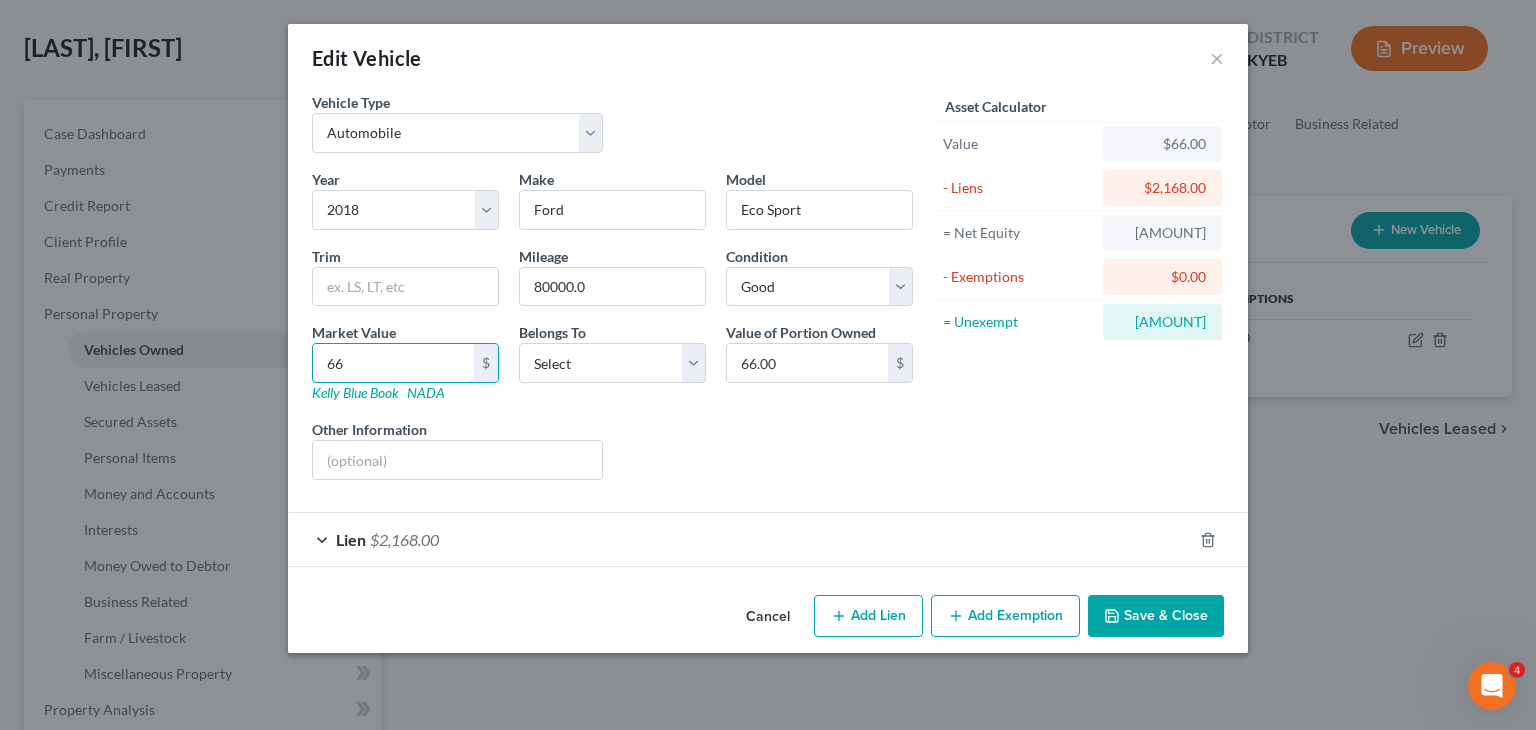 type on "[ACCOUNT_NUMBER]" 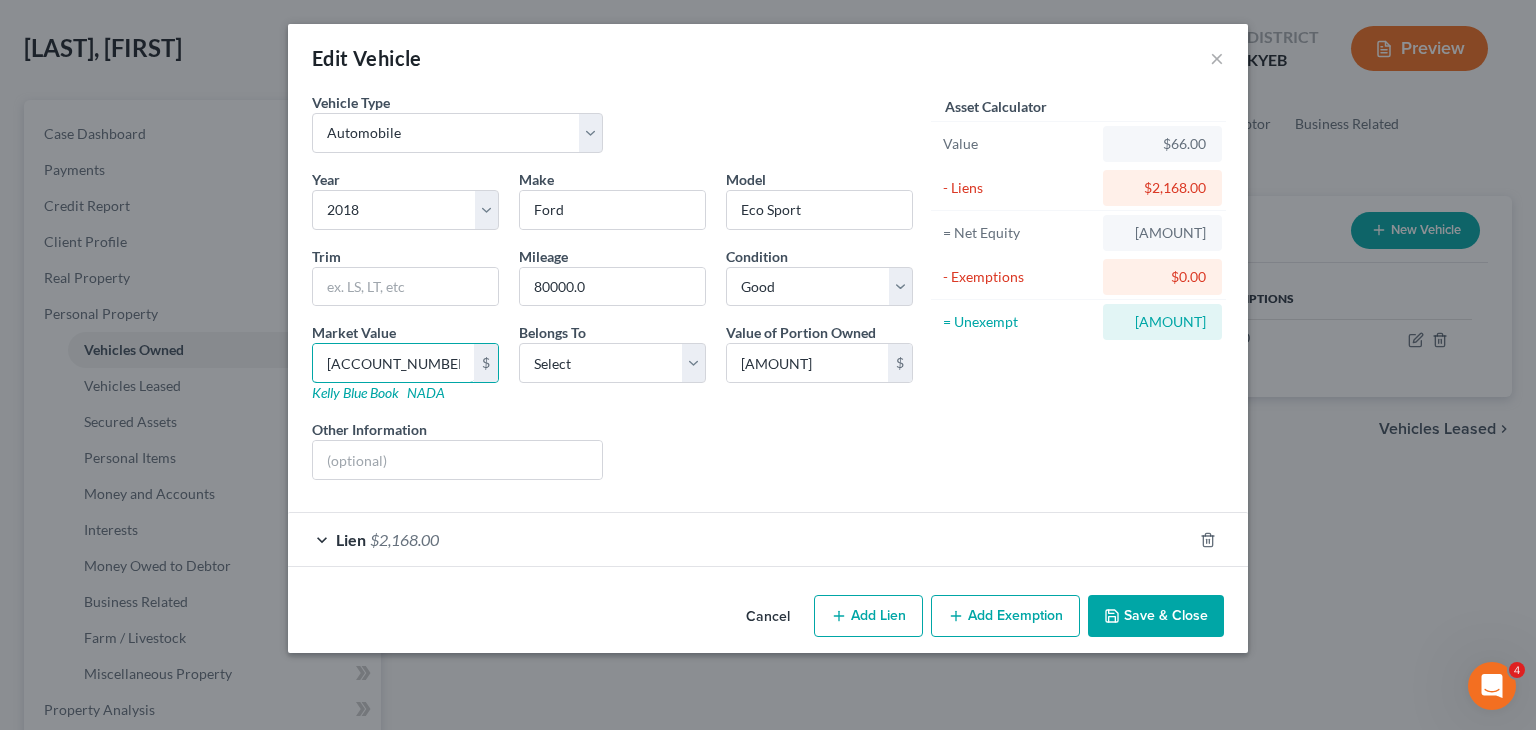 type on "[ACCOUNT_NUMBER]" 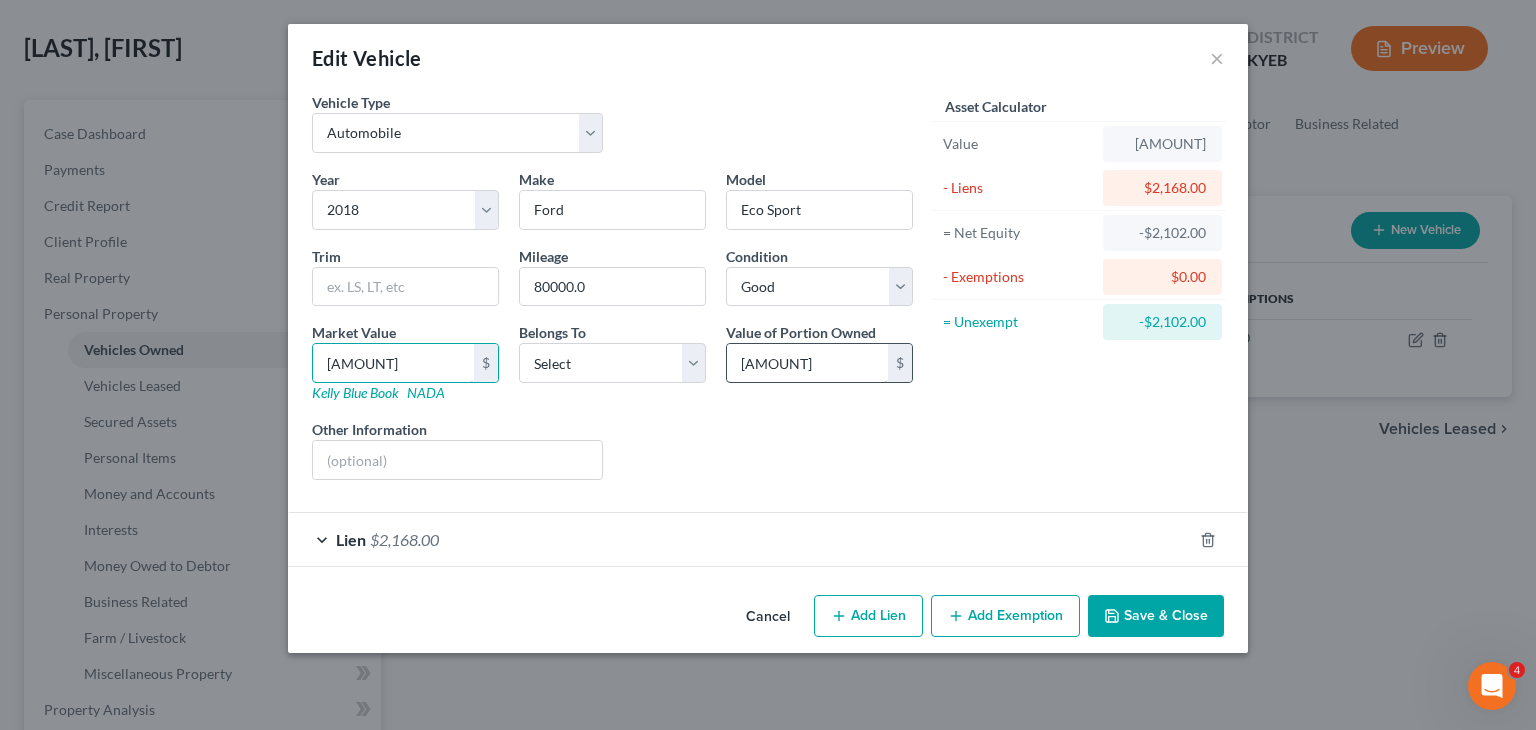 type on "[AMOUNT]" 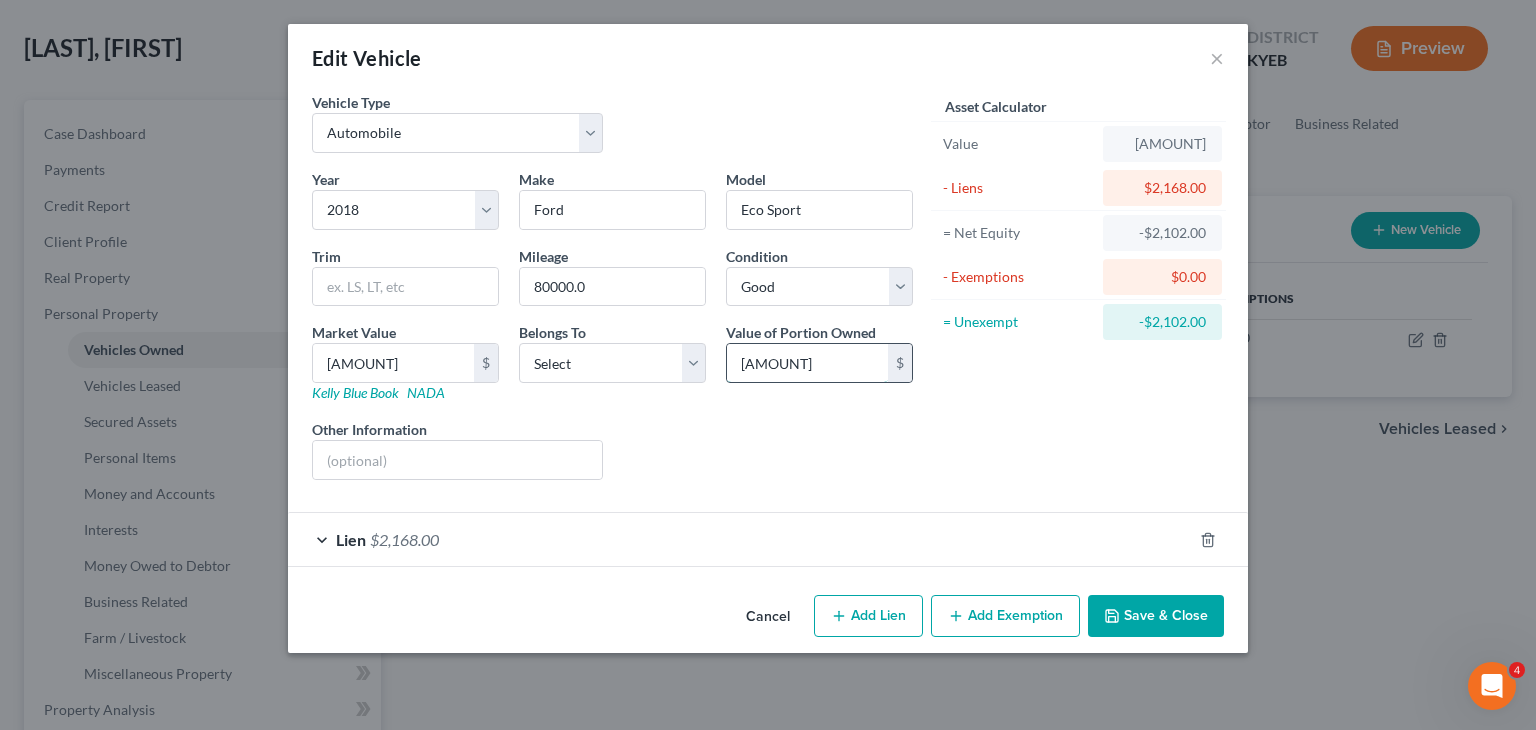 click on "[AMOUNT]" at bounding box center [807, 363] 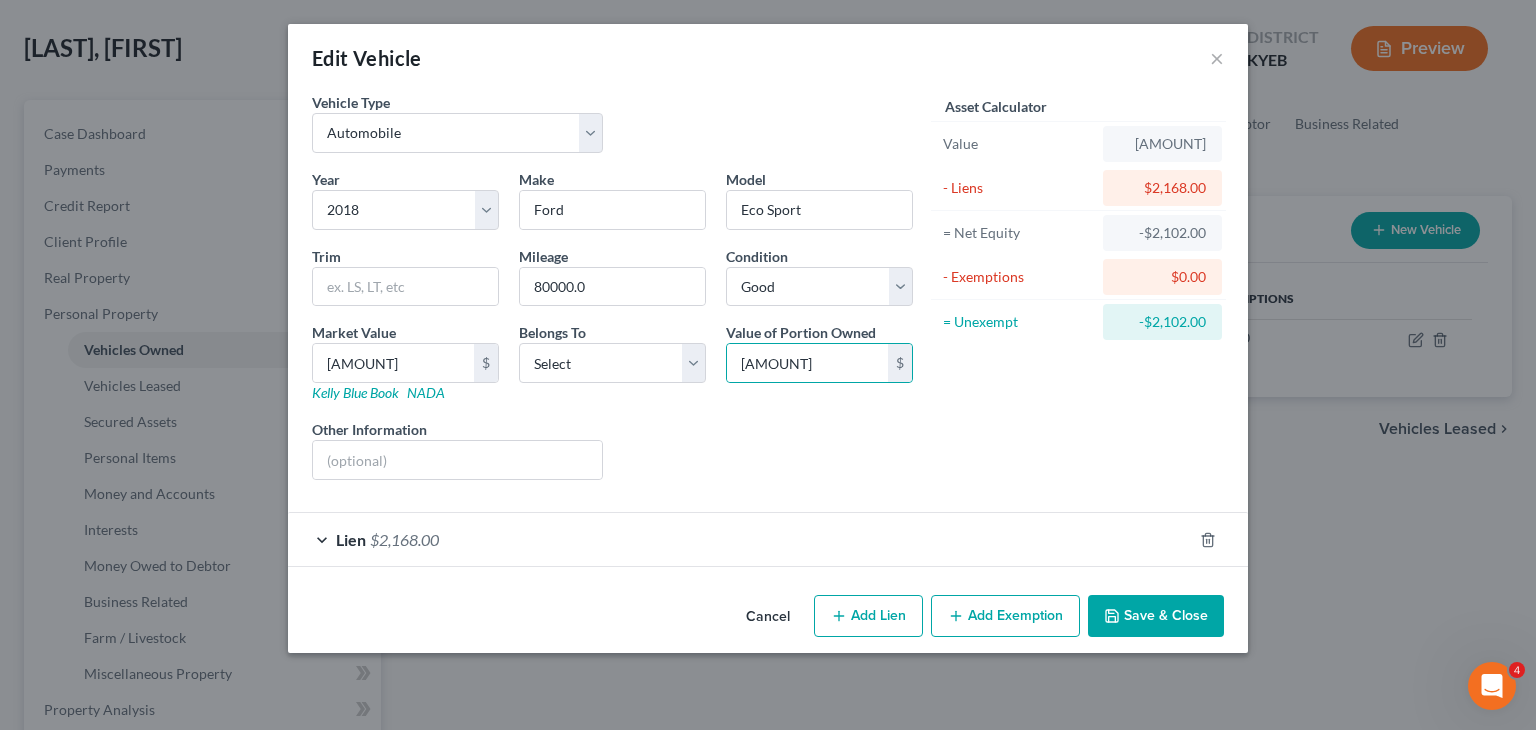 click on "Liens
Select" at bounding box center (768, 449) 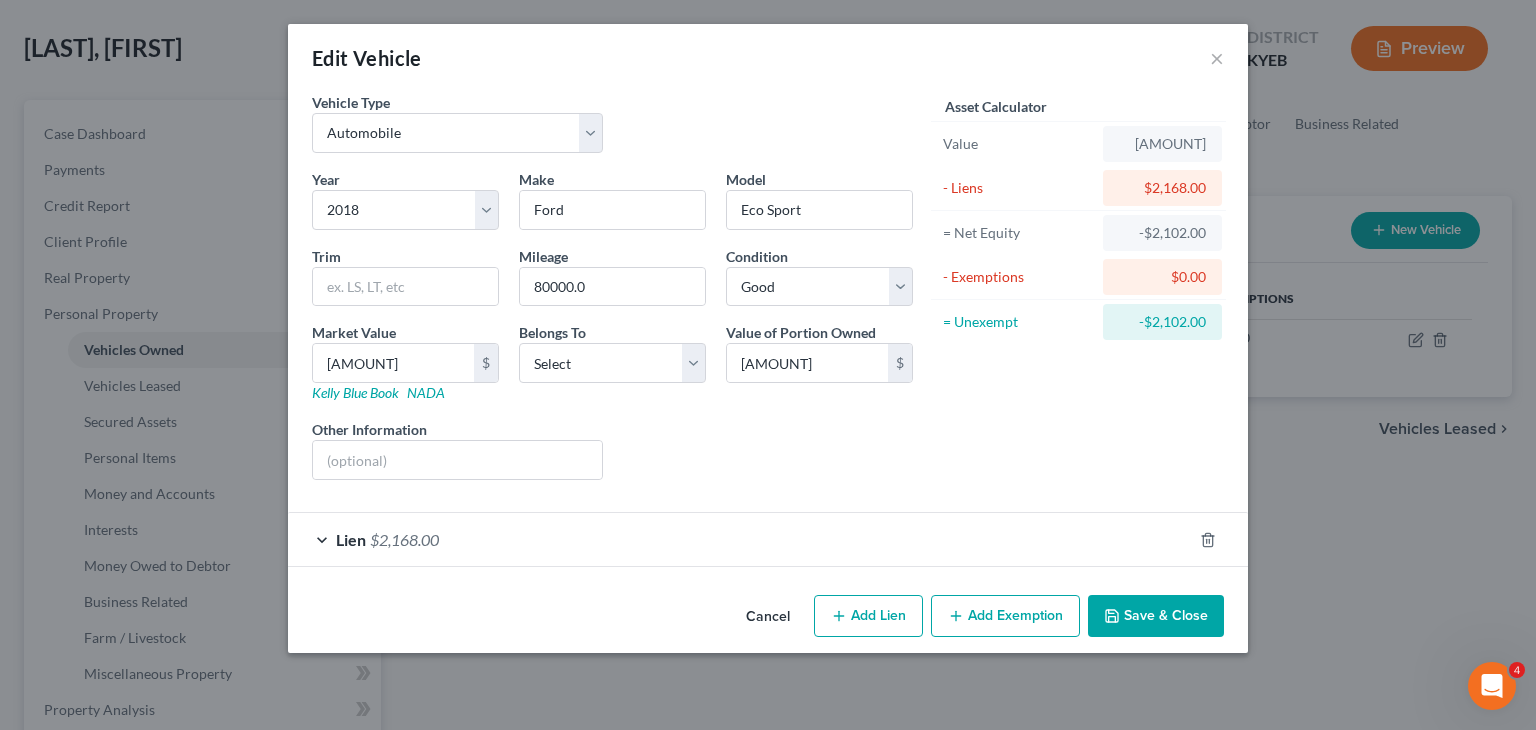 click on "Add Exemption" at bounding box center [1005, 616] 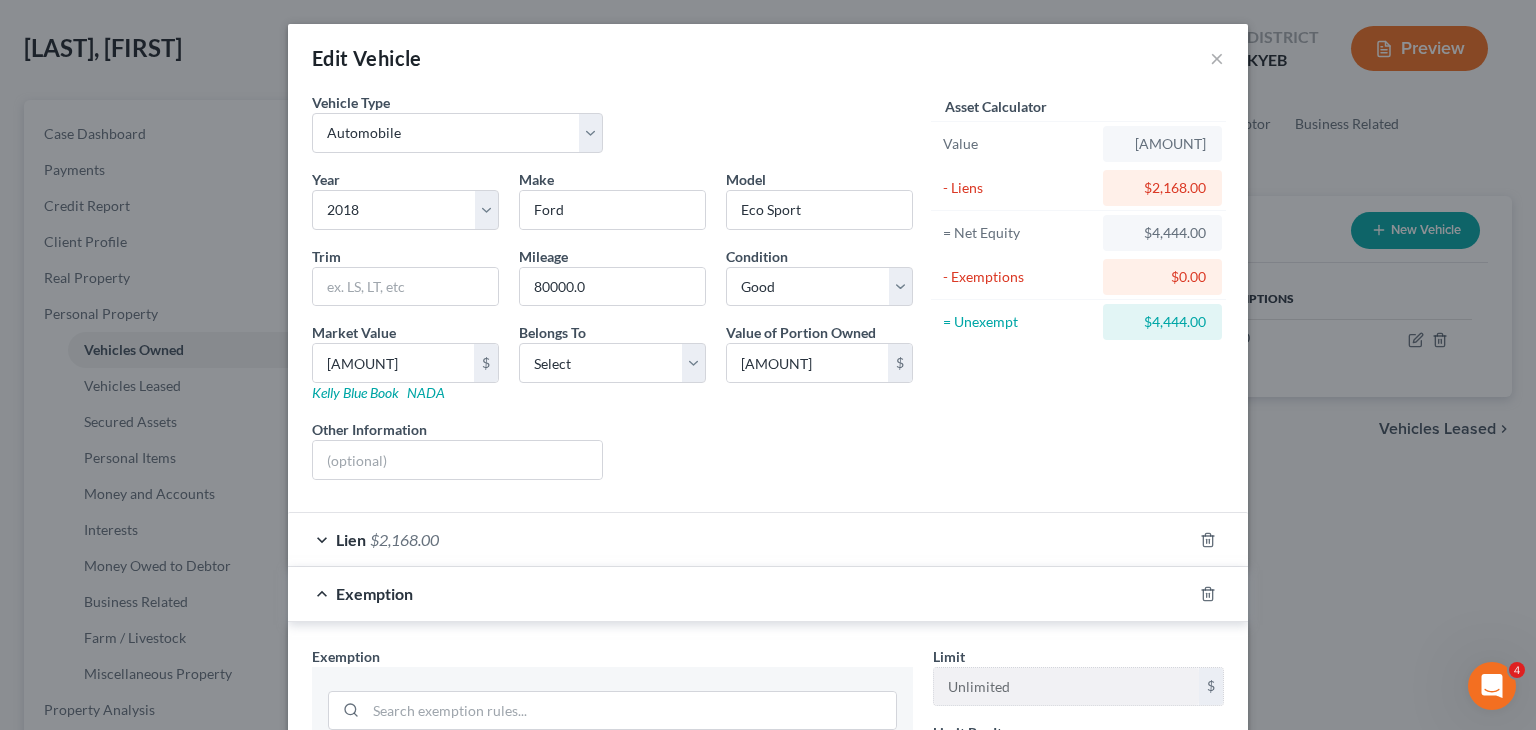 scroll, scrollTop: 335, scrollLeft: 0, axis: vertical 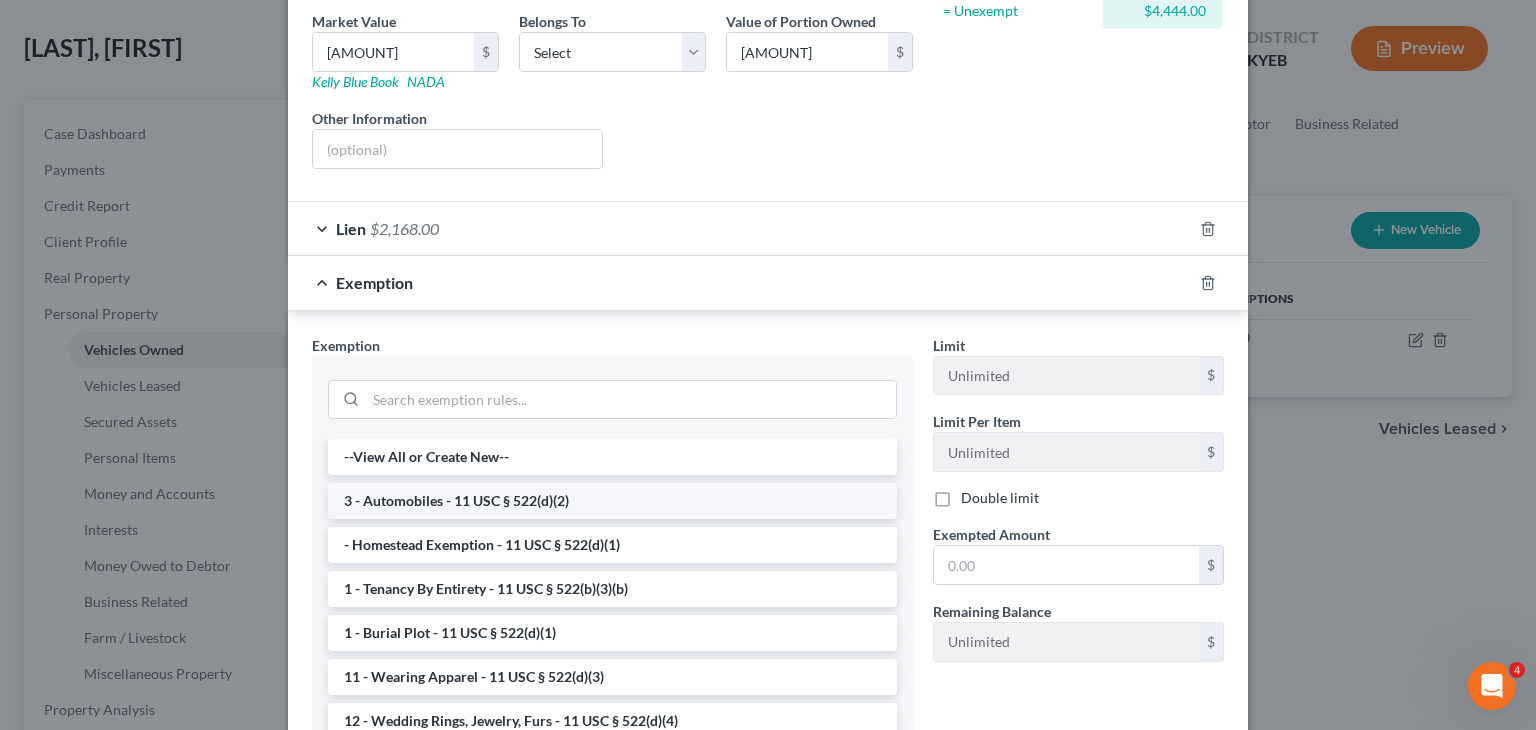 click on "3 - Automobiles - 11 USC § 522(d)(2)" at bounding box center [612, 501] 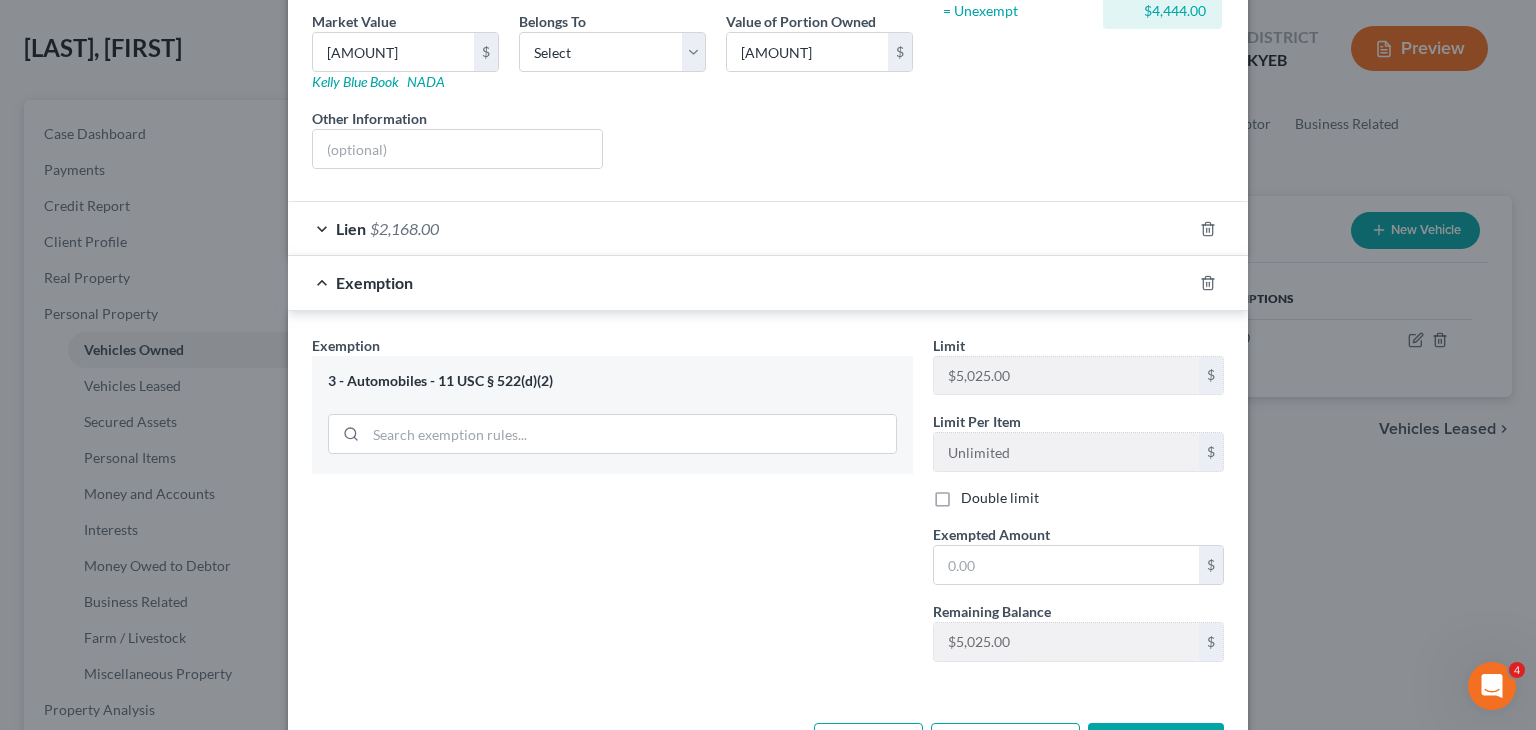 scroll, scrollTop: 381, scrollLeft: 0, axis: vertical 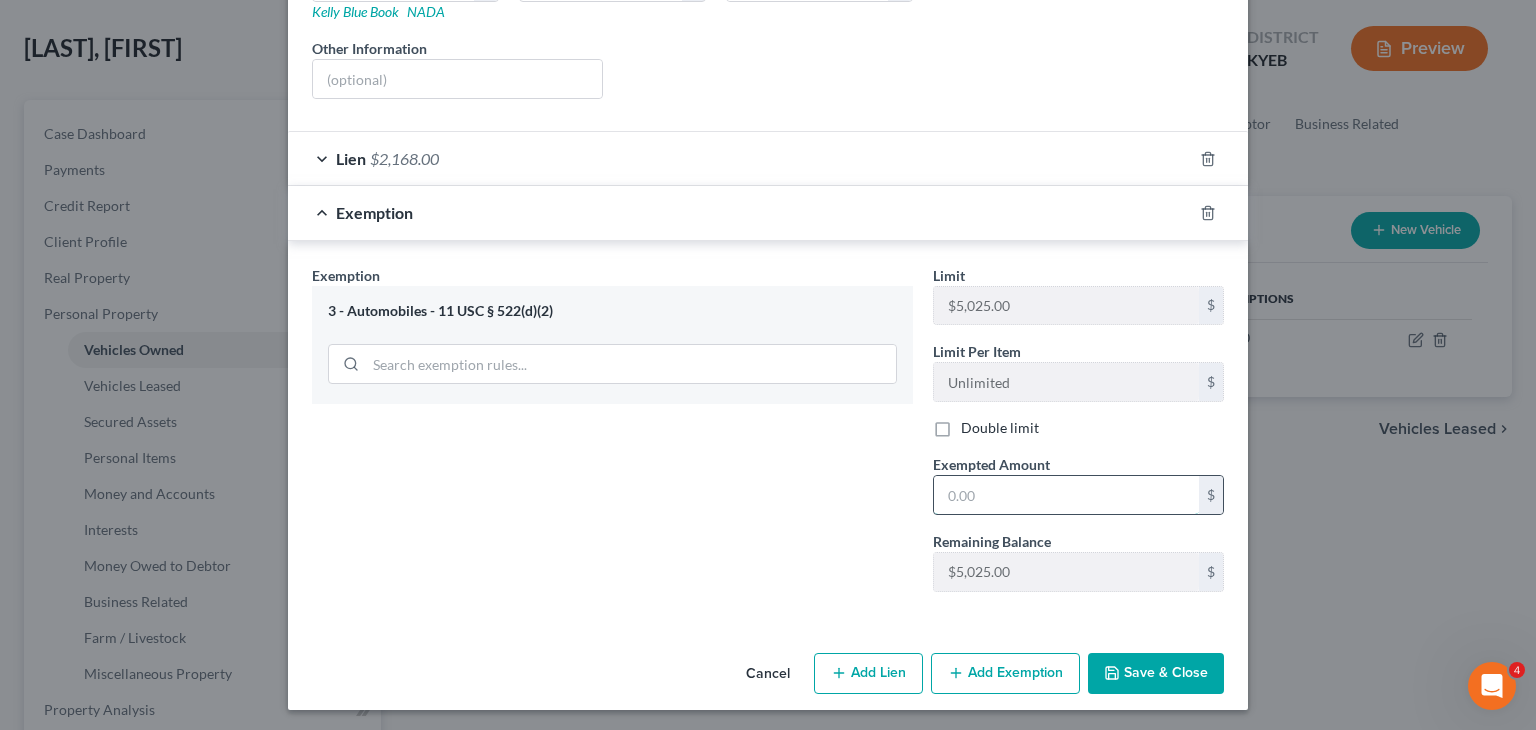 click at bounding box center (1066, 495) 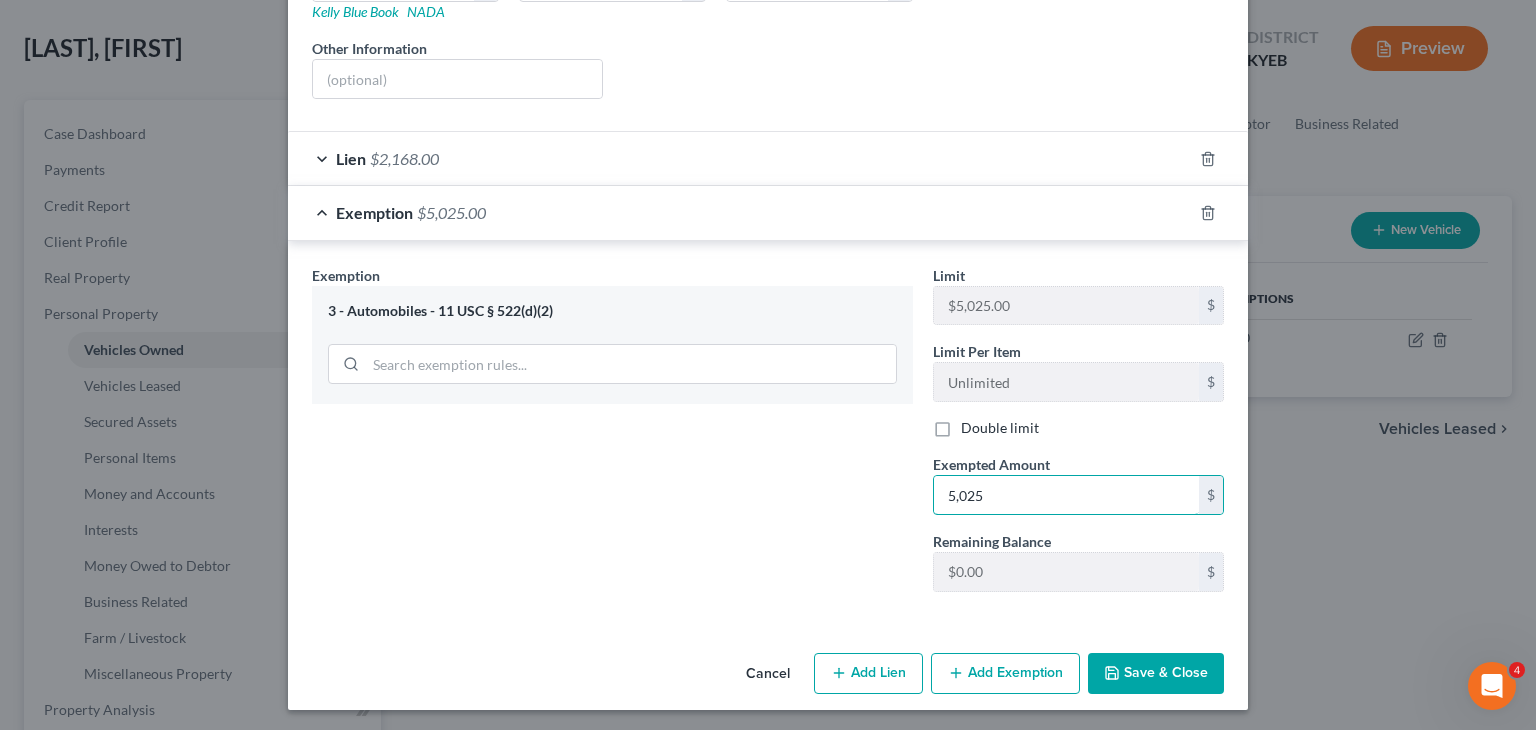 type on "5,025" 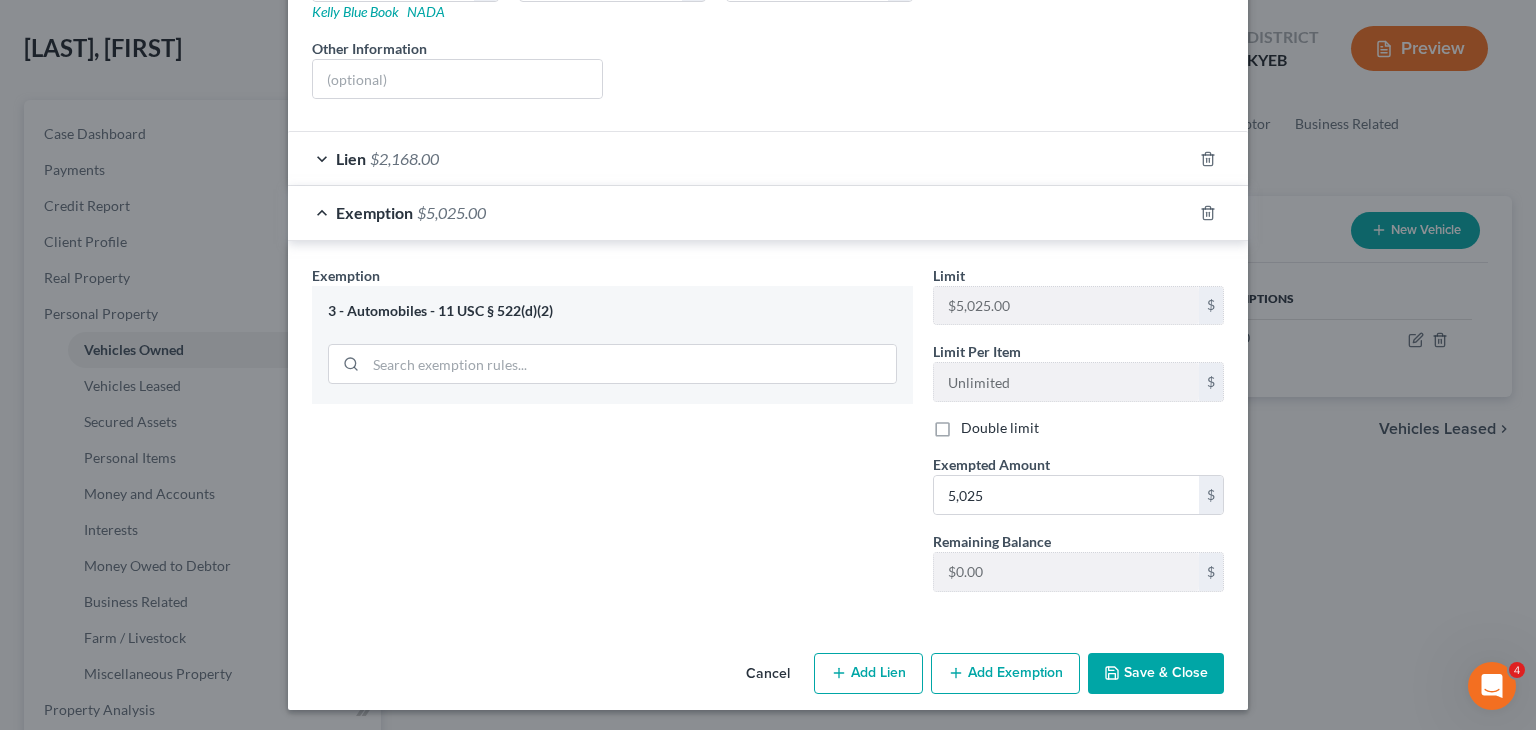 click on "Save & Close" at bounding box center (1156, 674) 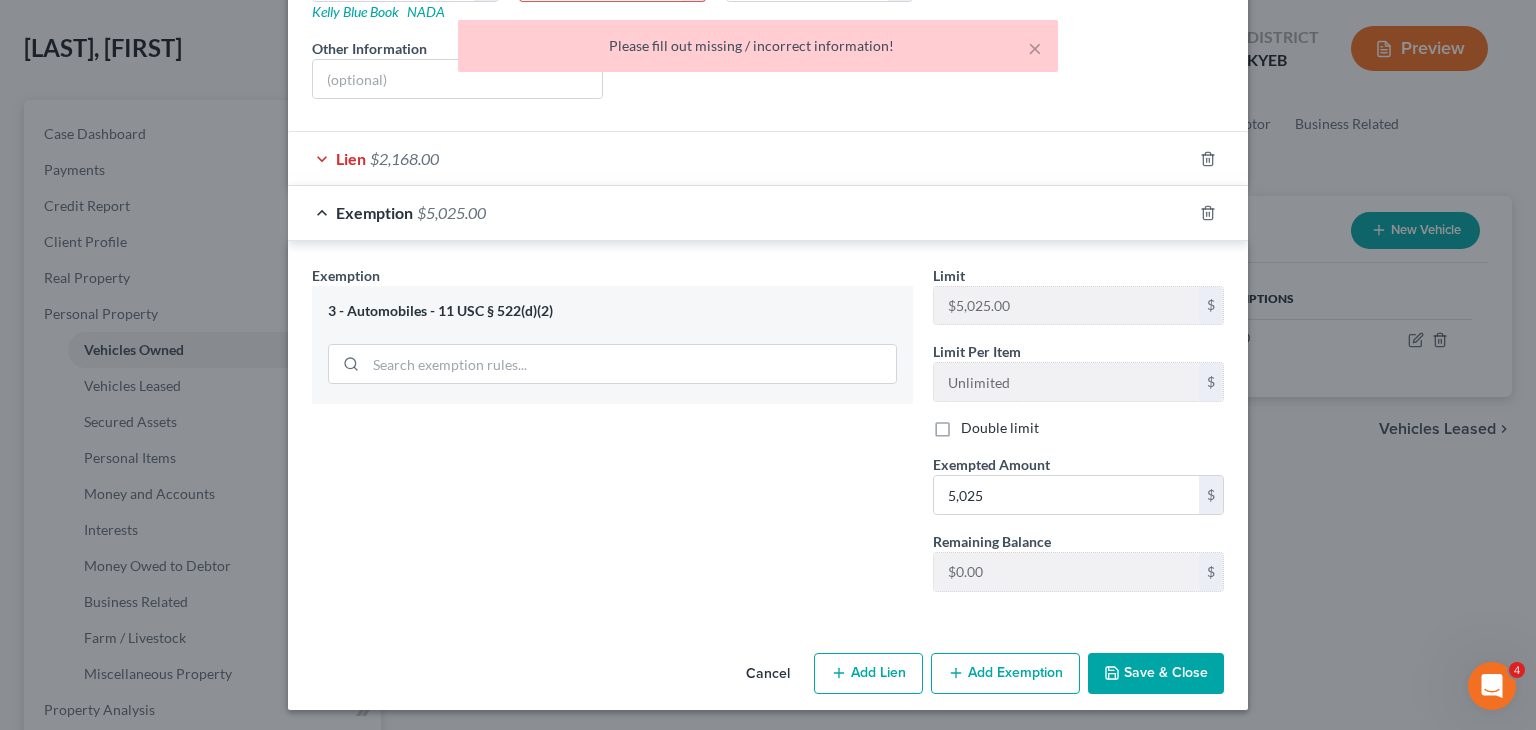 click on "Exemption Set must be selected for CA.
Exemption
*
3 - Automobiles - 11 USC § 522(d)(2)" at bounding box center [612, 436] 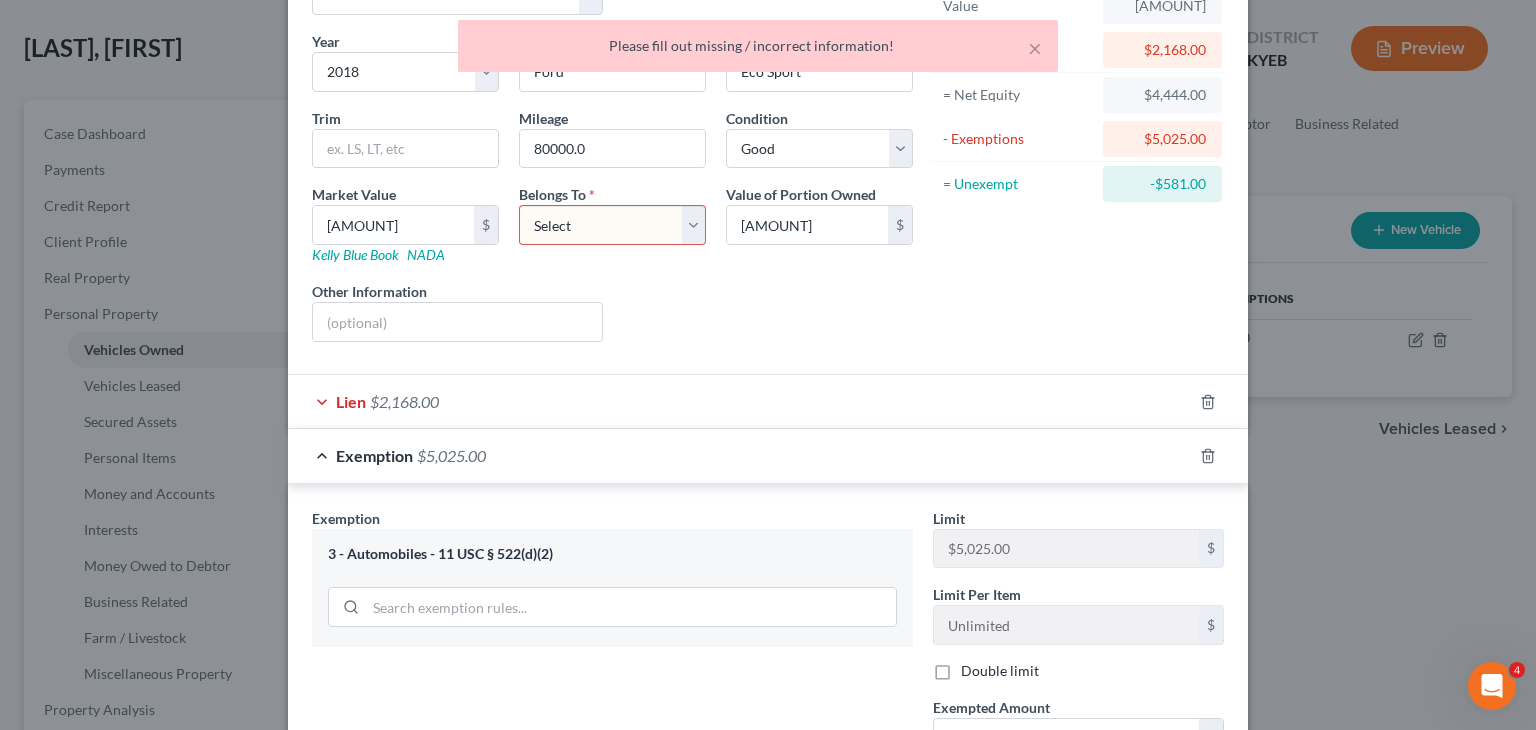 scroll, scrollTop: 137, scrollLeft: 0, axis: vertical 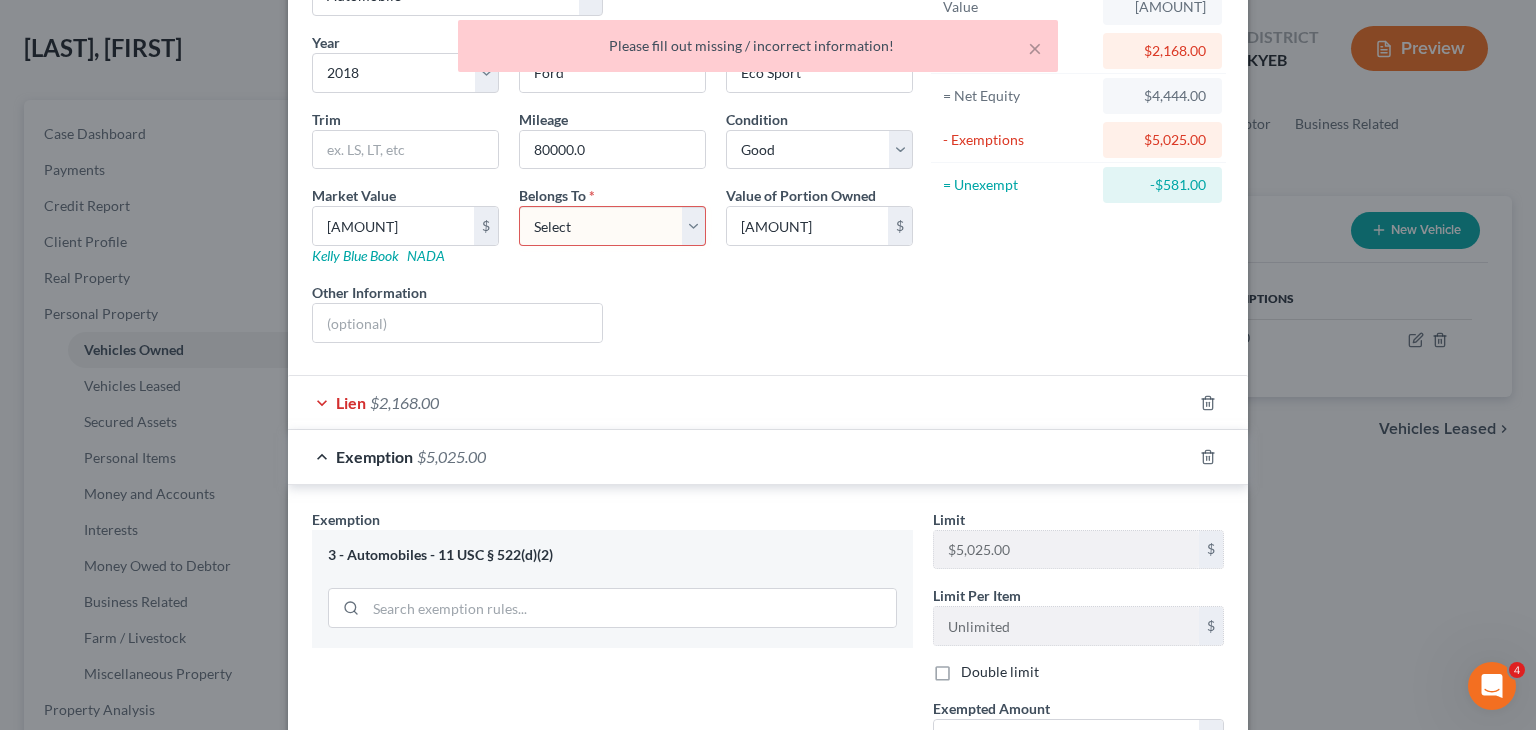 click on "Select Debtor 1 Only Debtor 2 Only Debtor 1 And Debtor 2 Only At Least One Of The Debtors And Another Community Property" at bounding box center [612, 226] 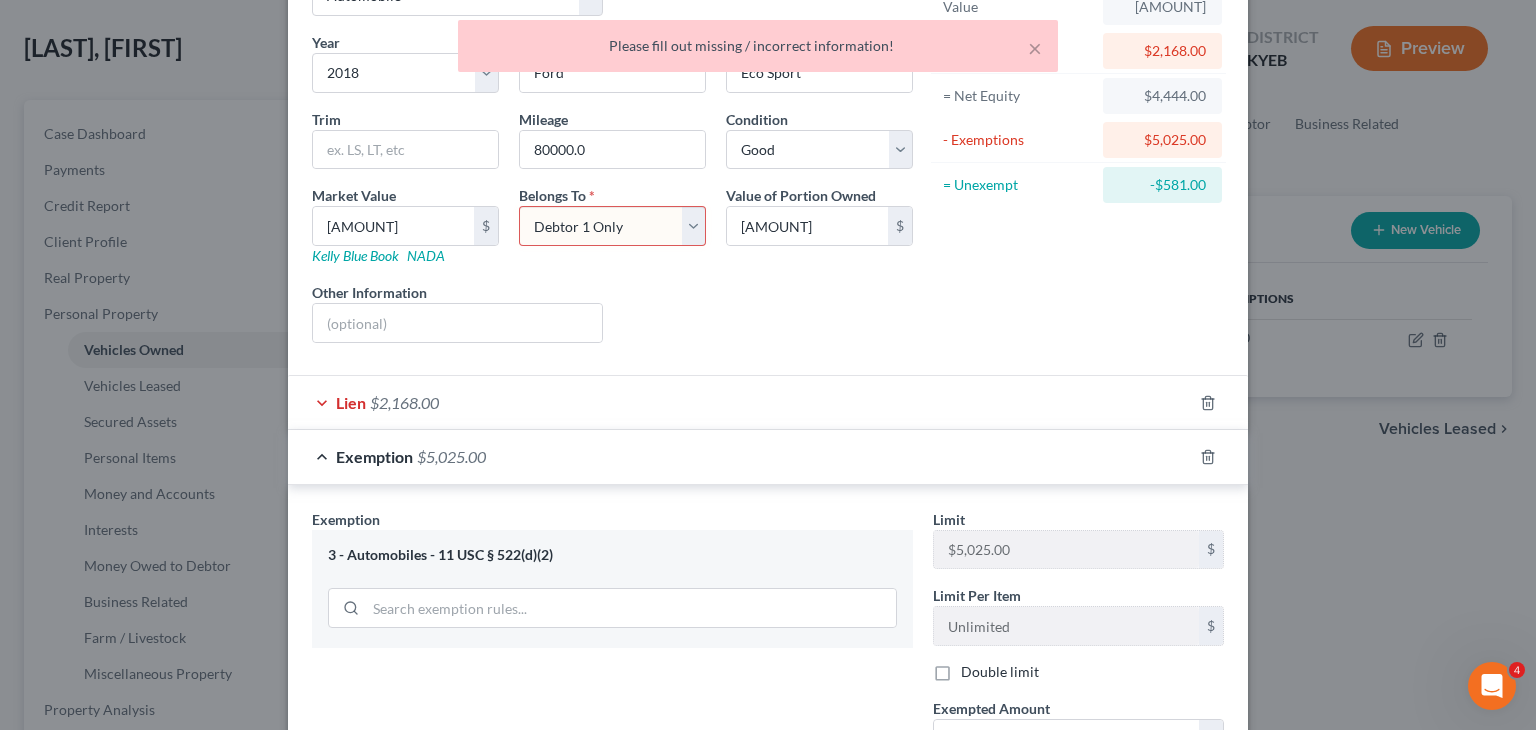 click on "Select Debtor 1 Only Debtor 2 Only Debtor 1 And Debtor 2 Only At Least One Of The Debtors And Another Community Property" at bounding box center [612, 226] 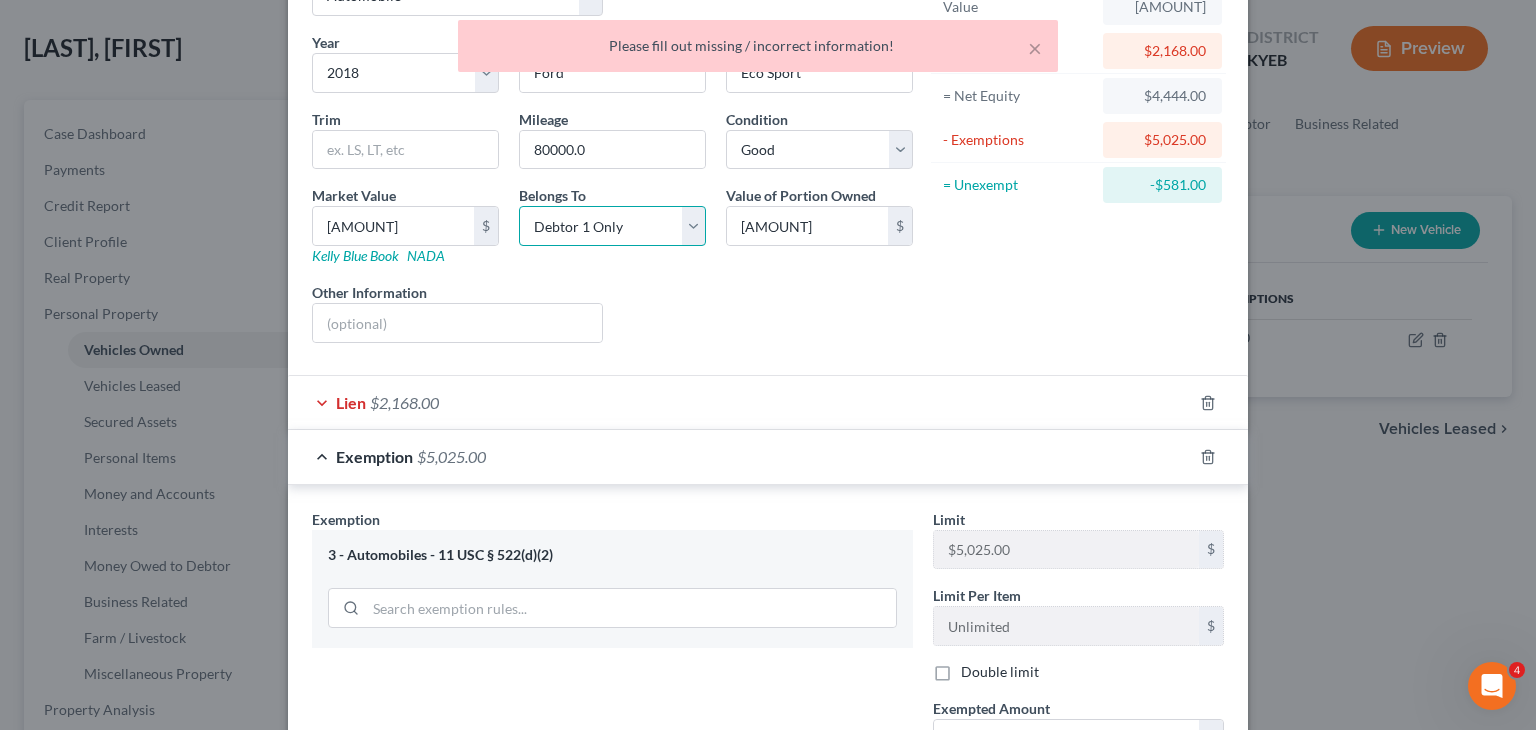 scroll, scrollTop: 381, scrollLeft: 0, axis: vertical 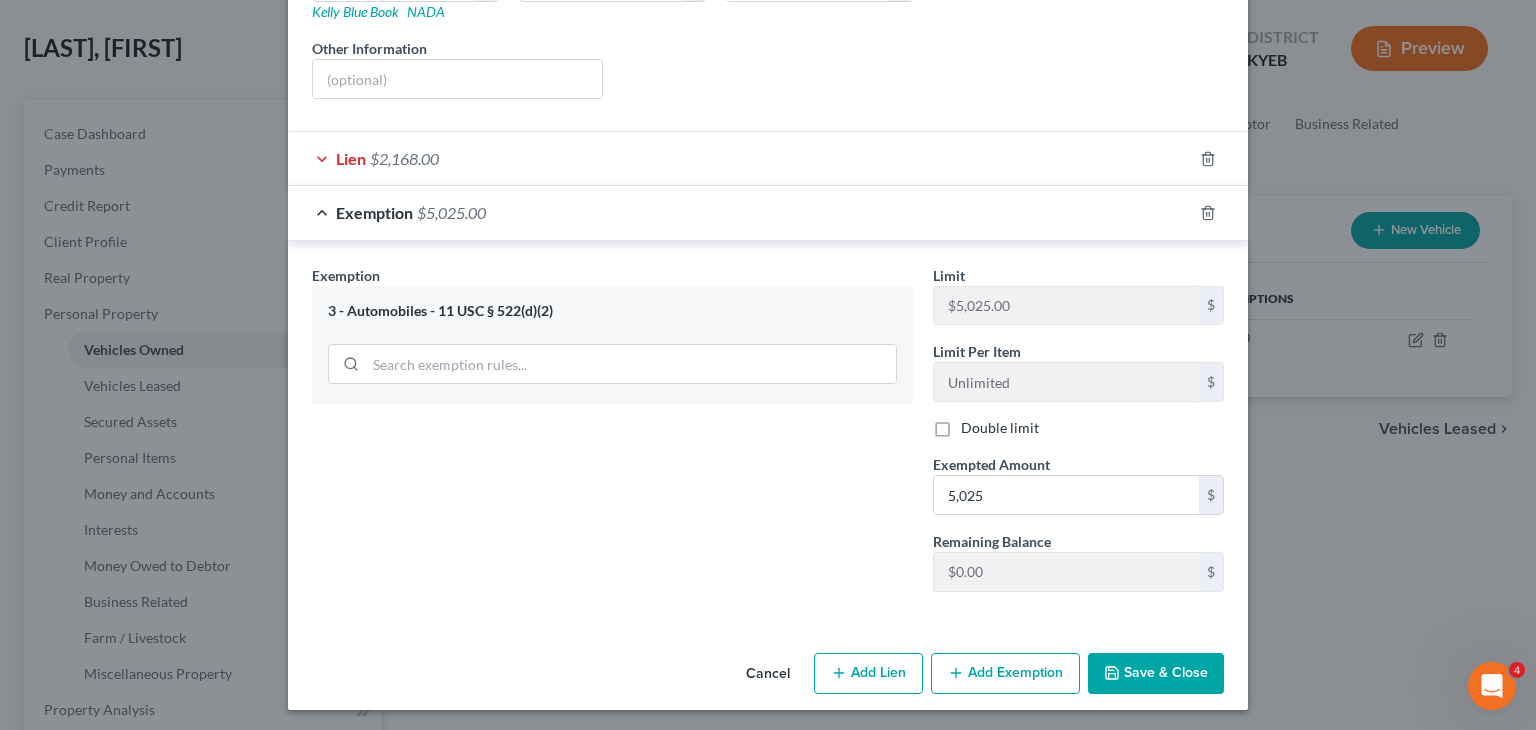 click on "Save & Close" at bounding box center [1156, 674] 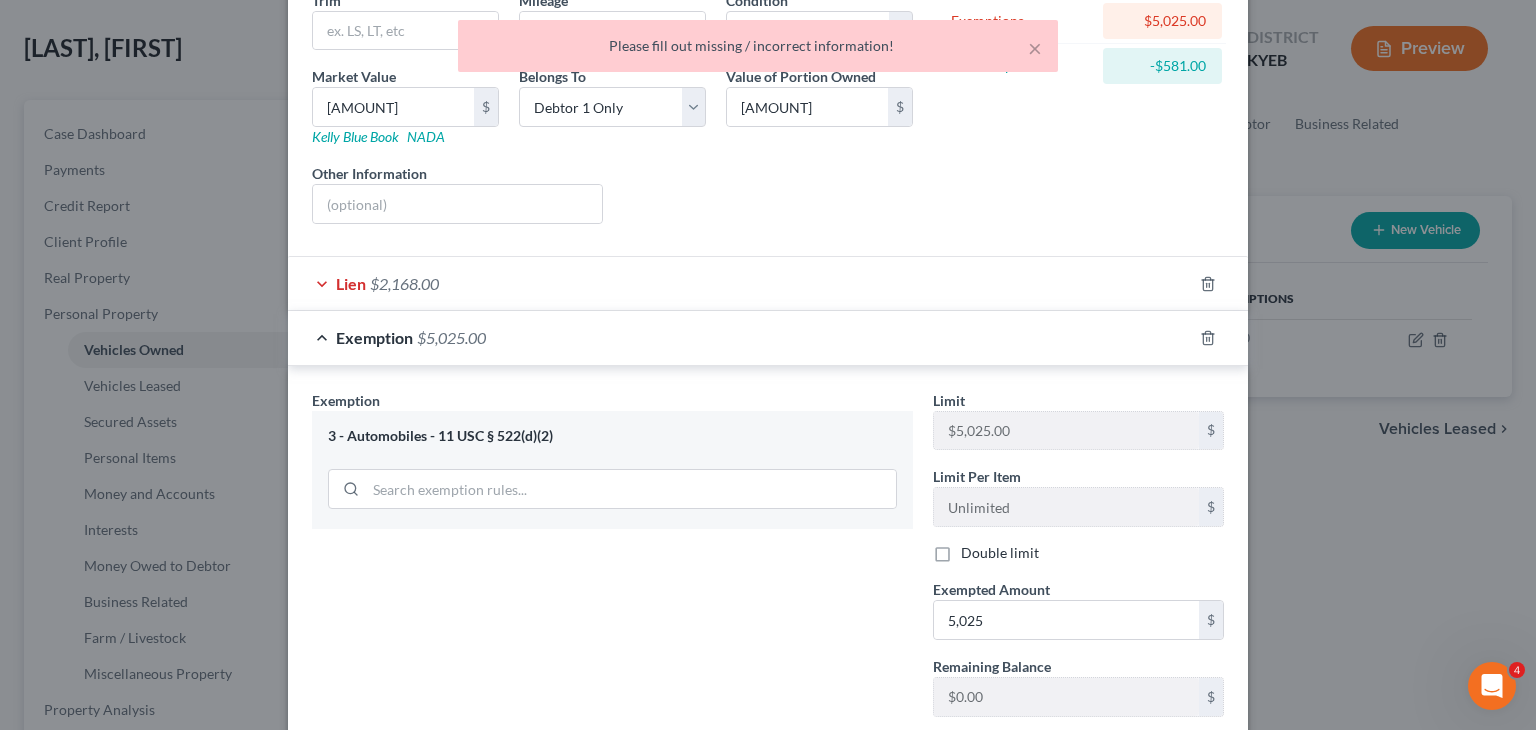 scroll, scrollTop: 348, scrollLeft: 0, axis: vertical 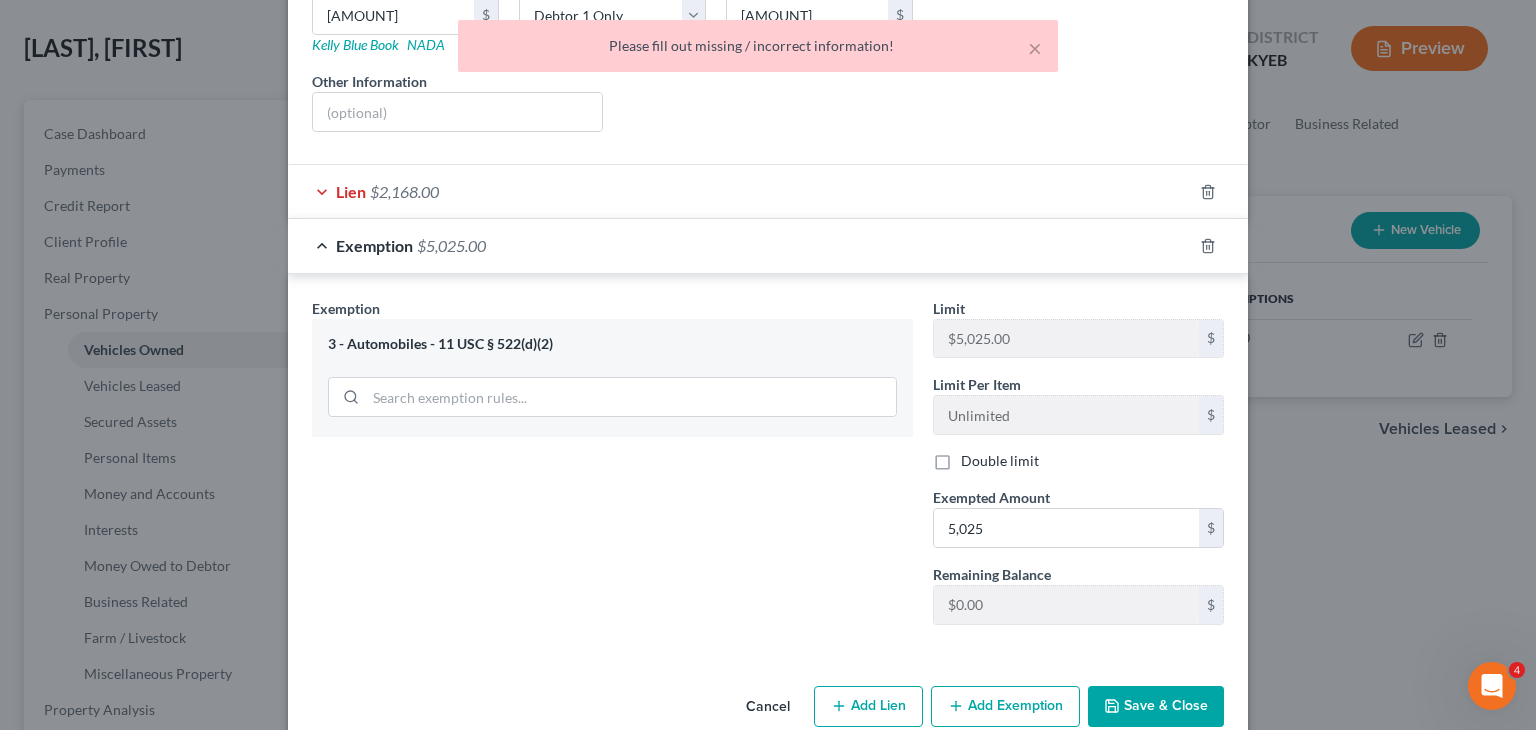 click on "Lien [AMOUNT]" at bounding box center [740, 191] 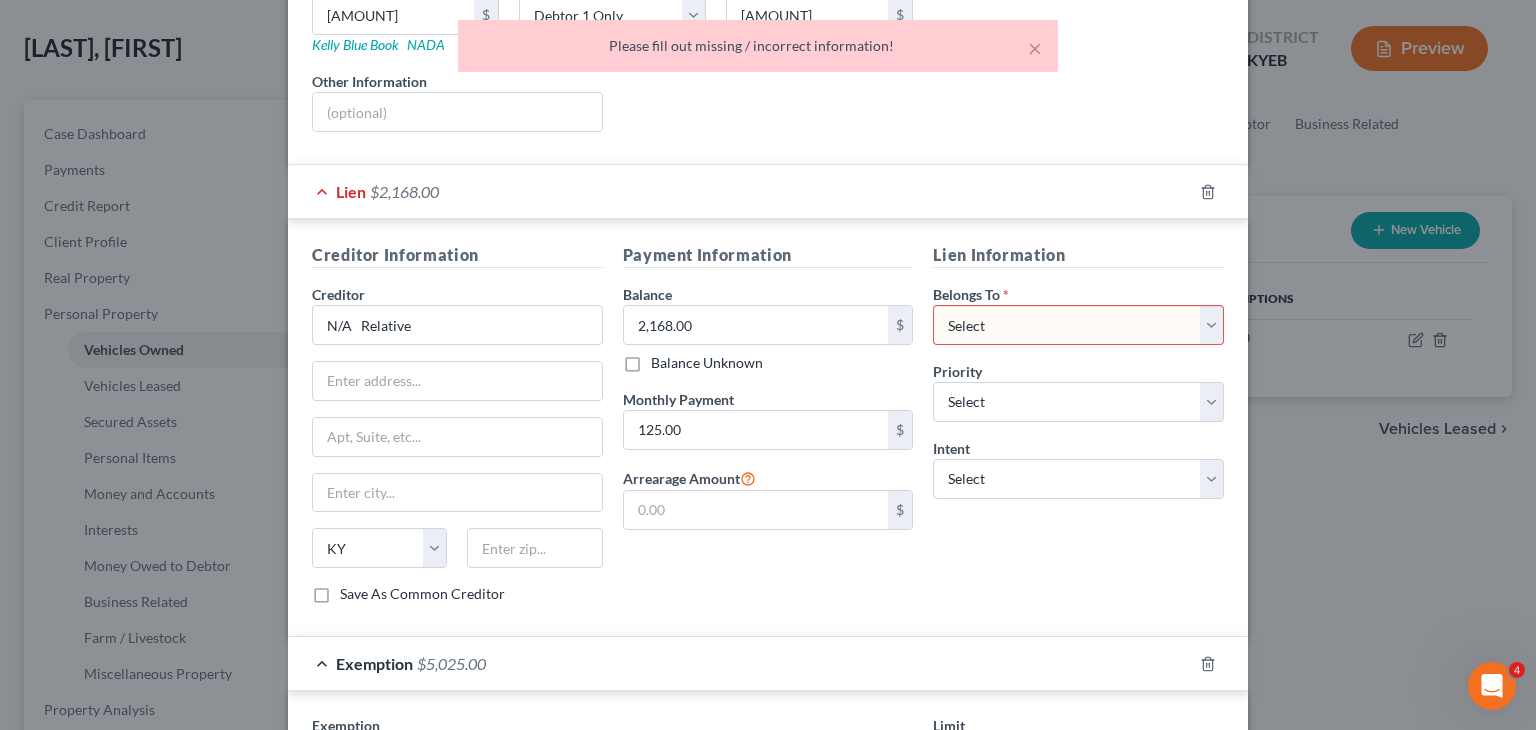 drag, startPoint x: 992, startPoint y: 316, endPoint x: 984, endPoint y: 339, distance: 24.351591 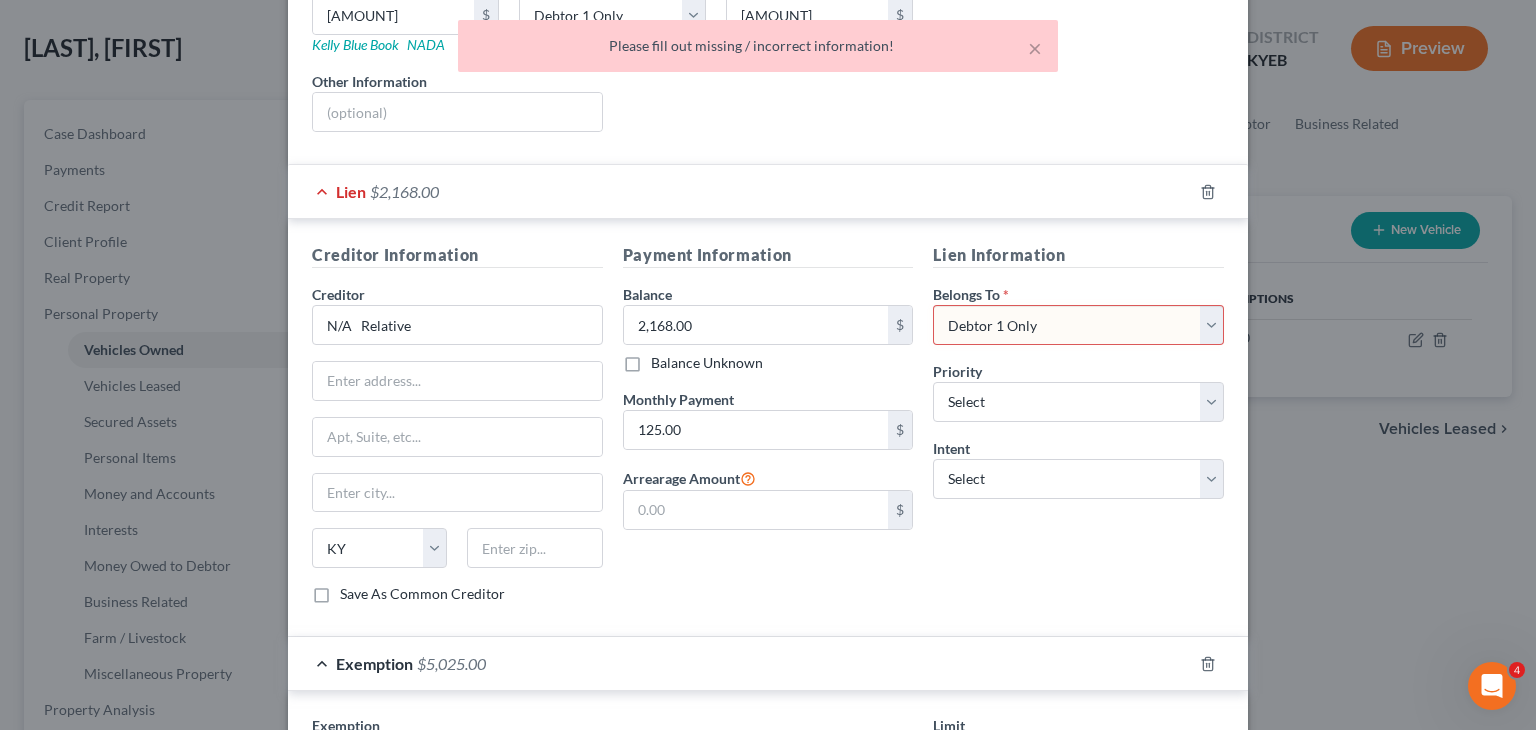 click on "Select Debtor 1 Only Debtor 2 Only Debtor 1 And Debtor 2 Only At Least One Of The Debtors And Another Community Property" at bounding box center (1078, 325) 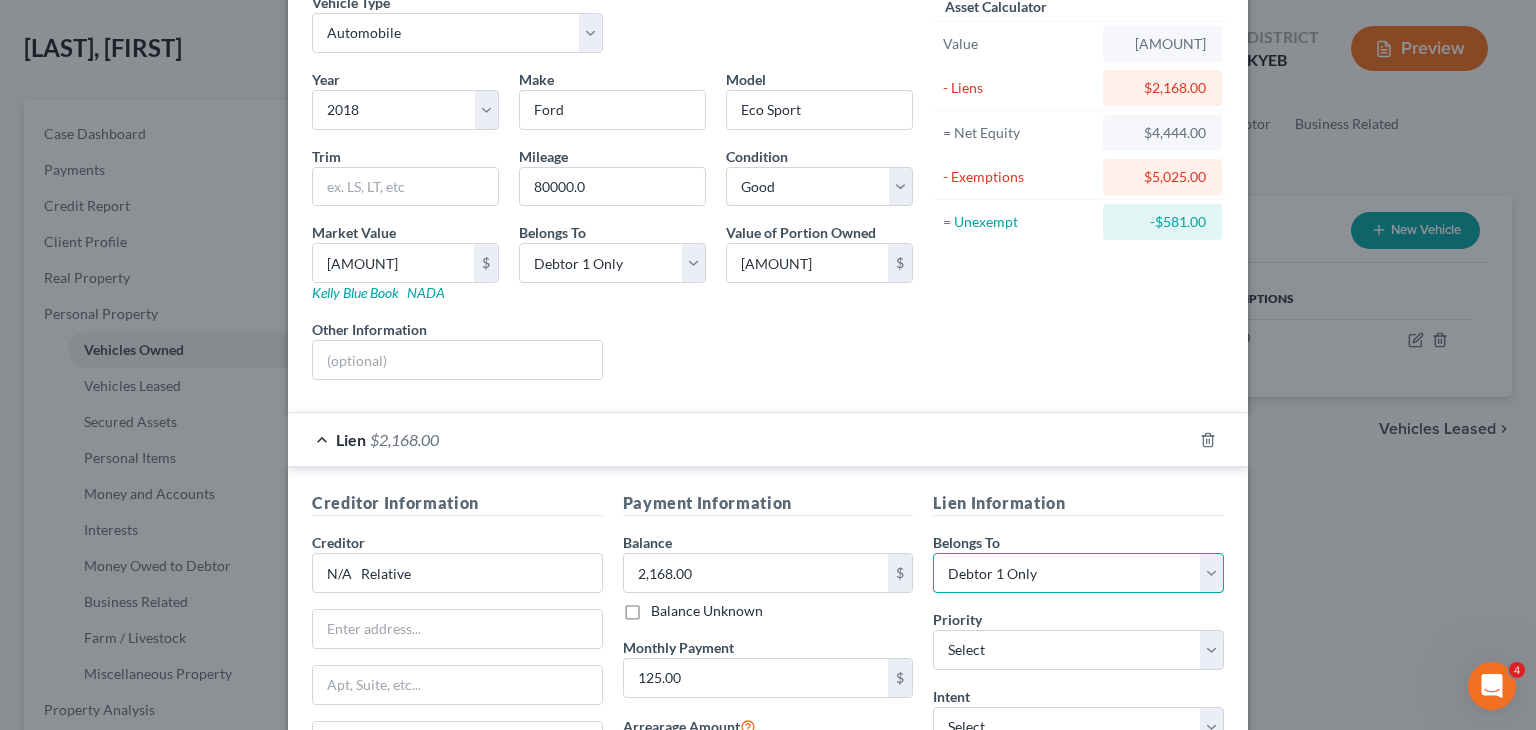 scroll, scrollTop: 95, scrollLeft: 0, axis: vertical 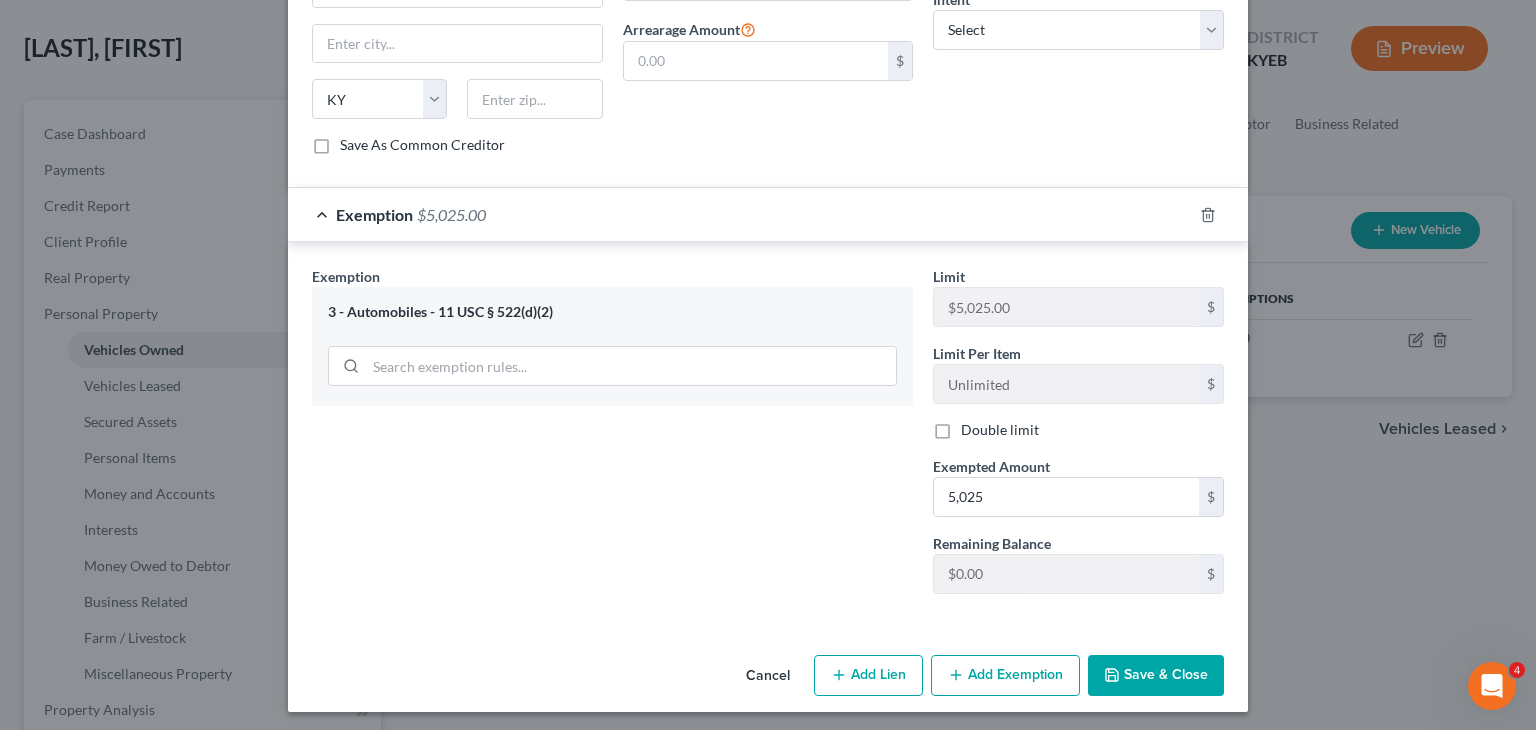 click on "Save & Close" at bounding box center (1156, 676) 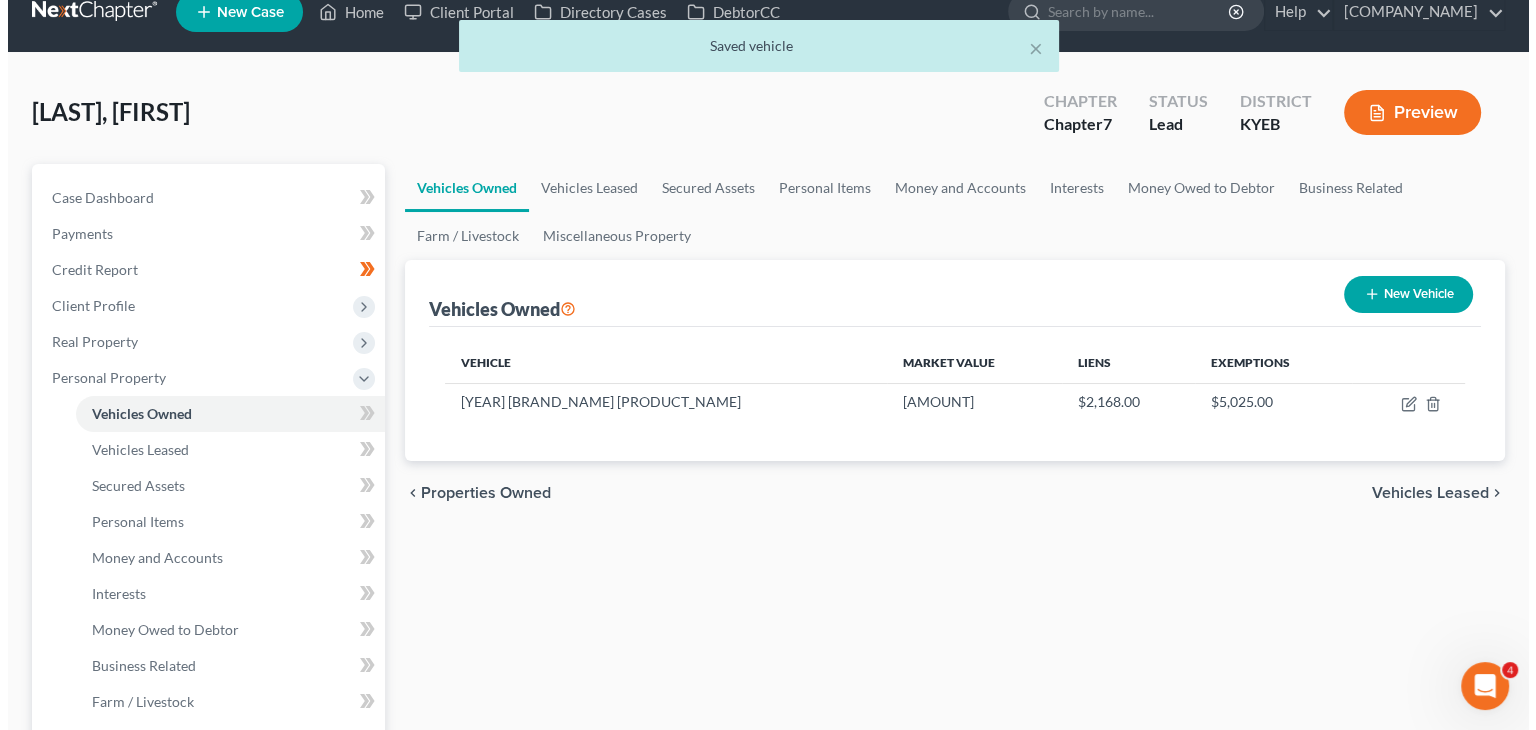 scroll, scrollTop: 100, scrollLeft: 0, axis: vertical 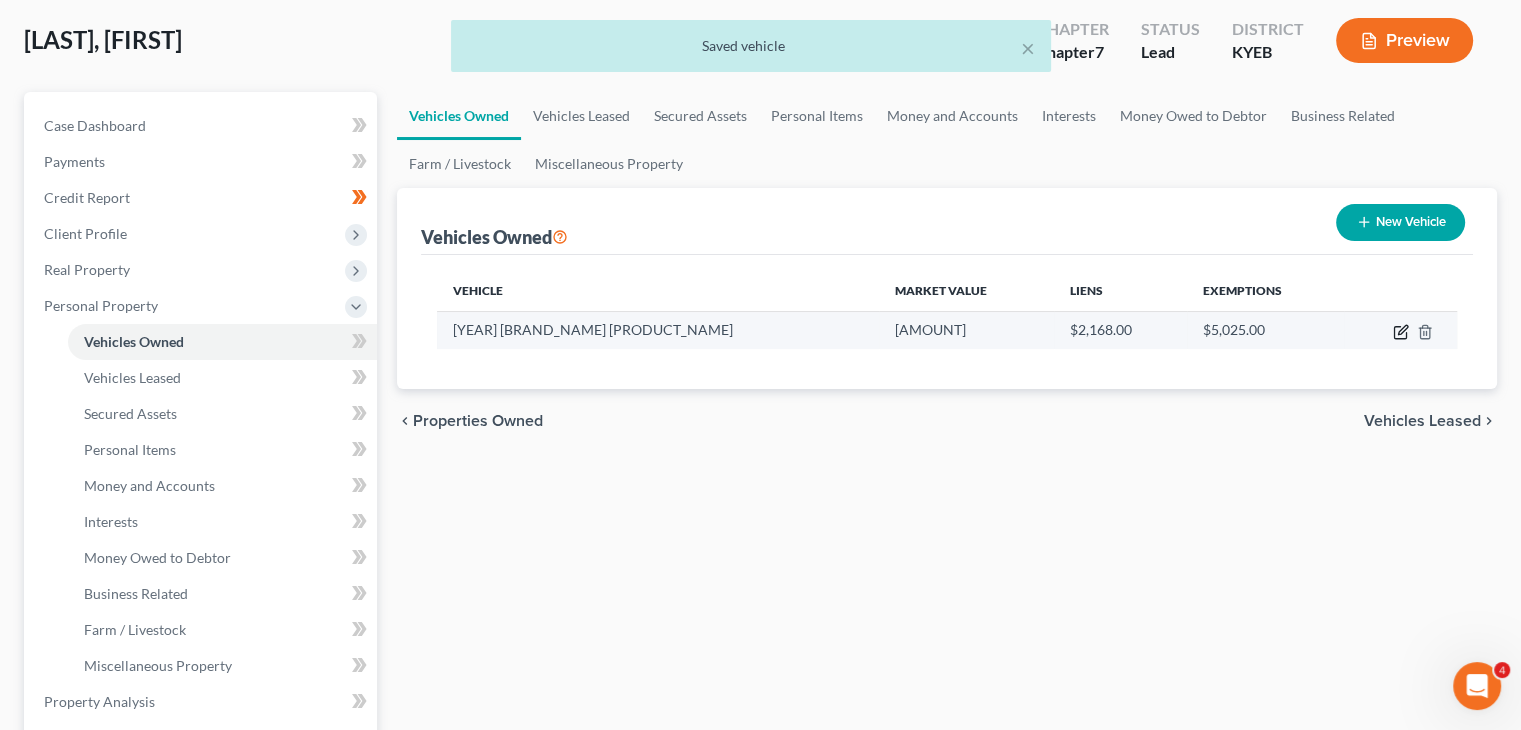 click 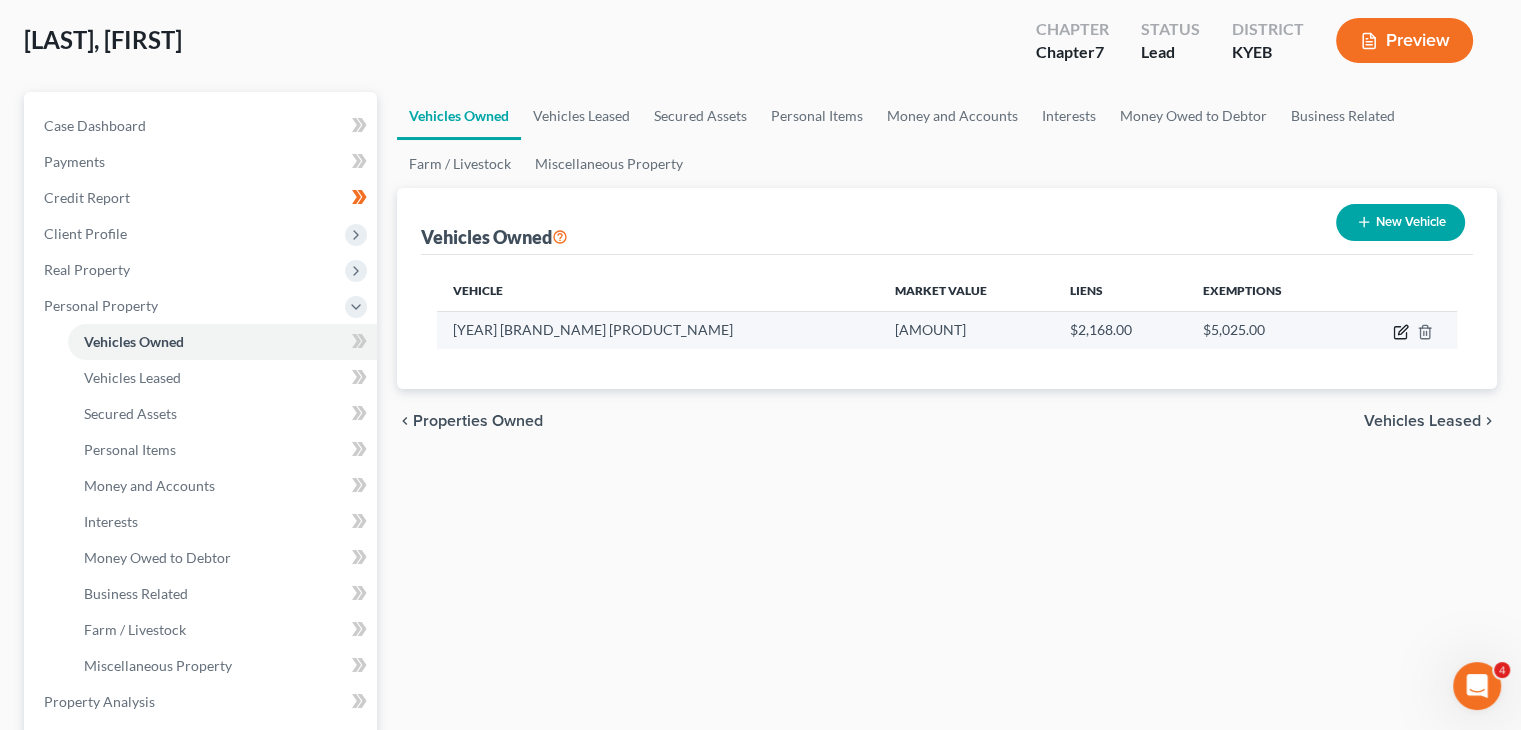 select on "0" 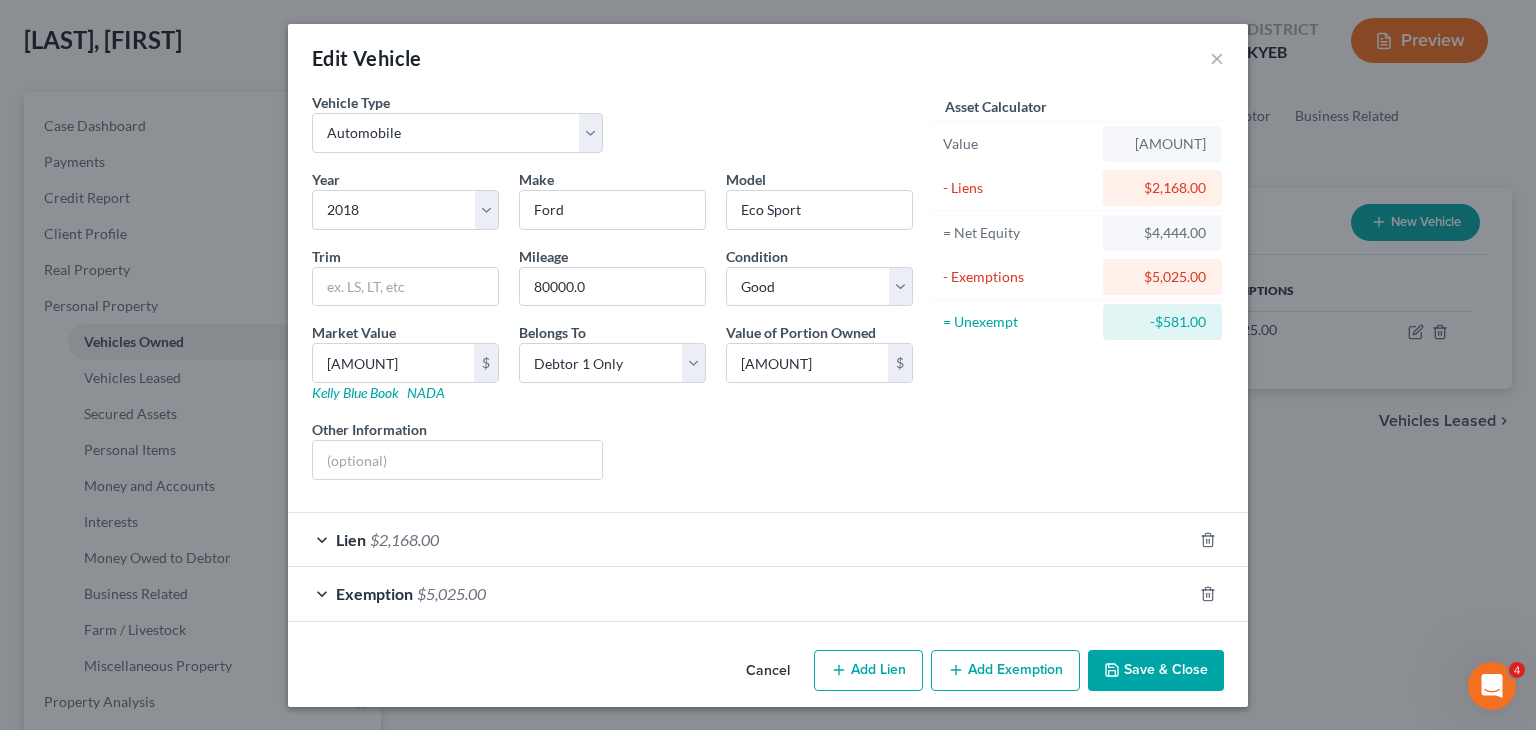 click on "$5,025.00" at bounding box center (451, 593) 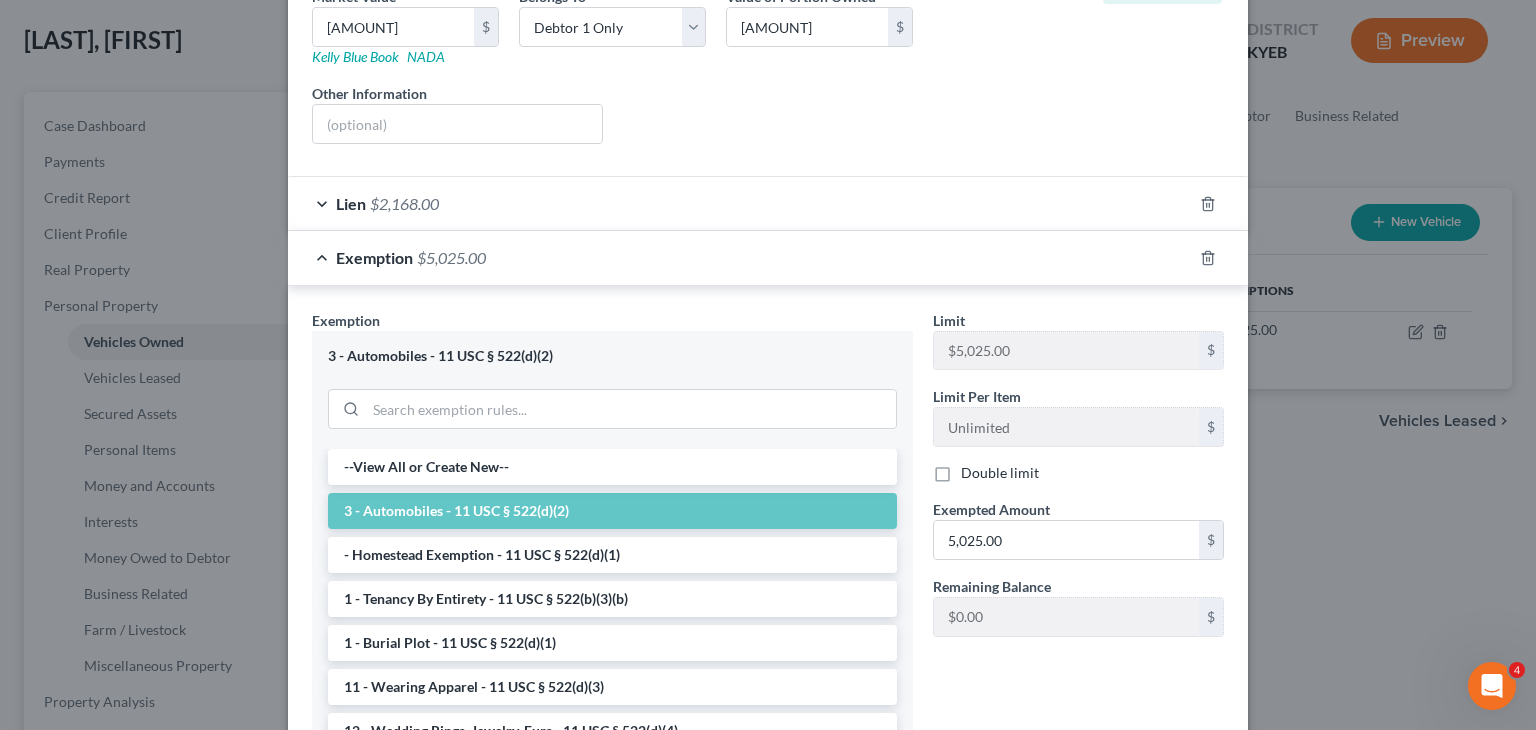 scroll, scrollTop: 344, scrollLeft: 0, axis: vertical 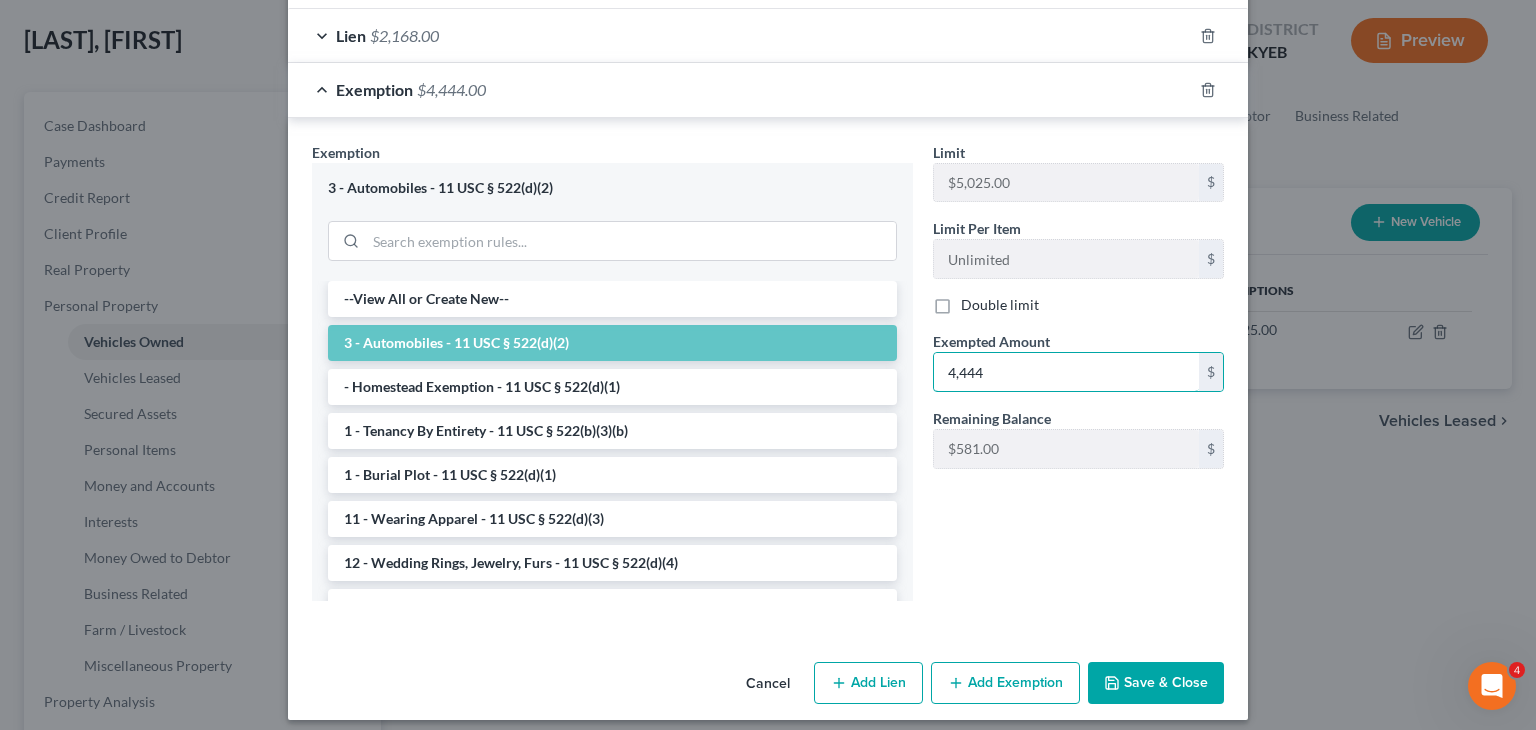 type on "4,444" 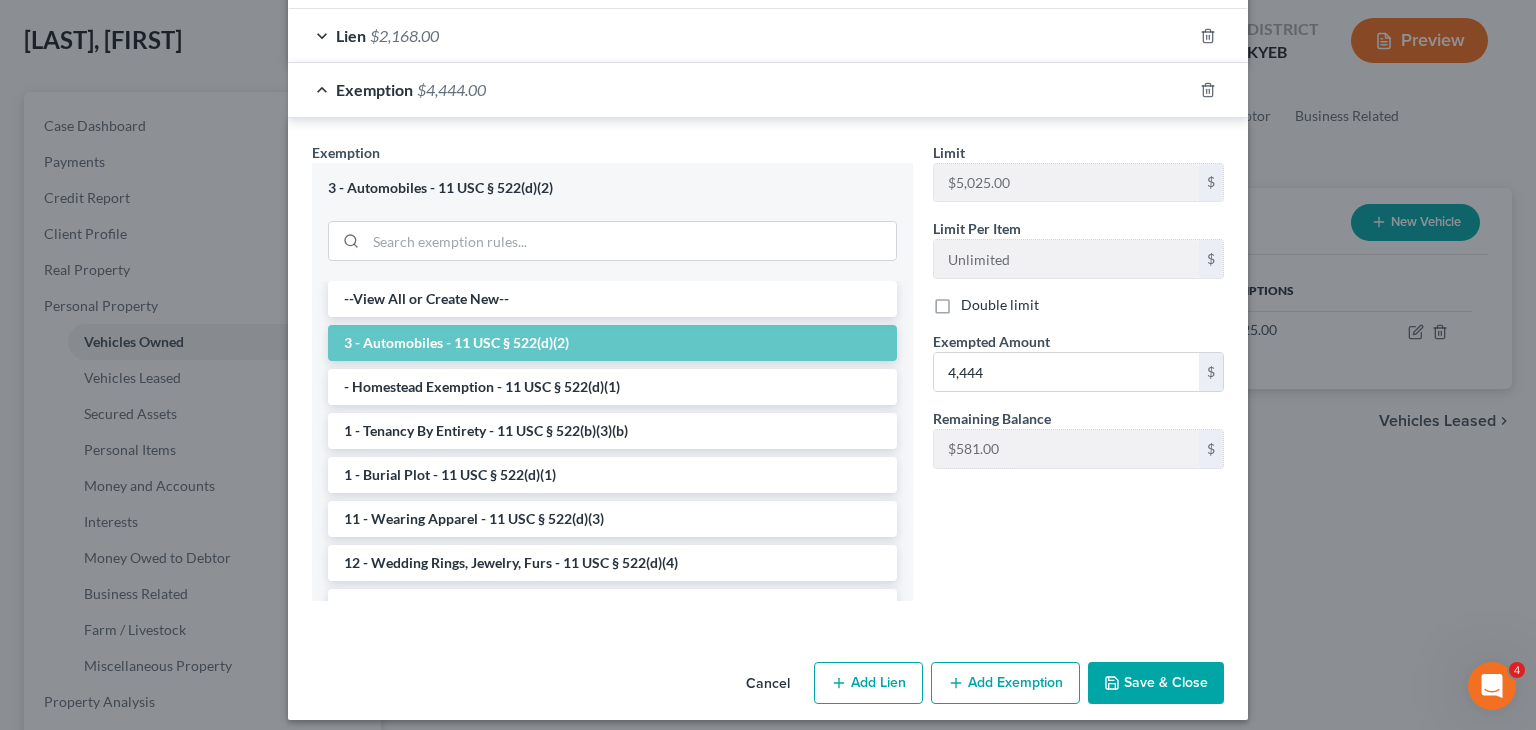 click on "Save & Close" at bounding box center (1156, 683) 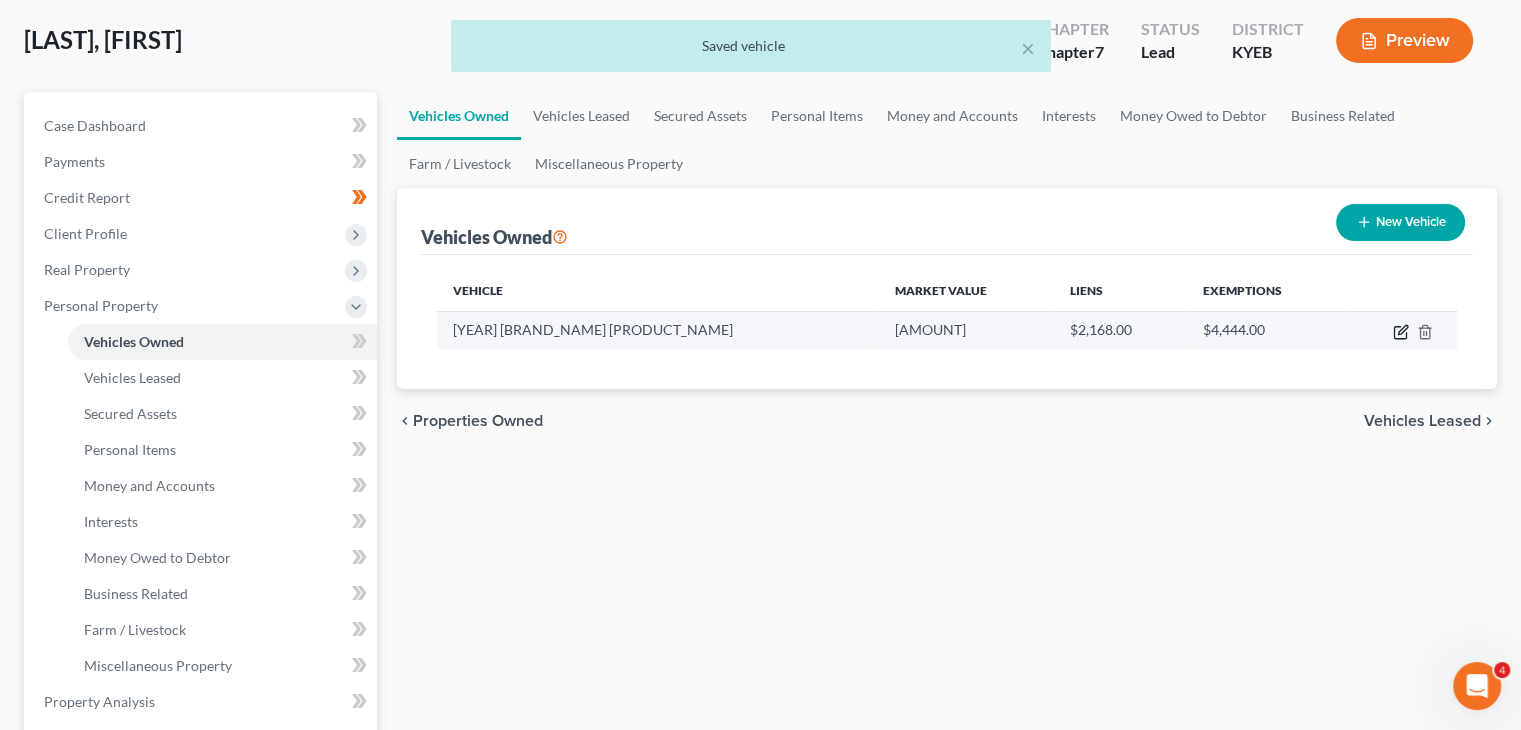 click 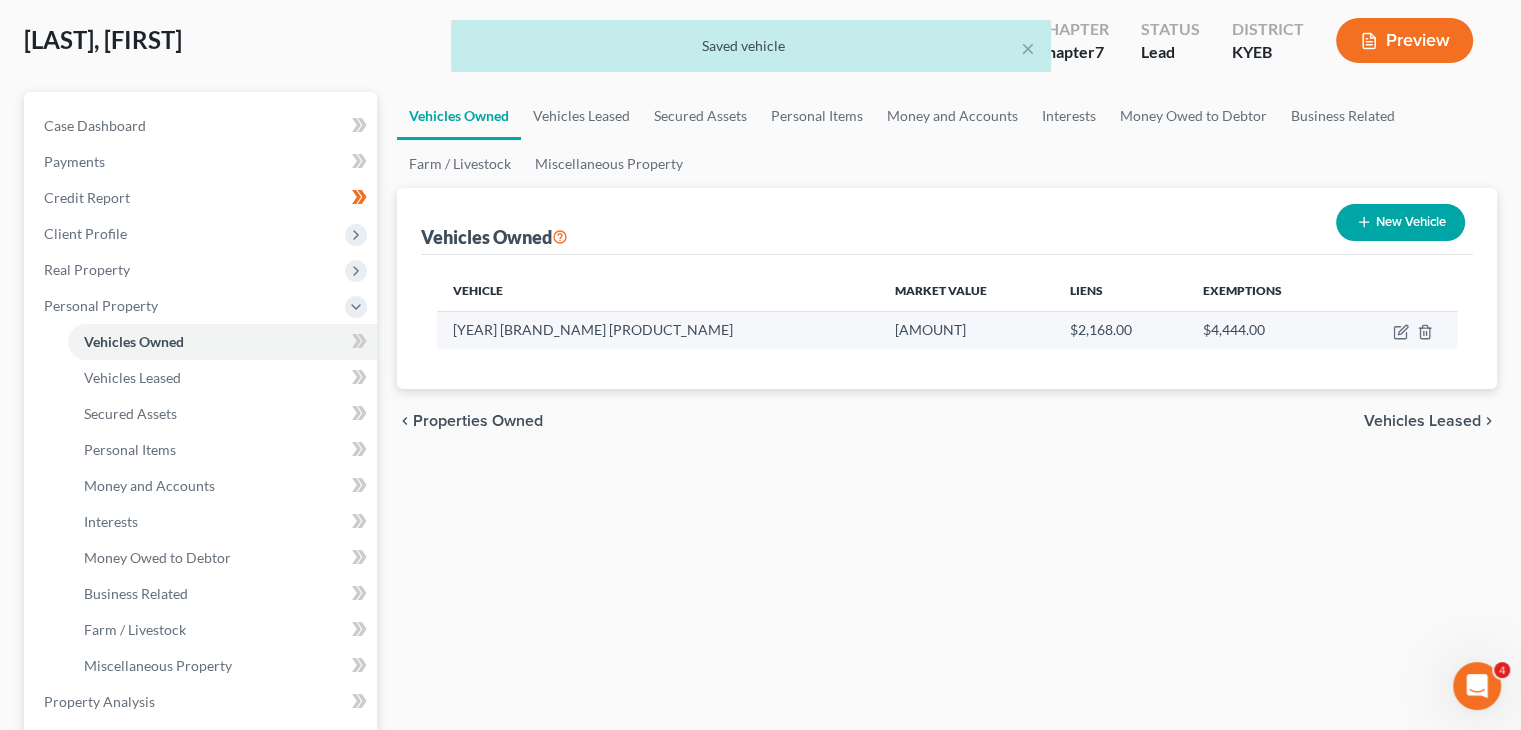 select on "0" 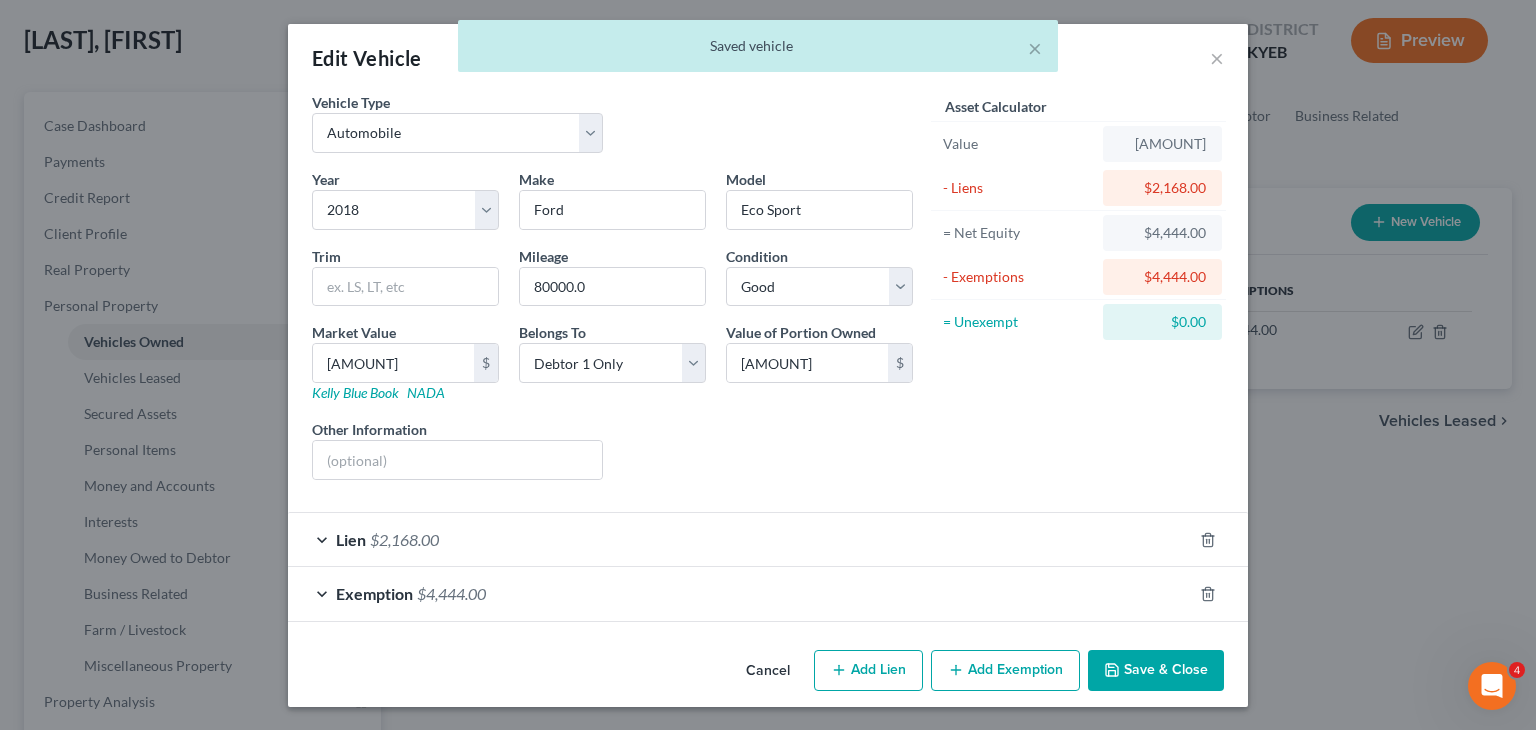 click 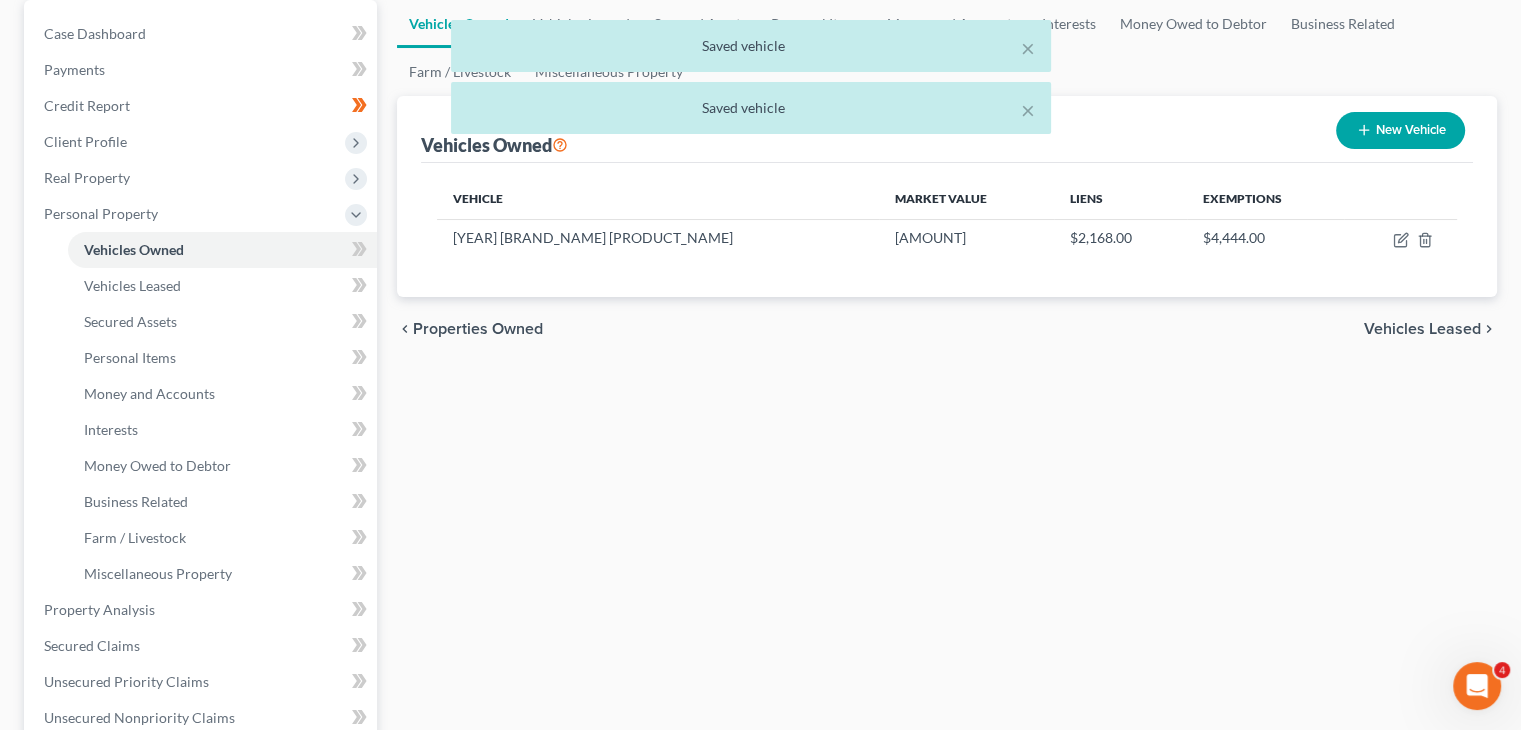 scroll, scrollTop: 220, scrollLeft: 0, axis: vertical 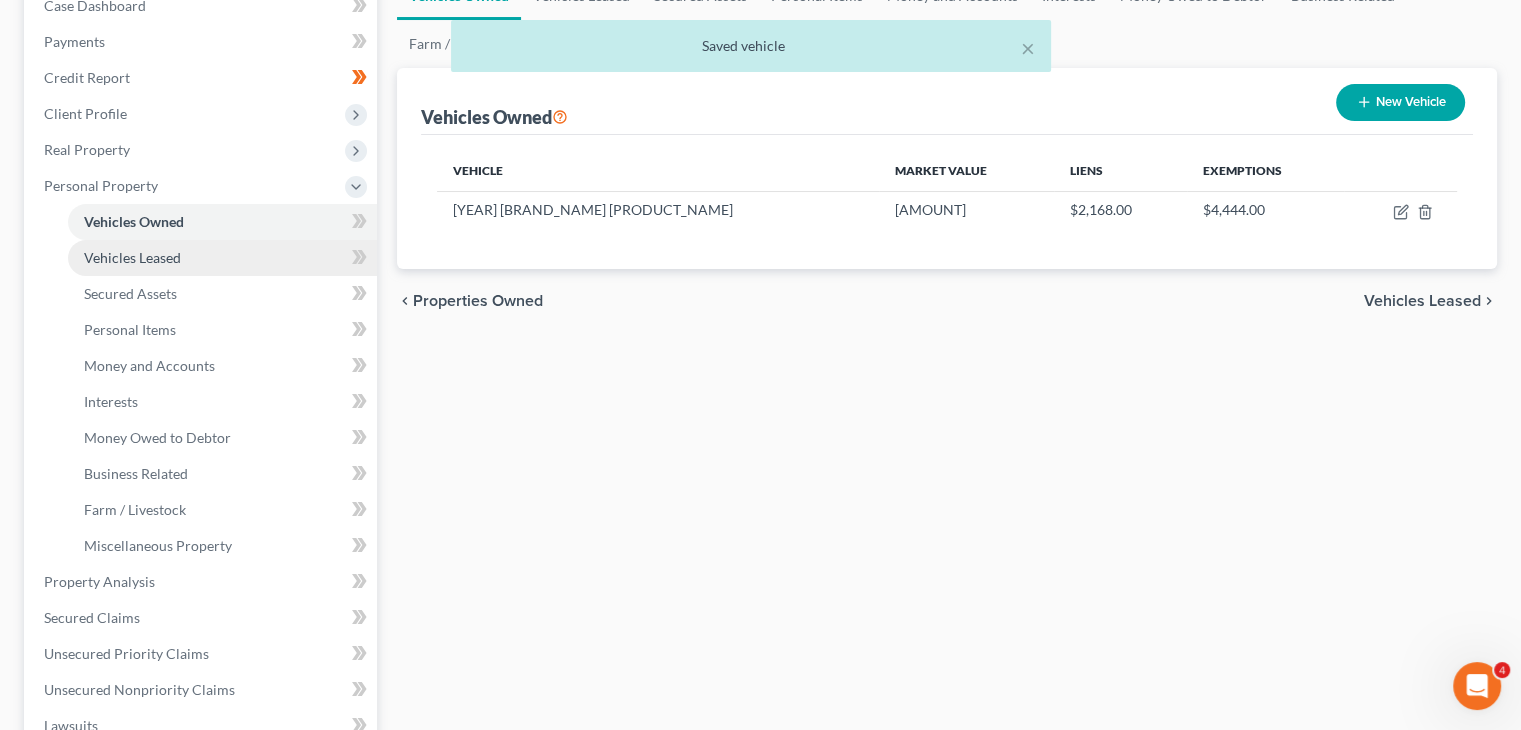 click on "Vehicles Leased" at bounding box center [222, 258] 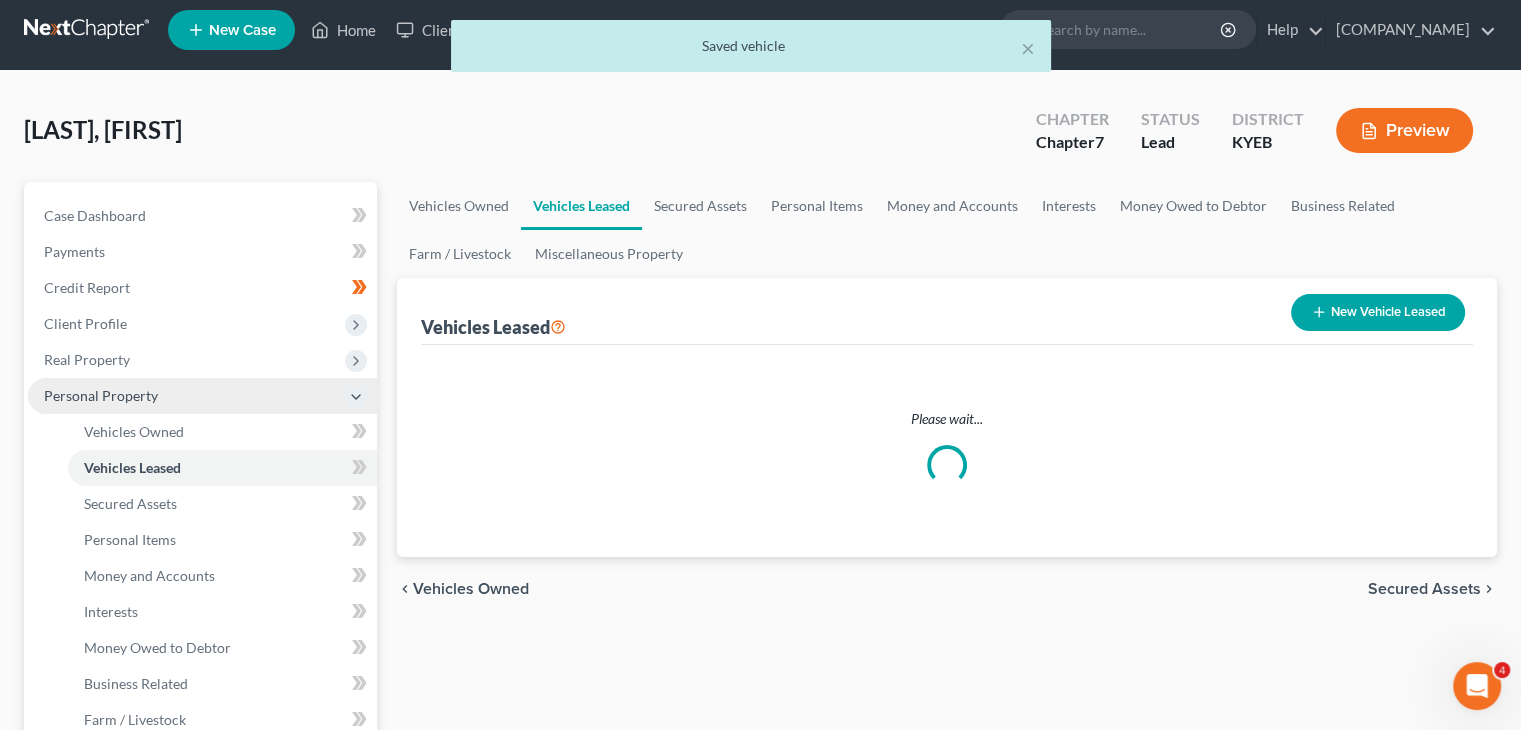 scroll, scrollTop: 0, scrollLeft: 0, axis: both 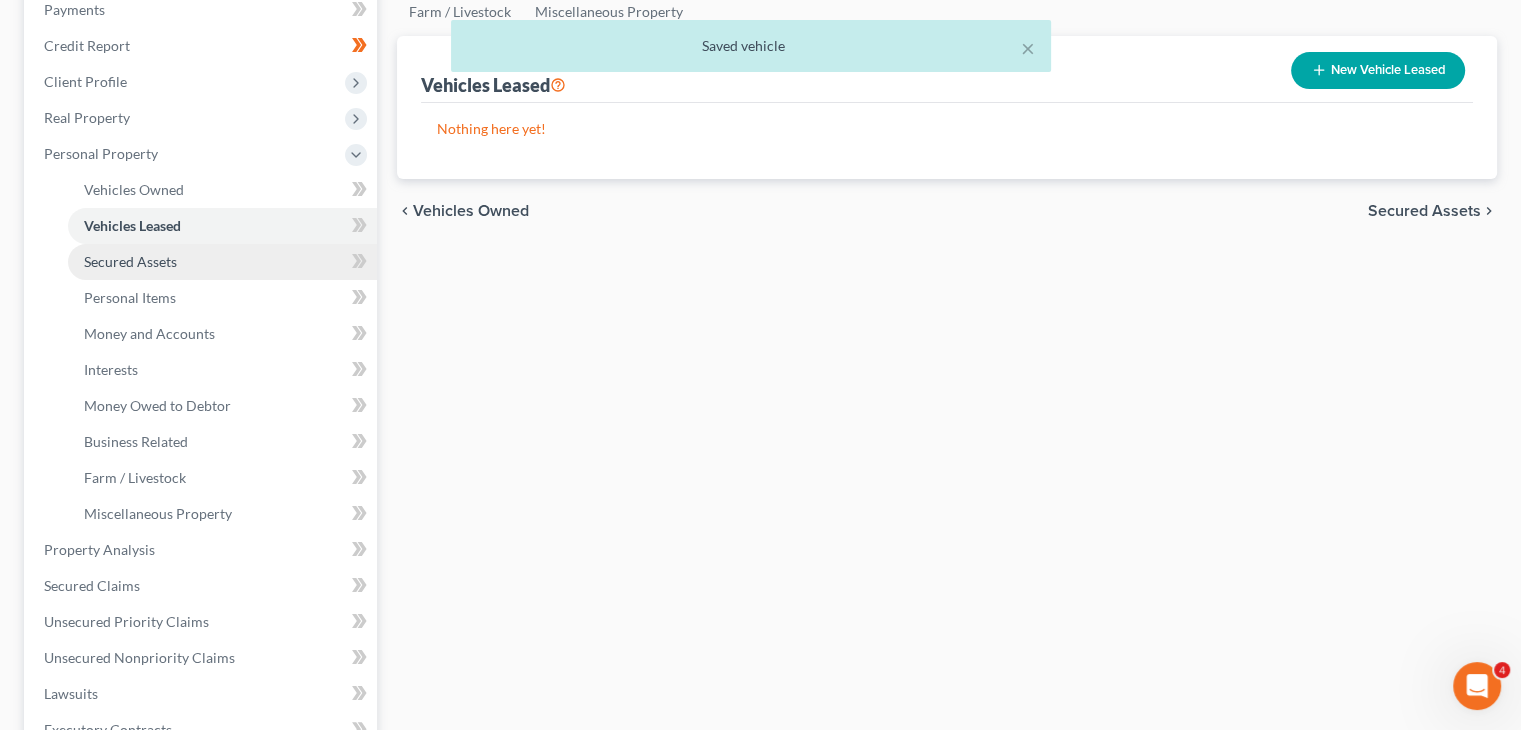 click on "Secured Assets" at bounding box center (130, 261) 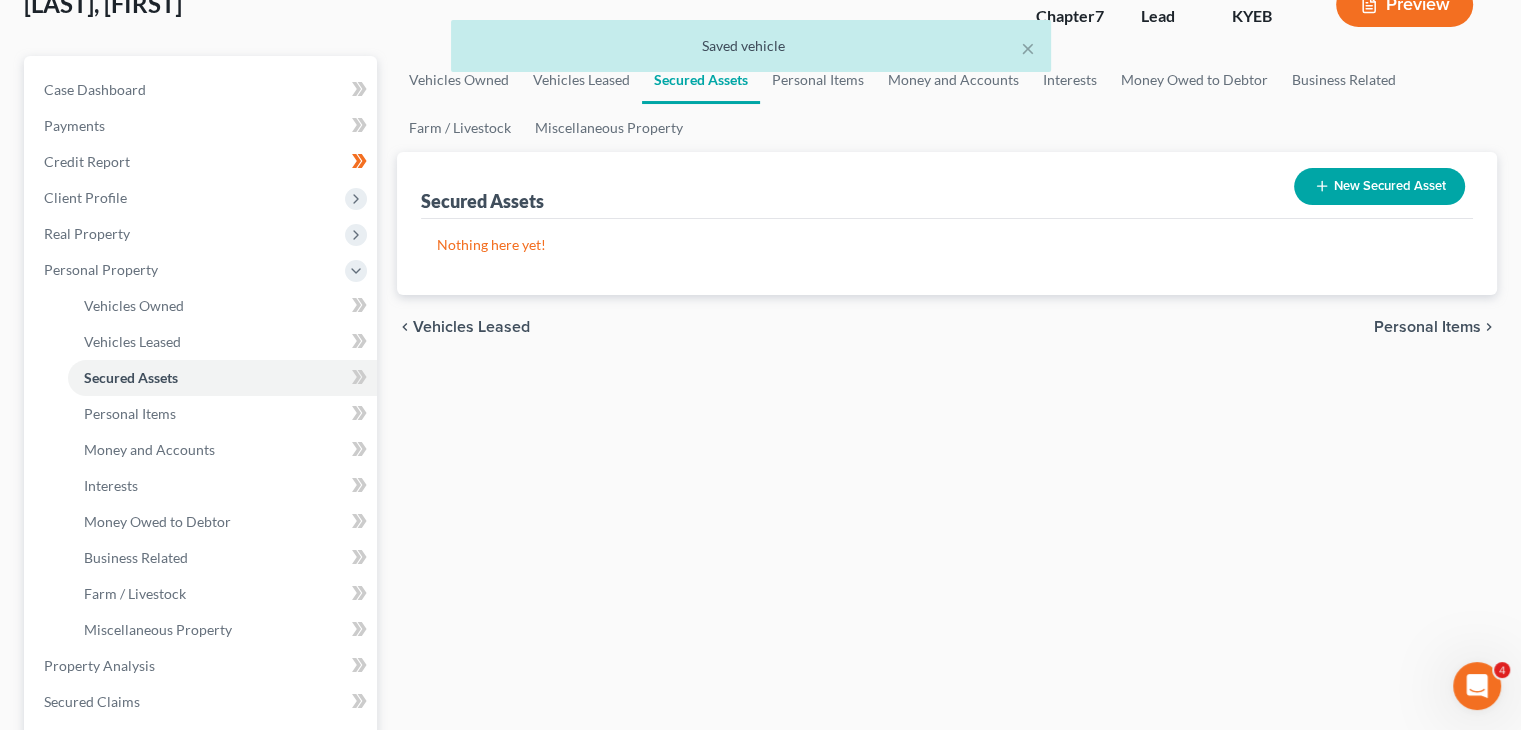 scroll, scrollTop: 152, scrollLeft: 0, axis: vertical 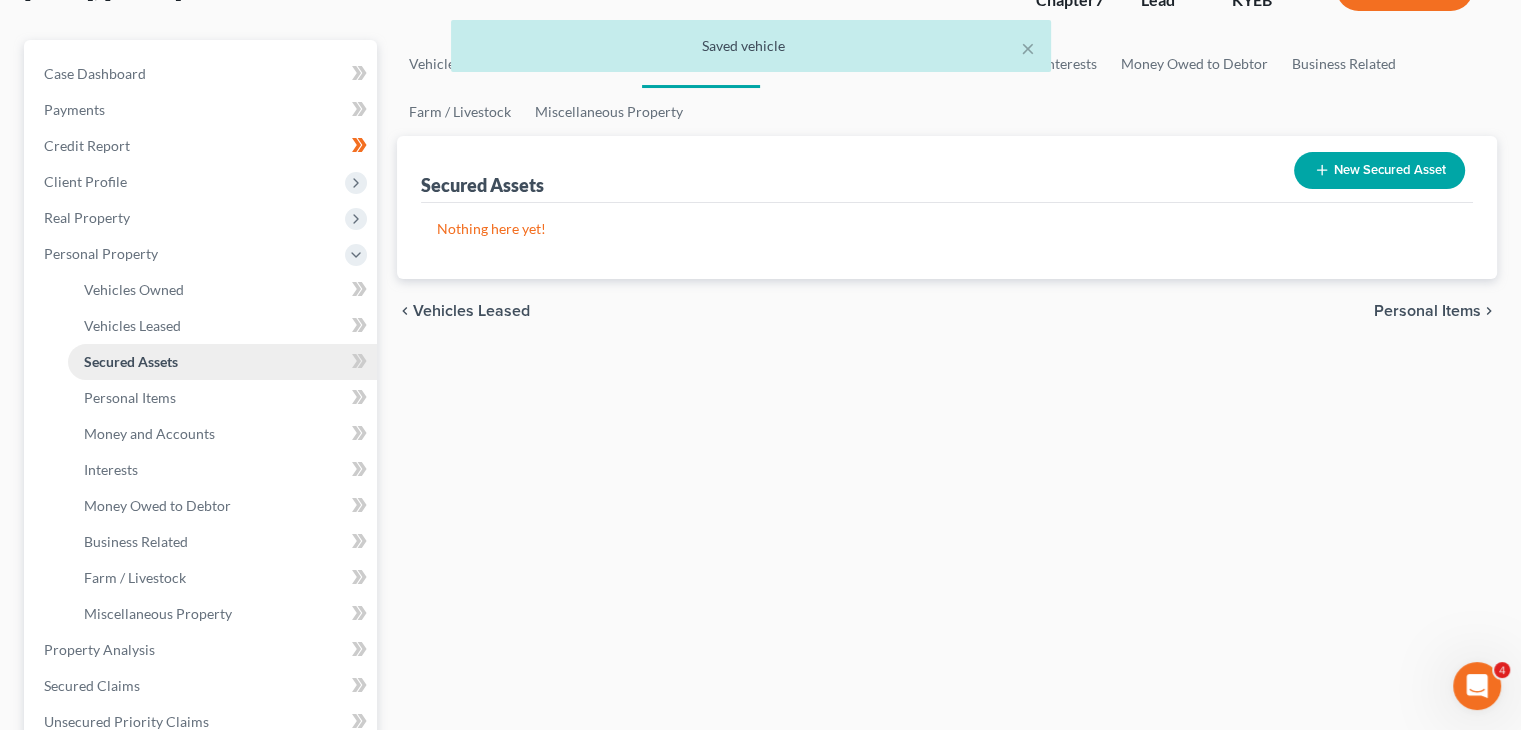 click on "Secured Assets" at bounding box center (222, 362) 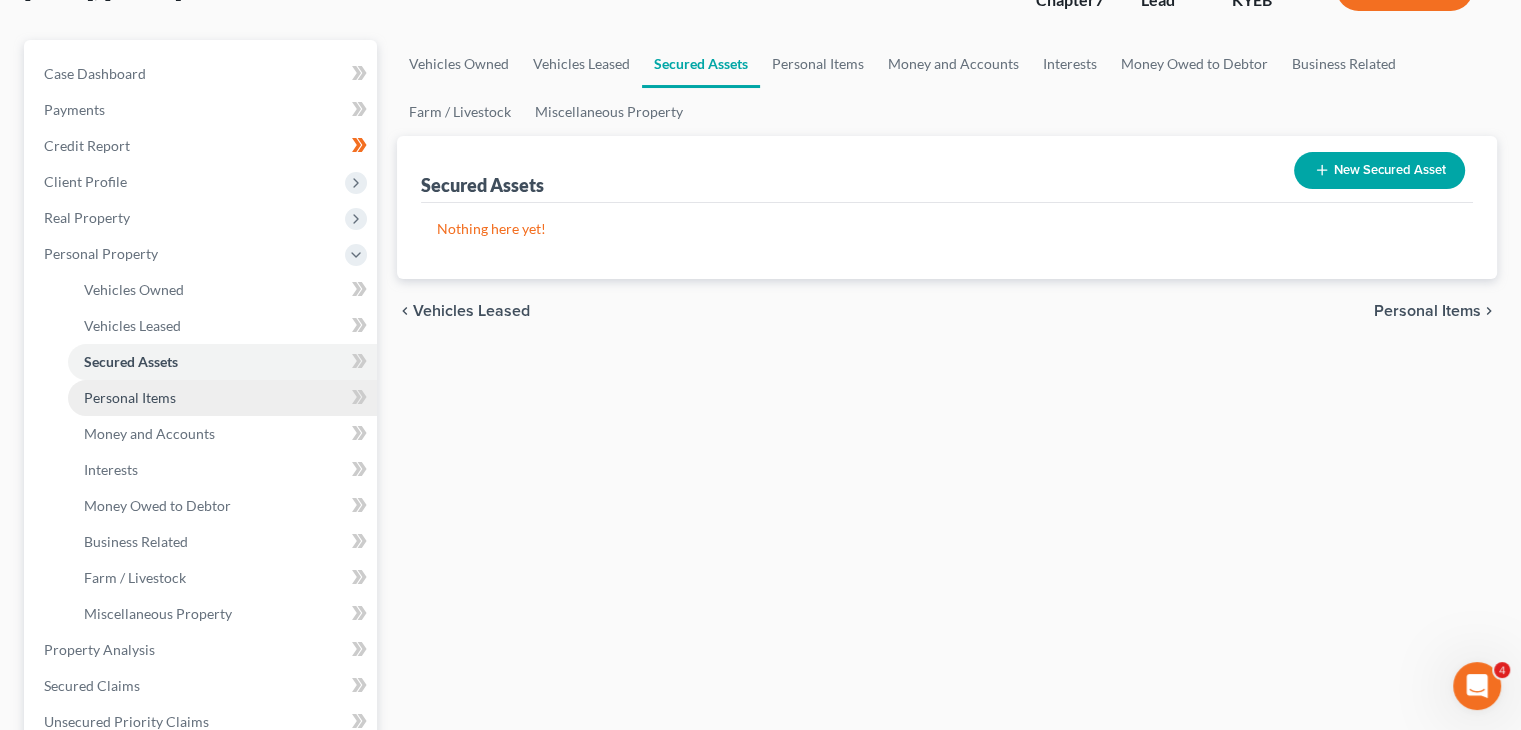 click on "Personal Items" at bounding box center (130, 397) 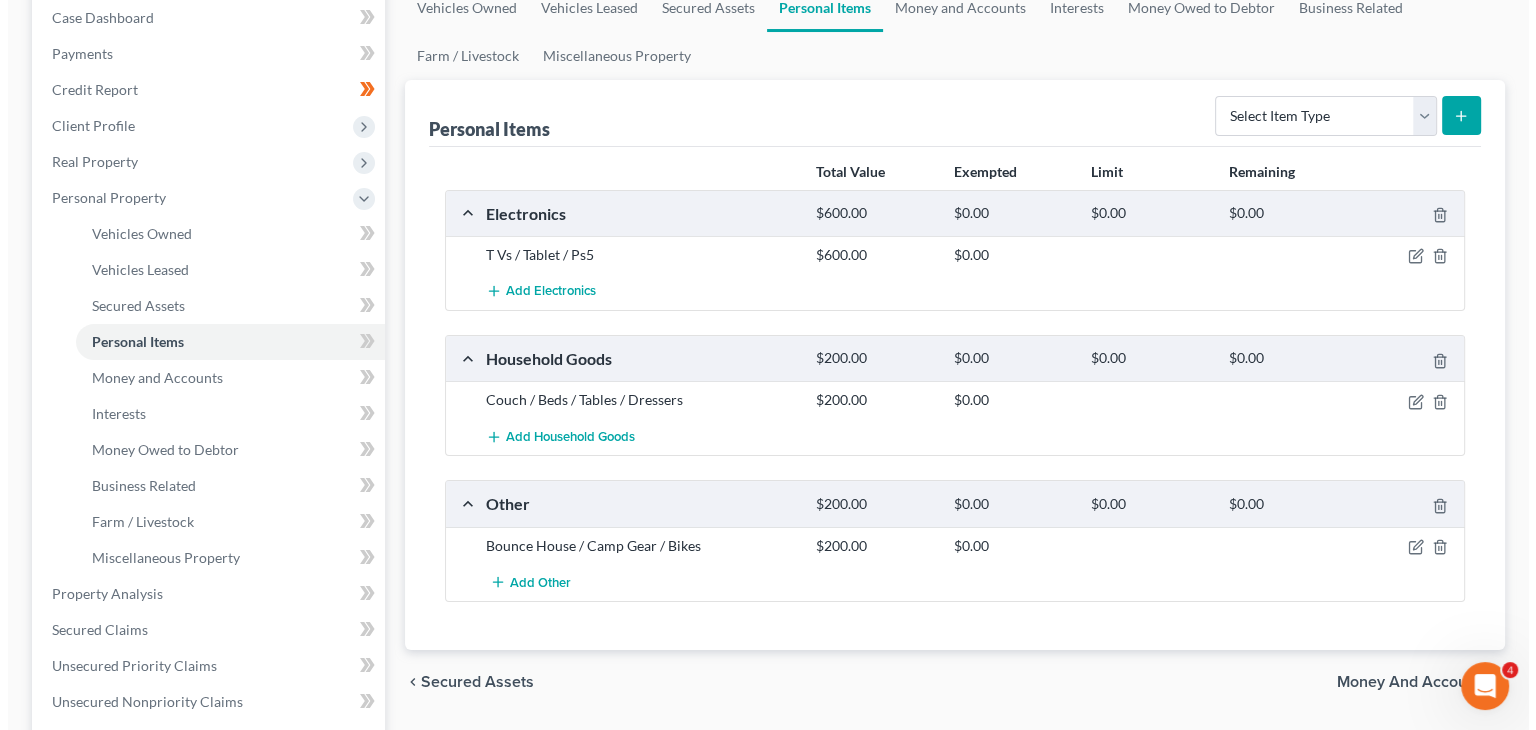 scroll, scrollTop: 246, scrollLeft: 0, axis: vertical 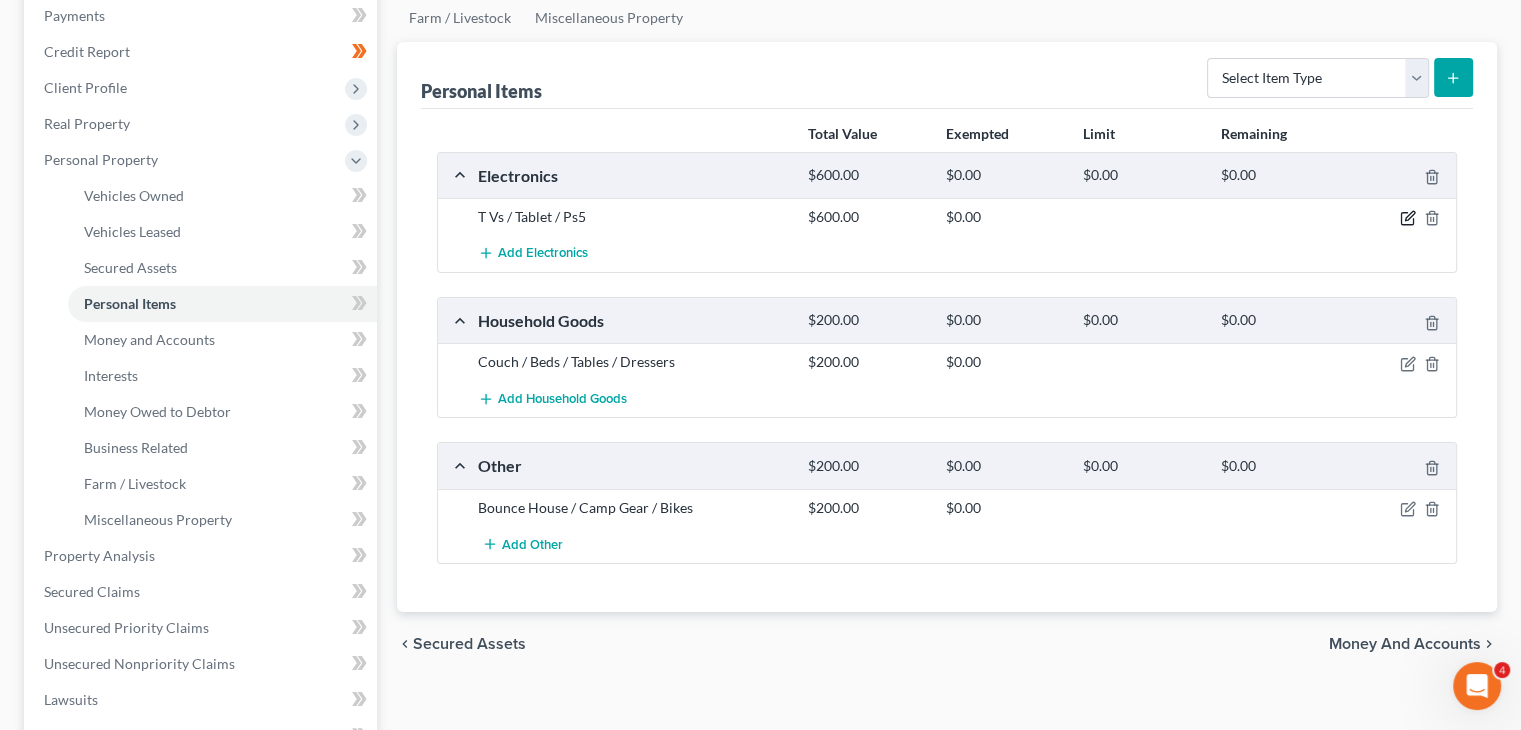 click 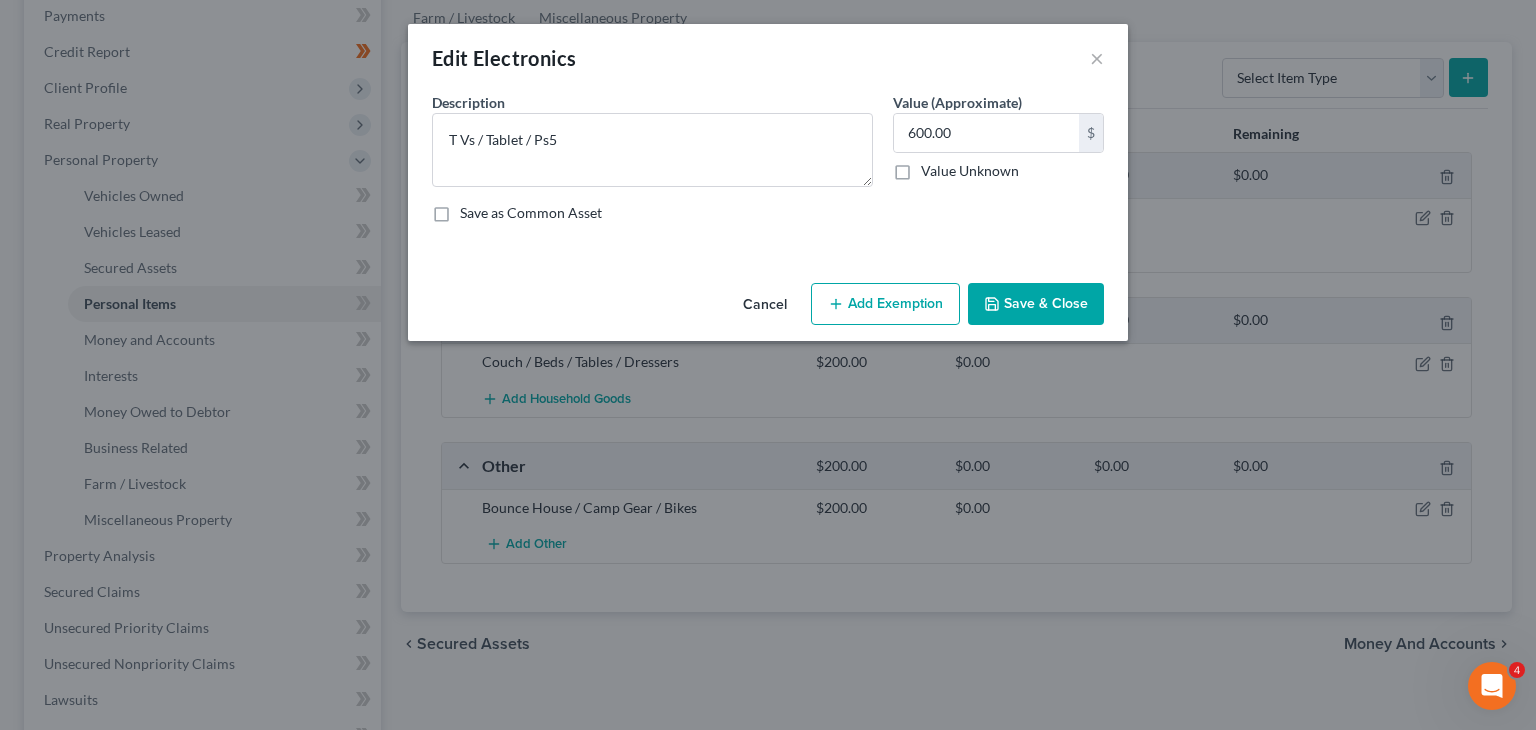 click on "Add Exemption" at bounding box center [885, 304] 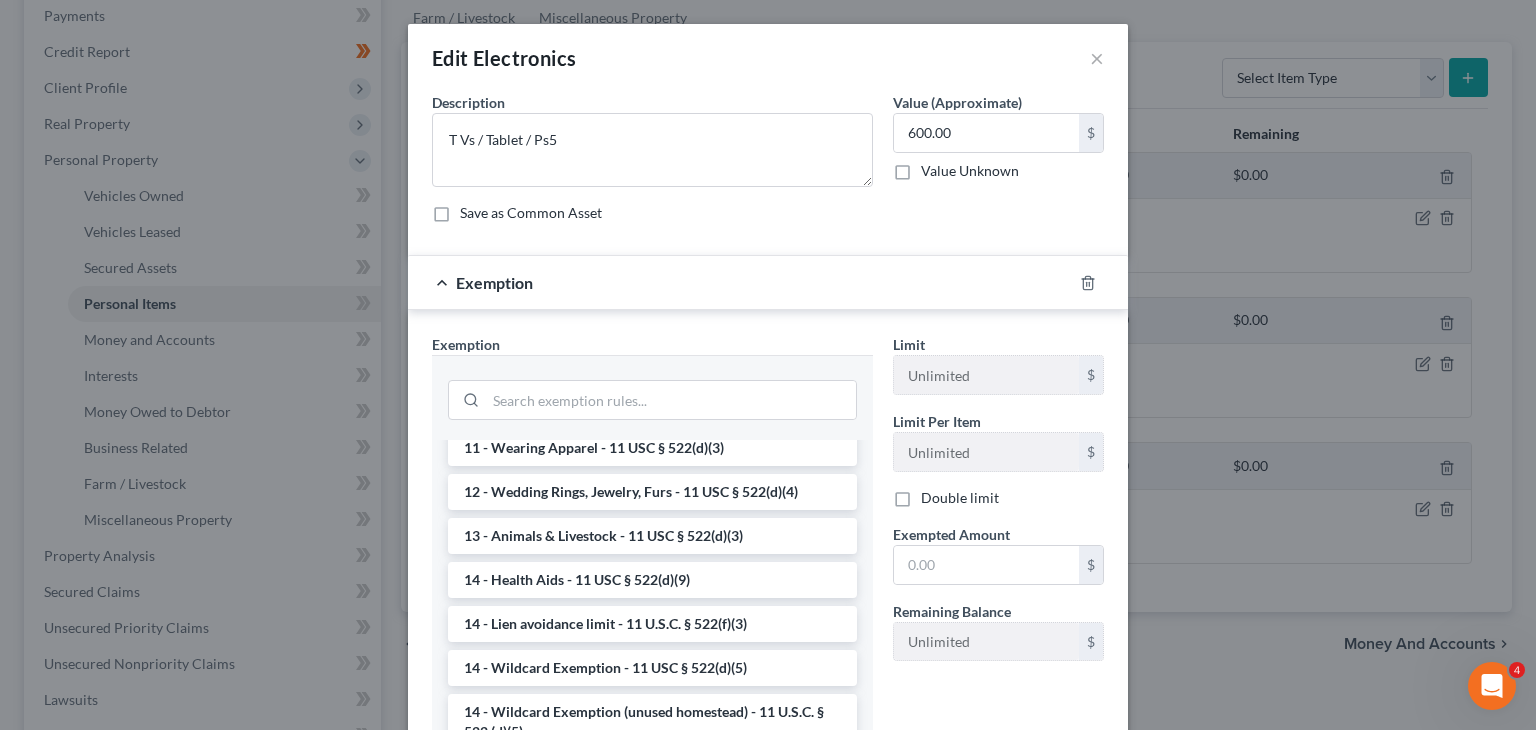 scroll, scrollTop: 198, scrollLeft: 0, axis: vertical 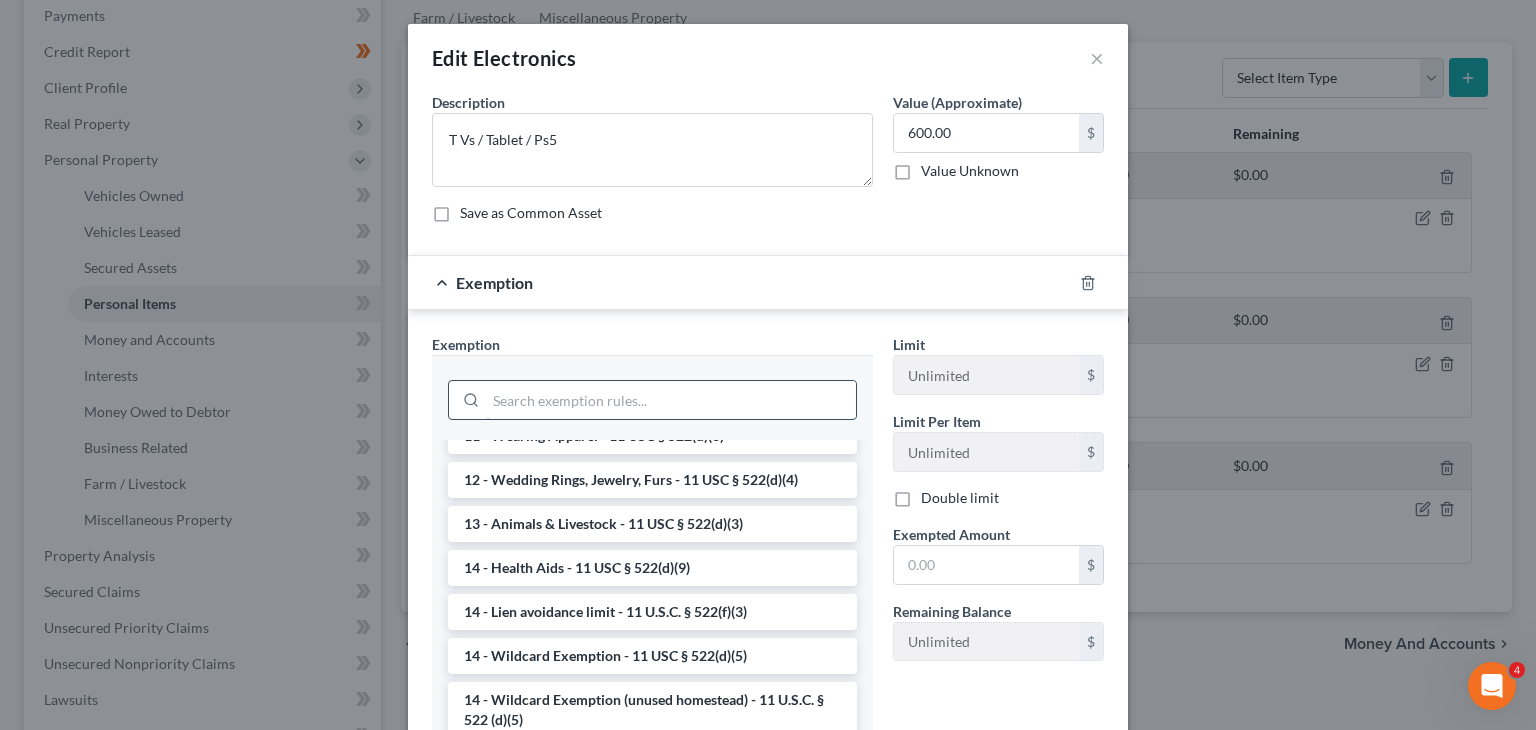 click at bounding box center [671, 400] 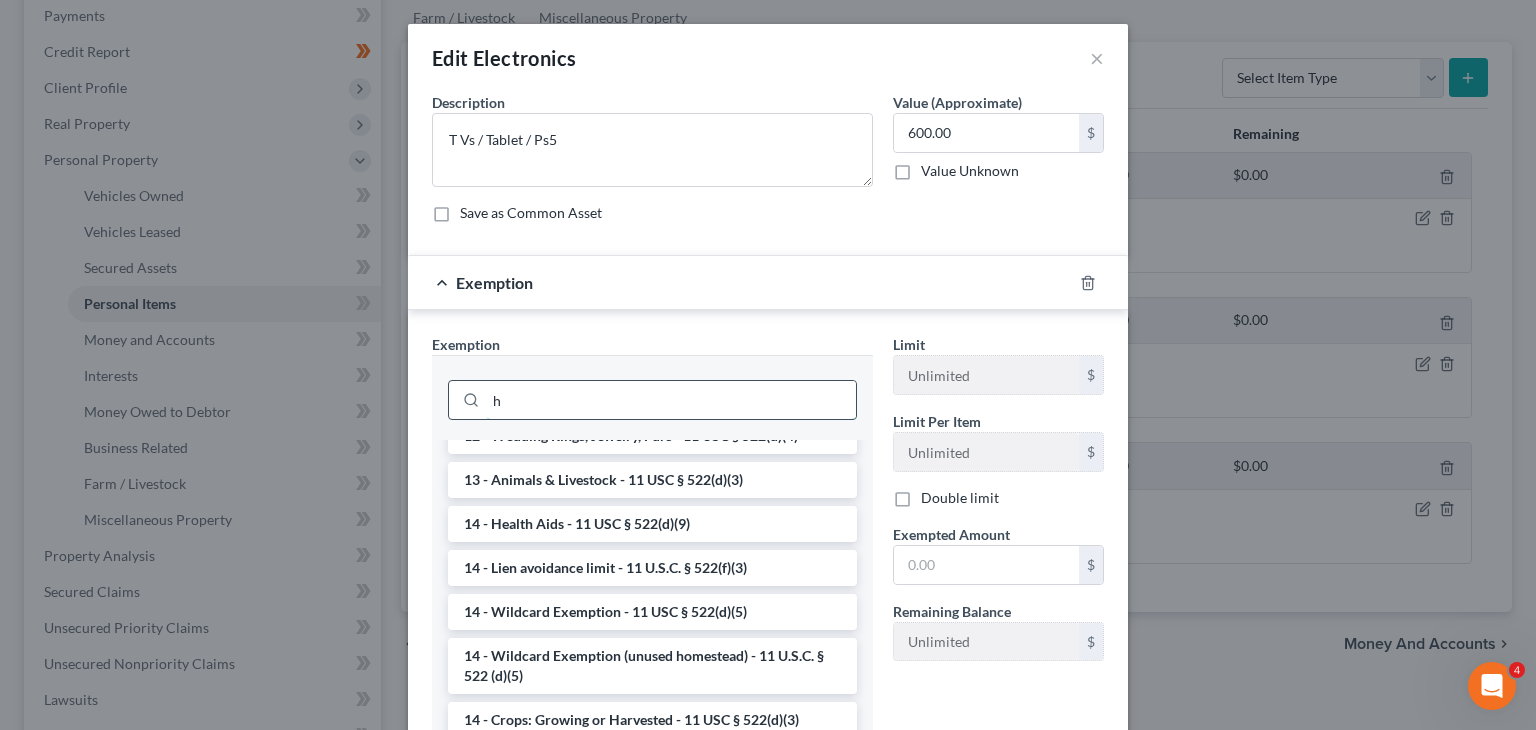 scroll, scrollTop: 0, scrollLeft: 0, axis: both 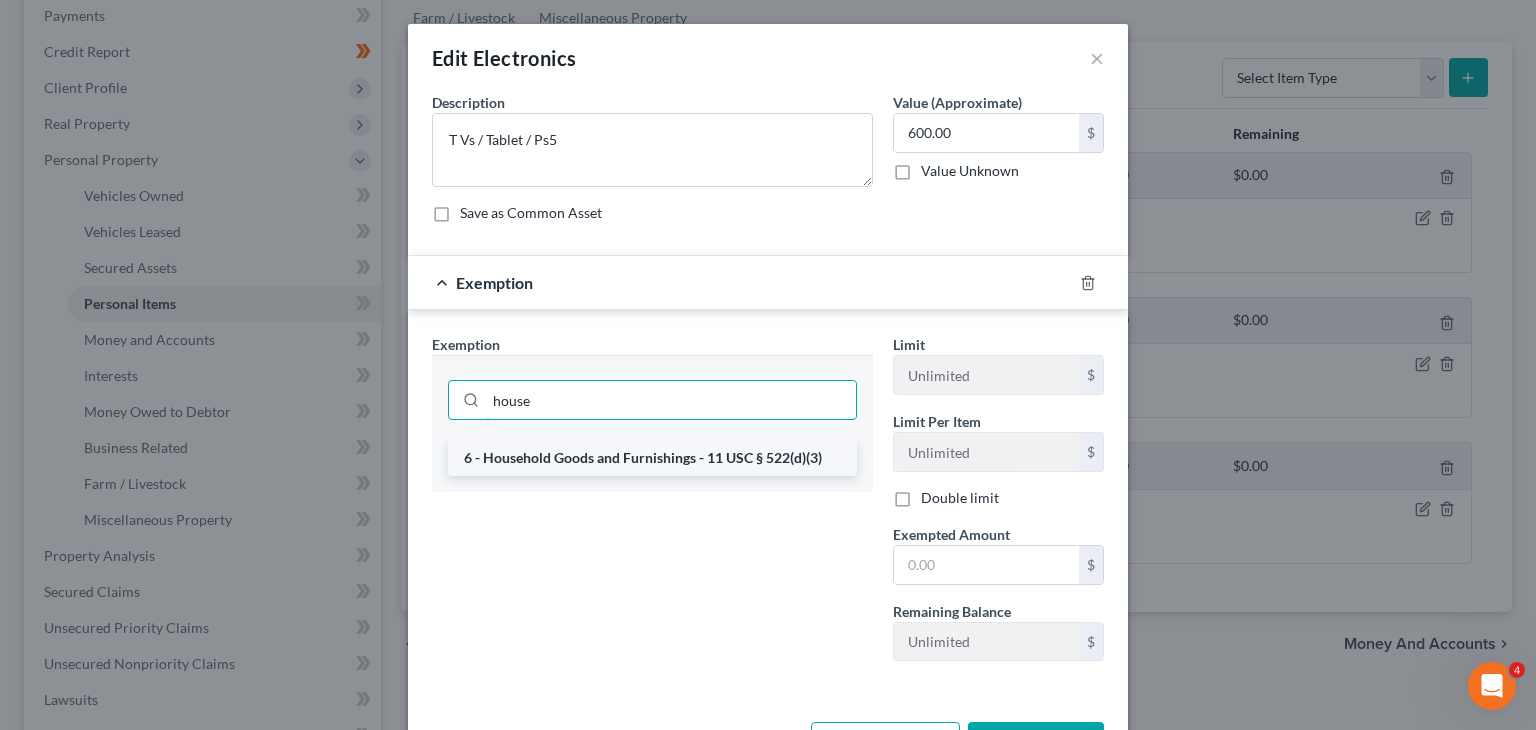 type on "house" 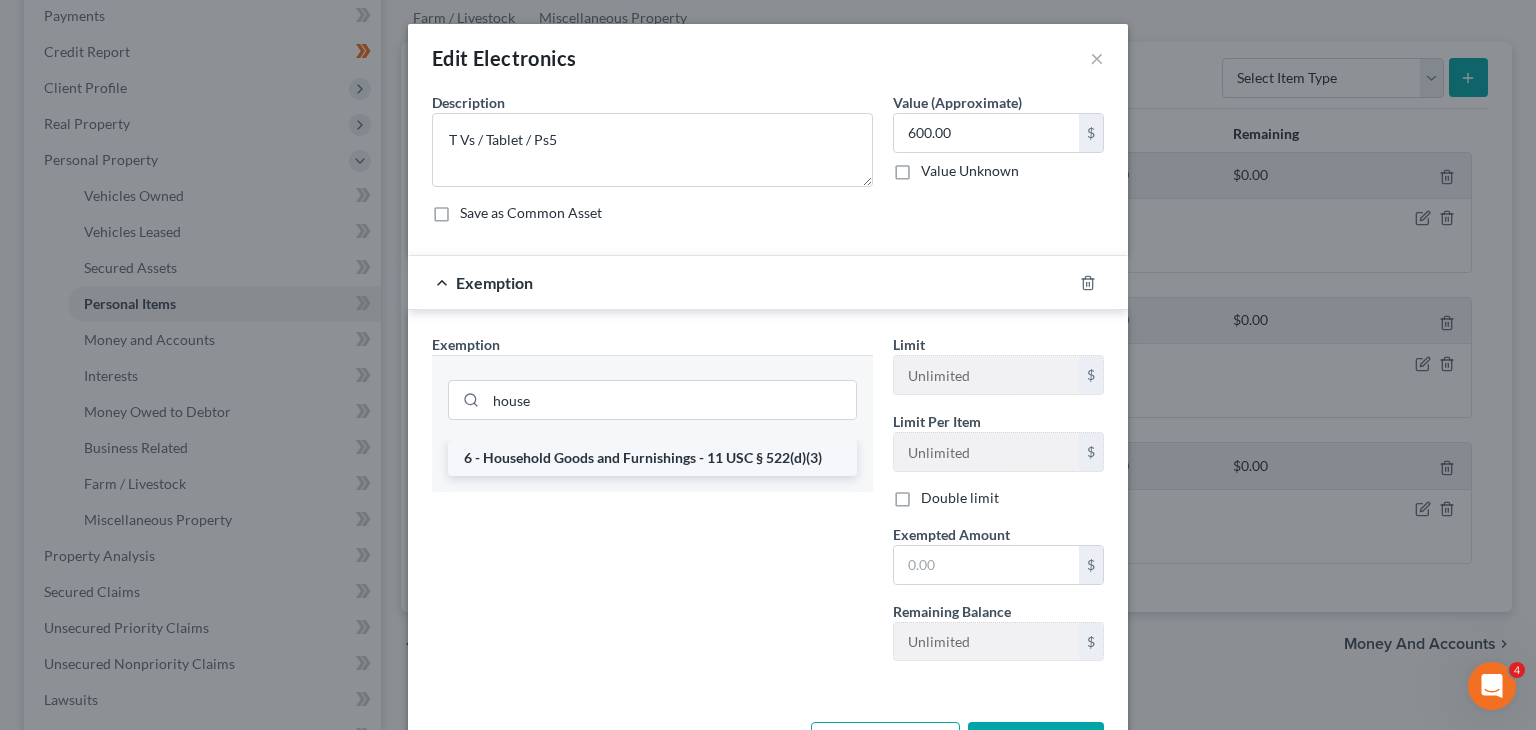 click on "6 - Household Goods and Furnishings - 11 USC § 522(d)(3)" at bounding box center [652, 458] 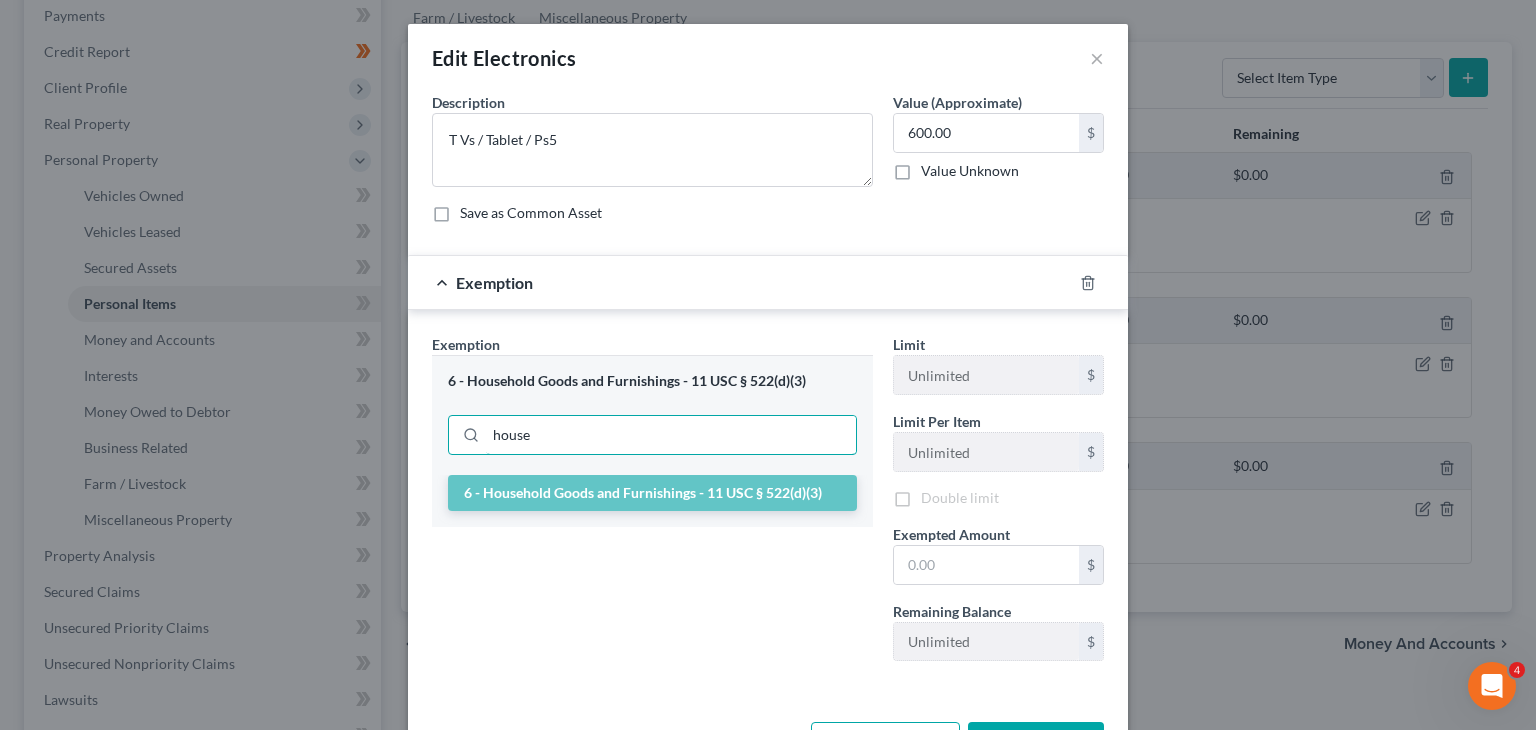 click on "house" at bounding box center [671, 435] 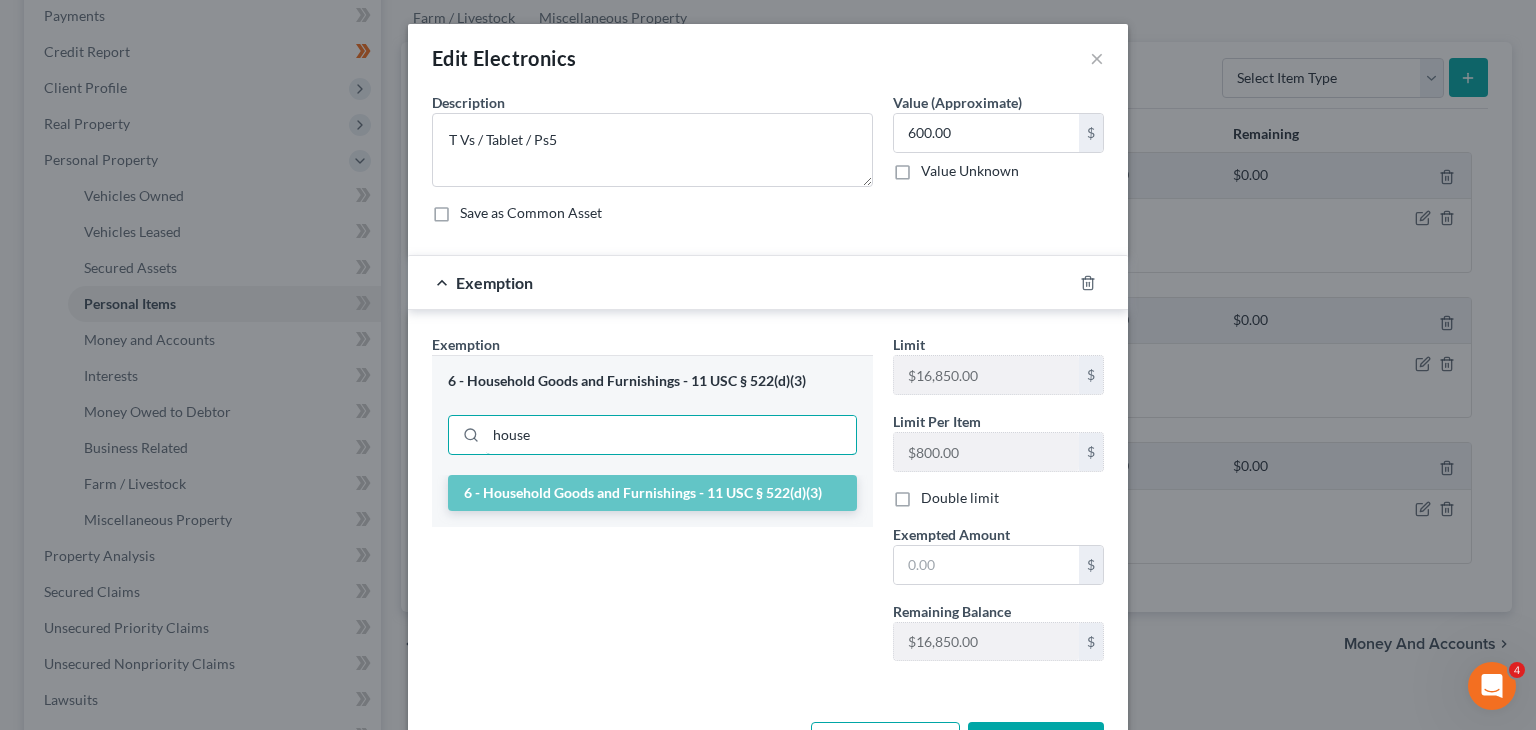 scroll, scrollTop: 72, scrollLeft: 0, axis: vertical 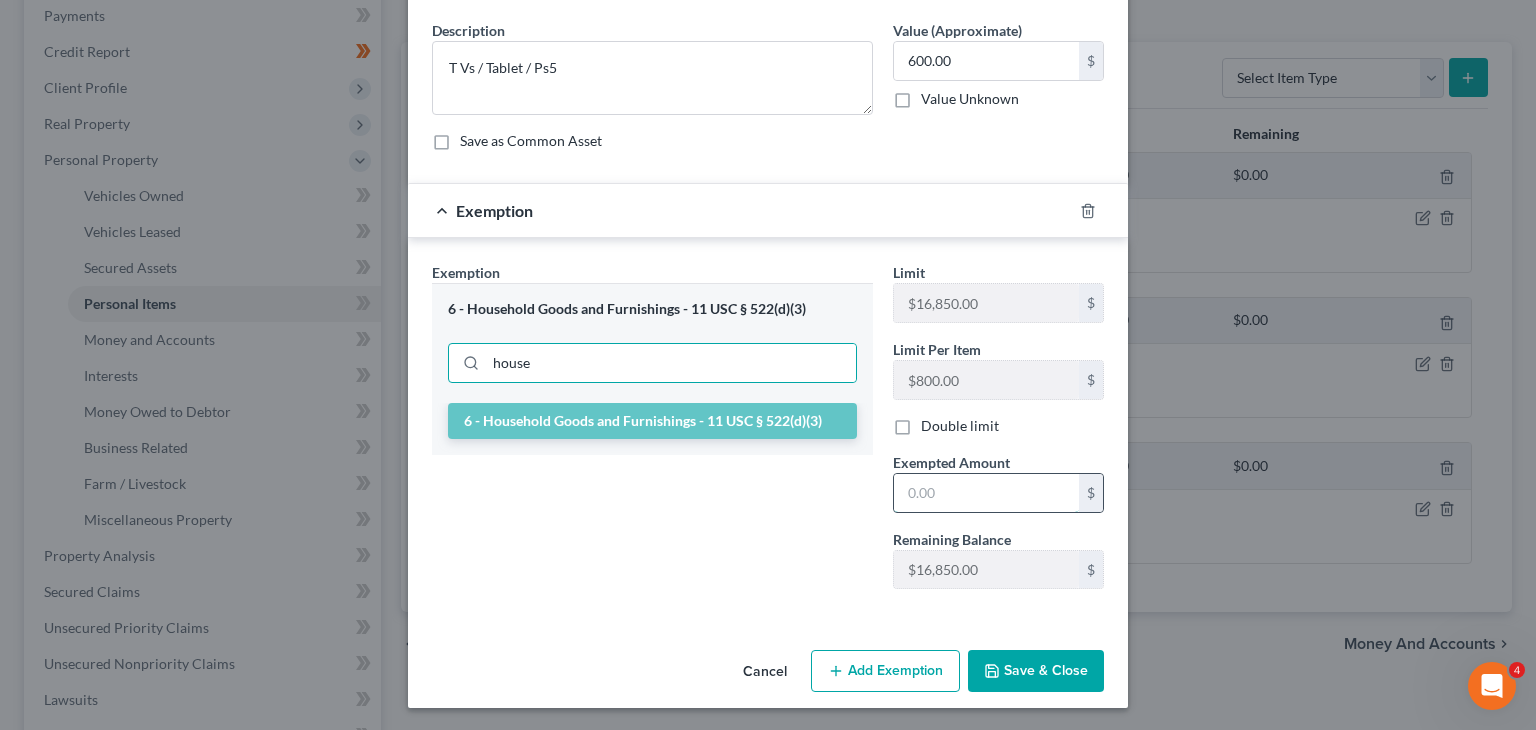 click at bounding box center (986, 493) 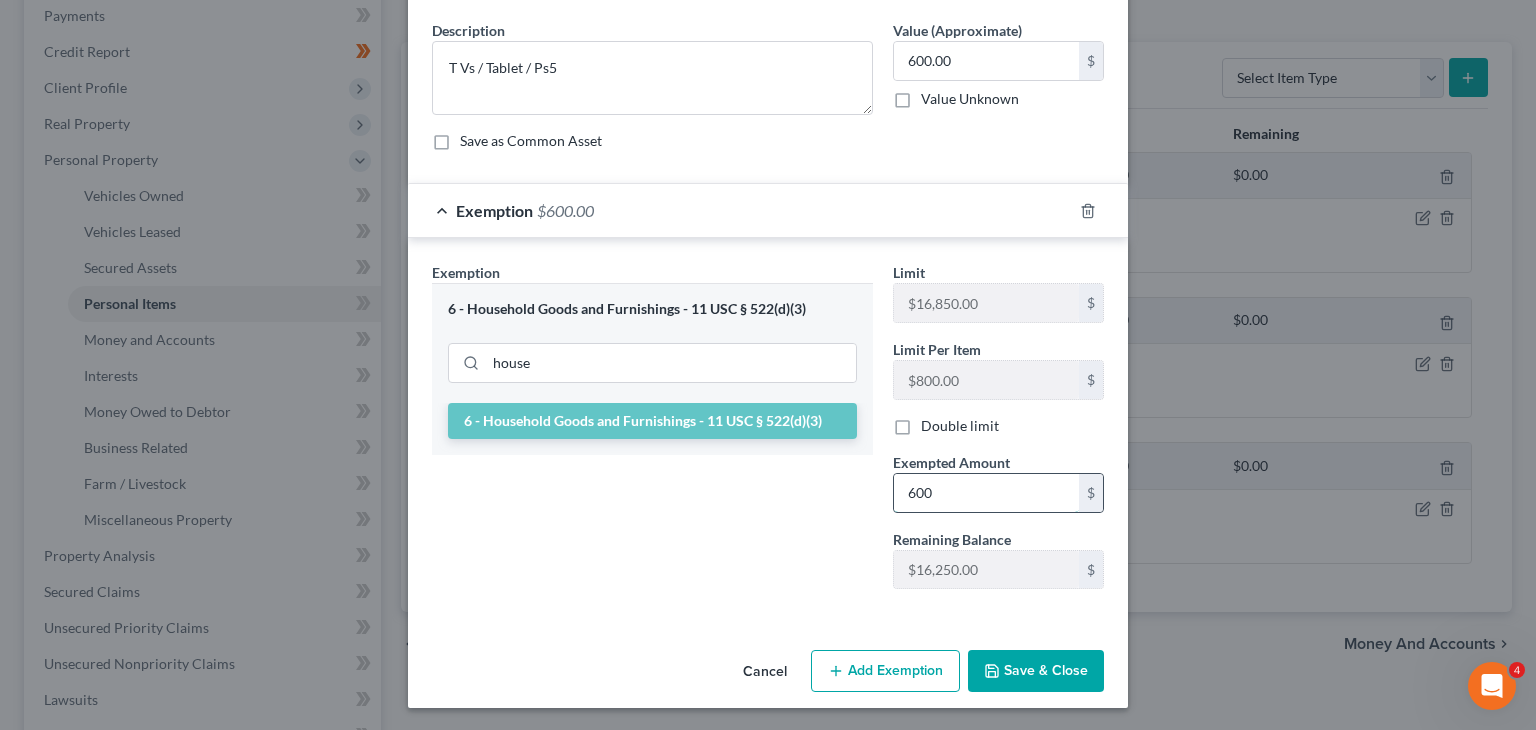 click on "600" at bounding box center [986, 493] 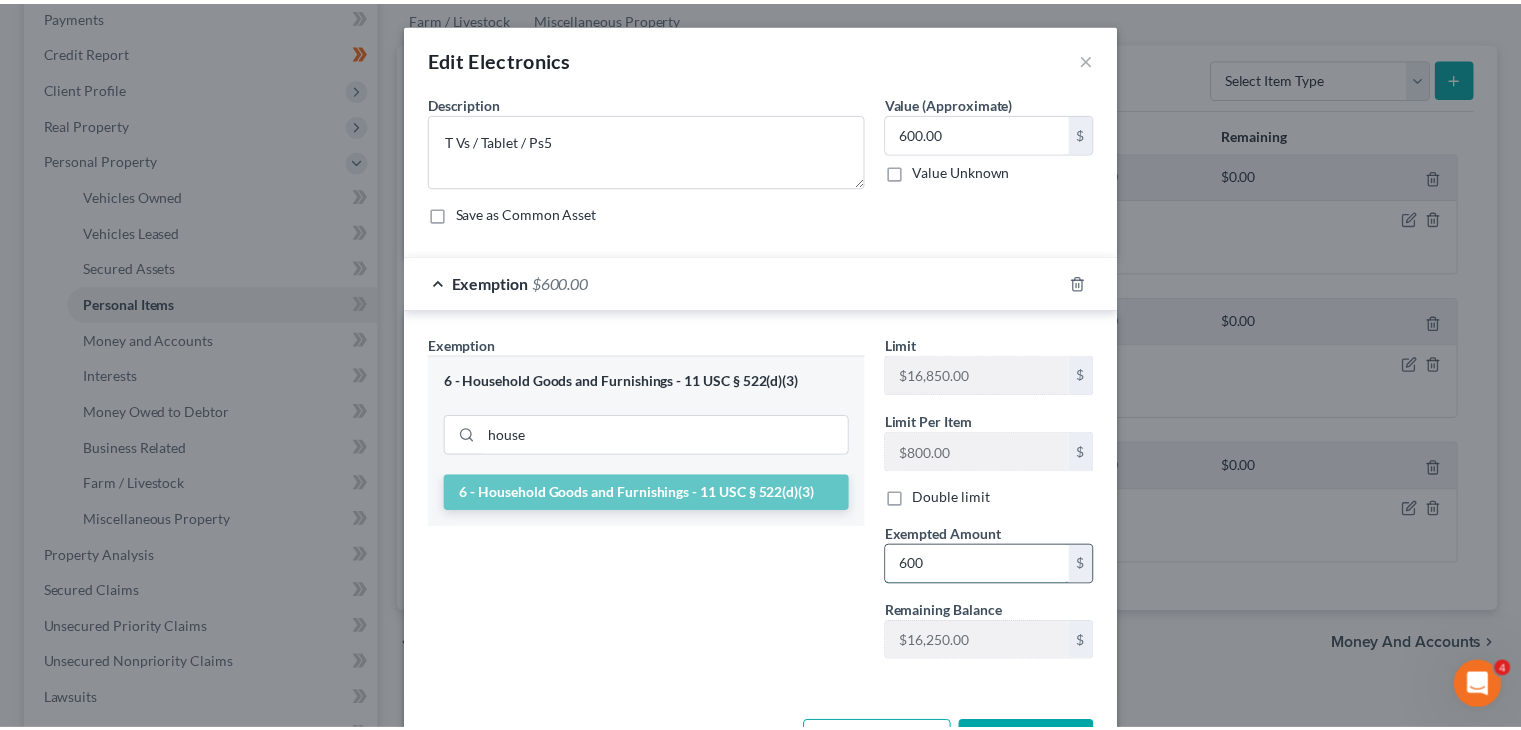 scroll, scrollTop: 72, scrollLeft: 0, axis: vertical 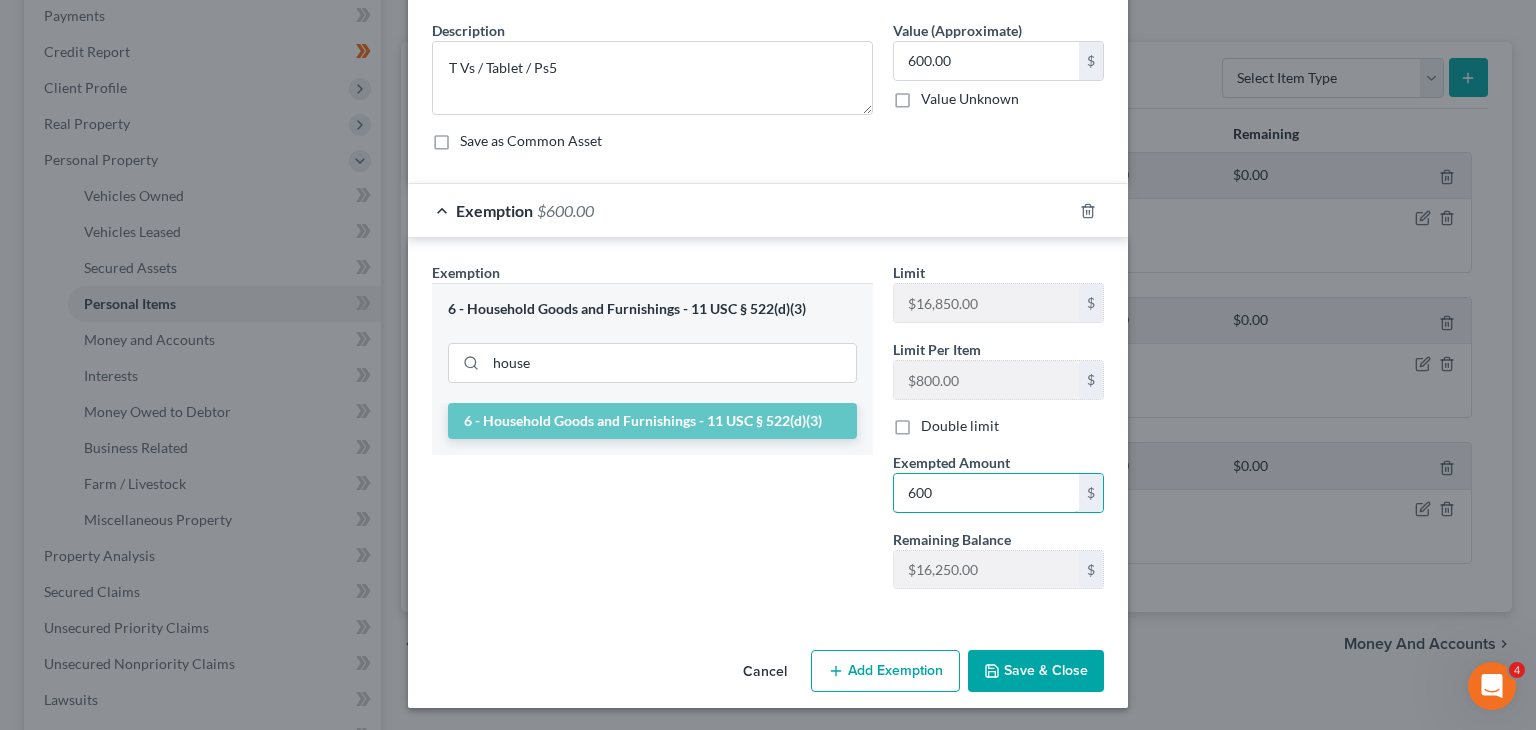 type on "600" 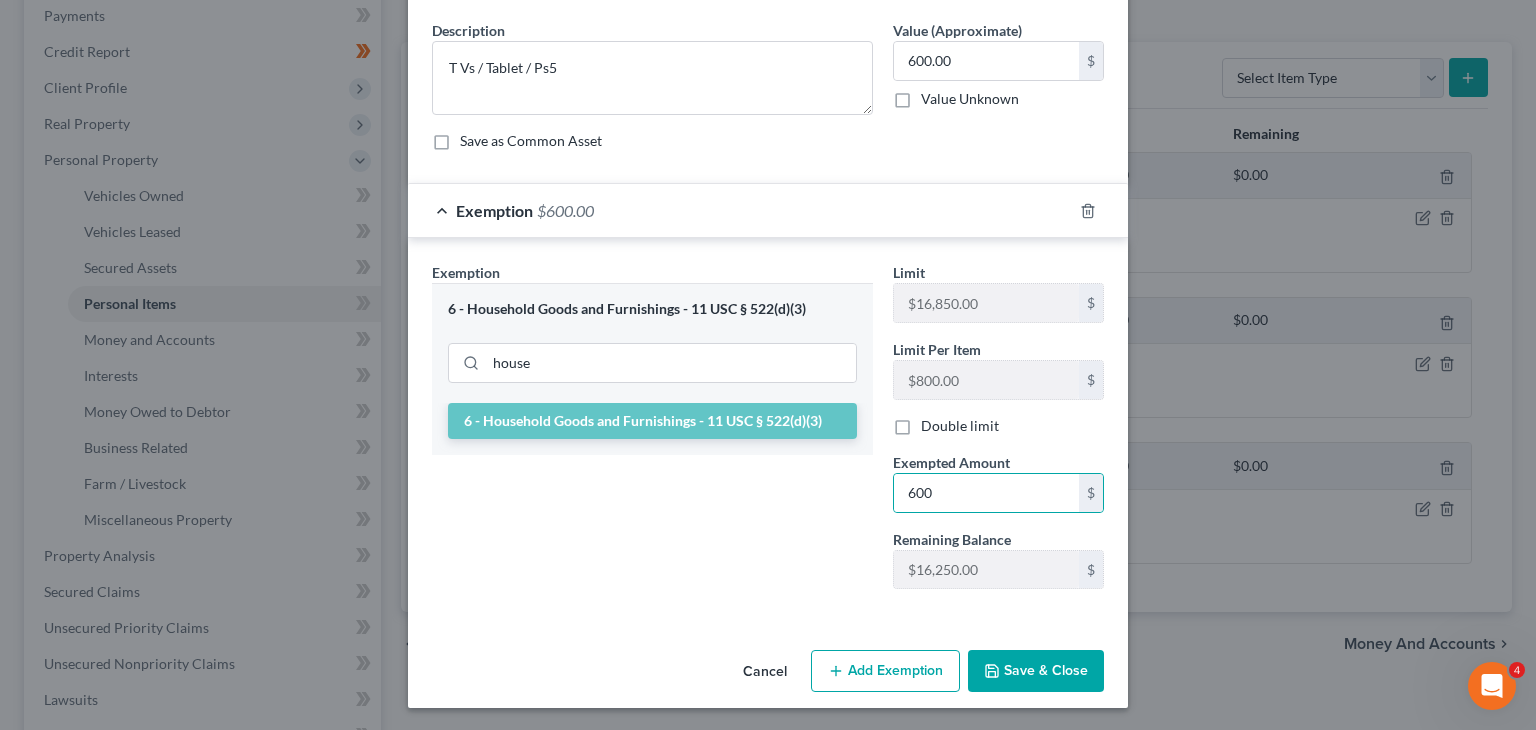 click on "Save & Close" at bounding box center (1036, 671) 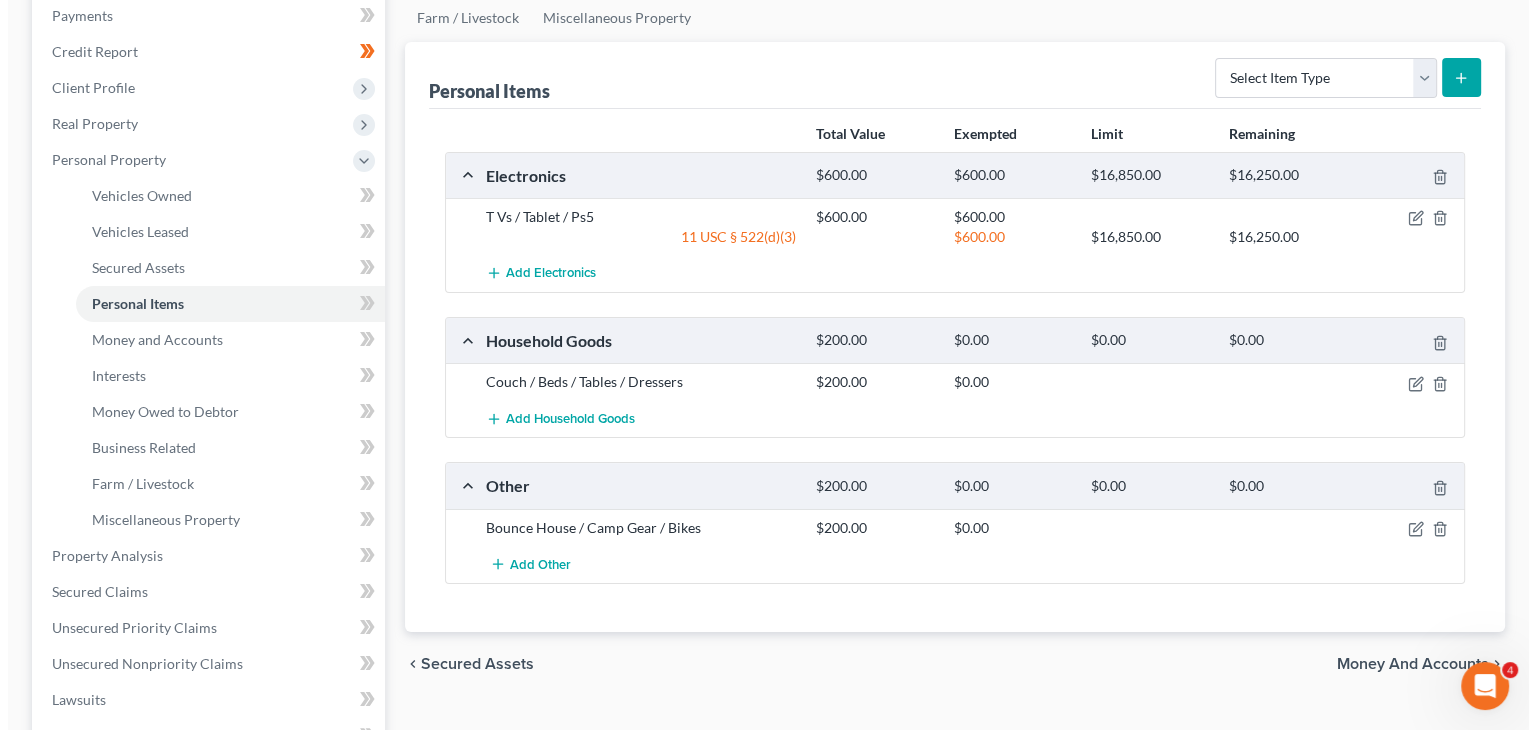 scroll, scrollTop: 280, scrollLeft: 0, axis: vertical 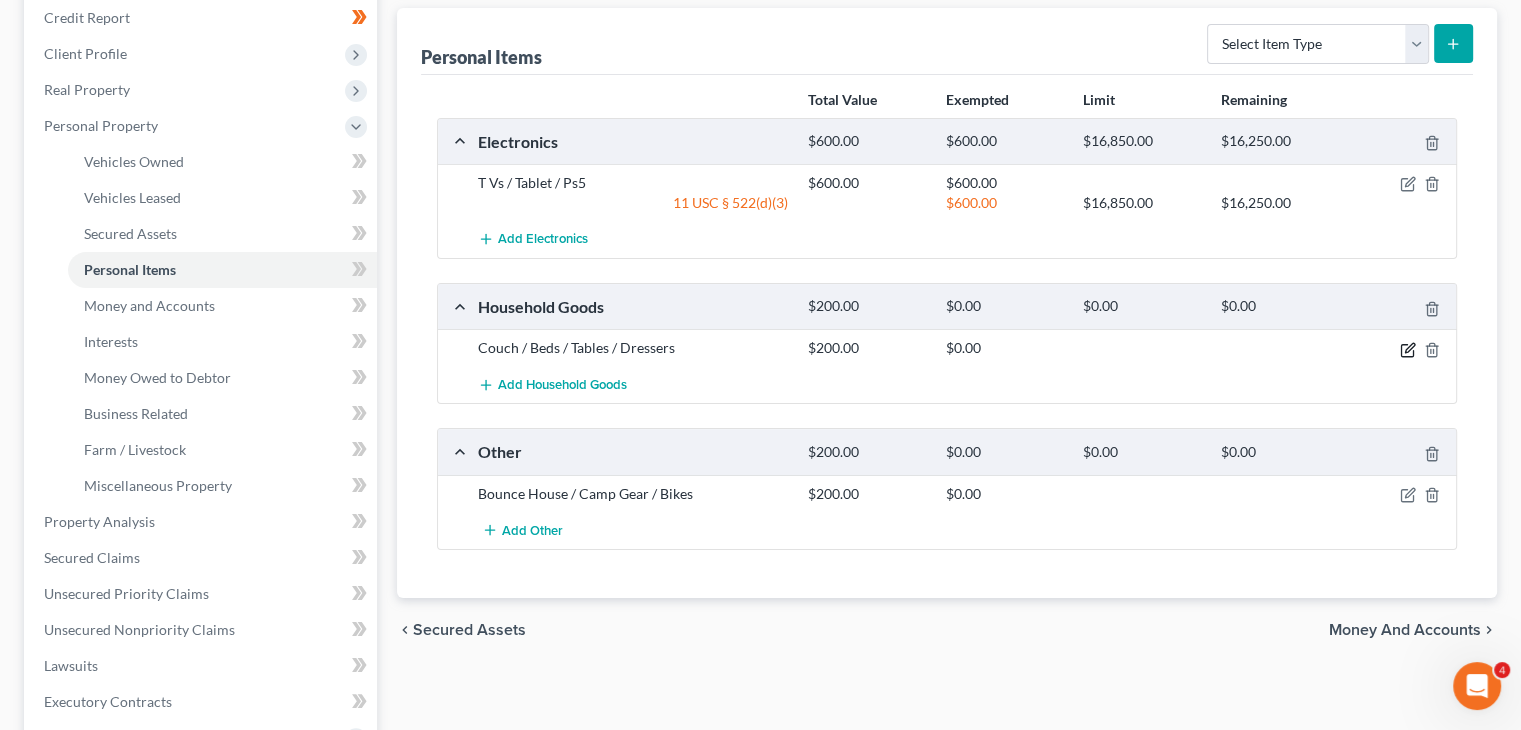 click 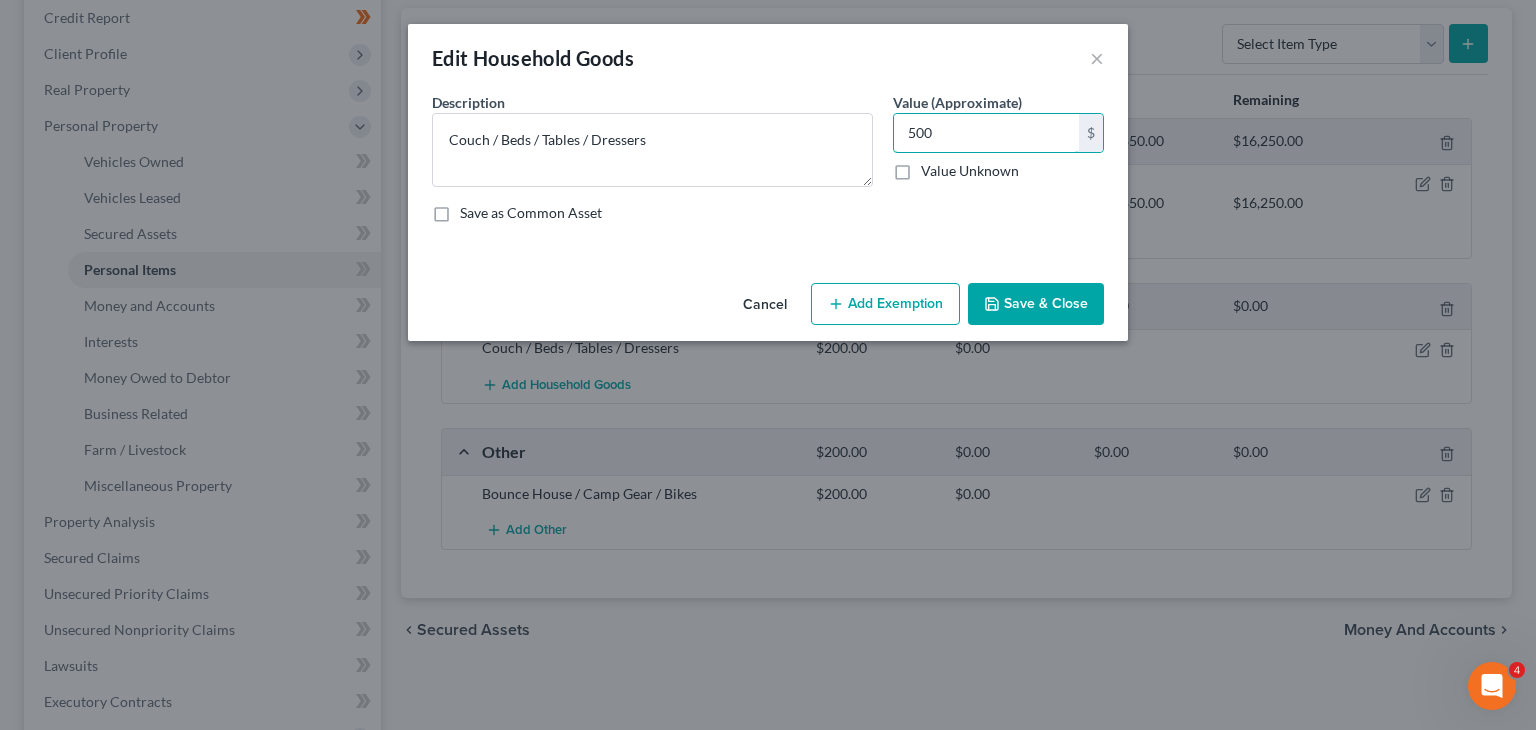 type on "500" 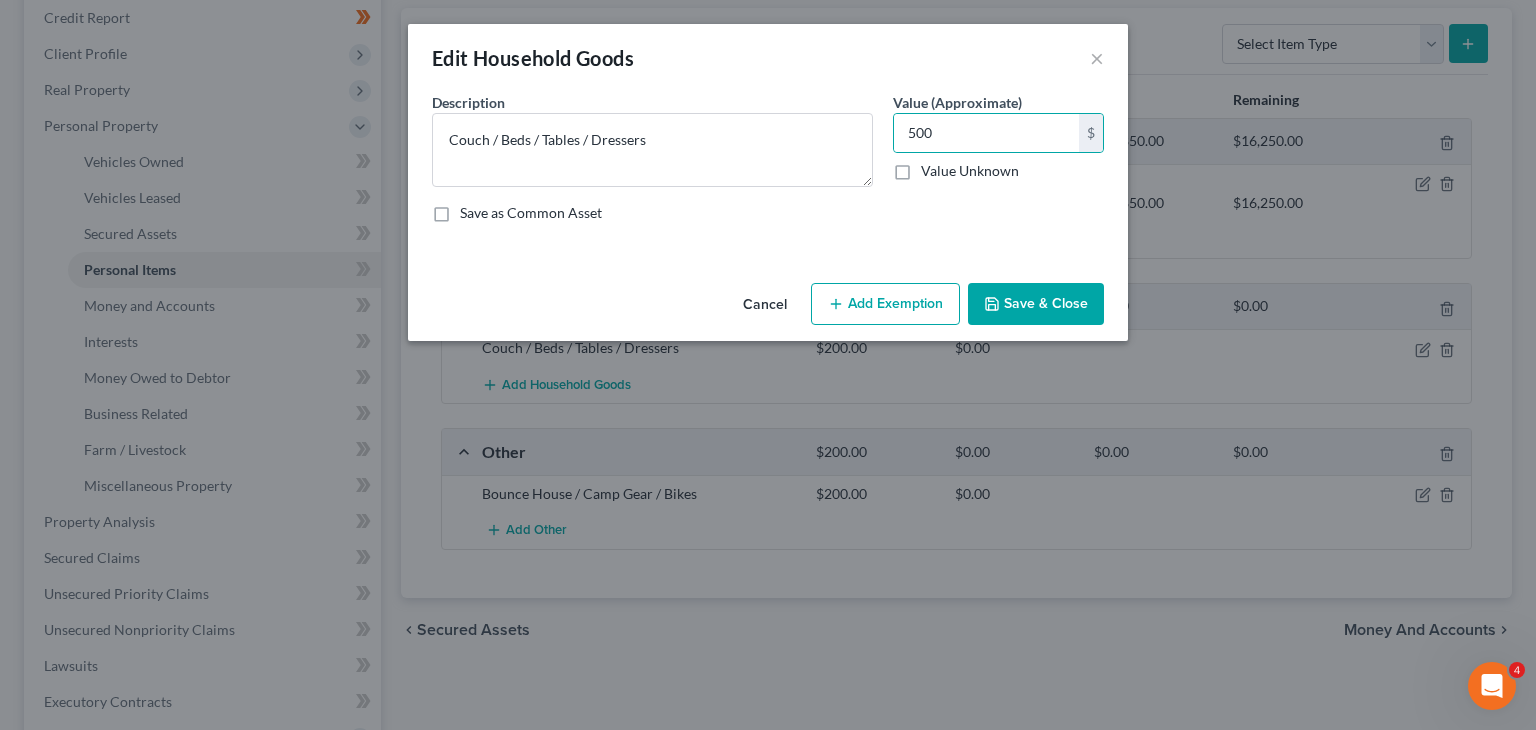 click on "Add Exemption" at bounding box center (885, 304) 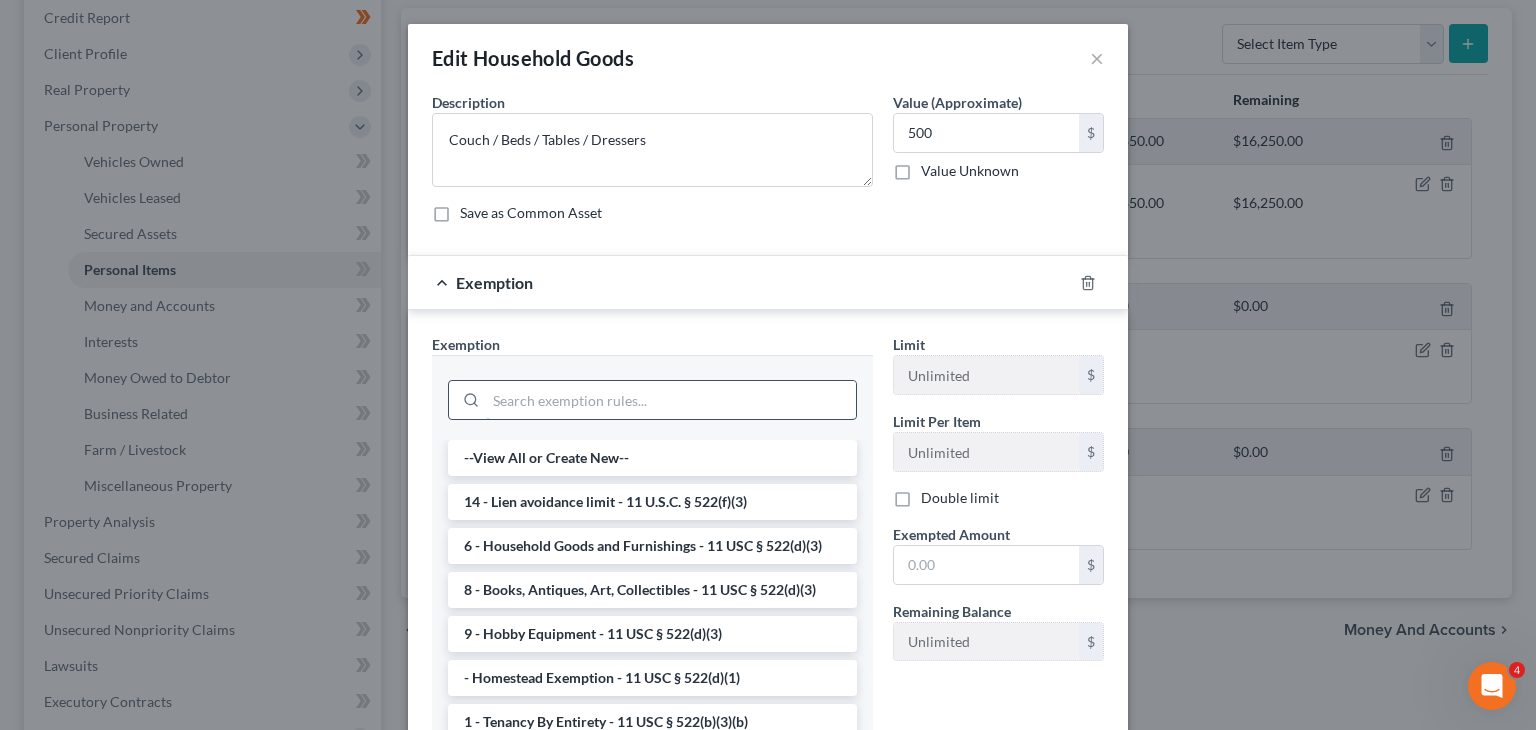 click at bounding box center [671, 400] 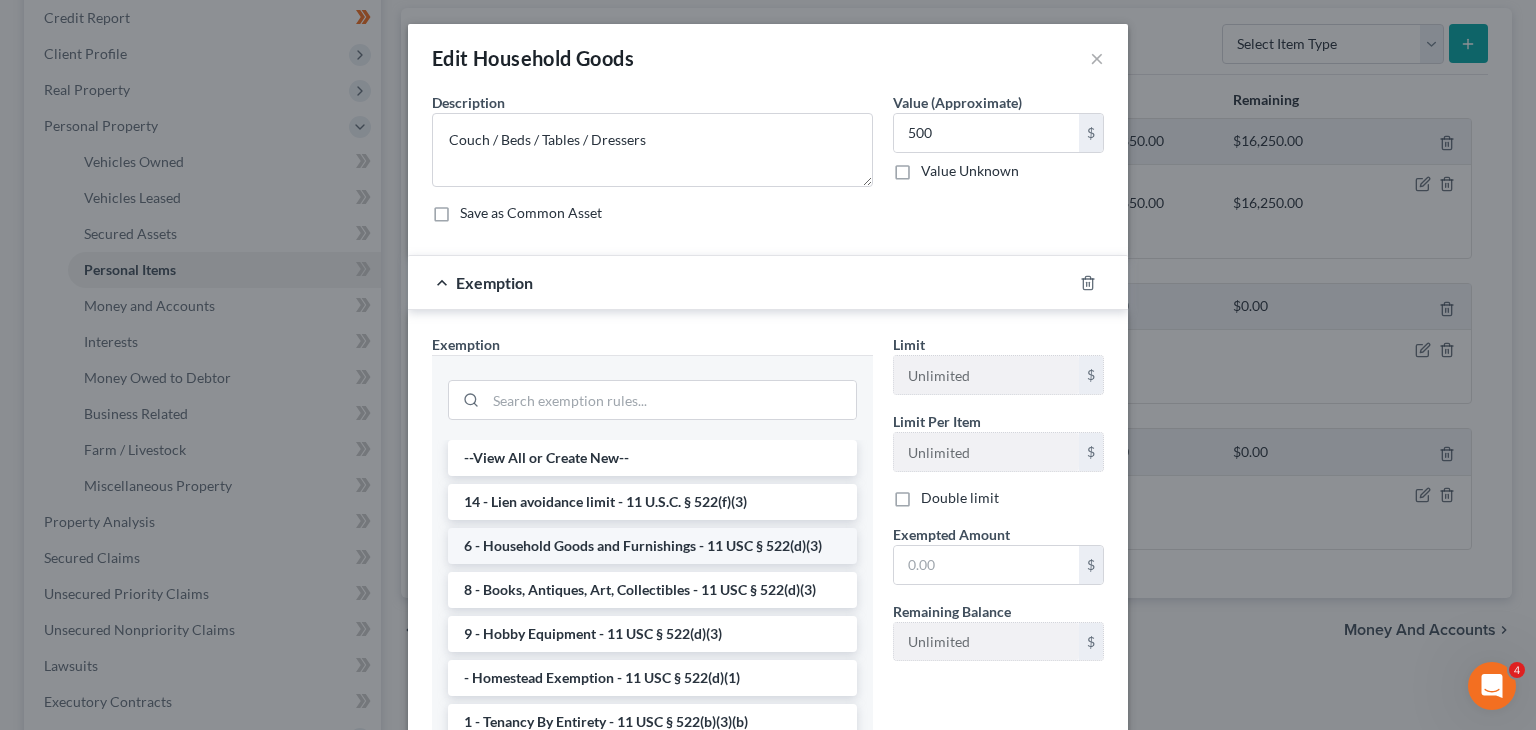 click on "6 - Household Goods and Furnishings - 11 USC § 522(d)(3)" at bounding box center (652, 546) 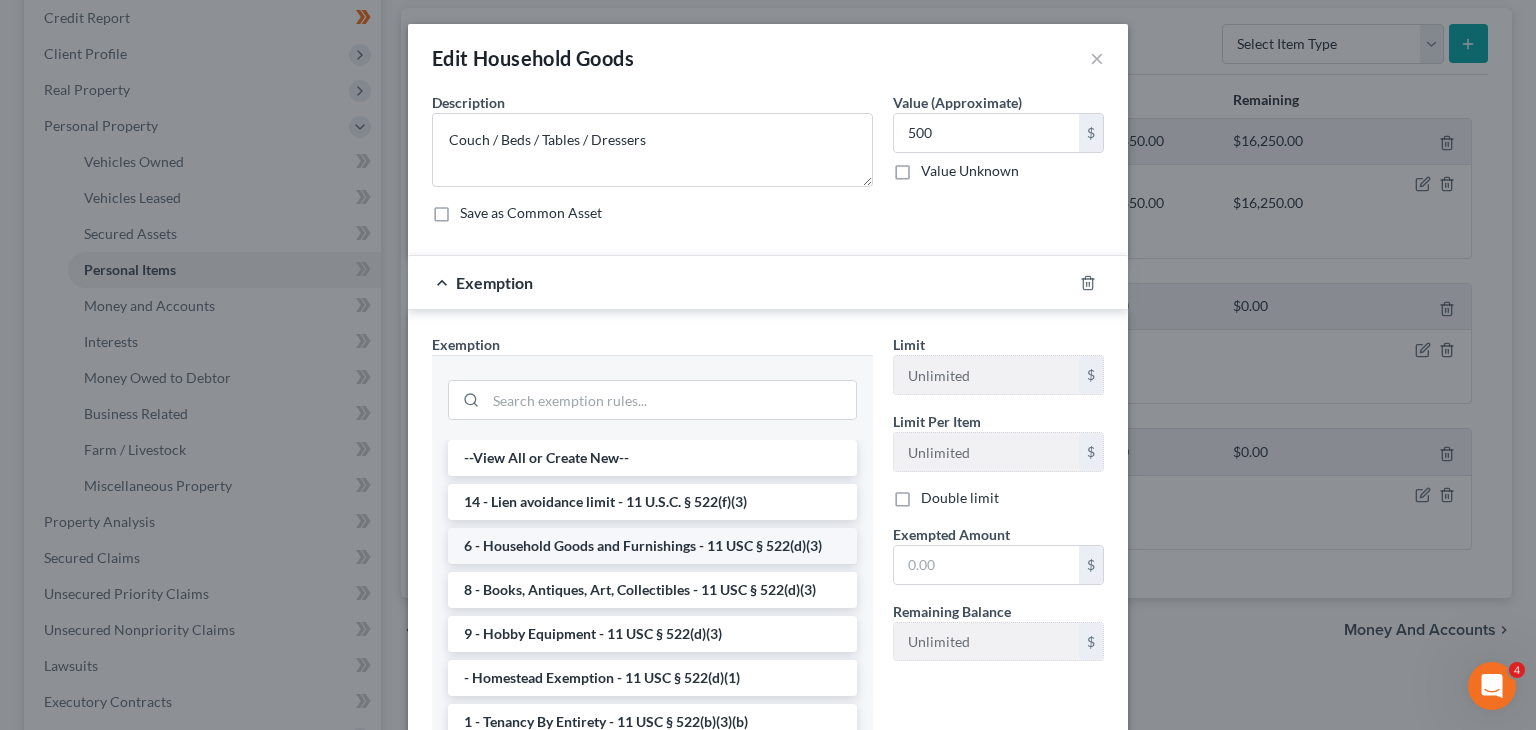 click on "Exemption Set must be selected for CA.
Exemption
*
--View All or Create New-- 14 - Lien avoidance limit  - 11 U.S.C. § 522(f)(3) 6 - Household Goods and Furnishings - 11 USC § 522(d)(3) 8 - Books, Antiques, Art, Collectibles - 11 USC § 522(d)(3) 9 - Hobby Equipment  - 11 USC § 522(d)(3)  - Homestead Exemption - 11 USC § 522(d)(1) 1 - Tenancy By Entirety - 11 USC § 522(b)(3)(b) 1 - Burial Plot  - 11 USC § 522(d)(1) 11 - Wearing Apparel - 11 USC § 522(d)(3) 12 - Wedding Rings, Jewelry, Furs - 11 USC § 522(d)(4) 13 - Animals & Livestock - 11 USC § 522(d)(3) 14 - Health Aids - 11 USC § 522(d)(9) 14 - Lien avoidance limit  - 11 U.S.C. § 522(f)(3) 14 - Wildcard Exemption - 11 USC § 522(d)(5) 14 - Wildcard Exemption (unused homestead) - 11 U.S.C. § 522 (d)(5) 14 - Crops: Growing or Harvested - 11 USC § 522(d)(3) 17 - Public Student Loan - 20 U.S.C. 1095(a)(d) 21 - Tax Exempt Retirement Accounts - 11 USC § 522(d)(12) 21 - Education IRA  - 11 U.S.C. § 541(b)(5)(C)" at bounding box center [652, 555] 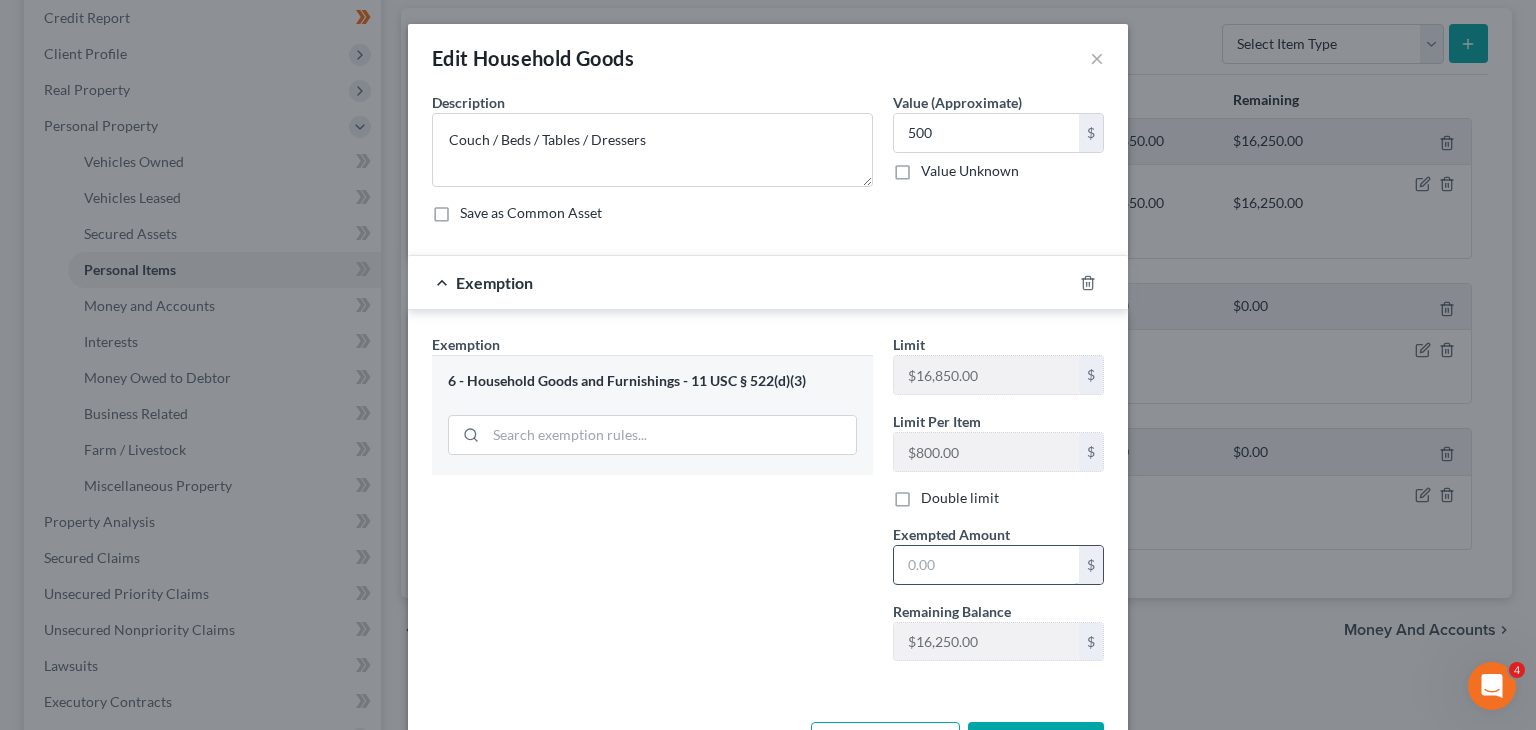 click at bounding box center [986, 565] 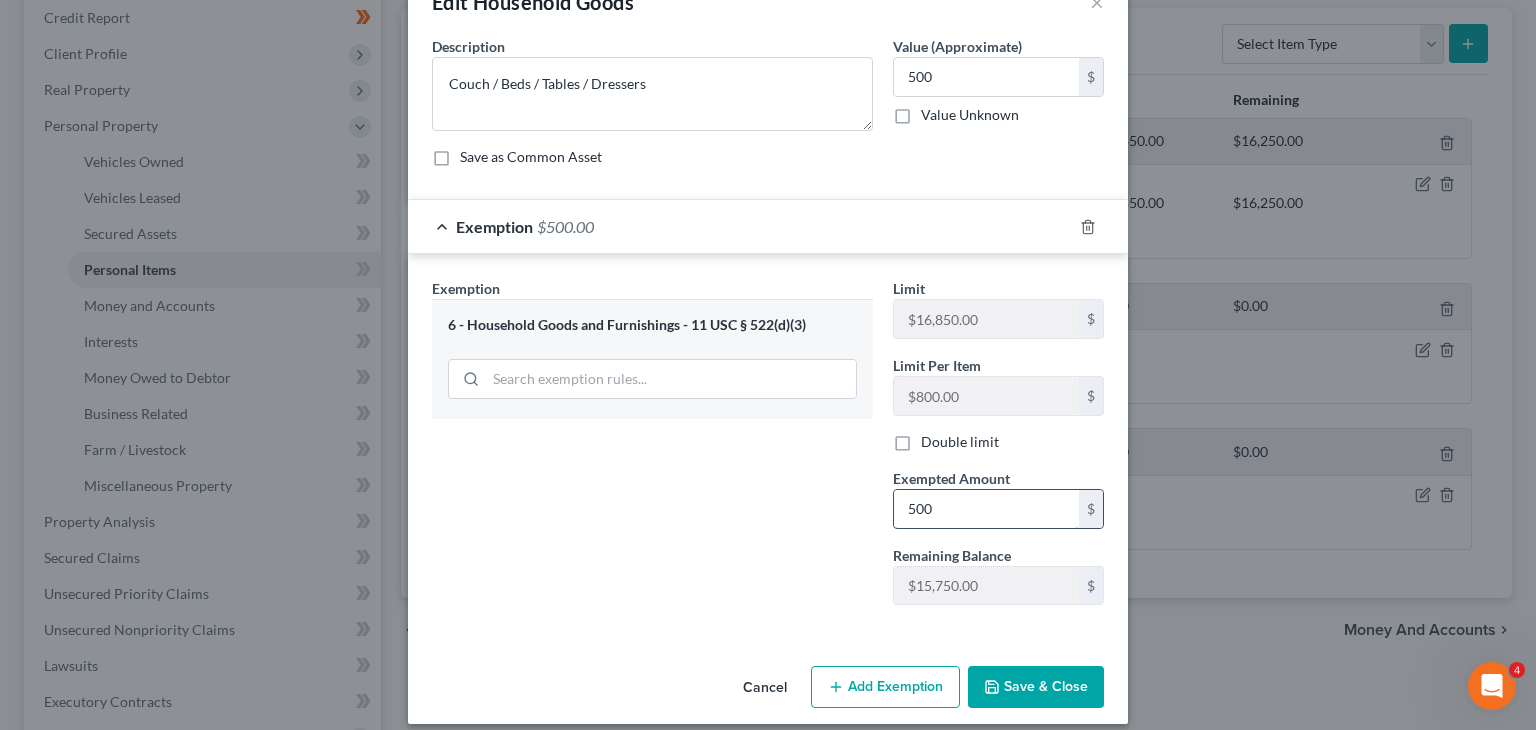 scroll, scrollTop: 56, scrollLeft: 0, axis: vertical 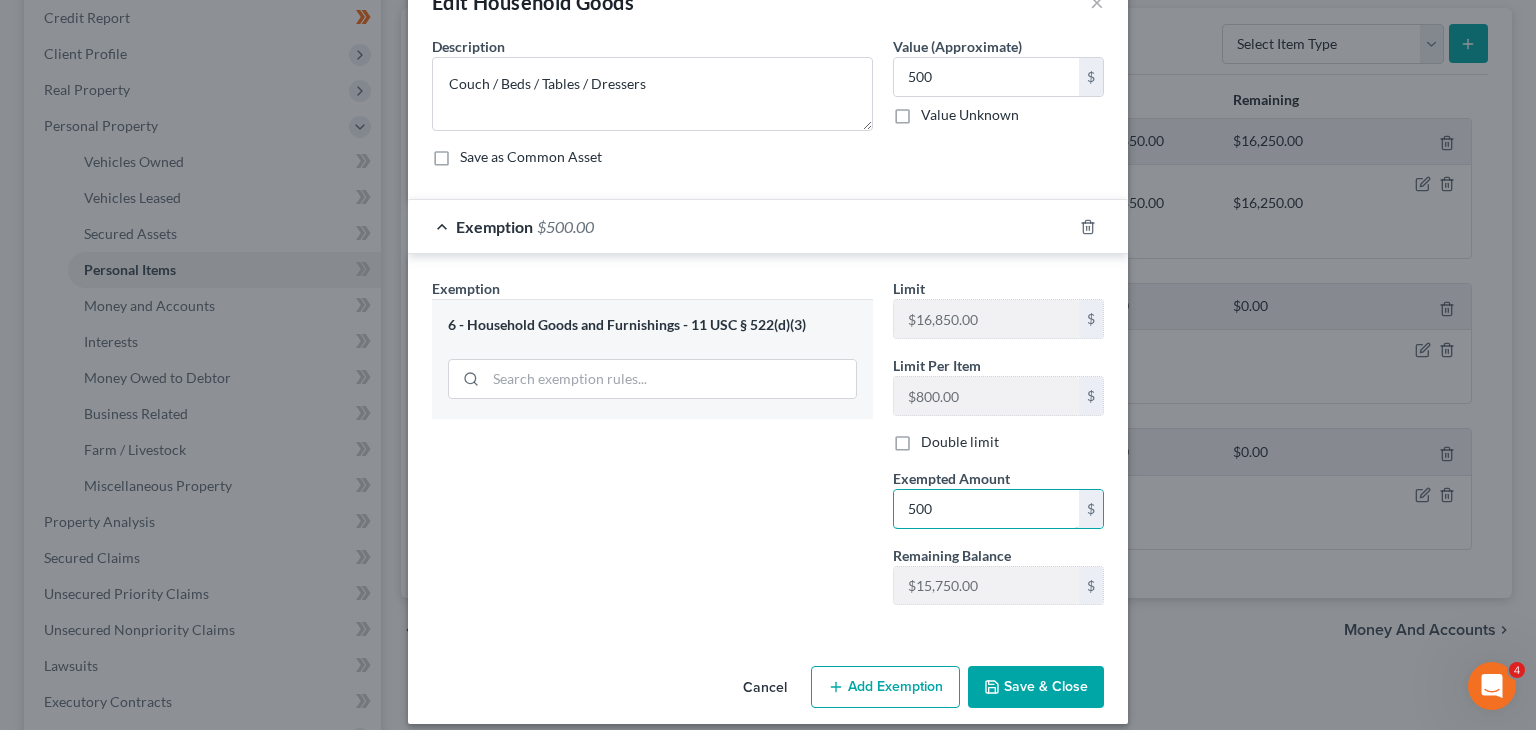 type on "500" 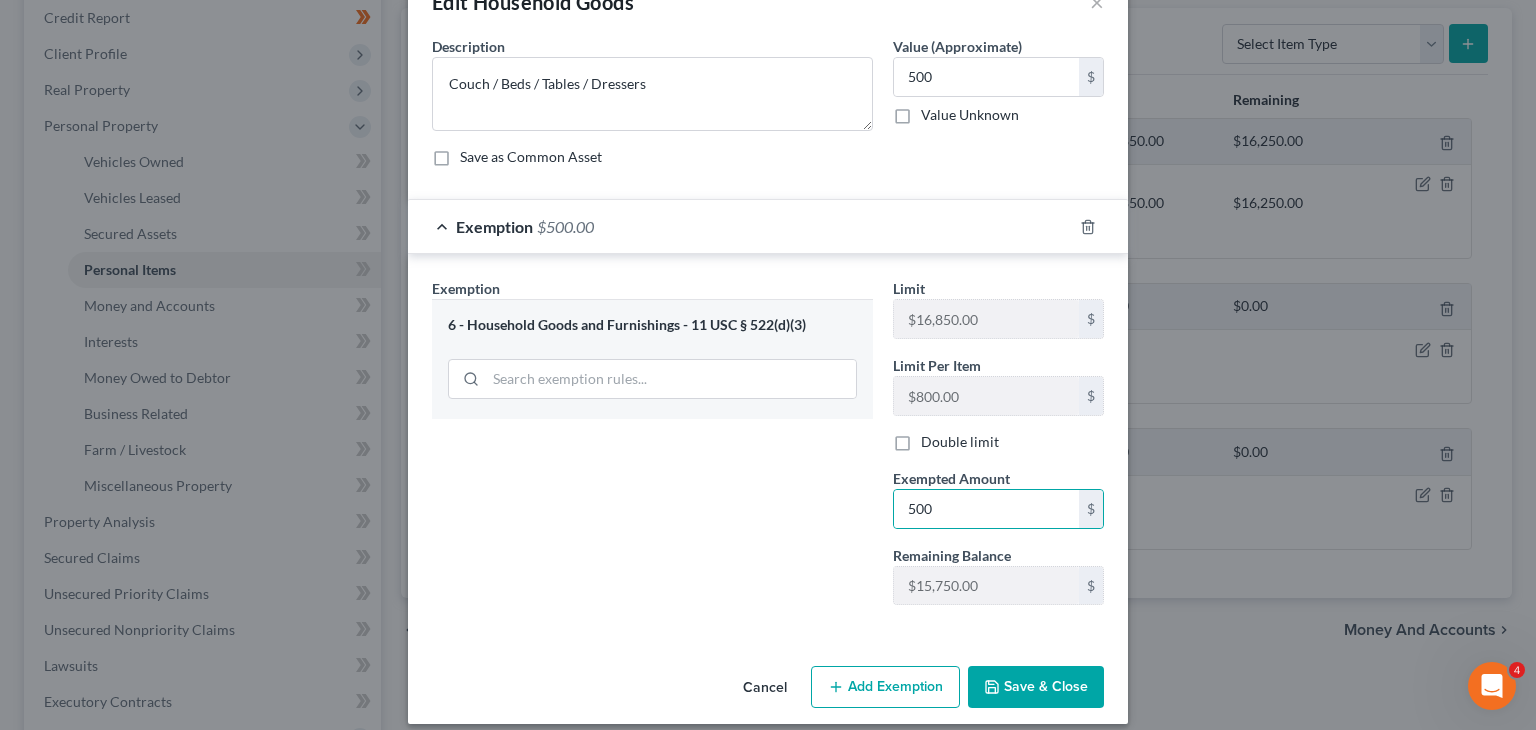 click on "Save & Close" at bounding box center (1036, 687) 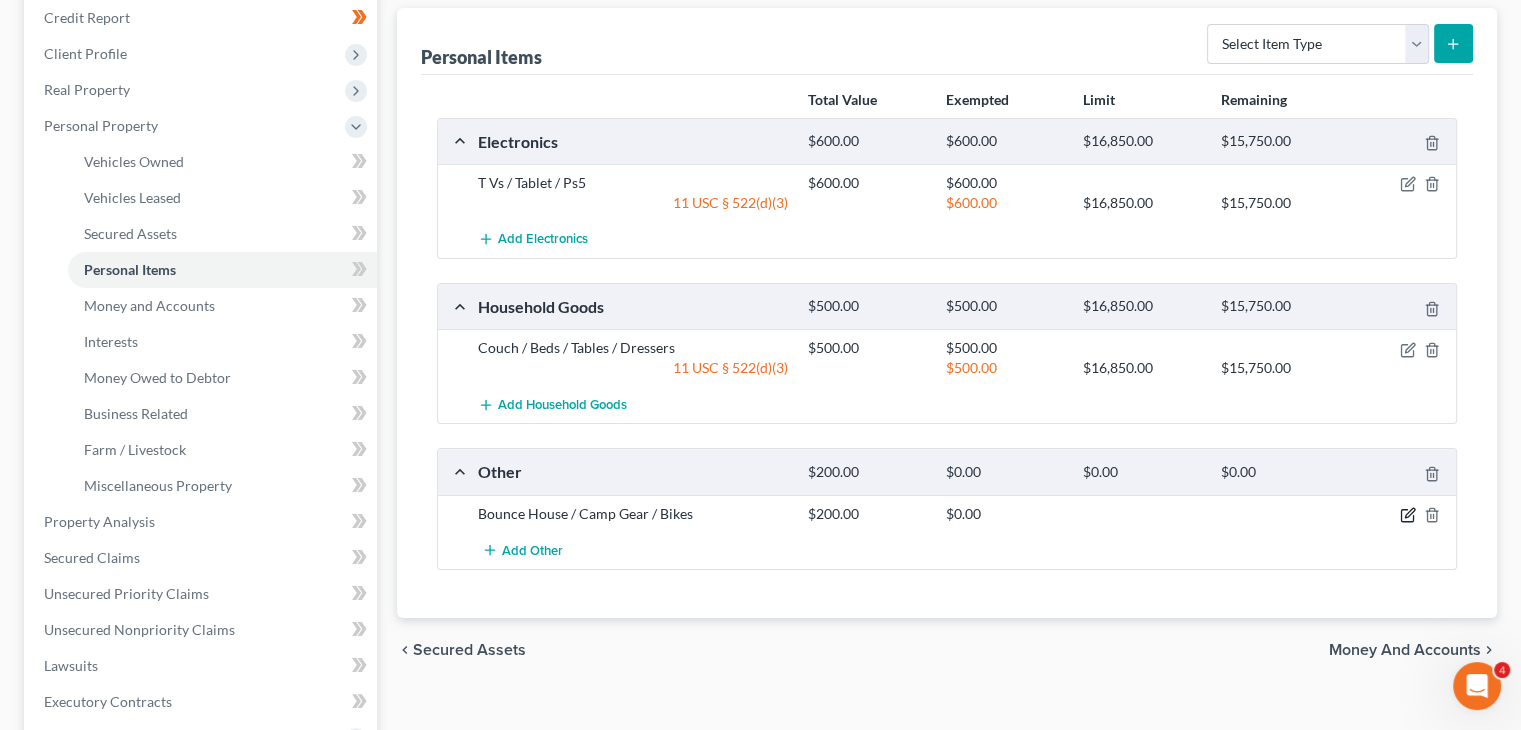 click 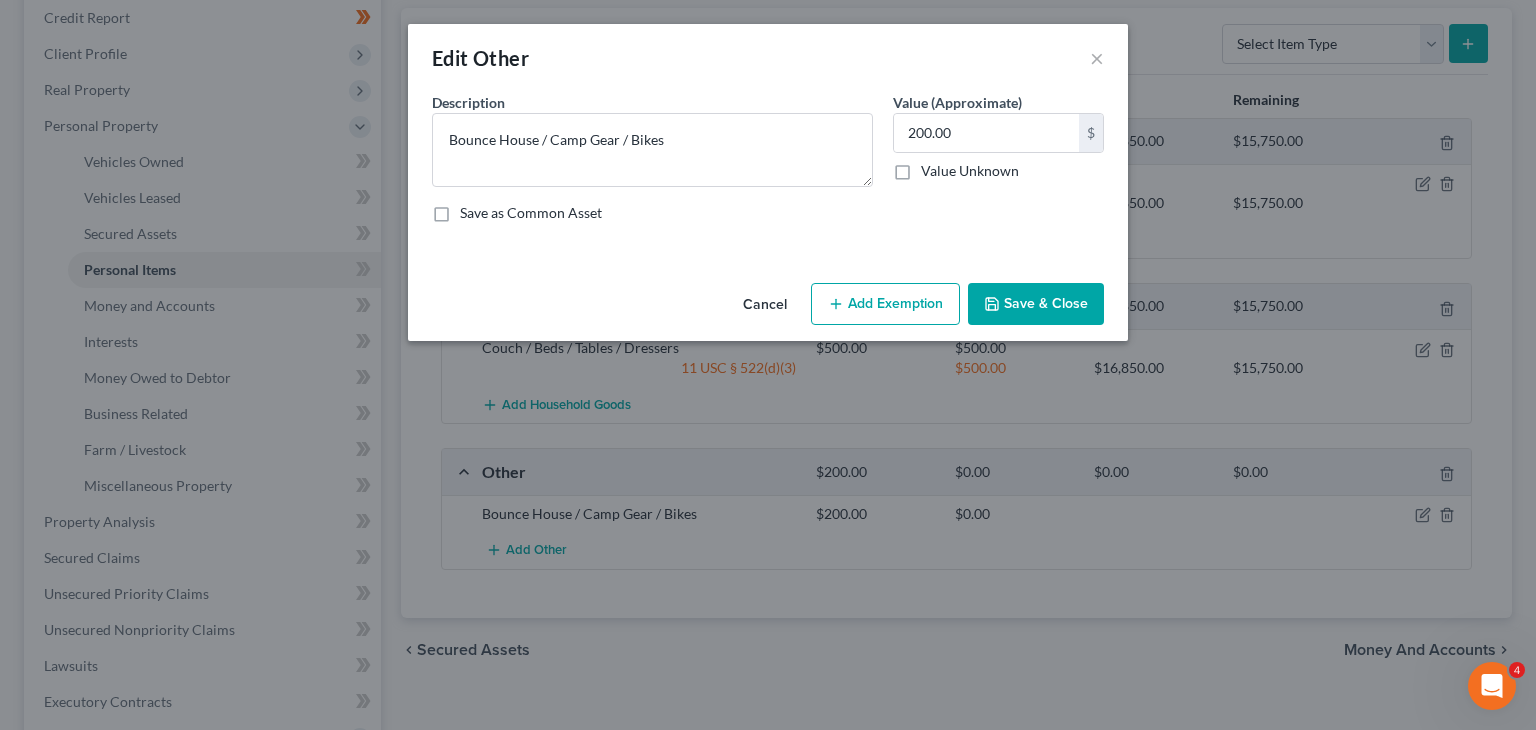 click on "Add Exemption" at bounding box center [885, 304] 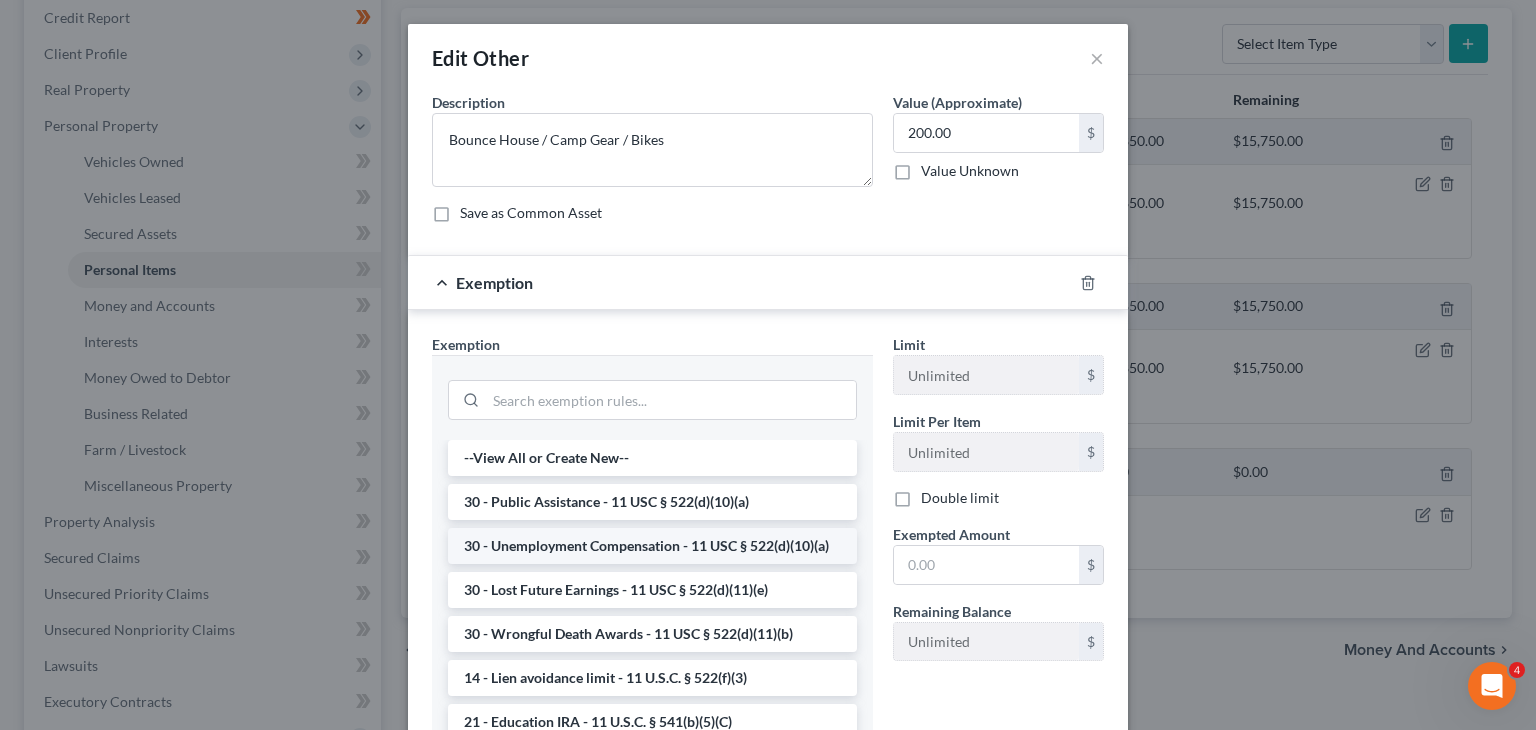 scroll, scrollTop: 166, scrollLeft: 0, axis: vertical 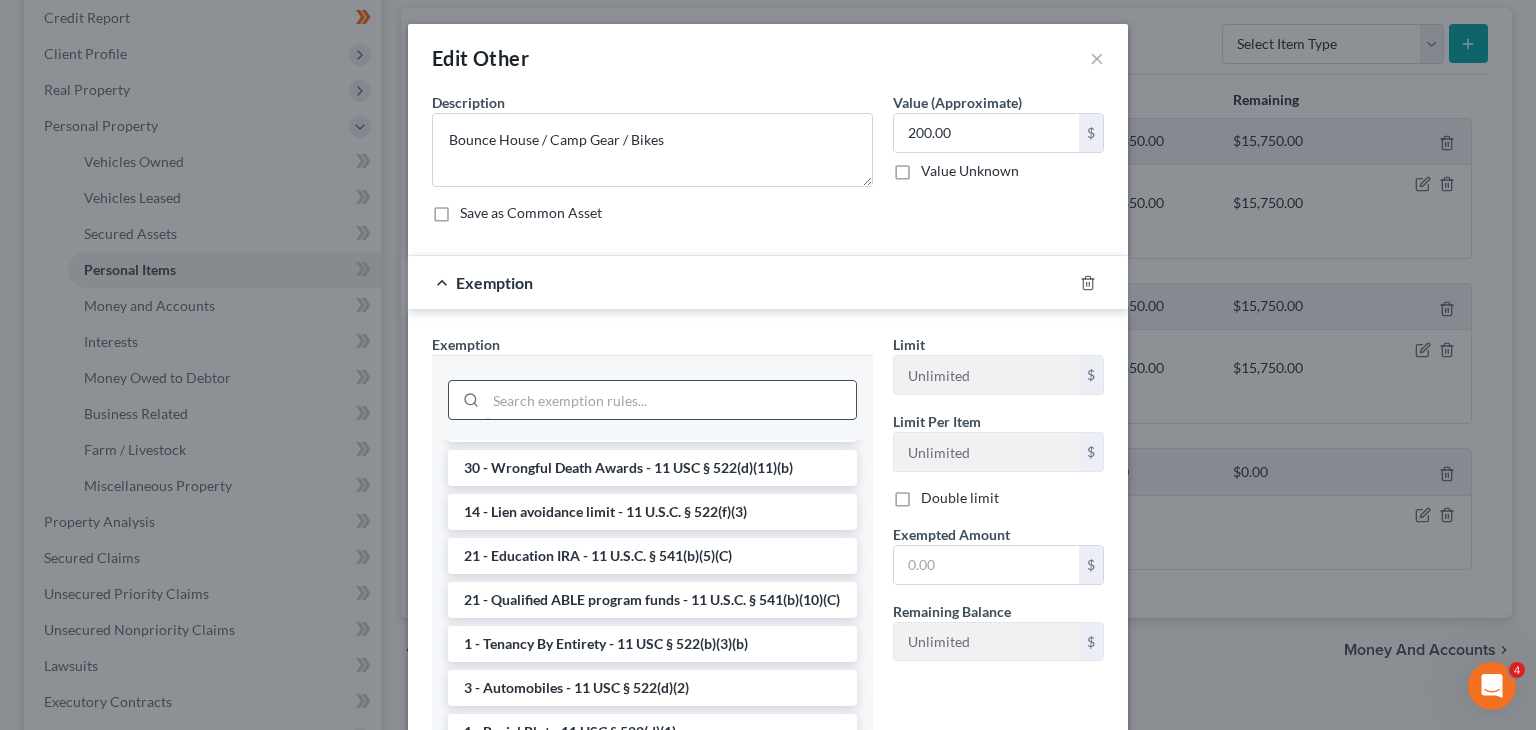 click at bounding box center (671, 400) 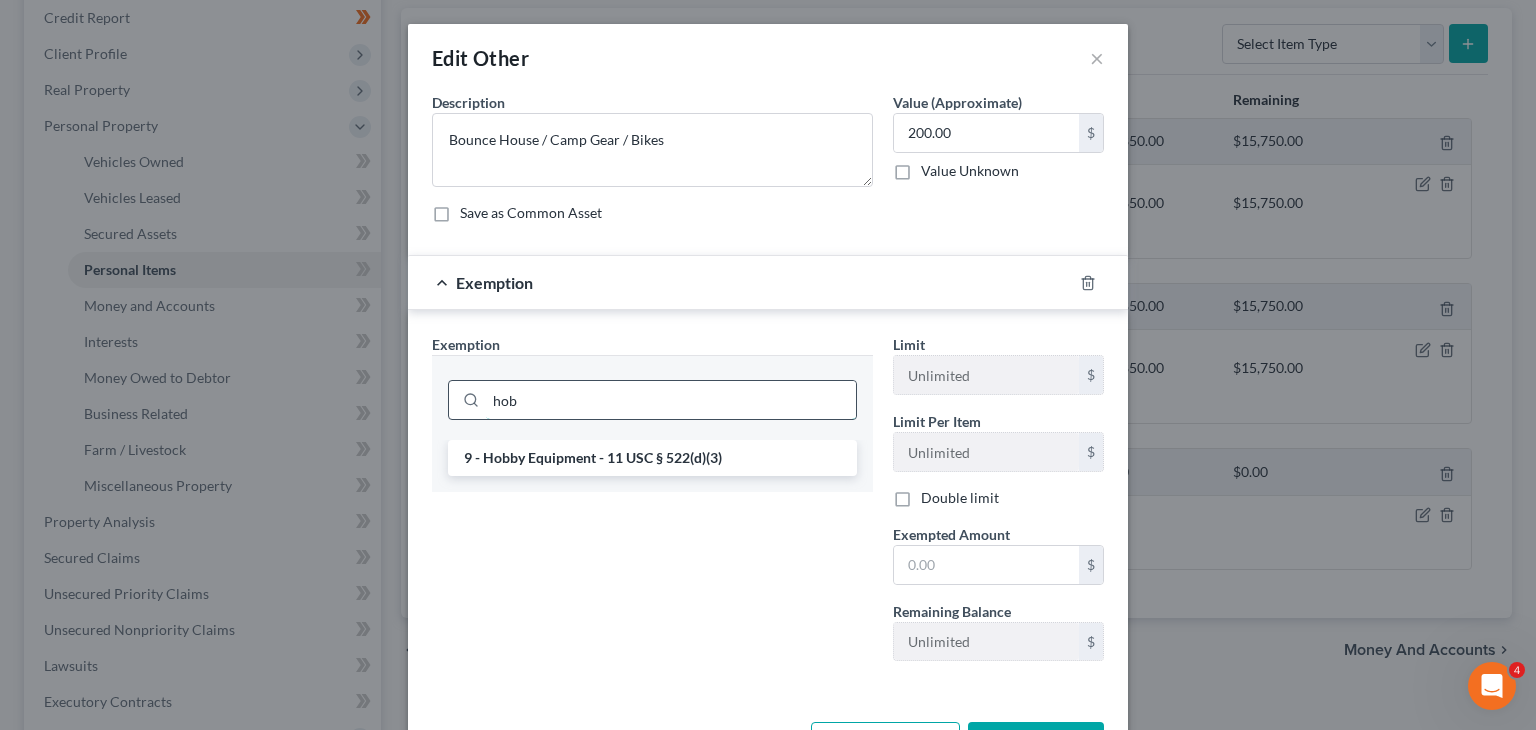 scroll, scrollTop: 0, scrollLeft: 0, axis: both 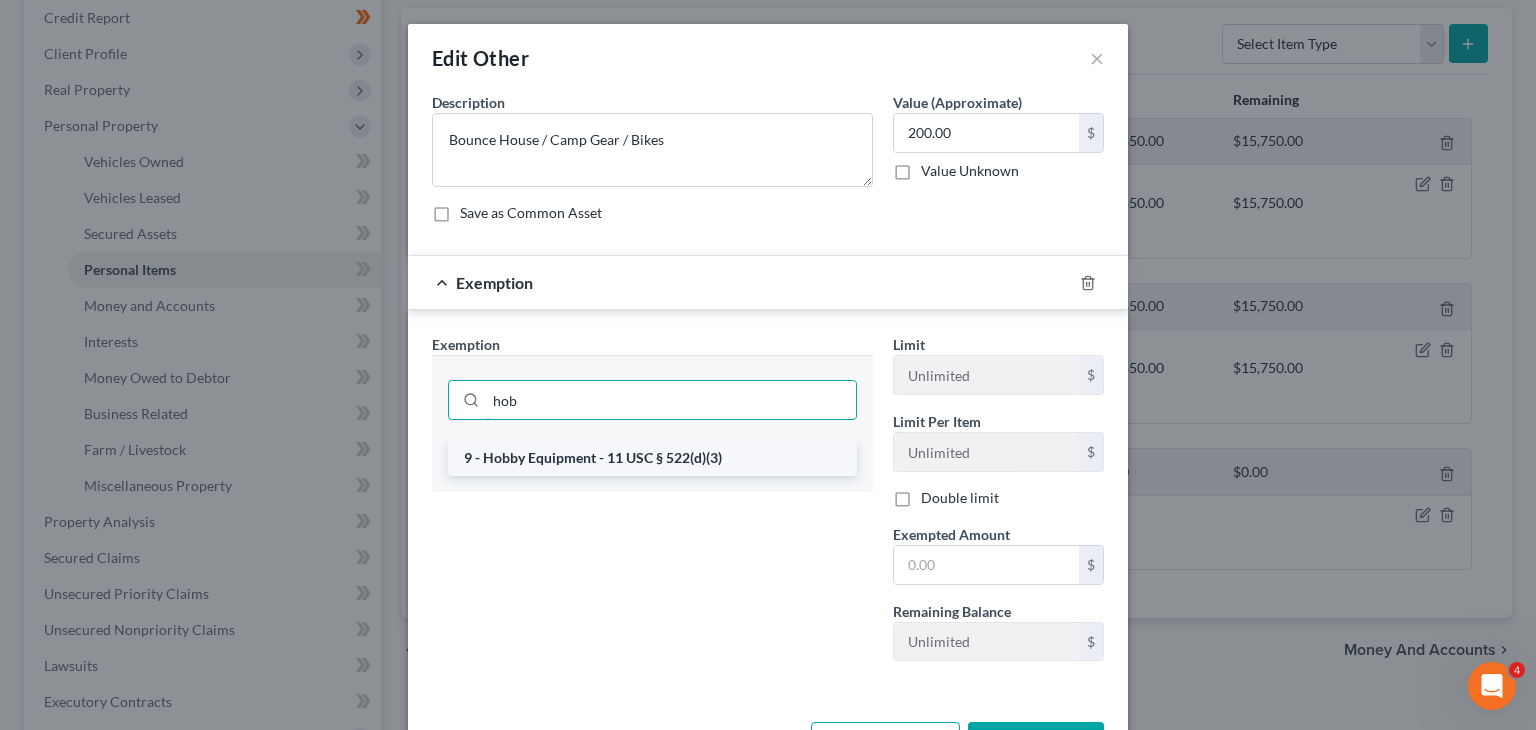type on "hob" 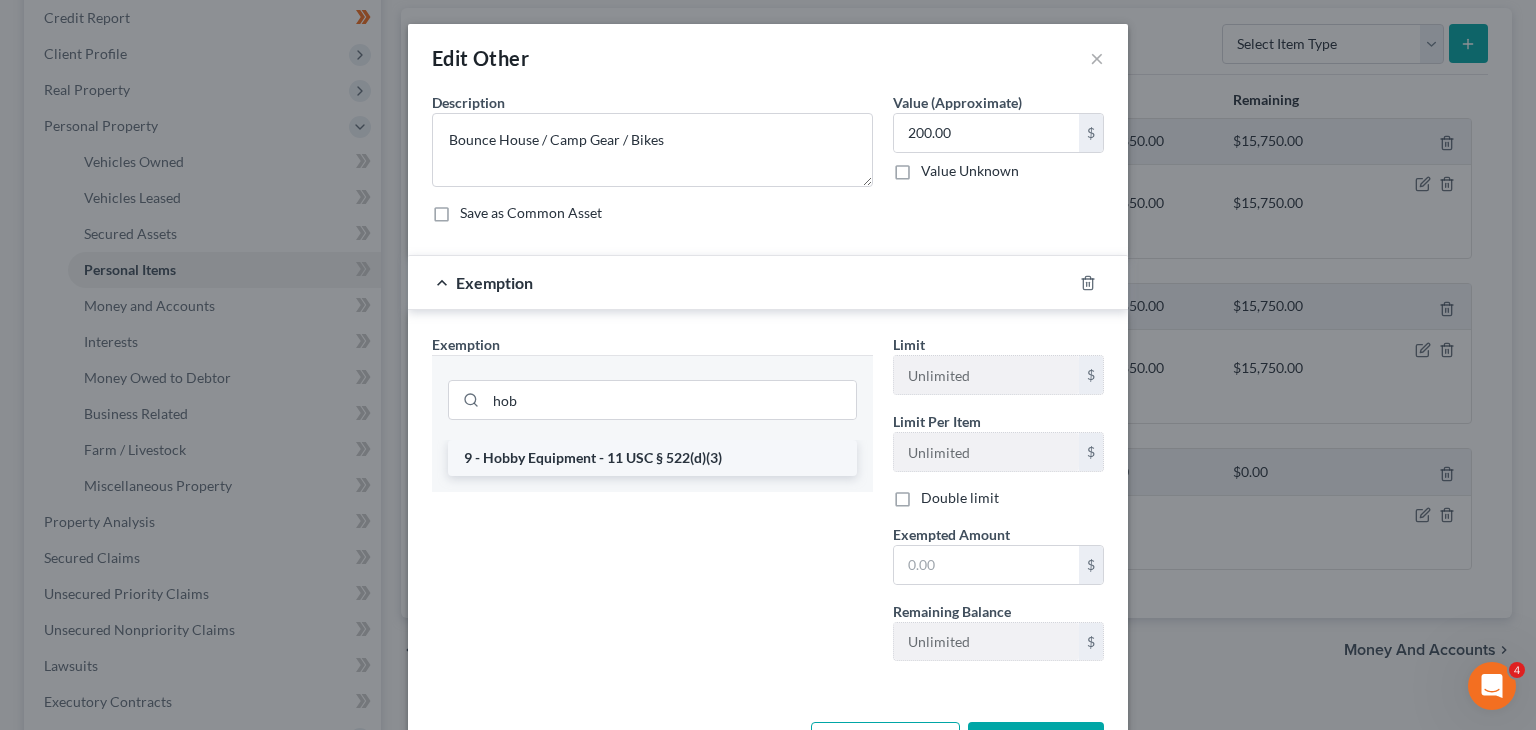 click on "9 - Hobby Equipment  - 11 USC § 522(d)(3)" at bounding box center [652, 458] 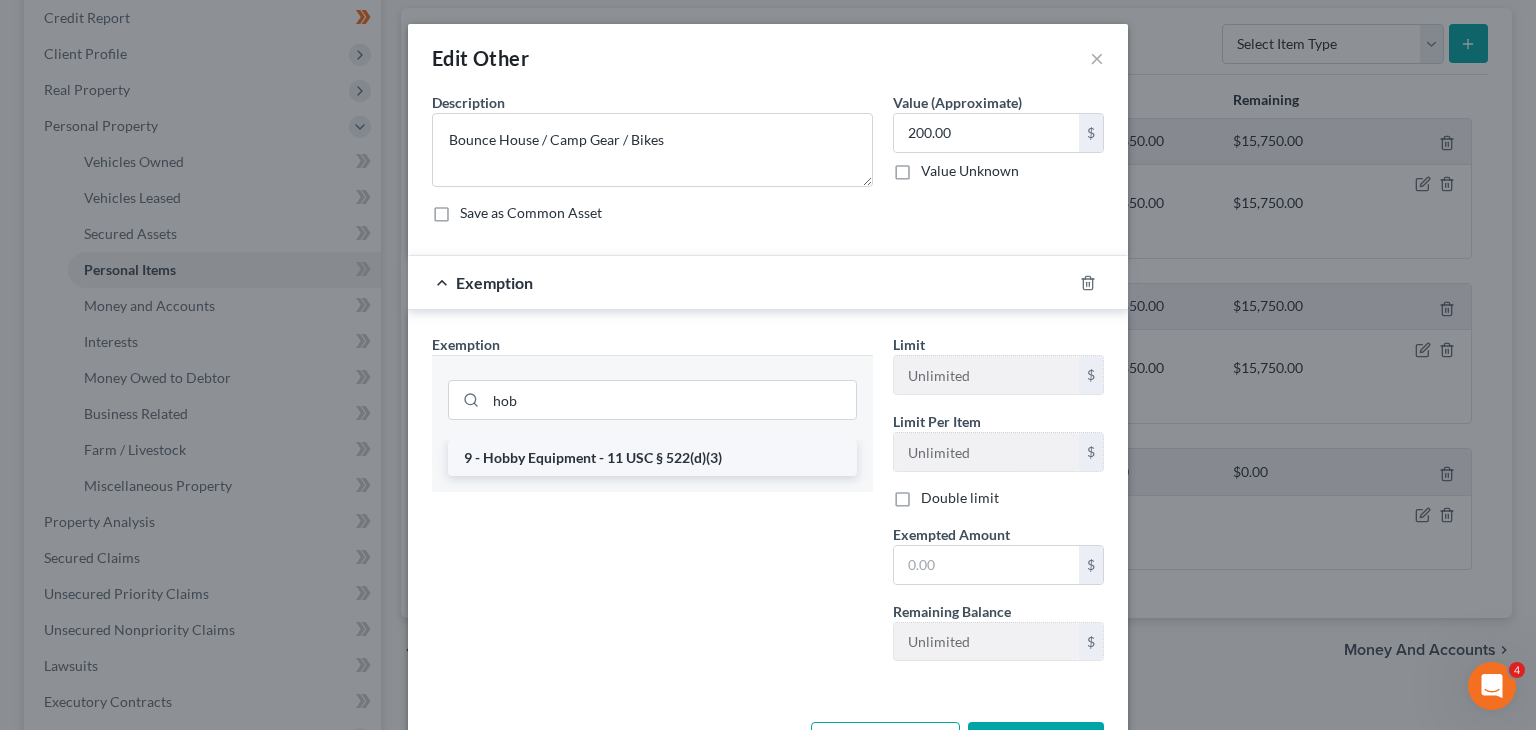 click on "hob" at bounding box center [652, 397] 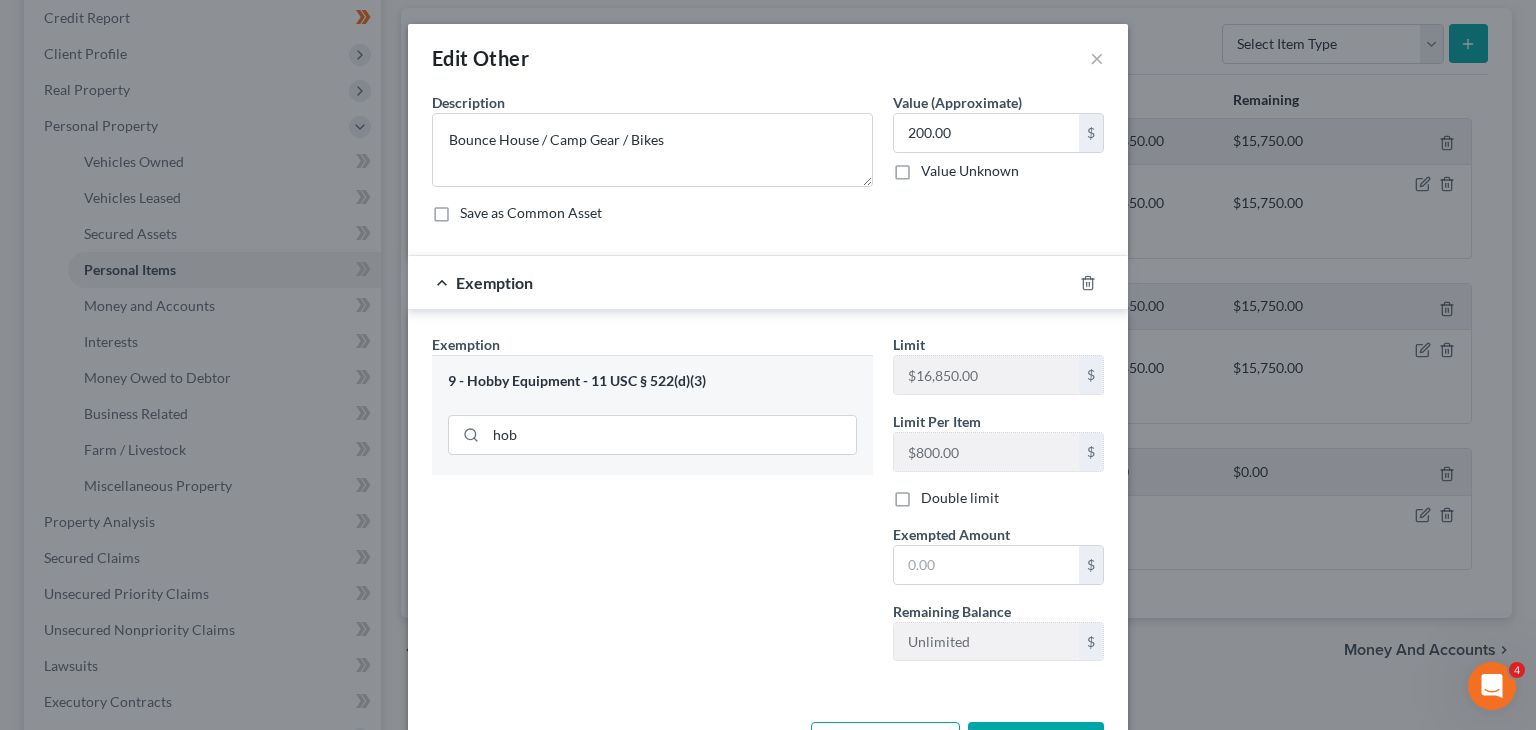 scroll, scrollTop: 16, scrollLeft: 0, axis: vertical 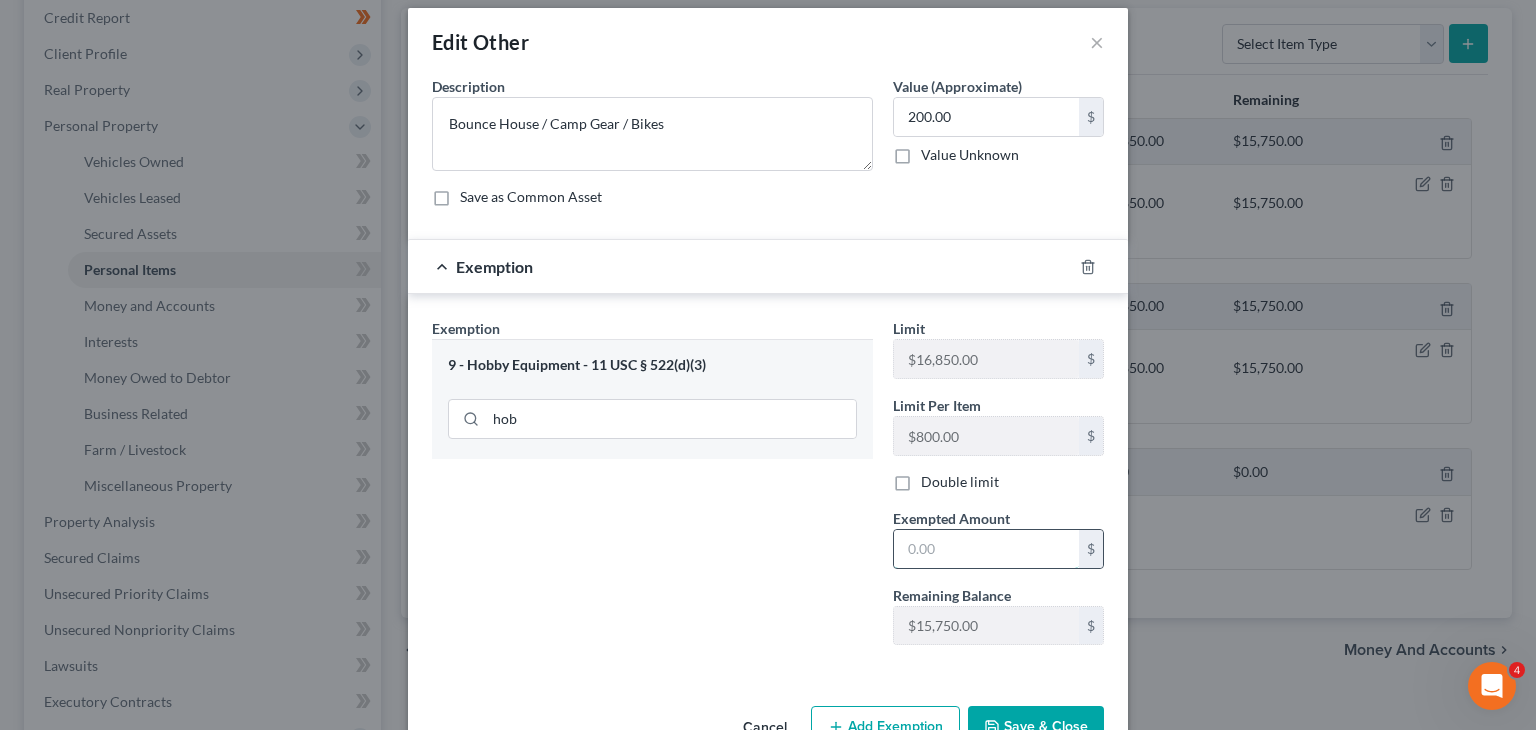 click at bounding box center (986, 549) 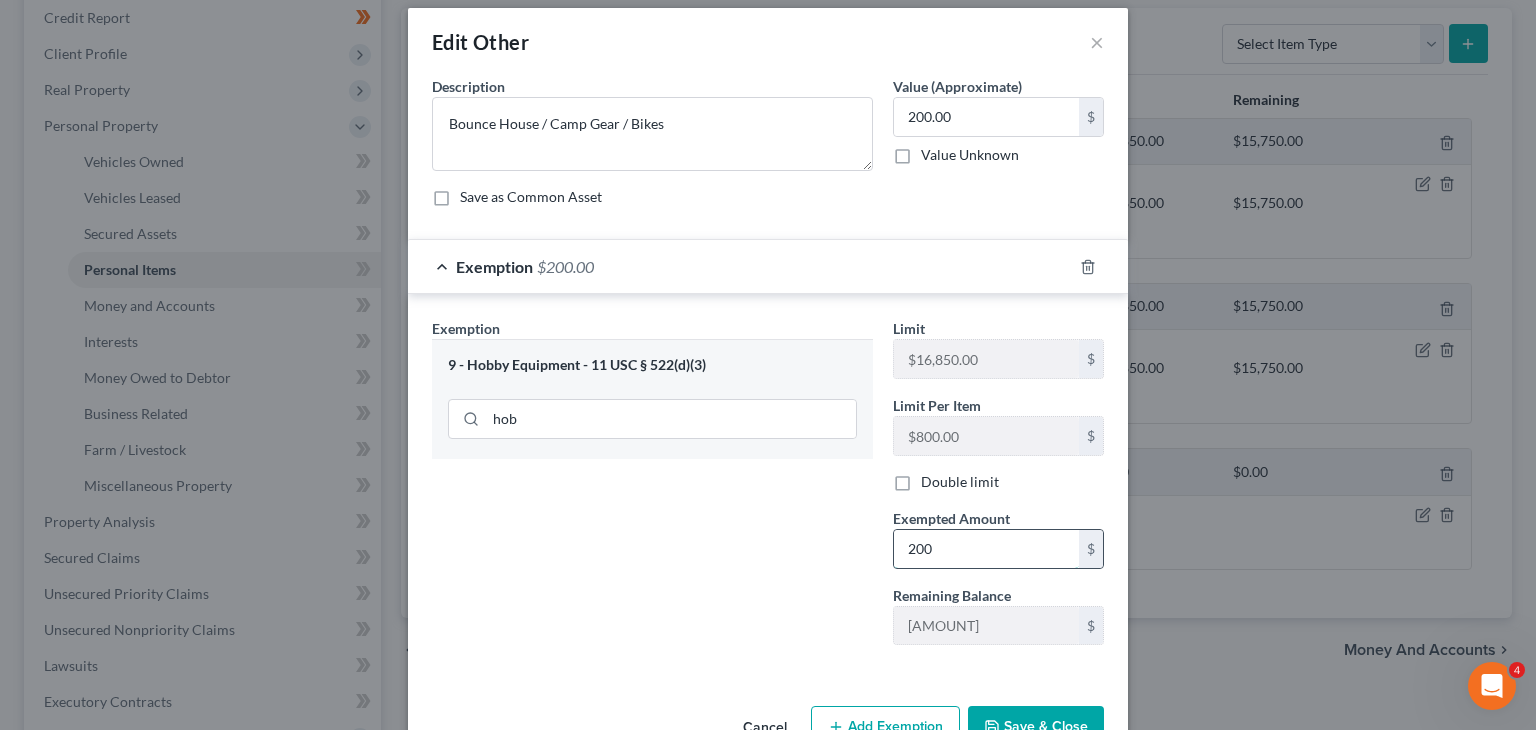 scroll, scrollTop: 72, scrollLeft: 0, axis: vertical 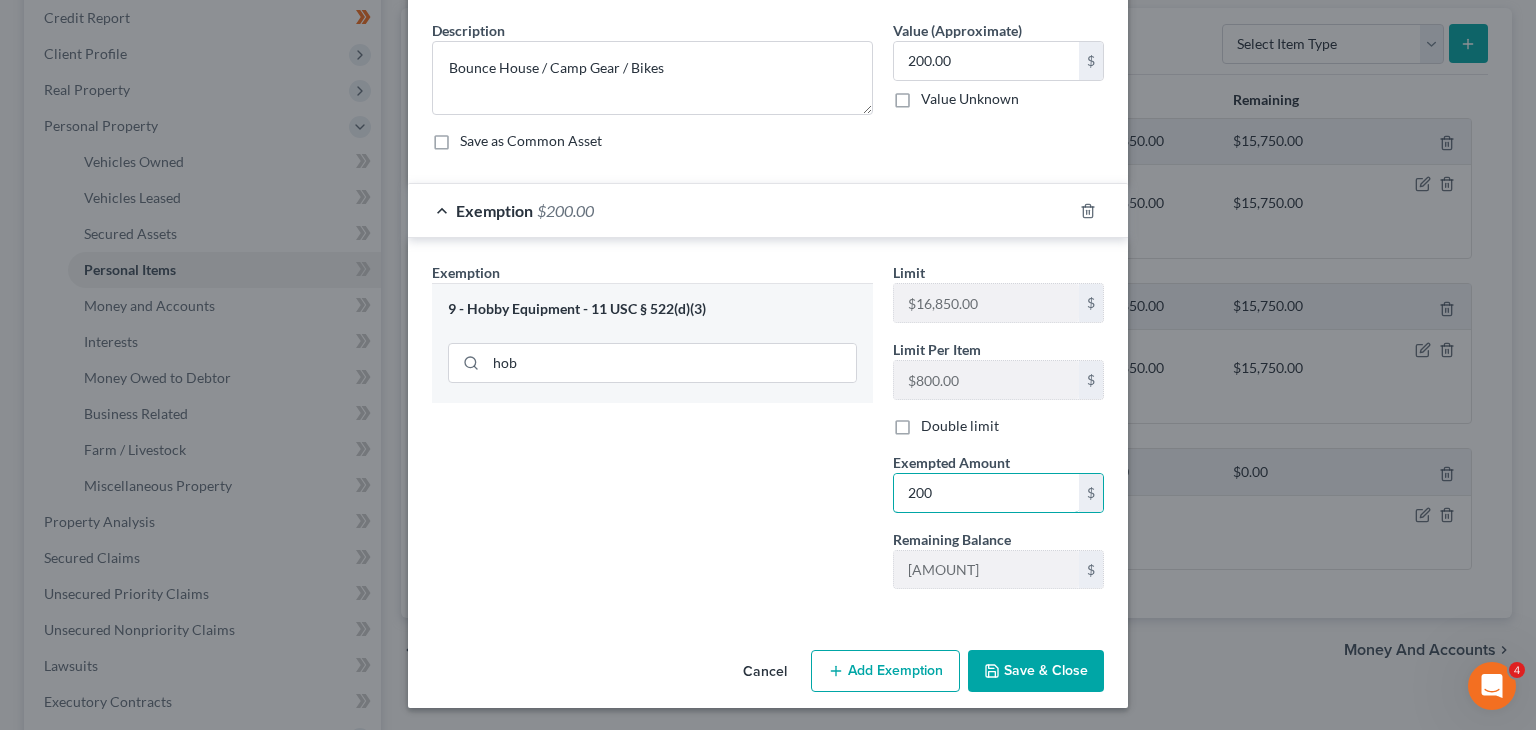 type on "200" 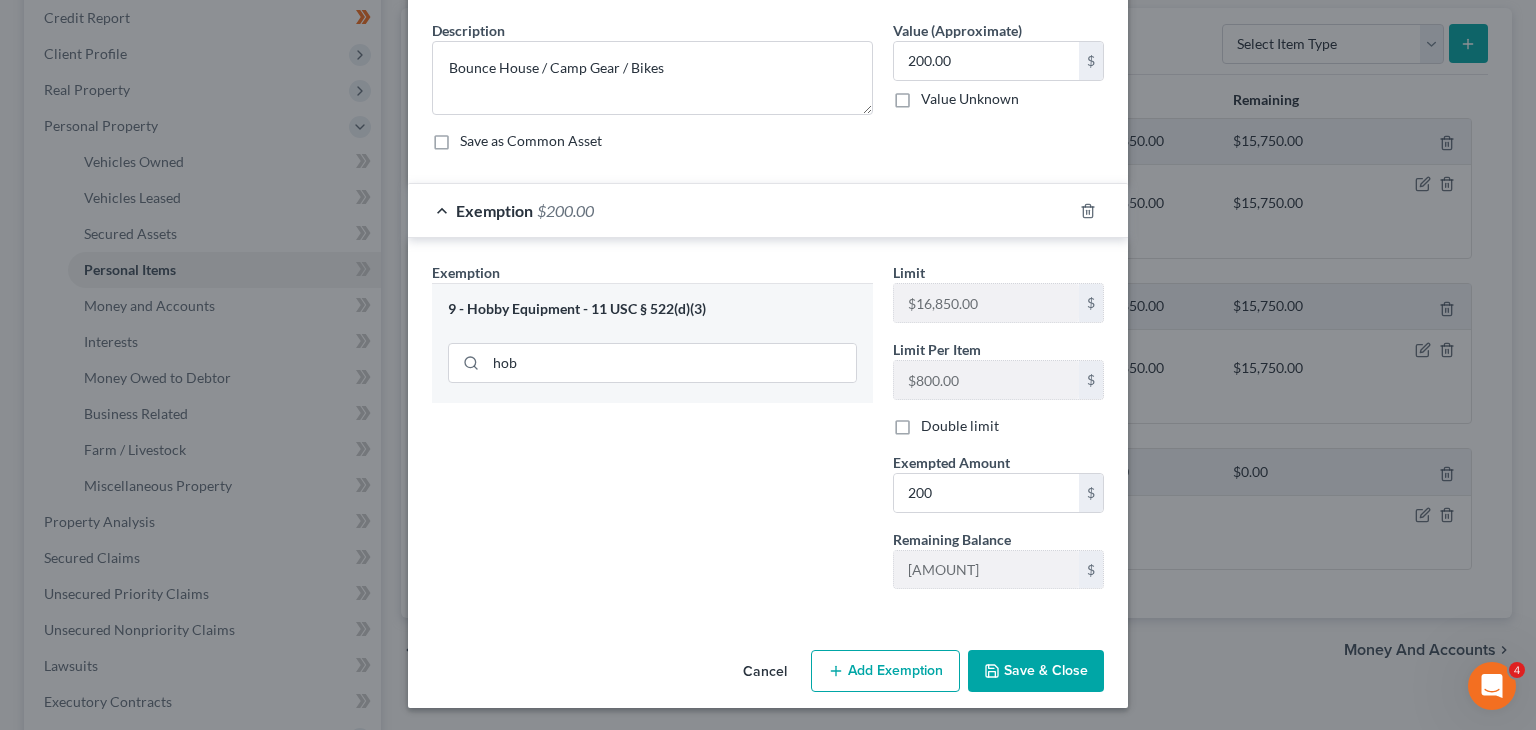 click on "Save & Close" at bounding box center [1036, 671] 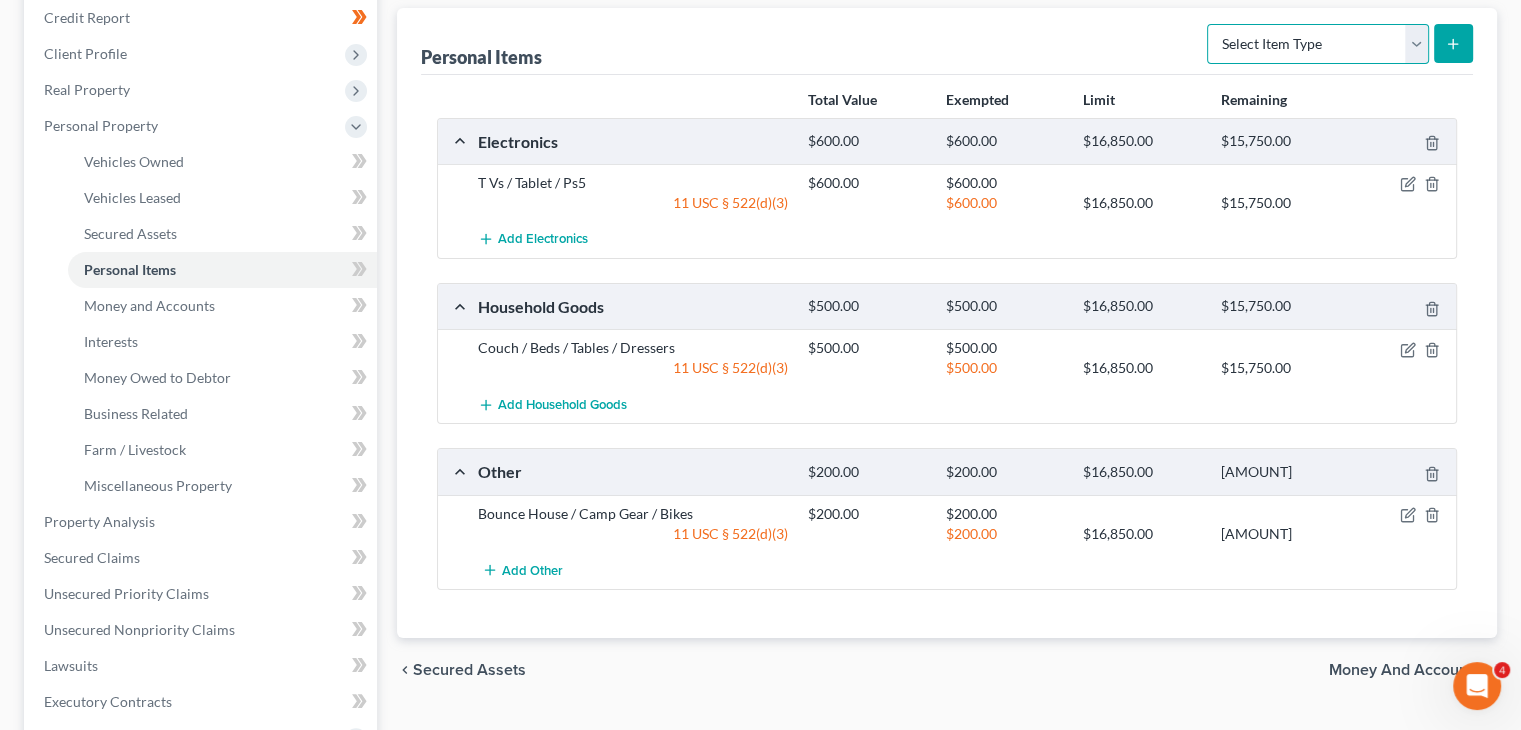 click on "Select Item Type Clothing Collectibles Of Value Electronics Firearms Household Goods Jewelry Other Pet(s) Sports & Hobby Equipment" at bounding box center (1318, 44) 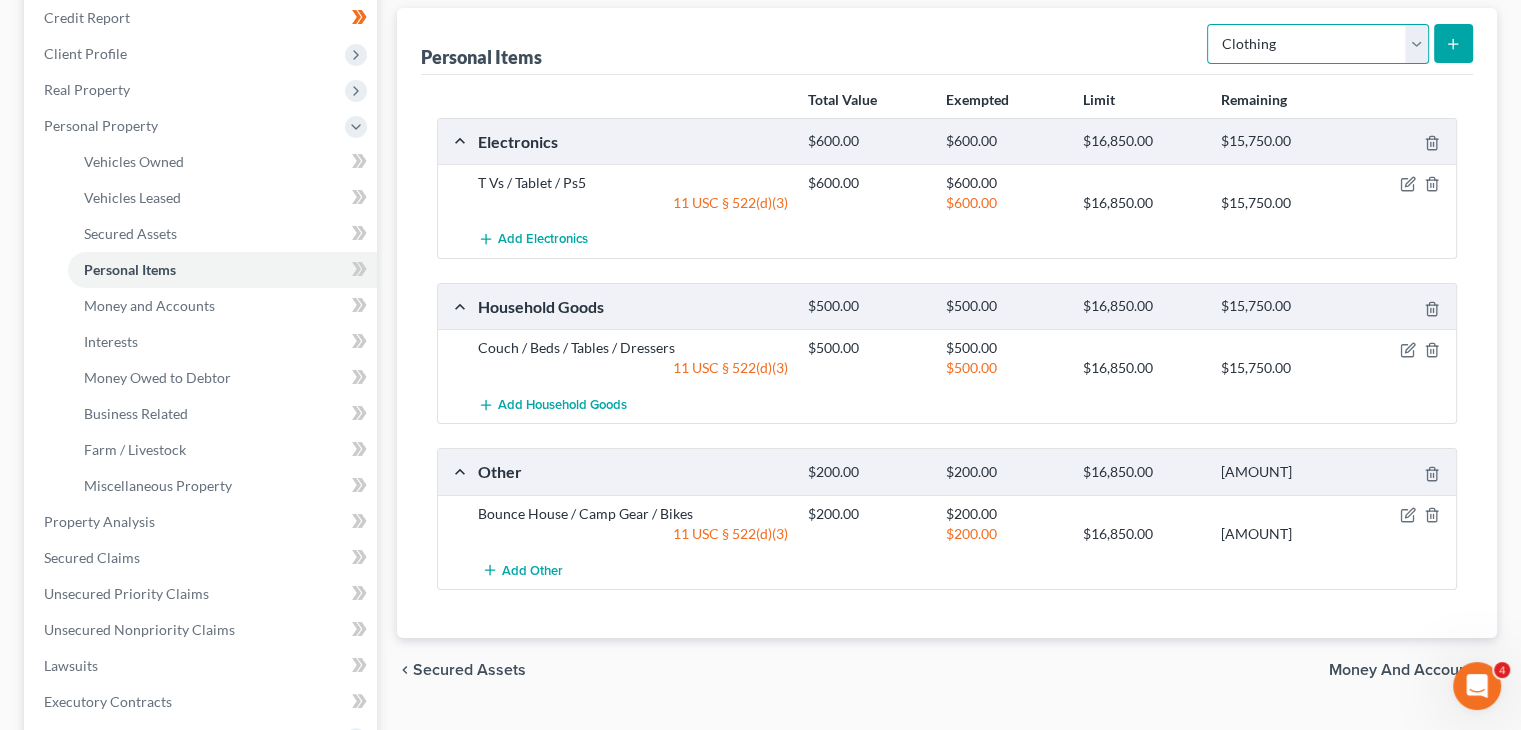 click on "Select Item Type Clothing Collectibles Of Value Electronics Firearms Household Goods Jewelry Other Pet(s) Sports & Hobby Equipment" at bounding box center (1318, 44) 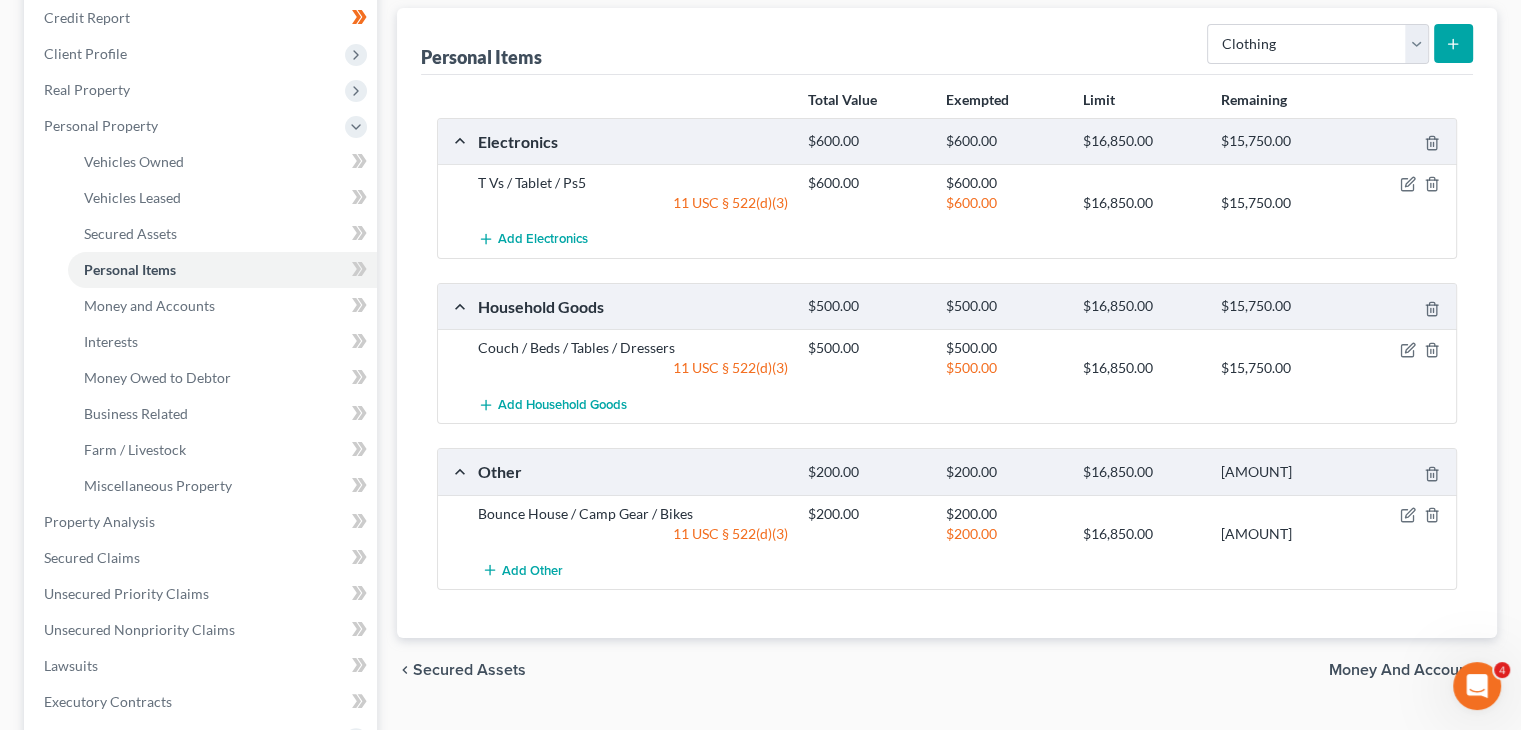 click at bounding box center (1453, 43) 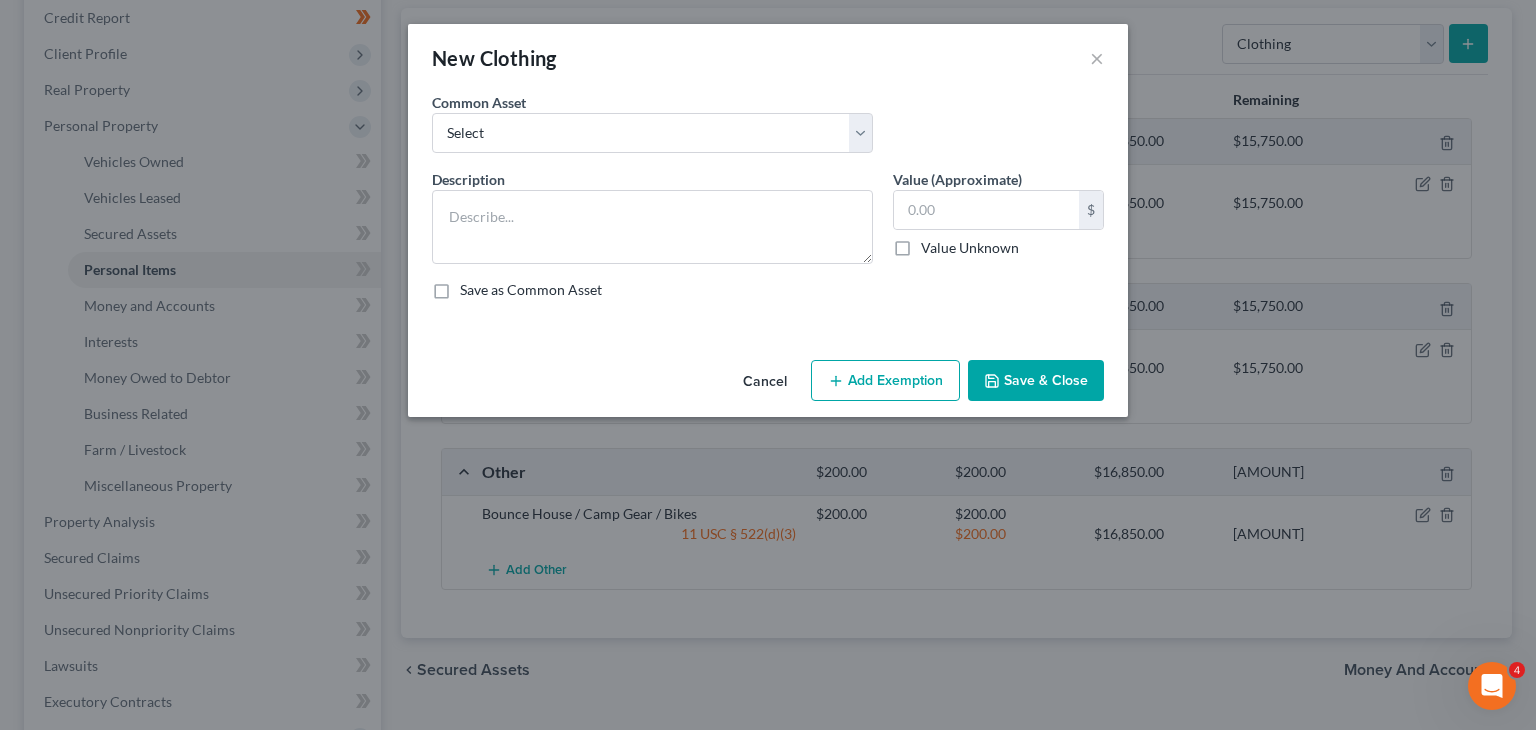 click on "Description
*
Value (Approximate)
$
Value Unknown
Balance Undetermined
$
Value Unknown
Save as Common Asset" at bounding box center [768, 242] 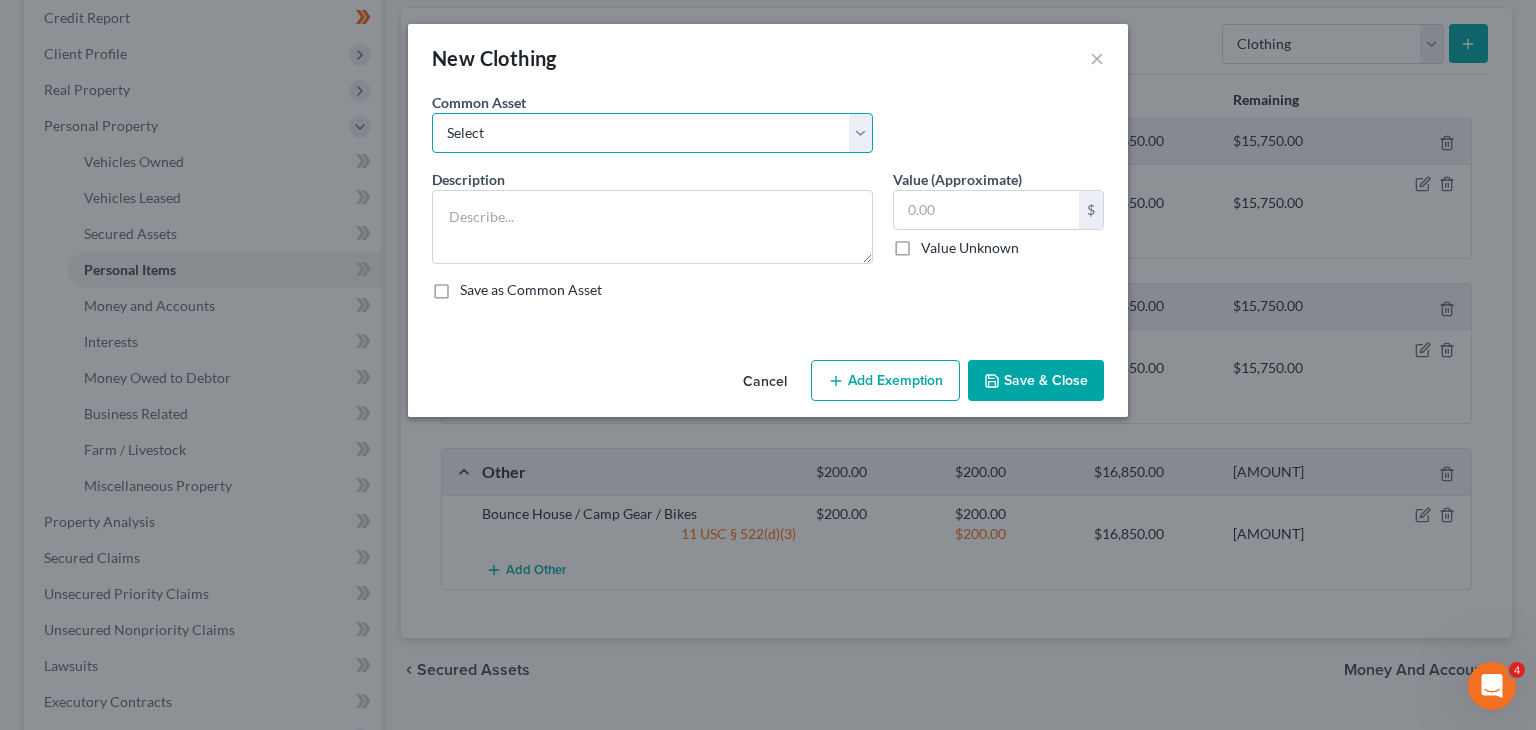 click on "Select Clothing" at bounding box center [652, 133] 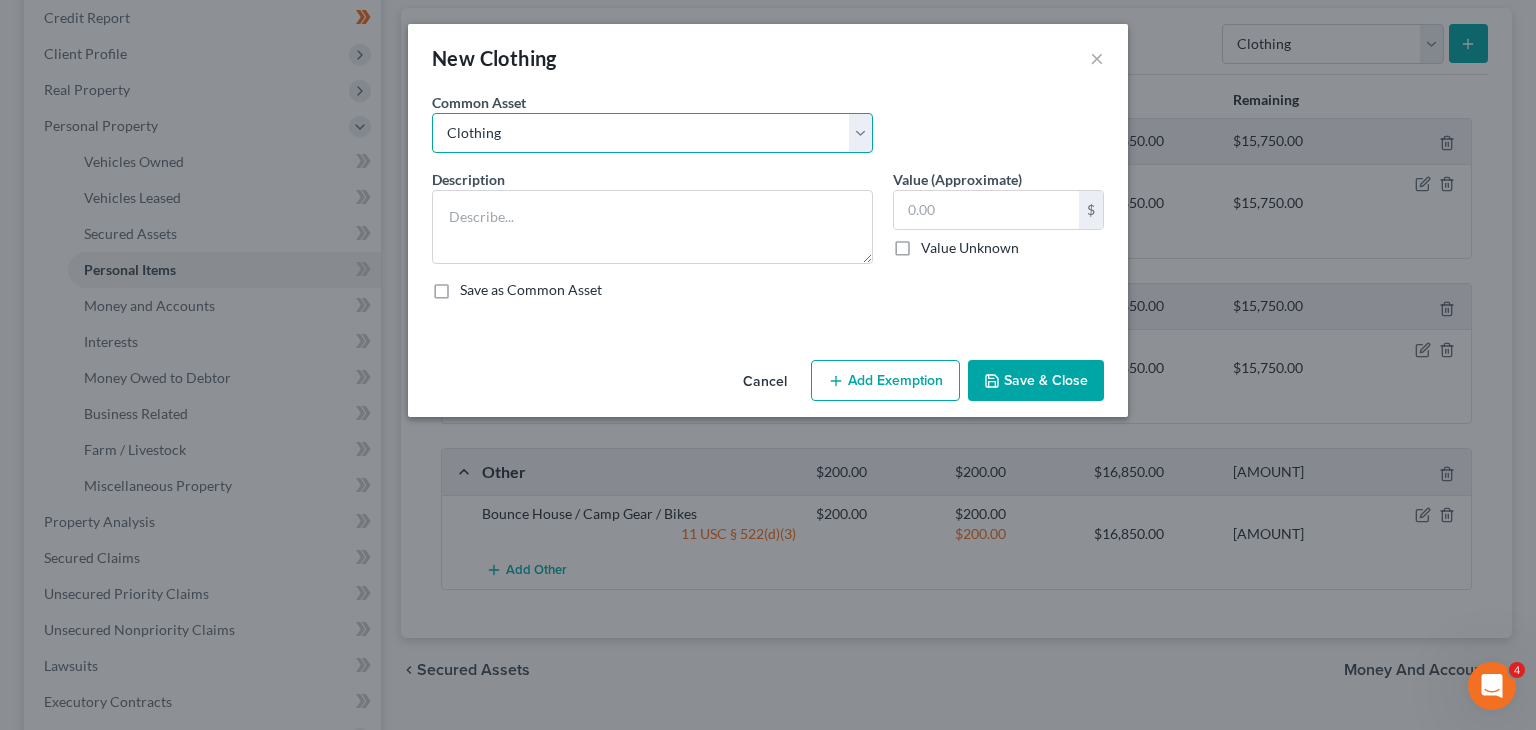 click on "Select Clothing" at bounding box center [652, 133] 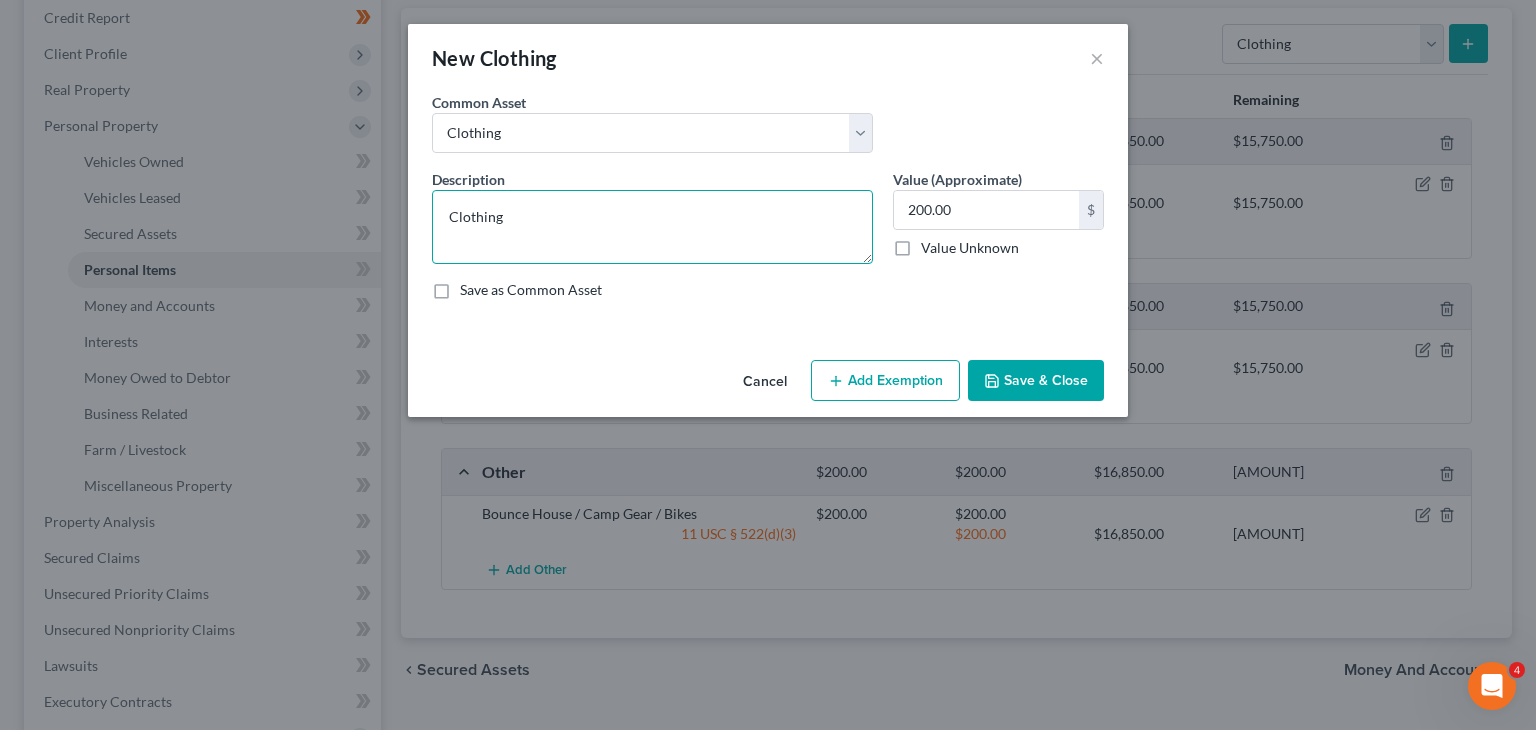 click on "Clothing" at bounding box center [652, 227] 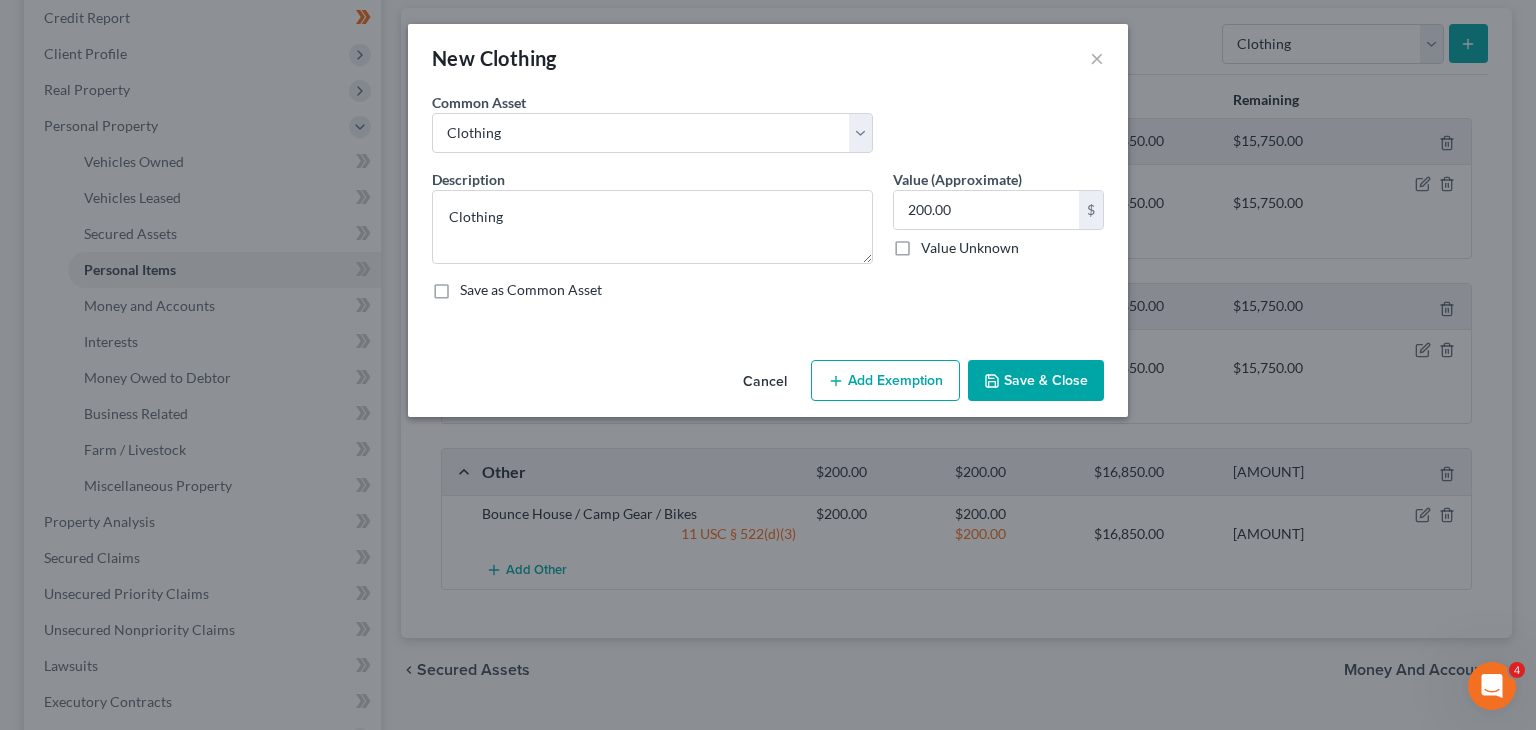 click on "Add Exemption" at bounding box center [885, 381] 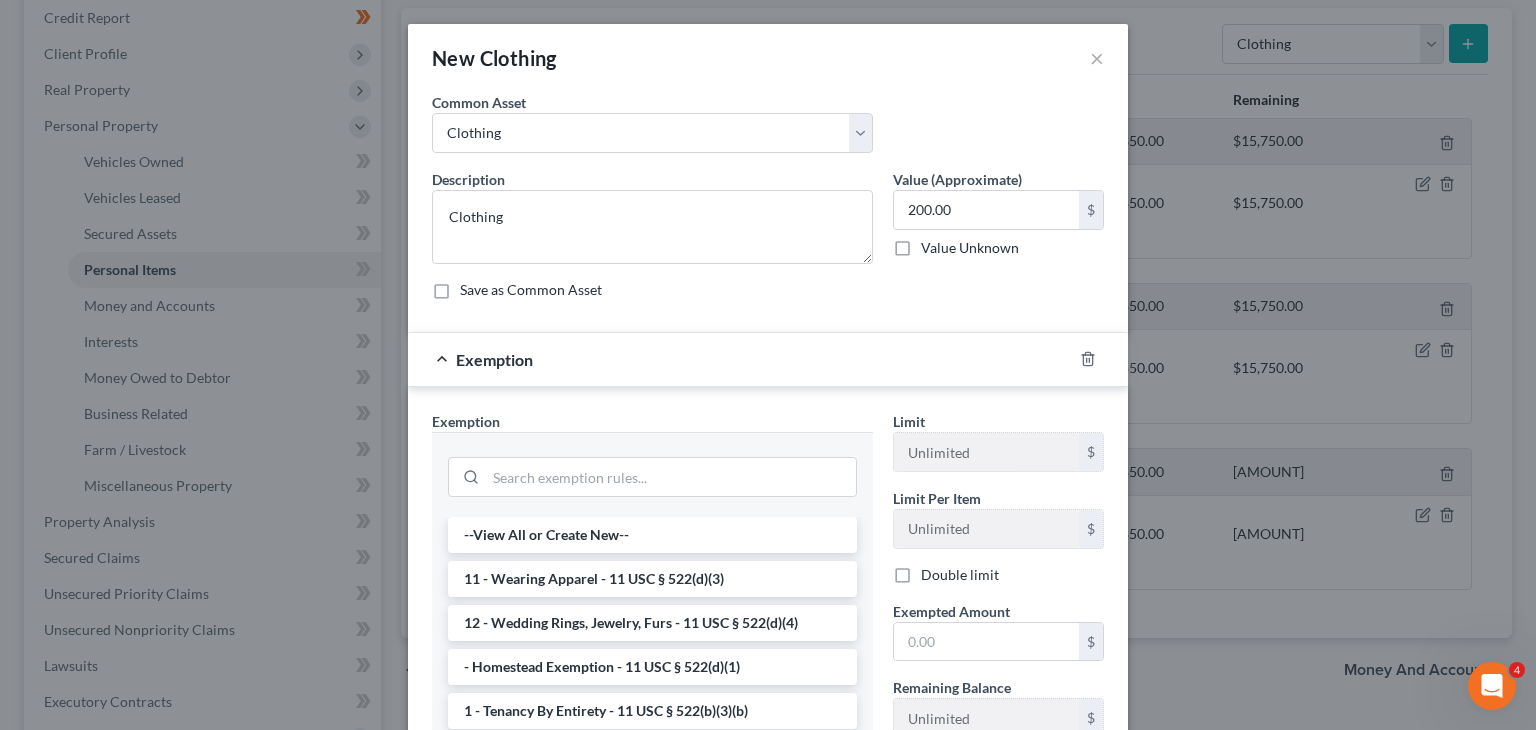 click on "--View All or Create New-- 11 - Wearing Apparel - 11 USC § 522(d)(3) 12 - Wedding Rings, Jewelry, Furs - 11 USC § 522(d)(4)  - Homestead Exemption - 11 USC § 522(d)(1) 1 - Tenancy By Entirety - 11 USC § 522(b)(3)(b) 1 - Burial Plot  - 11 USC § 522(d)(1) 12 - Wedding Rings, Jewelry, Furs - 11 USC § 522(d)(4) 13 - Animals & Livestock - 11 USC § 522(d)(3) 14 - Health Aids - 11 USC § 522(d)(9) 14 - Lien avoidance limit  - 11 U.S.C. § 522(f)(3) 14 - Wildcard Exemption - 11 USC § 522(d)(5) 14 - Wildcard Exemption (unused homestead) - 11 U.S.C. § 522 (d)(5) 14 - Crops: Growing or Harvested - 11 USC § 522(d)(3) 17 - Public Student Loan - 20 U.S.C. 1095(a)(d) 21 - Tax Exempt Retirement Accounts - 11 USC § 522(d)(12) 21 - Stock Bonus, Pension, Annuity, etc. - 11 USC § 522(d)(10)(e)  21 - Education IRA  - 11 U.S.C. § 541(b)(5)(C) 21 - Qualified ABLE program funds - 11 U.S.C. § 541(b)(10)(C) 21 - Pre-purchased tuition credits  - 11 U.S.C. § 541(b)(6)(C) 21 - IRA - 11 U.S.C. § 522(n)" at bounding box center (652, 1553) 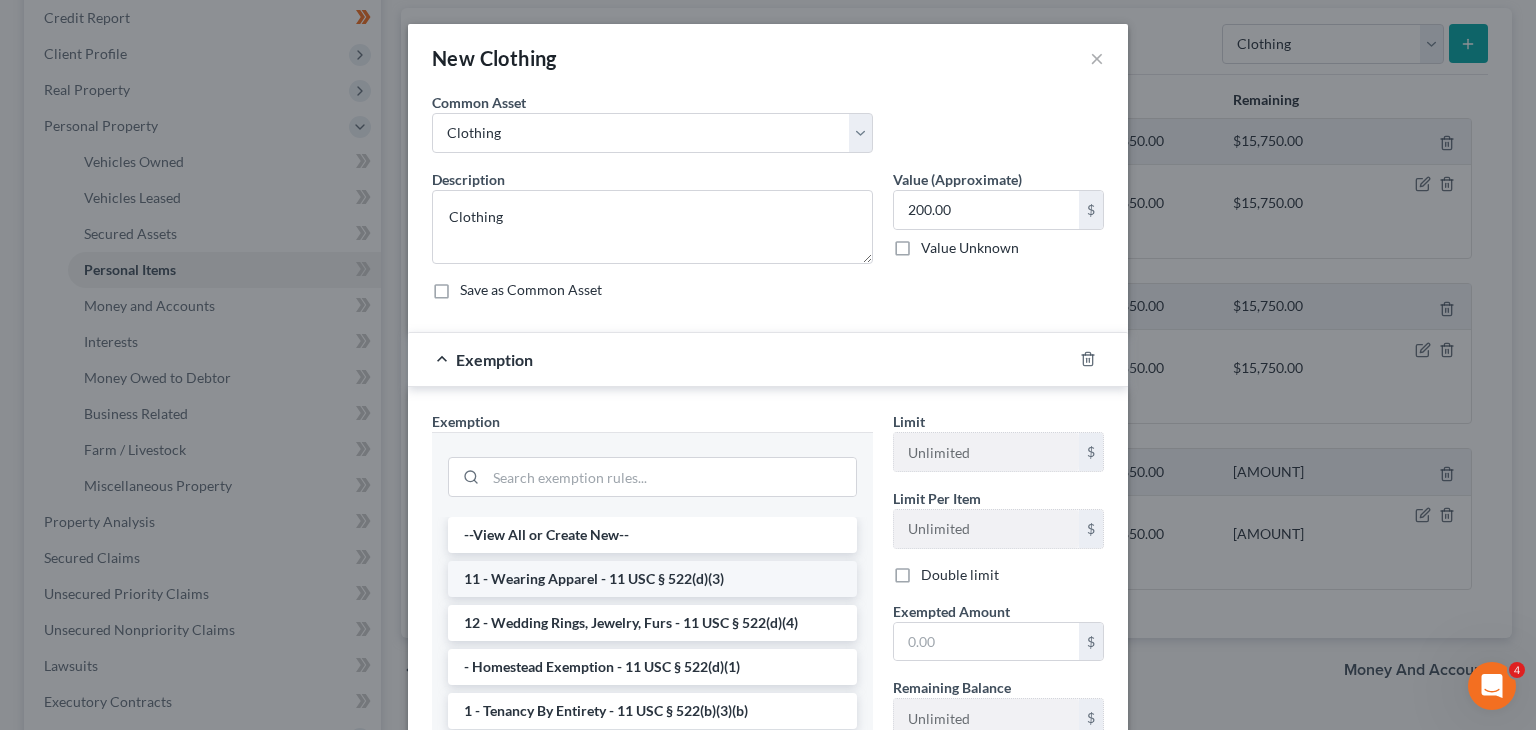 click on "11 - Wearing Apparel - 11 USC § 522(d)(3)" at bounding box center [652, 579] 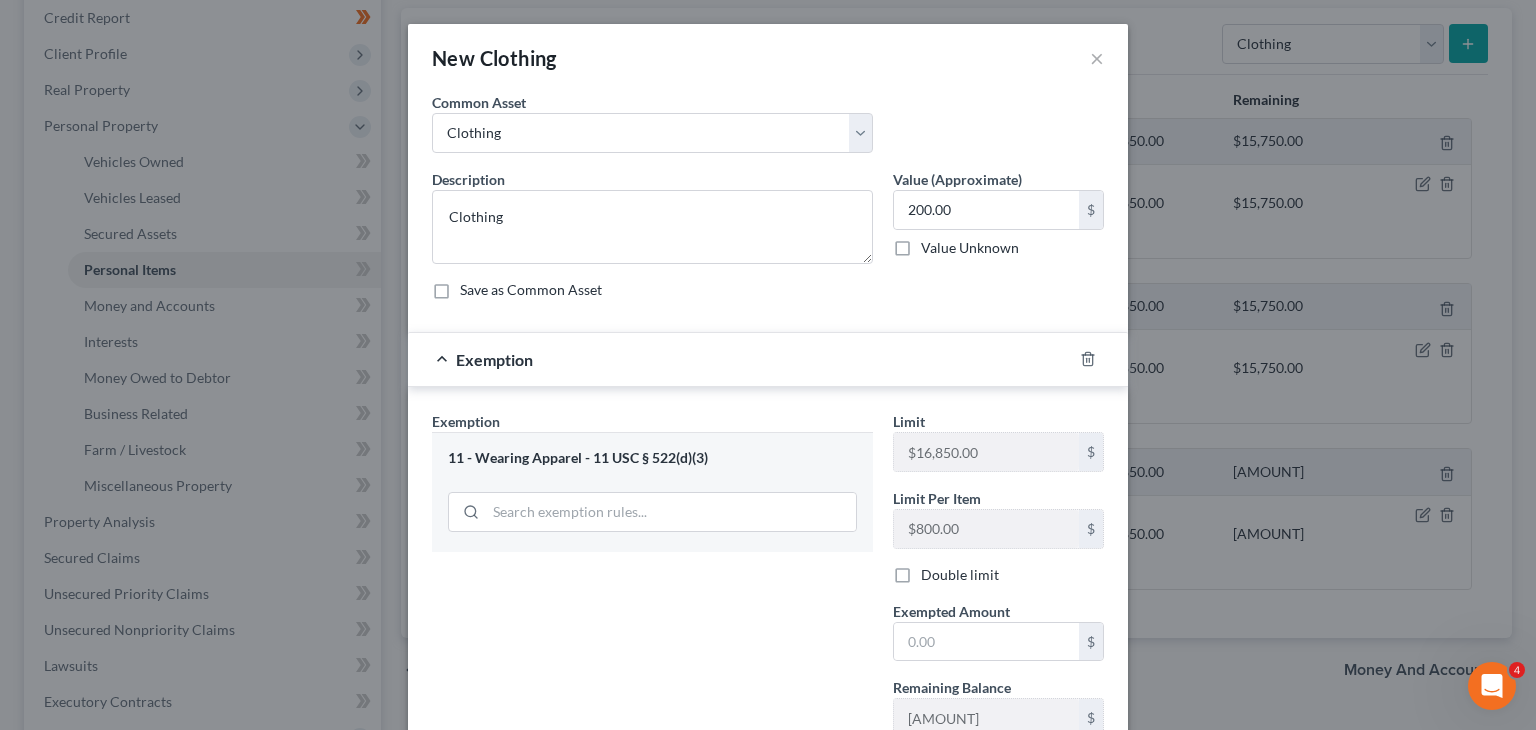 scroll, scrollTop: 23, scrollLeft: 0, axis: vertical 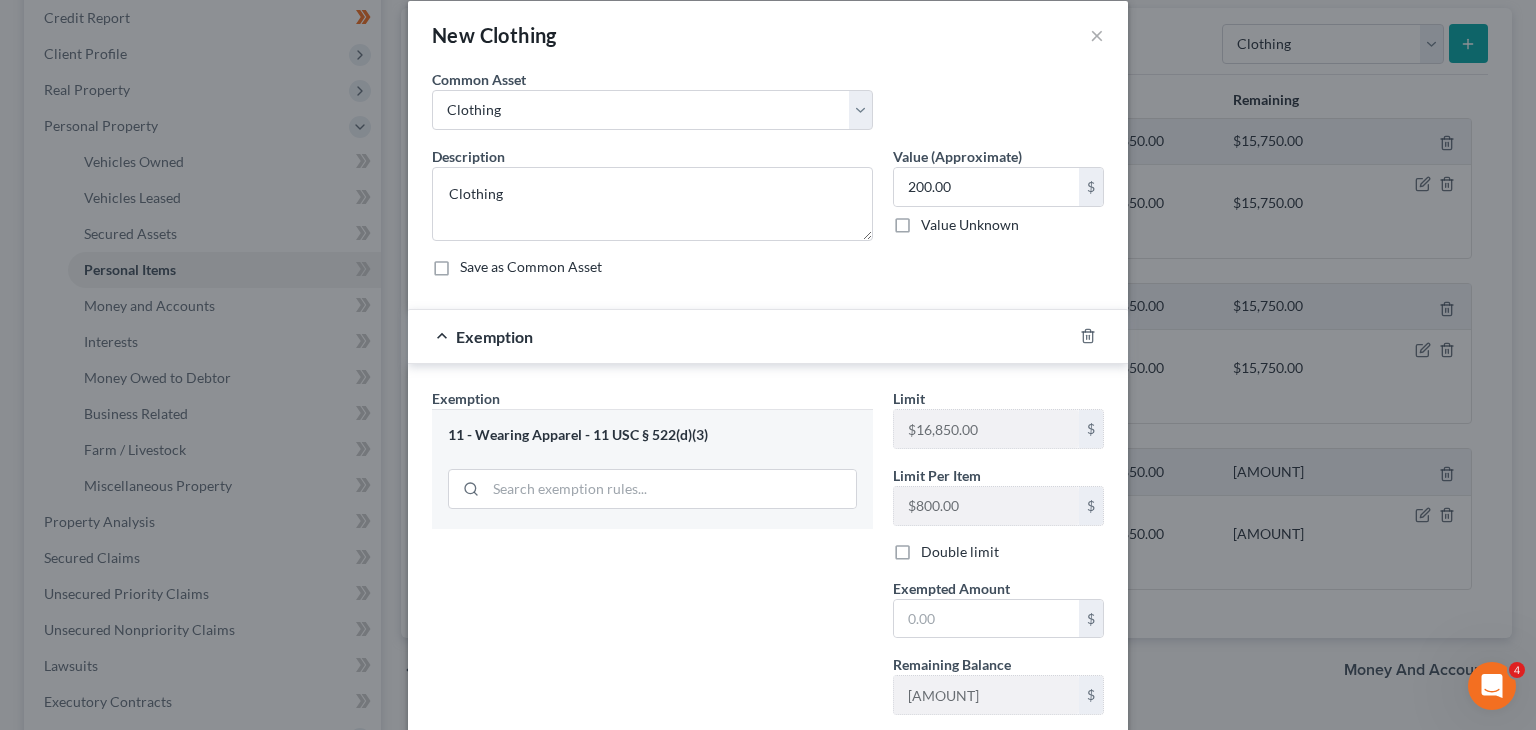 click on "Exempted Amount" at bounding box center [951, 588] 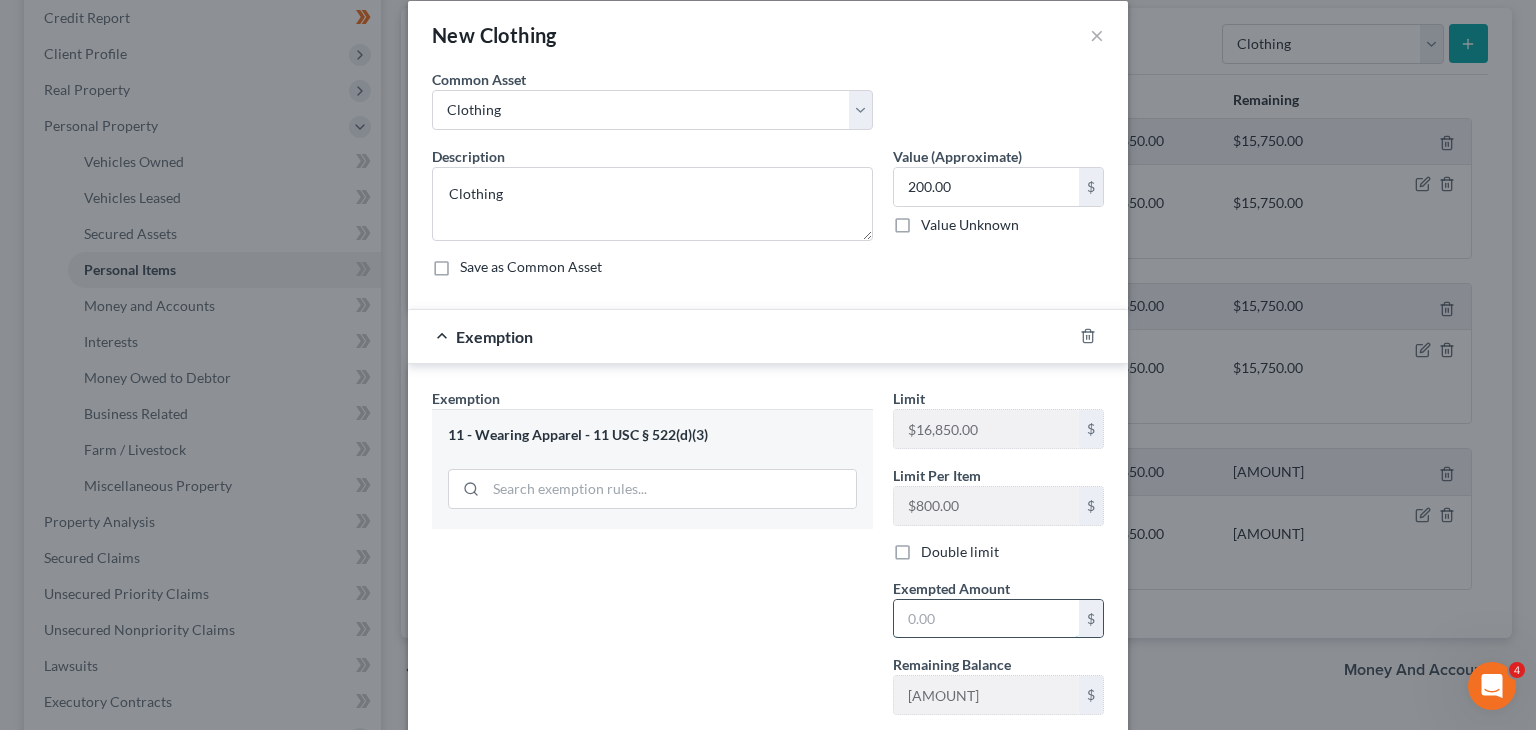 click at bounding box center (986, 619) 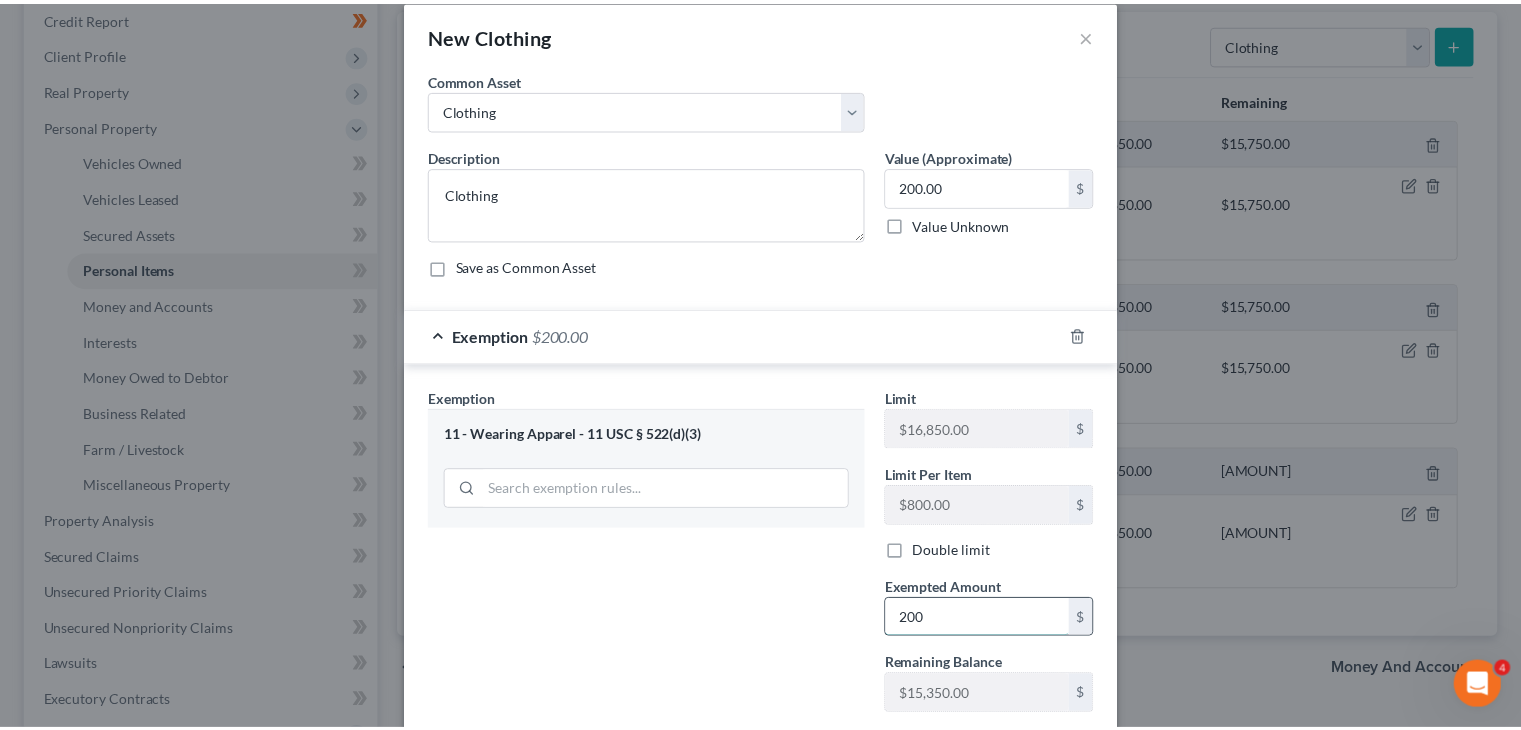 scroll, scrollTop: 148, scrollLeft: 0, axis: vertical 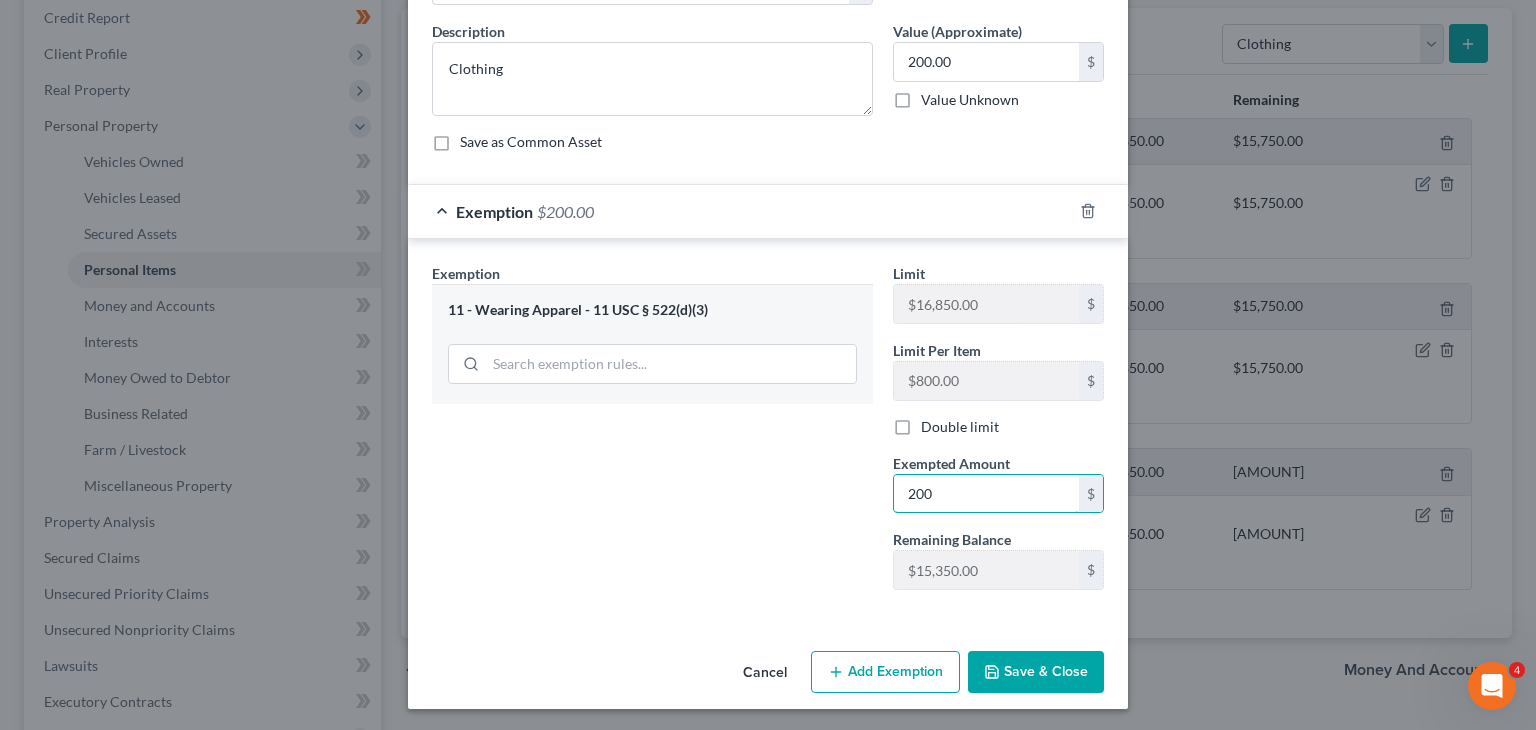 type on "200" 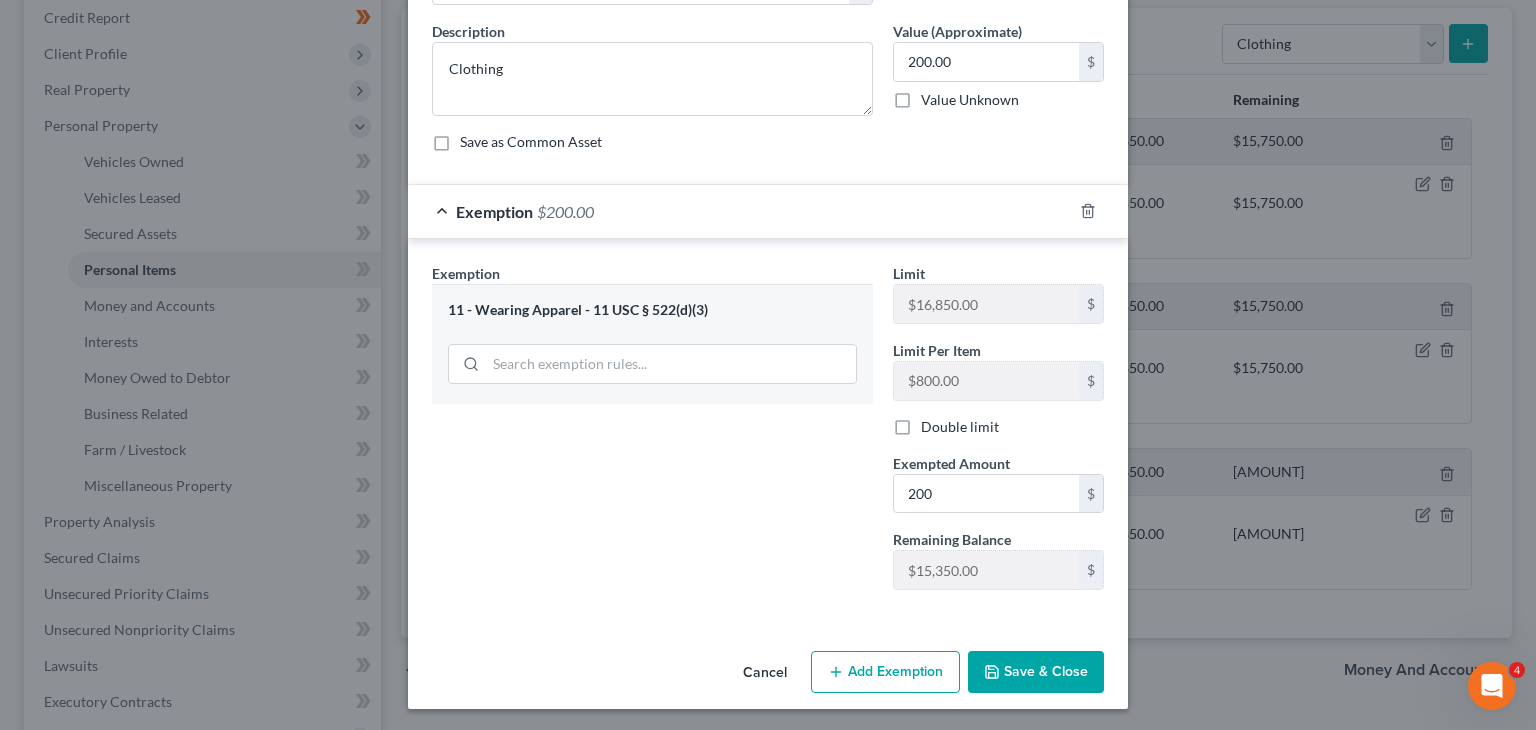 click on "Save & Close" at bounding box center [1036, 672] 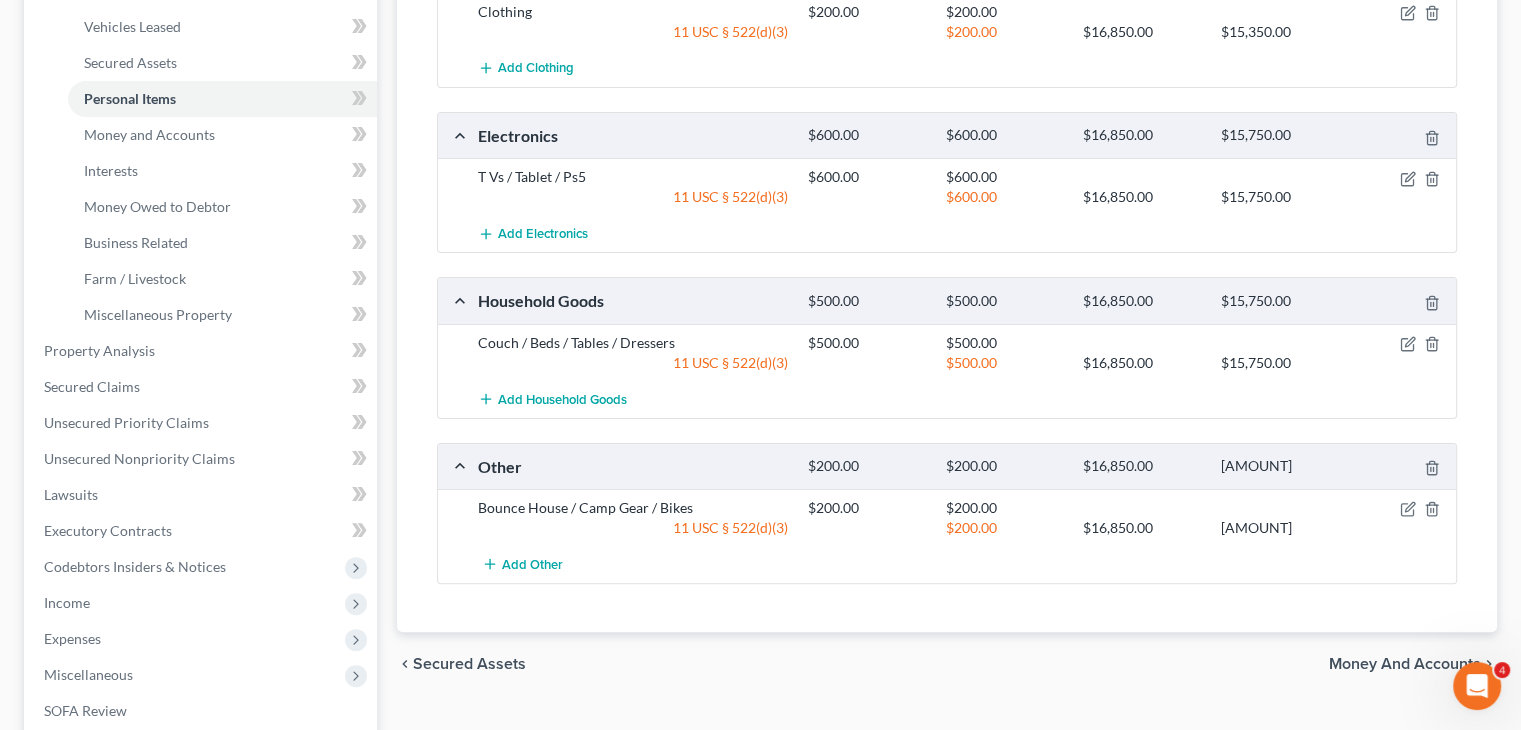 scroll, scrollTop: 452, scrollLeft: 0, axis: vertical 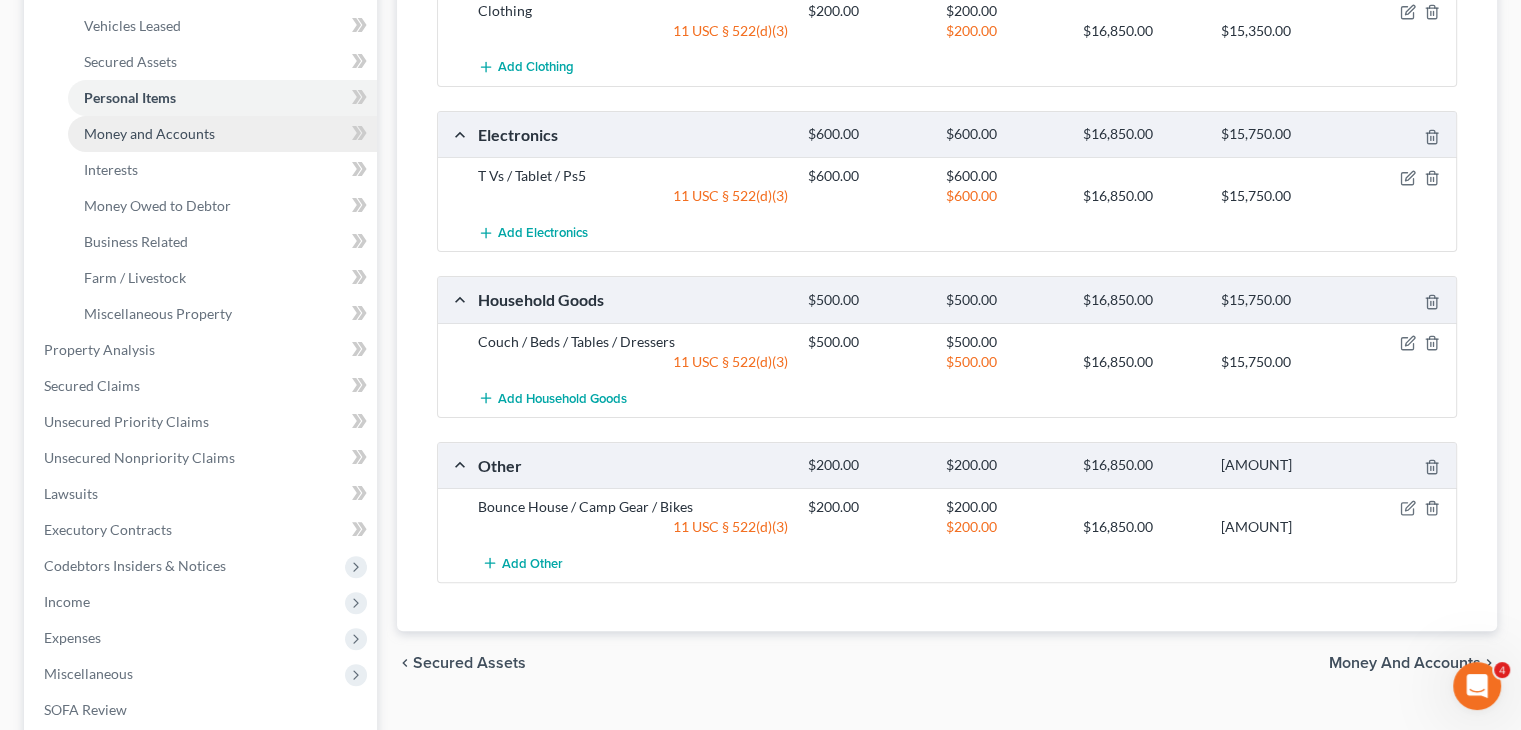 click on "Money and Accounts" at bounding box center [149, 133] 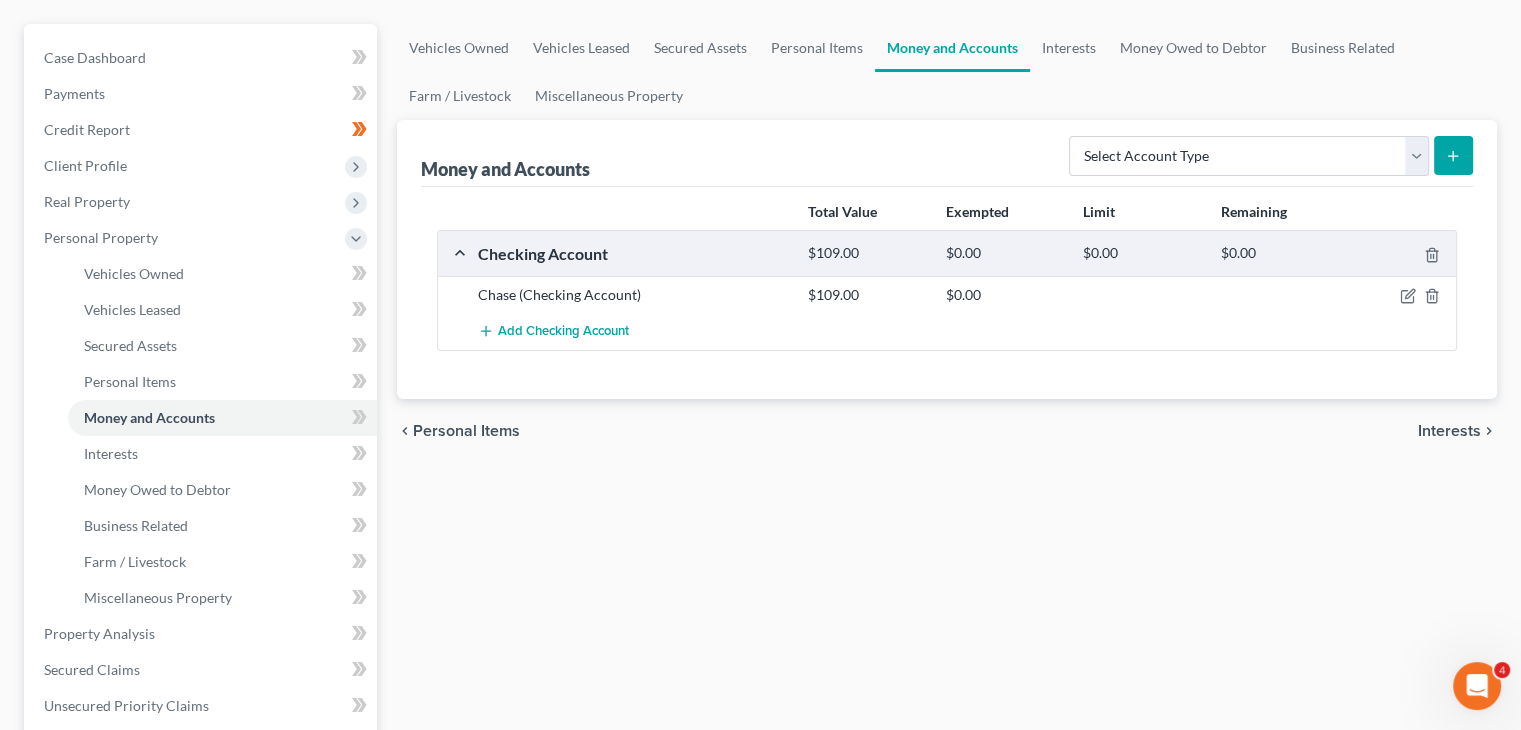 scroll, scrollTop: 172, scrollLeft: 0, axis: vertical 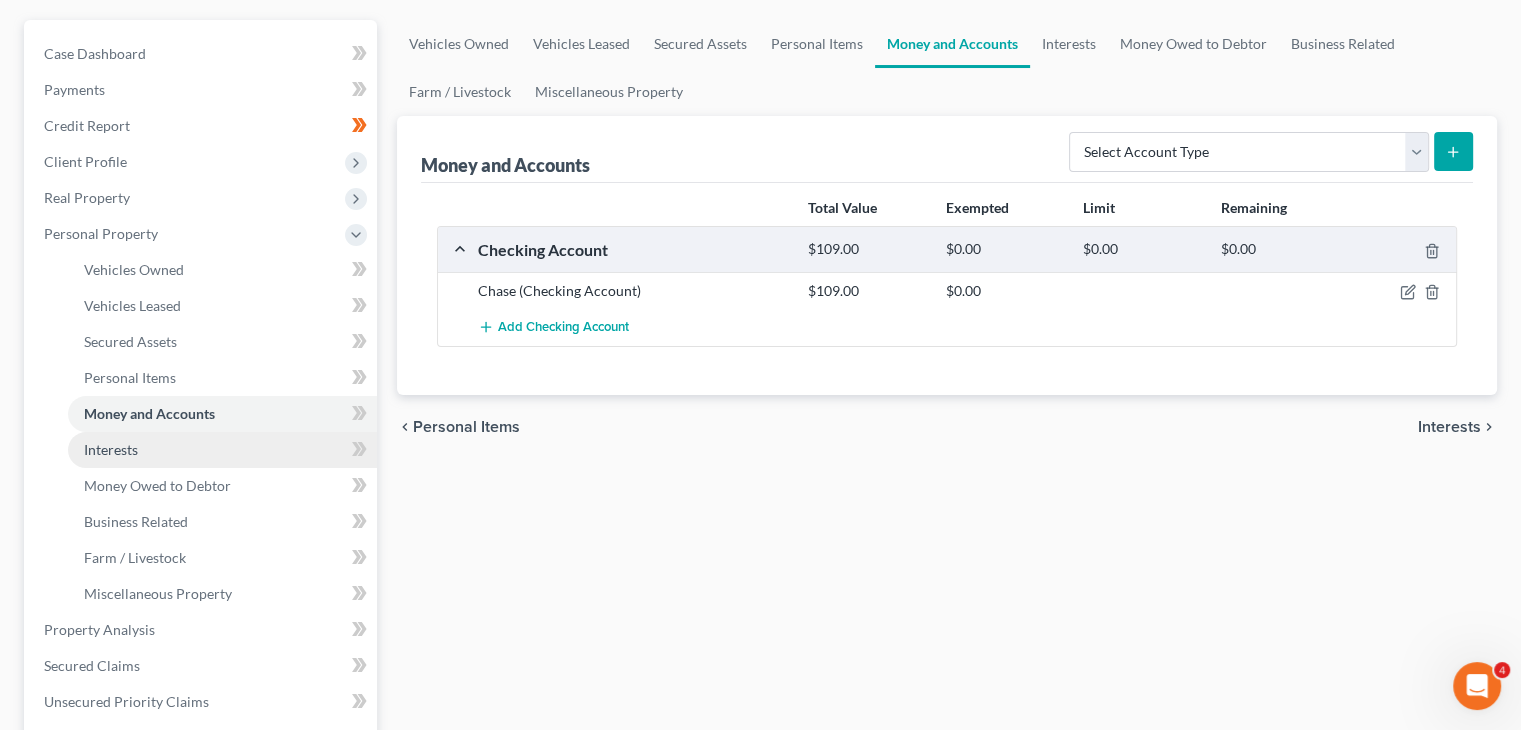 click on "Interests" at bounding box center (222, 450) 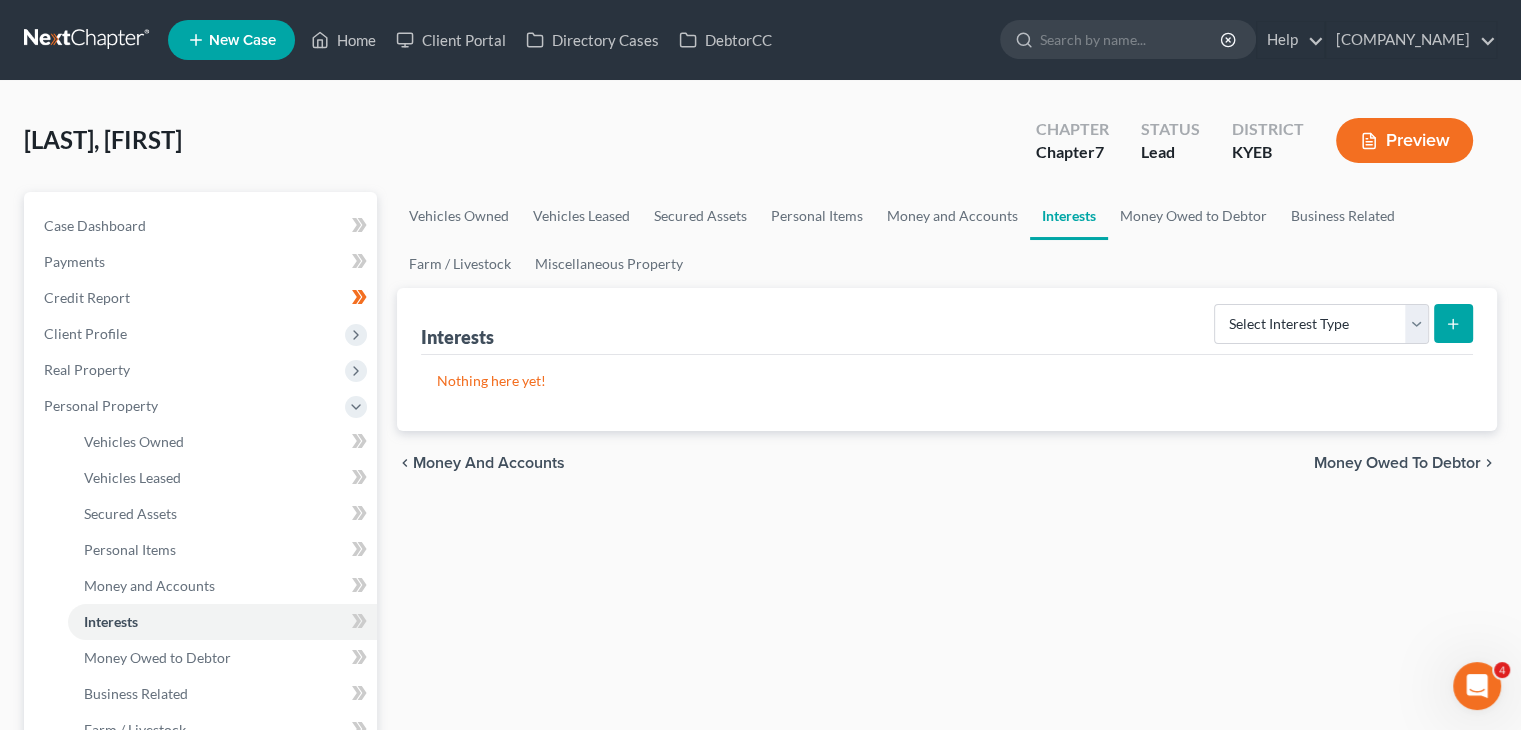 scroll, scrollTop: 274, scrollLeft: 0, axis: vertical 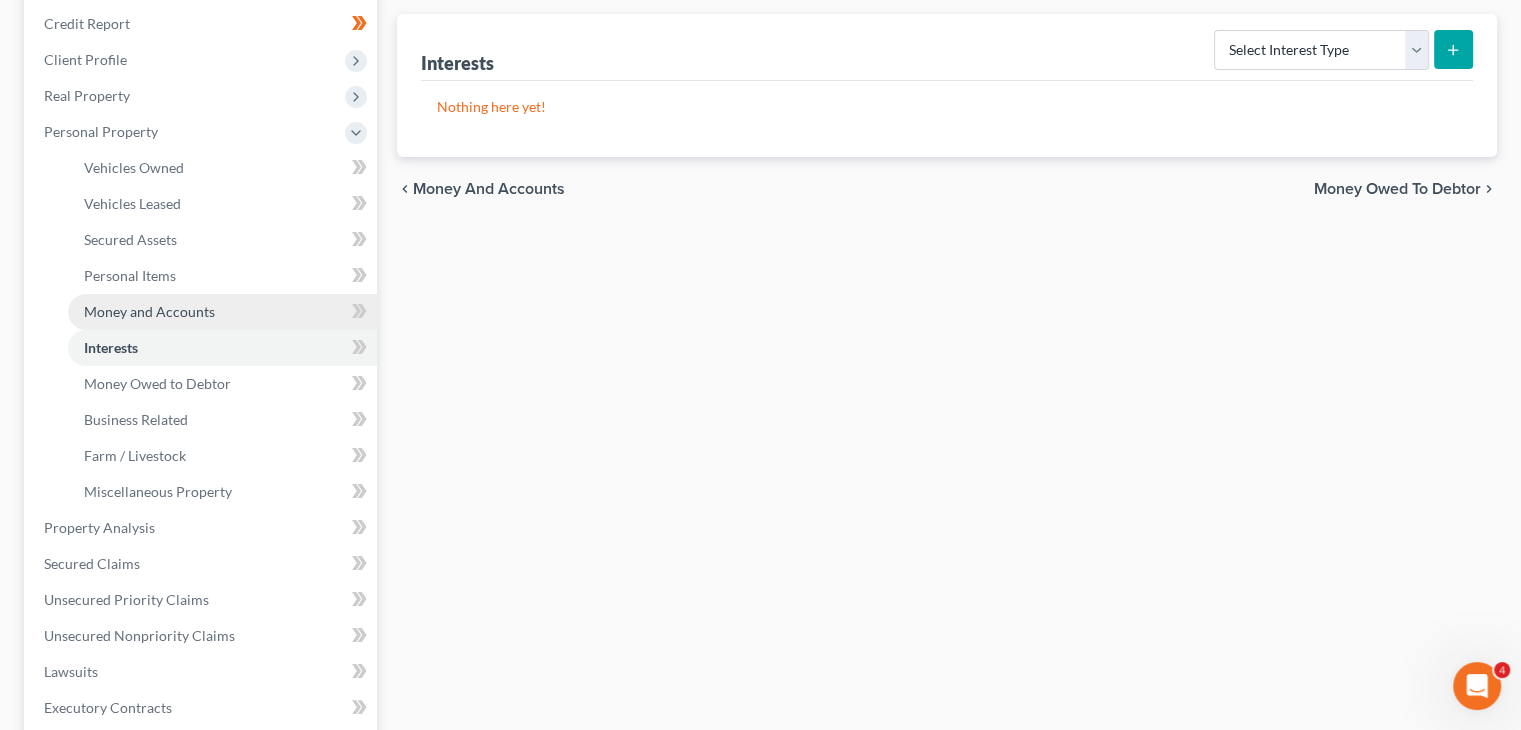 click on "Money and Accounts" at bounding box center [222, 312] 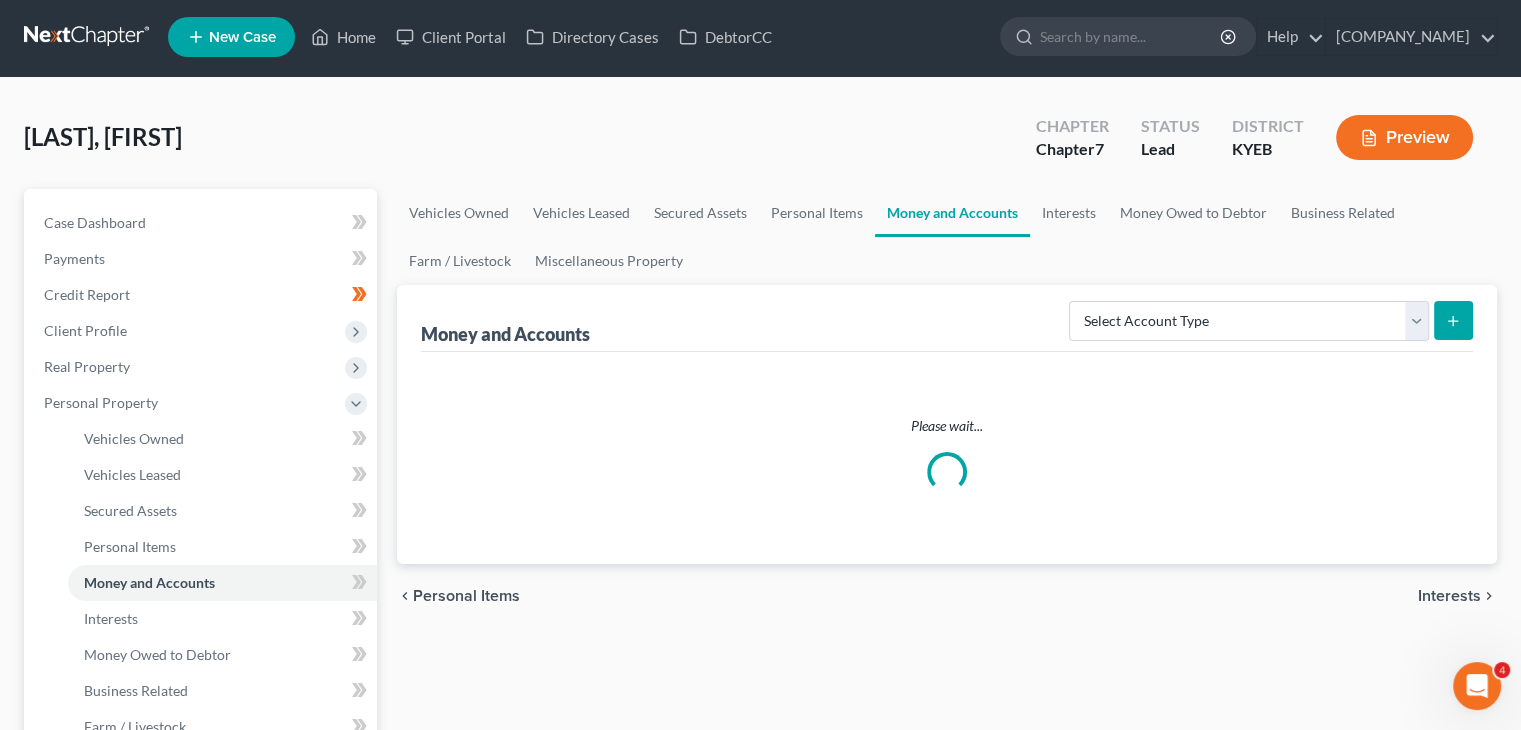 scroll, scrollTop: 0, scrollLeft: 0, axis: both 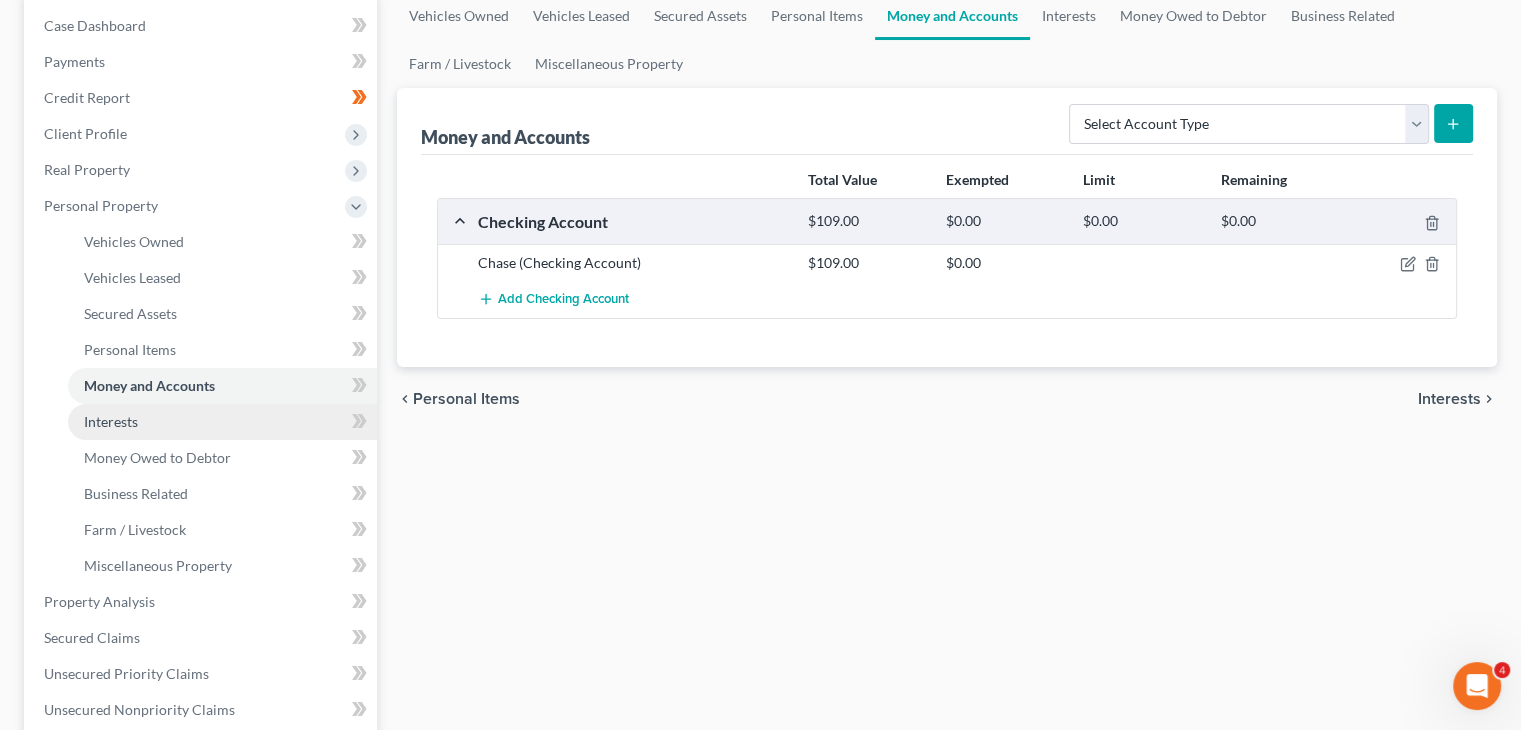 click on "Interests" at bounding box center [222, 422] 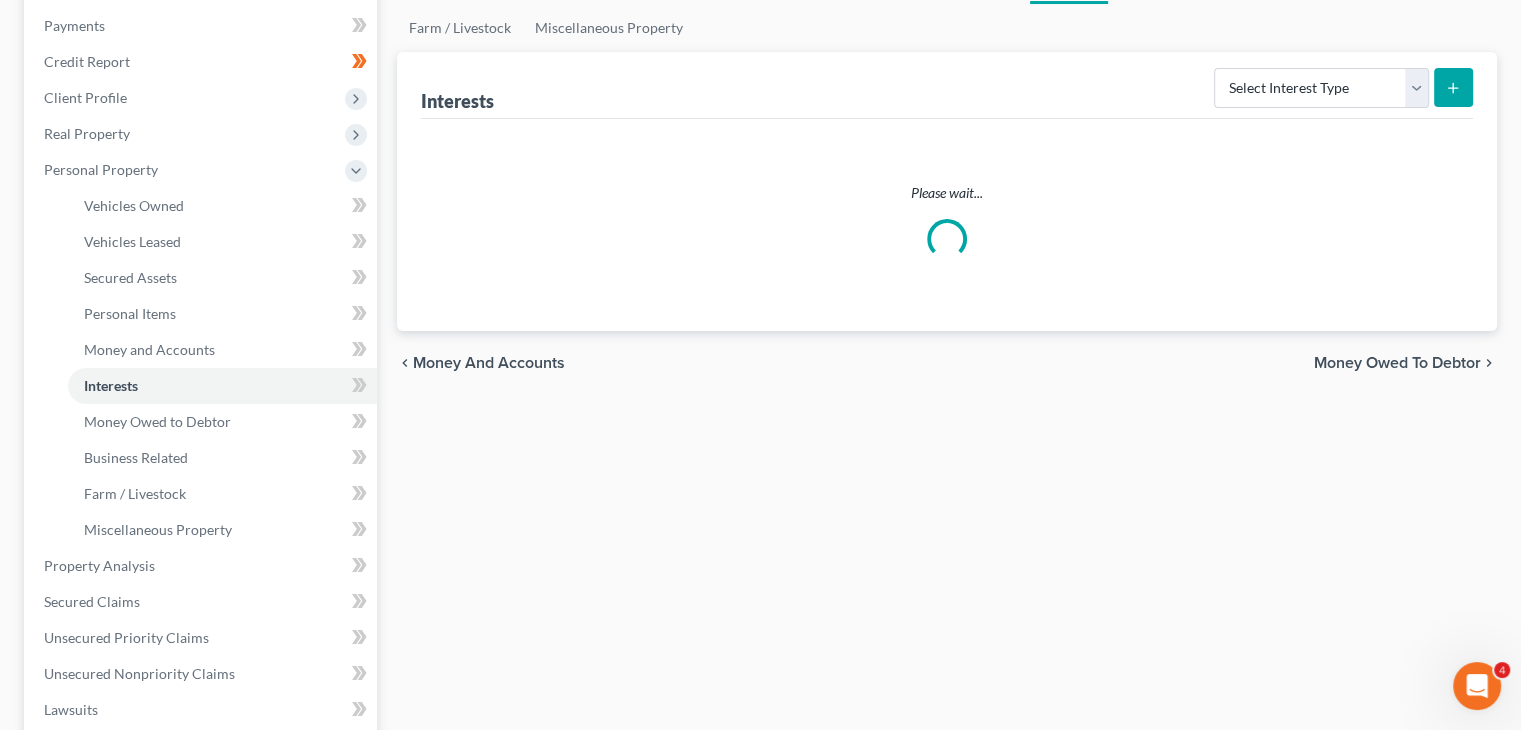 scroll, scrollTop: 288, scrollLeft: 0, axis: vertical 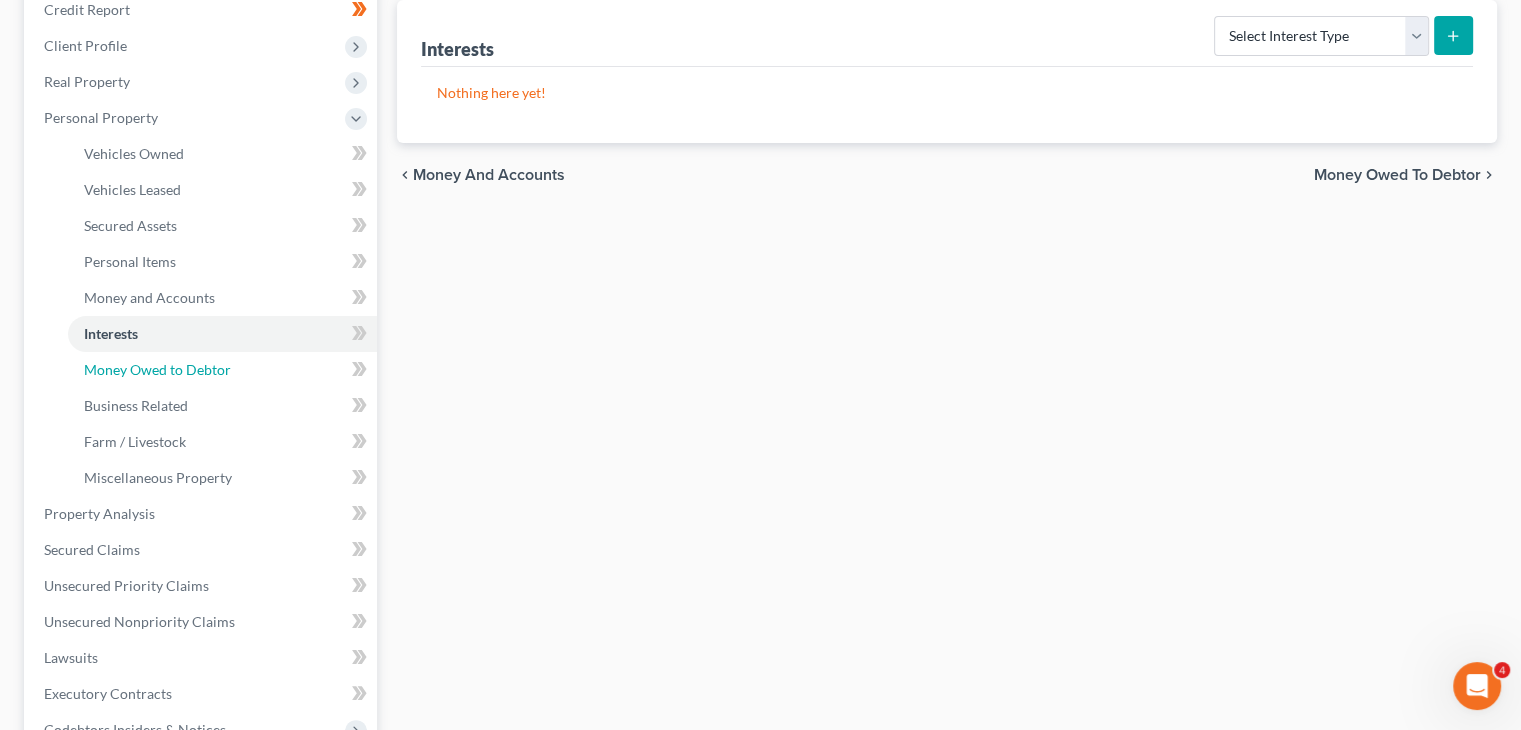 click on "Money Owed to Debtor" at bounding box center (157, 369) 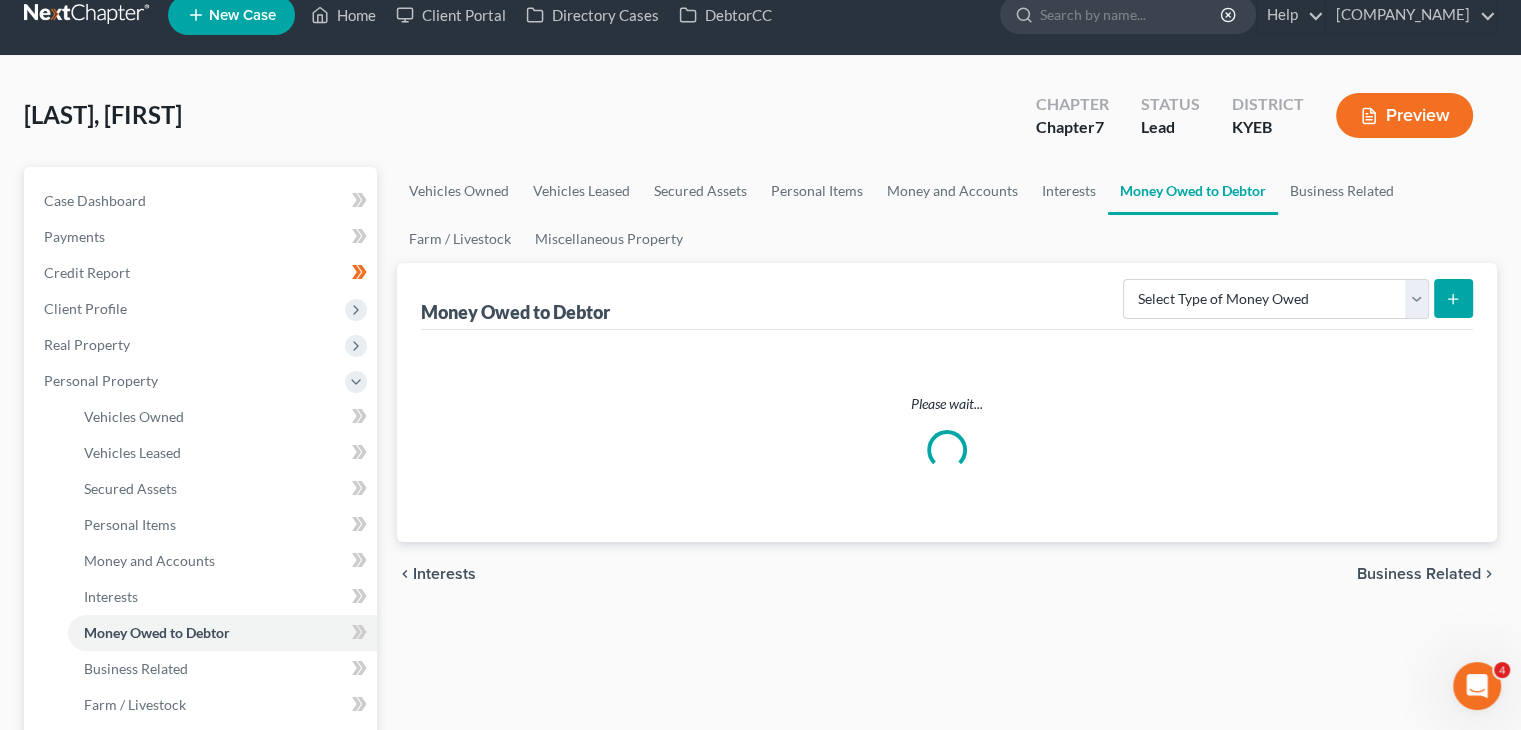 scroll, scrollTop: 0, scrollLeft: 0, axis: both 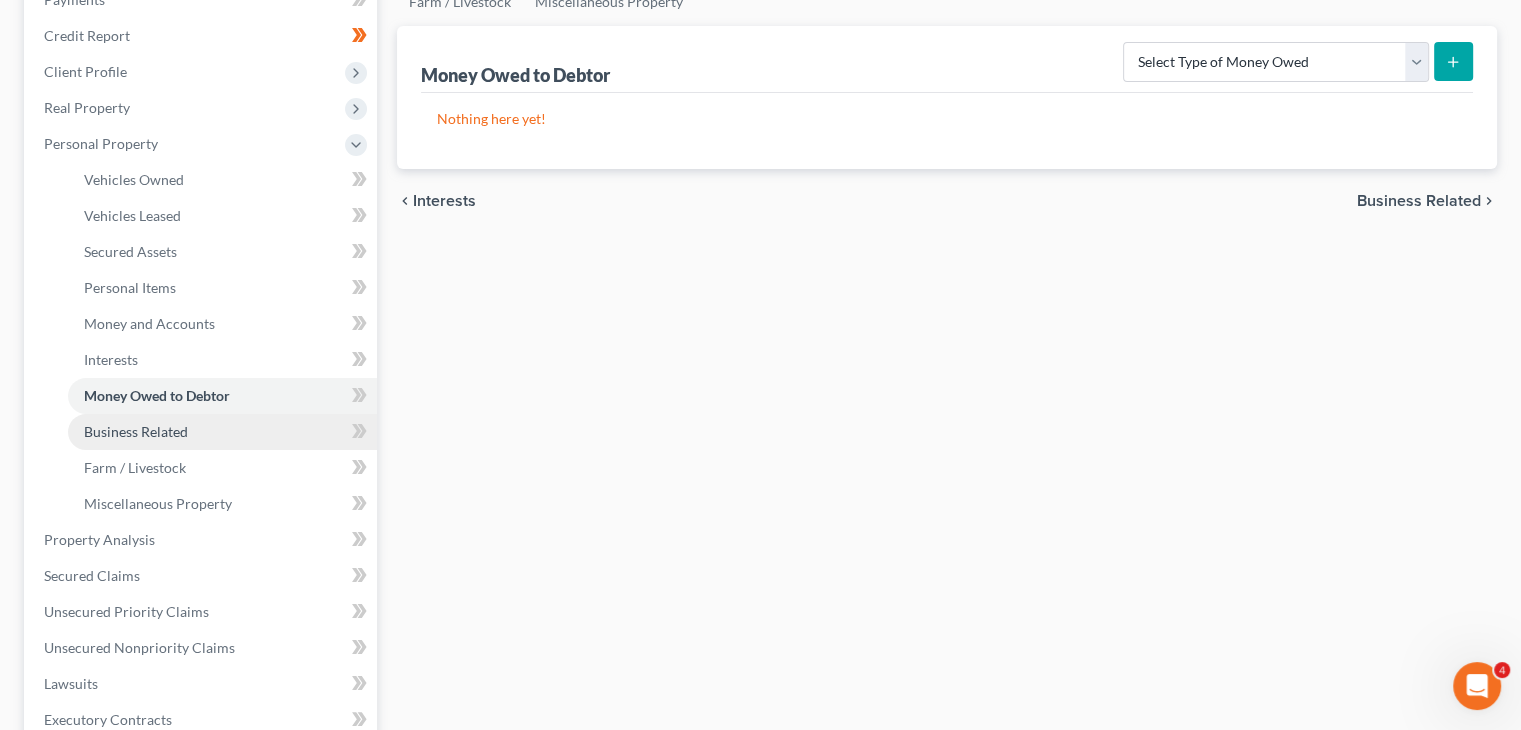 click on "Business Related" at bounding box center (222, 432) 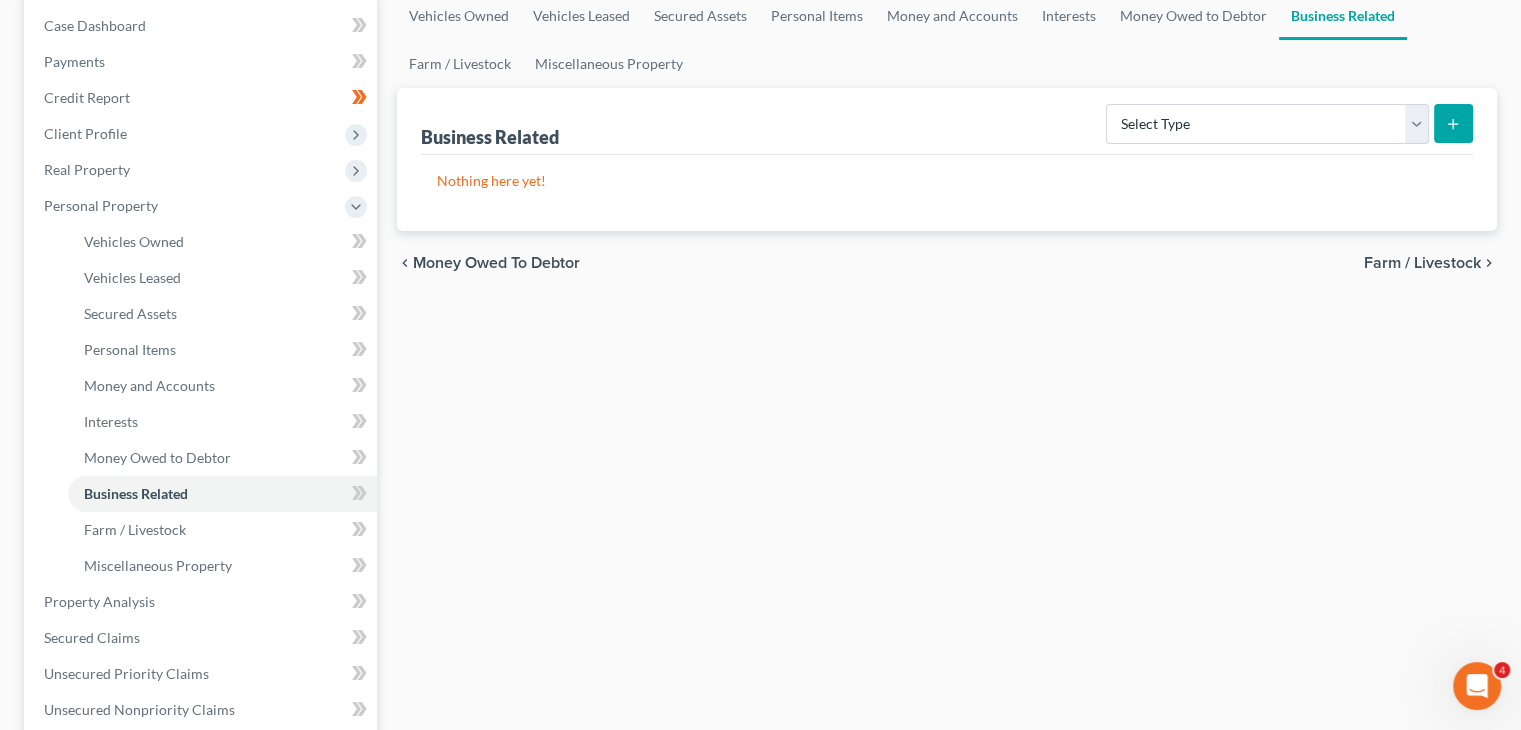scroll, scrollTop: 206, scrollLeft: 0, axis: vertical 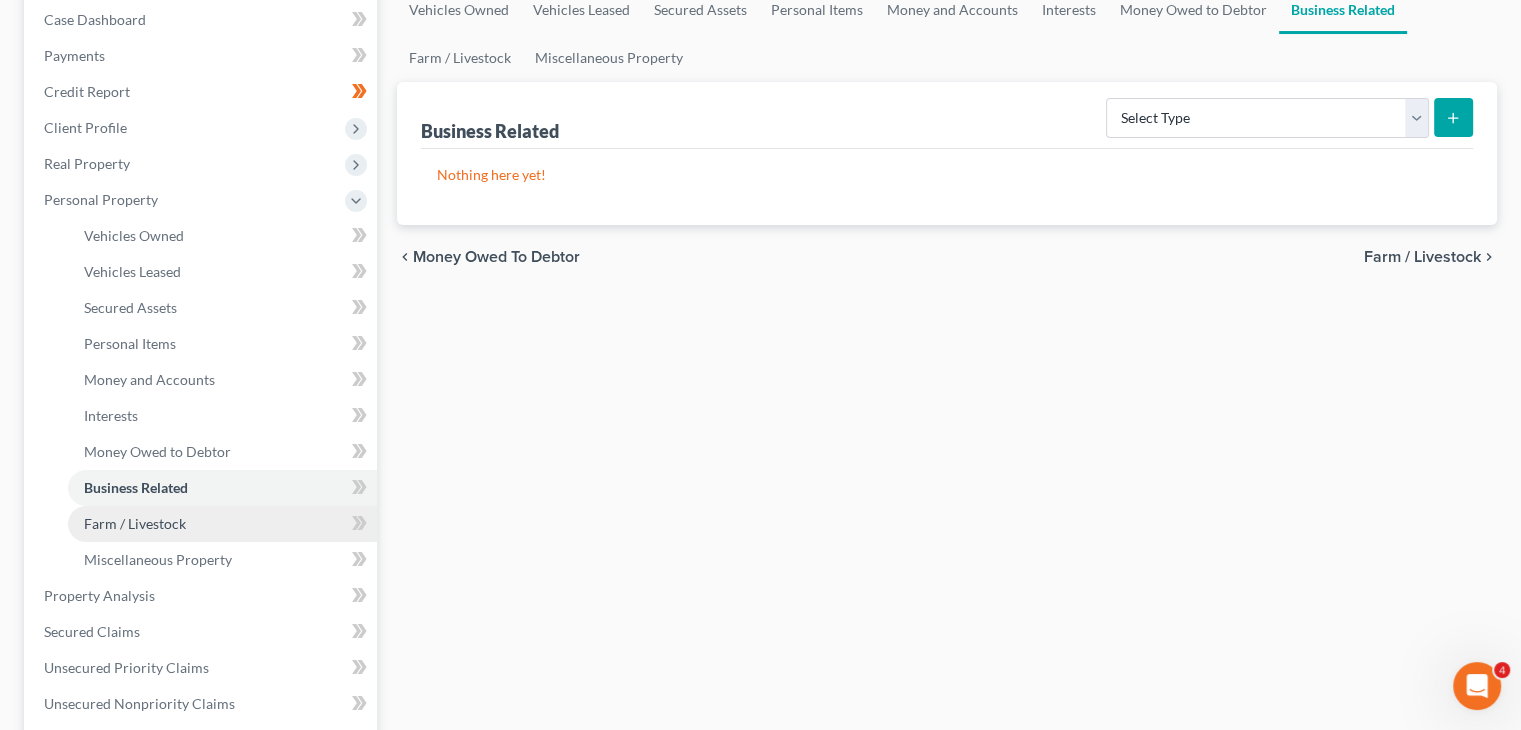 click on "Farm / Livestock" at bounding box center (222, 524) 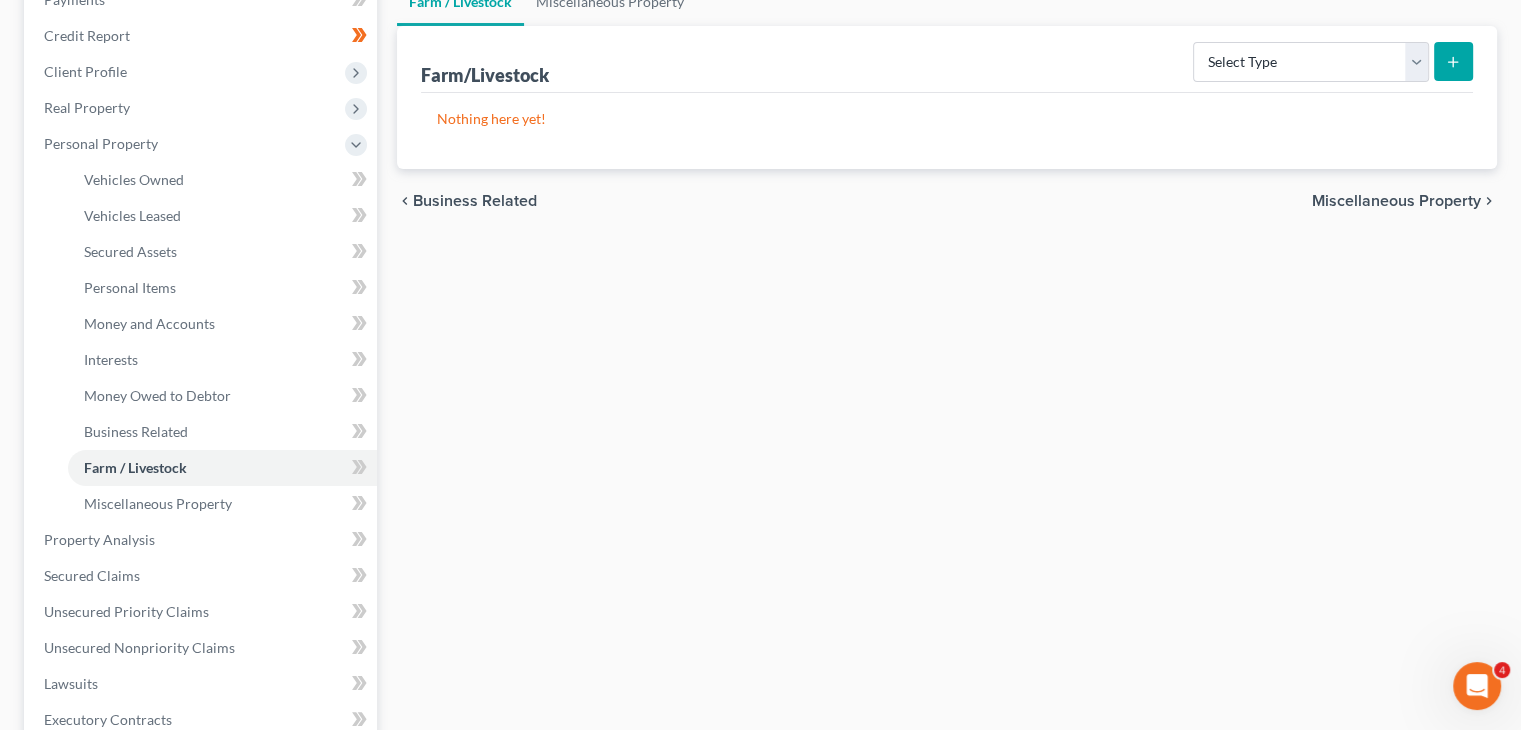 scroll, scrollTop: 268, scrollLeft: 0, axis: vertical 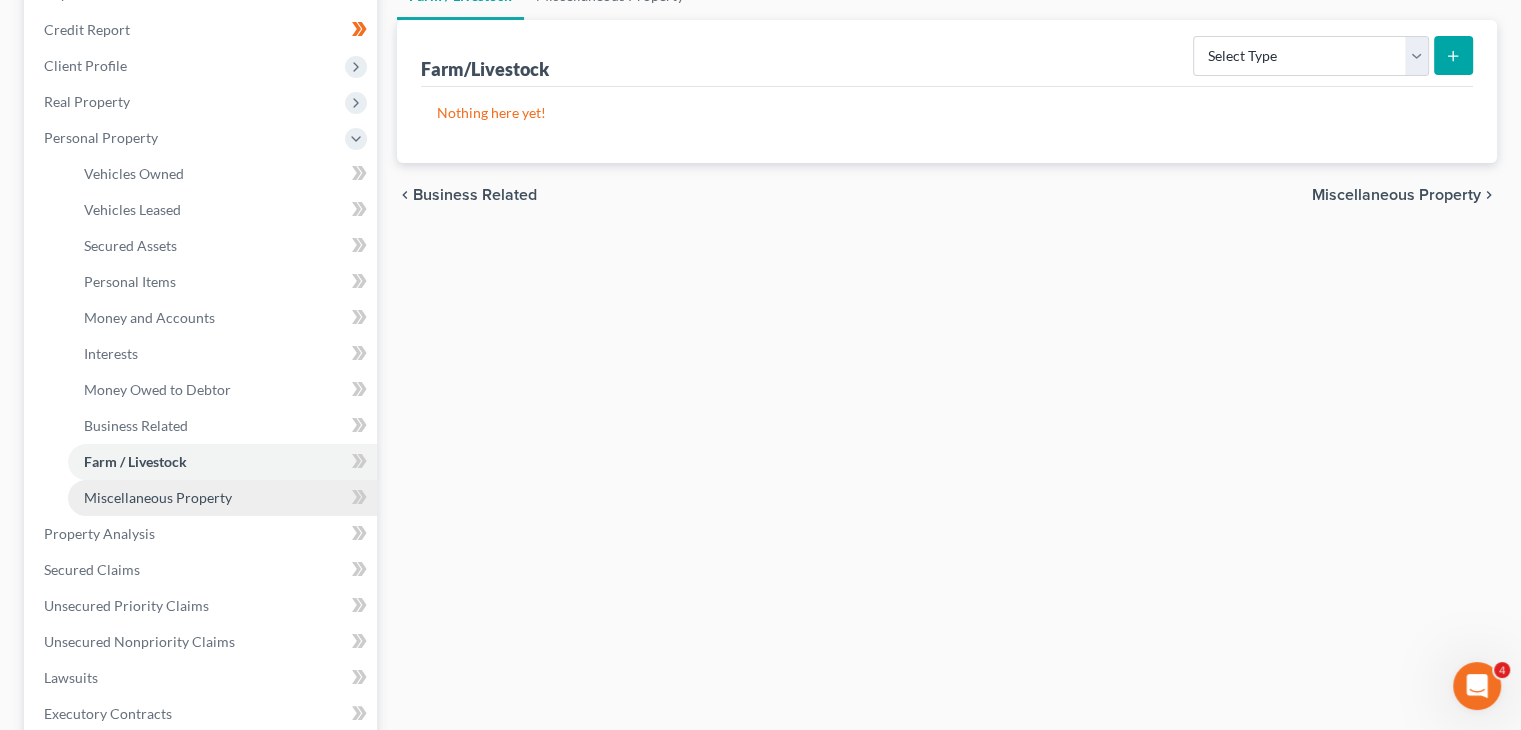 click on "Miscellaneous Property" at bounding box center [222, 498] 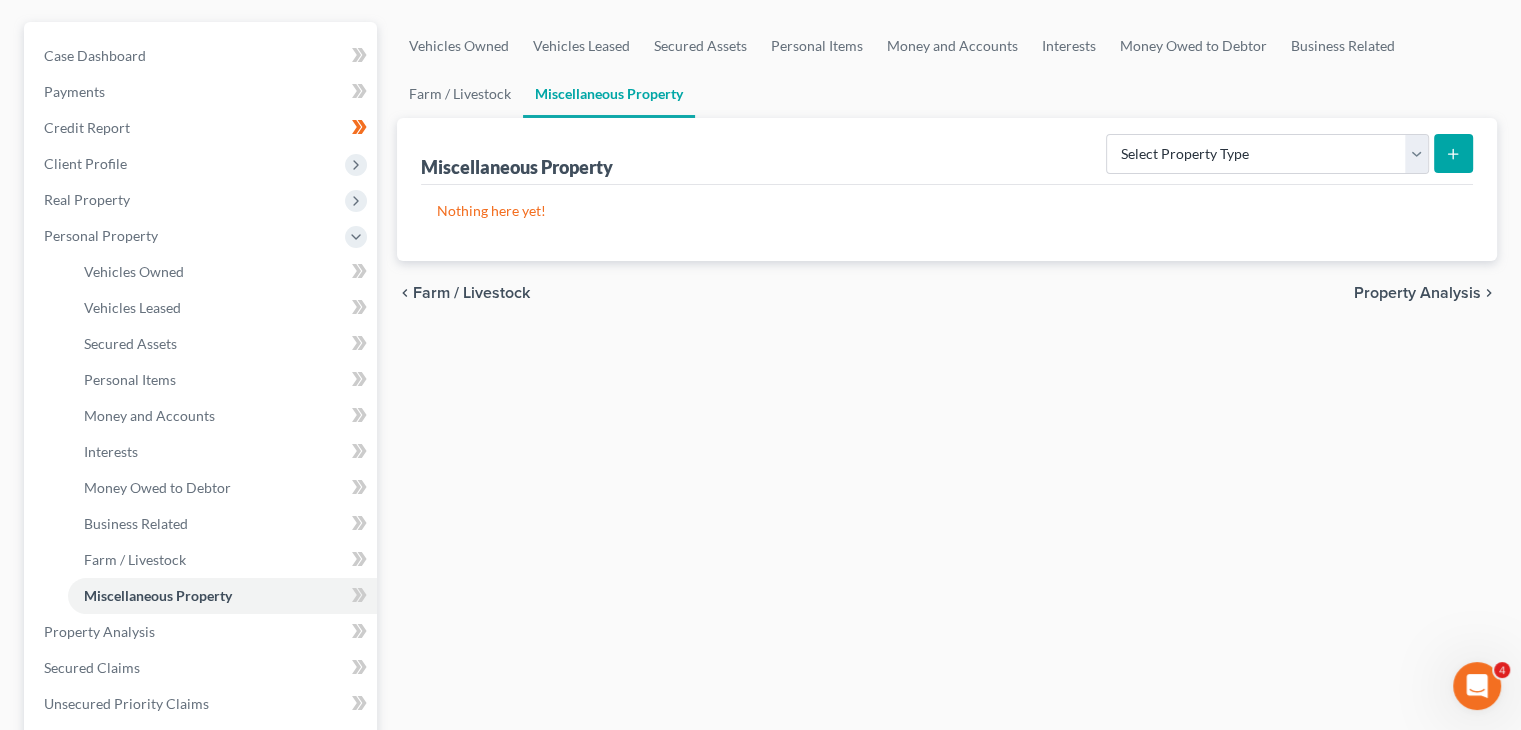 scroll, scrollTop: 336, scrollLeft: 0, axis: vertical 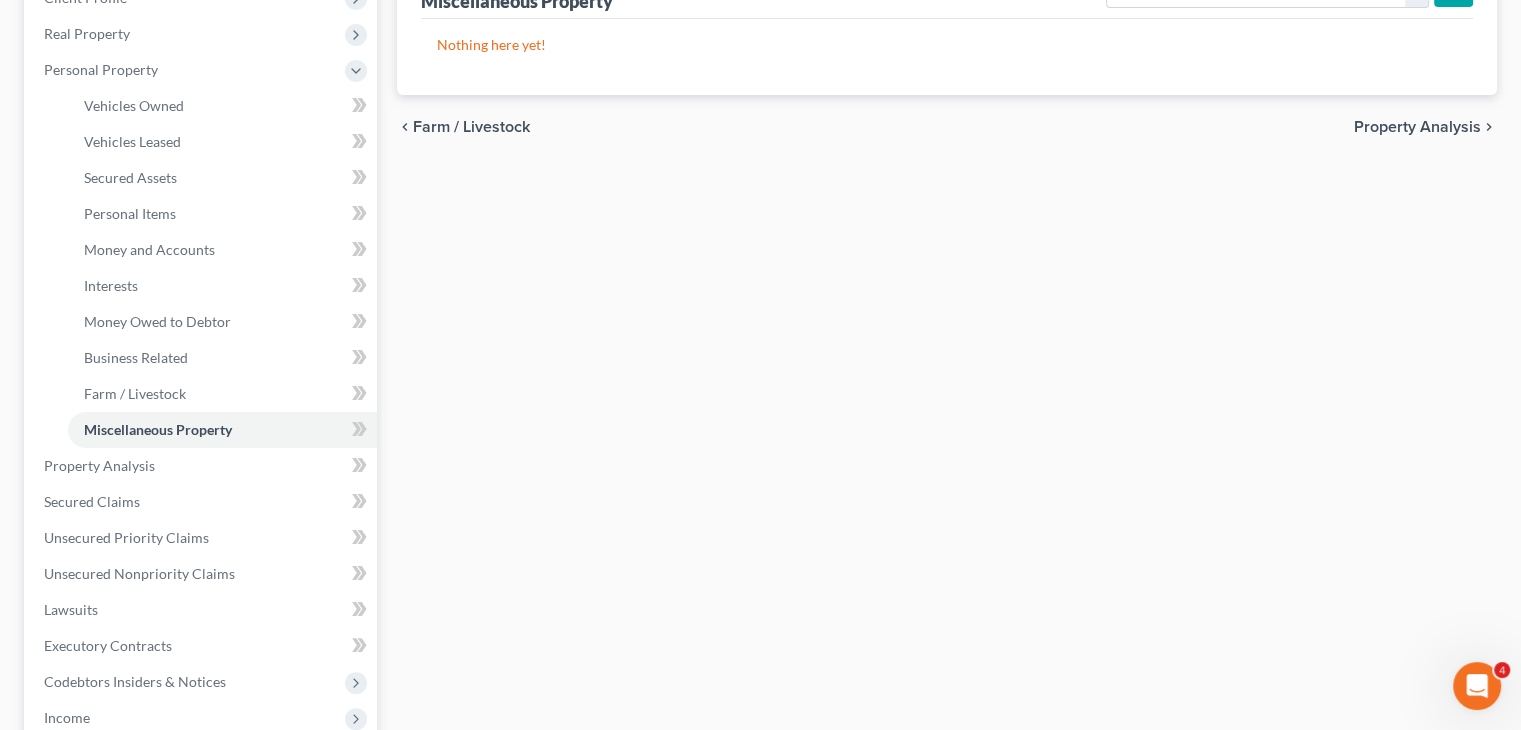 click 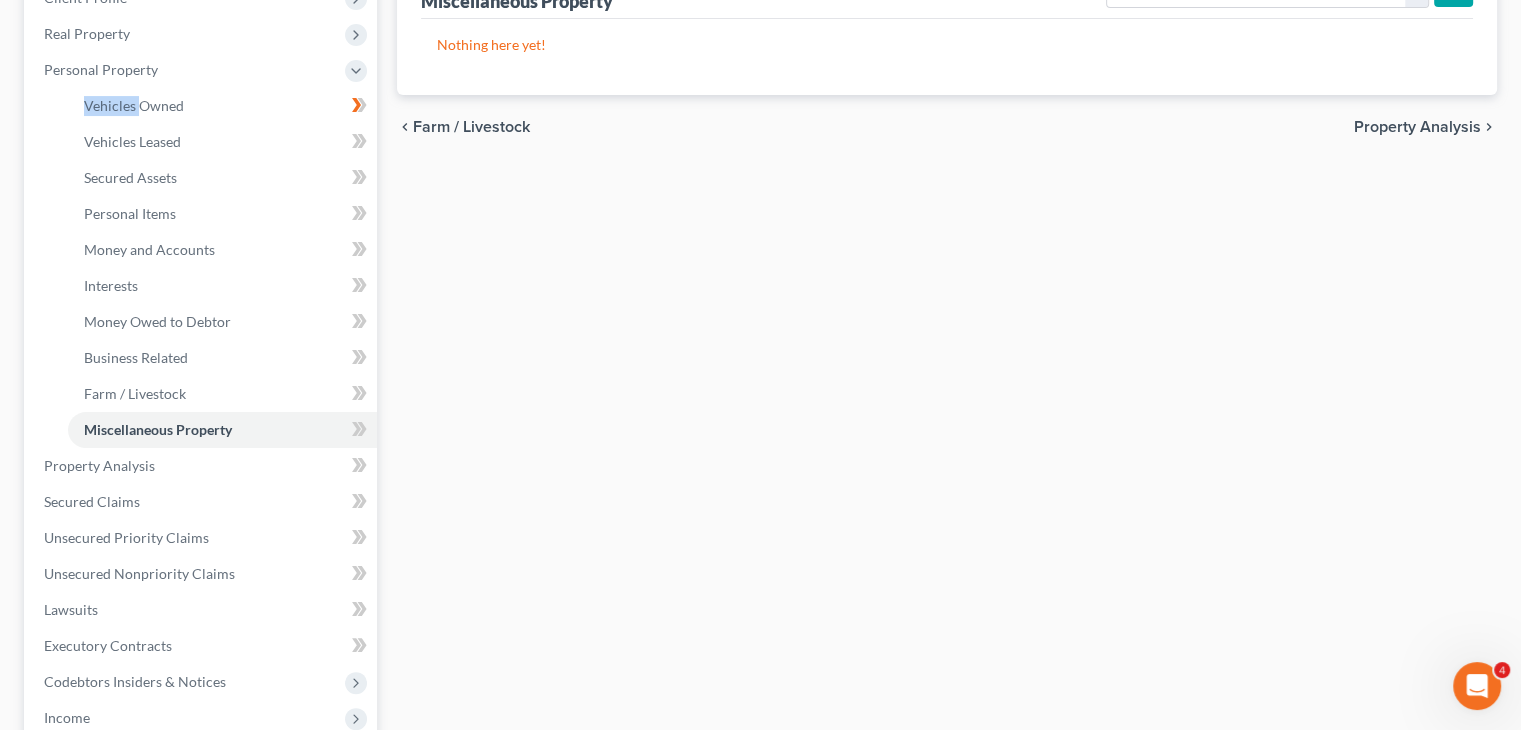 click 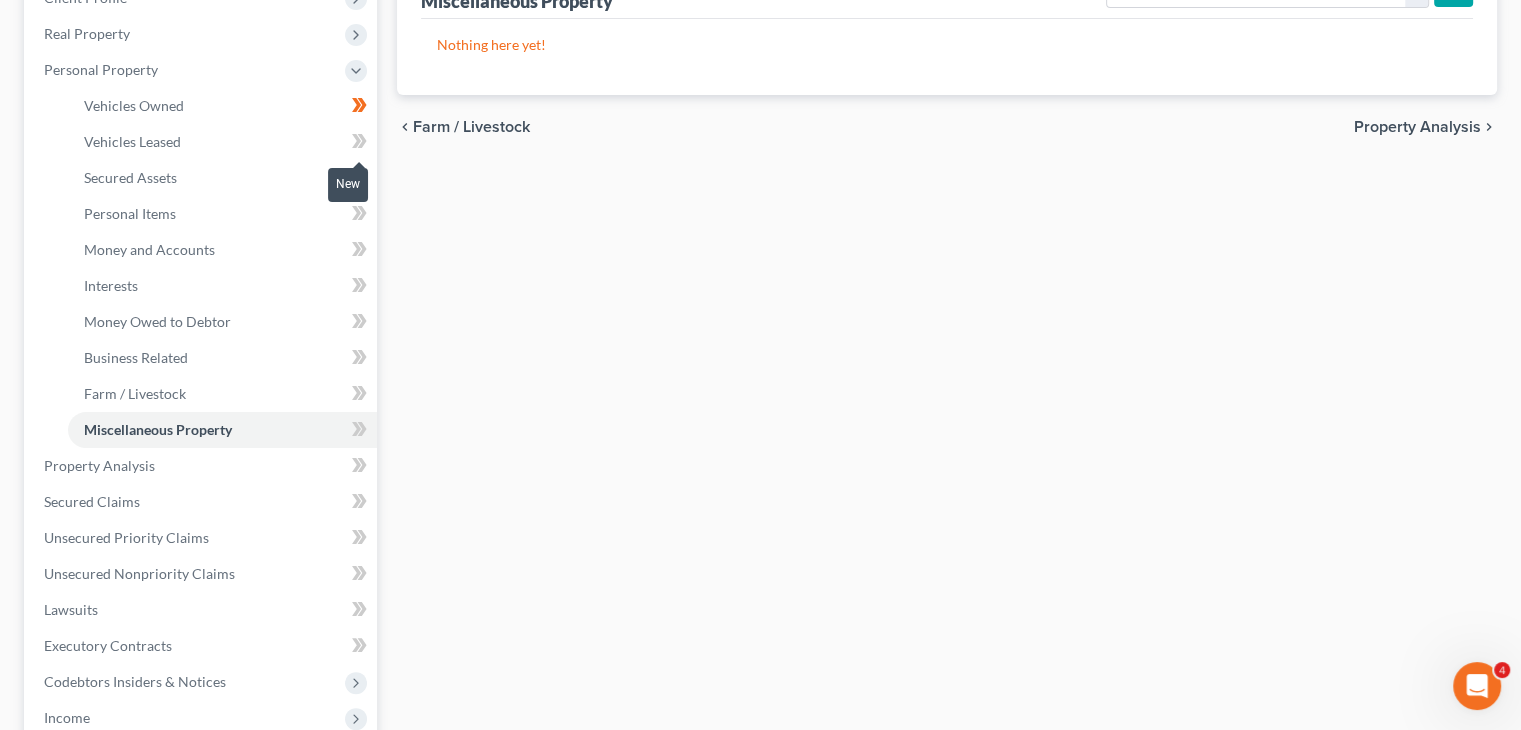 click 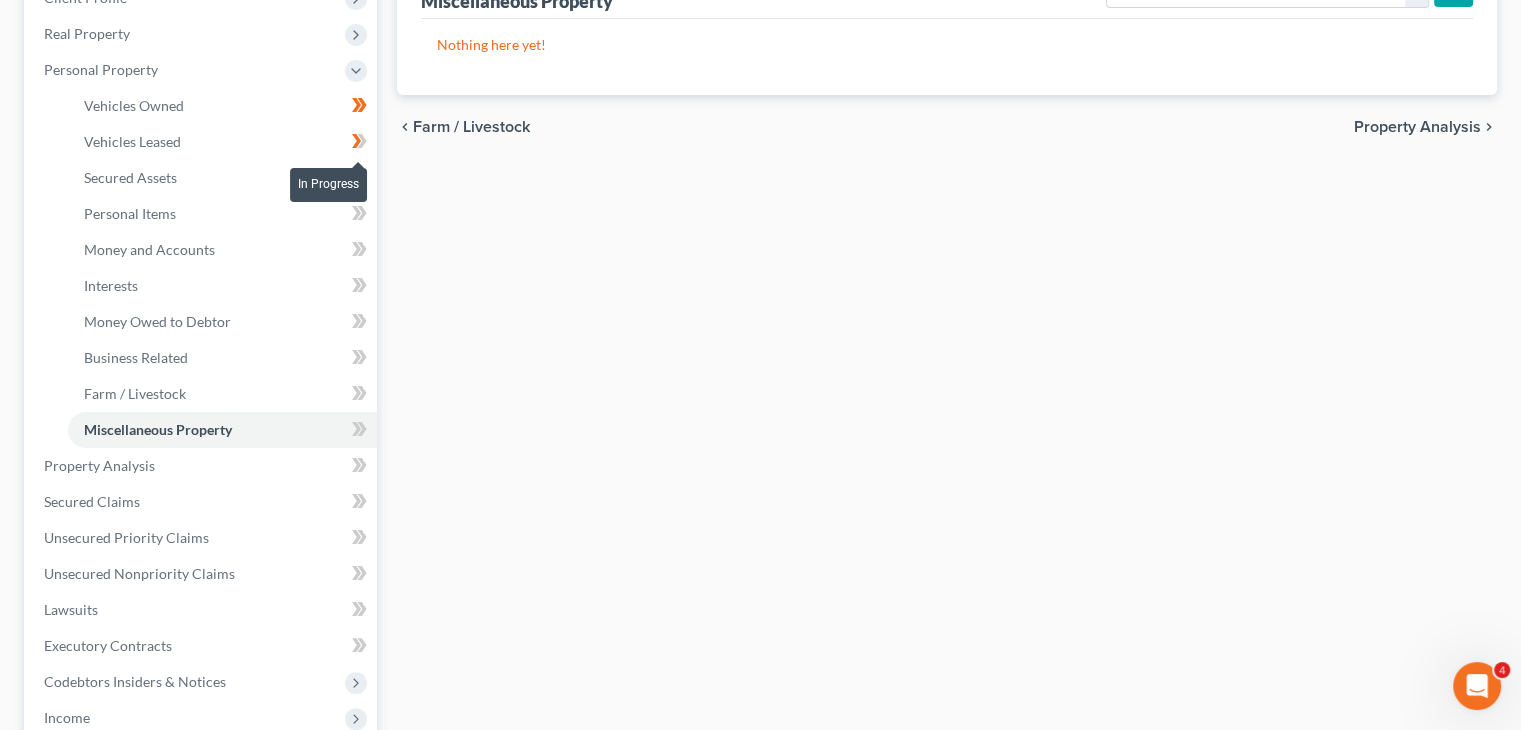 click 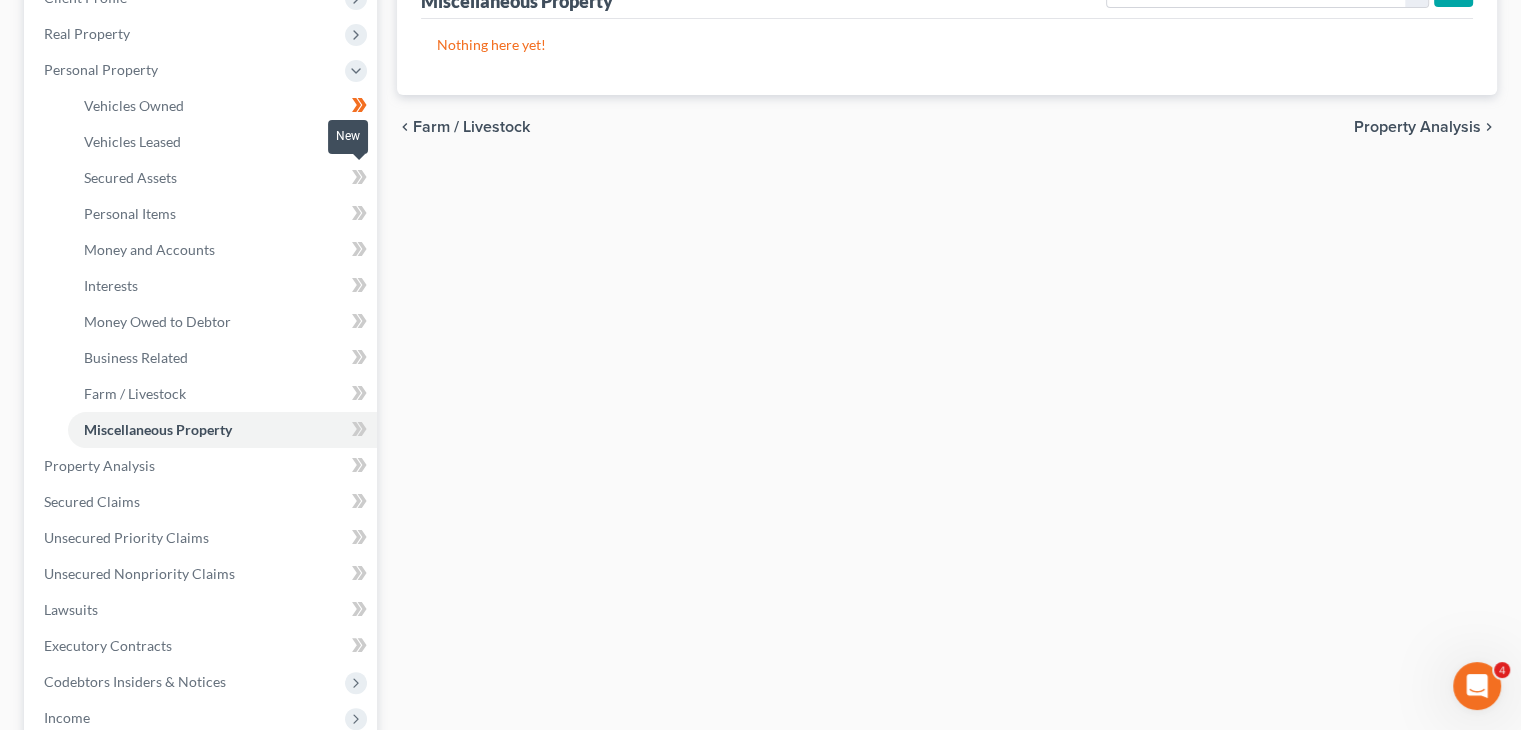 click 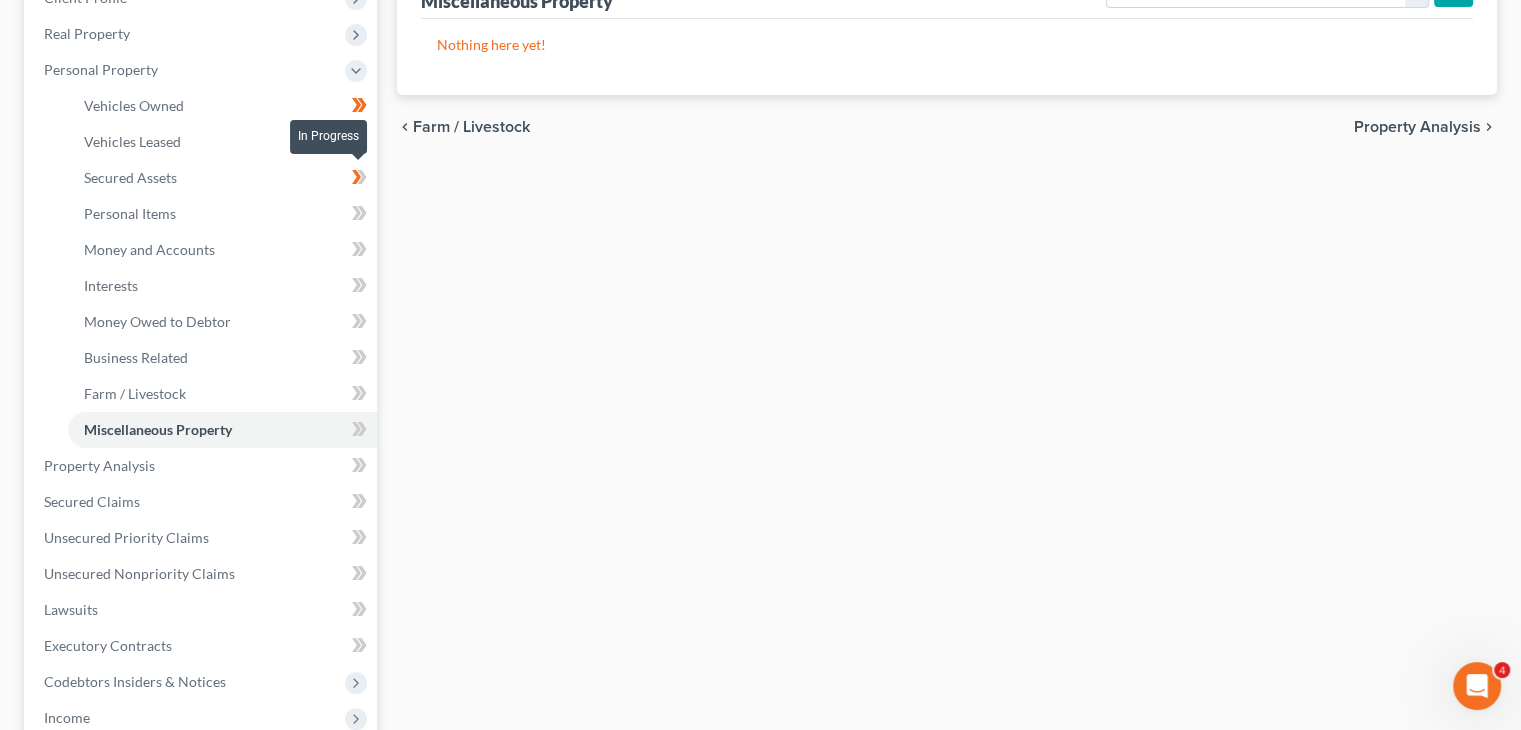 click 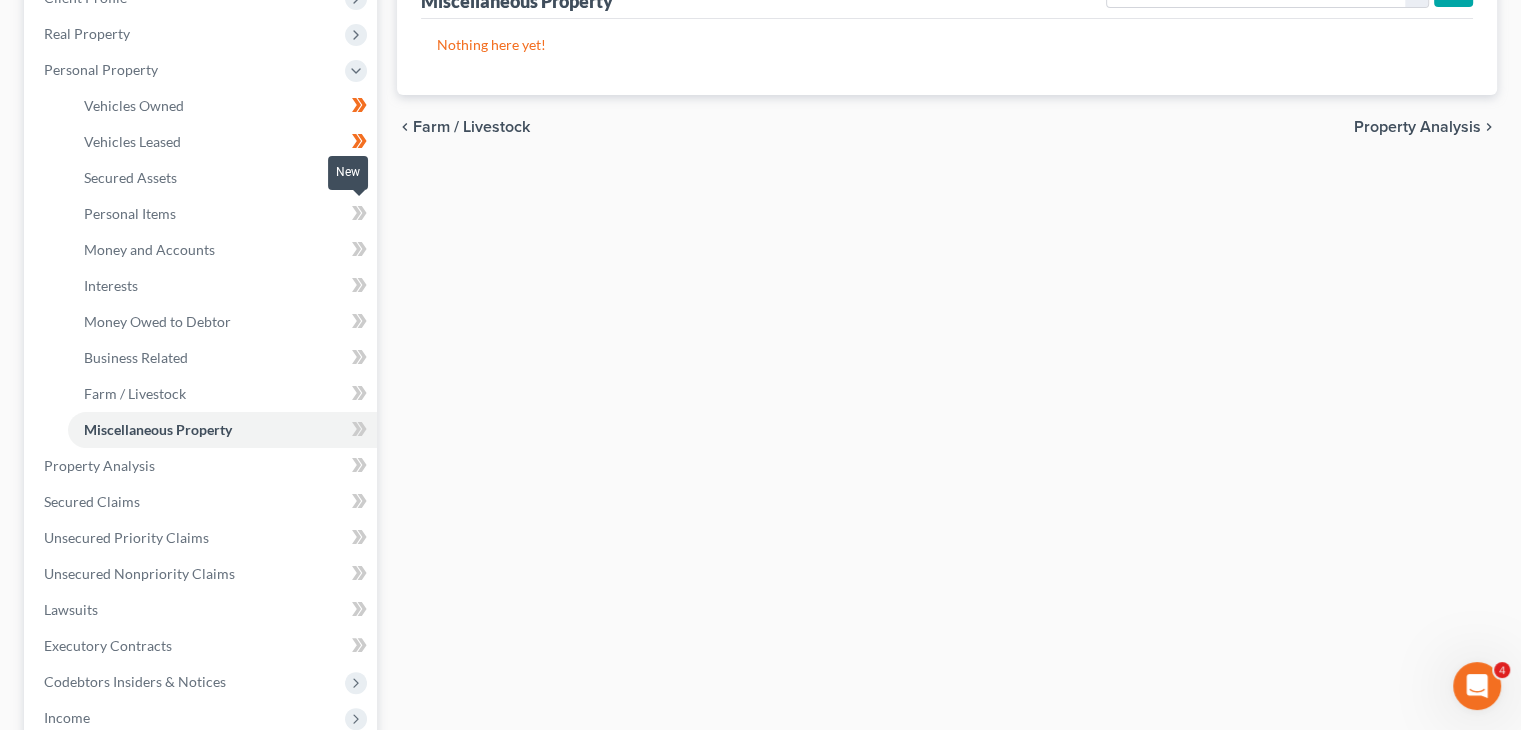 click 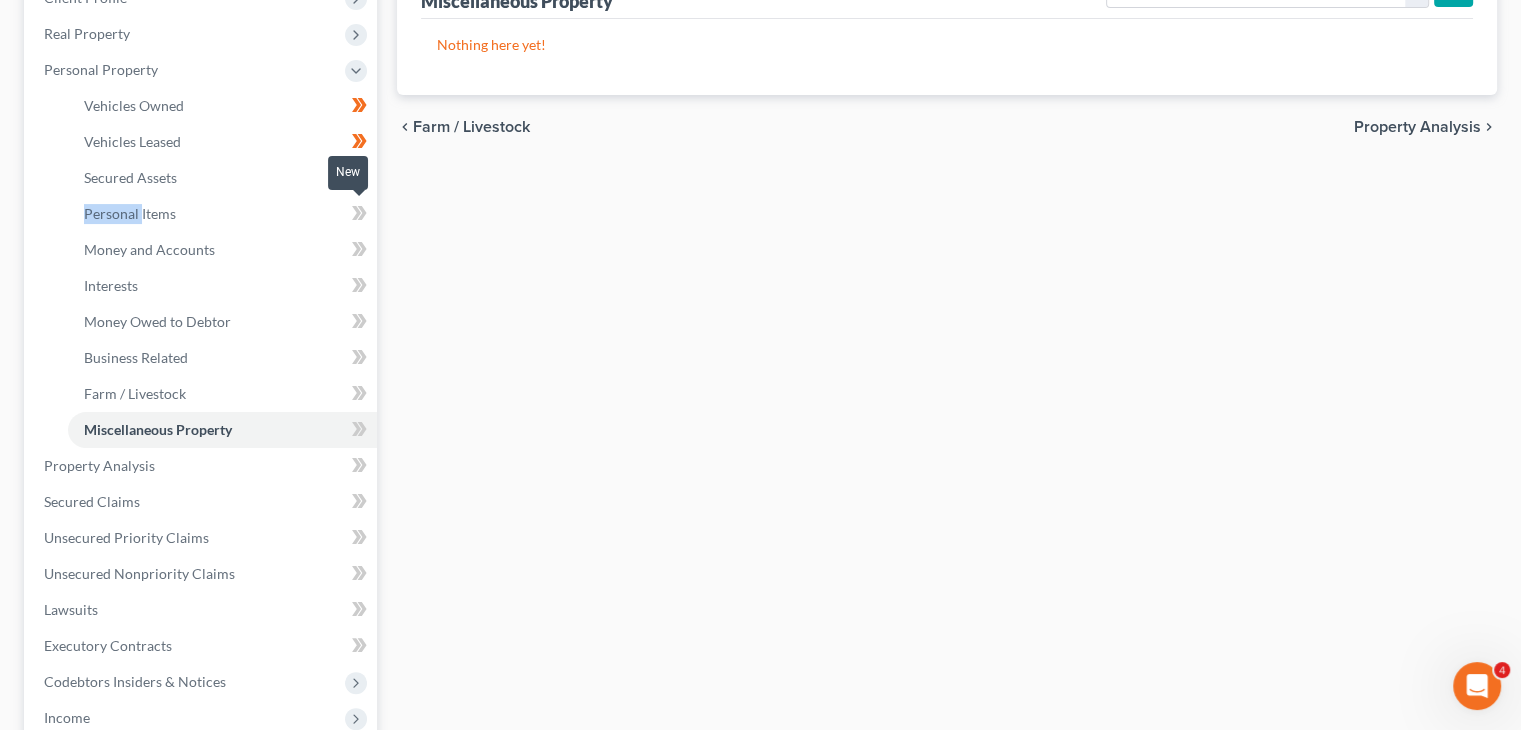 click 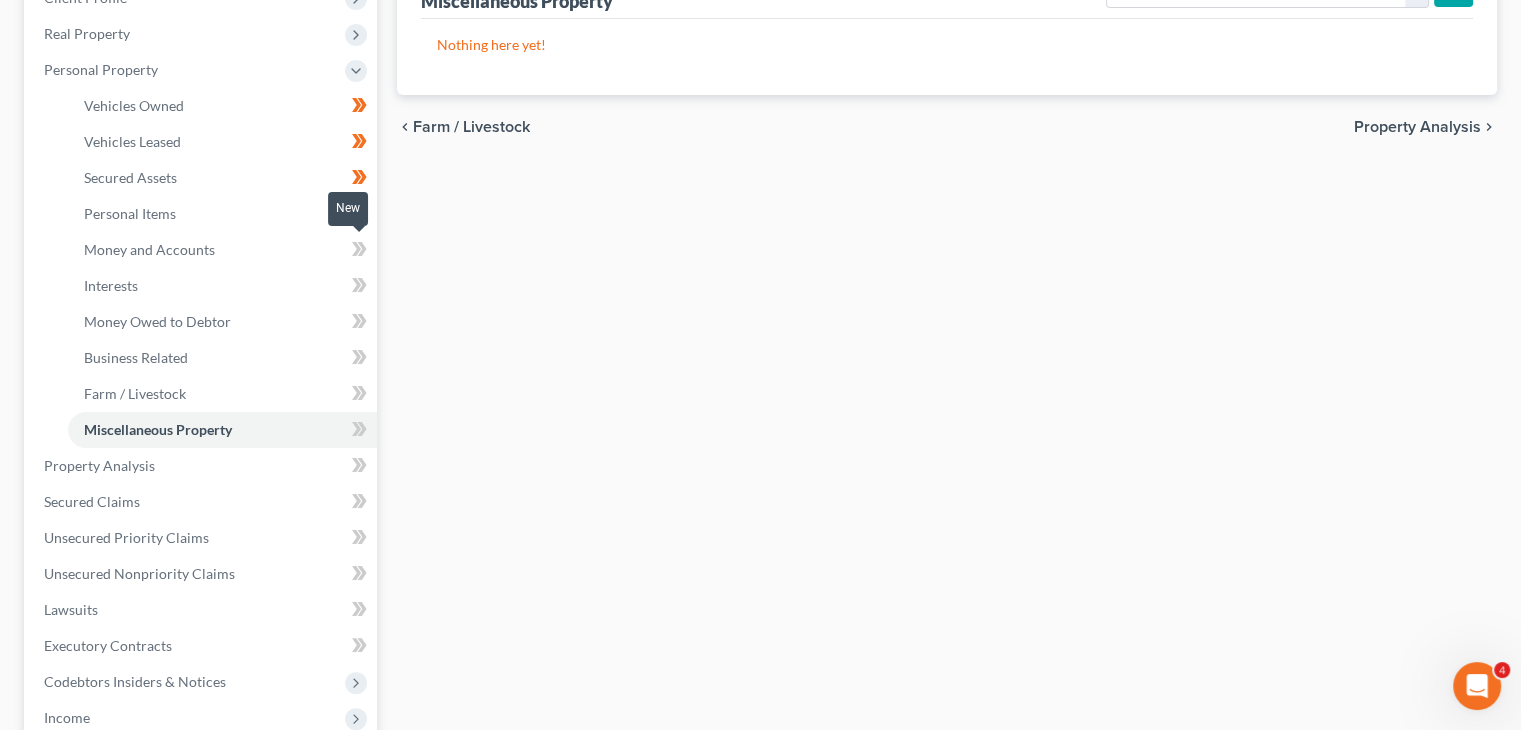 click 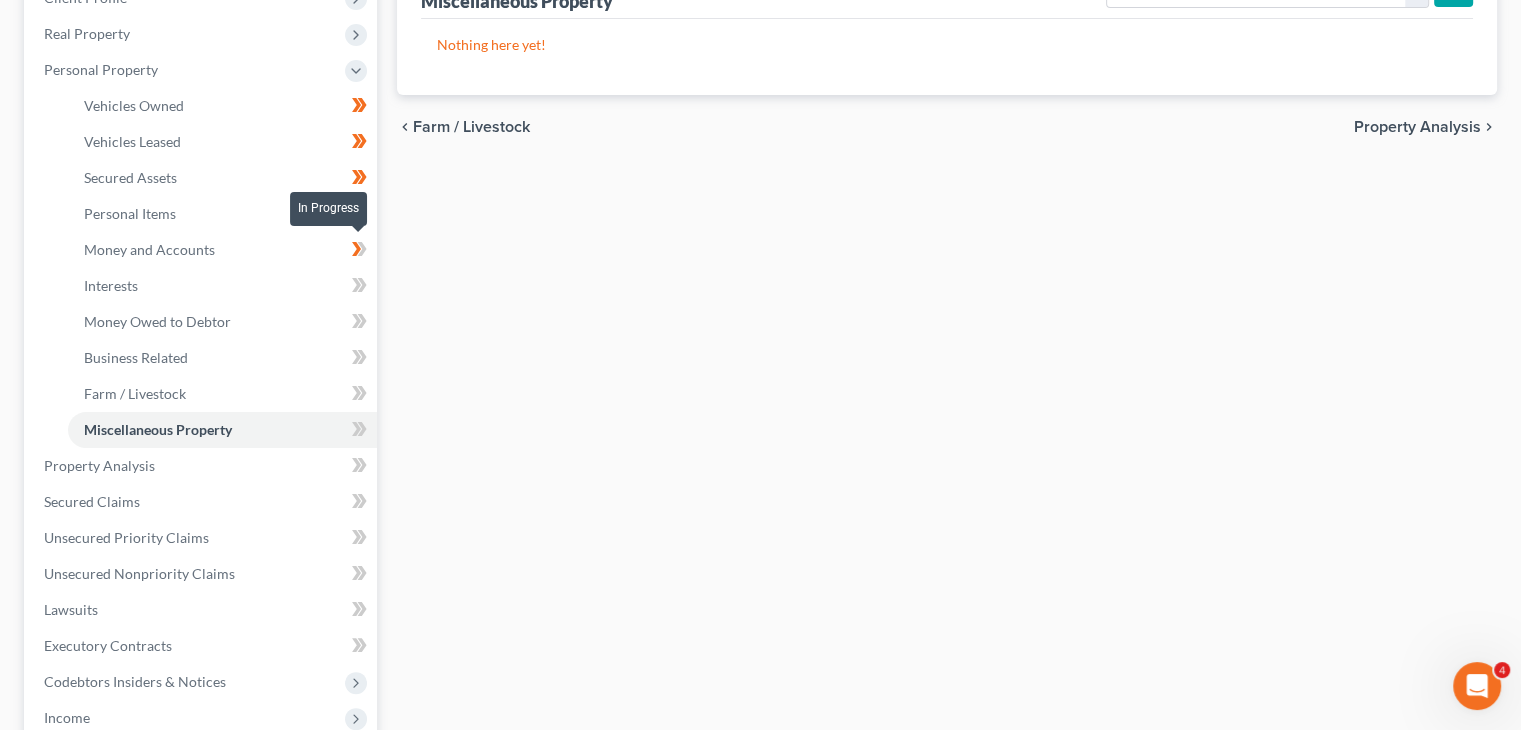 click 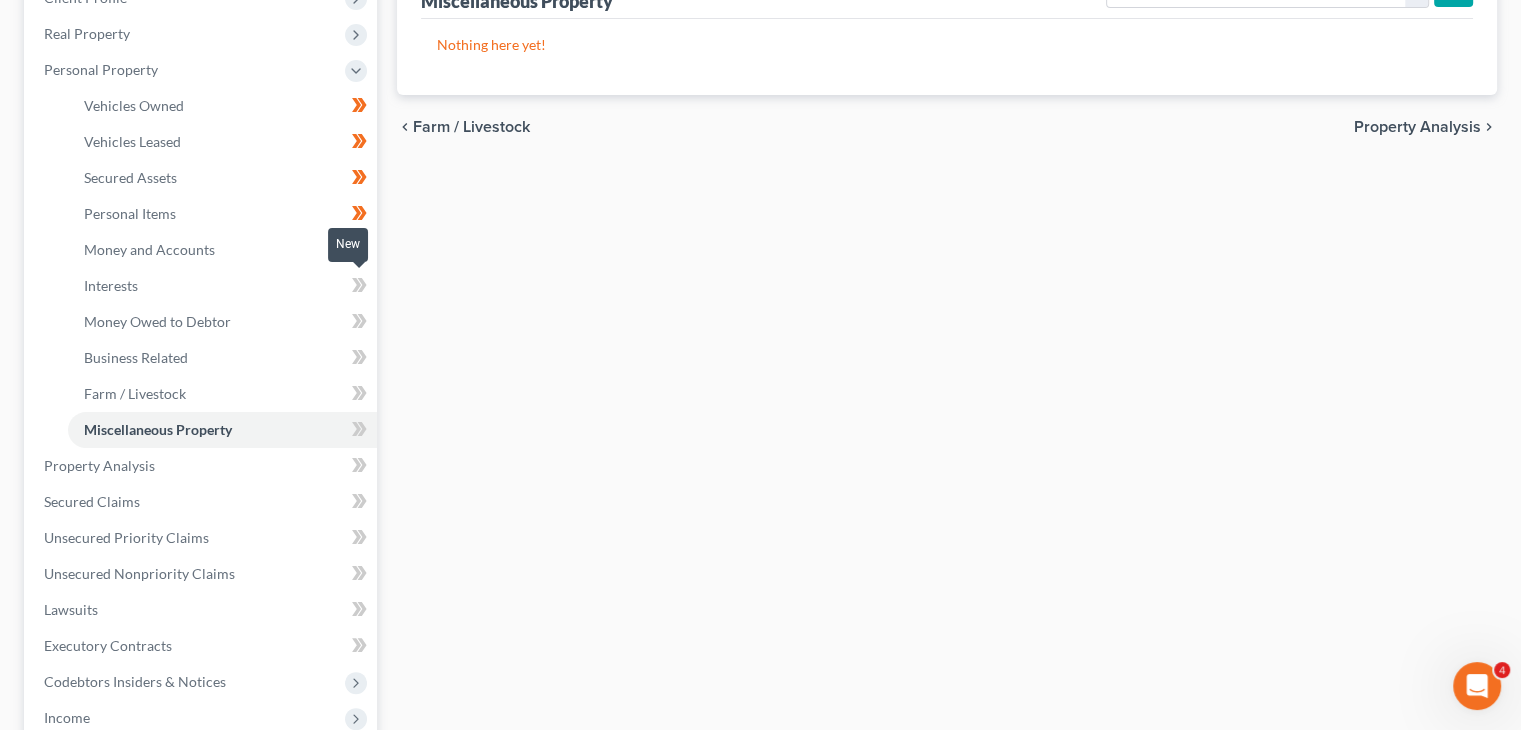 click 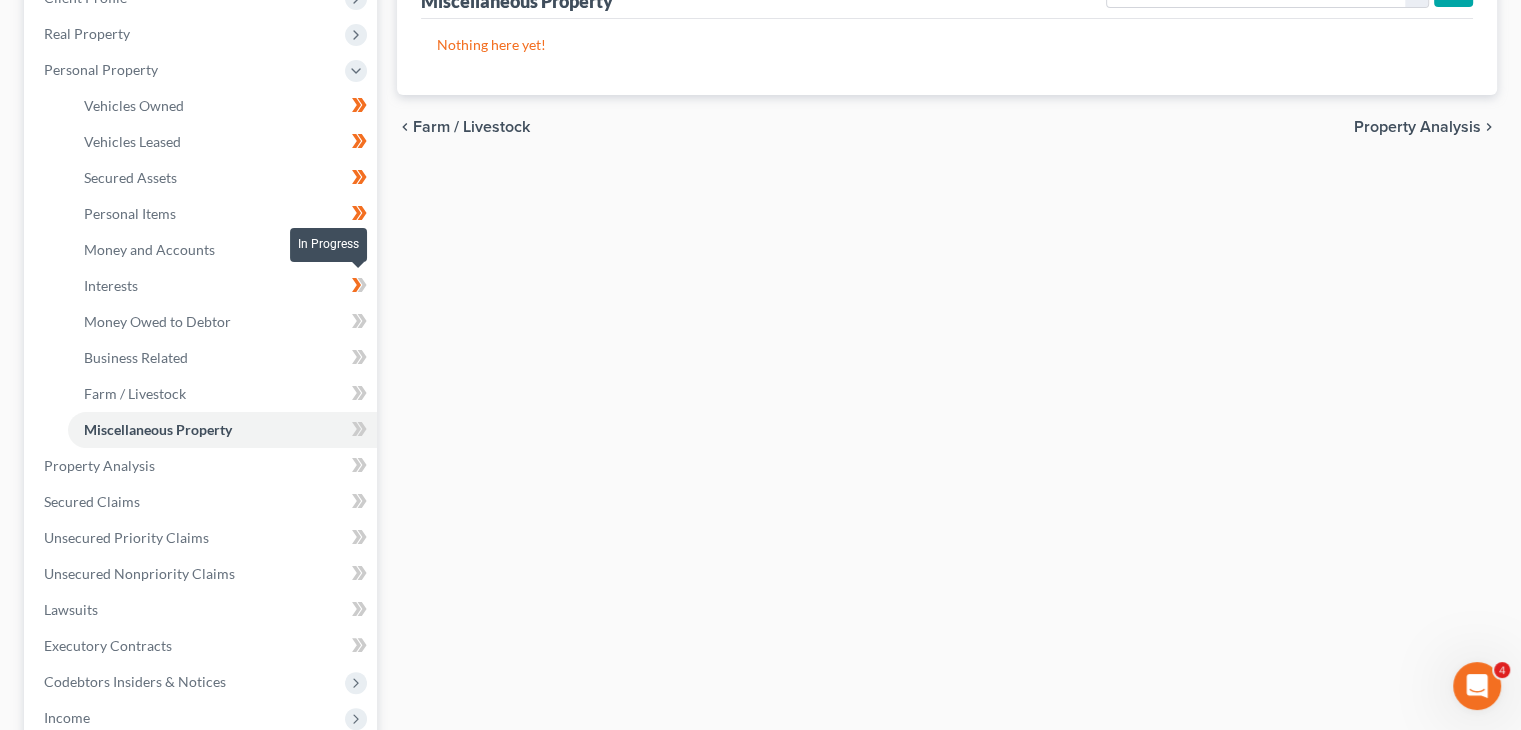 click 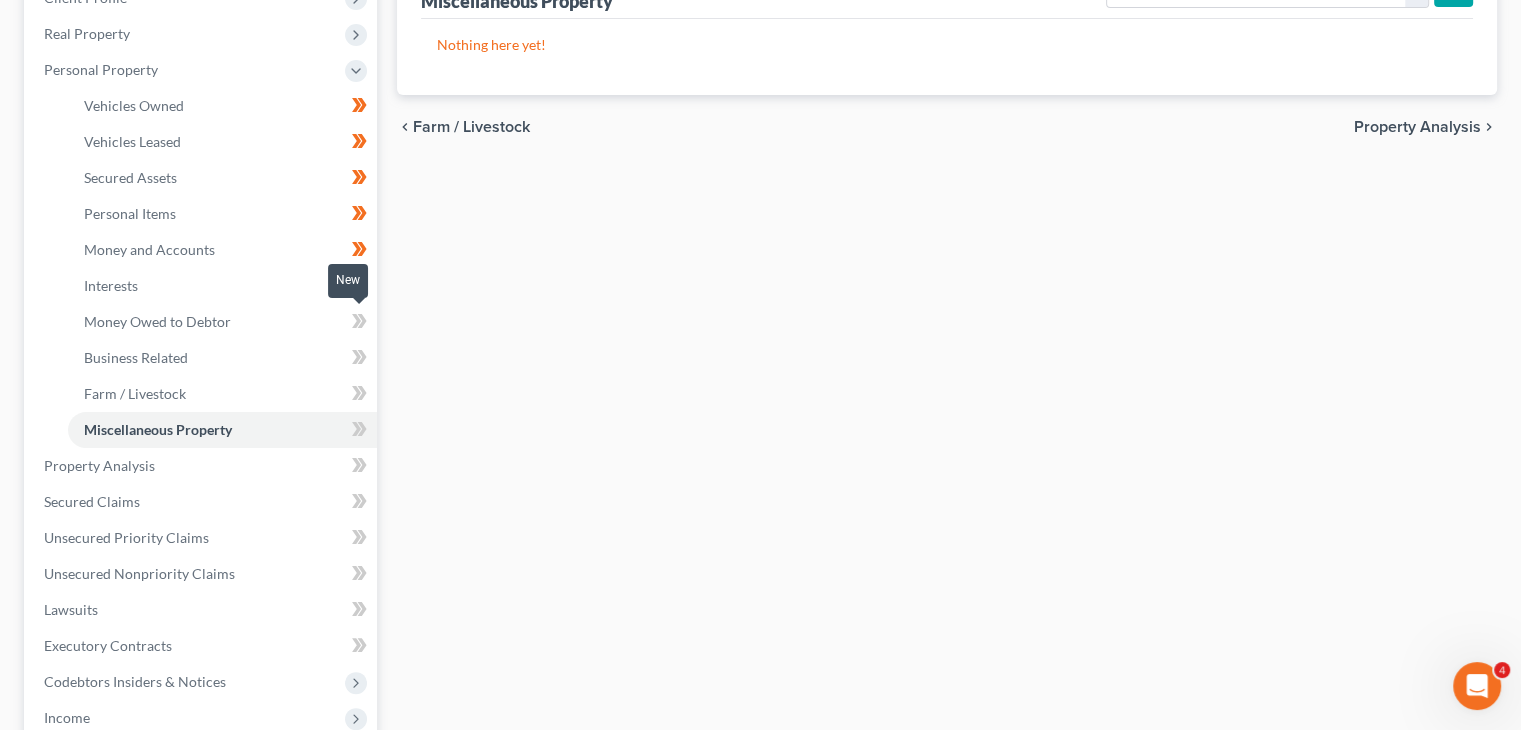click 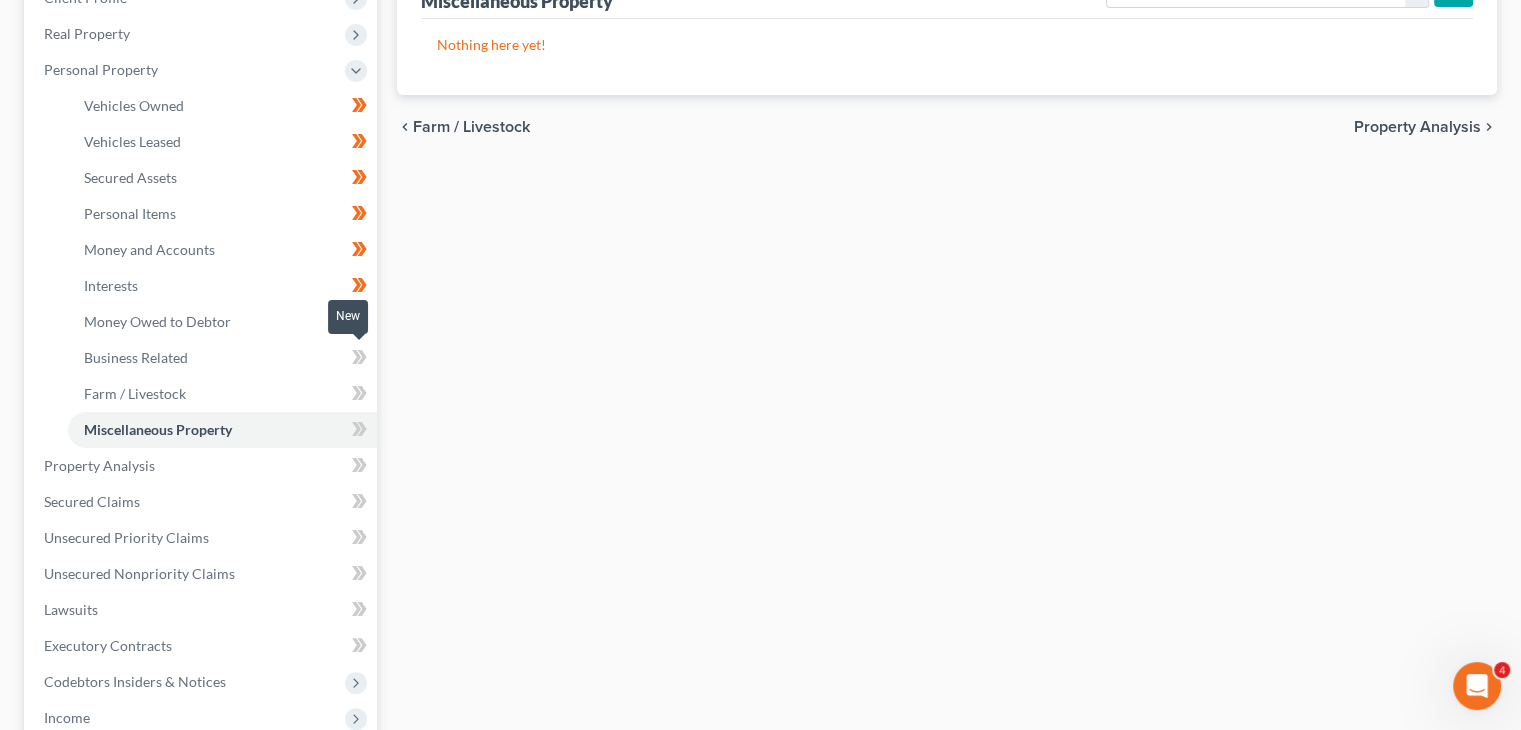 click 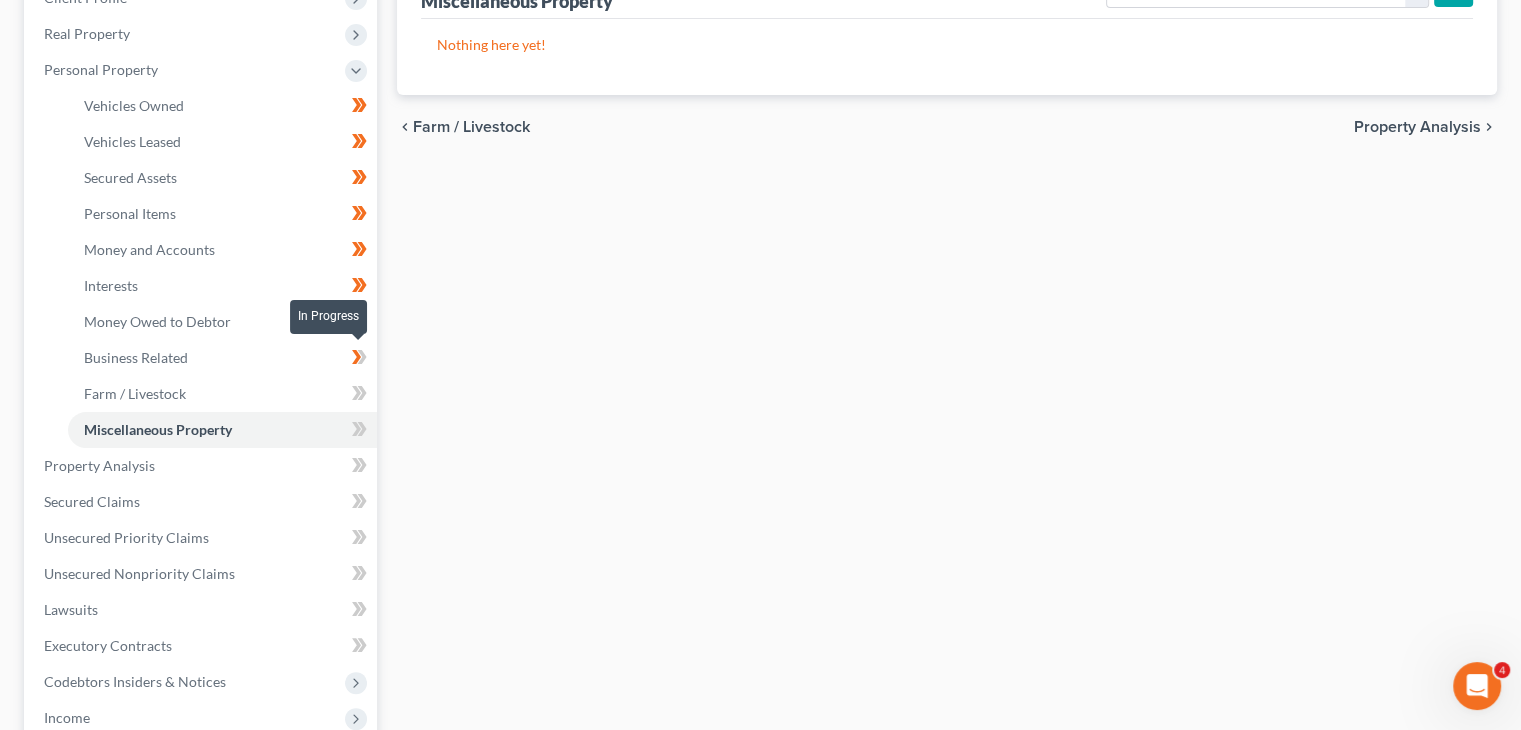 click 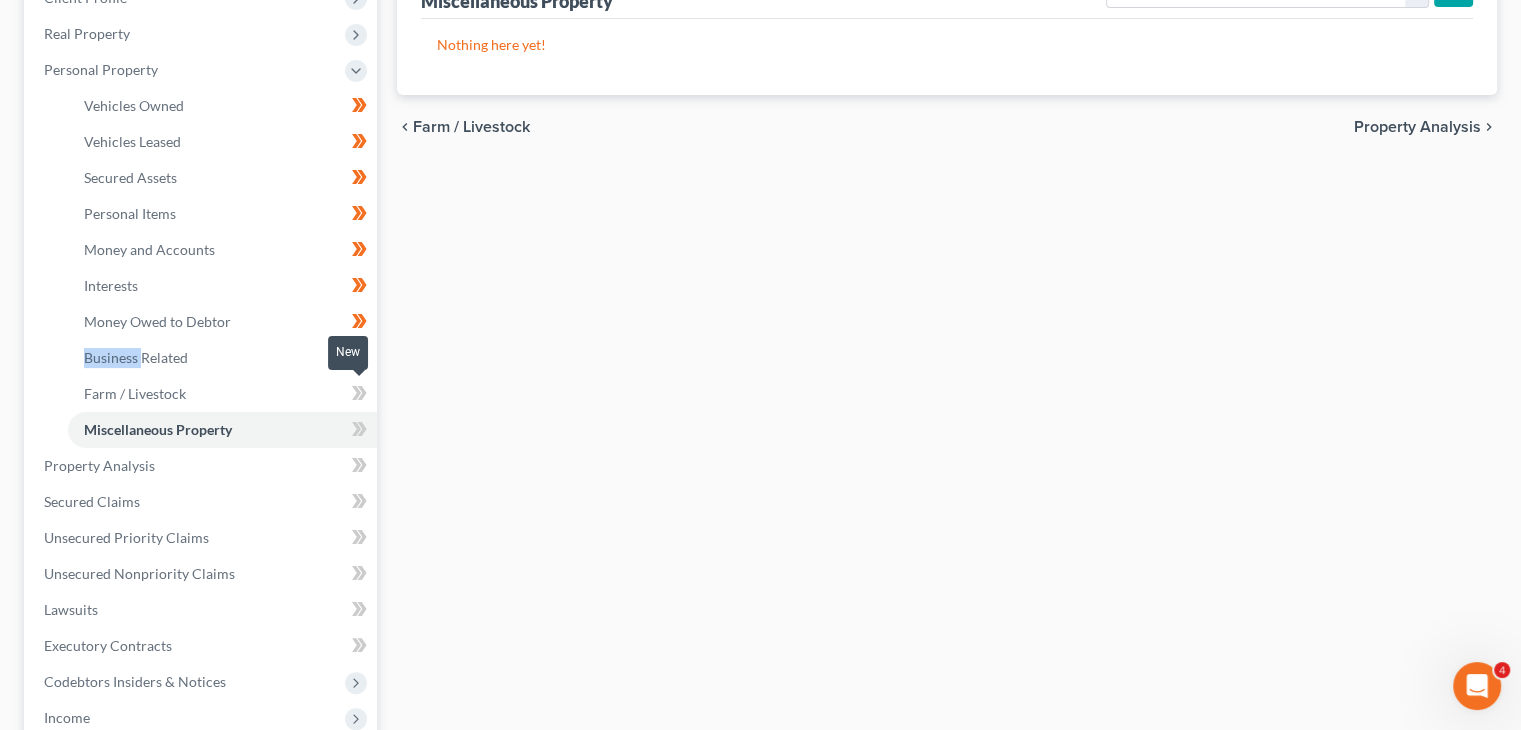 click 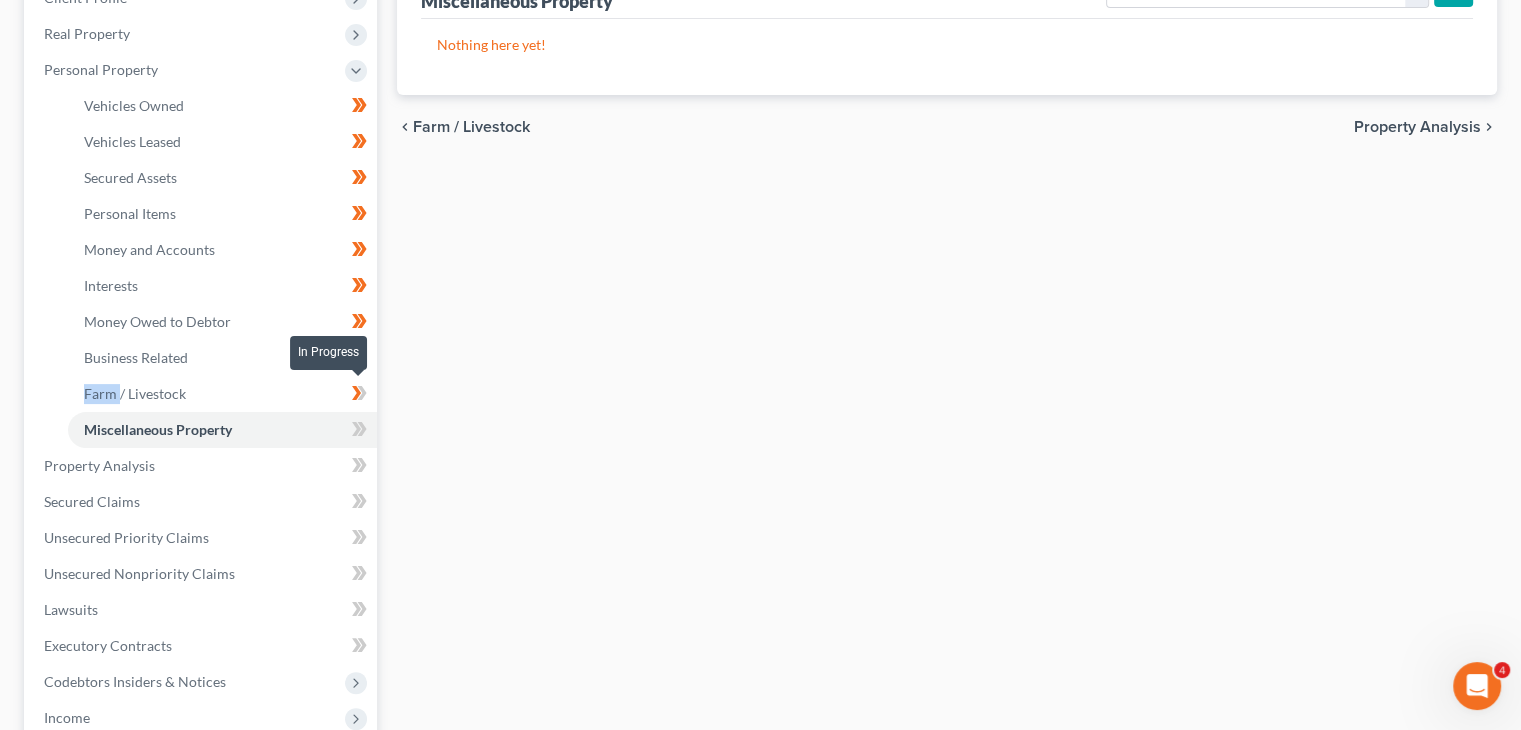 click 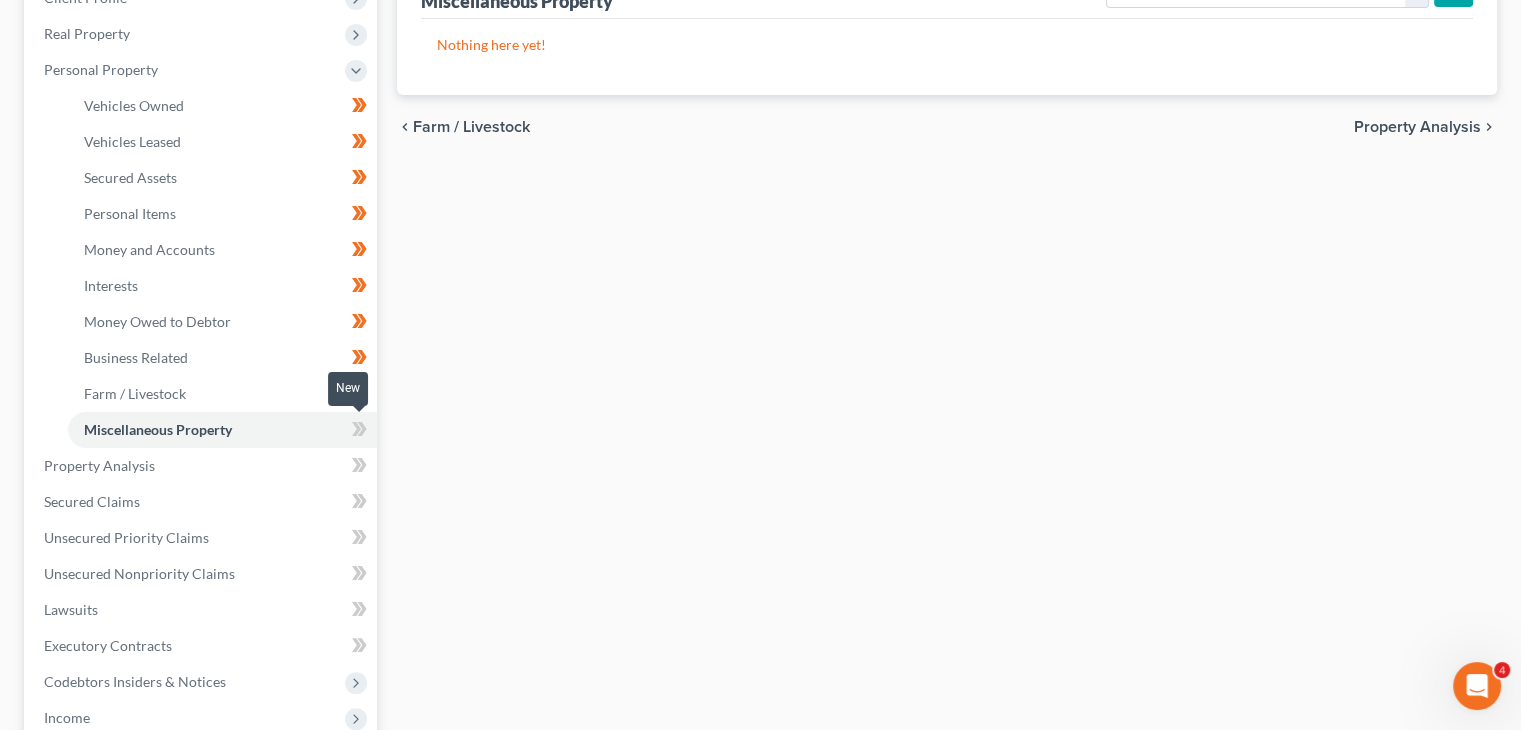 click 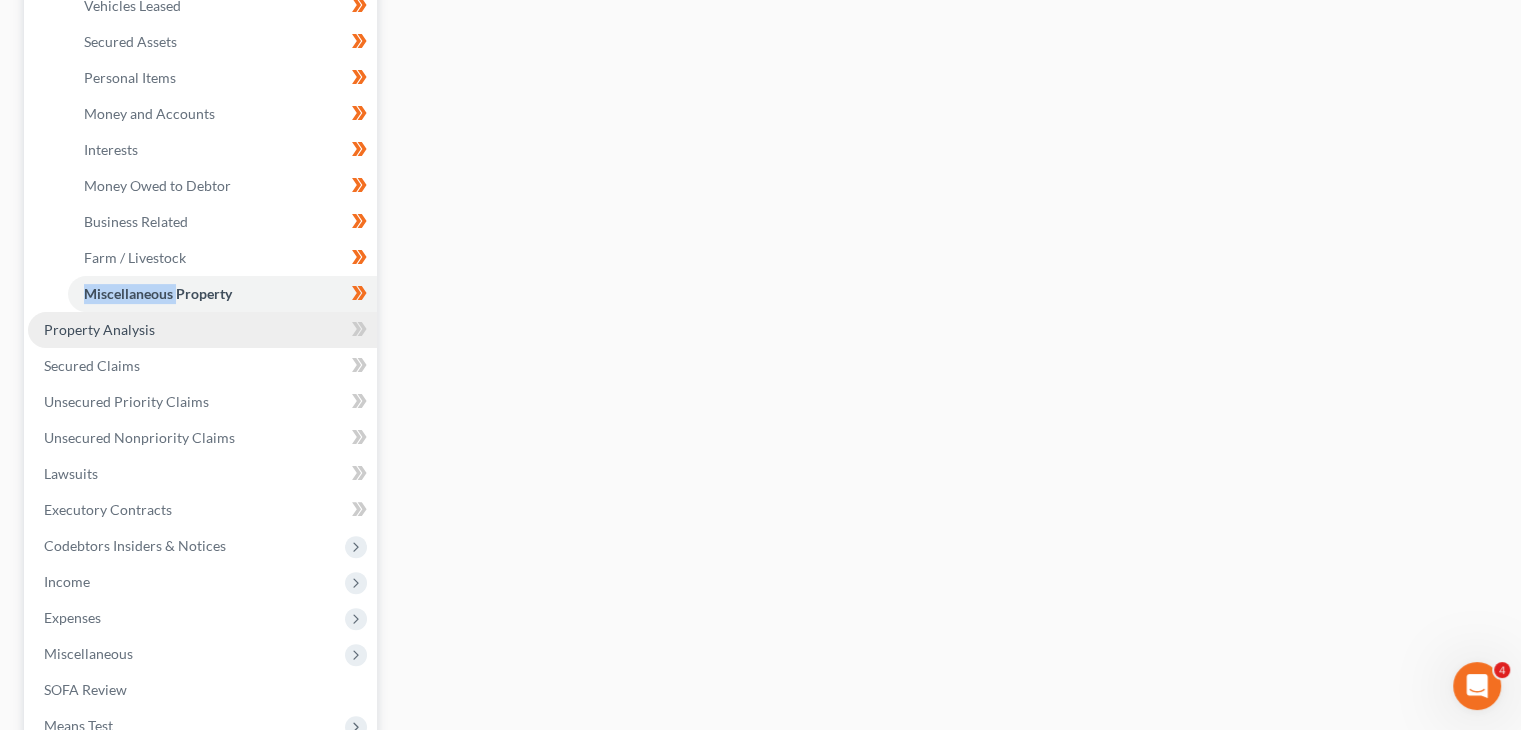 click on "Property Analysis" at bounding box center (202, 330) 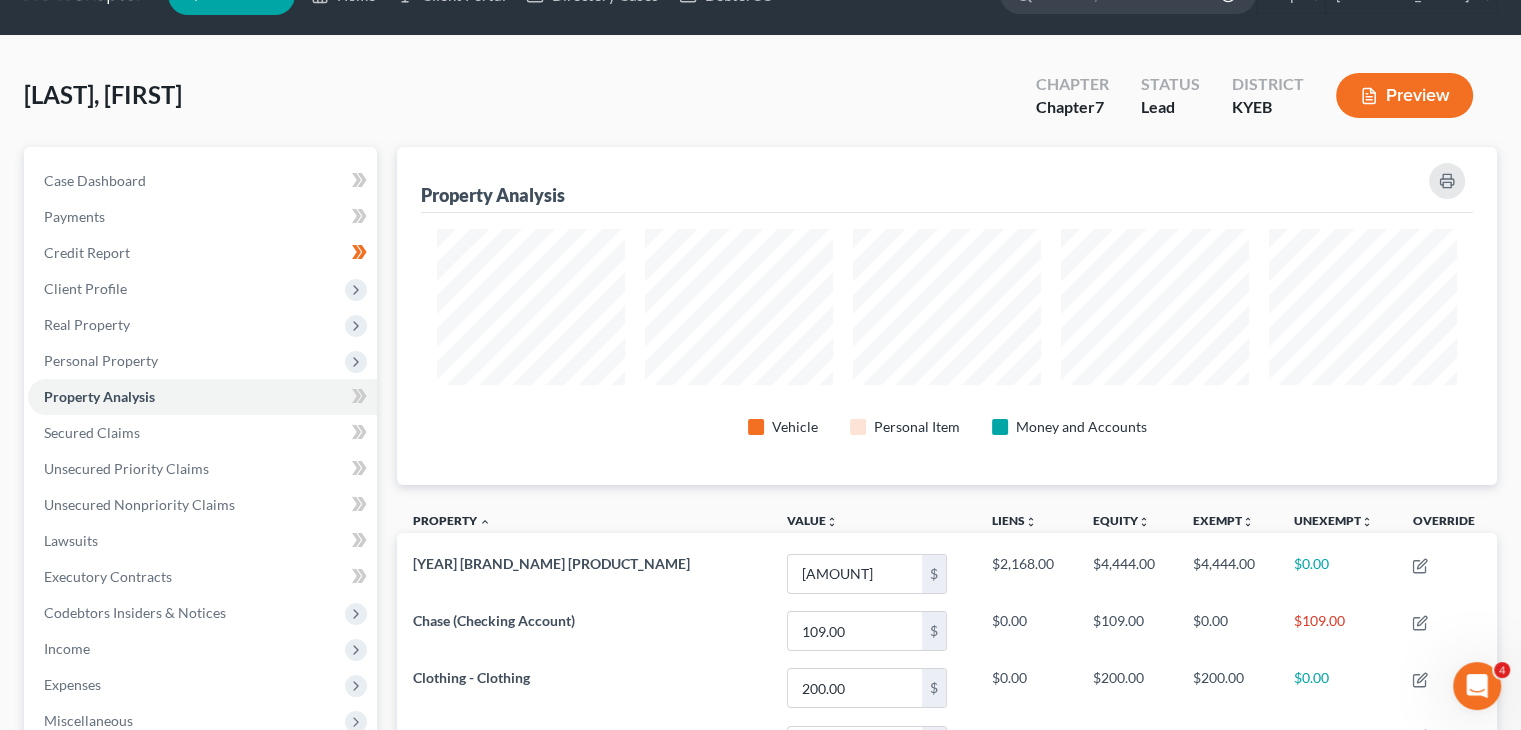 scroll, scrollTop: 0, scrollLeft: 0, axis: both 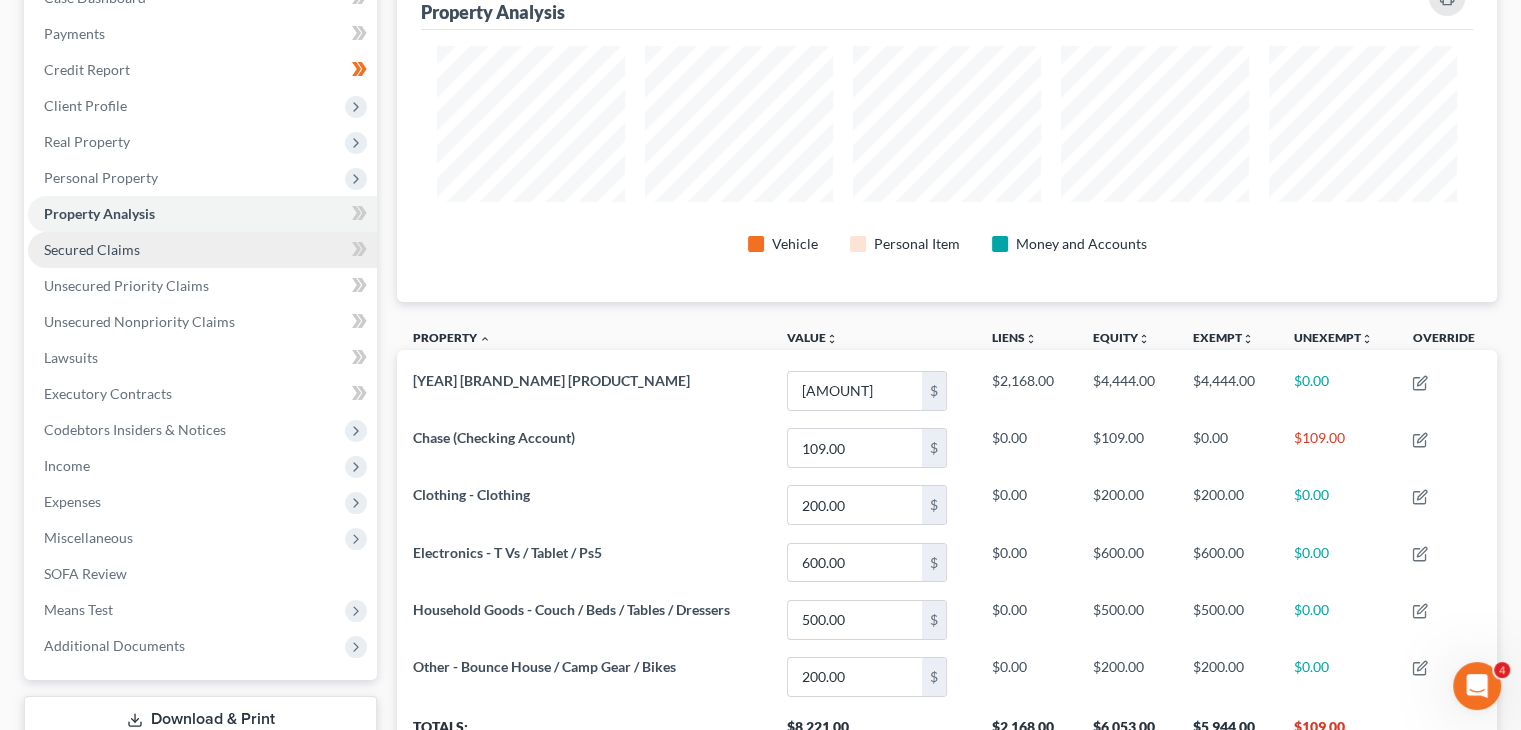 click on "Secured Claims" at bounding box center (202, 250) 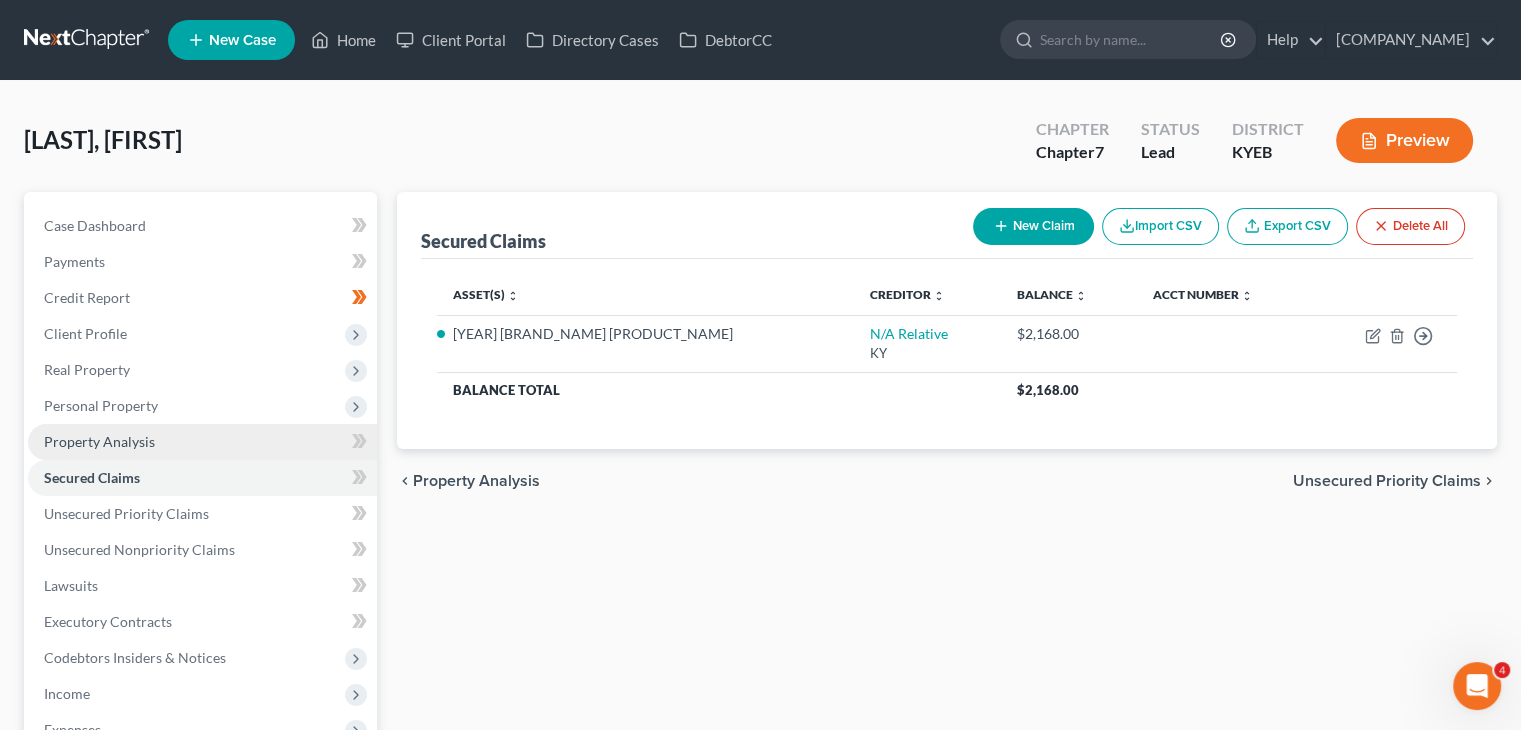 click on "Property Analysis" at bounding box center [202, 442] 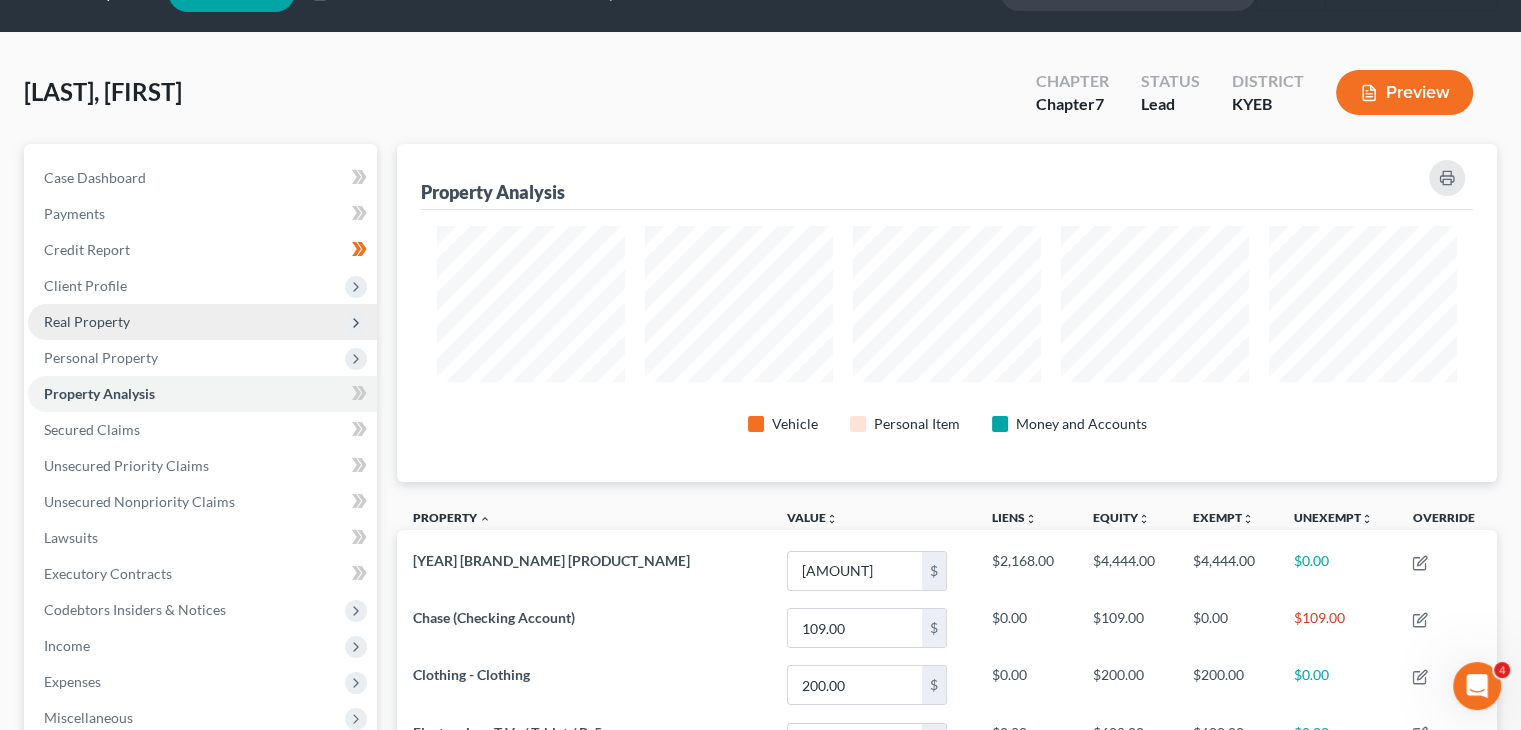 click on "Real Property" at bounding box center [202, 322] 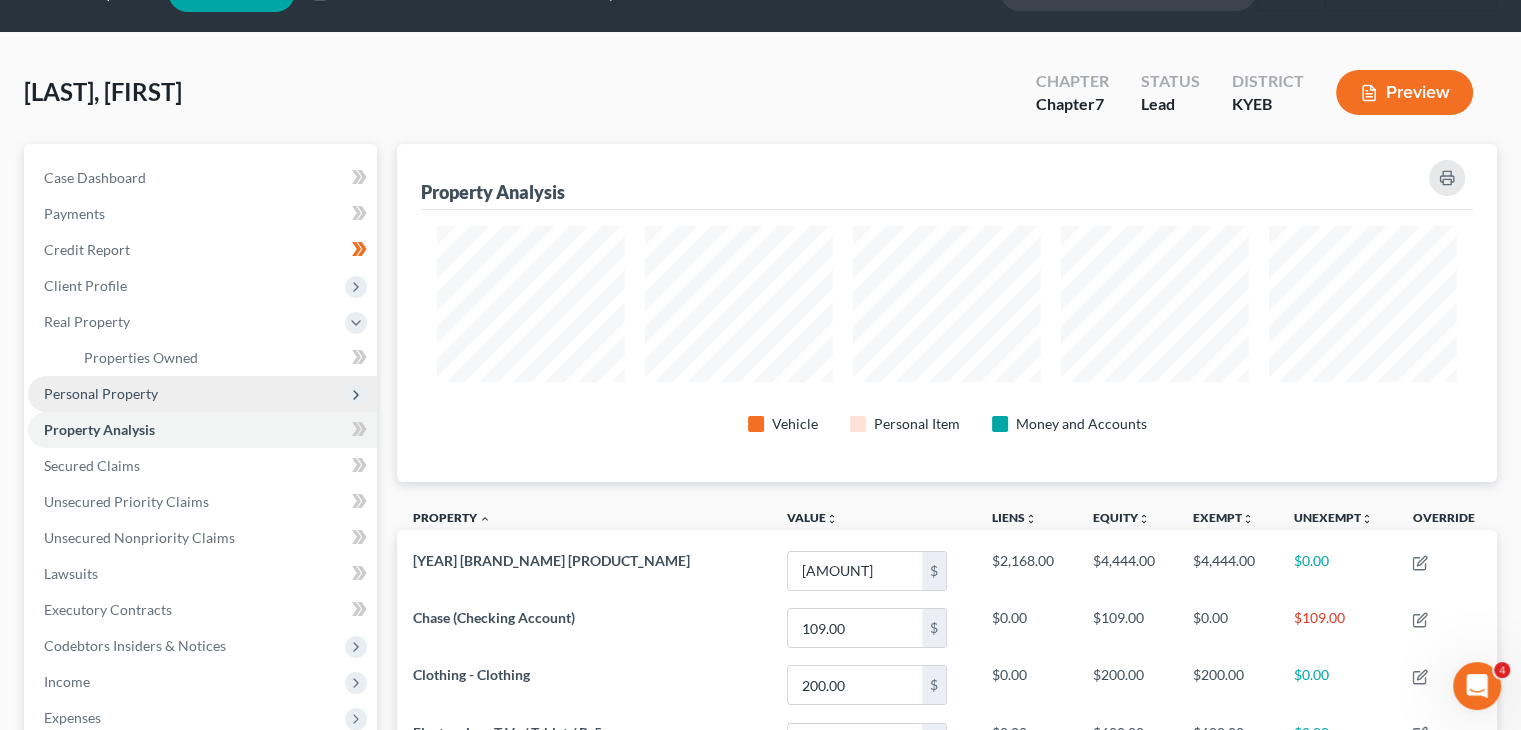click on "Personal Property" at bounding box center (202, 394) 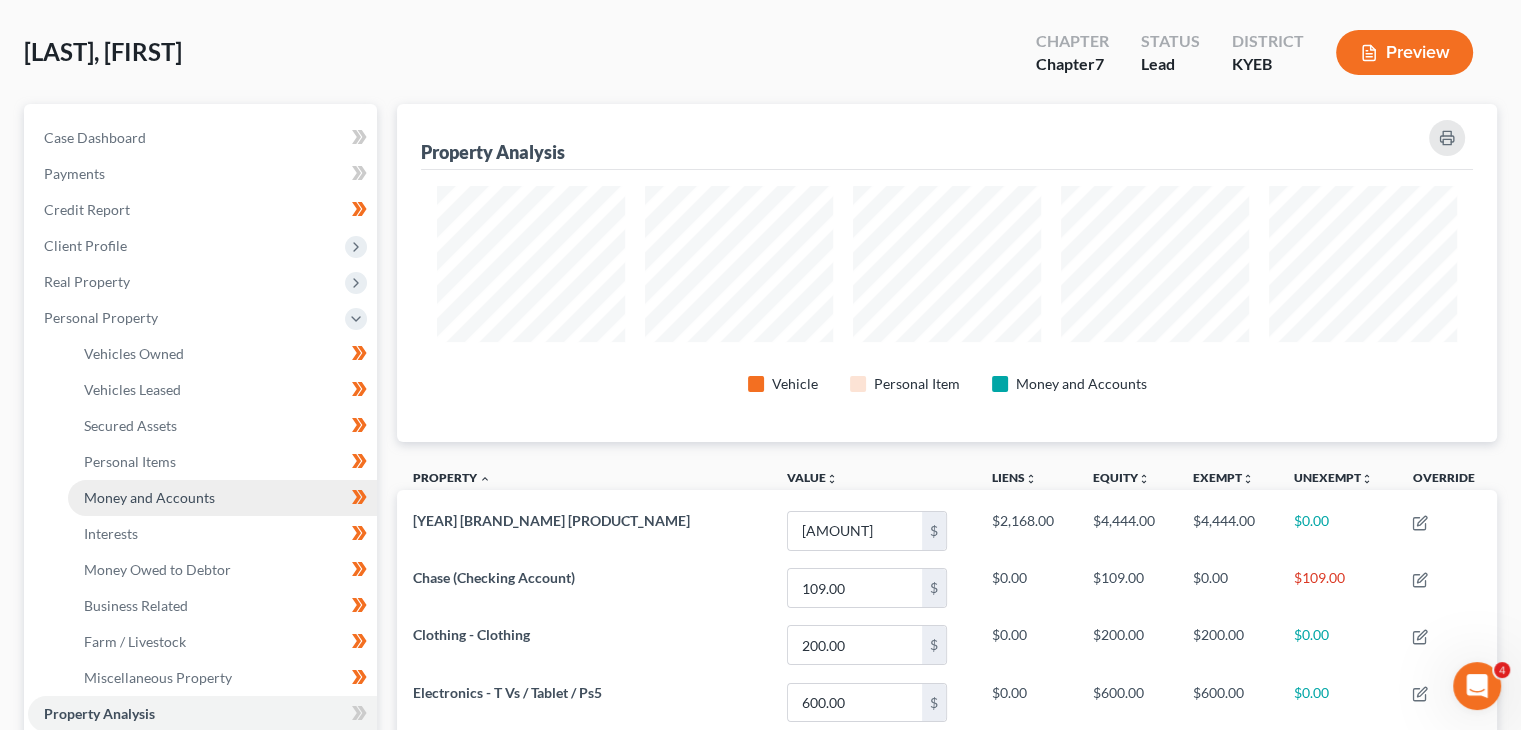 click on "Money and Accounts" at bounding box center [149, 497] 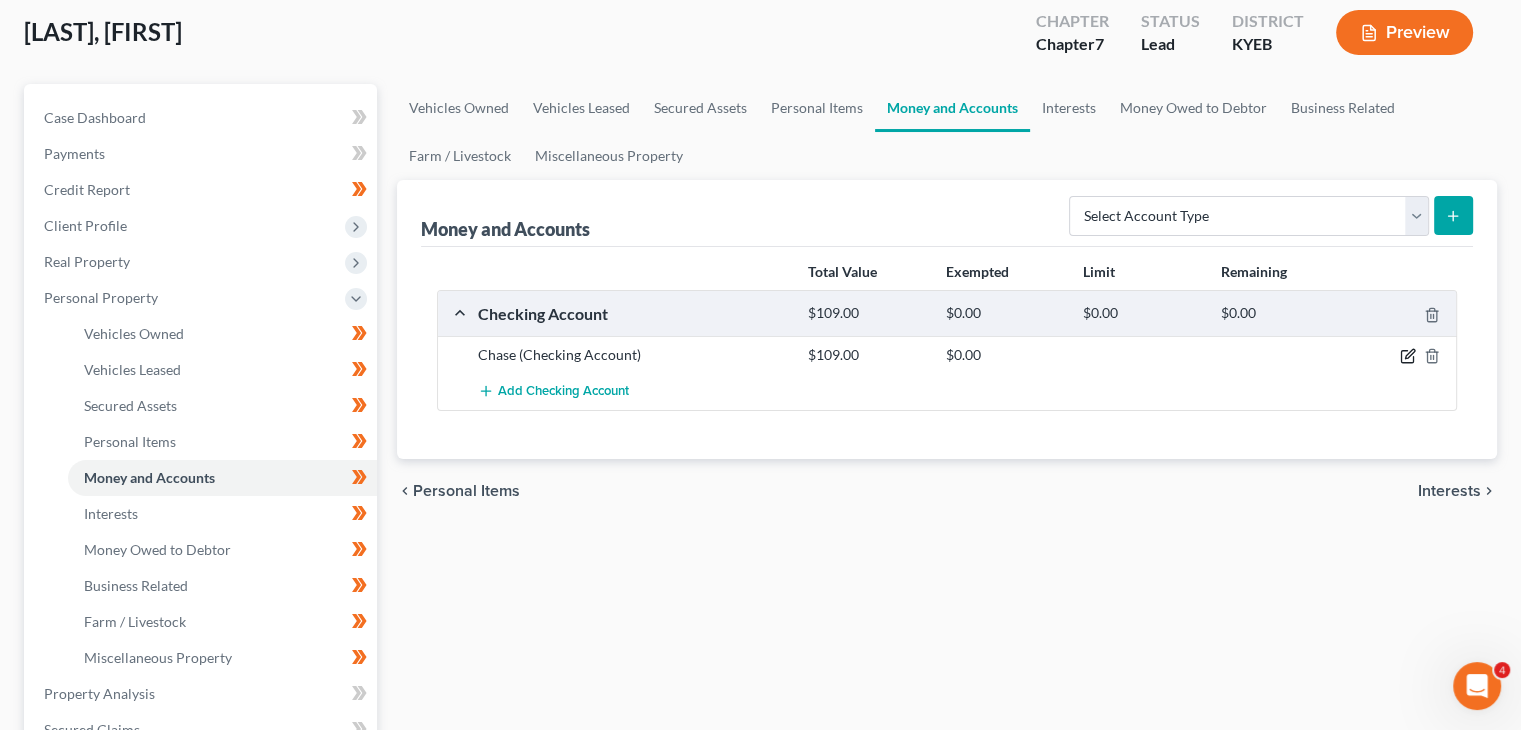 click 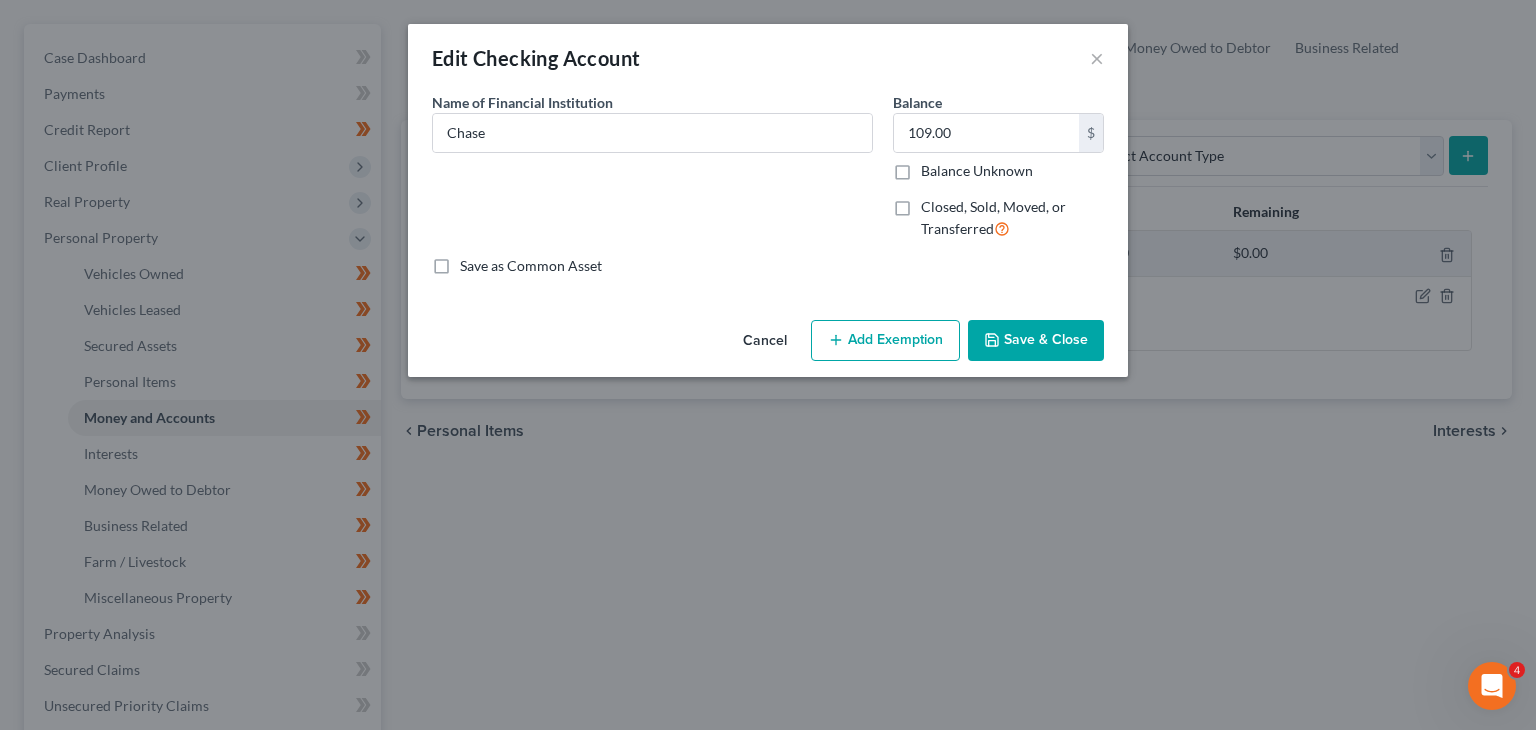 click on "Cancel Add Exemption Save & Close" at bounding box center [768, 345] 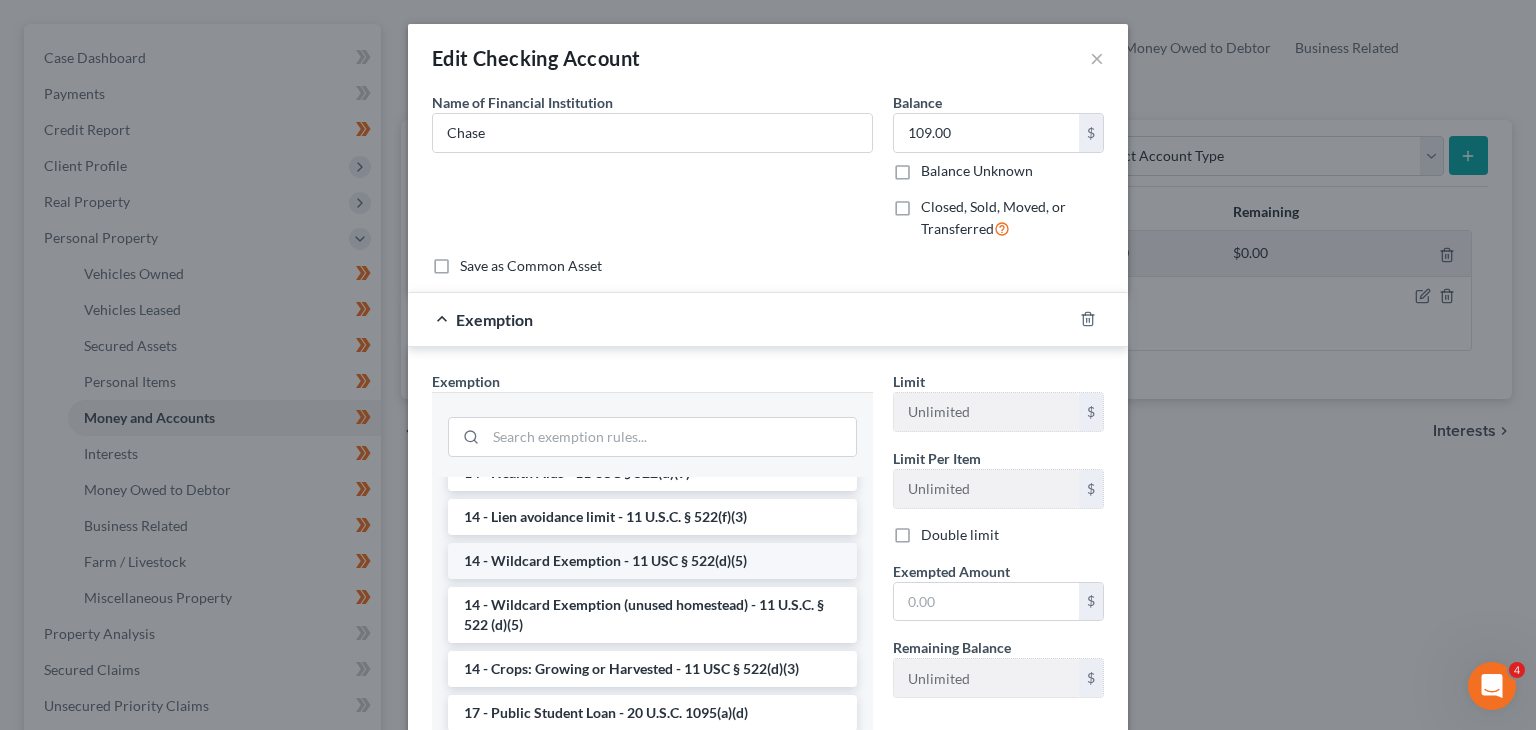 click on "14 - Wildcard Exemption - 11 USC § 522(d)(5)" at bounding box center (652, 561) 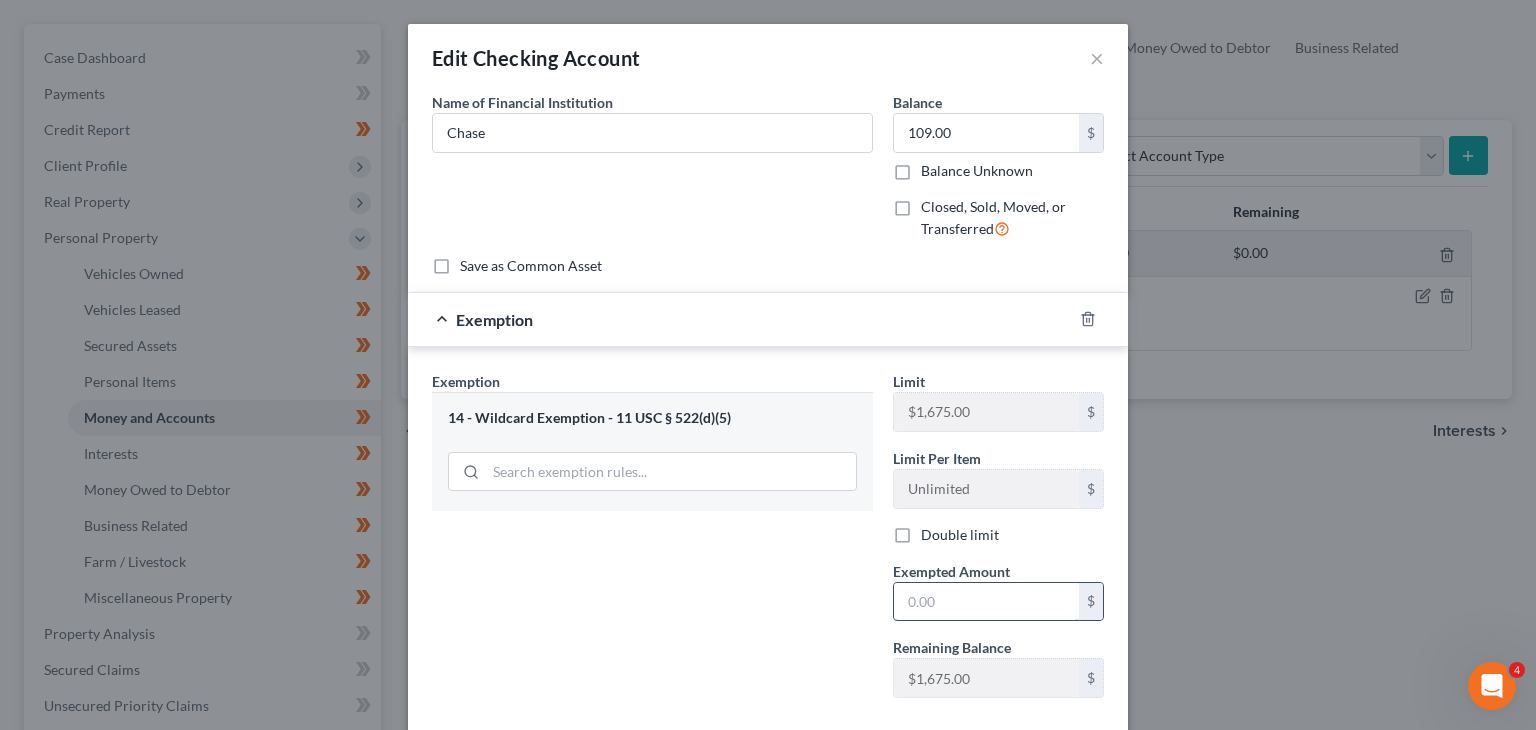click at bounding box center (986, 602) 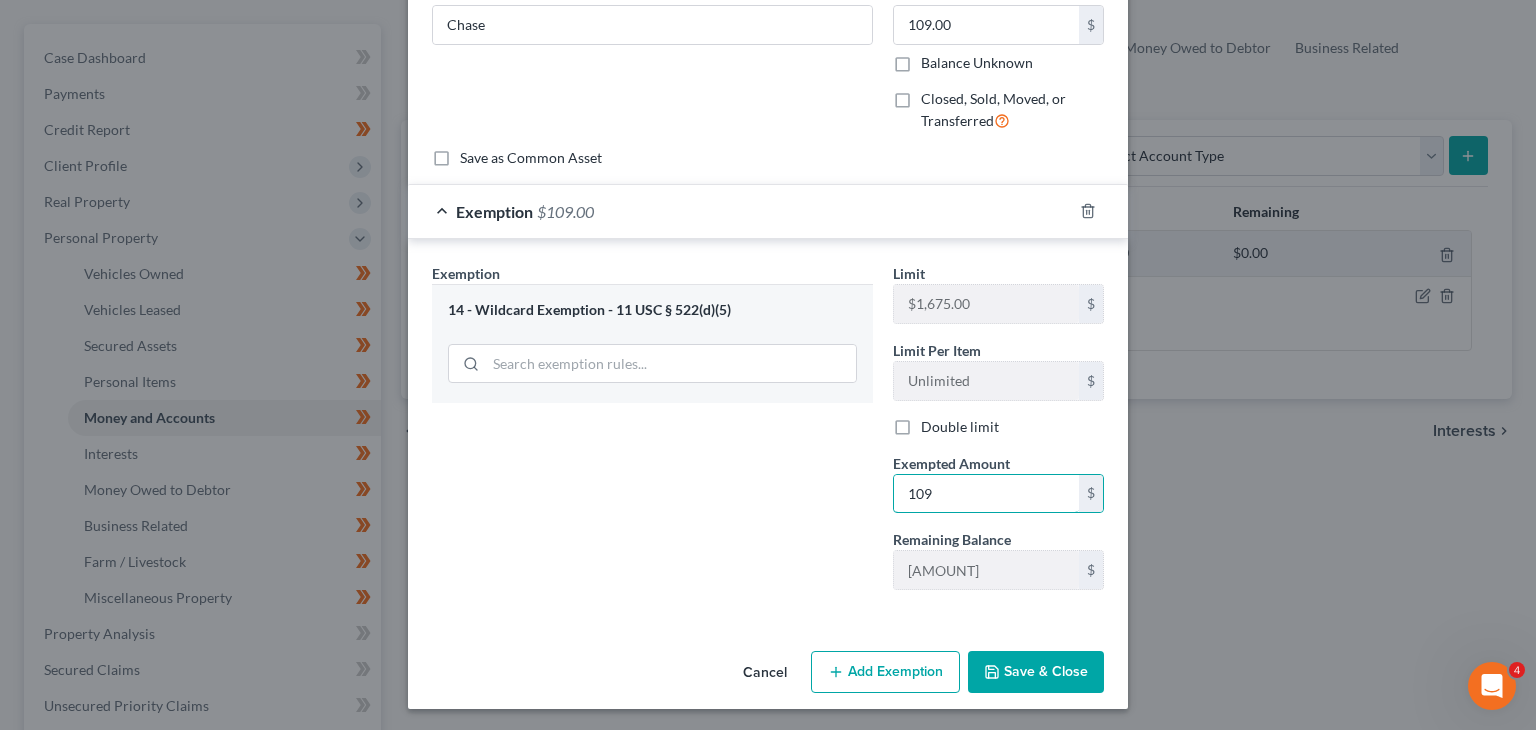 type on "109" 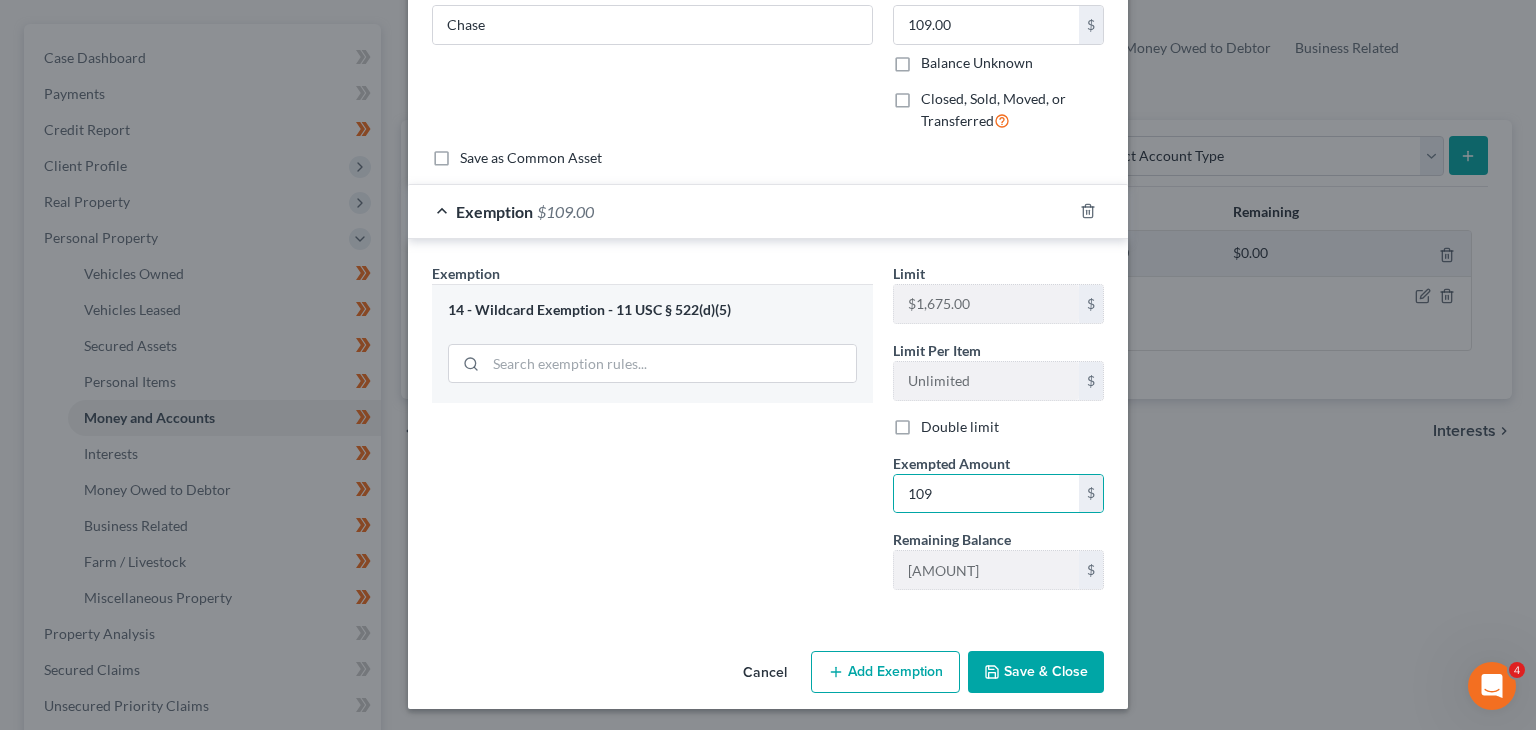 click on "Save & Close" at bounding box center [1036, 672] 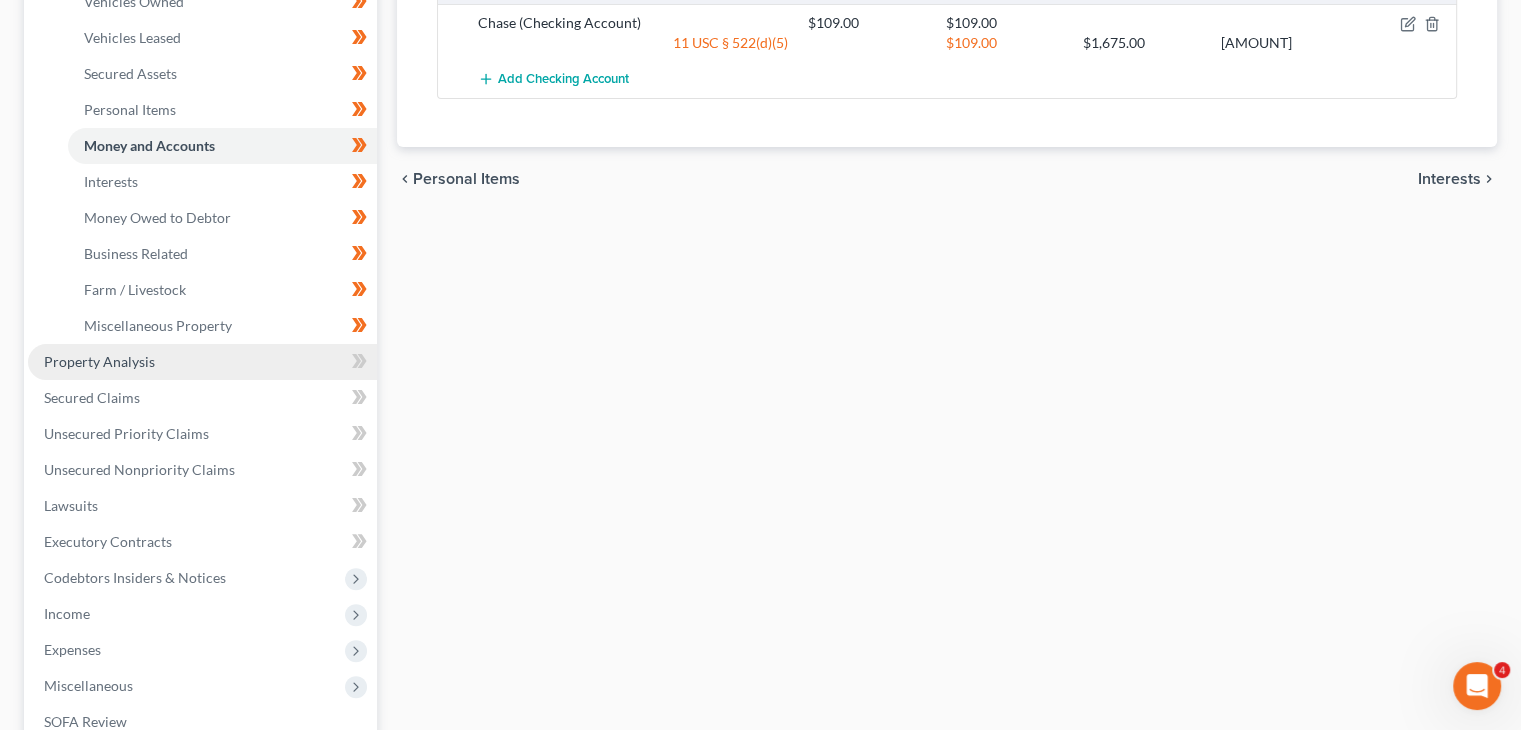 click on "Property Analysis" at bounding box center (99, 361) 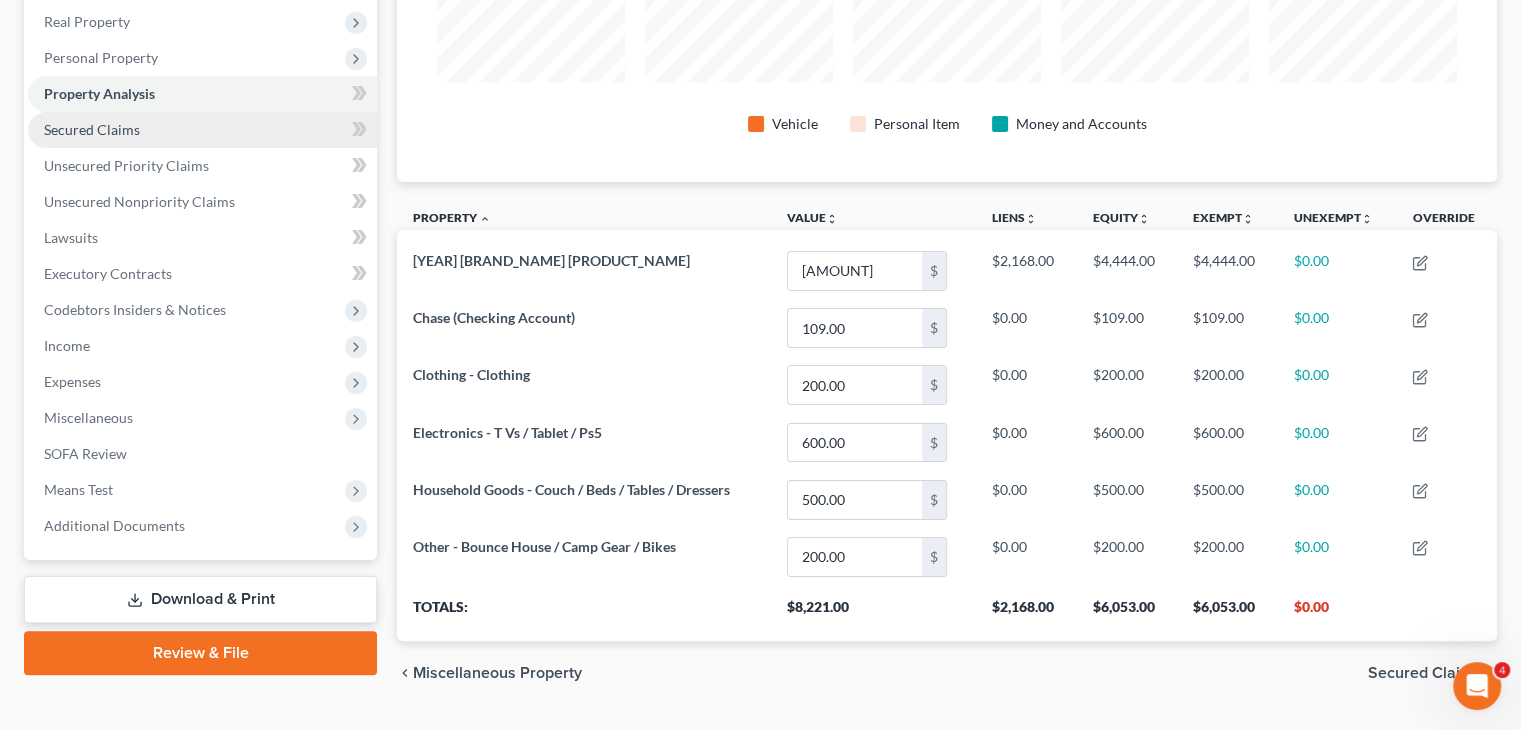 click on "Secured Claims" at bounding box center [202, 130] 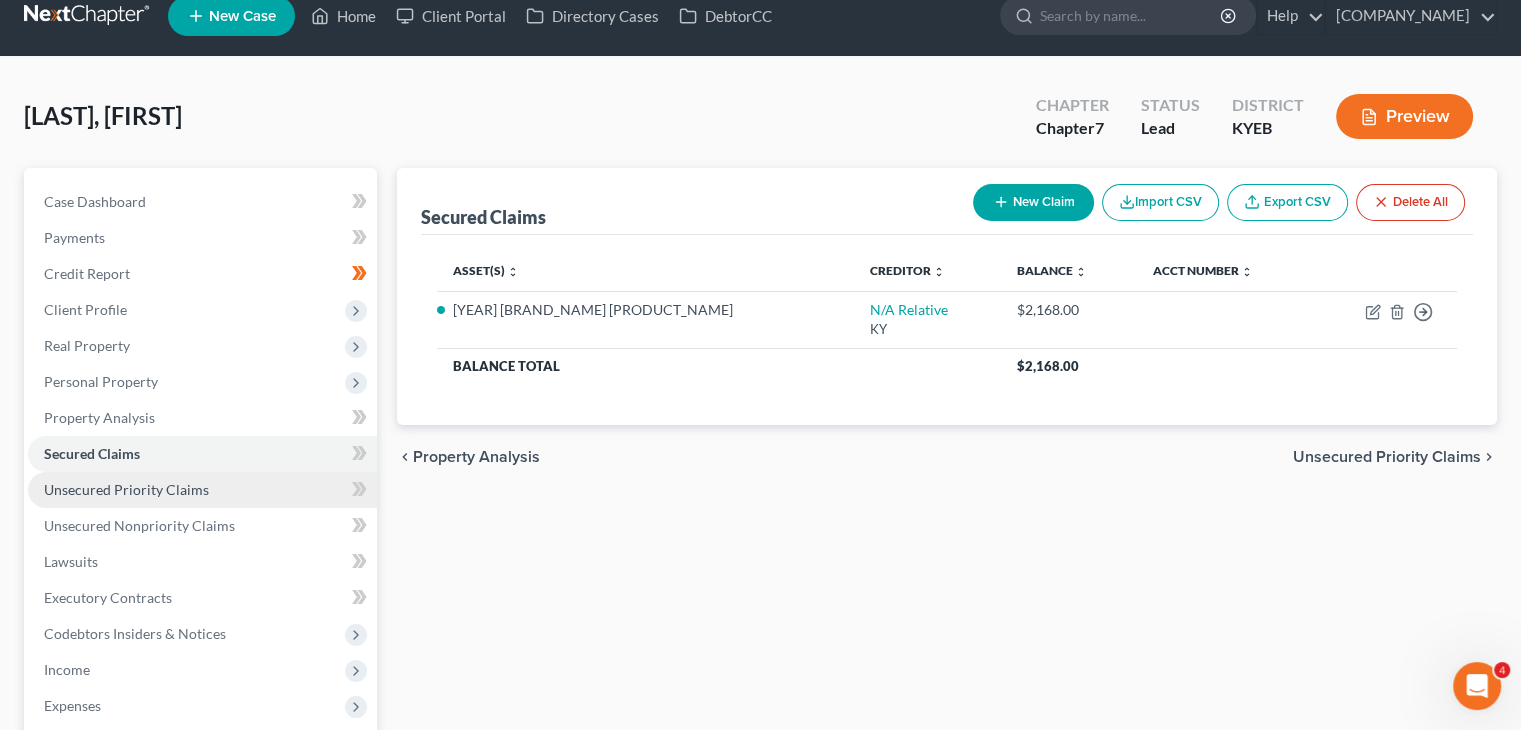 click on "Unsecured Priority Claims" at bounding box center (126, 489) 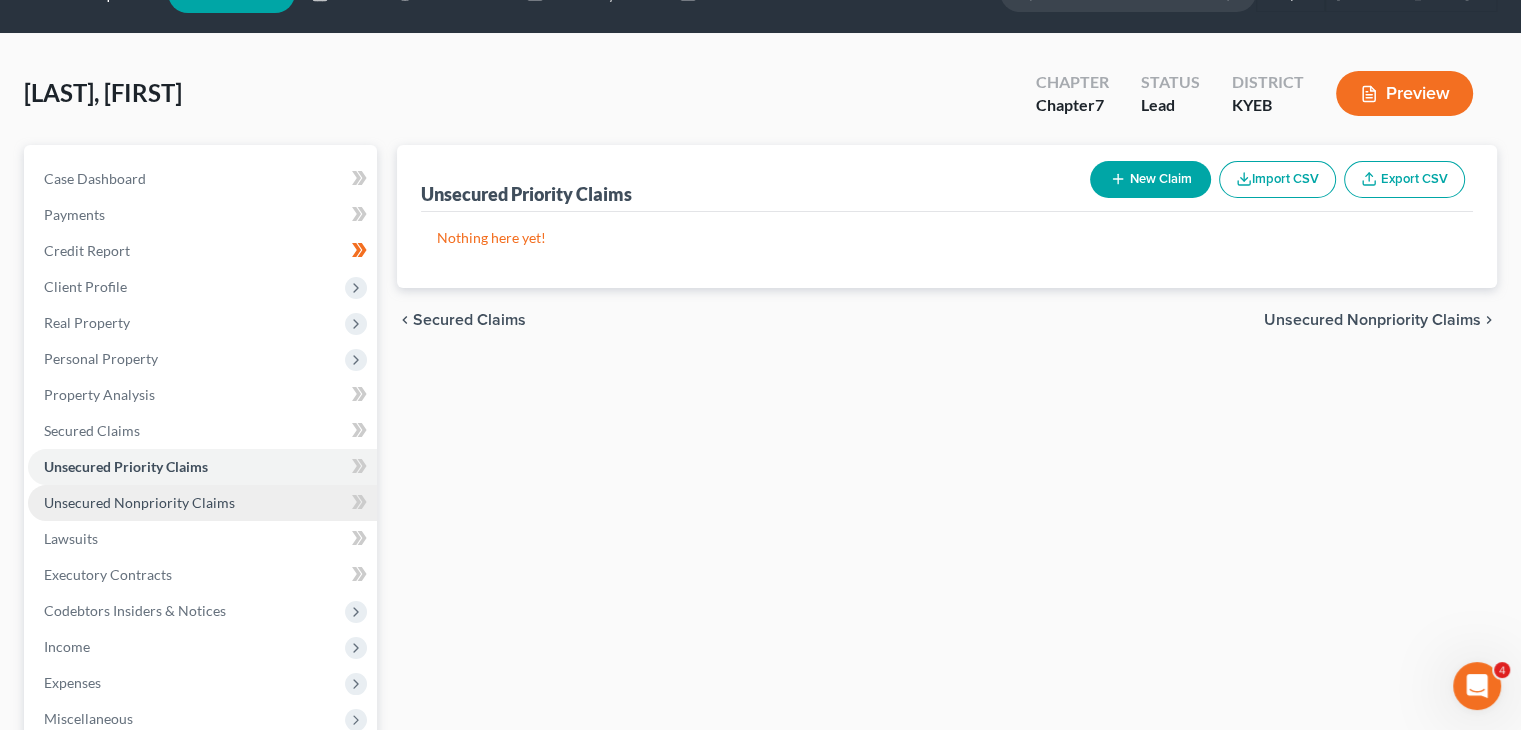 click on "Unsecured Nonpriority Claims" at bounding box center [139, 502] 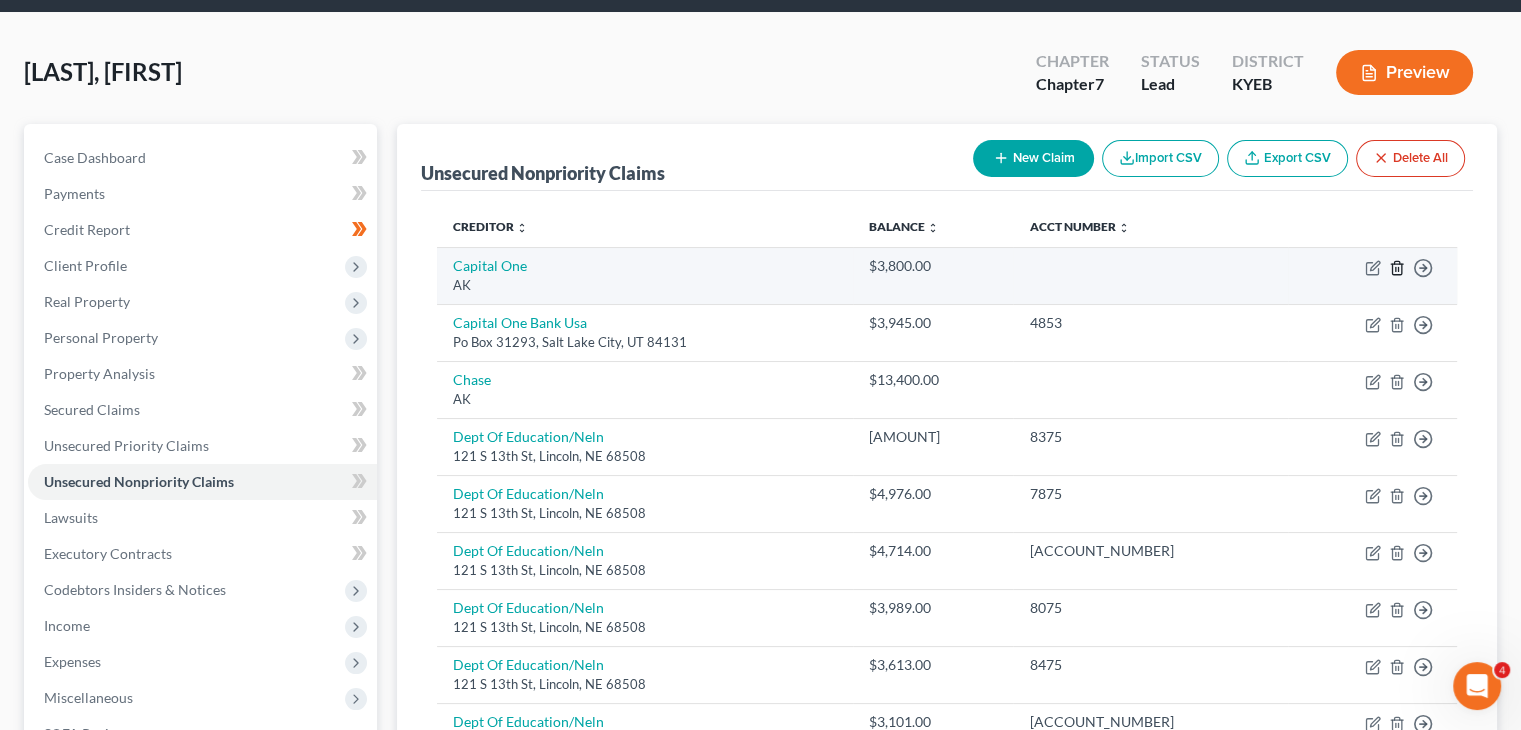 click 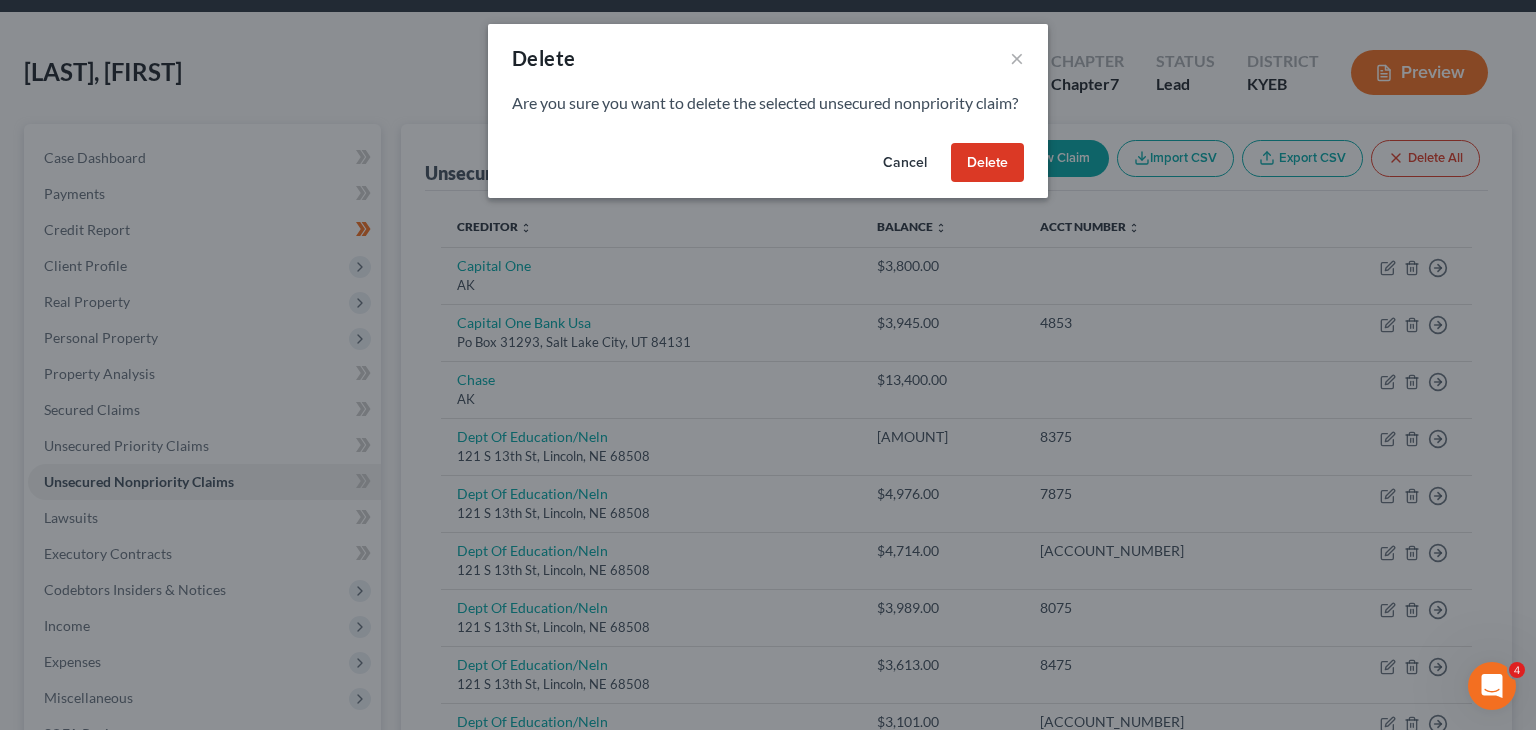click on "Delete" at bounding box center [987, 163] 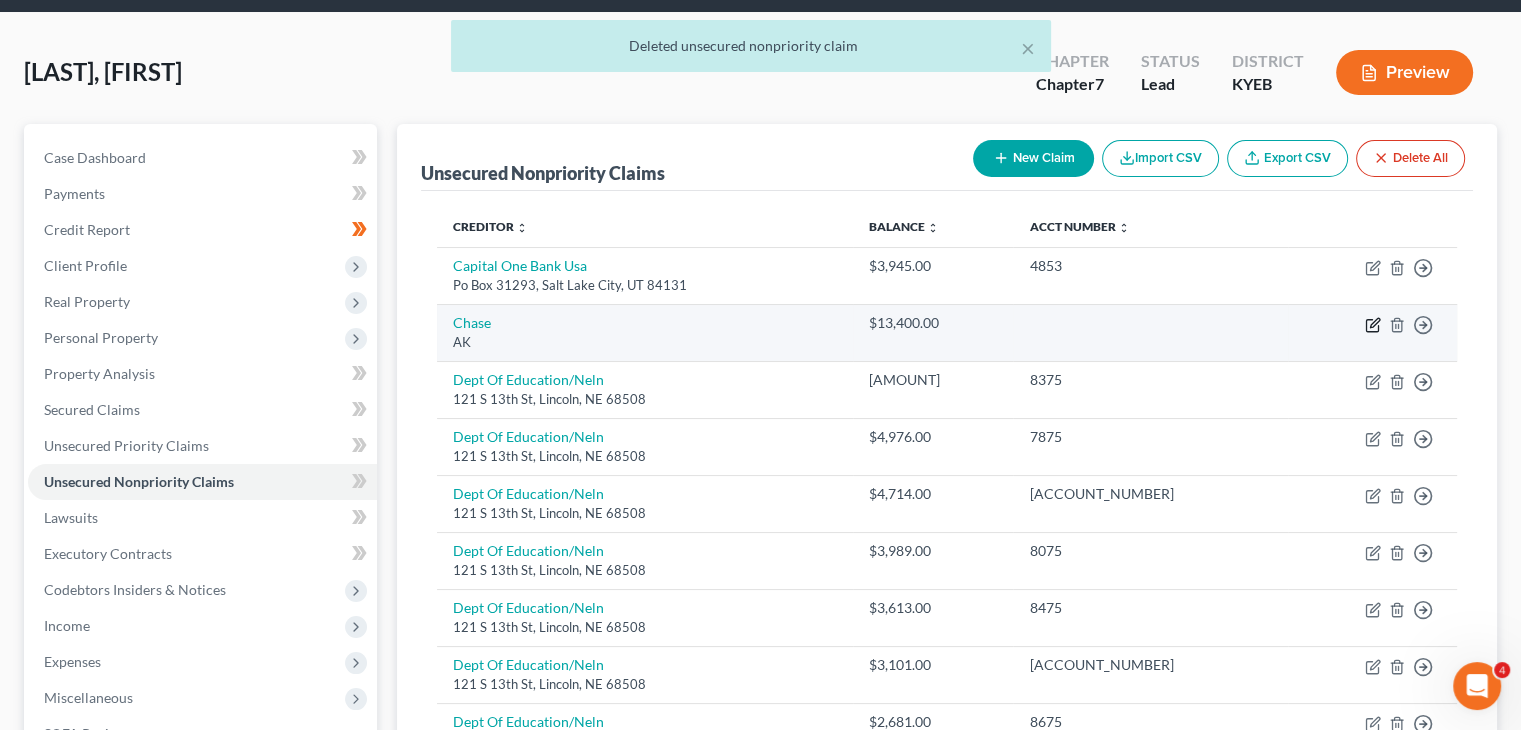 click 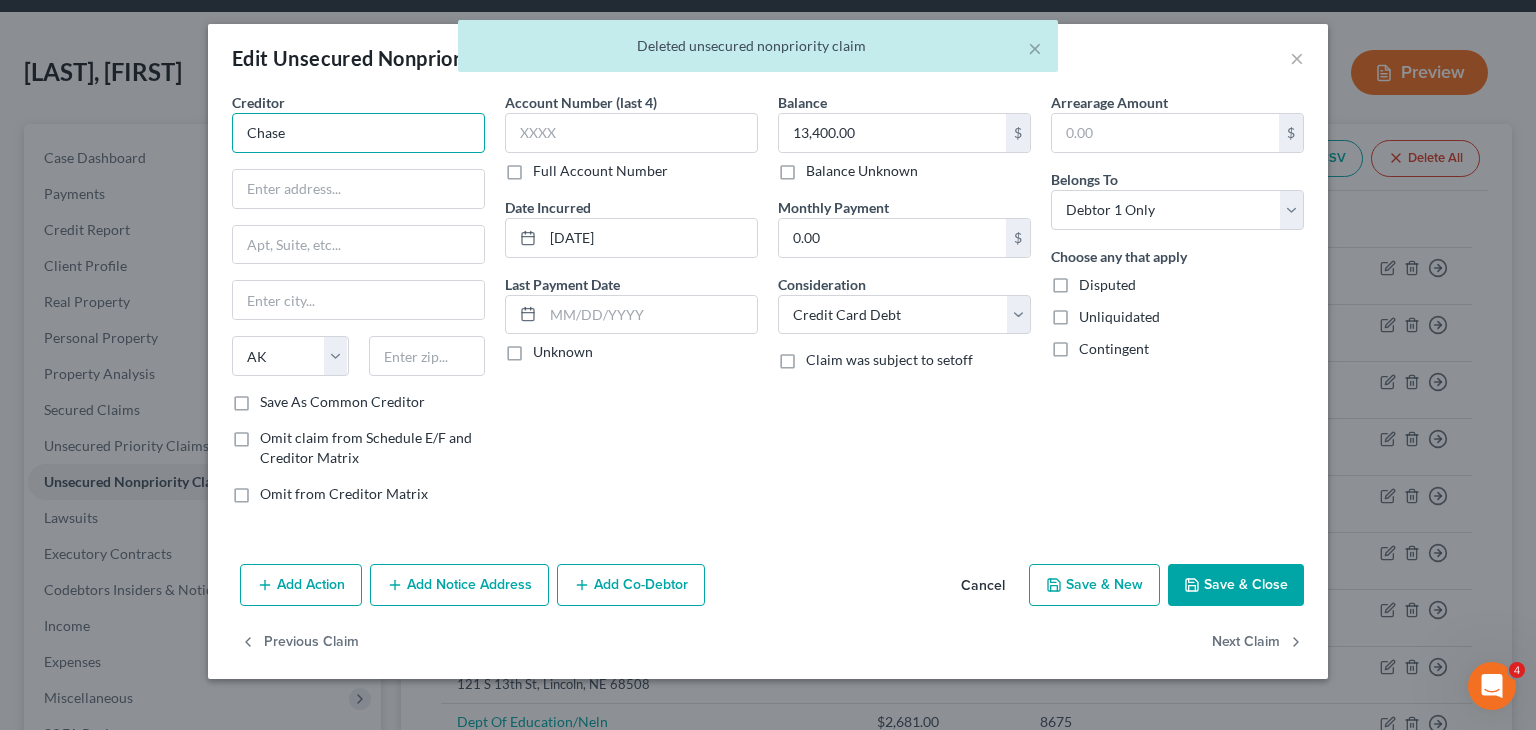 click on "Chase" at bounding box center (358, 133) 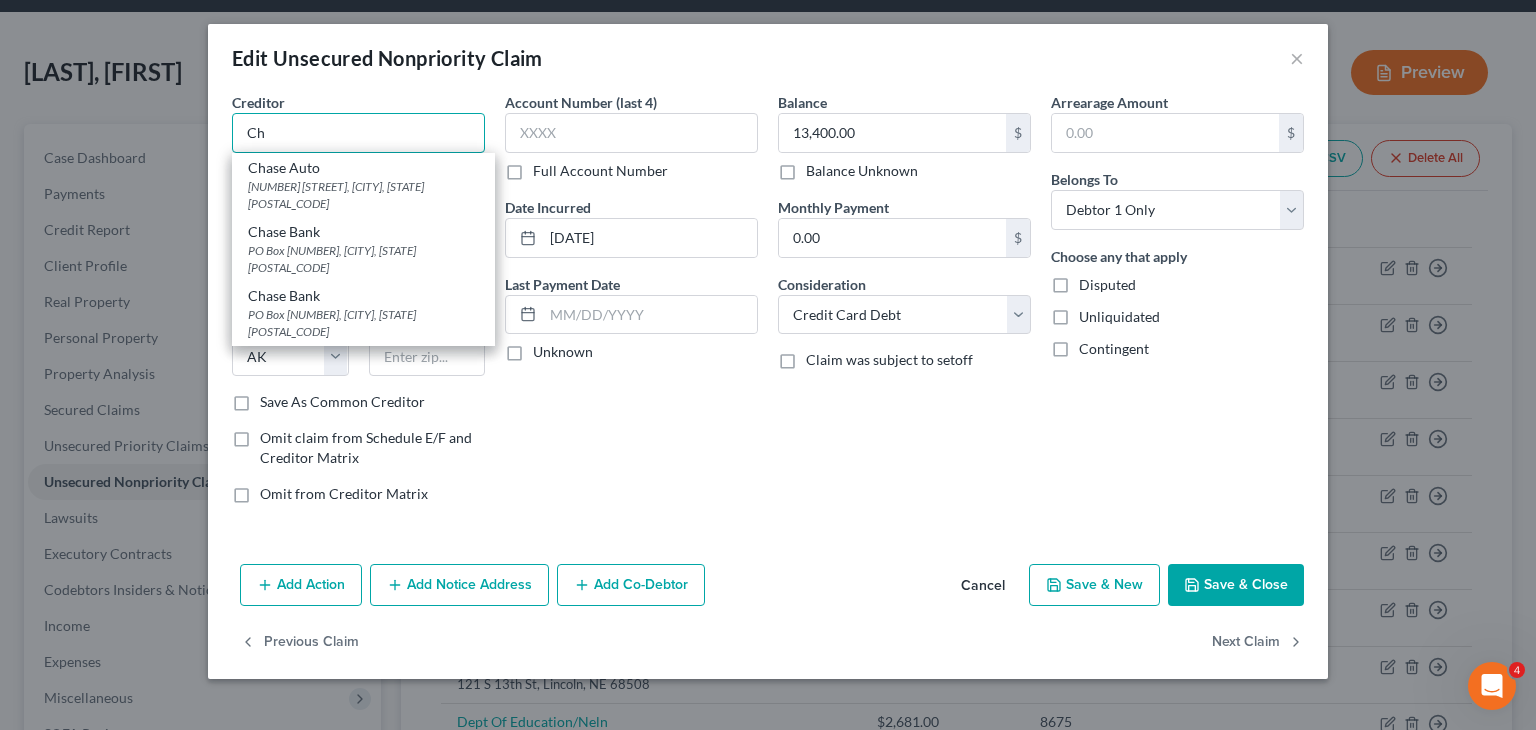 type on "C" 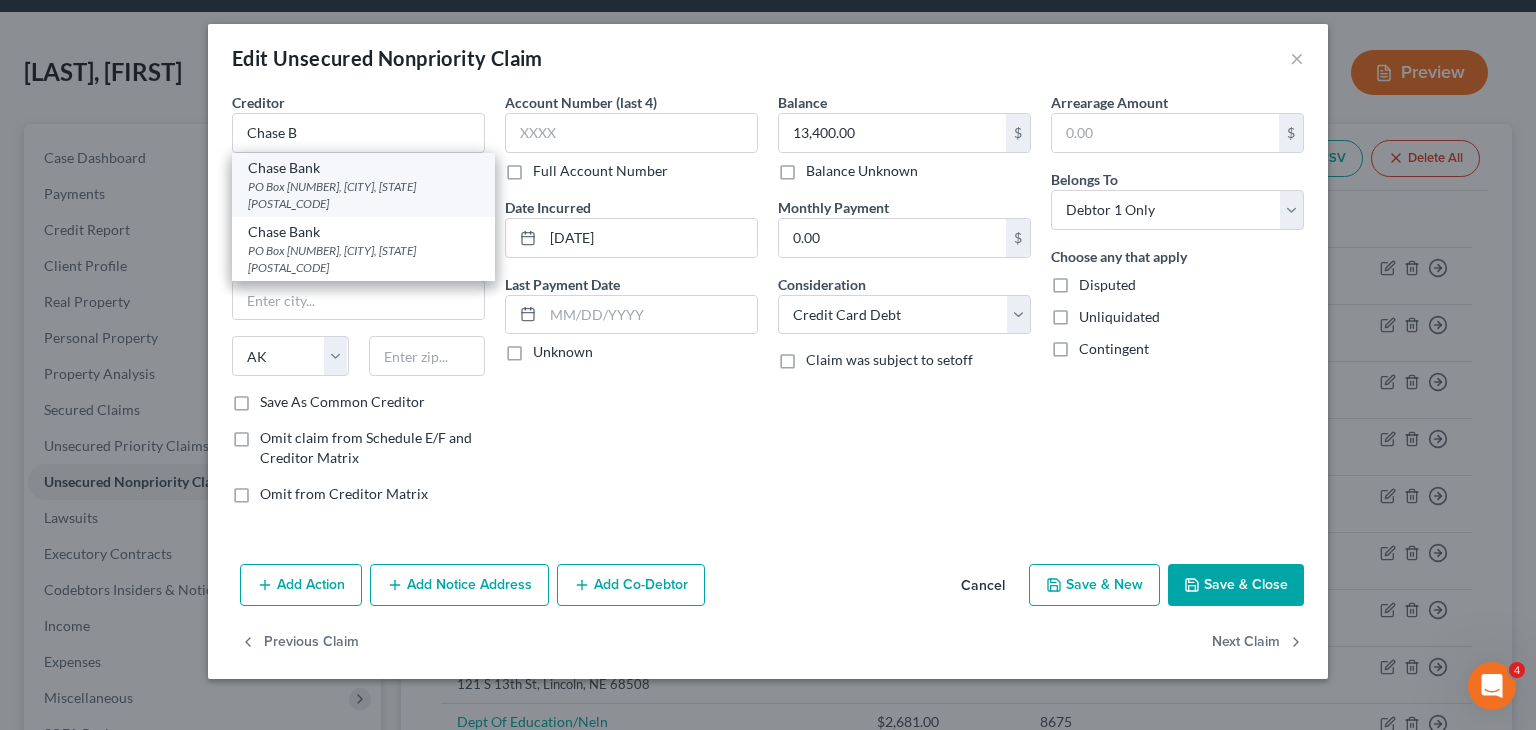 click on "Chase Bank" at bounding box center [363, 168] 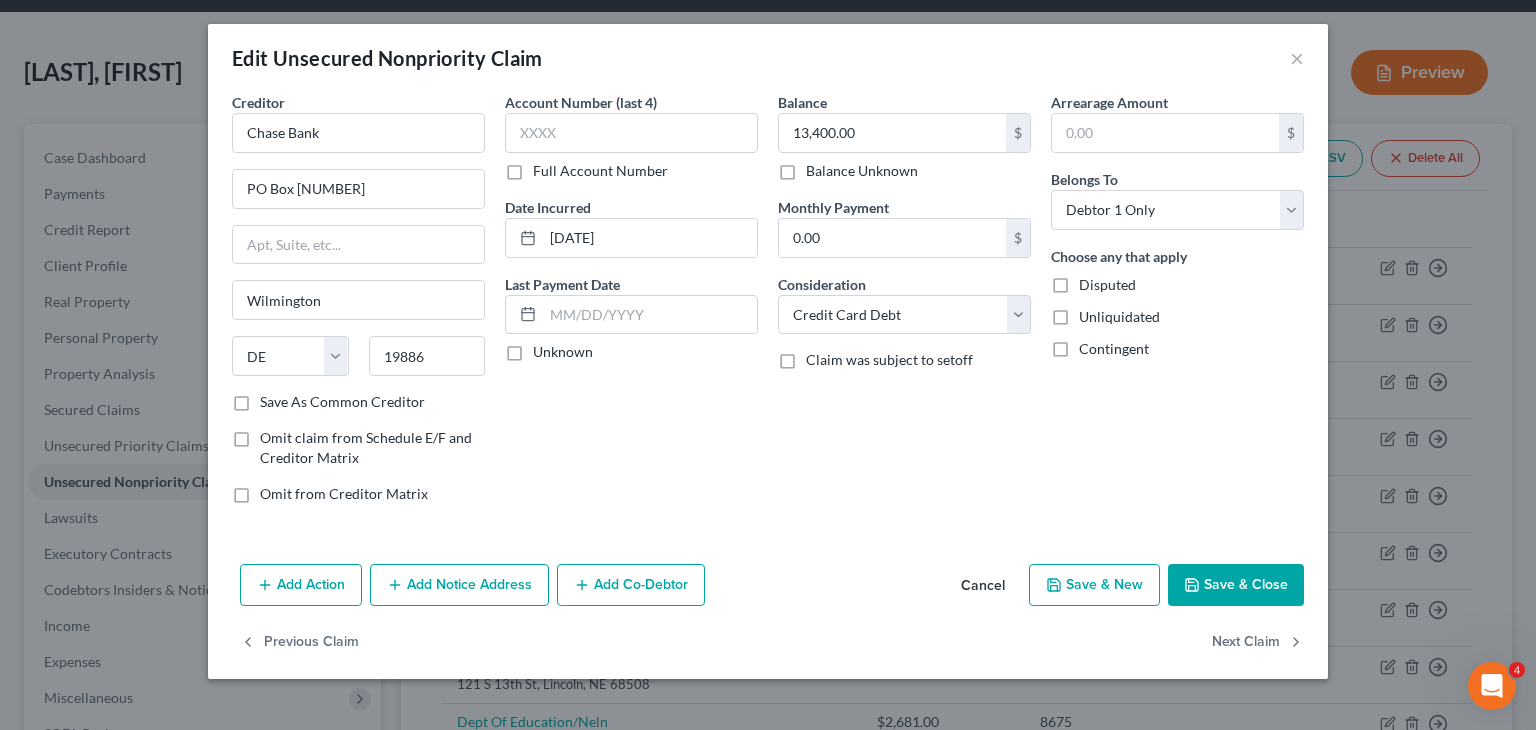 click on "Save & Close" at bounding box center [1236, 585] 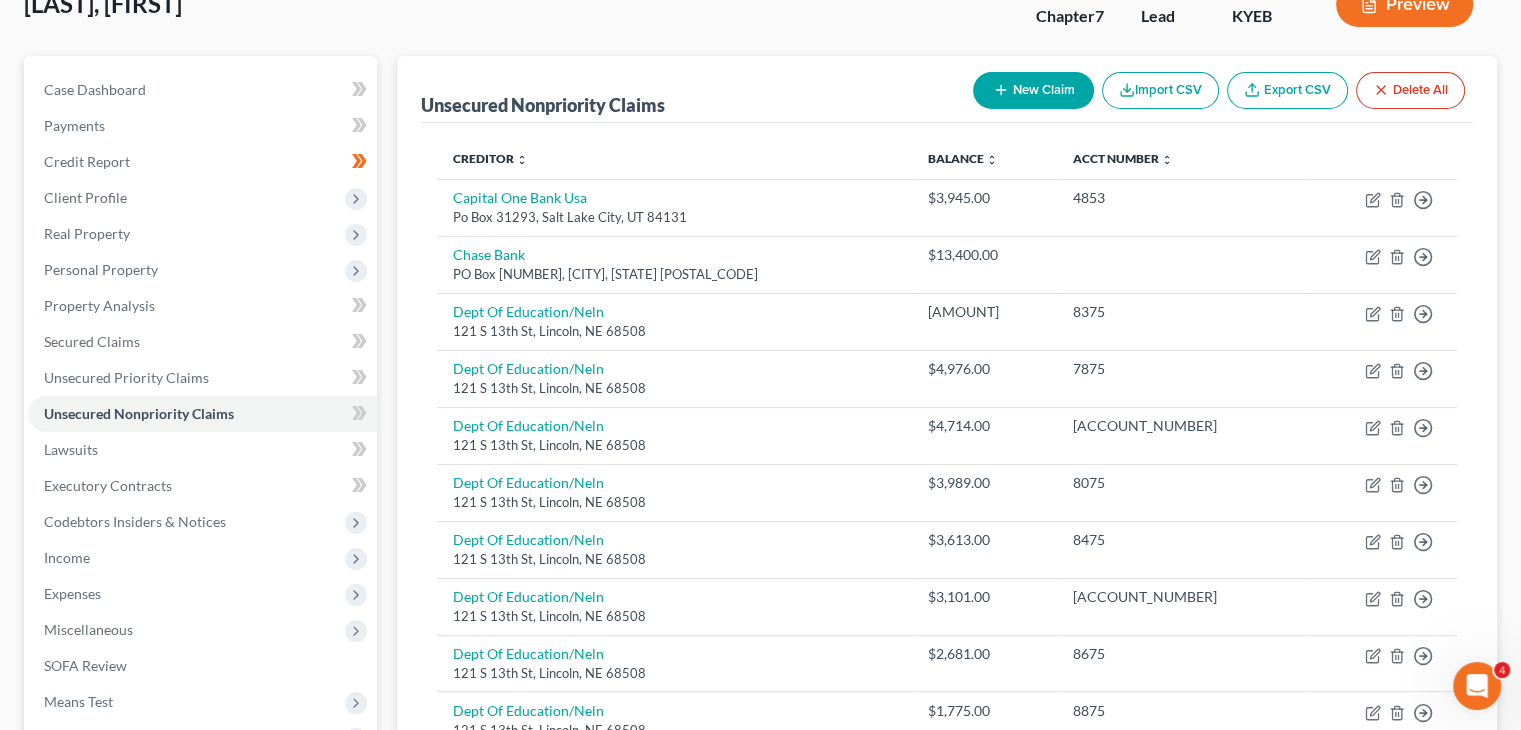 scroll, scrollTop: 207, scrollLeft: 0, axis: vertical 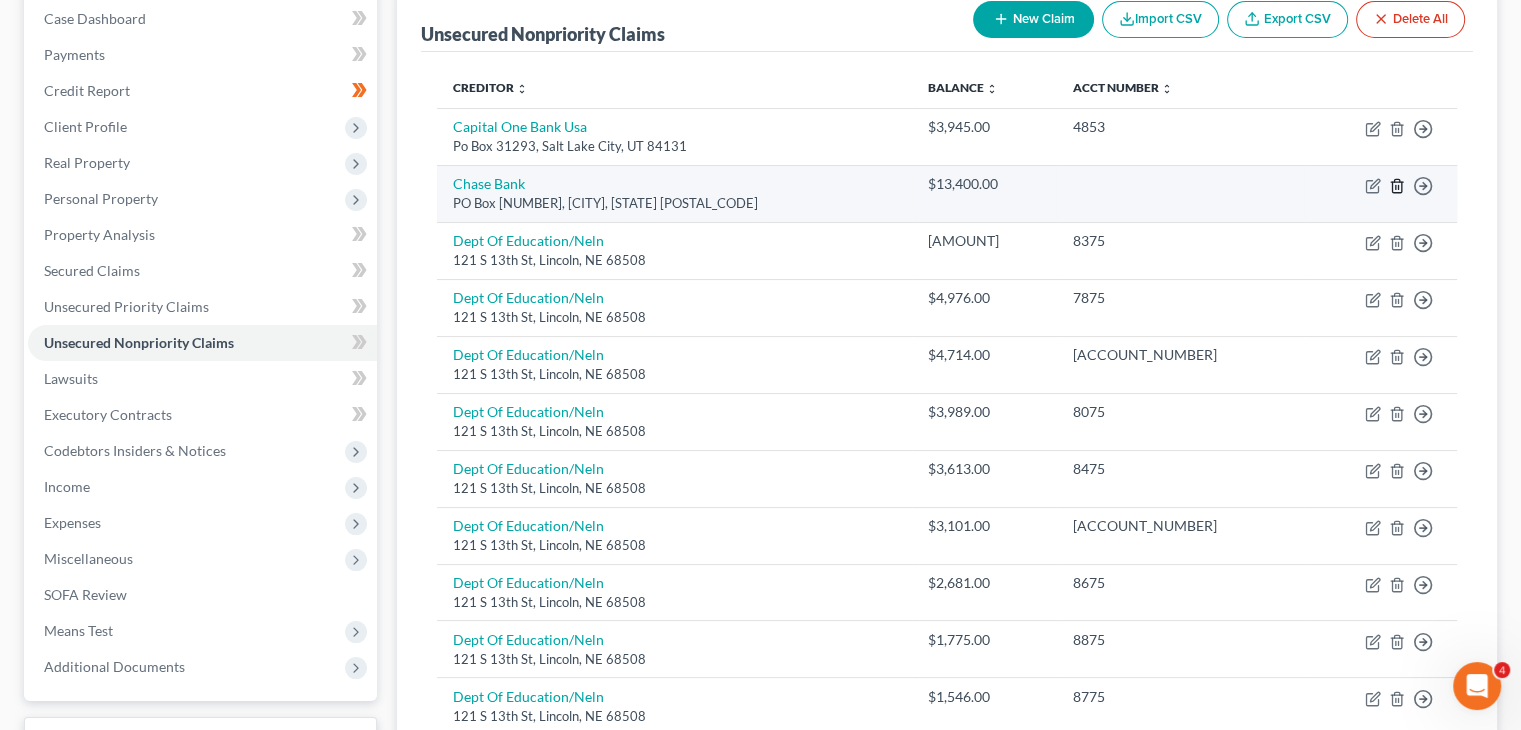click 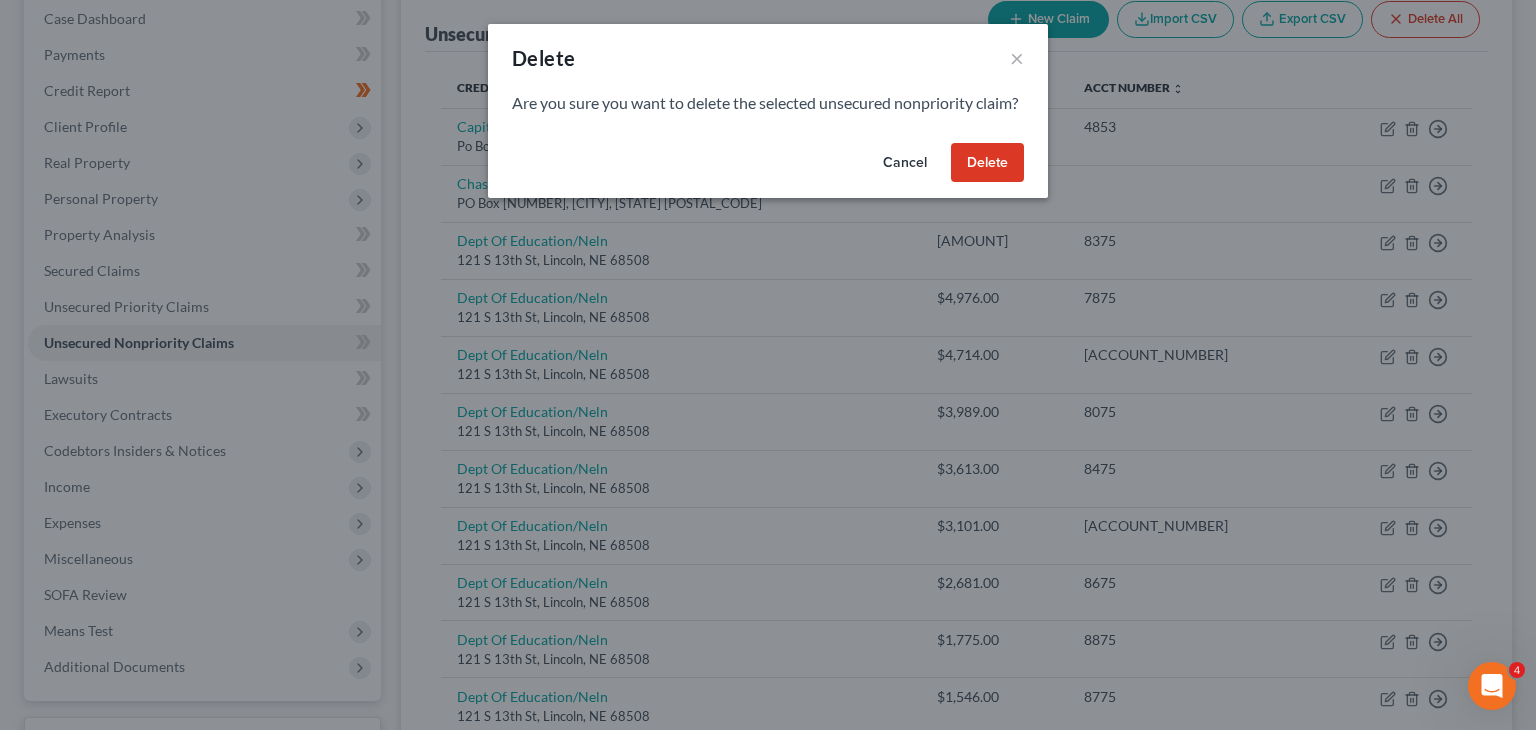 click on "Delete" at bounding box center [987, 163] 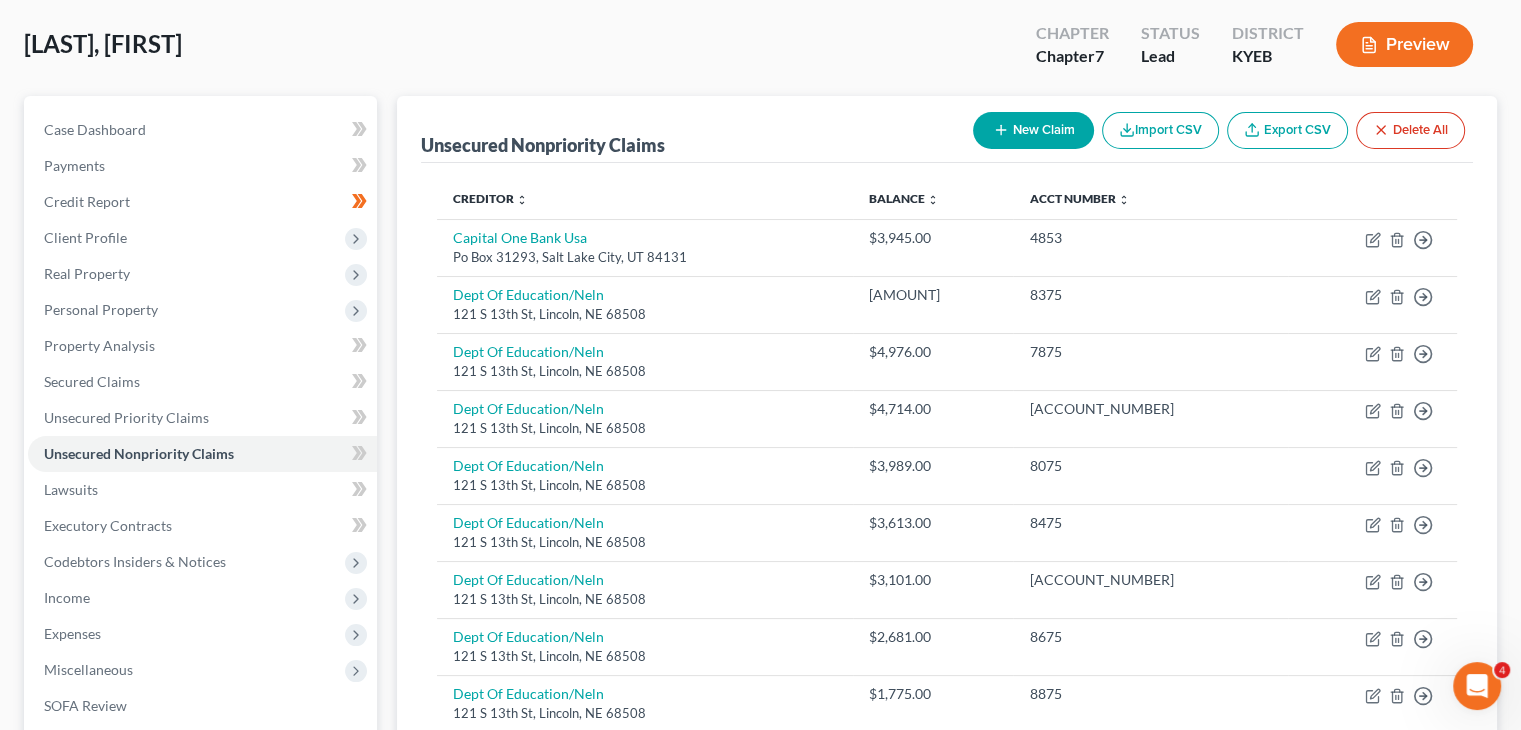 scroll, scrollTop: 83, scrollLeft: 0, axis: vertical 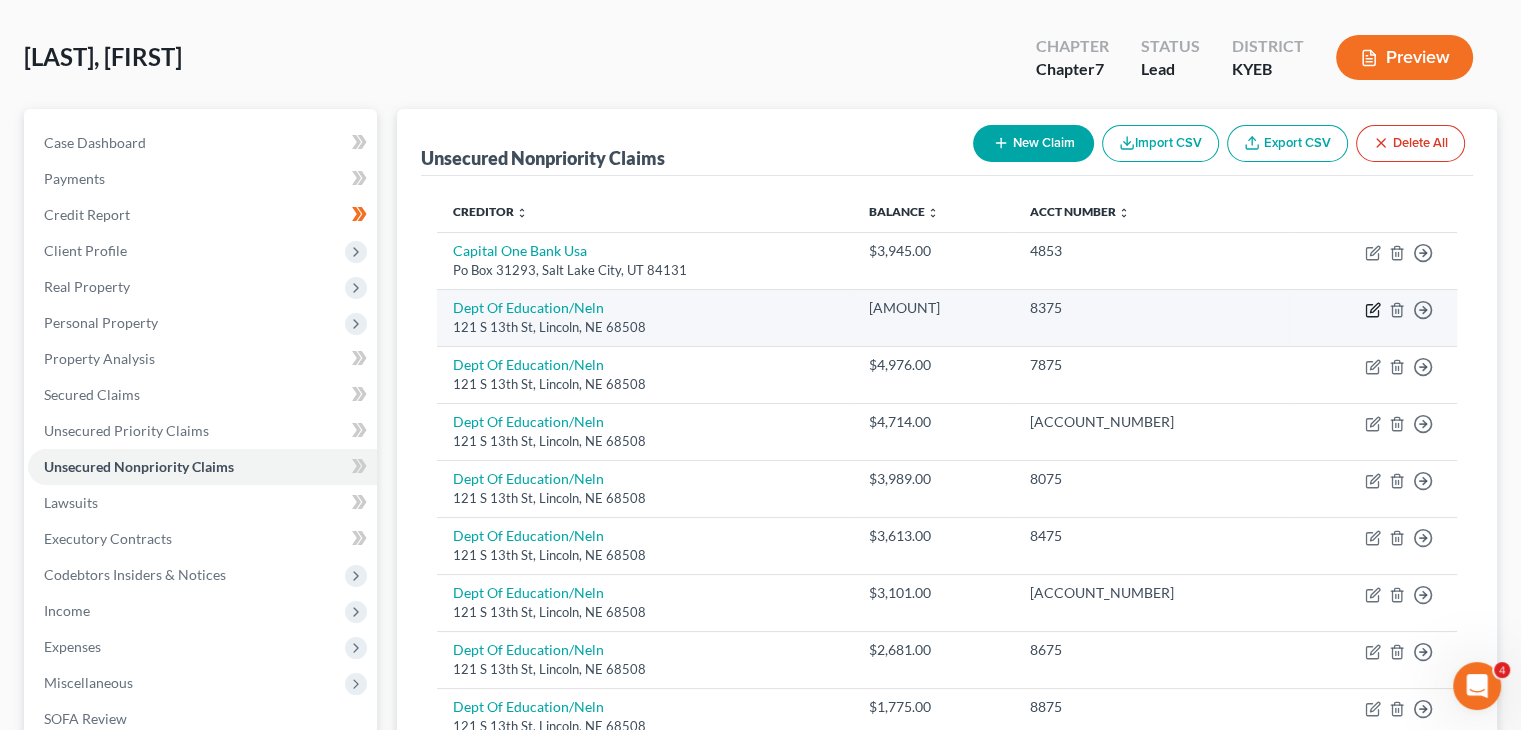 click 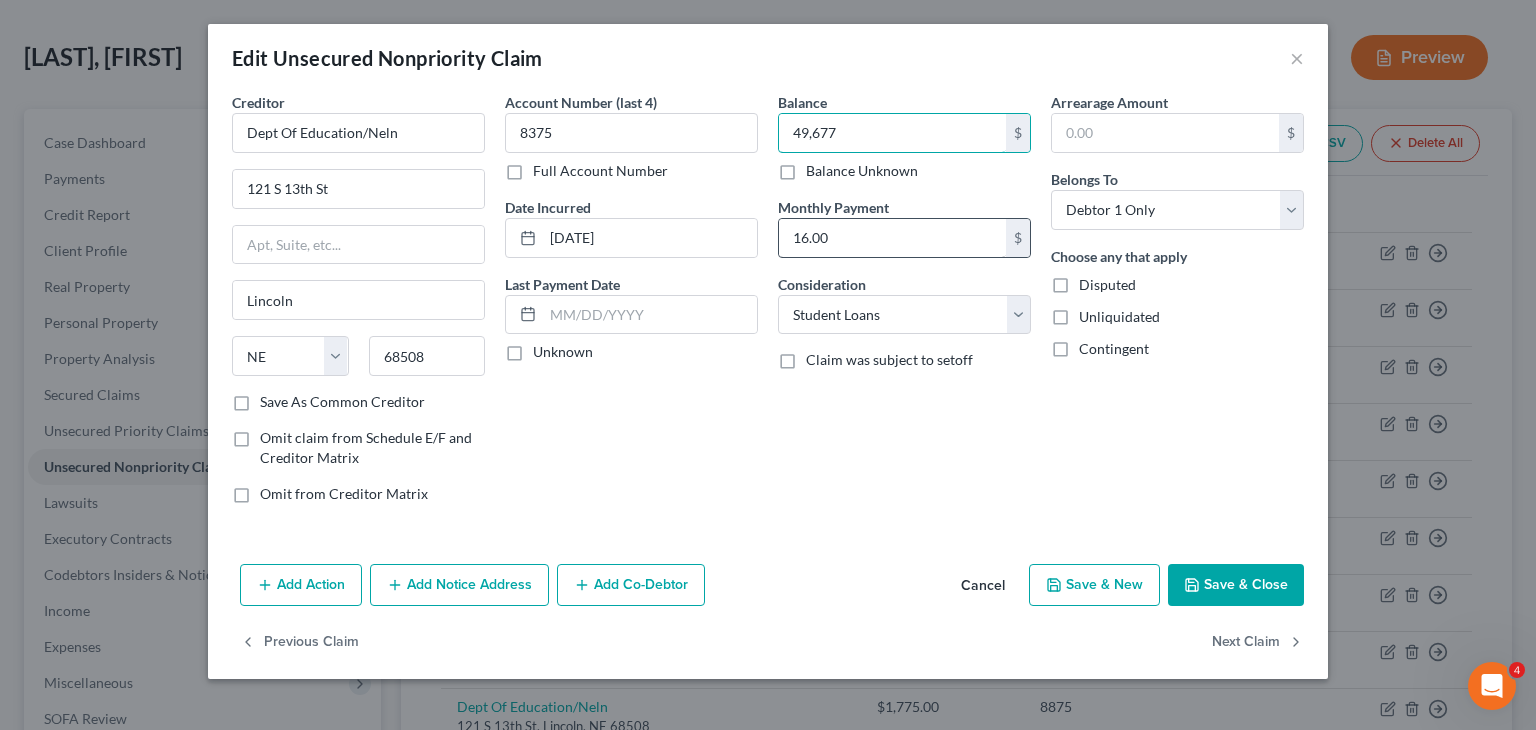 type on "49,677" 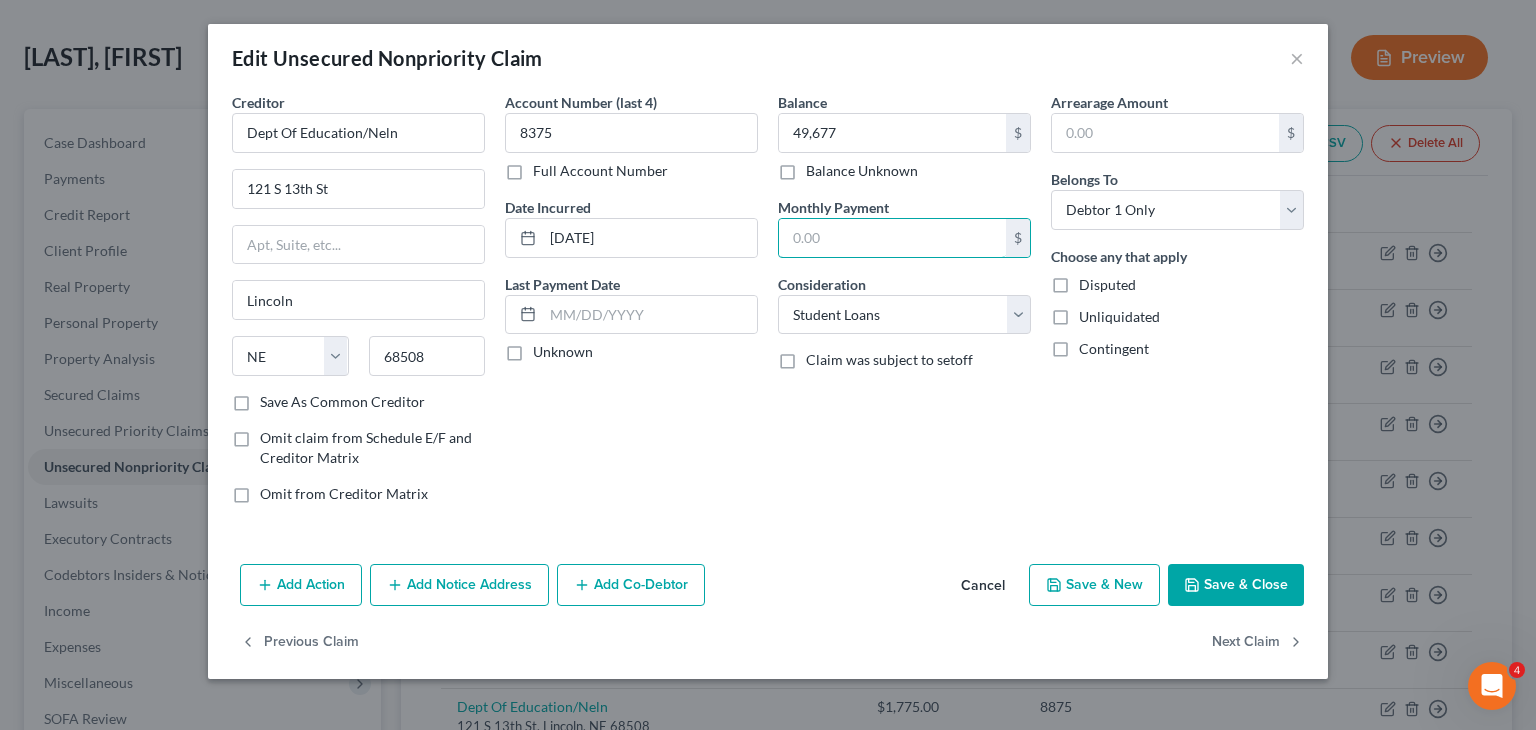 type 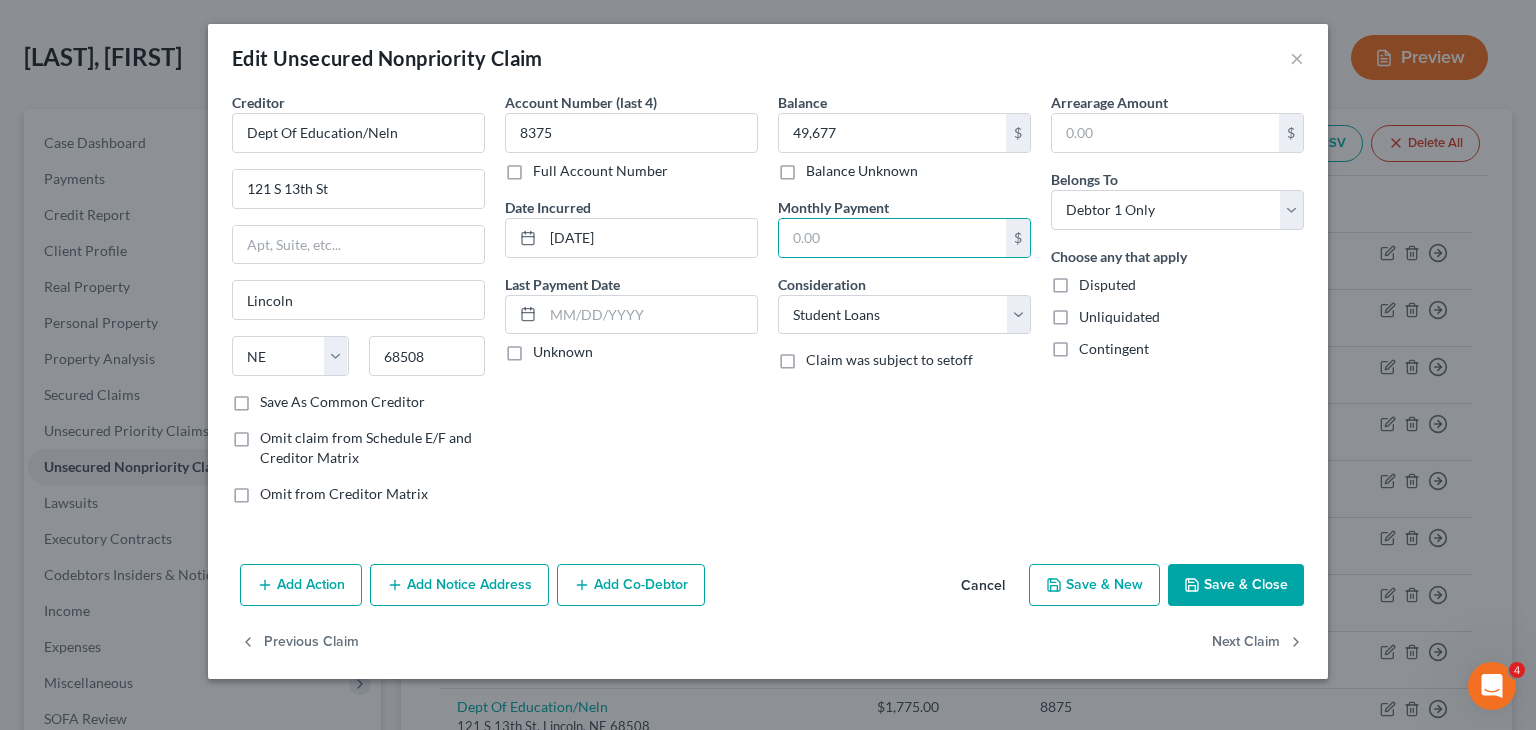 click on "Creditor *    Dept Of Education/Neln                      121 S 13th St Lincoln State AL AK AR AZ CA CO CT DE DC FL GA GU HI ID IL IN IA KS KY LA ME MD MA MI MN MS MO MT NC ND NE NV NH NJ NM NY OH OK OR PA PR RI SC SD TN TX UT VI VA VT WA WV WI WY [POSTAL_CODE] Save As Common Creditor Omit claim from Schedule E/F and Creditor Matrix Omit from Creditor Matrix
Account Number (last 4)
[NUMBER]
Full Account Number
Date Incurred         [DATE] Last Payment Date         Unknown Balance
[AMOUNT] $
Balance Unknown
Balance Undetermined
[AMOUNT] $
Balance Unknown
Monthly Payment $ Consideration Select Cable / Satellite Services Collection Agency Credit Card Debt Debt Counseling / Attorneys Deficiency Balance Domestic Support Obligations Home / Car Repairs Income Taxes Judgment Liens Medical Services Monies Loaned / Advanced Mortgage Other $ *" at bounding box center [768, 324] 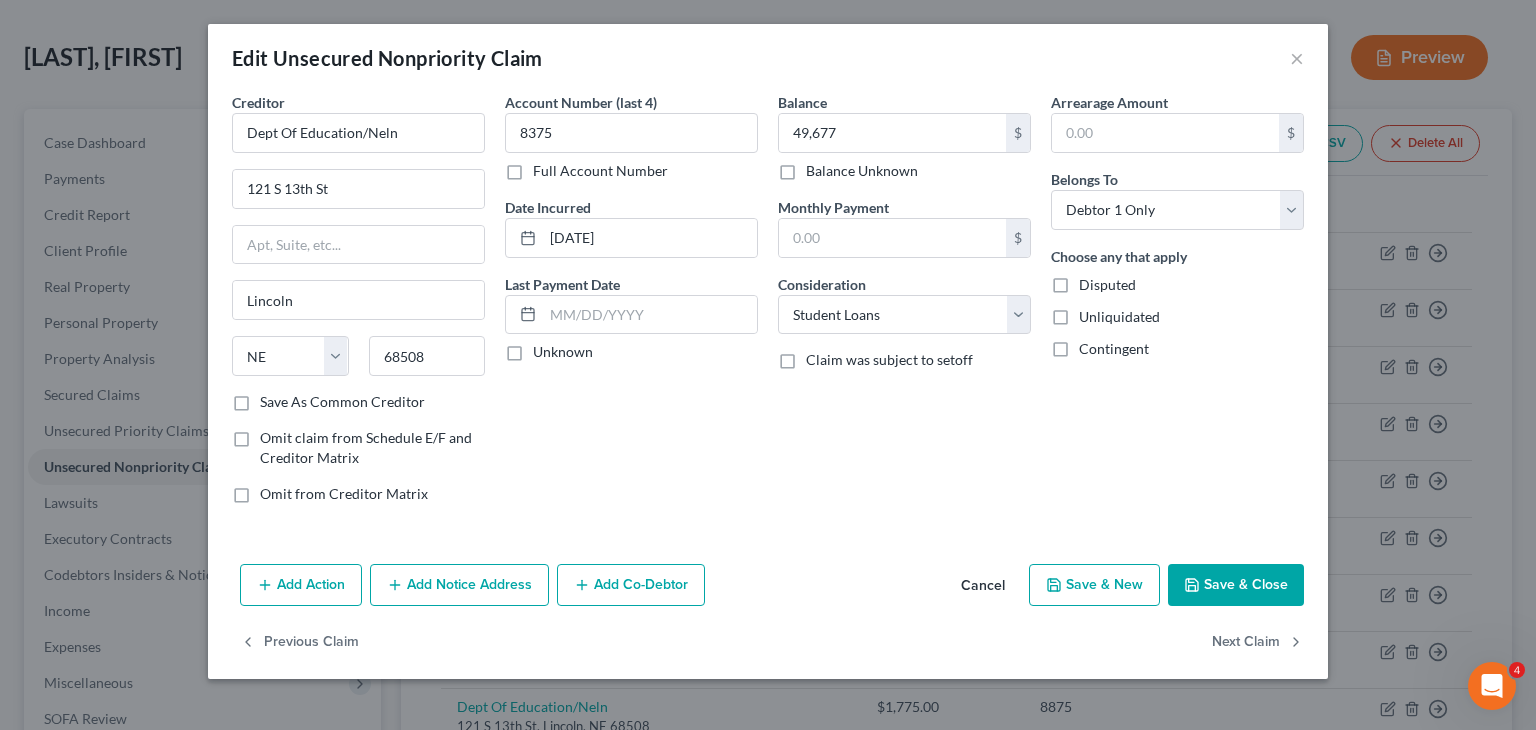 click 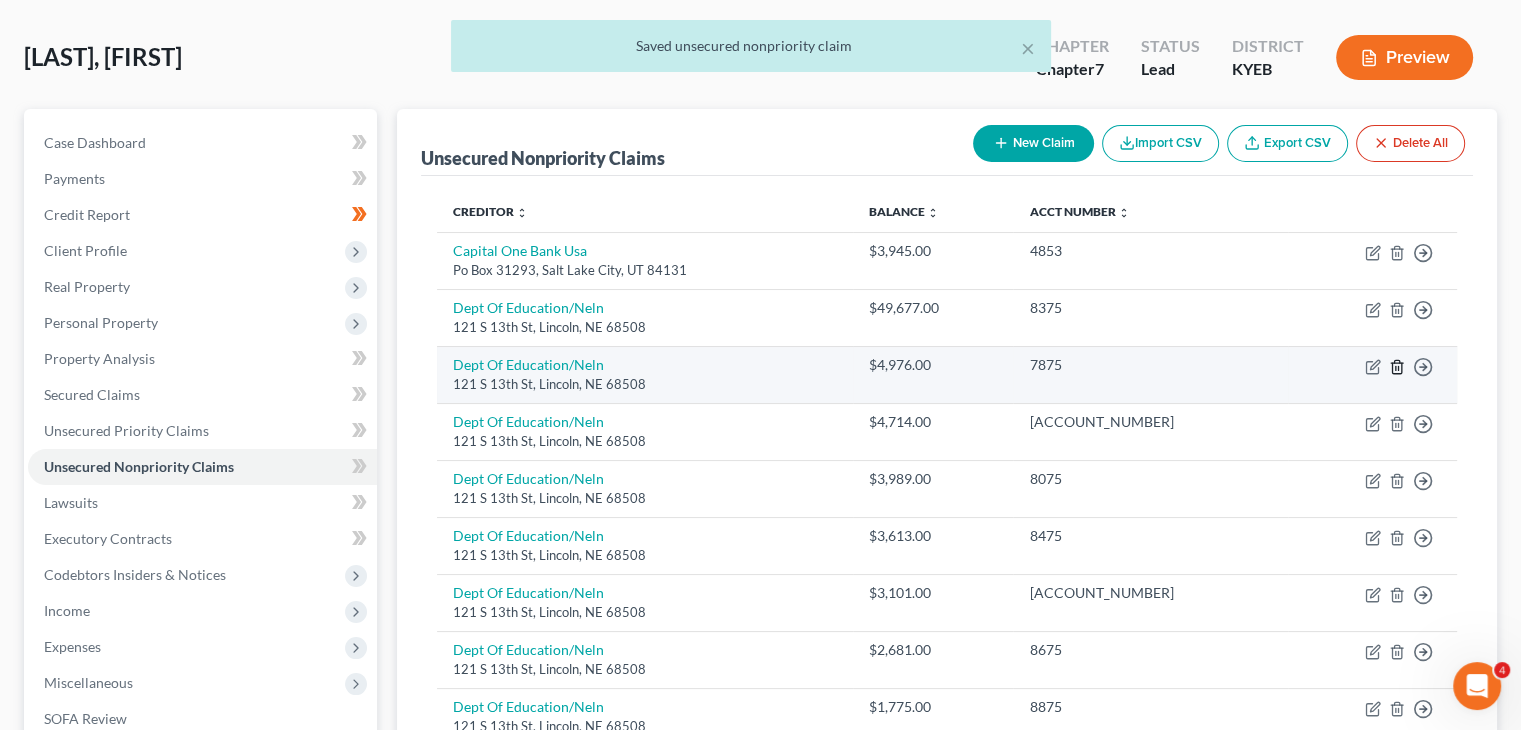 click 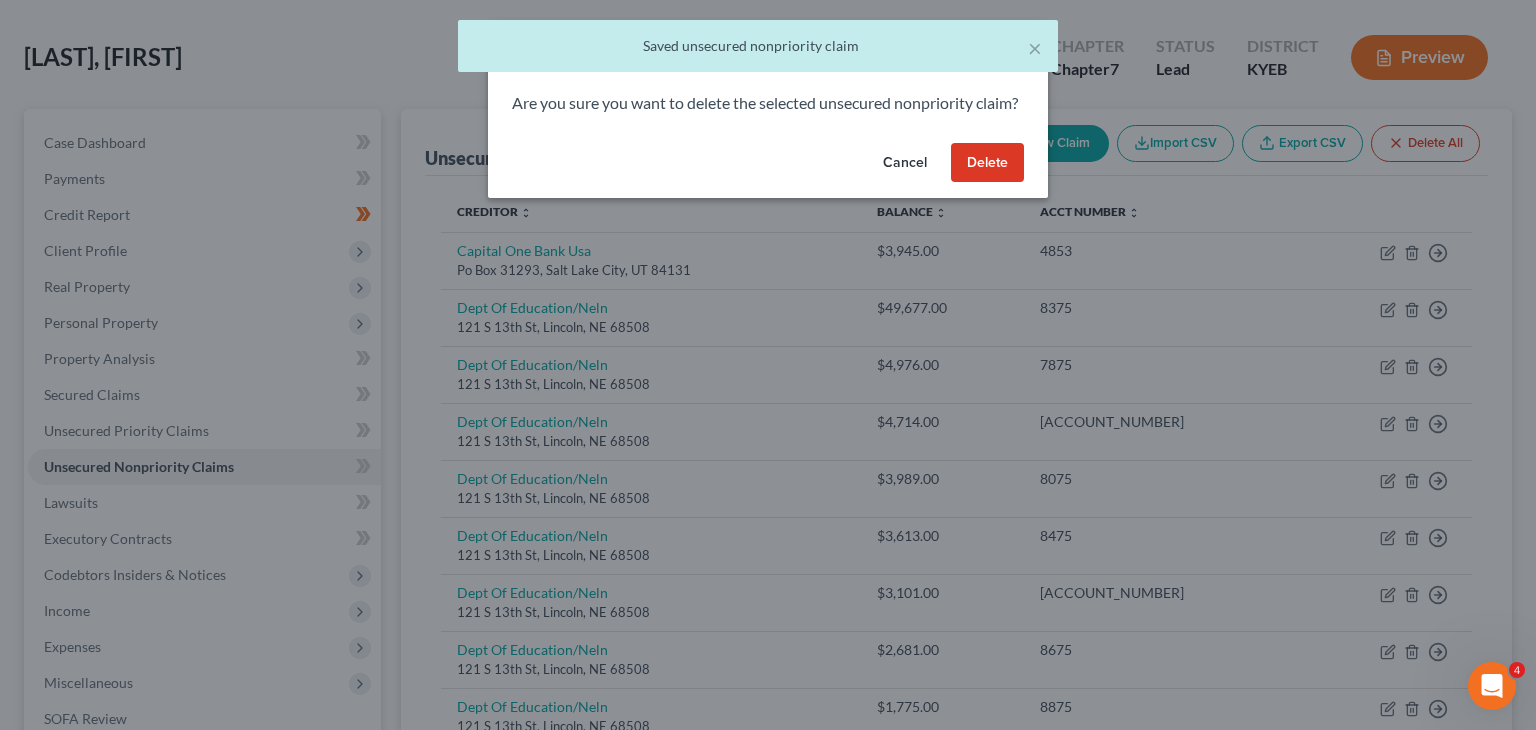 click on "Delete" at bounding box center (987, 163) 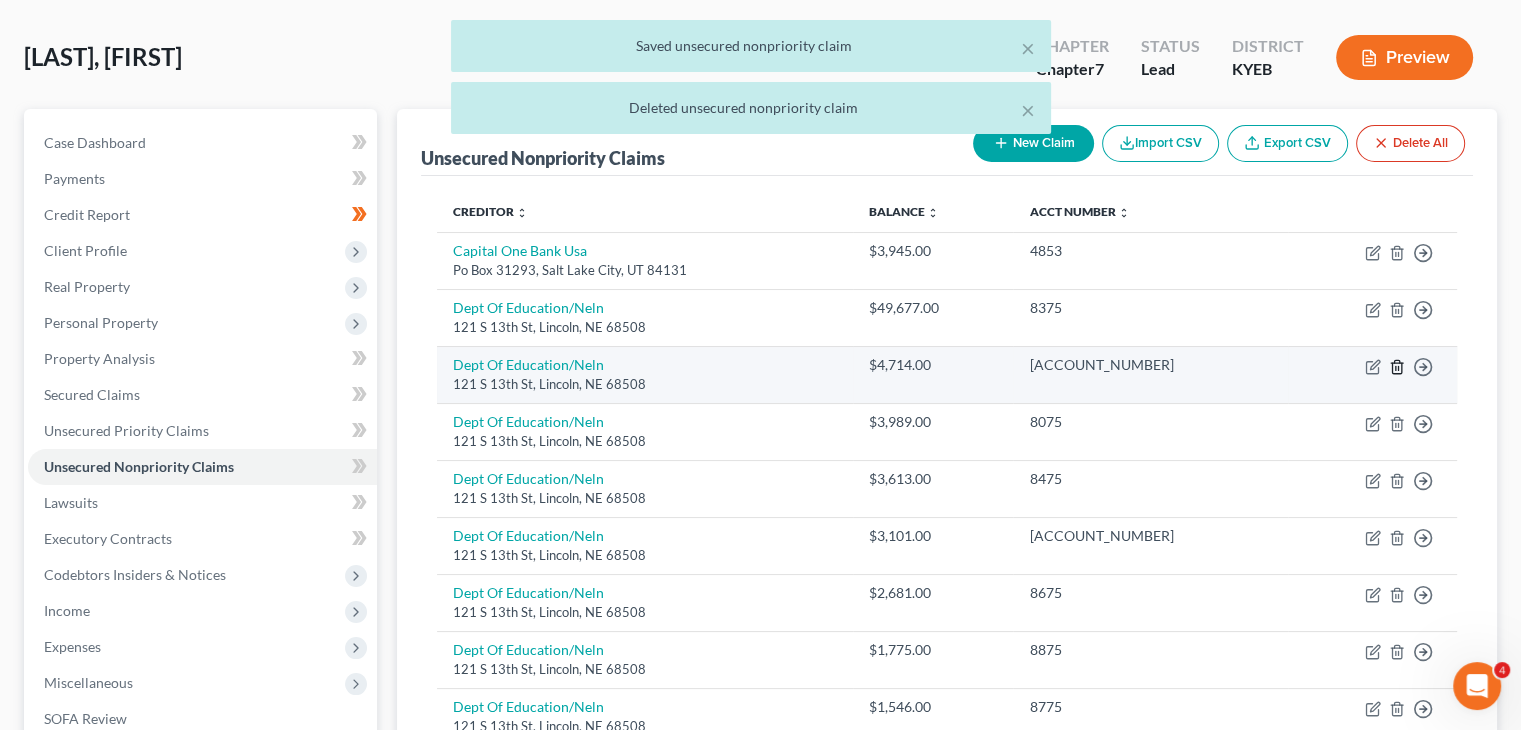 click 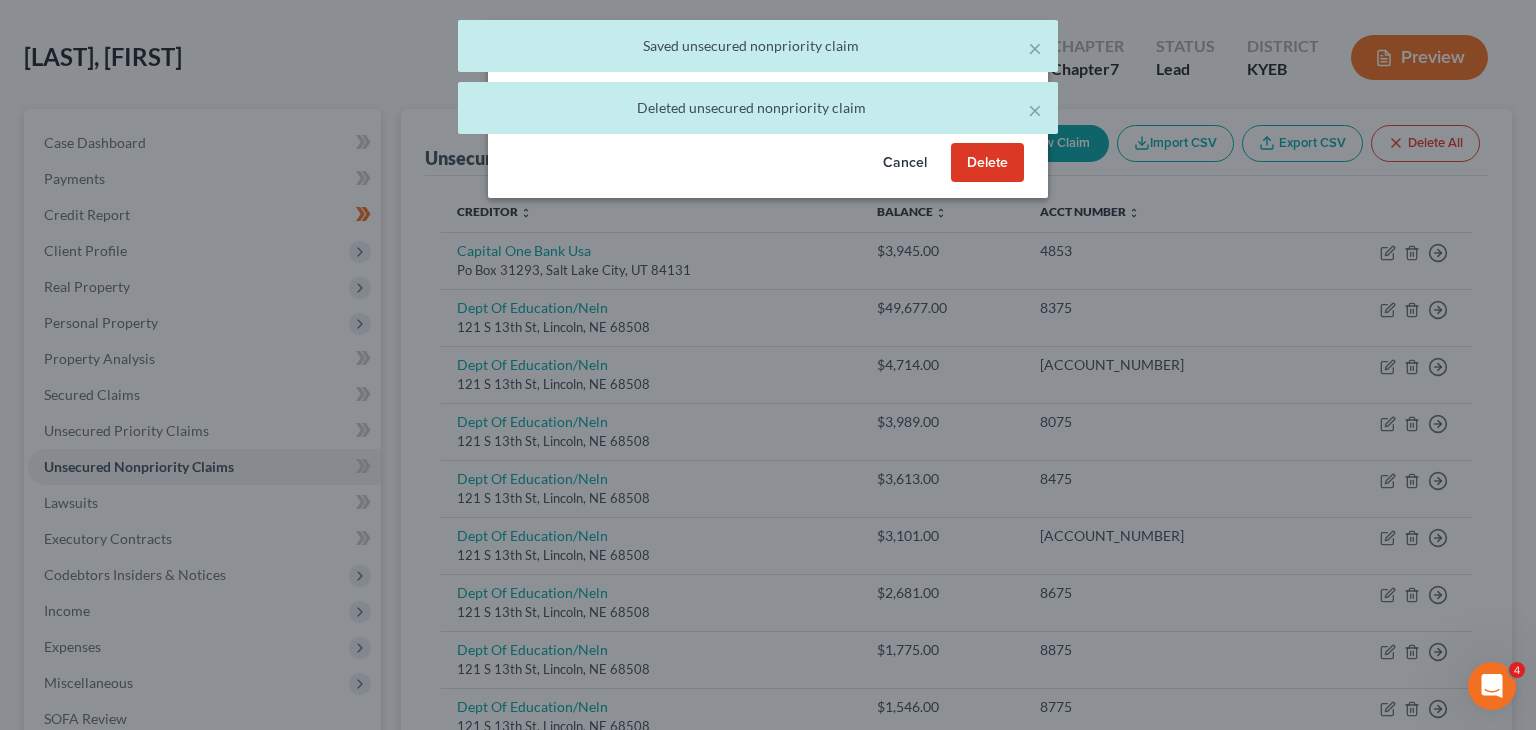 click on "Delete" at bounding box center [987, 163] 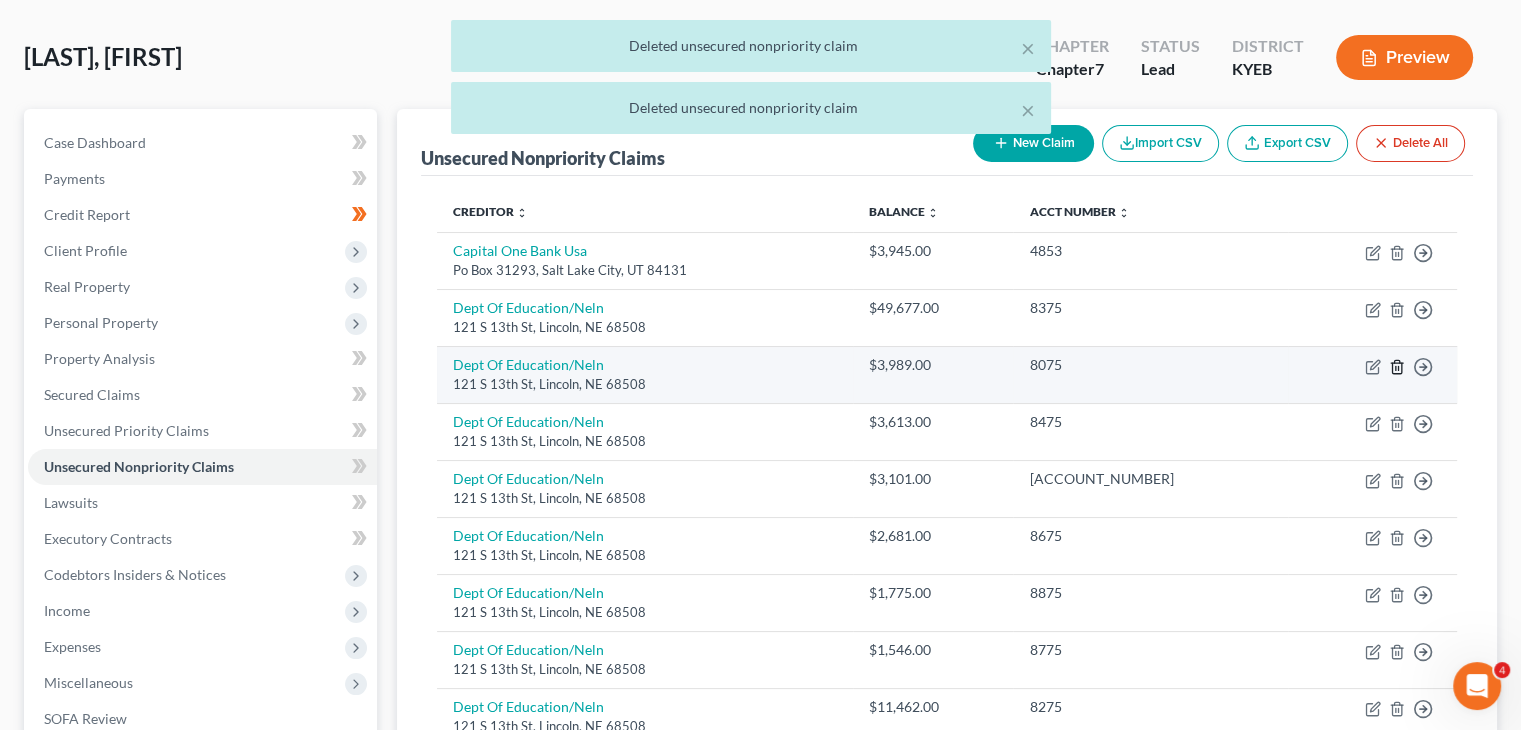 click 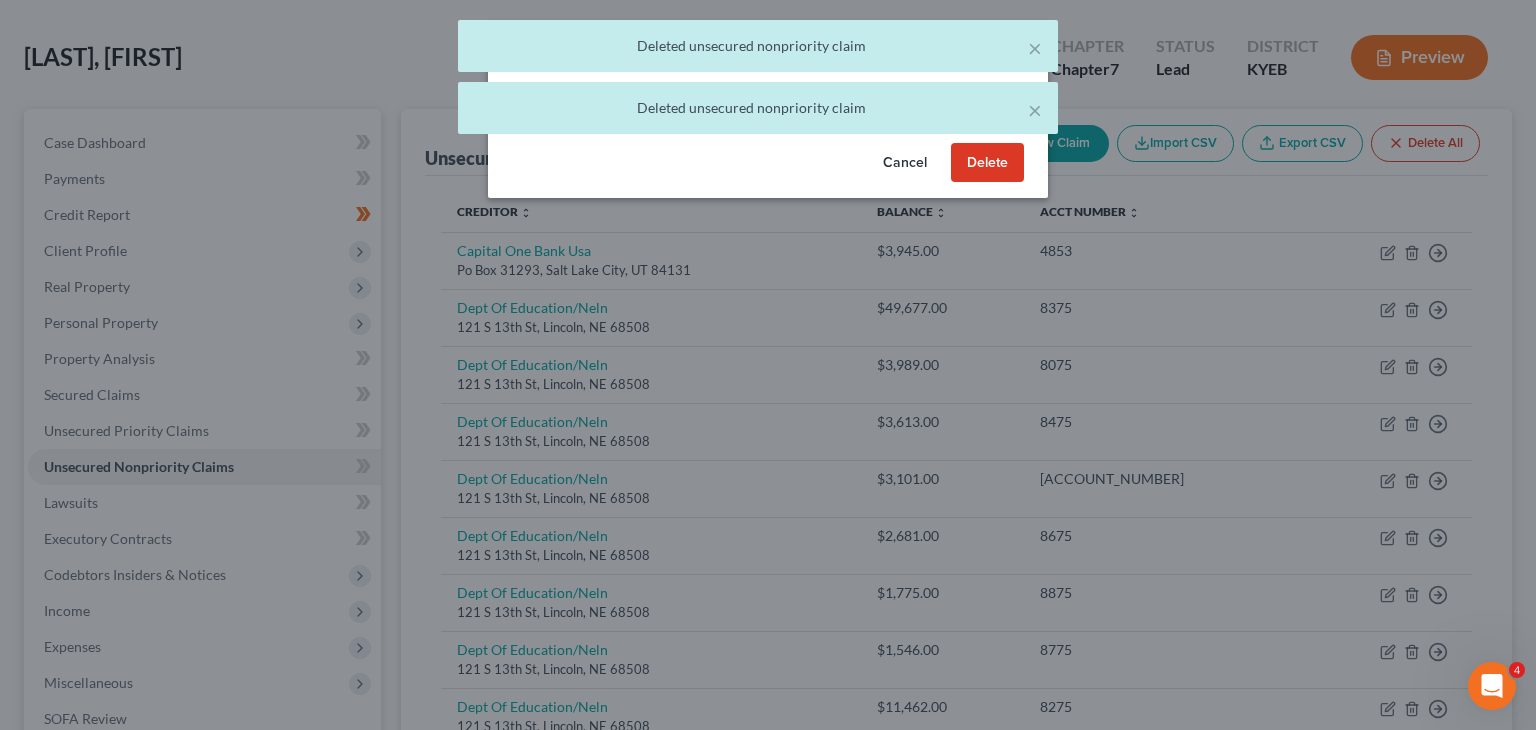 click on "Delete" at bounding box center (987, 163) 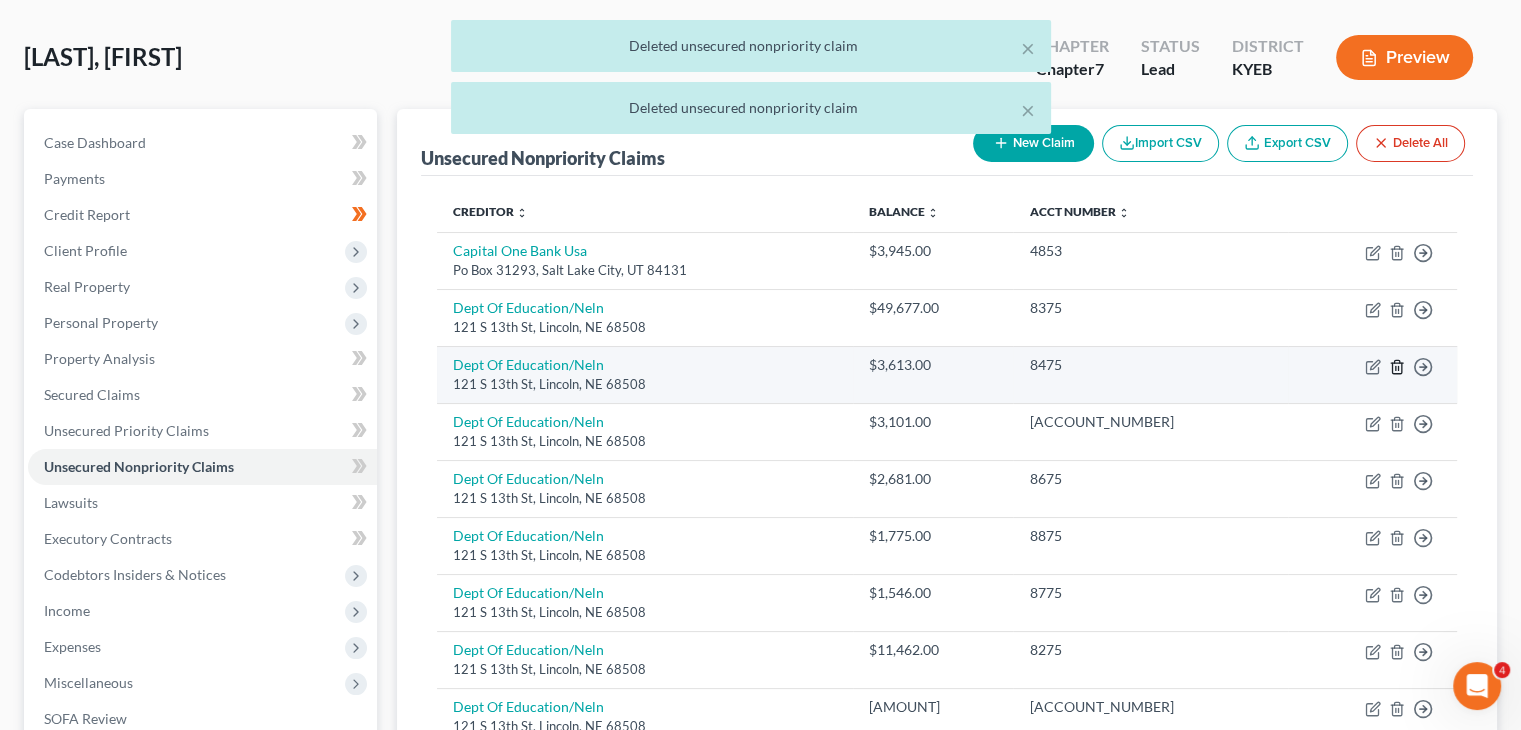 click 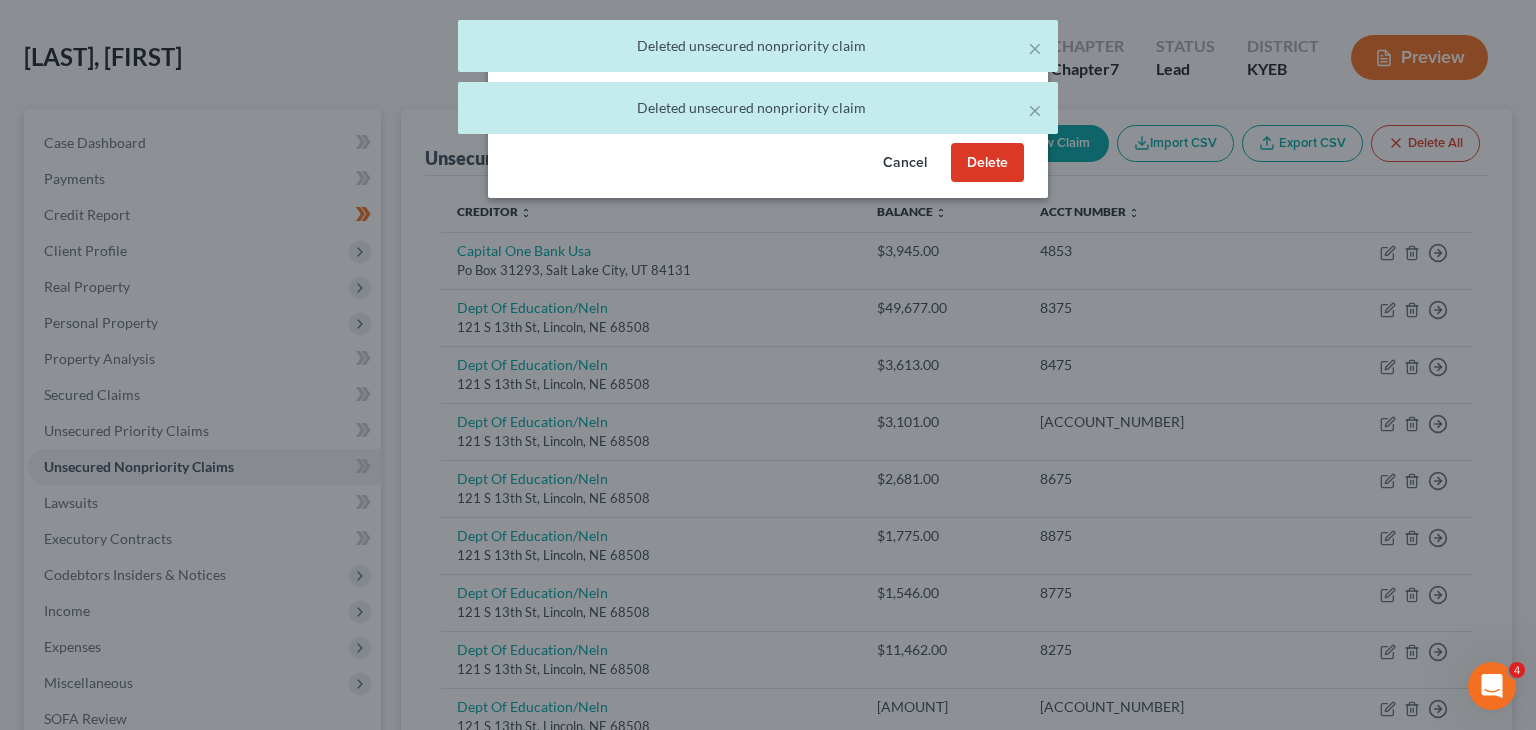 click on "Delete" at bounding box center (987, 163) 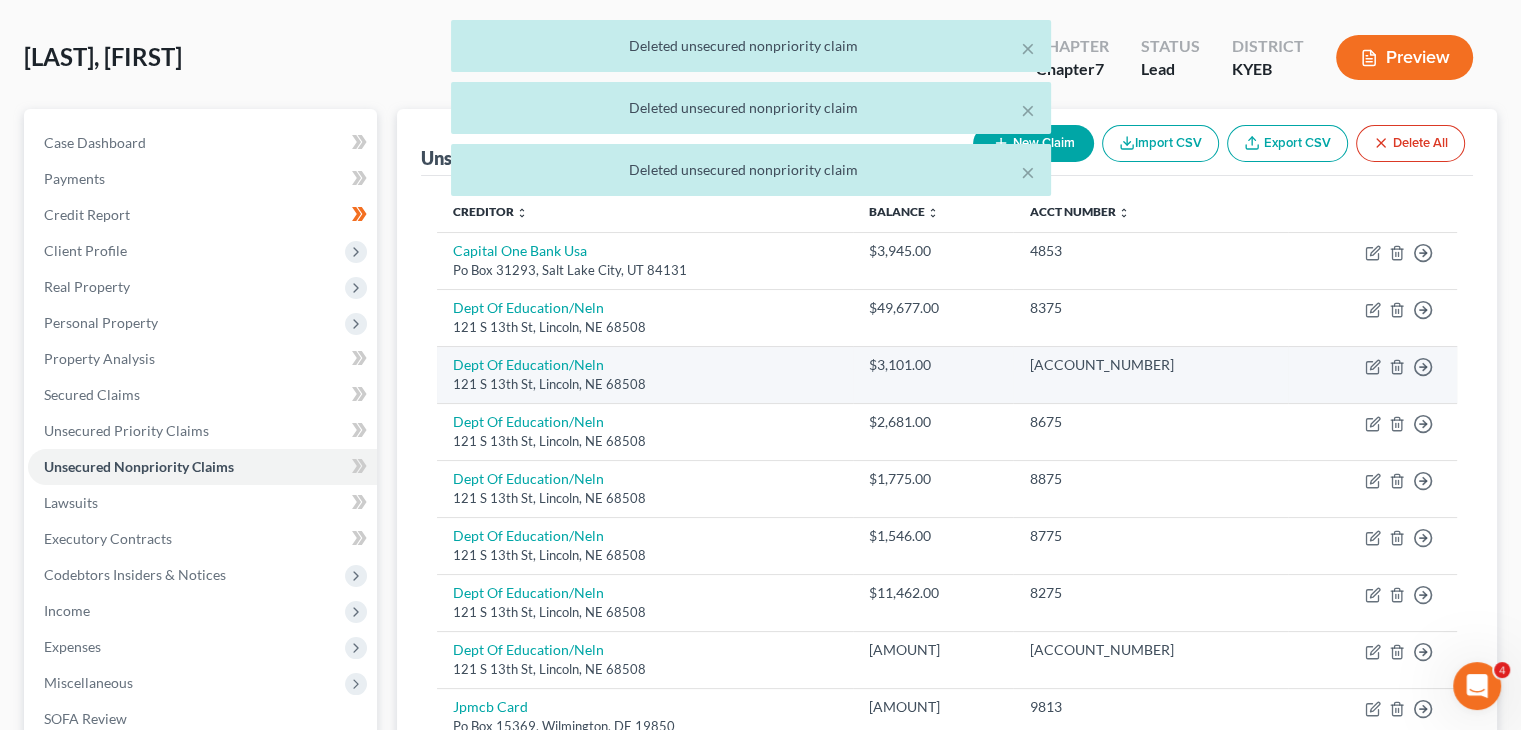 click on "Move to D Move to E Move to G Move to Notice Only" at bounding box center (1372, 374) 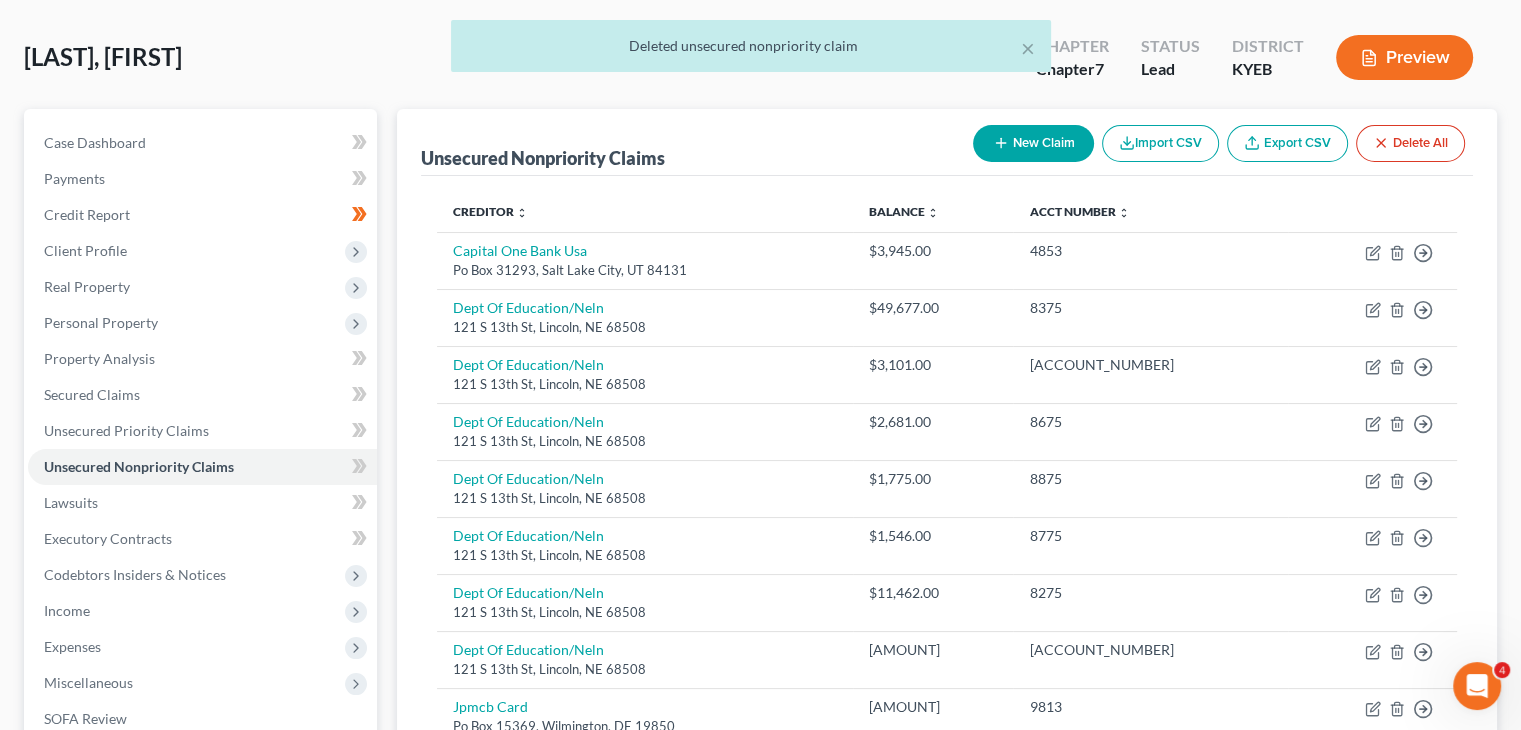 drag, startPoint x: 1392, startPoint y: 369, endPoint x: 1477, endPoint y: 381, distance: 85.84288 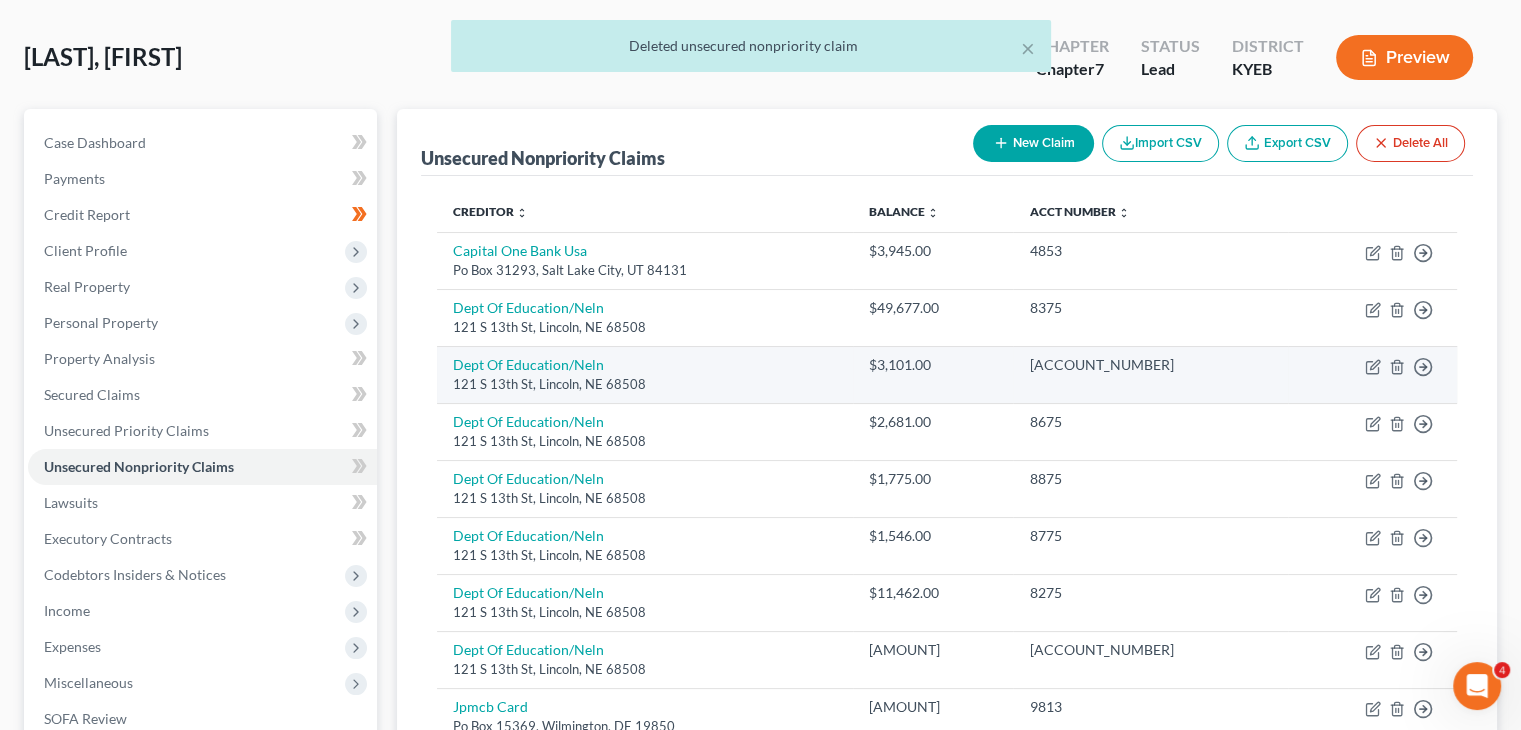 click on "Move to D Move to E Move to G Move to Notice Only" at bounding box center [1372, 374] 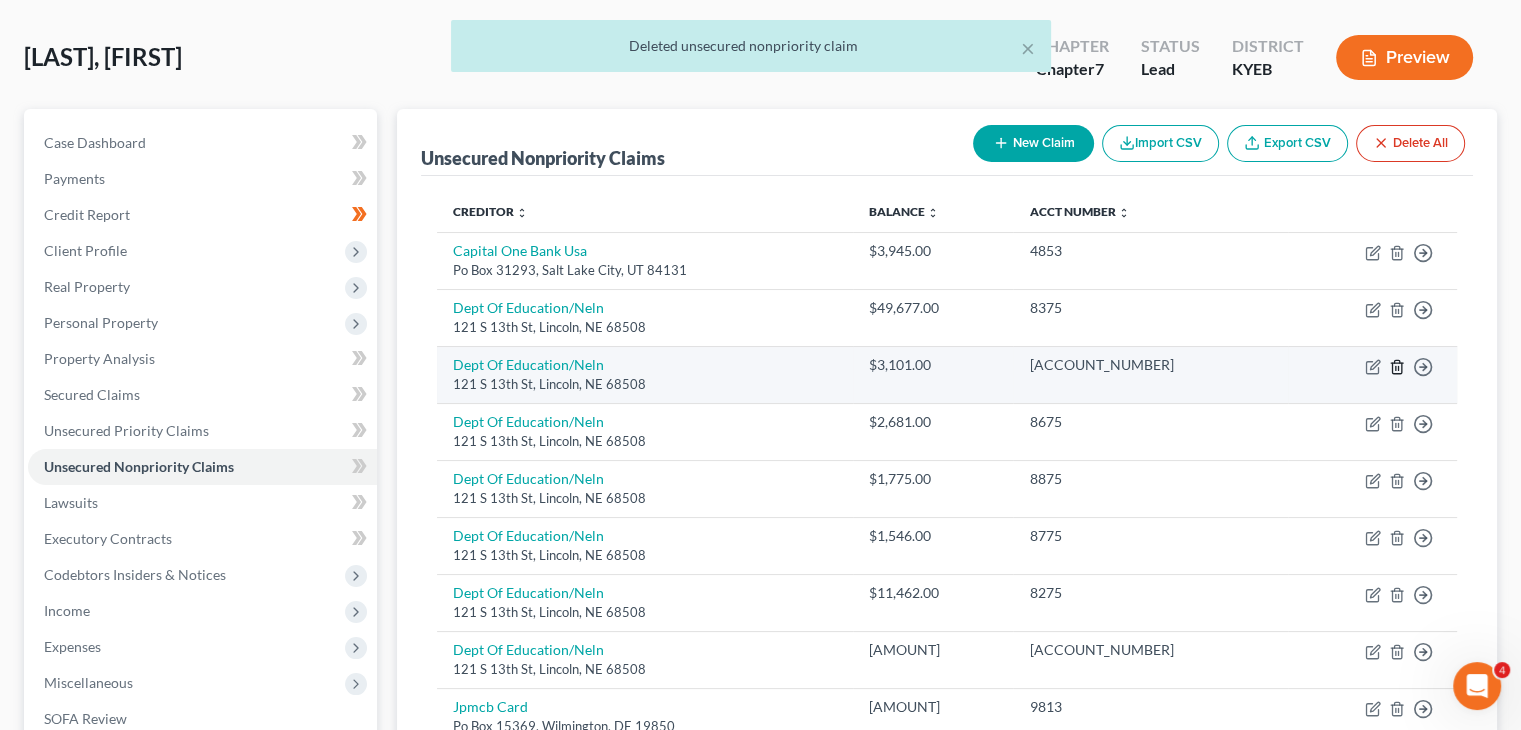 click 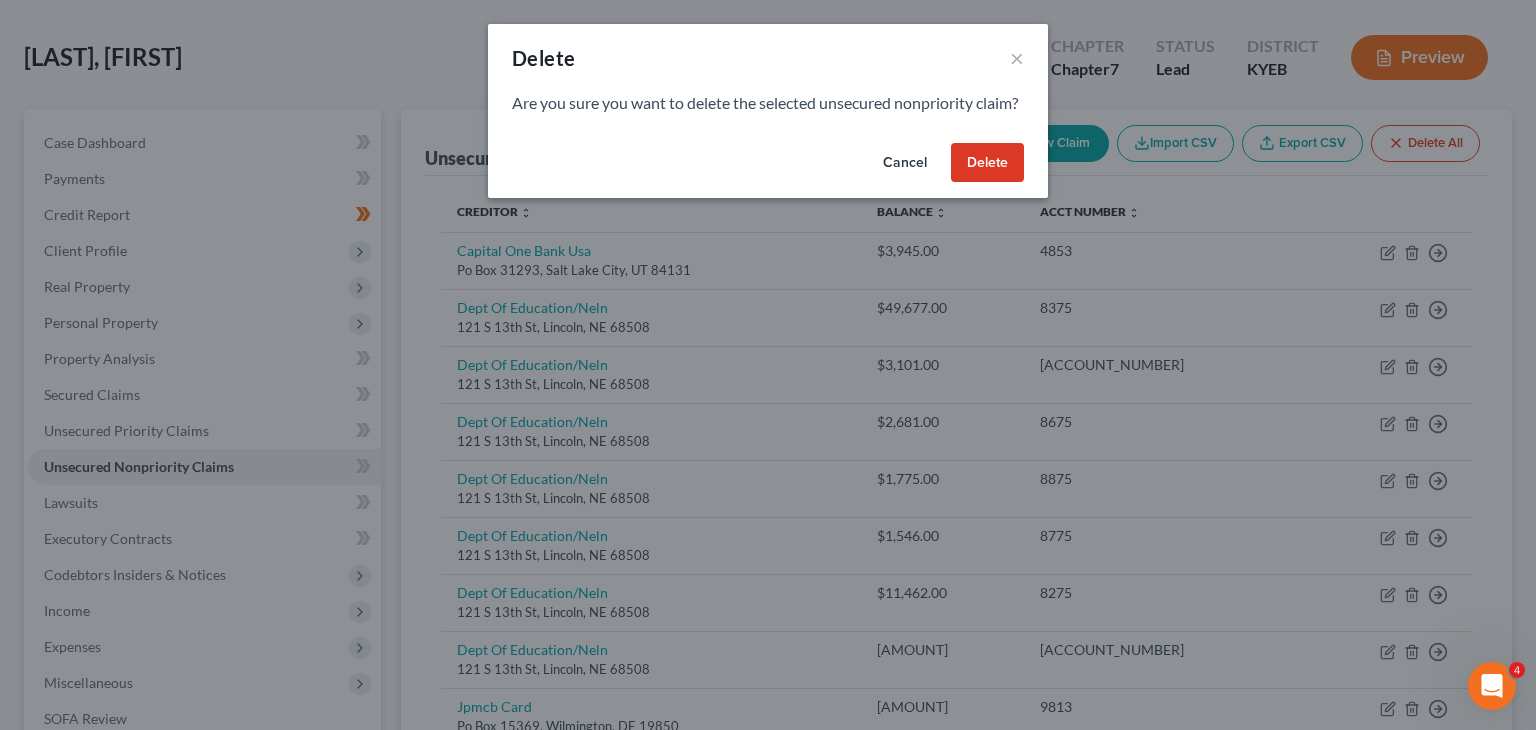 click on "Delete" at bounding box center (987, 163) 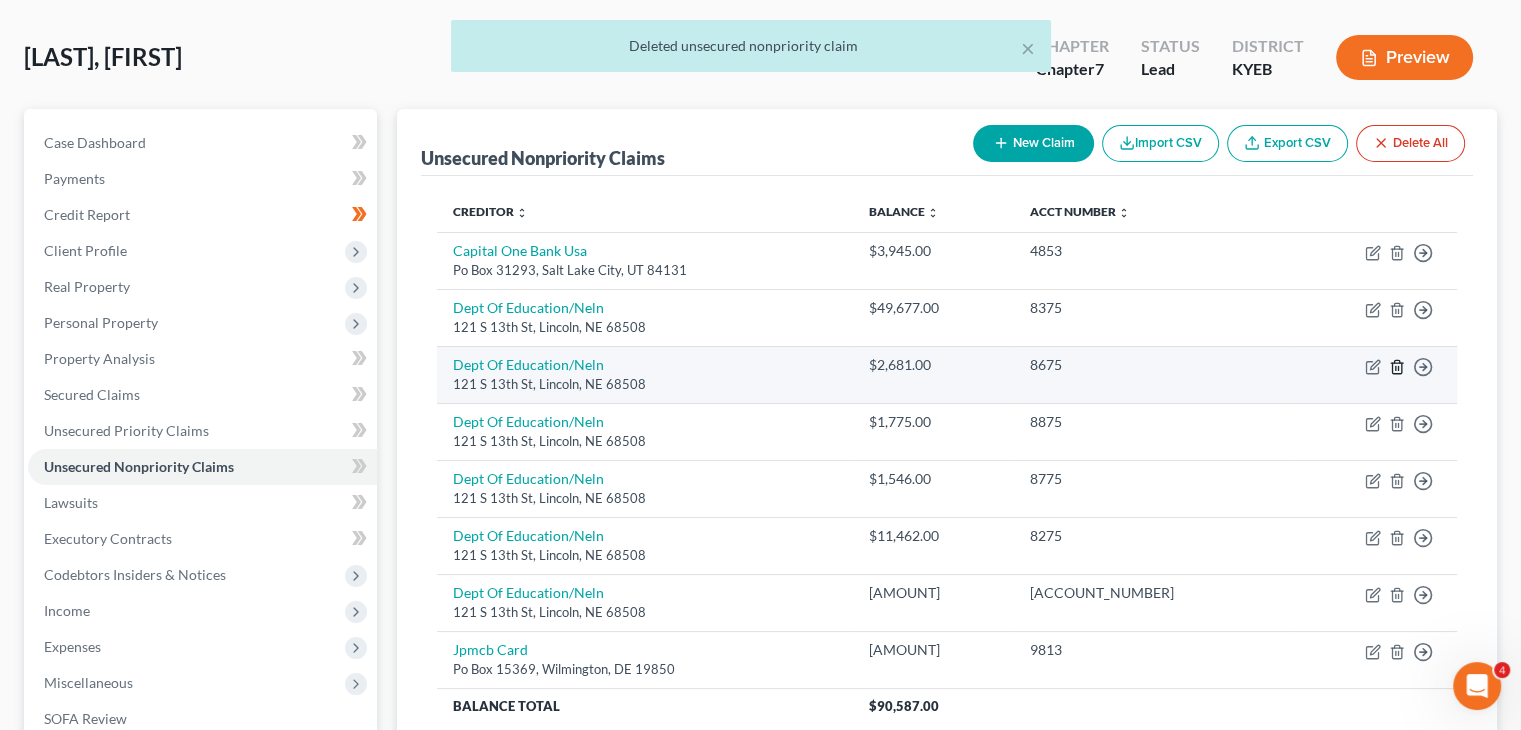click 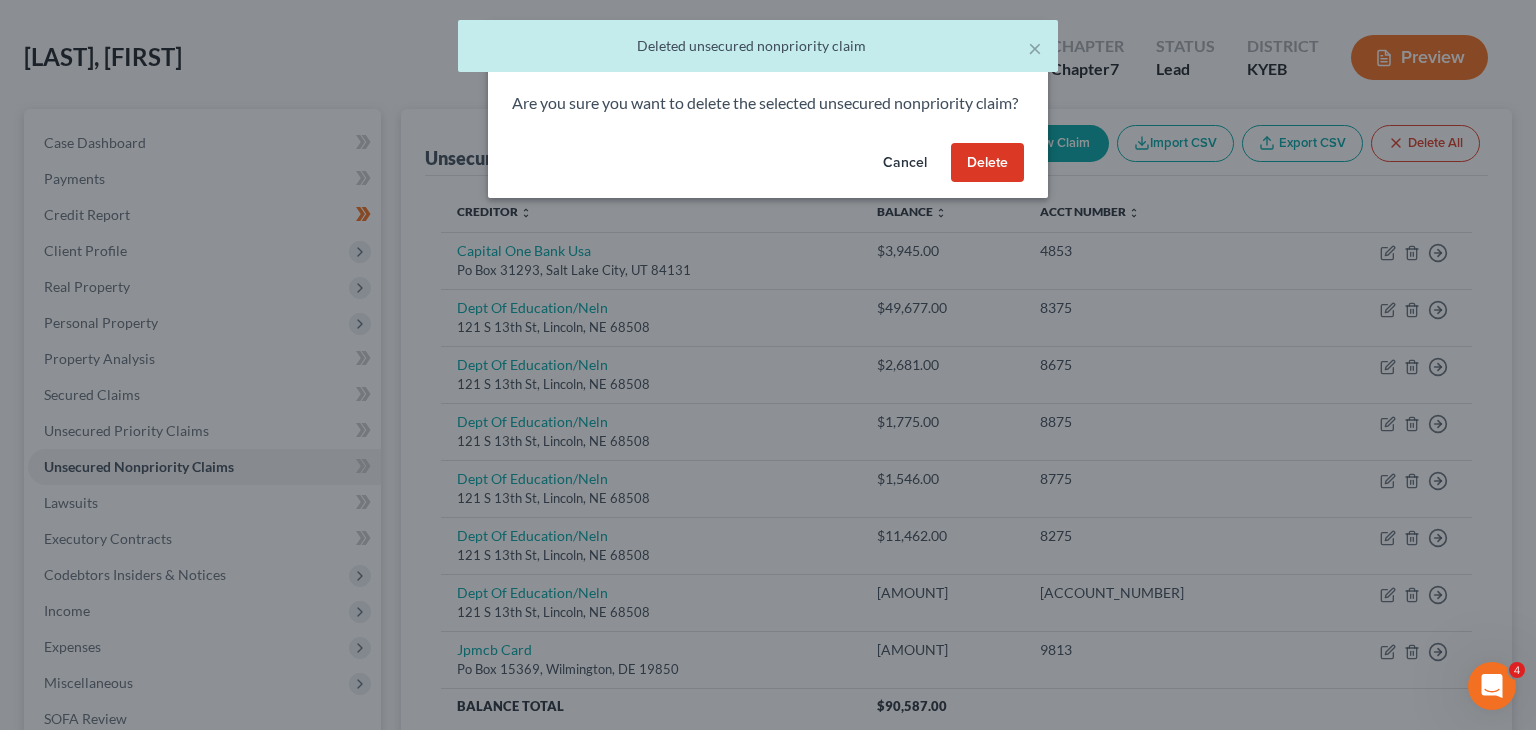 click on "Delete" at bounding box center [987, 163] 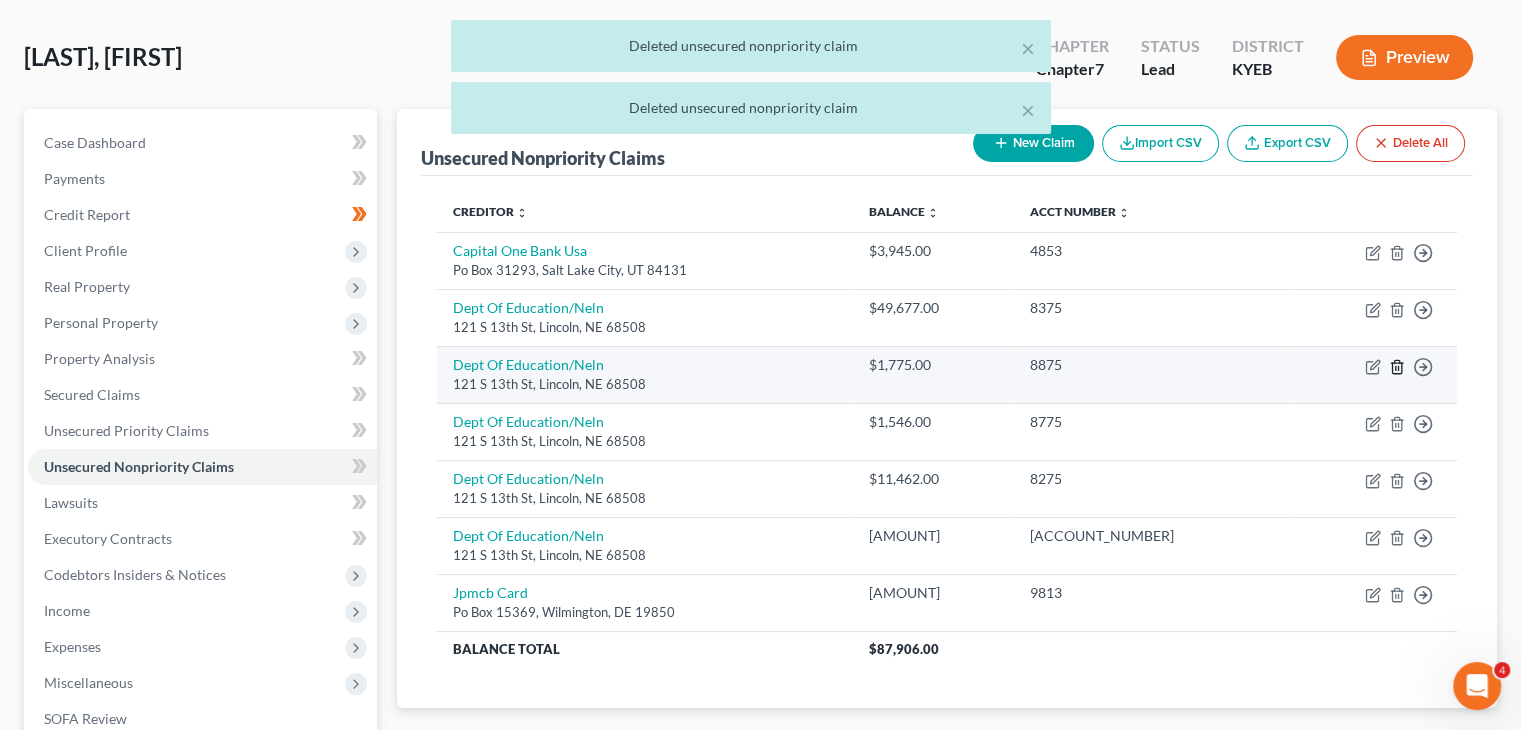 click 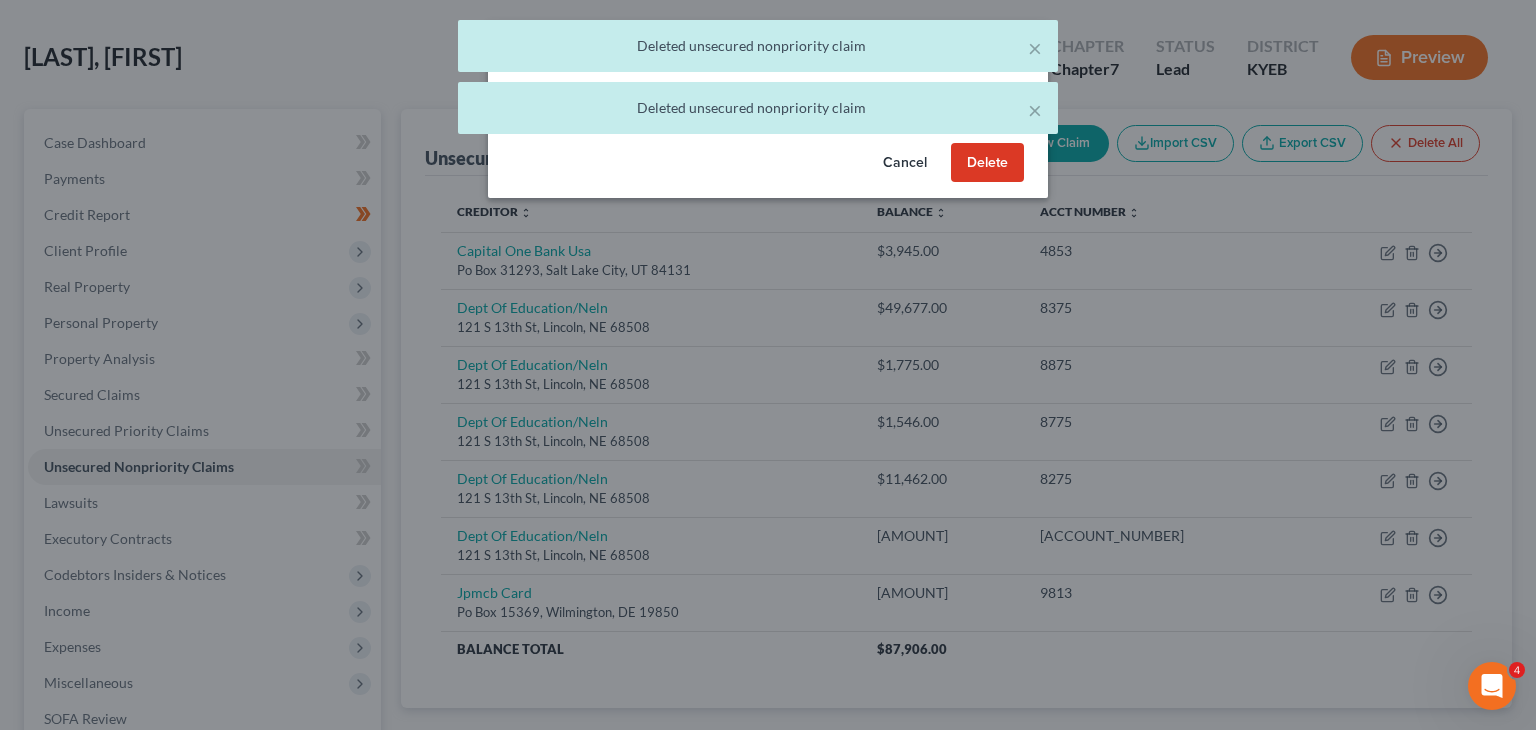 click on "Delete" at bounding box center [987, 163] 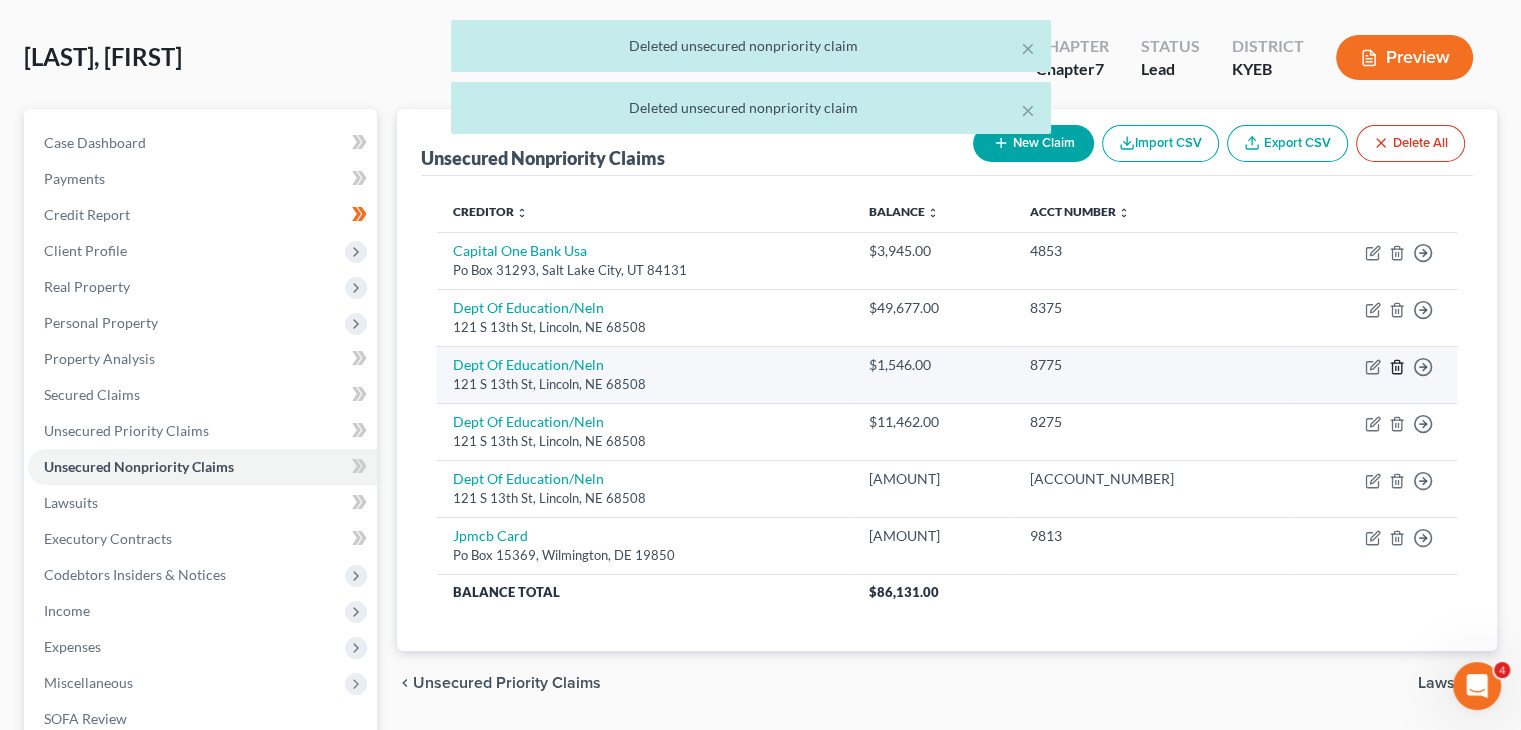 click 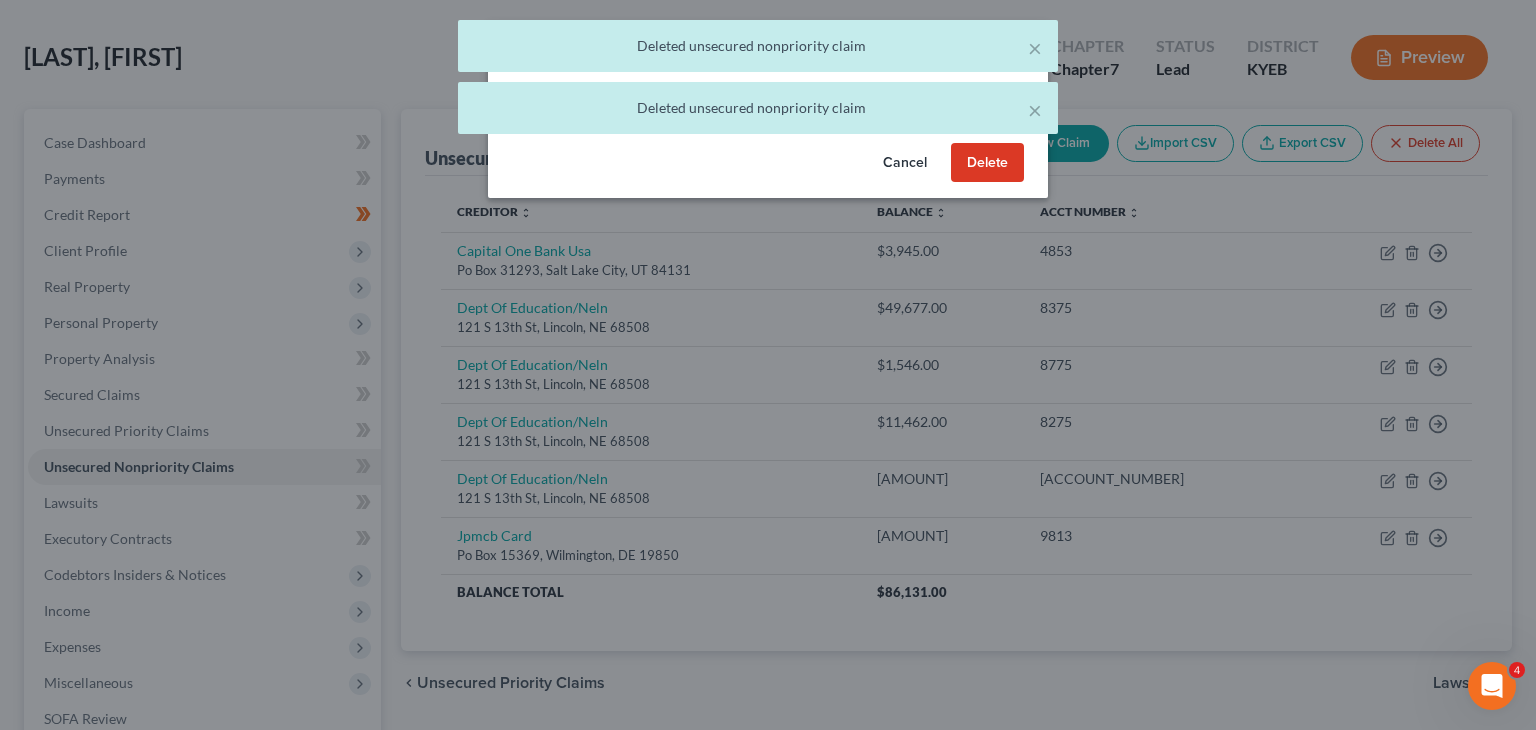 click on "Delete" at bounding box center (987, 163) 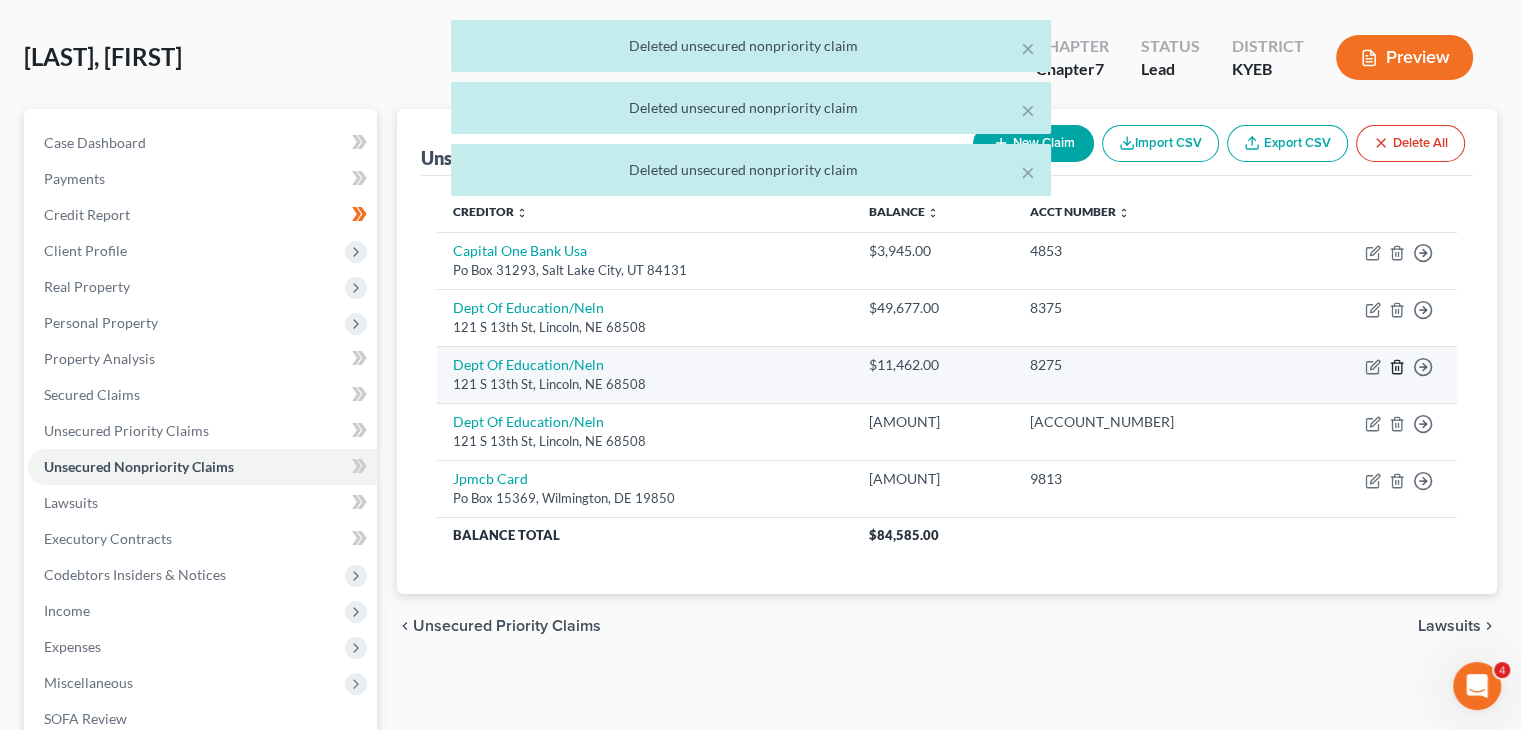 click 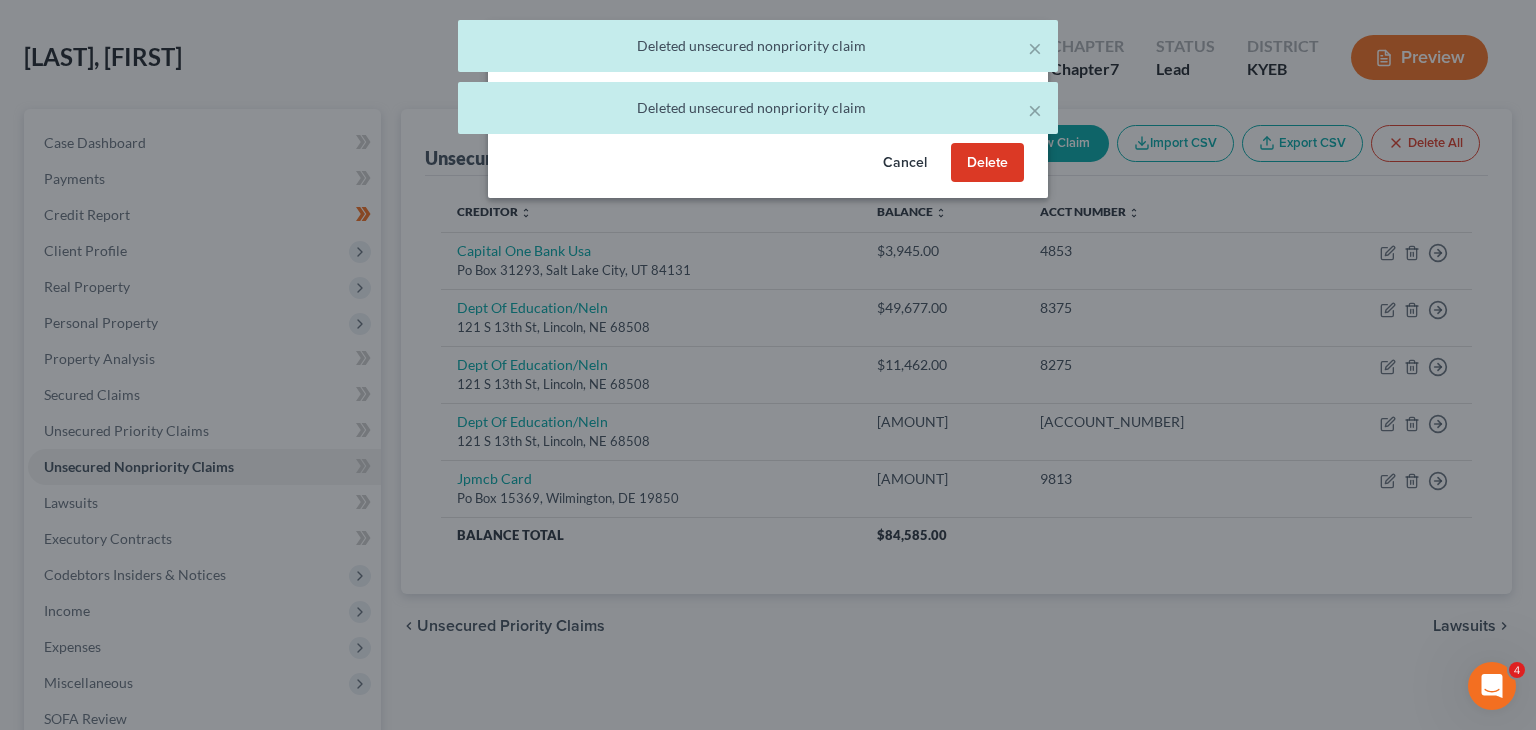 click on "Delete" at bounding box center [987, 163] 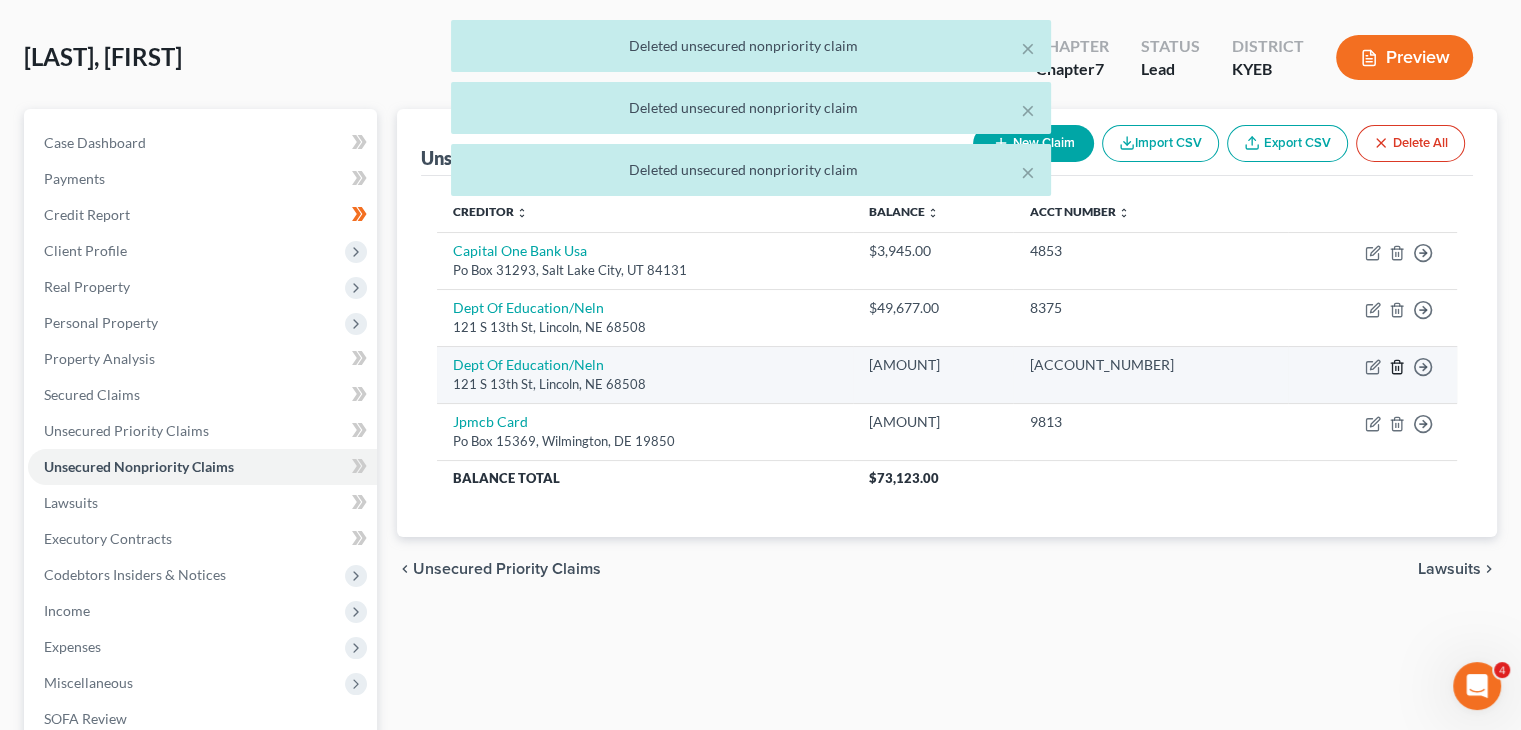 click 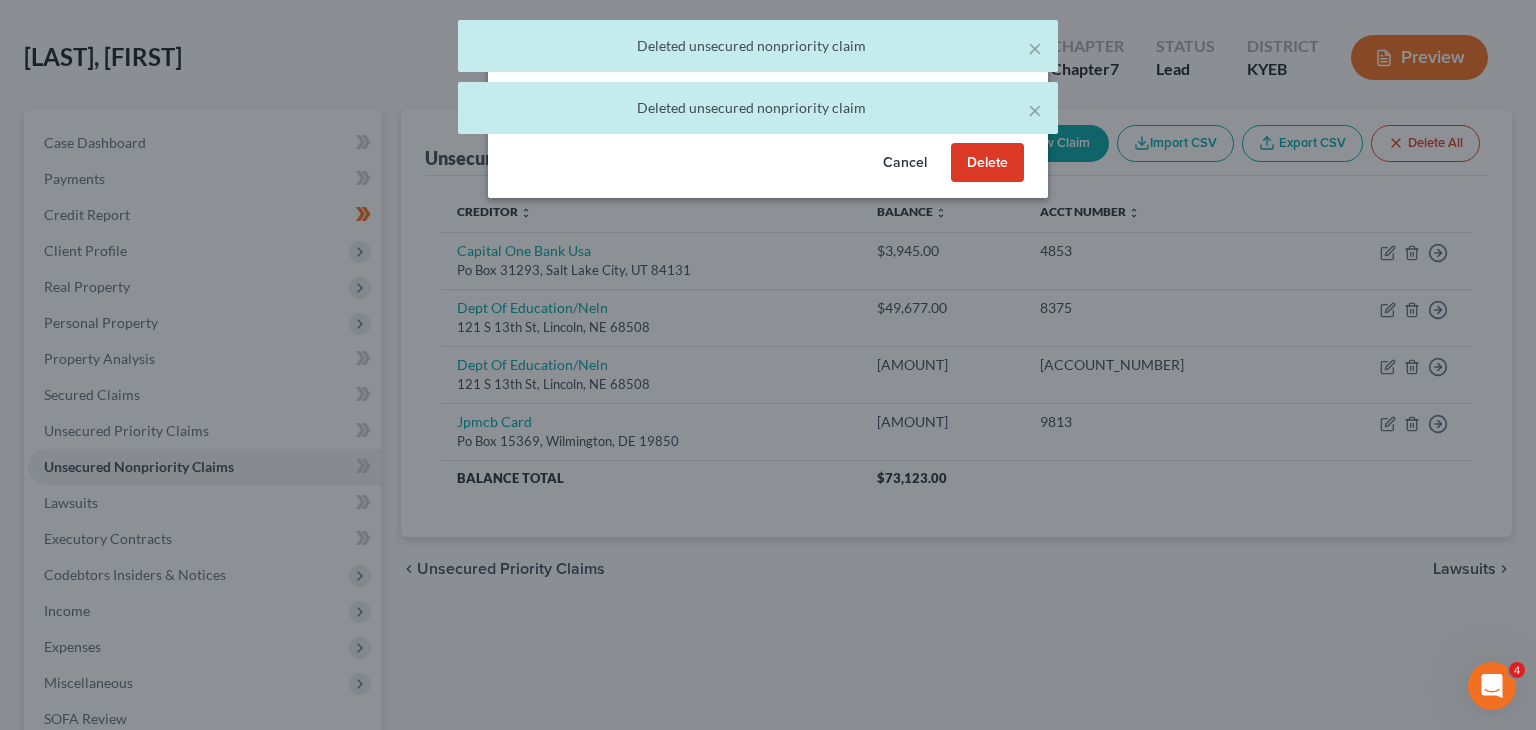 click on "Delete" at bounding box center [987, 163] 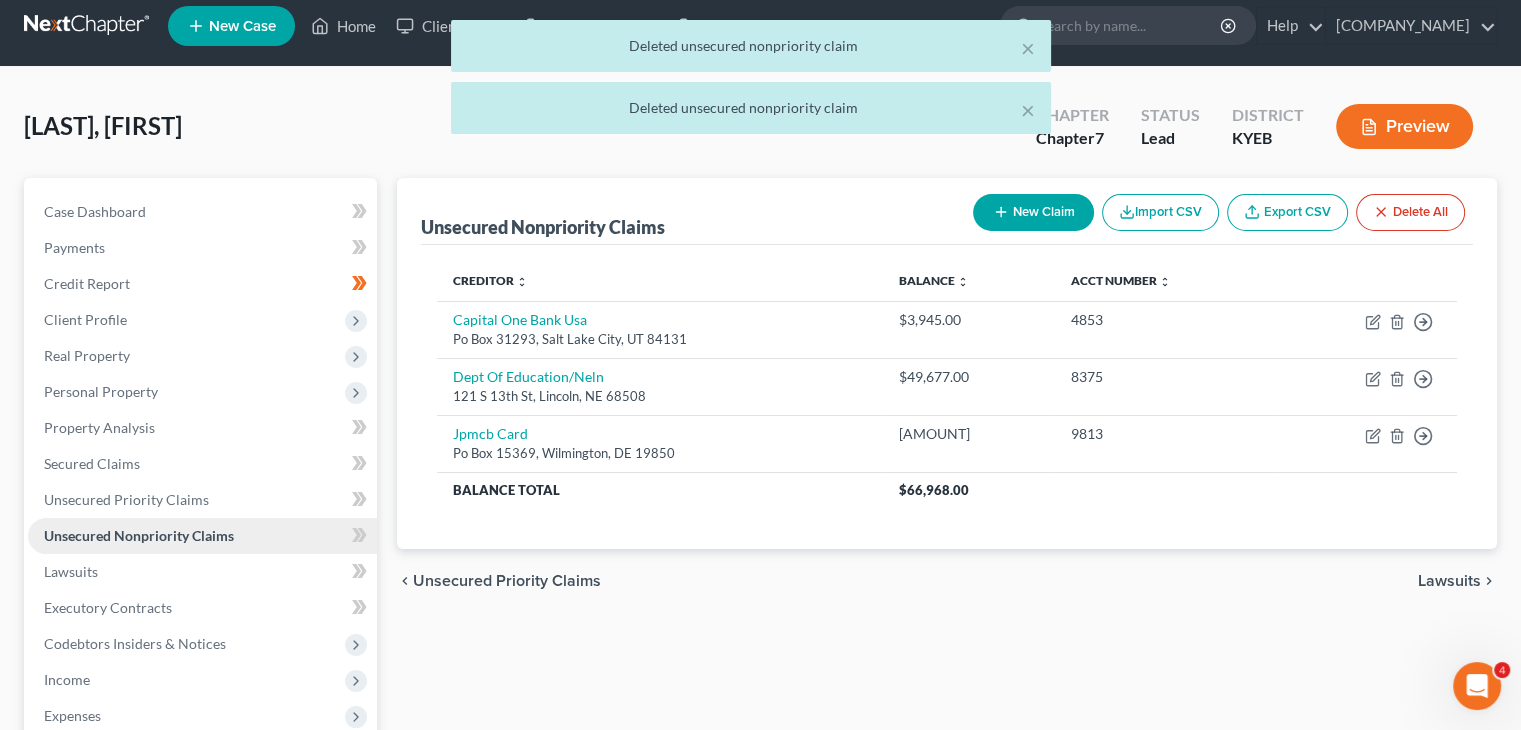 scroll, scrollTop: 74, scrollLeft: 0, axis: vertical 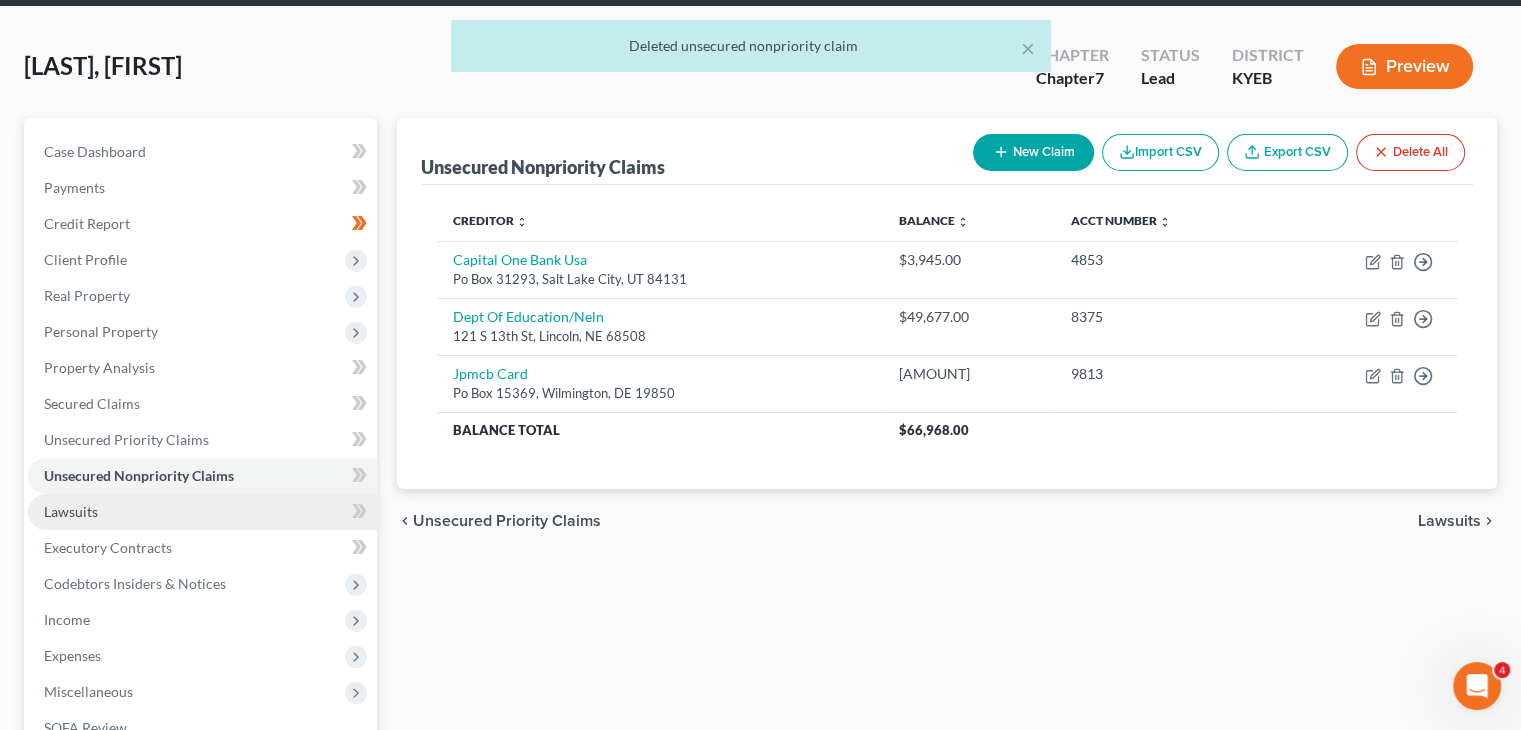 click on "Lawsuits" at bounding box center (202, 512) 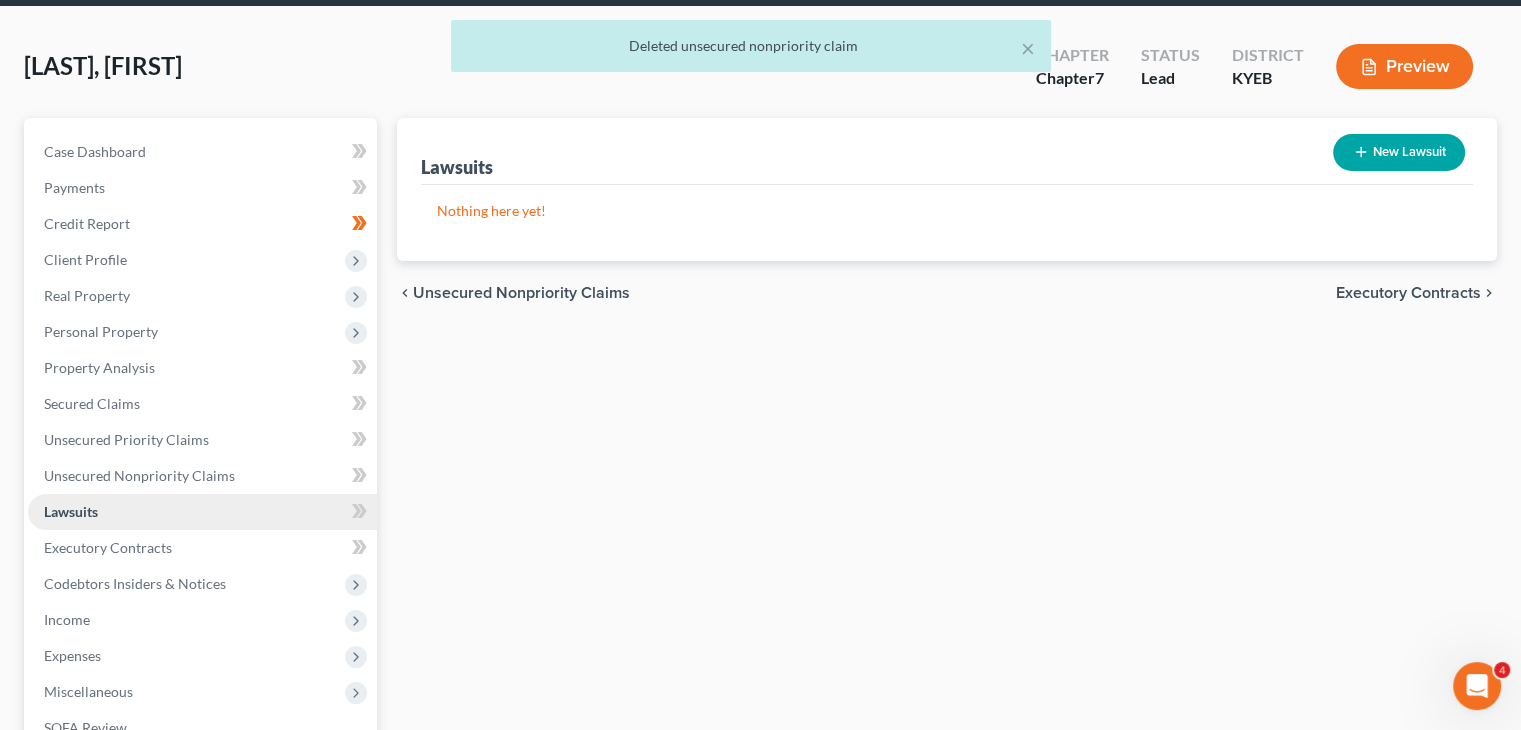 scroll, scrollTop: 0, scrollLeft: 0, axis: both 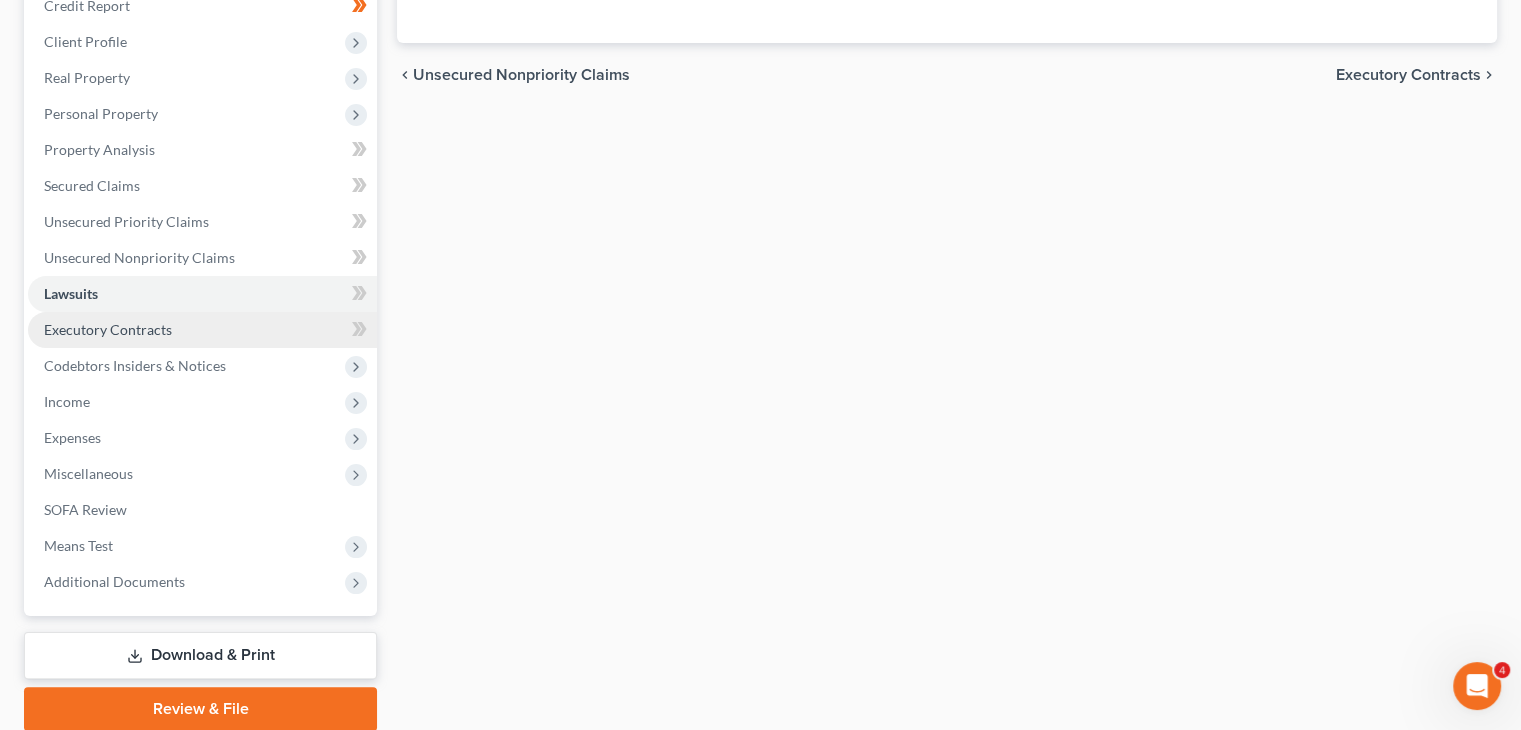 click on "Executory Contracts" at bounding box center [202, 330] 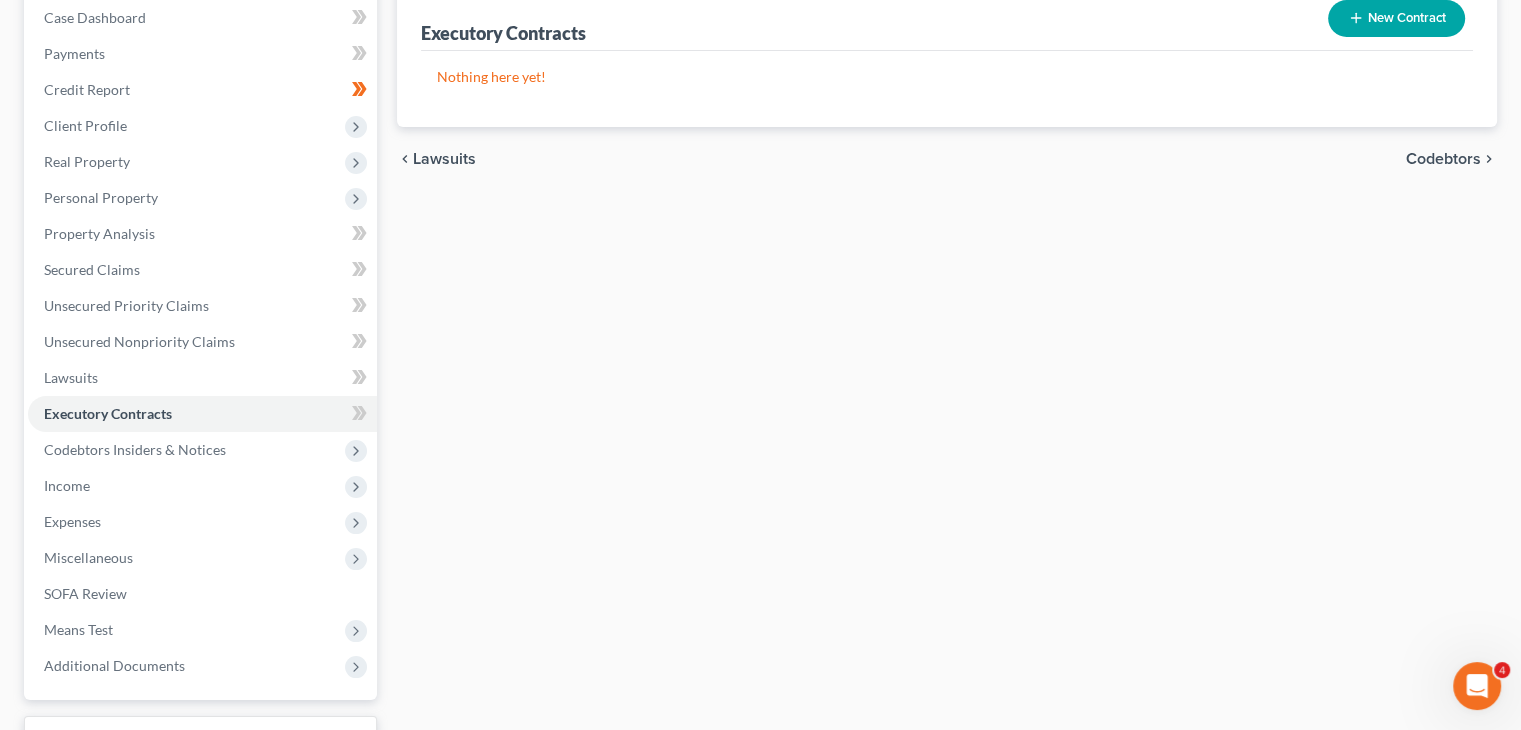 scroll, scrollTop: 252, scrollLeft: 0, axis: vertical 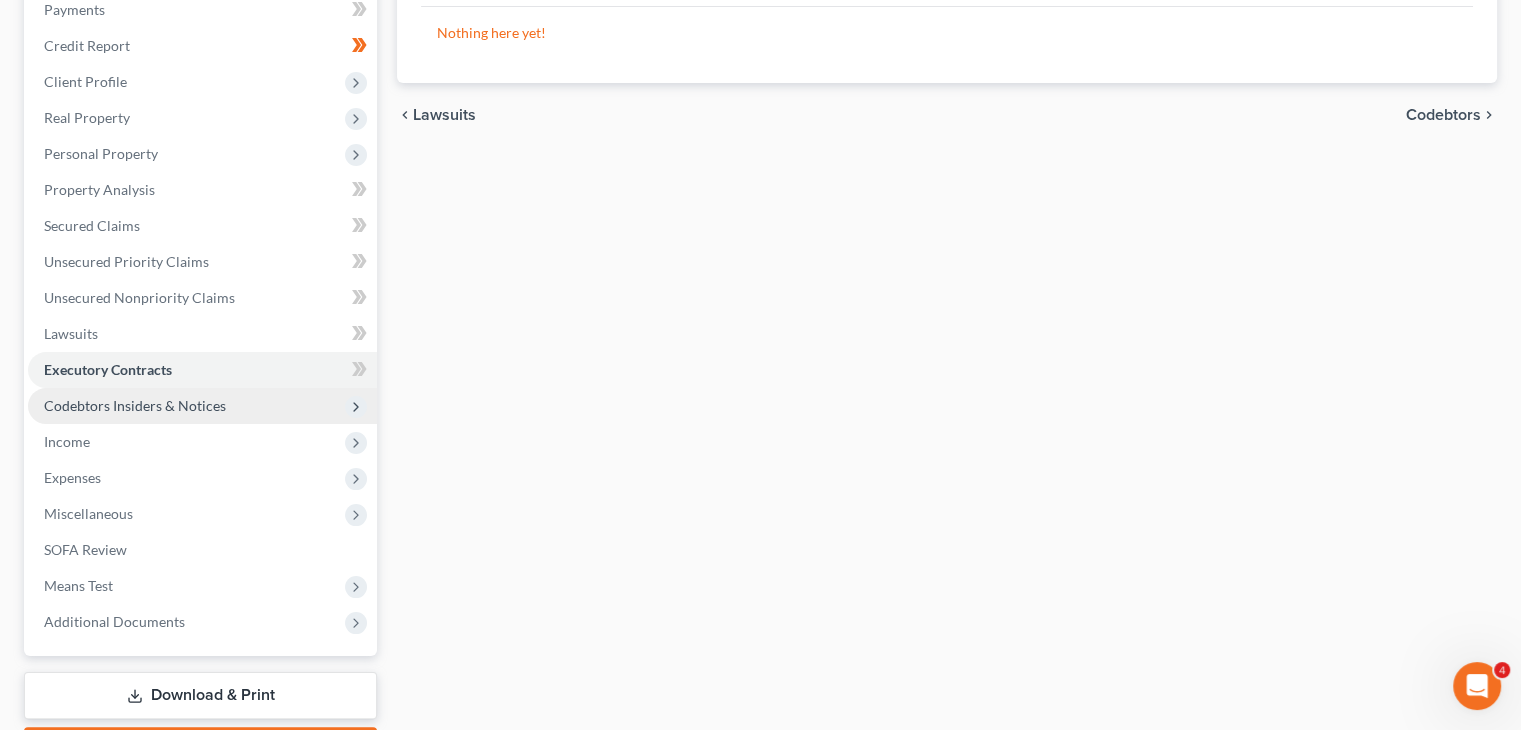 click on "Codebtors Insiders & Notices" at bounding box center (202, 406) 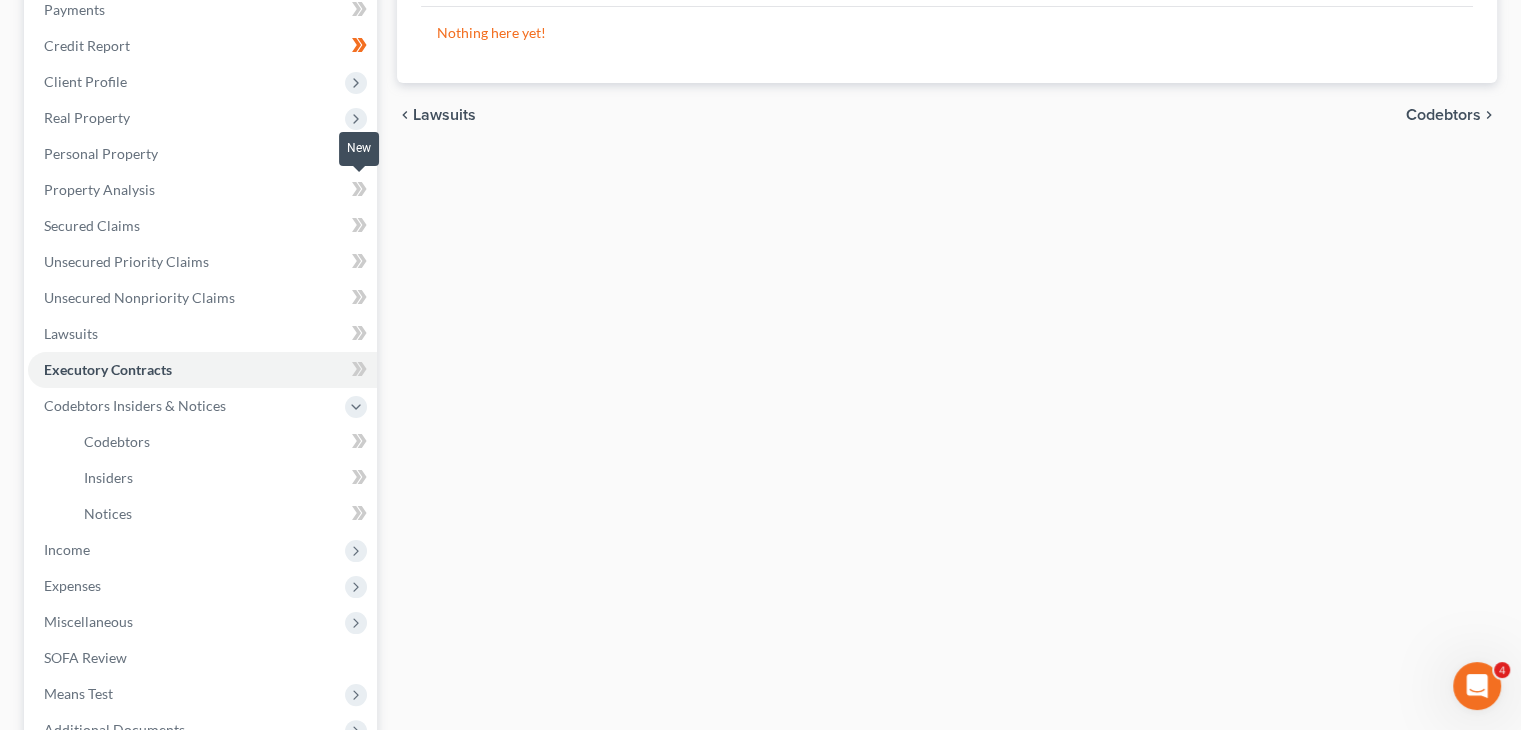 click 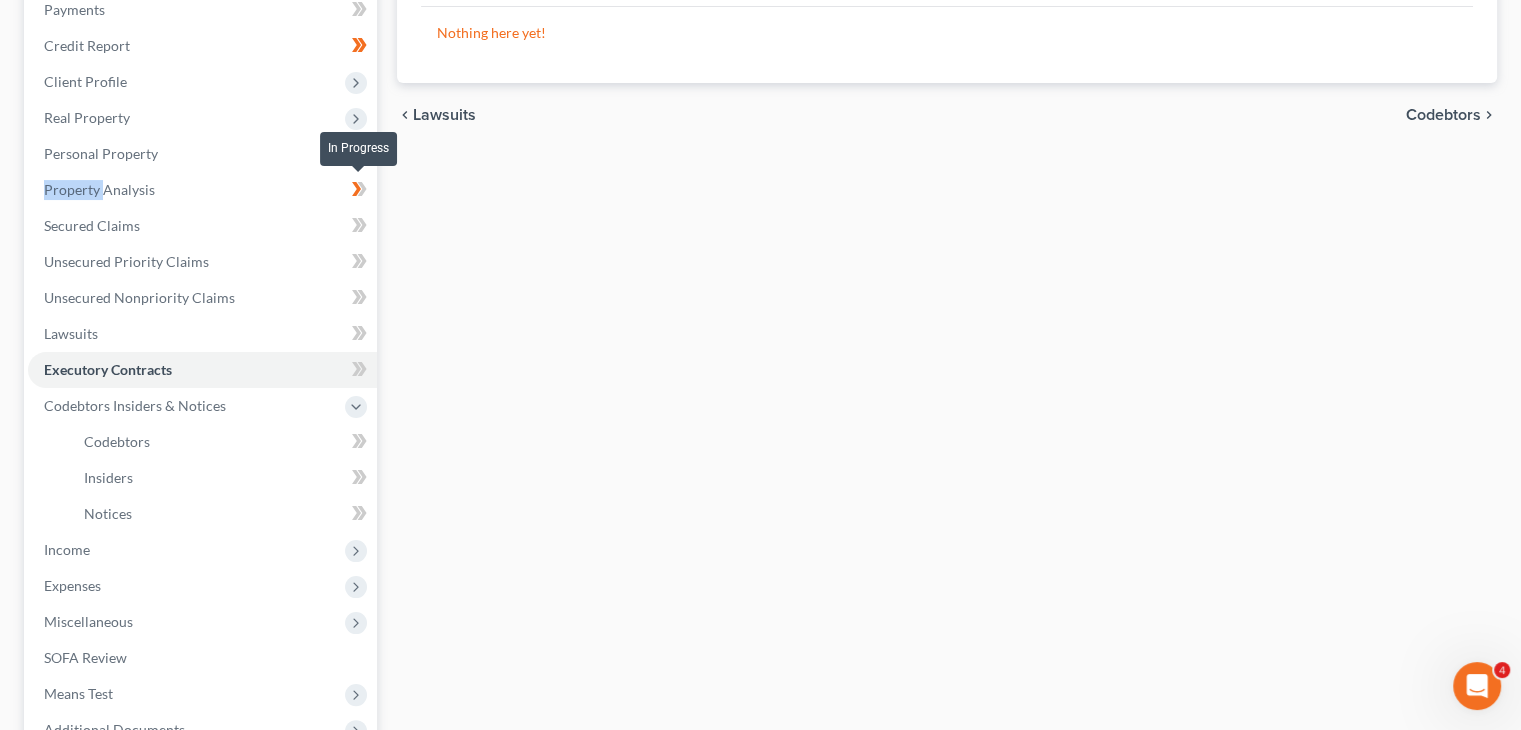 click 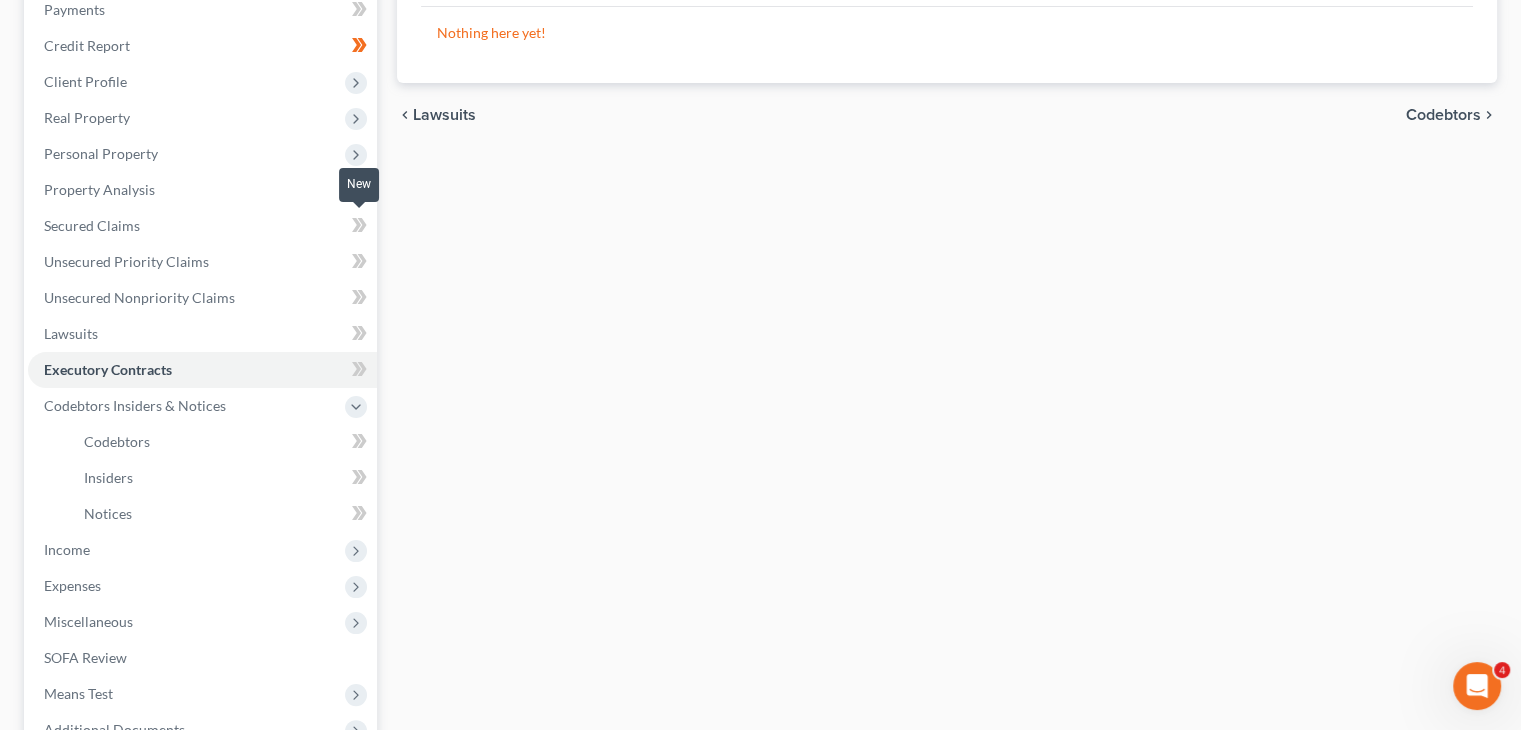 click 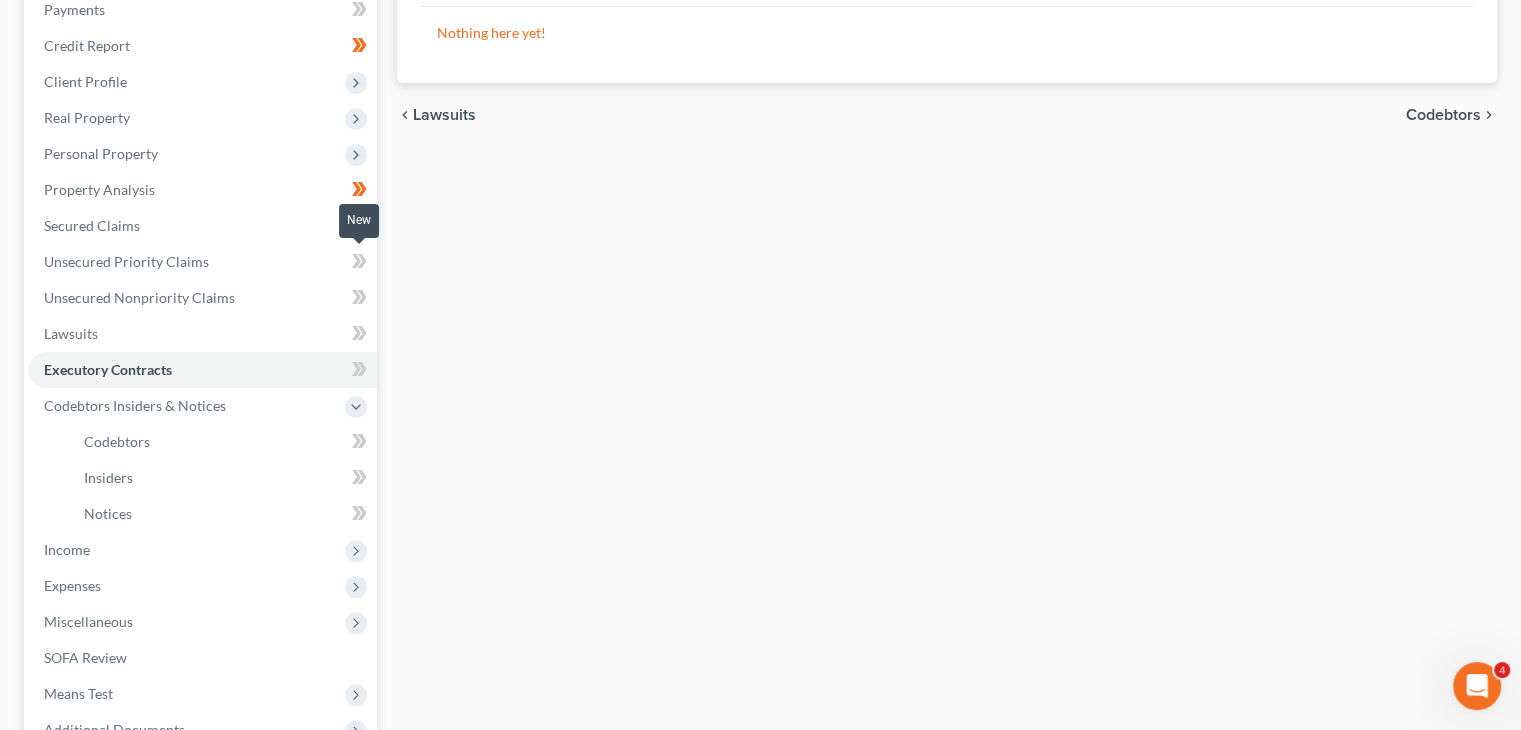 click 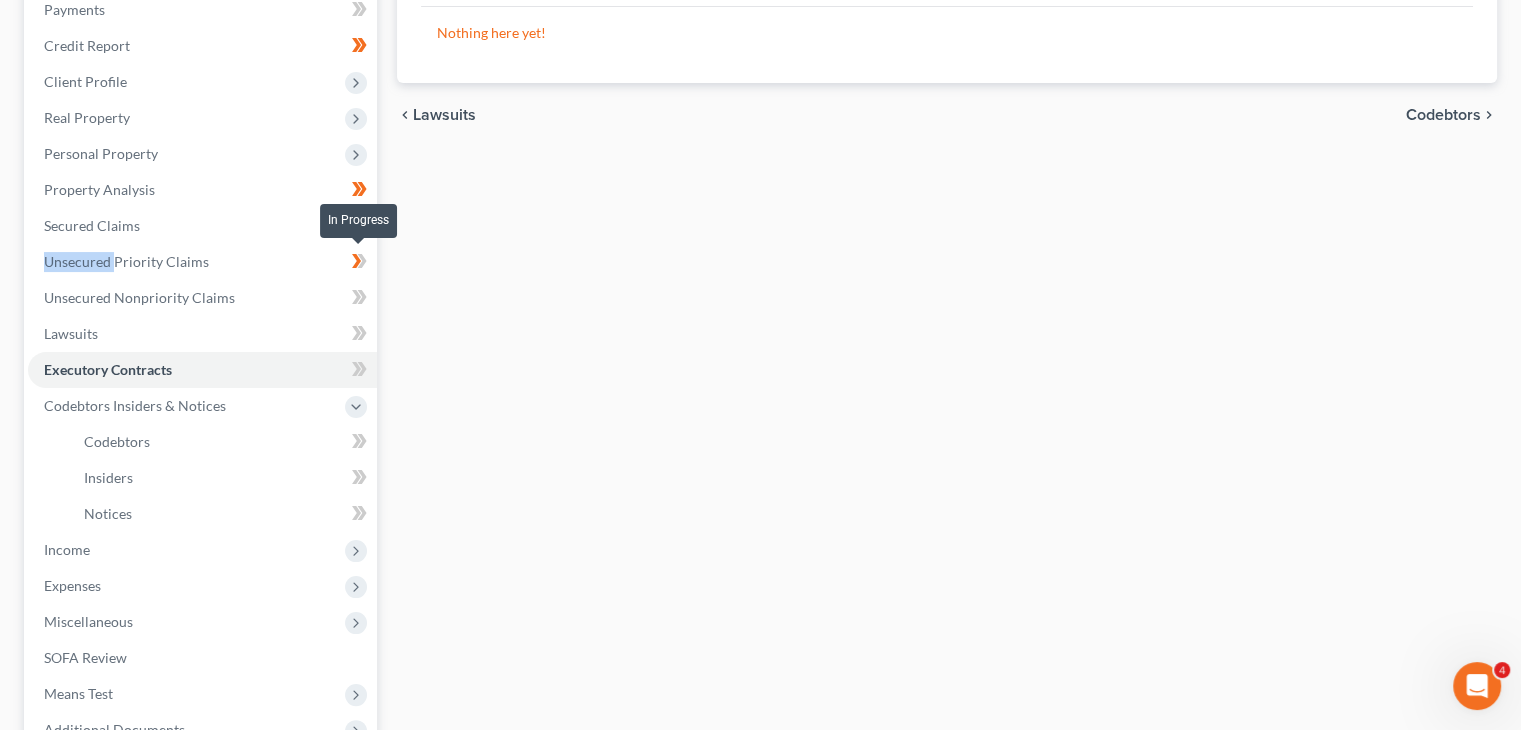 click 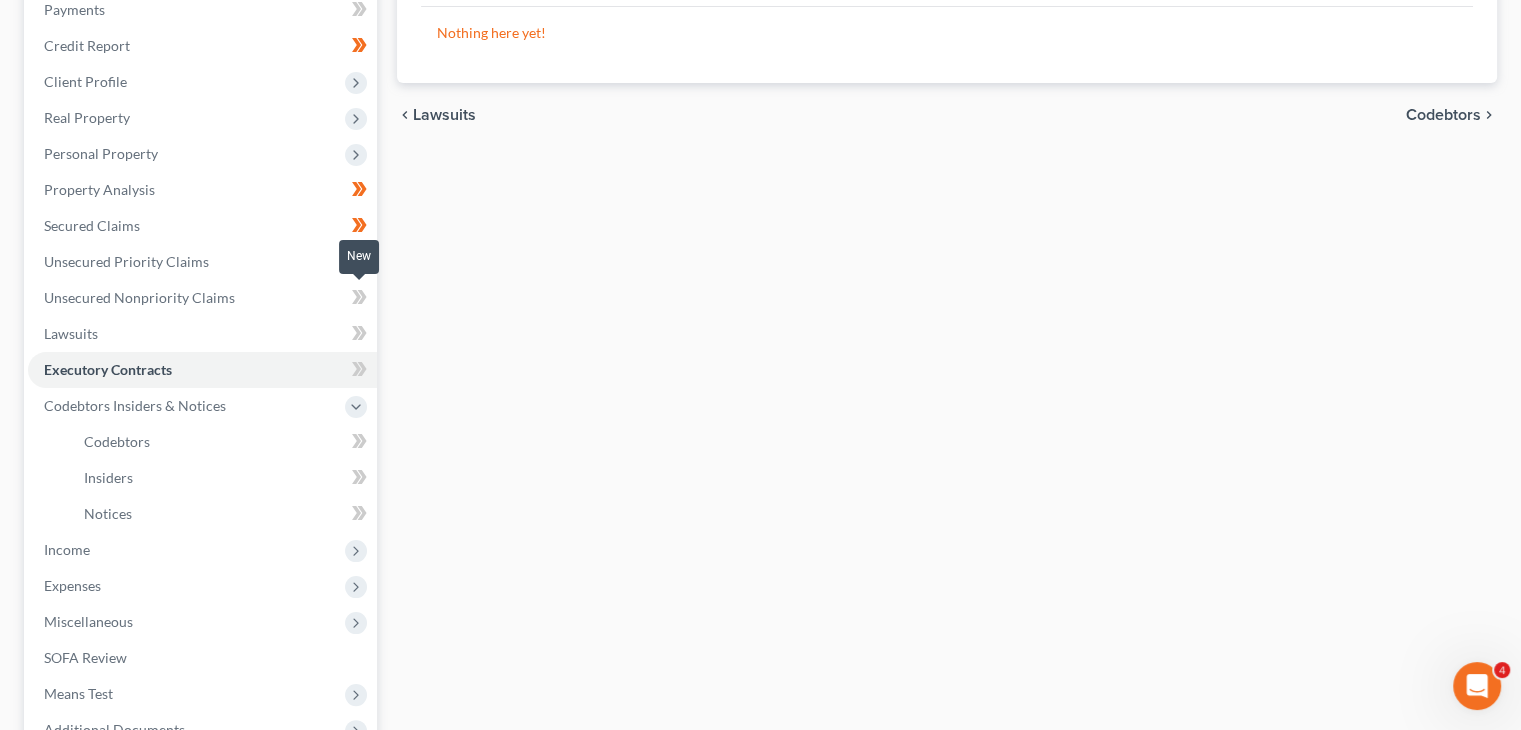 click 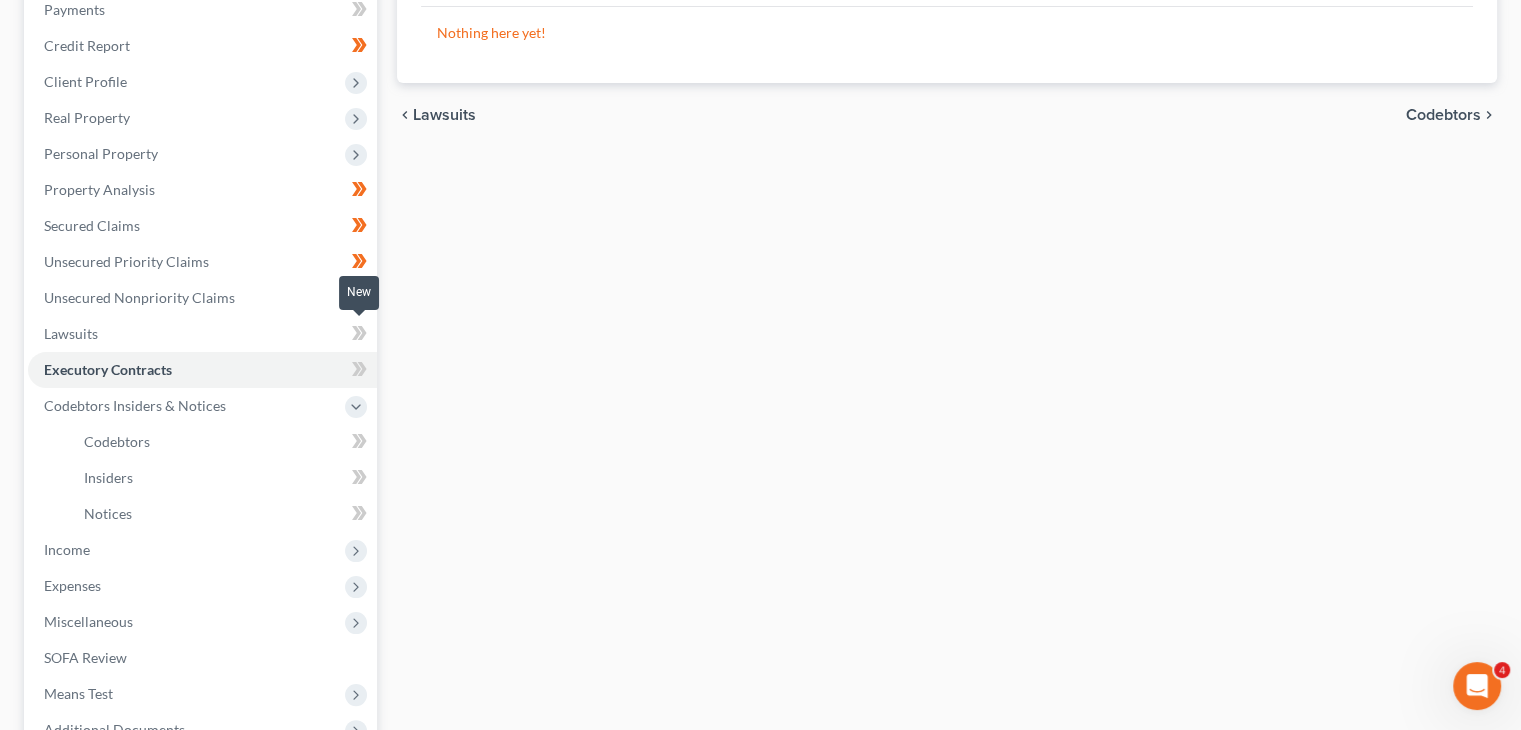 click 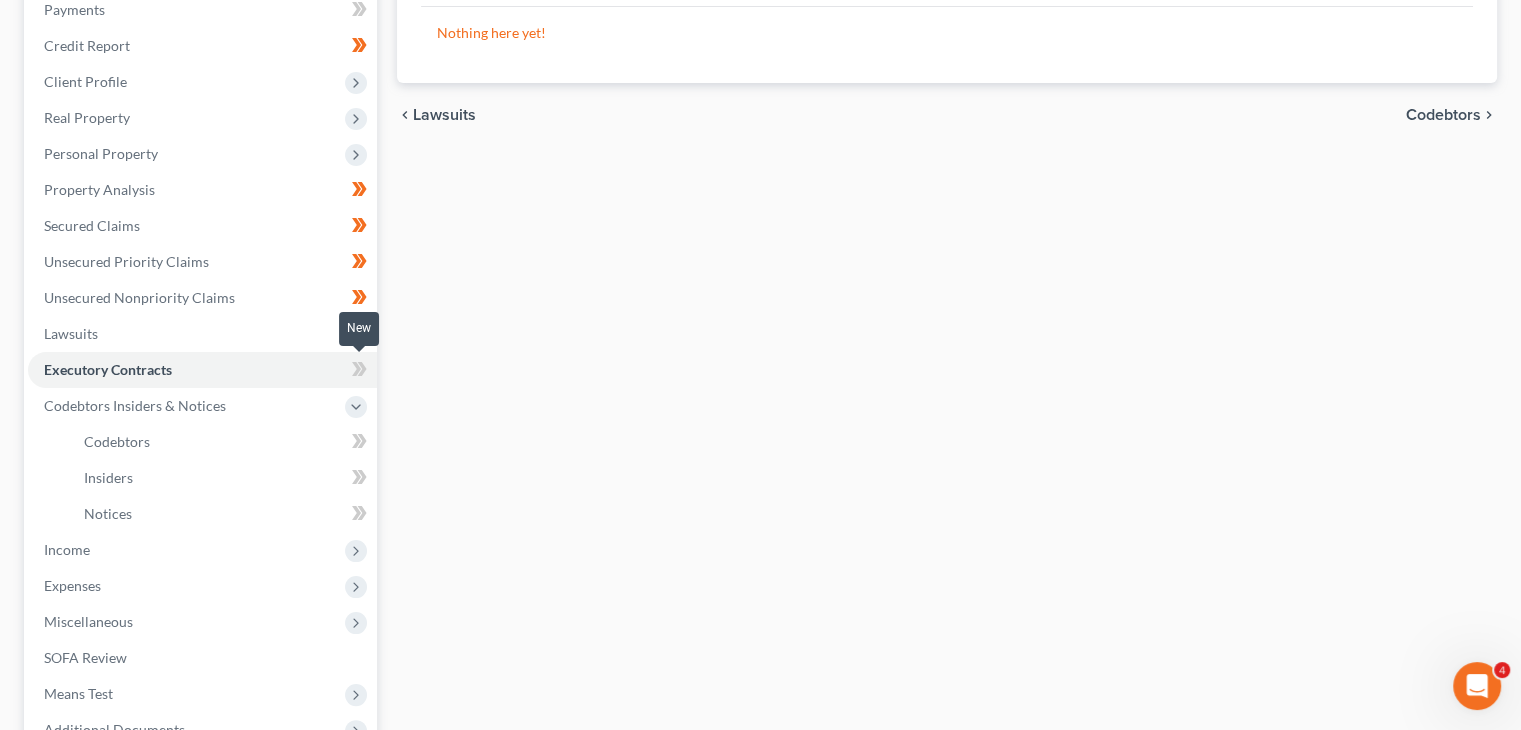 click 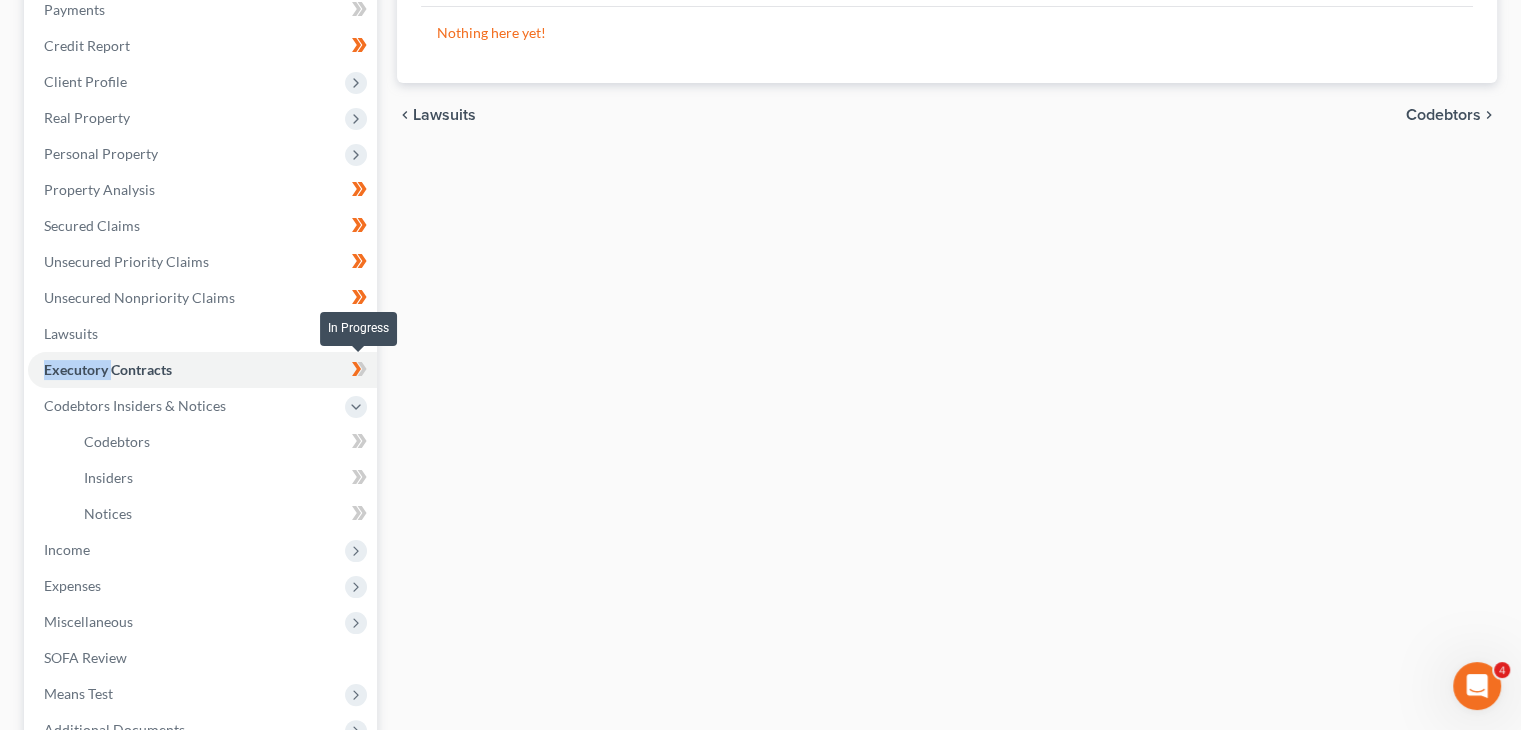 click 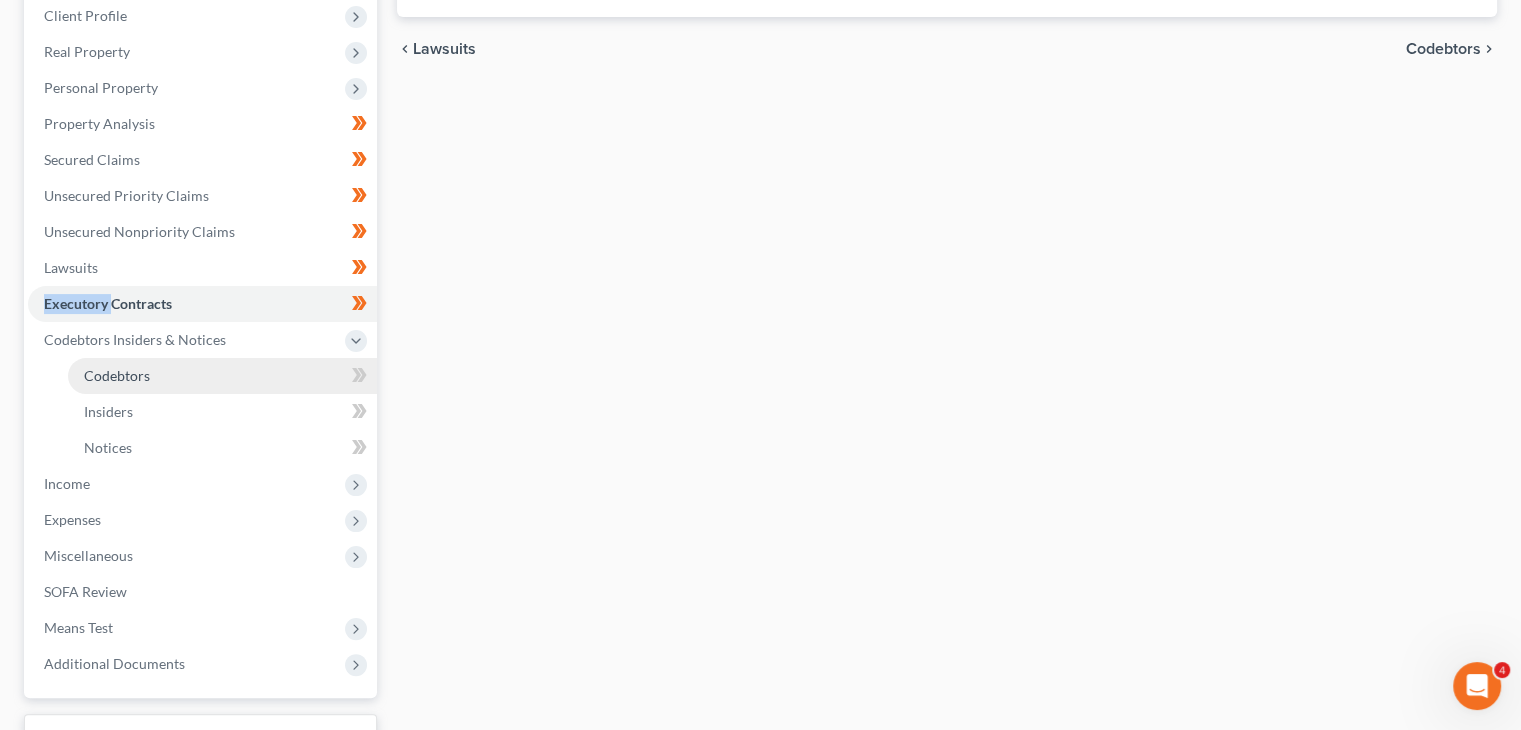 click on "Codebtors" at bounding box center [222, 376] 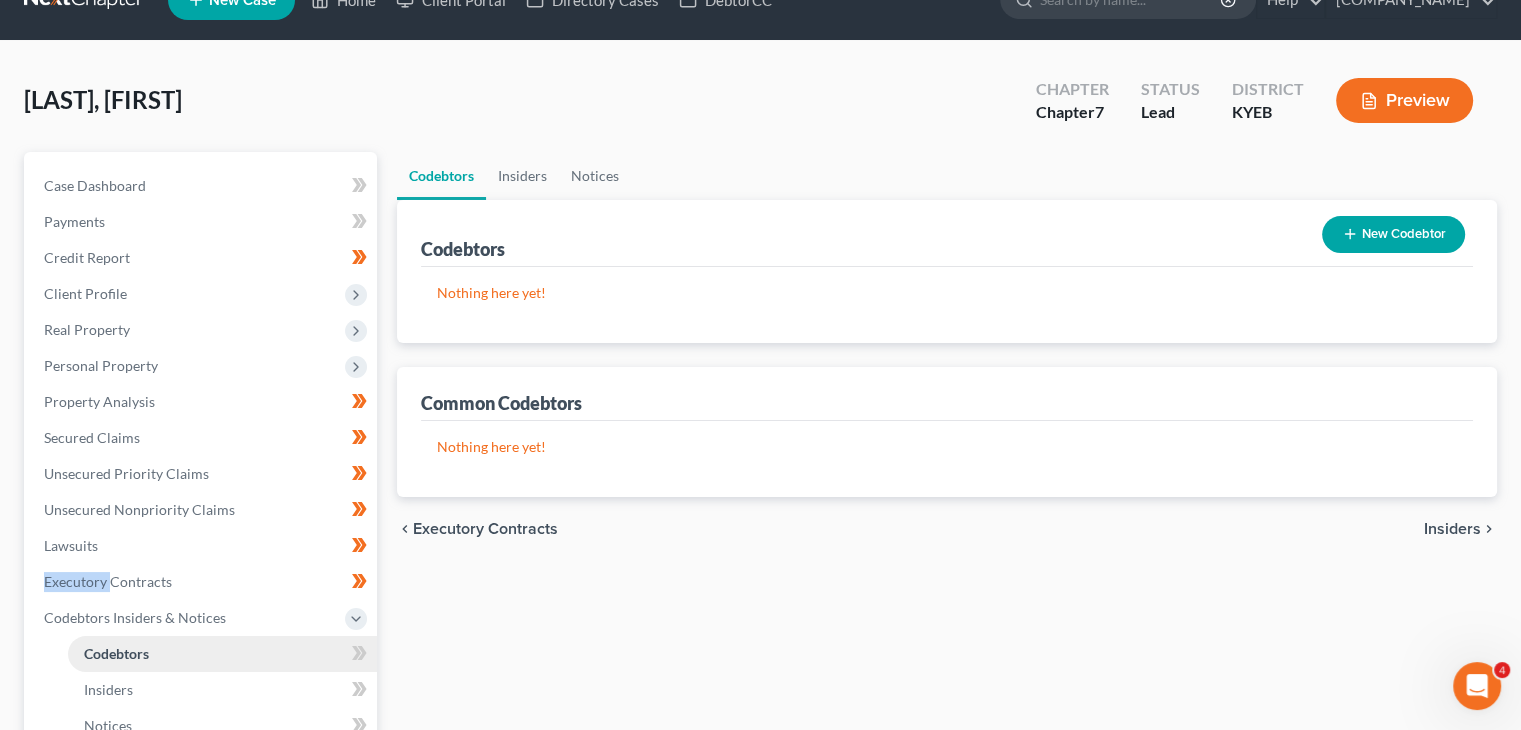 scroll, scrollTop: 0, scrollLeft: 0, axis: both 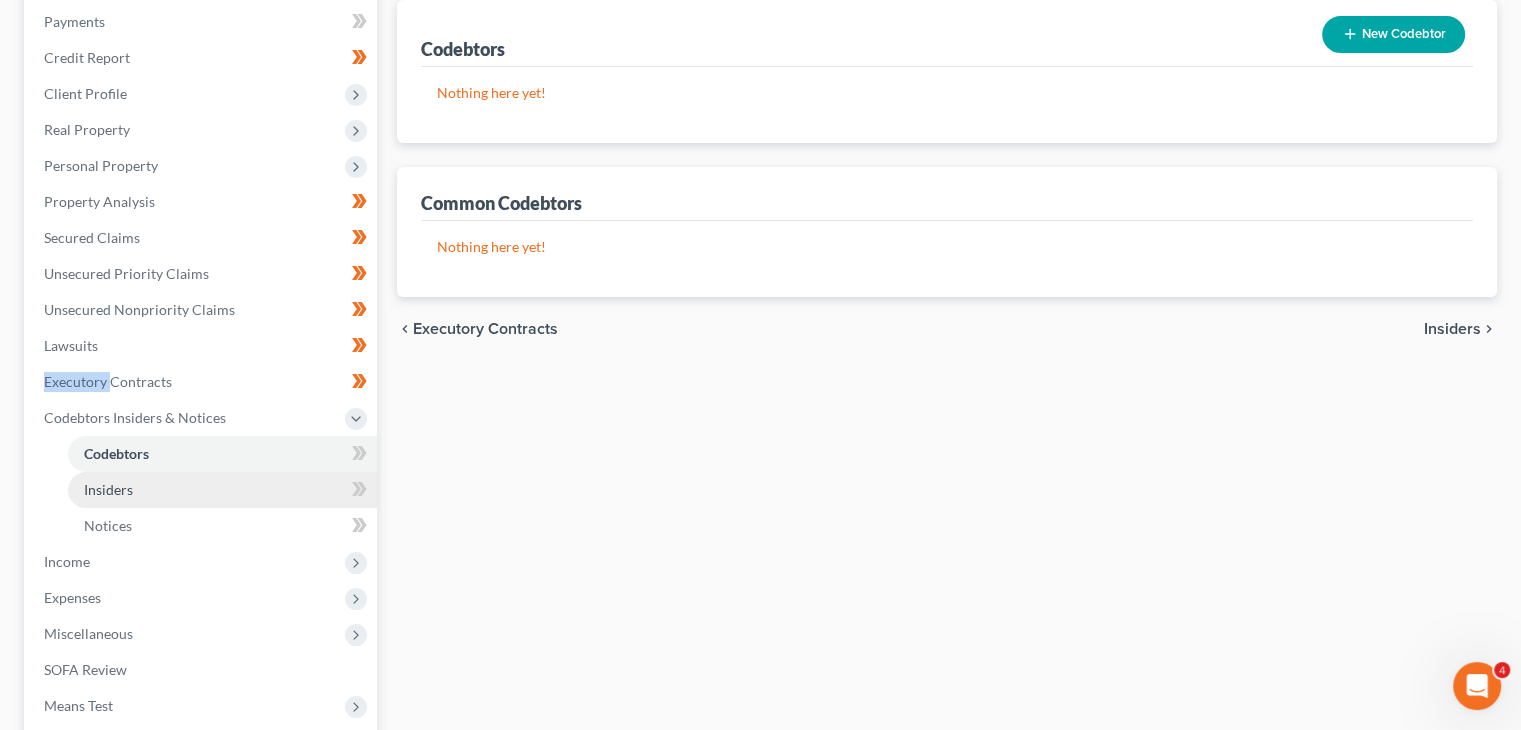 click on "Insiders" at bounding box center [222, 490] 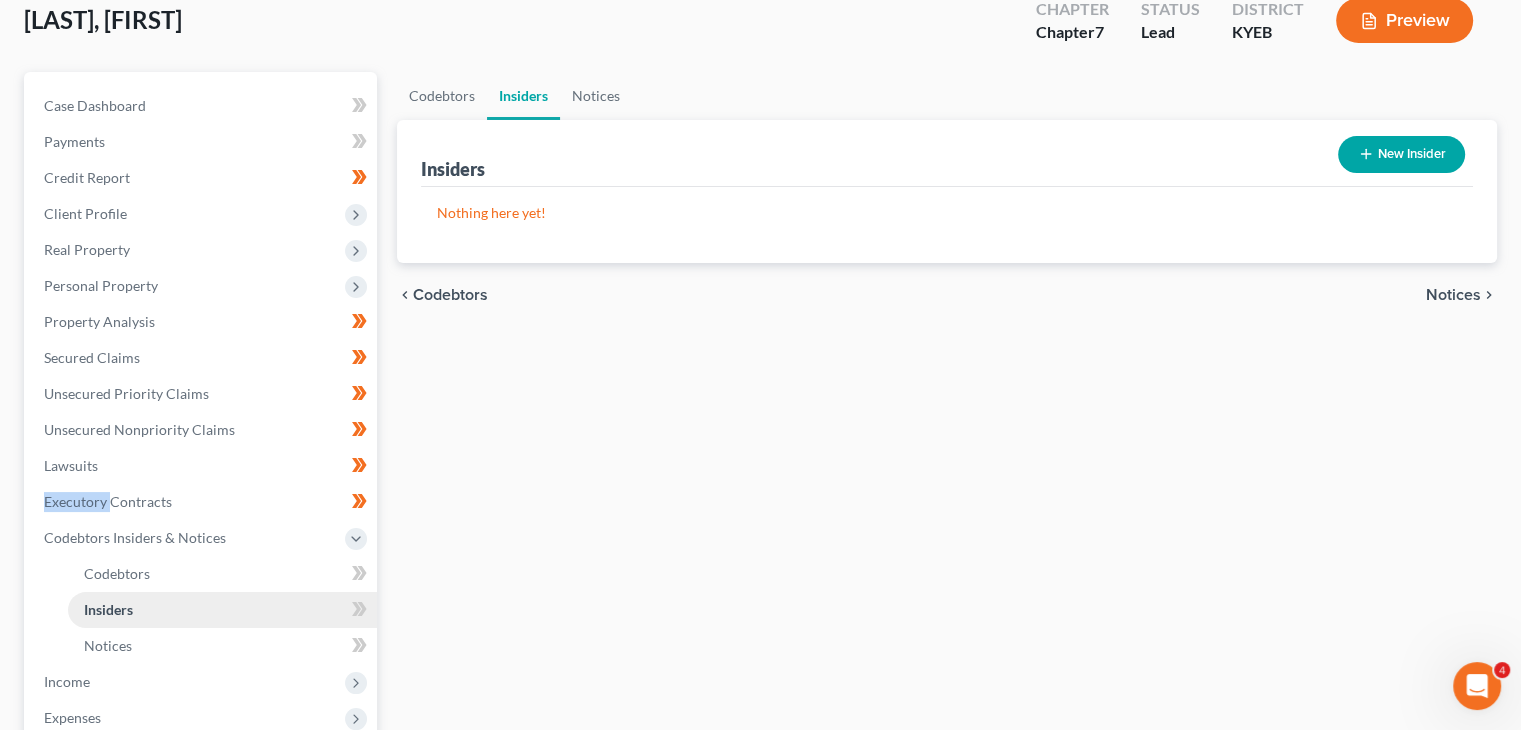 scroll, scrollTop: 120, scrollLeft: 0, axis: vertical 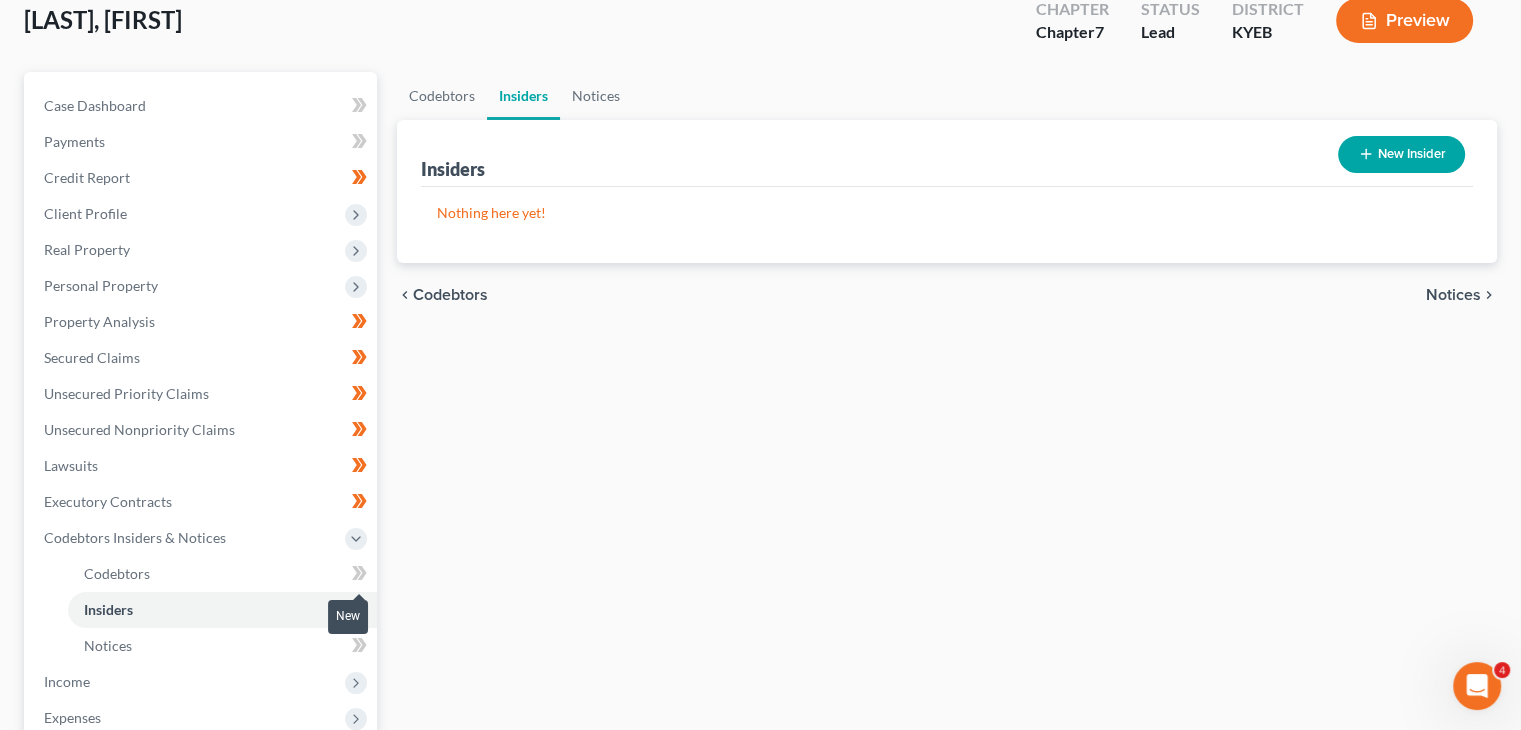 click 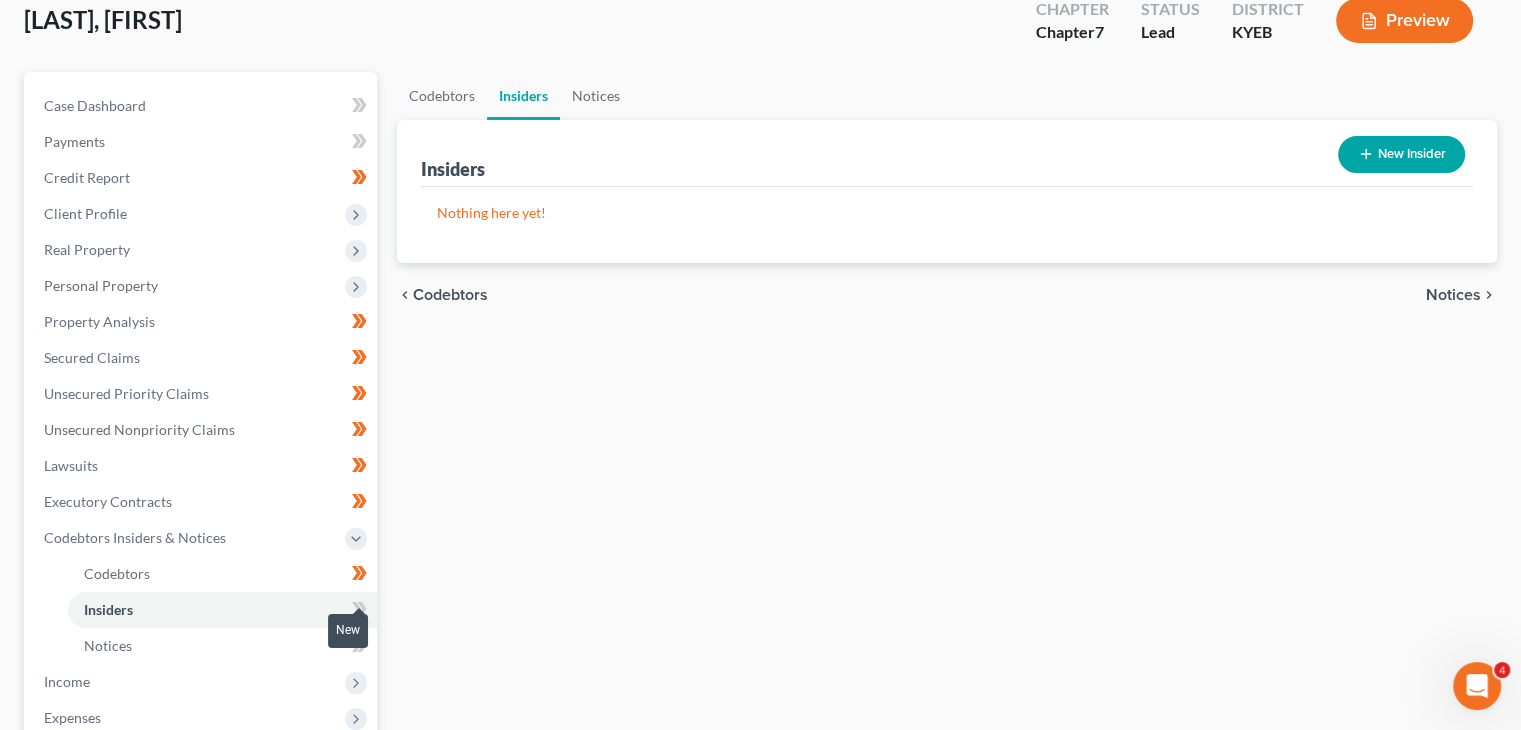 click 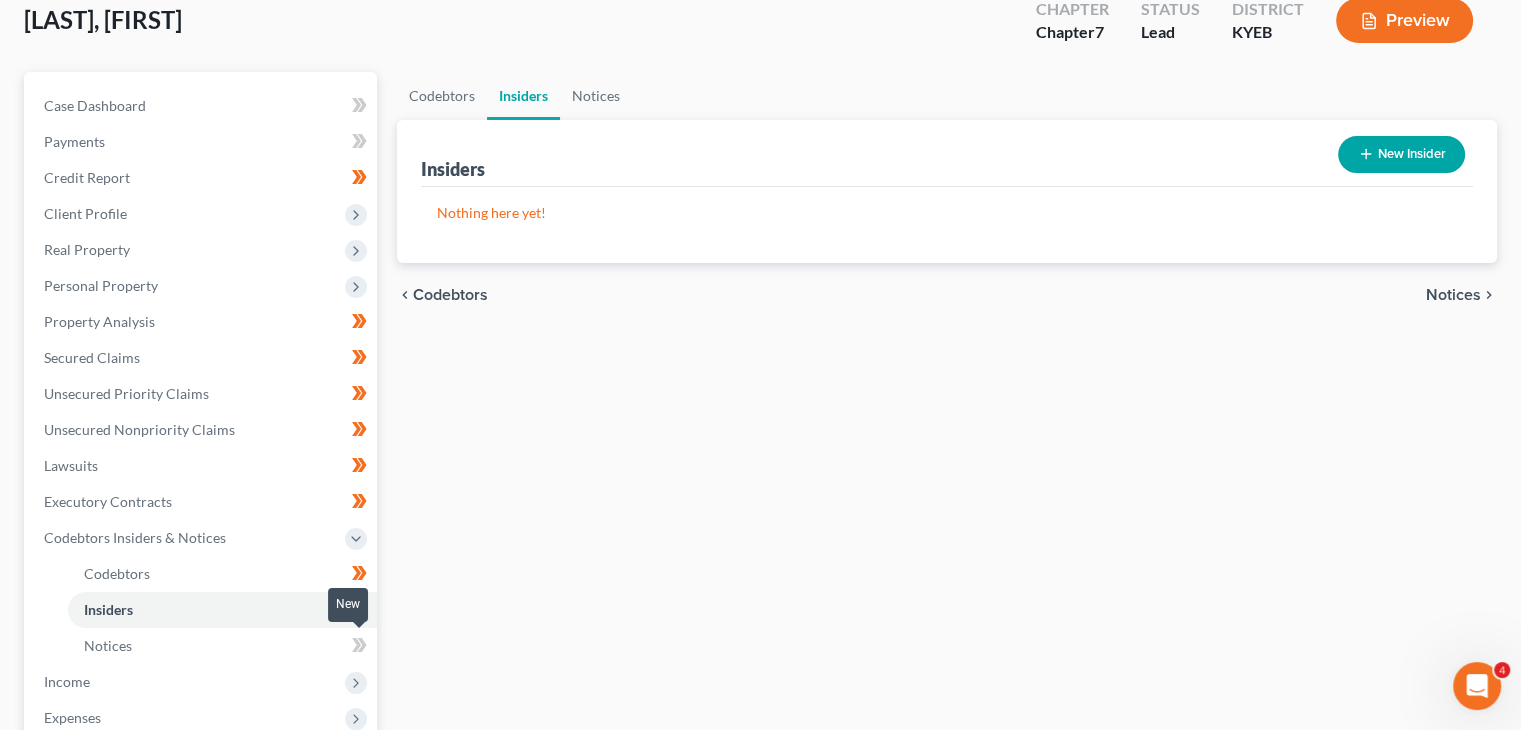 click at bounding box center [359, 648] 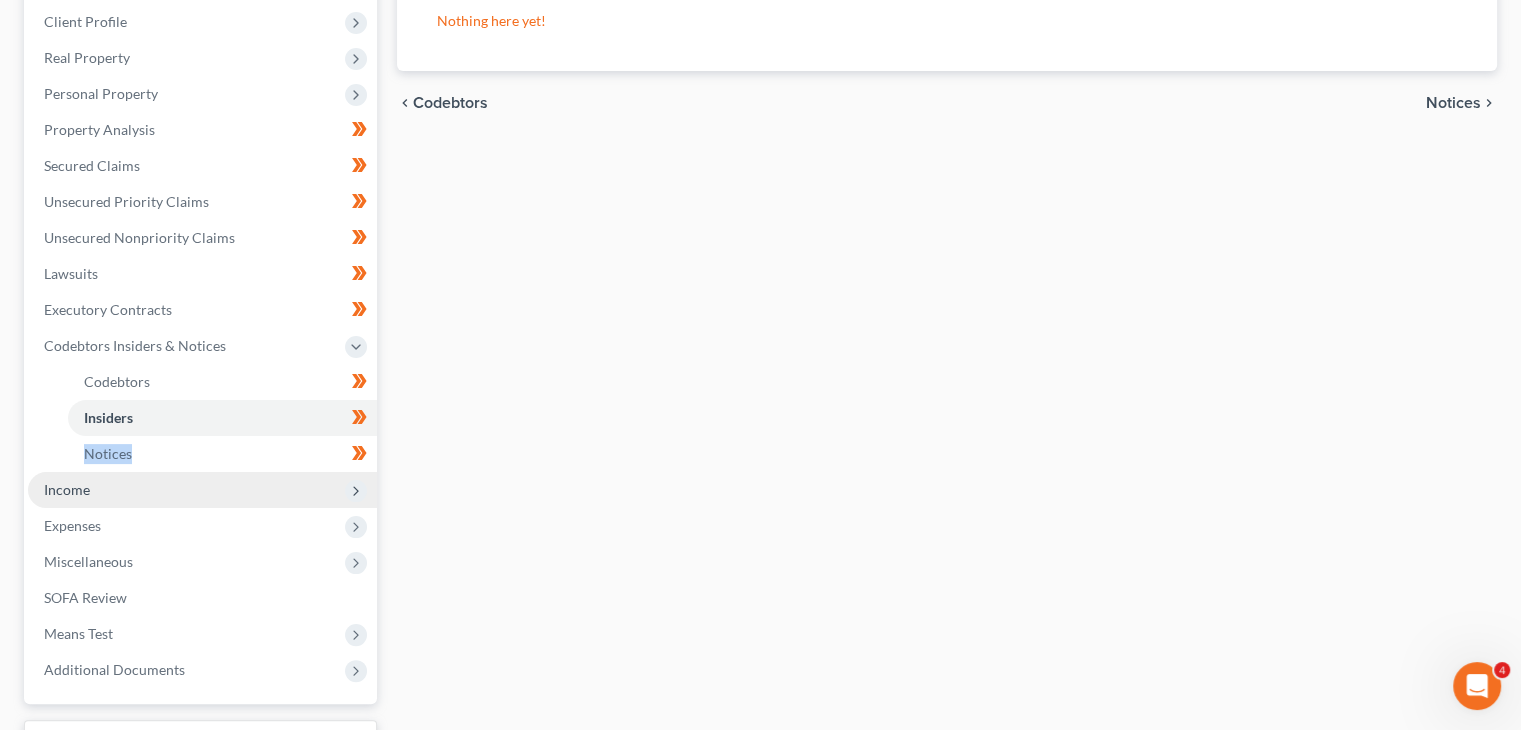 scroll, scrollTop: 312, scrollLeft: 0, axis: vertical 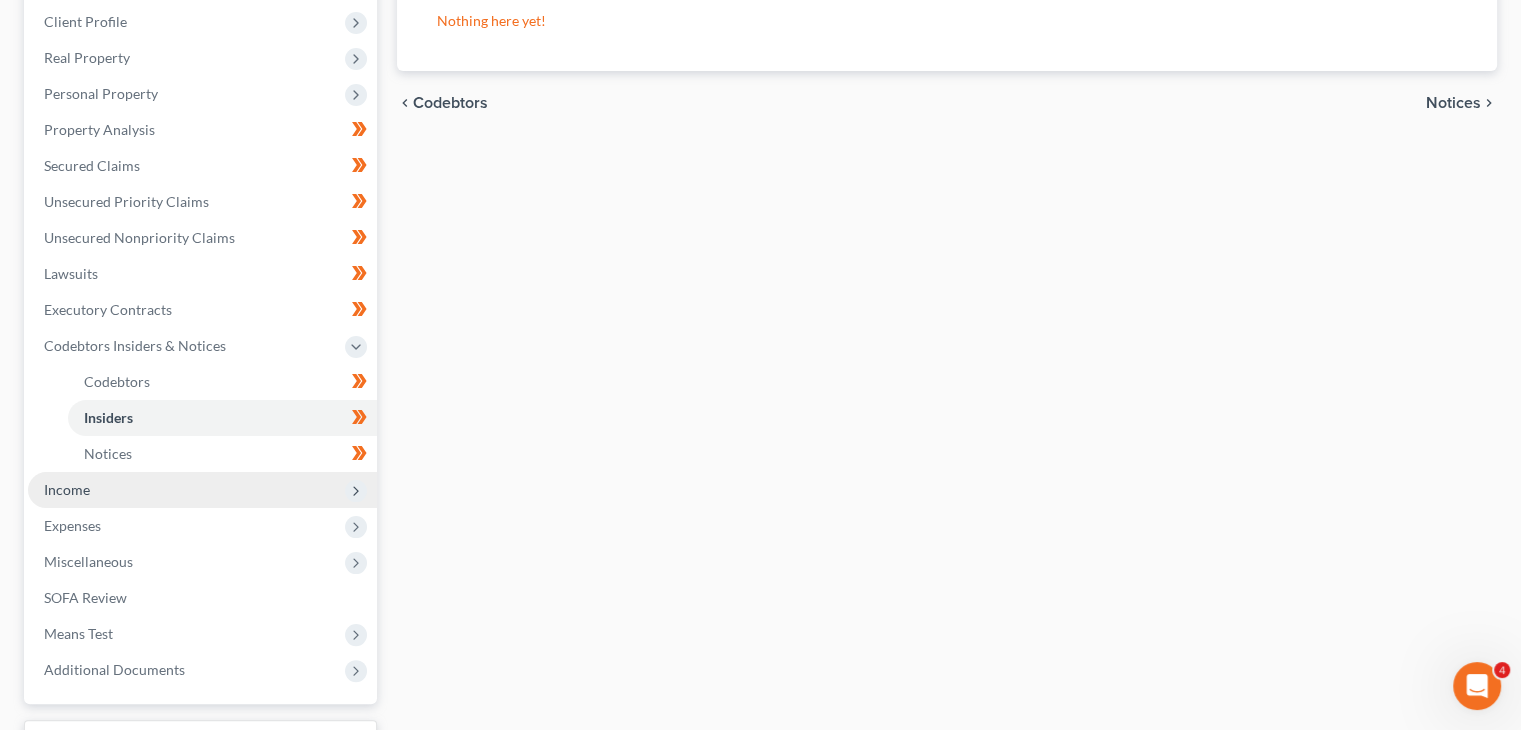 click on "Income" at bounding box center [202, 490] 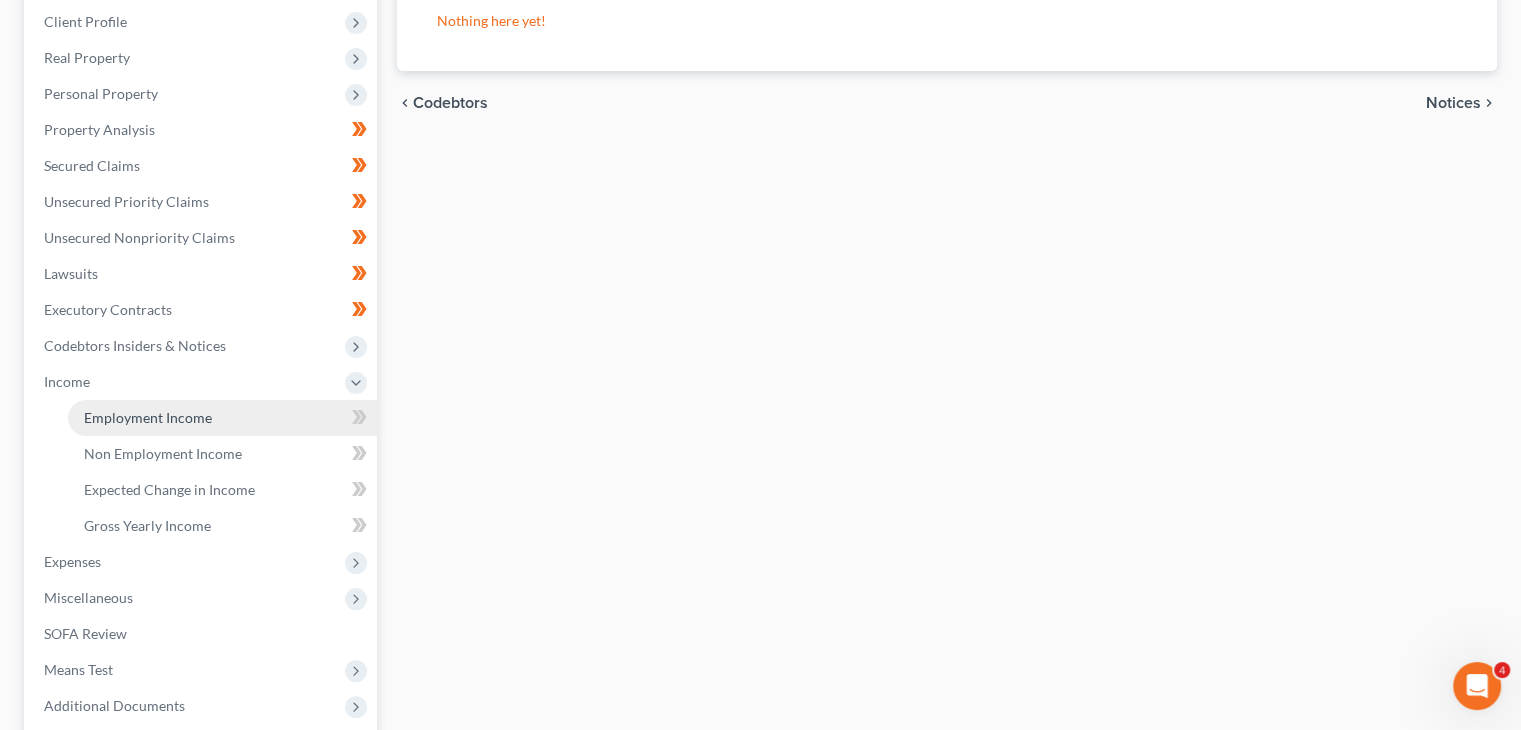 click on "Employment Income" at bounding box center [148, 417] 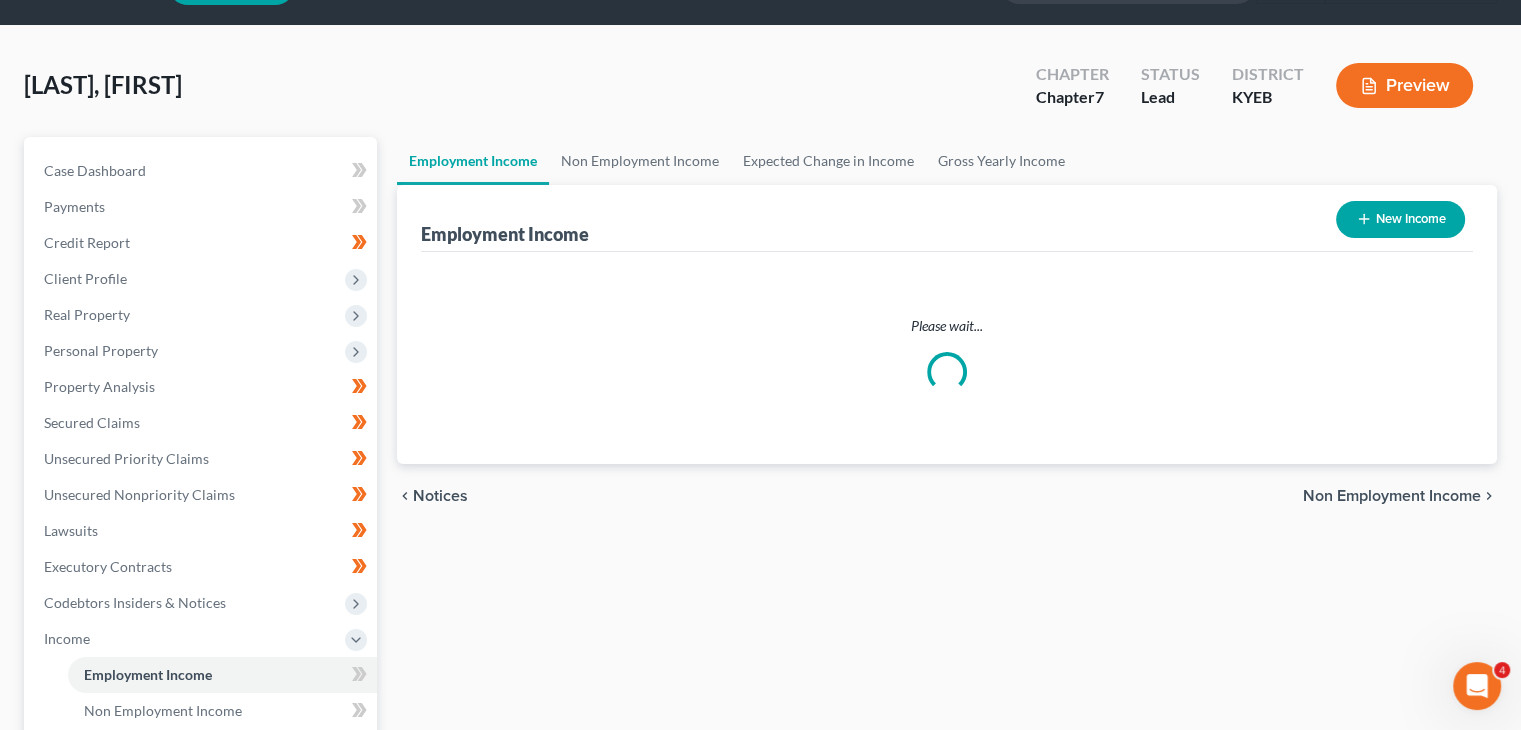 scroll, scrollTop: 0, scrollLeft: 0, axis: both 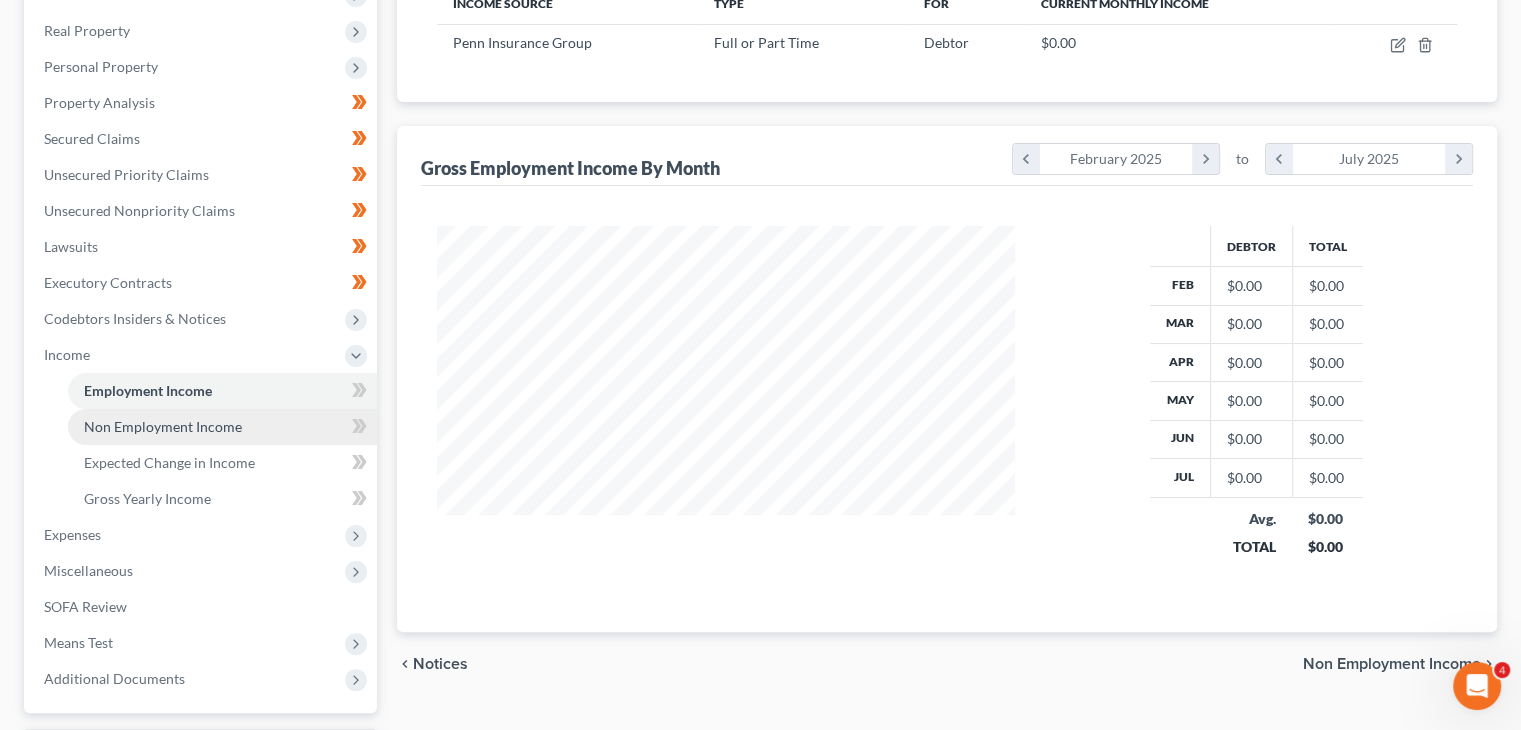 click on "Non Employment Income" at bounding box center (163, 426) 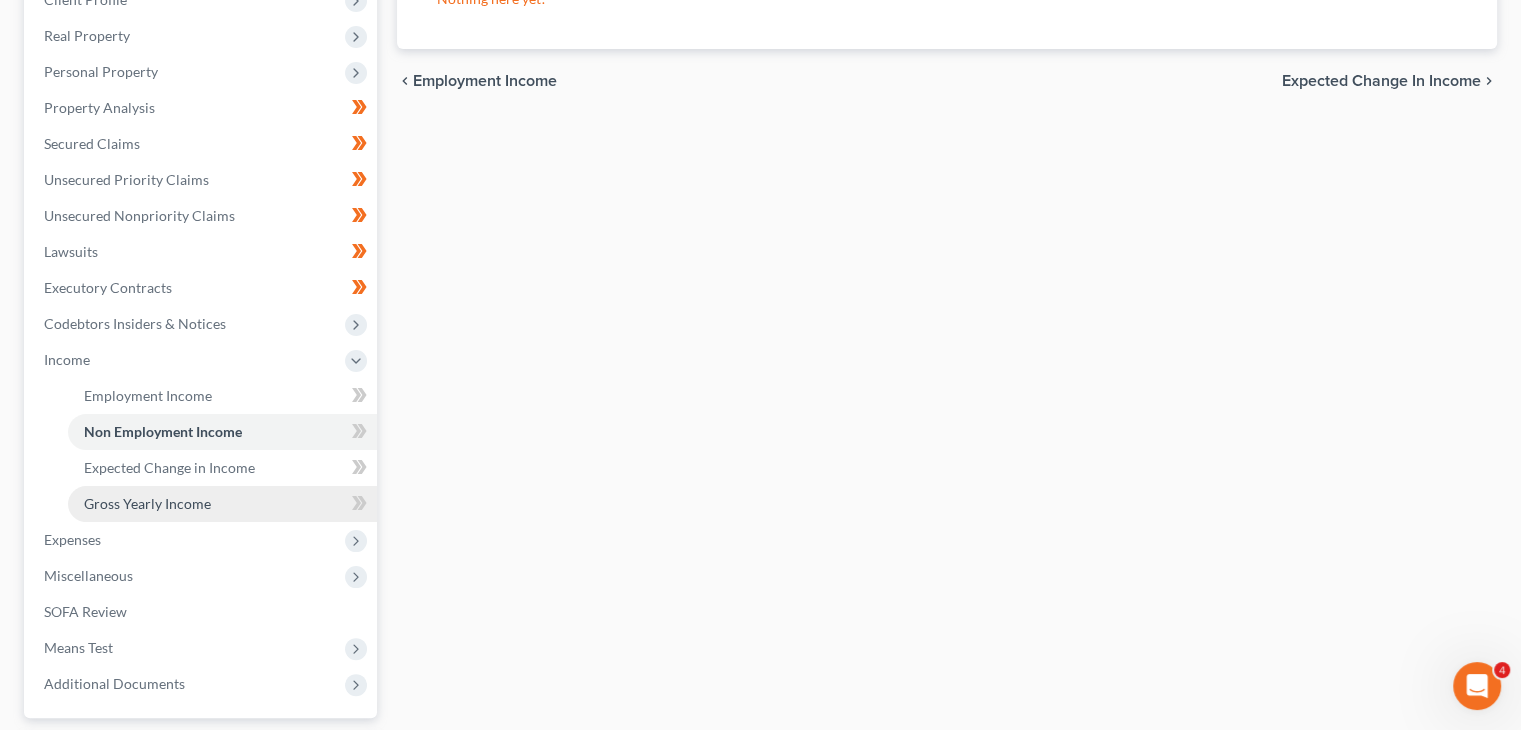 scroll, scrollTop: 360, scrollLeft: 0, axis: vertical 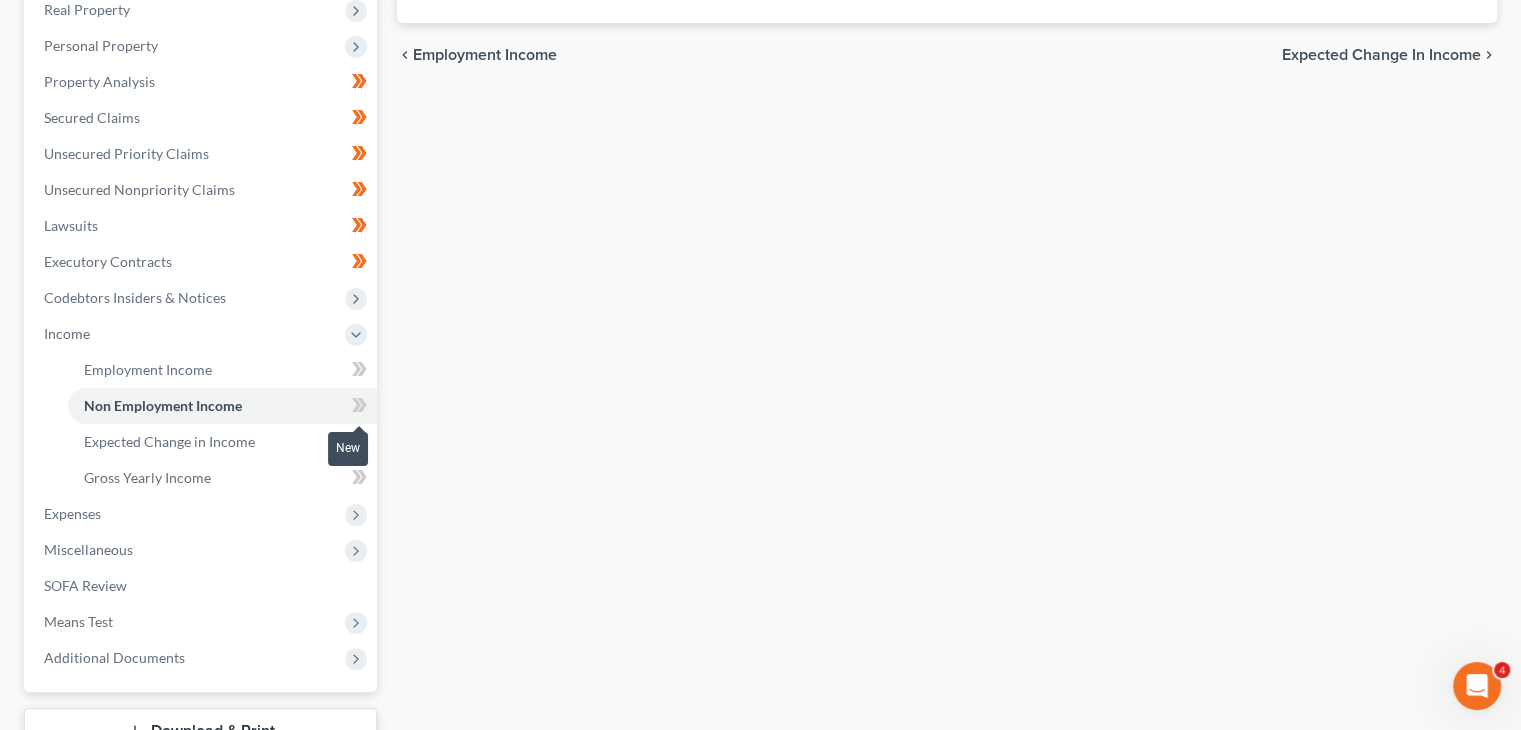 click 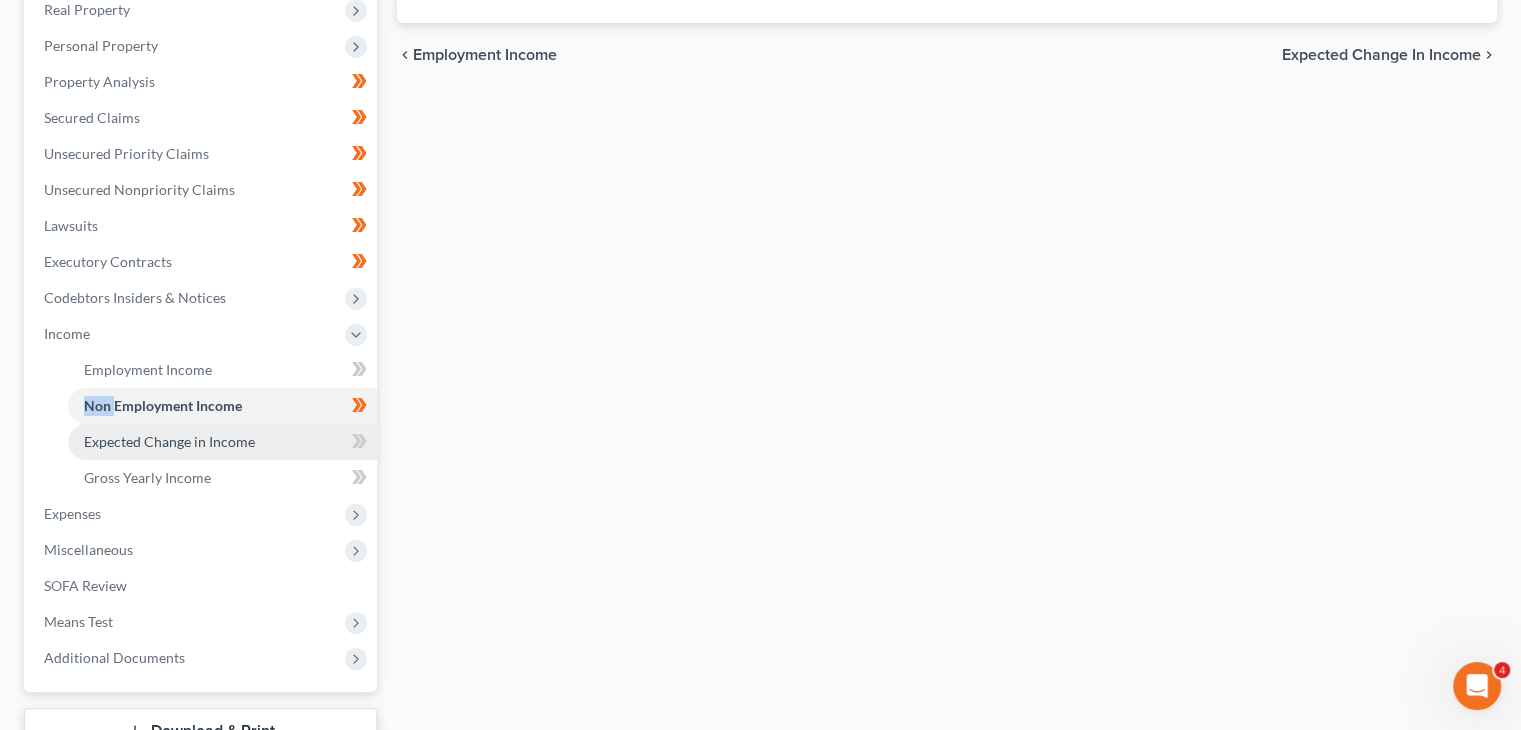 click on "Expected Change in Income" at bounding box center (222, 442) 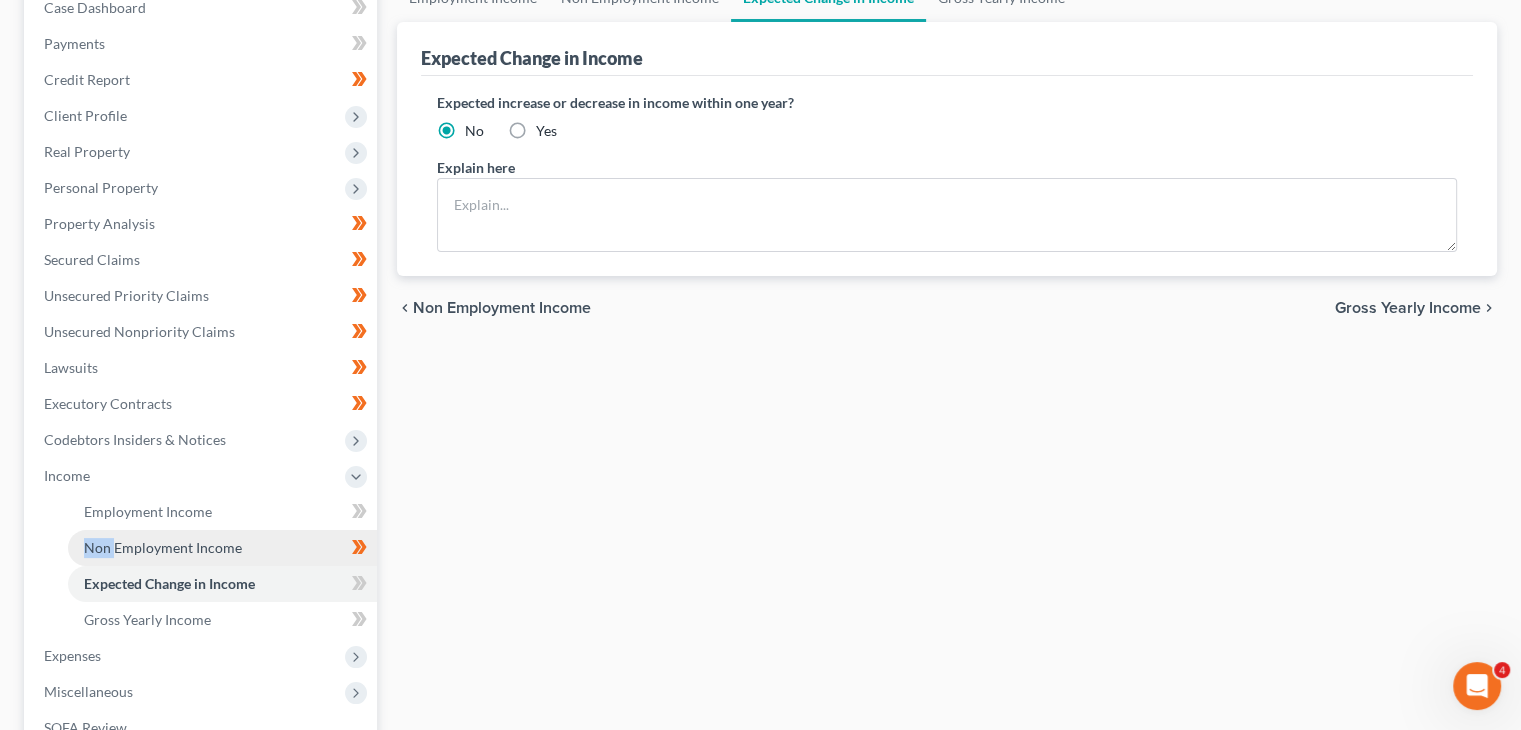 scroll, scrollTop: 219, scrollLeft: 0, axis: vertical 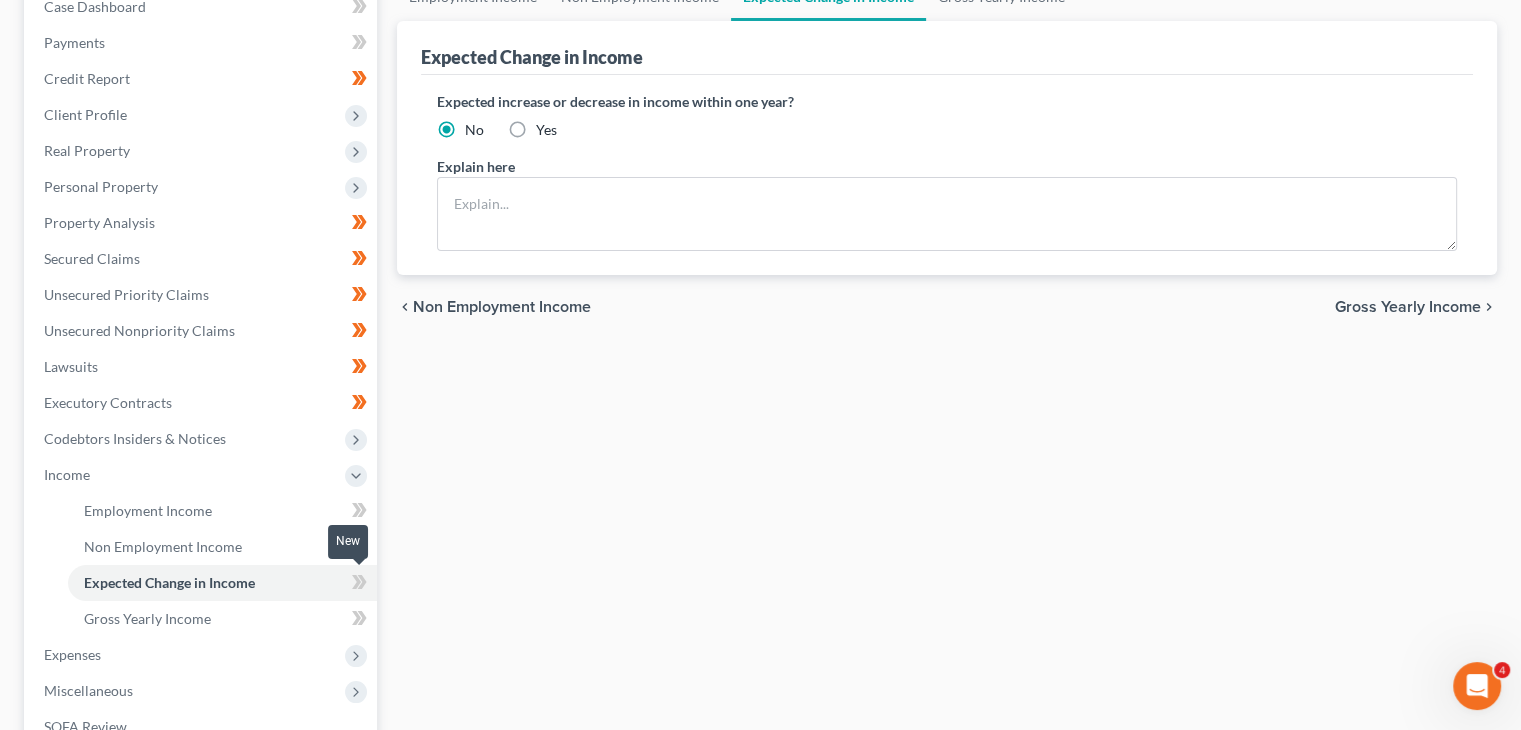 click 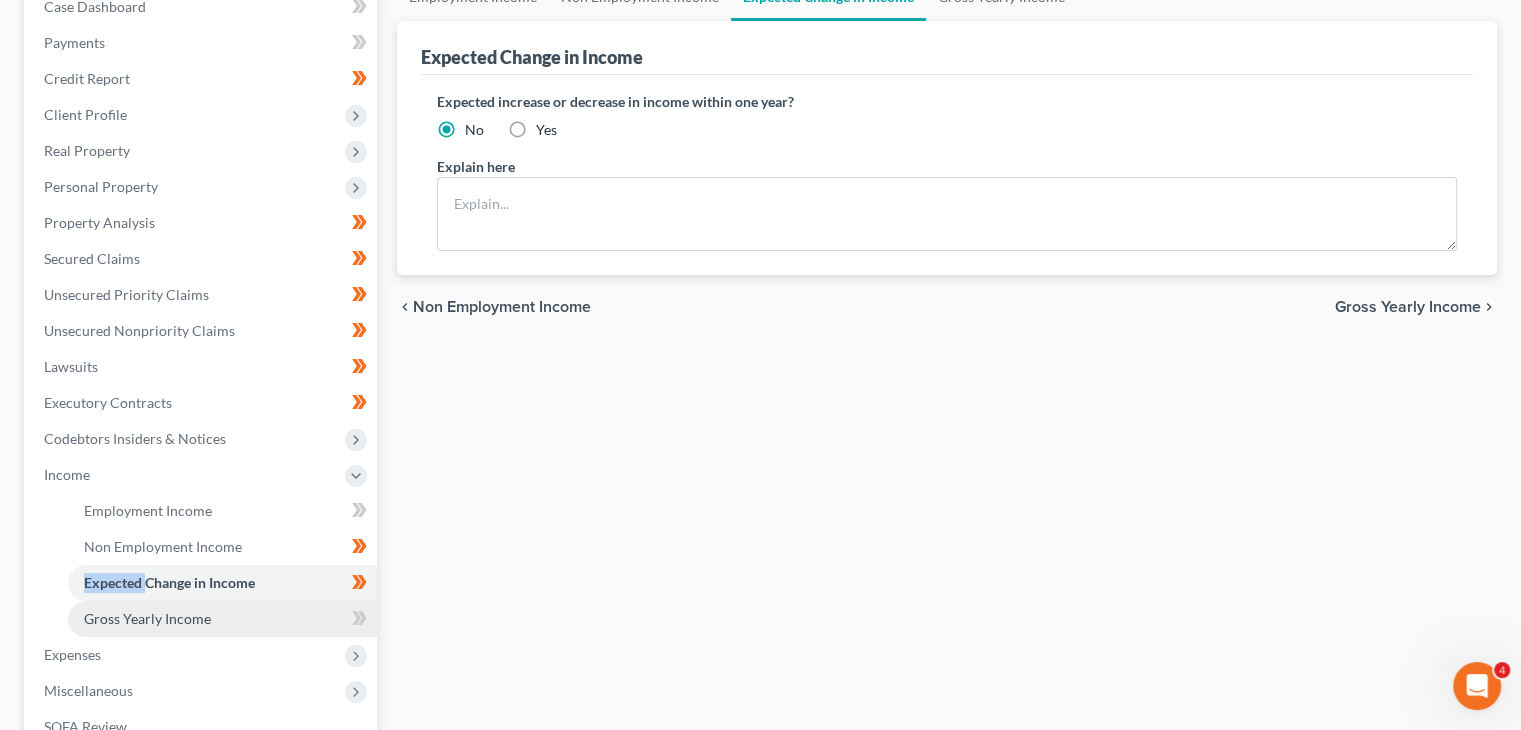 click on "Gross Yearly Income" at bounding box center (222, 619) 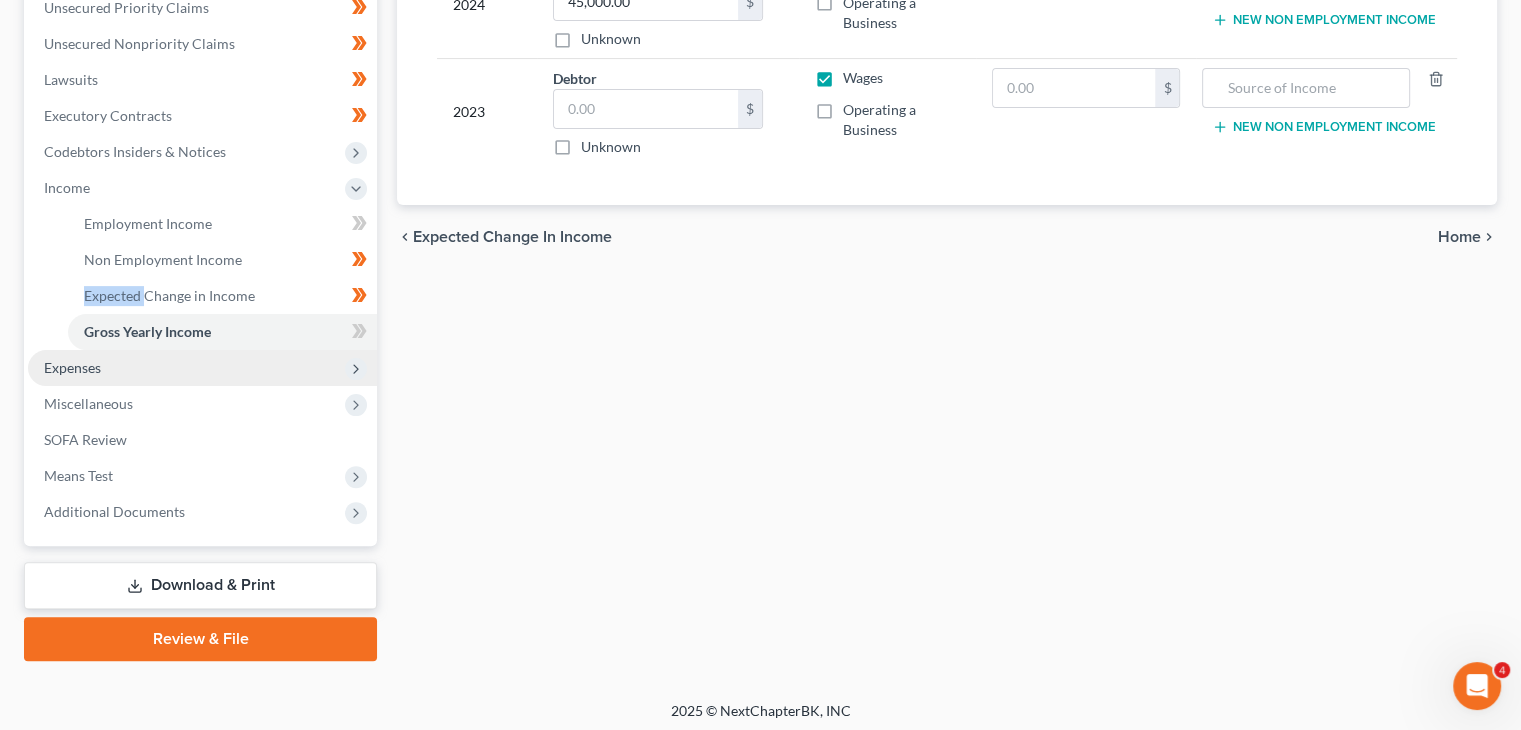 scroll, scrollTop: 507, scrollLeft: 0, axis: vertical 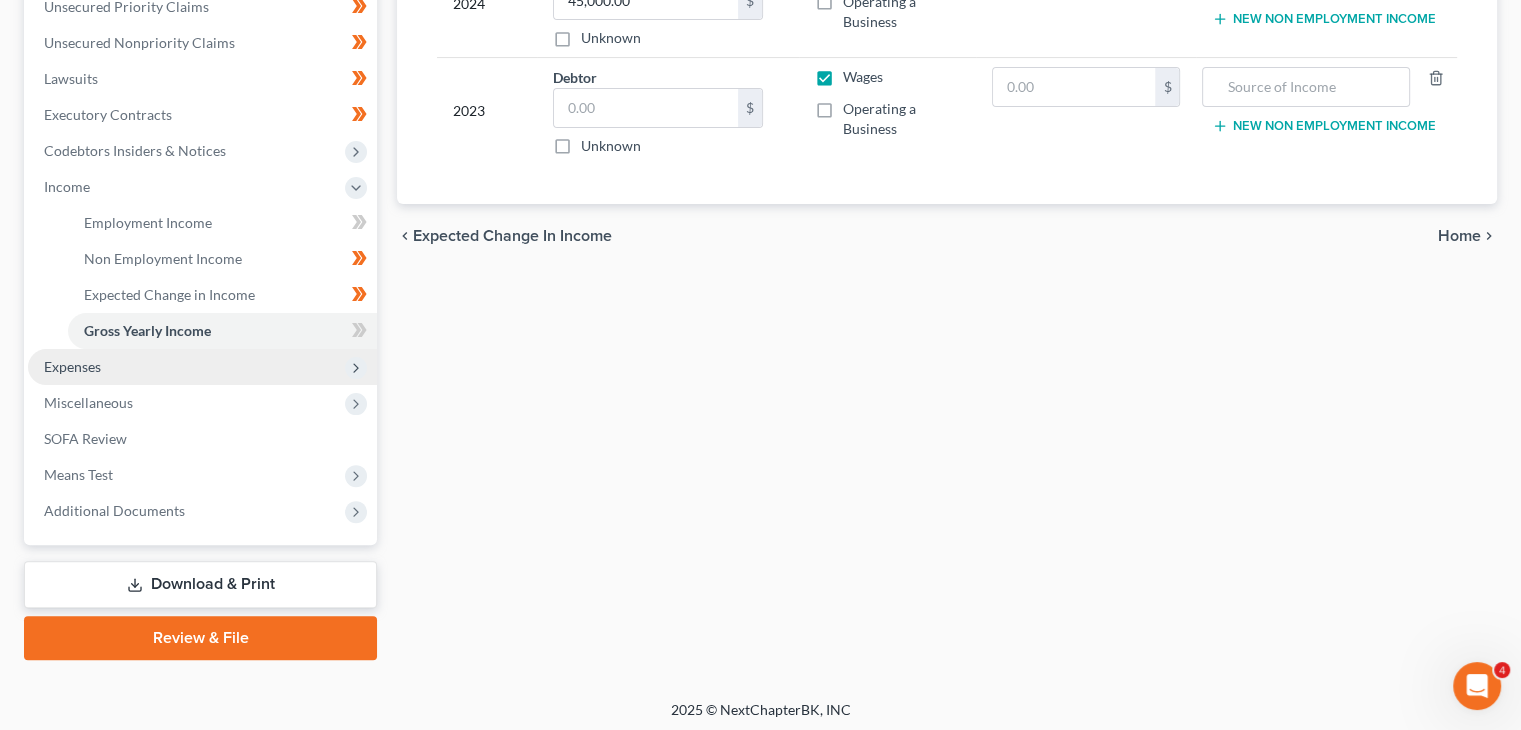 click on "Expenses" at bounding box center [202, 367] 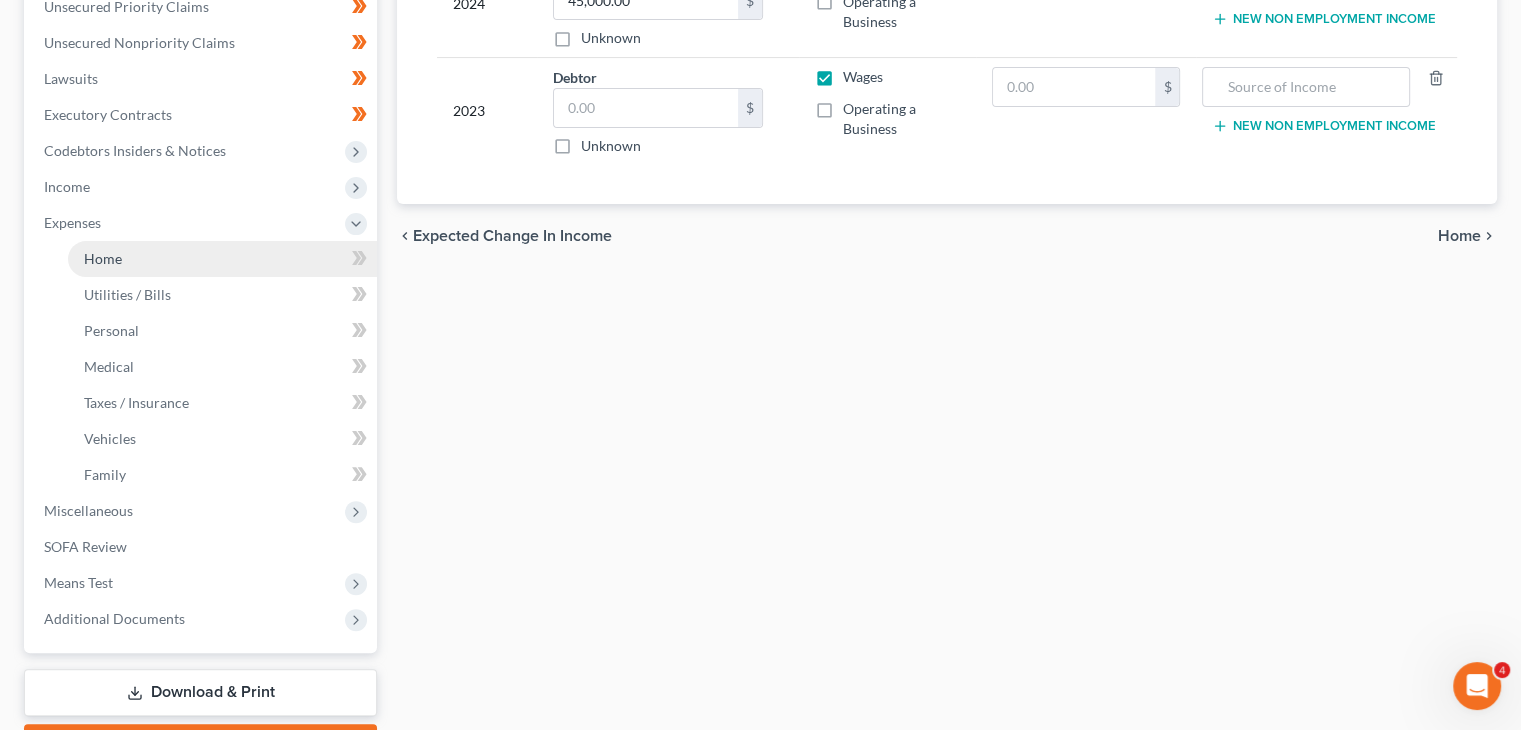 click on "Home" at bounding box center [222, 259] 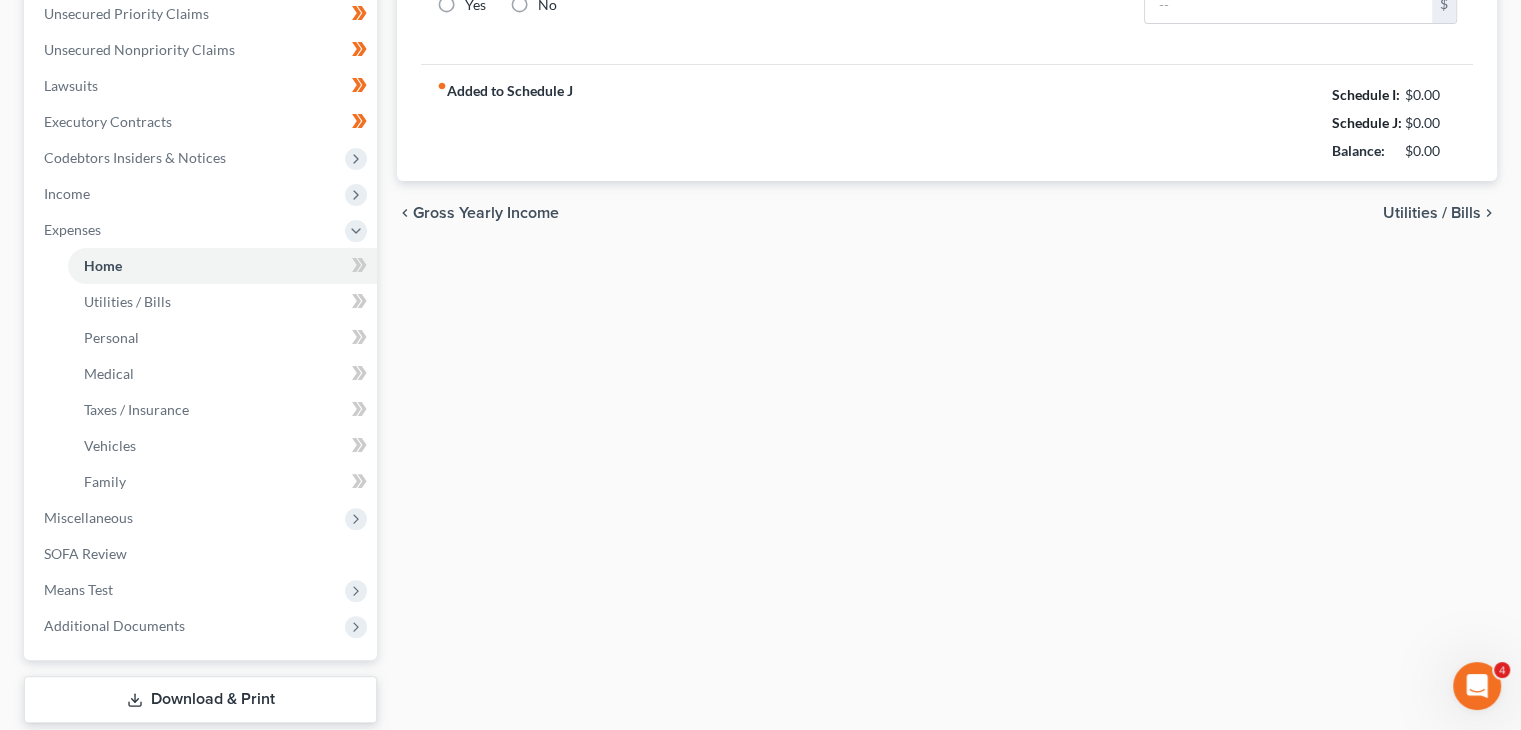 type on "1,462.00" 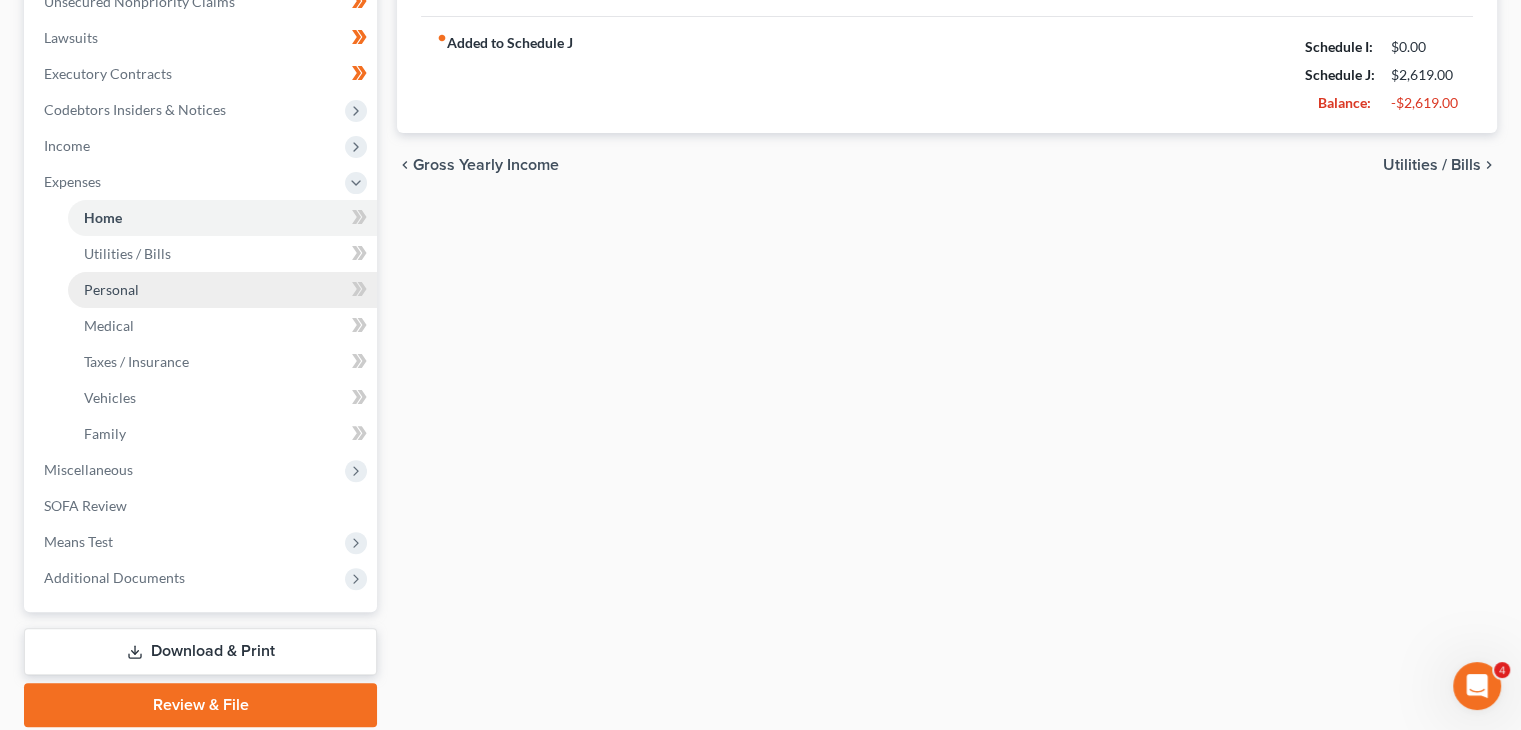 scroll, scrollTop: 548, scrollLeft: 0, axis: vertical 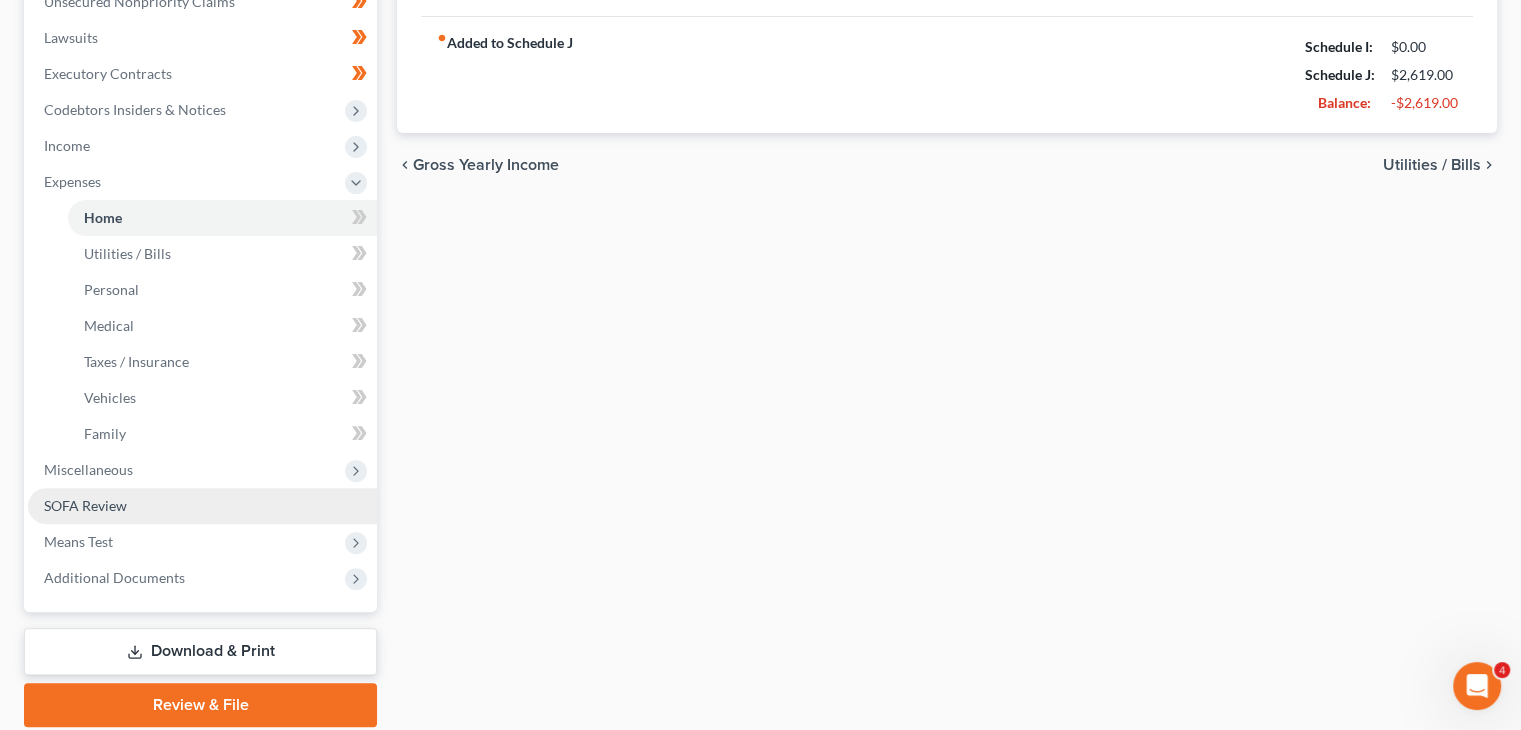 click on "Miscellaneous" at bounding box center (202, 470) 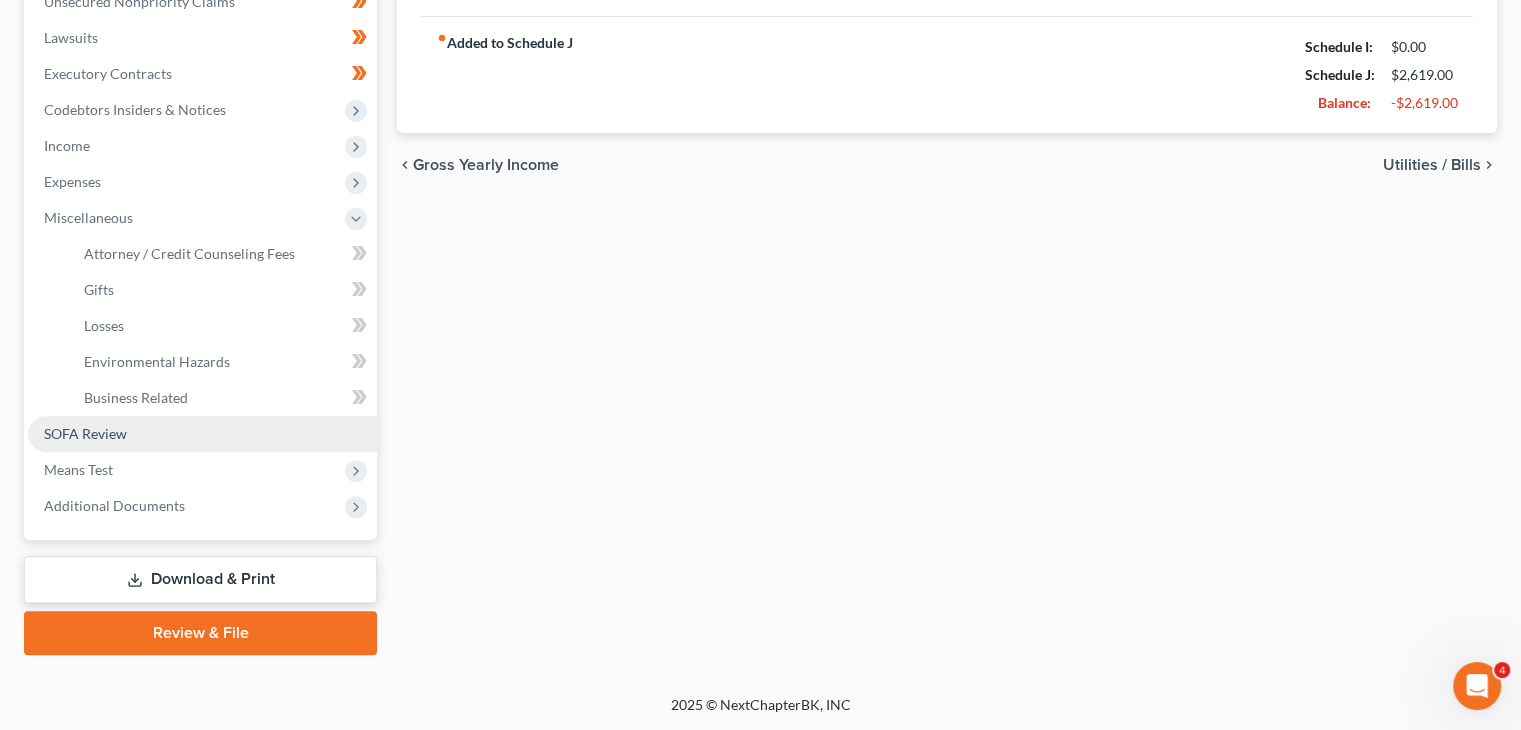 scroll, scrollTop: 548, scrollLeft: 0, axis: vertical 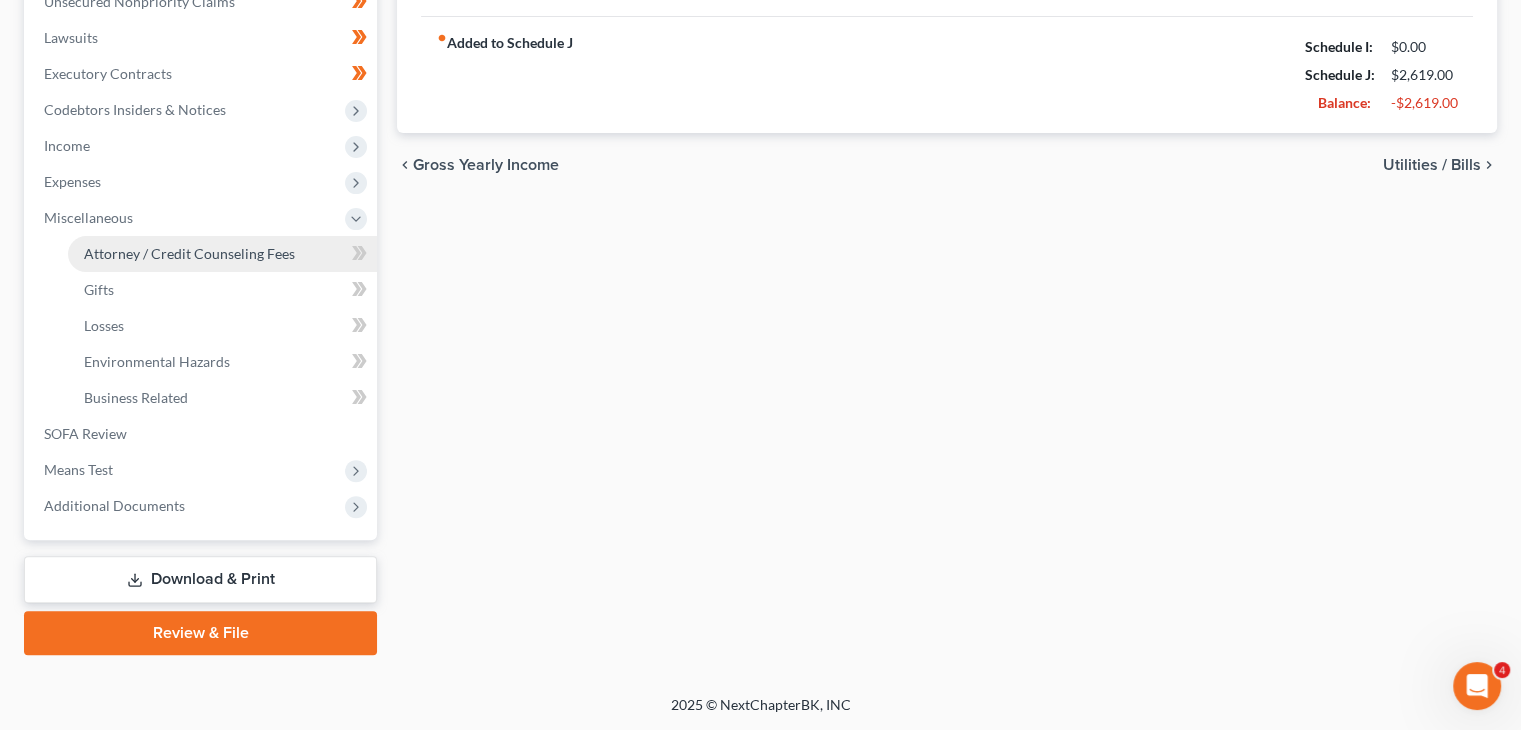 click on "Attorney / Credit Counseling Fees" at bounding box center [189, 253] 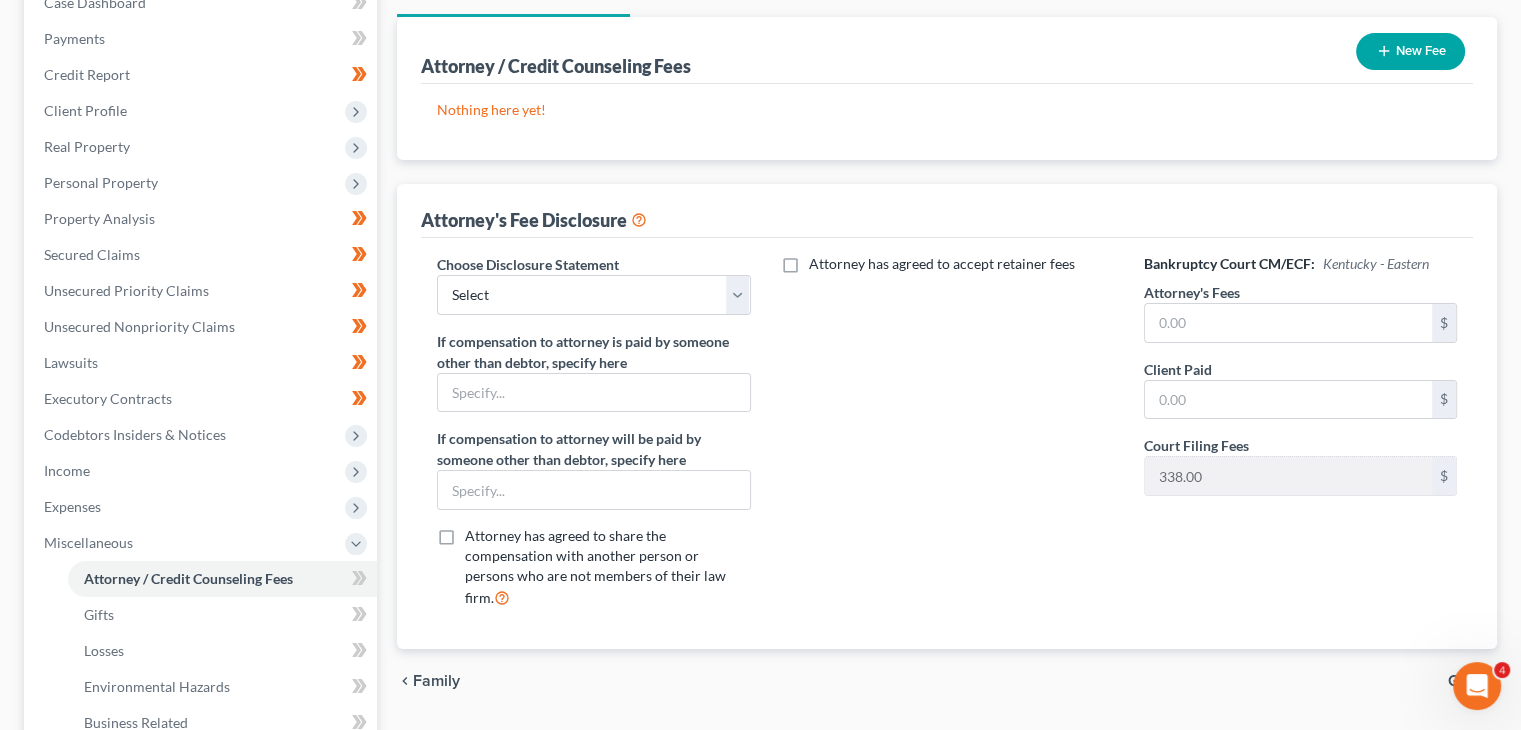 scroll, scrollTop: 222, scrollLeft: 0, axis: vertical 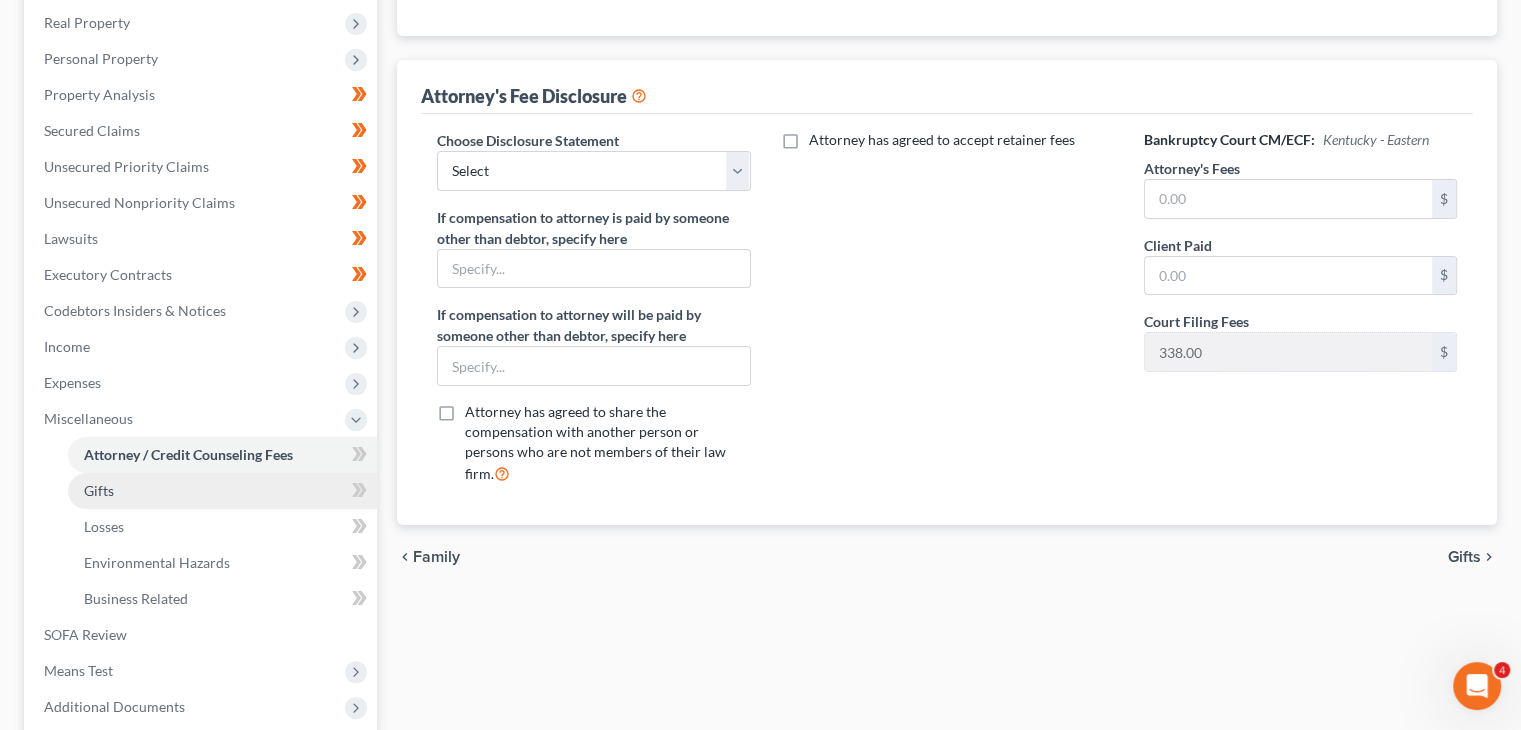 click on "Gifts" at bounding box center (222, 491) 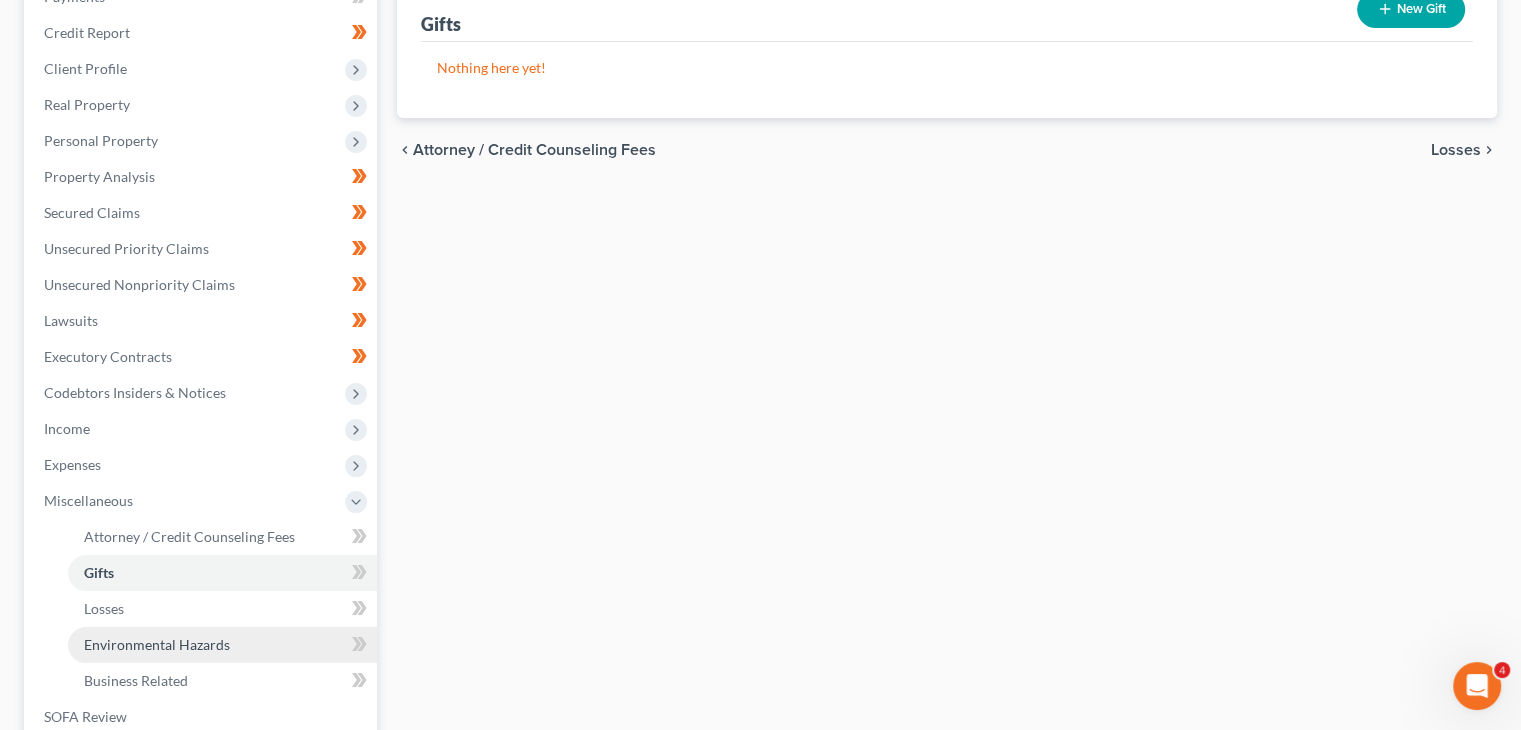 scroll, scrollTop: 24, scrollLeft: 0, axis: vertical 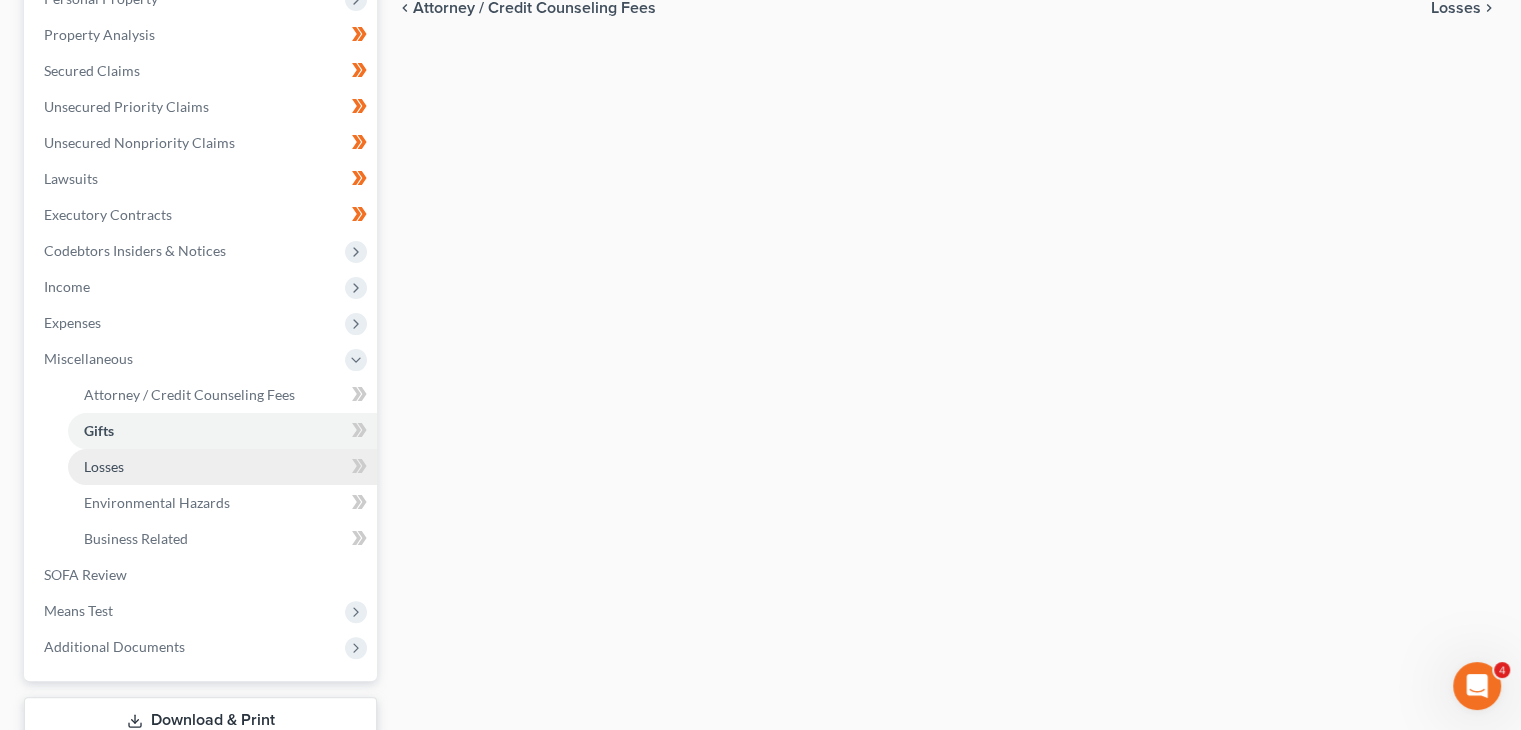 click on "Losses" at bounding box center [222, 467] 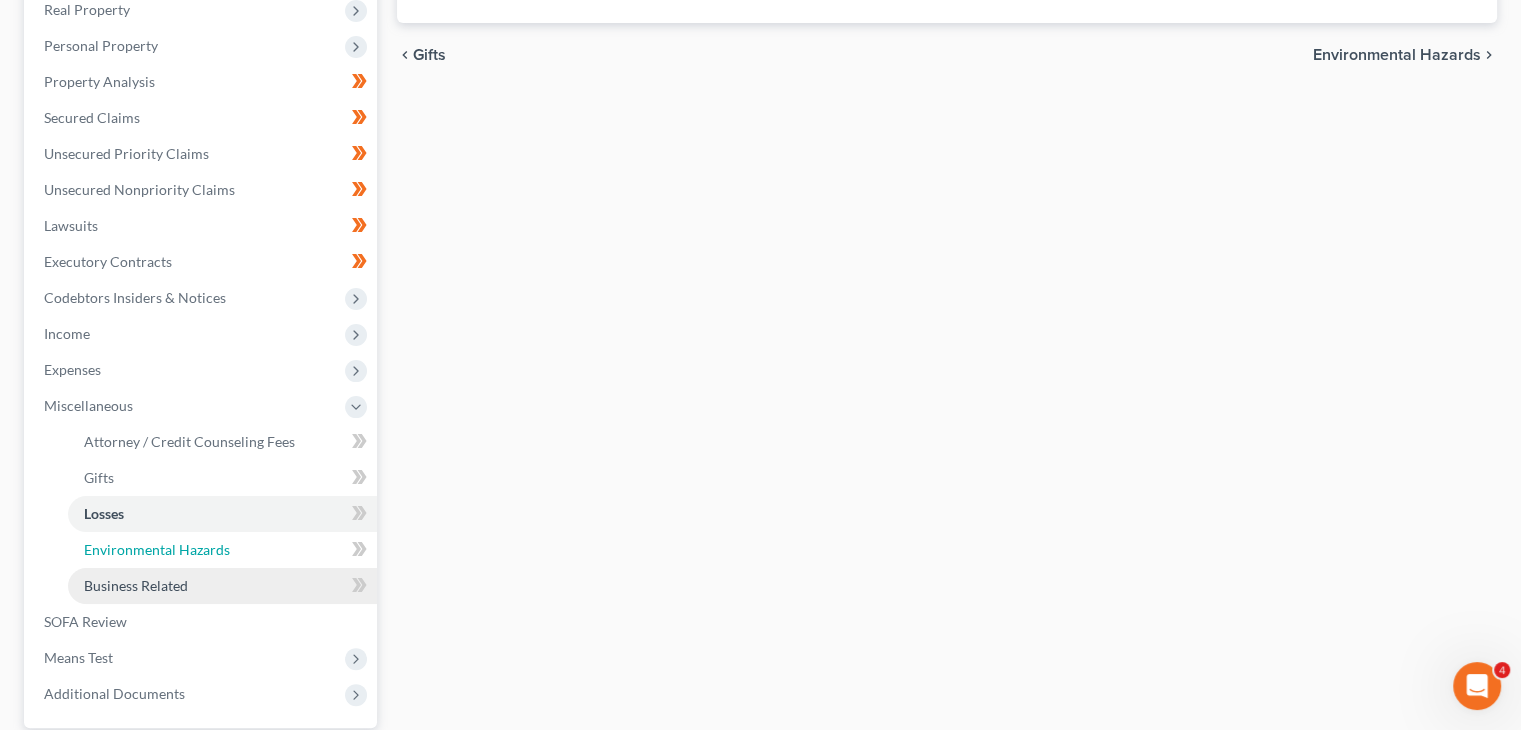 click on "Environmental Hazards" at bounding box center (157, 549) 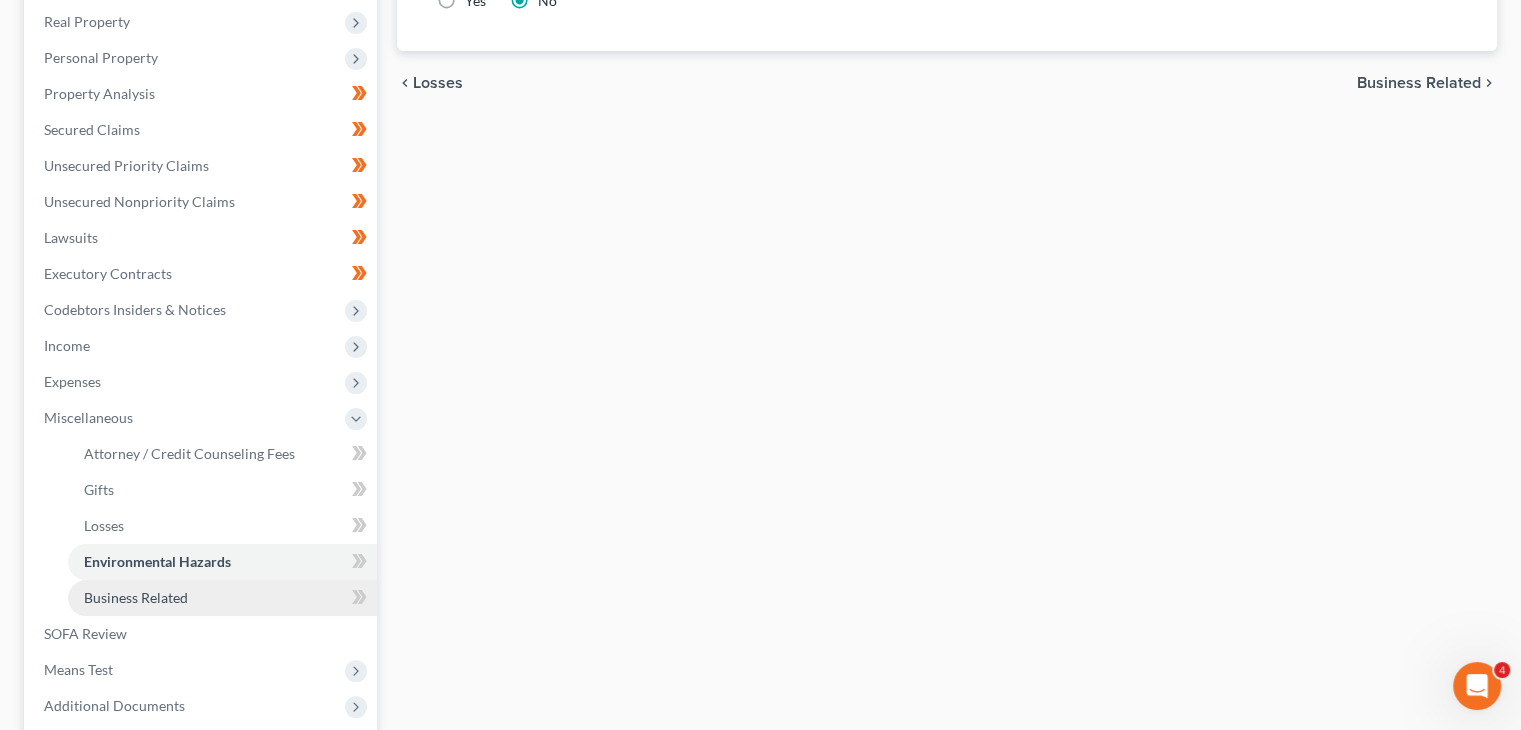click on "Business Related" at bounding box center (222, 598) 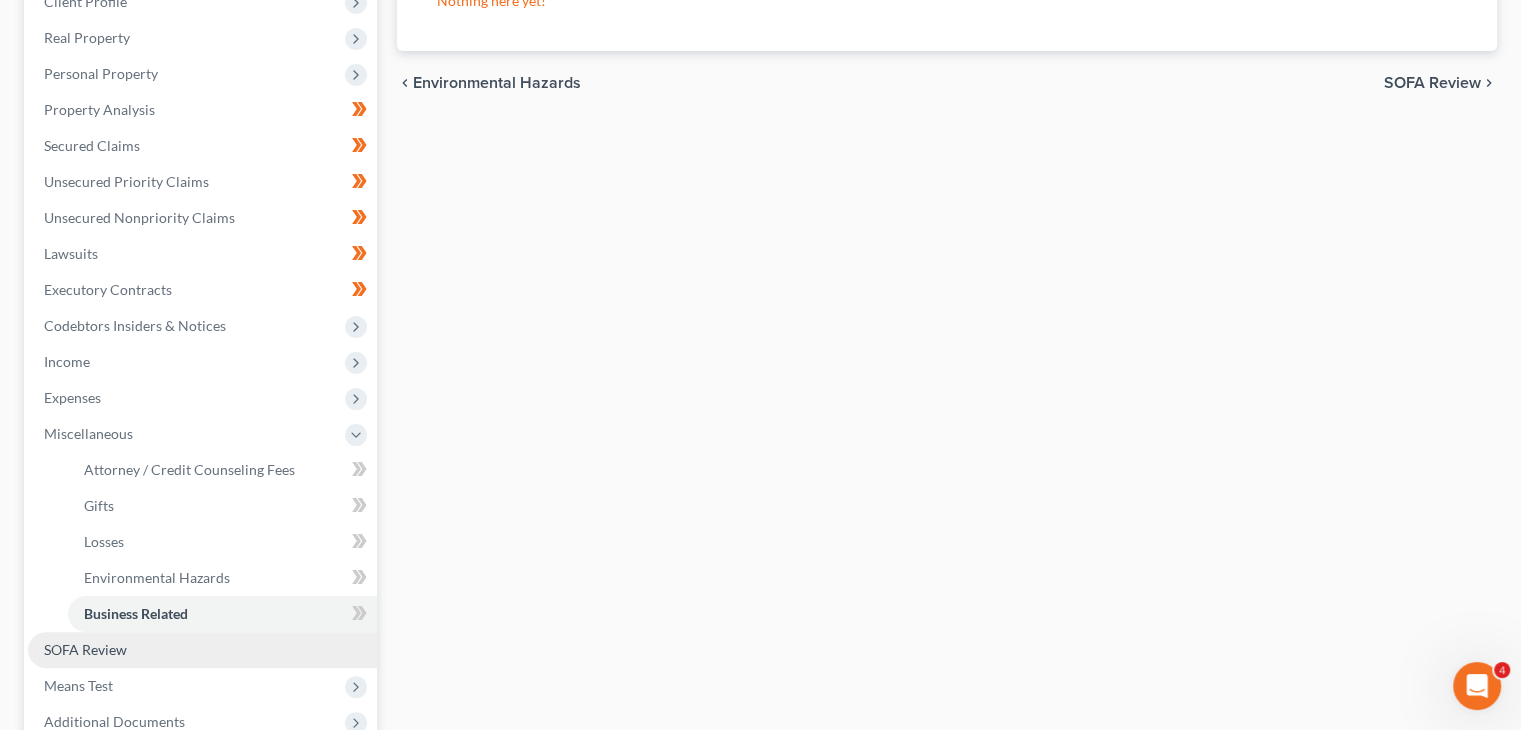 click on "SOFA Review" at bounding box center [85, 649] 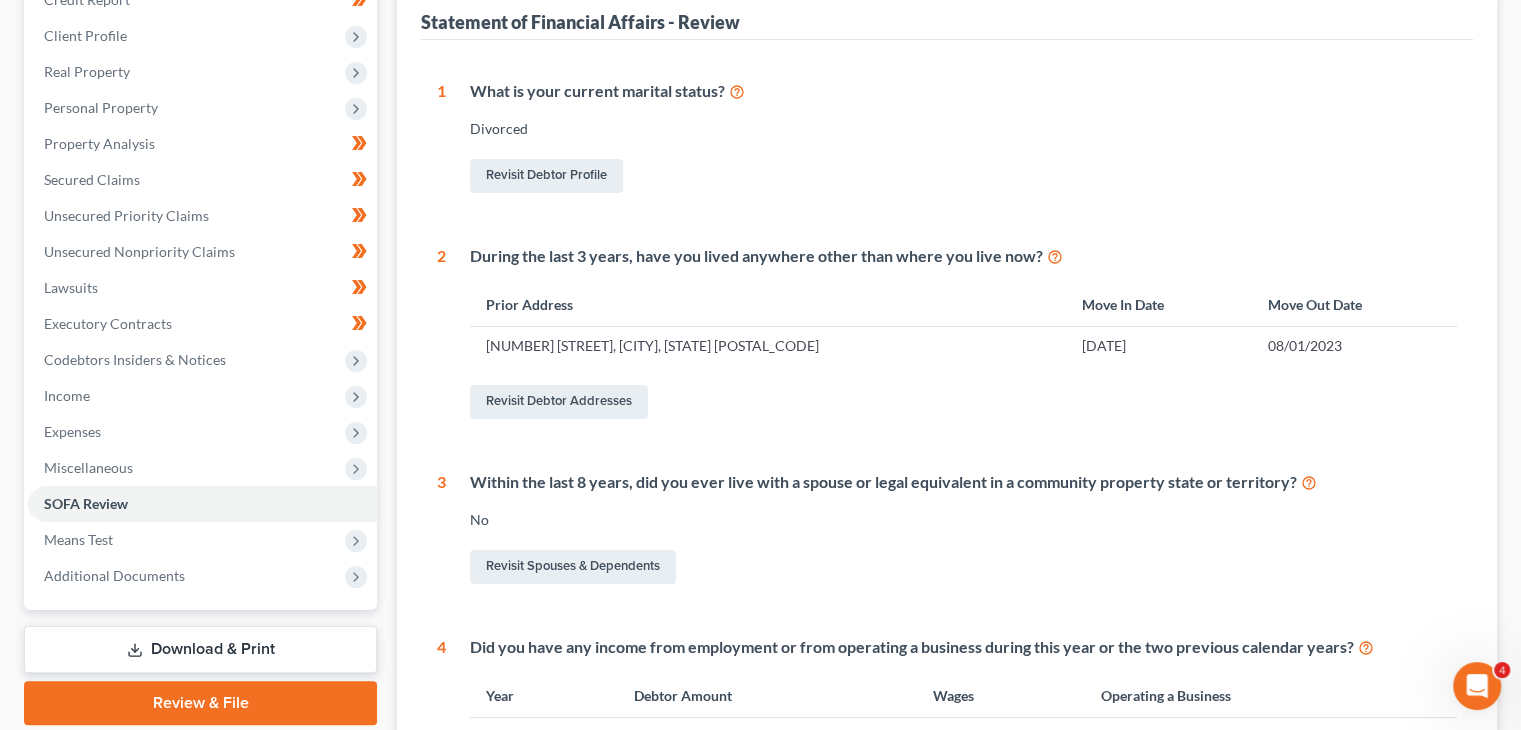 scroll, scrollTop: 202, scrollLeft: 0, axis: vertical 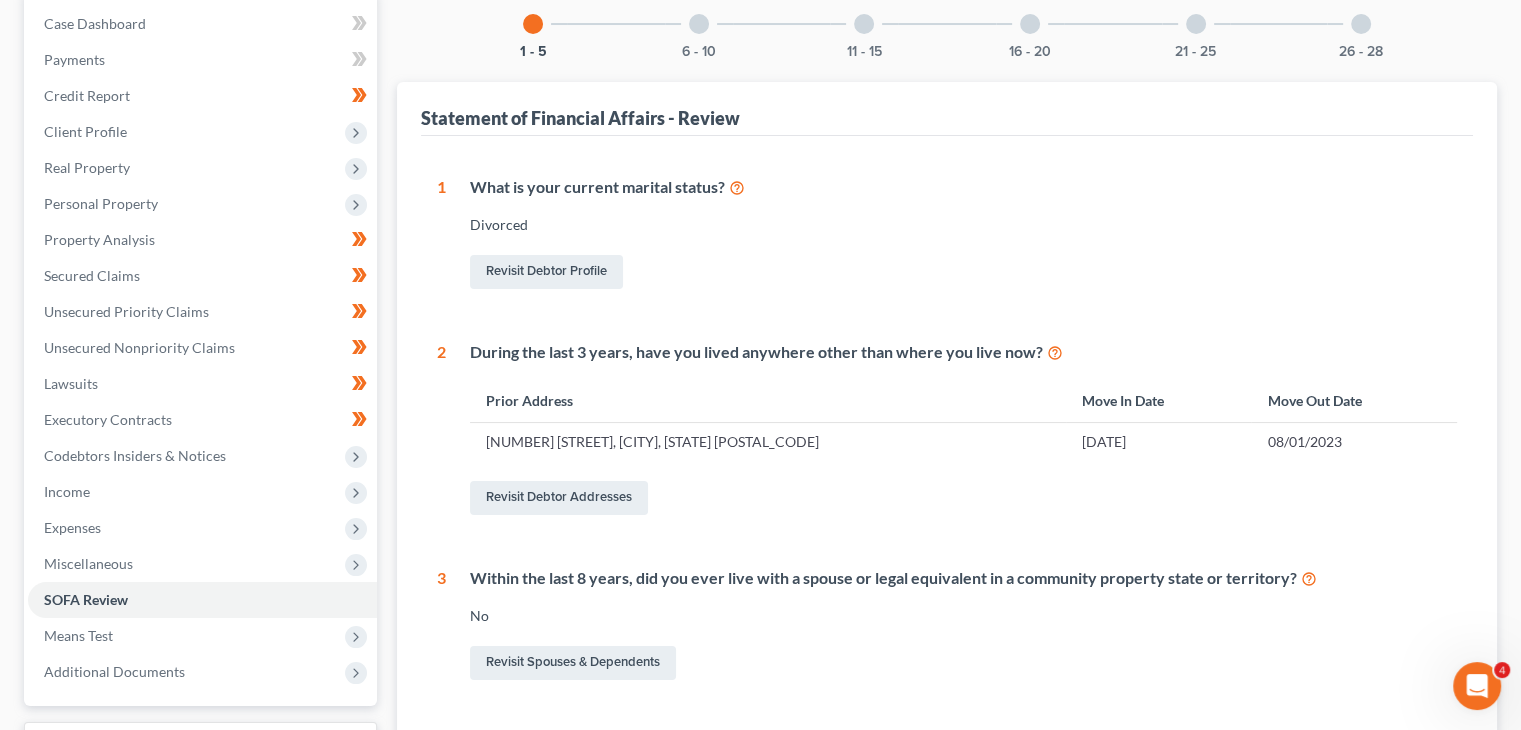 click at bounding box center [699, 24] 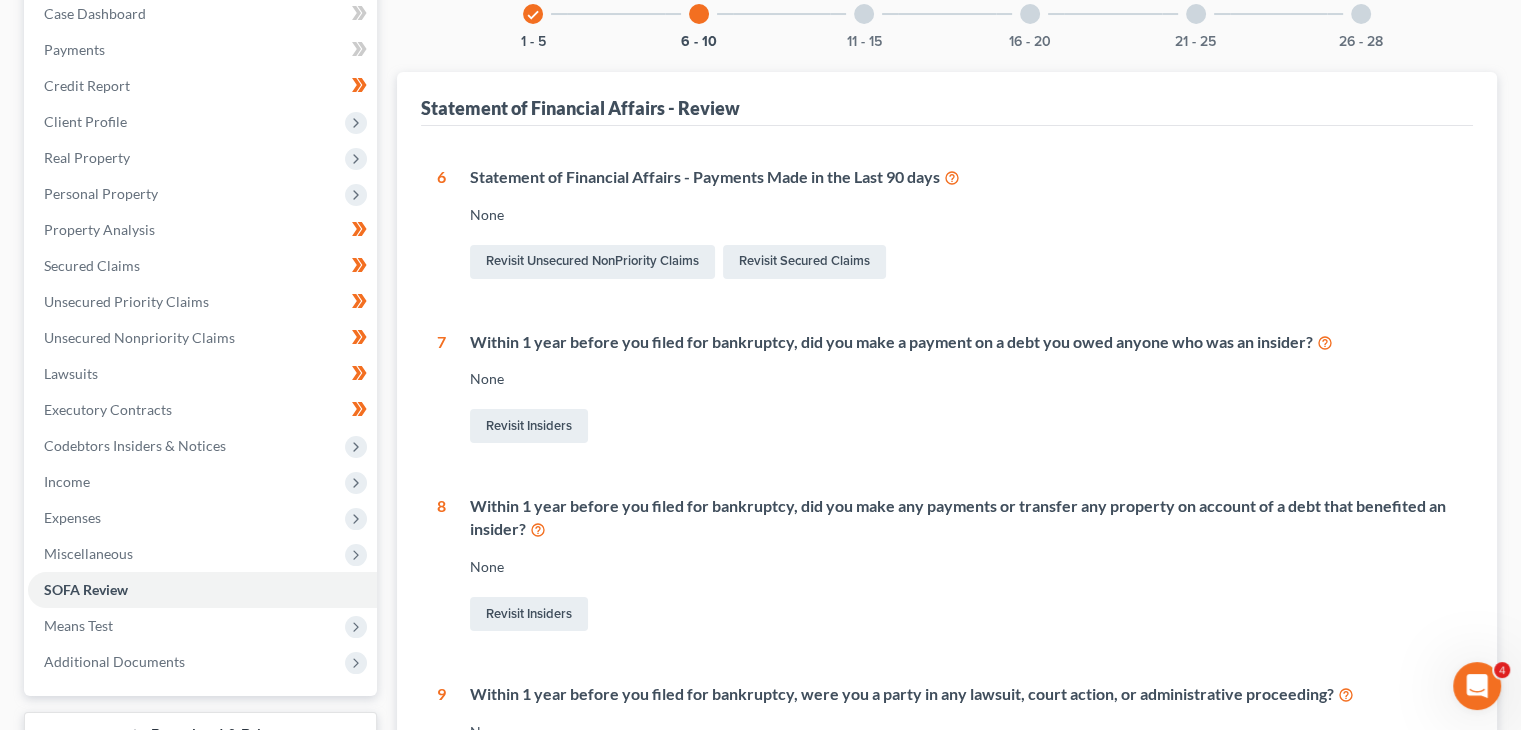 scroll, scrollTop: 182, scrollLeft: 0, axis: vertical 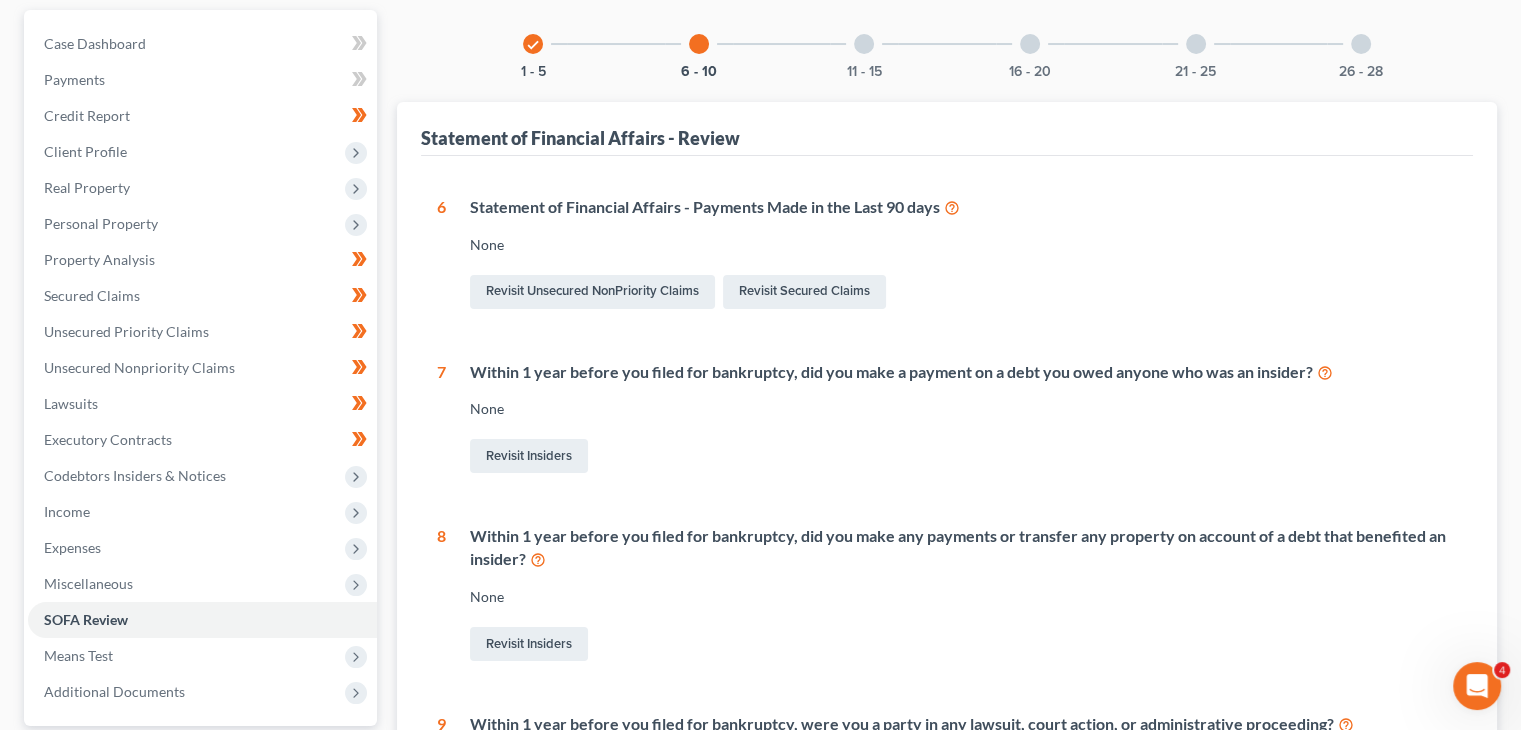 click on "11 - 15" at bounding box center (864, 44) 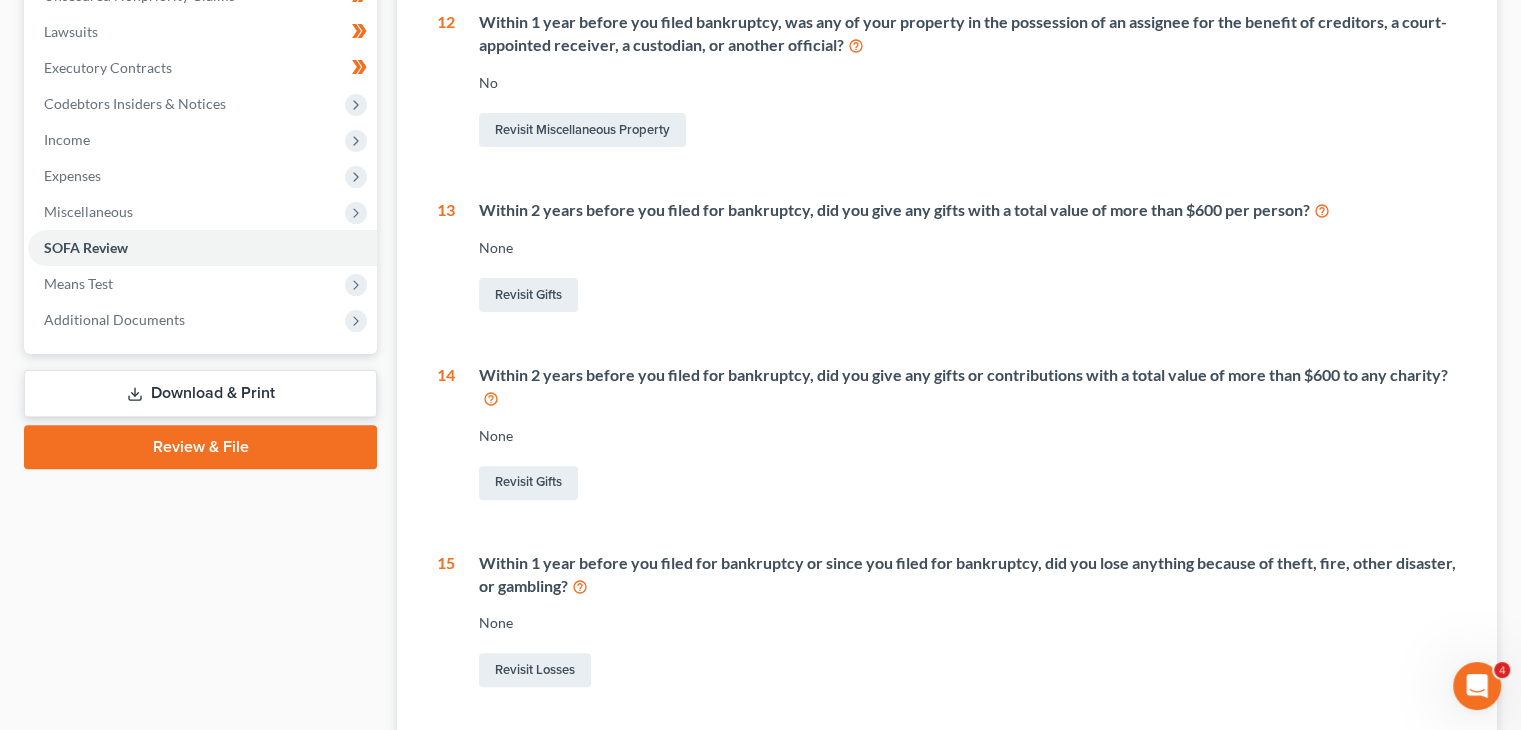 scroll, scrollTop: 0, scrollLeft: 0, axis: both 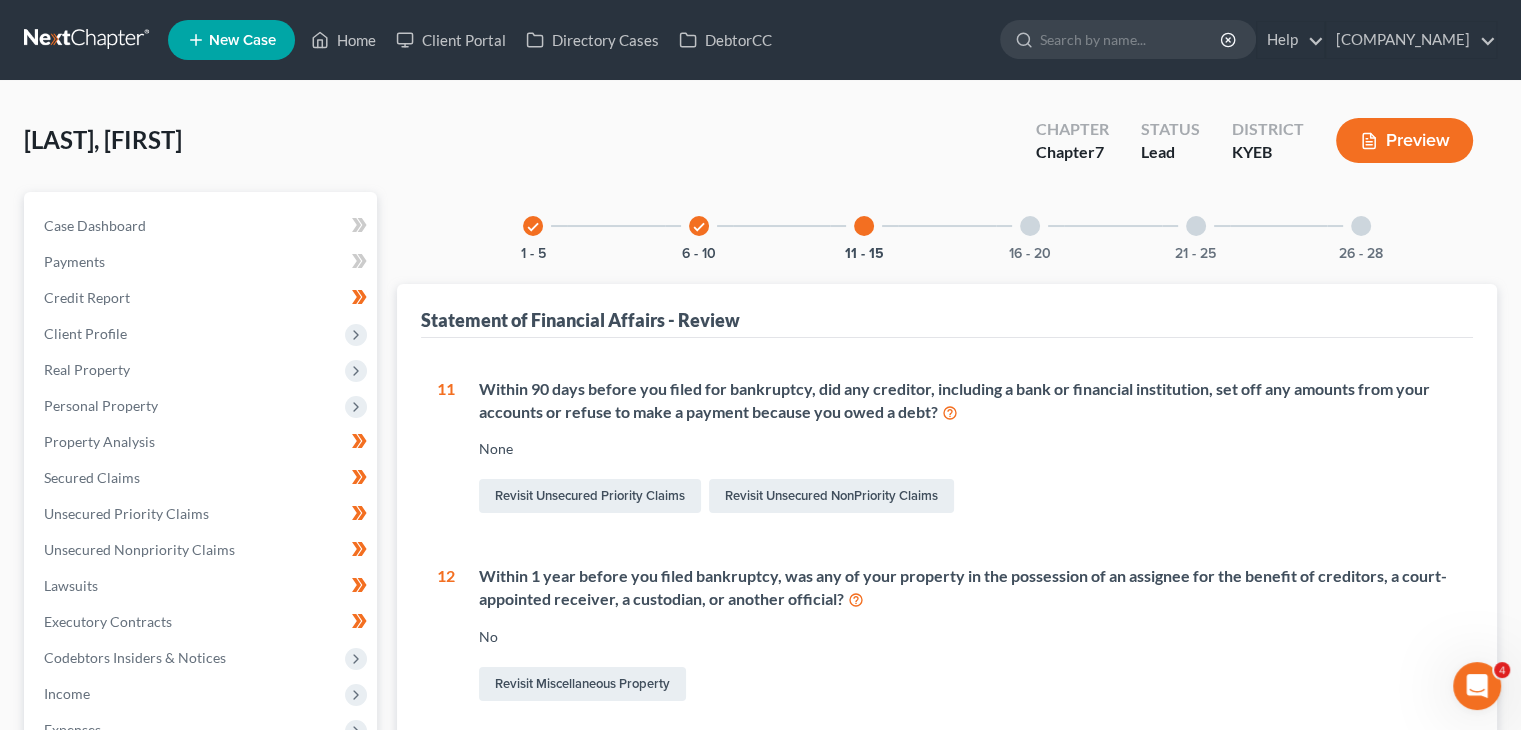 click on "16 - 20" at bounding box center (1030, 226) 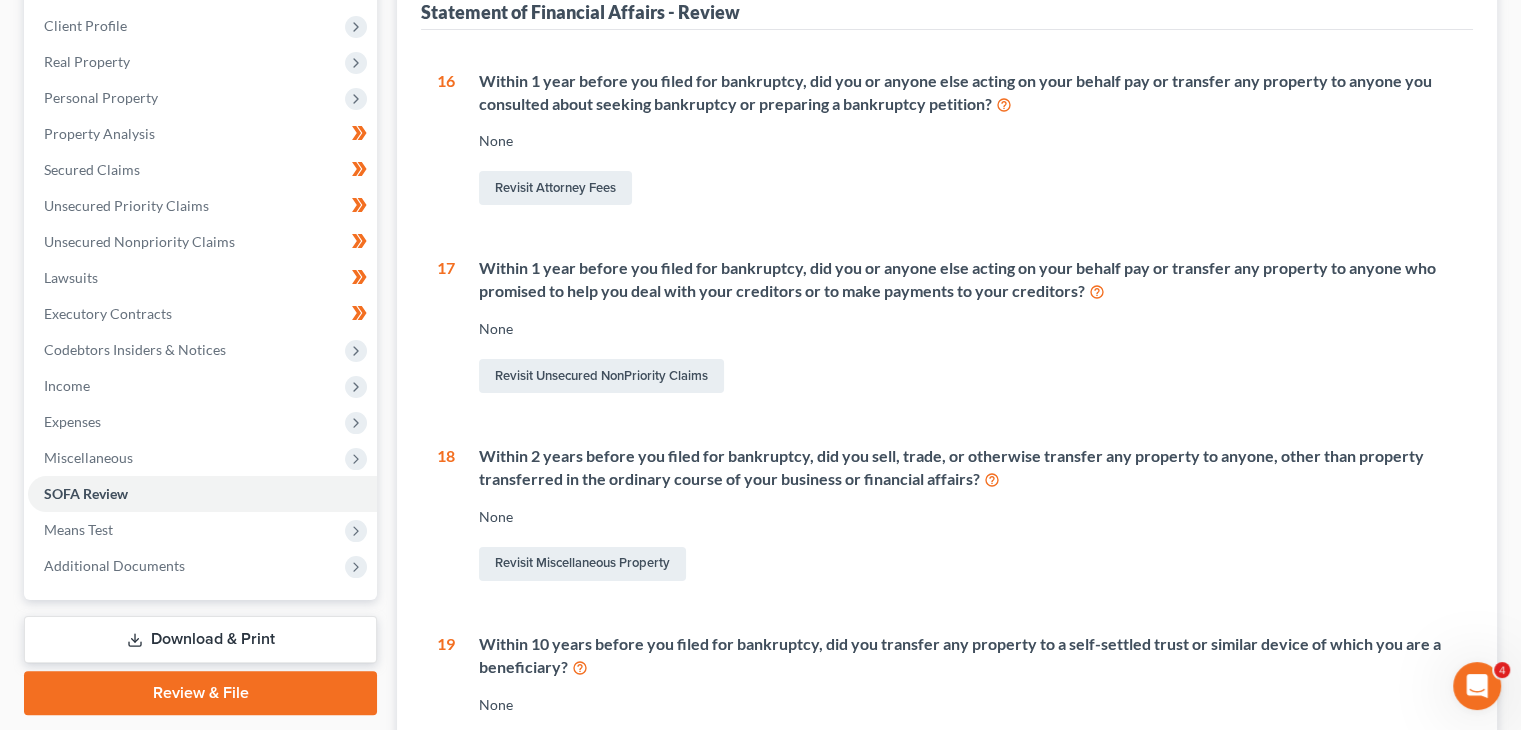 scroll, scrollTop: 68, scrollLeft: 0, axis: vertical 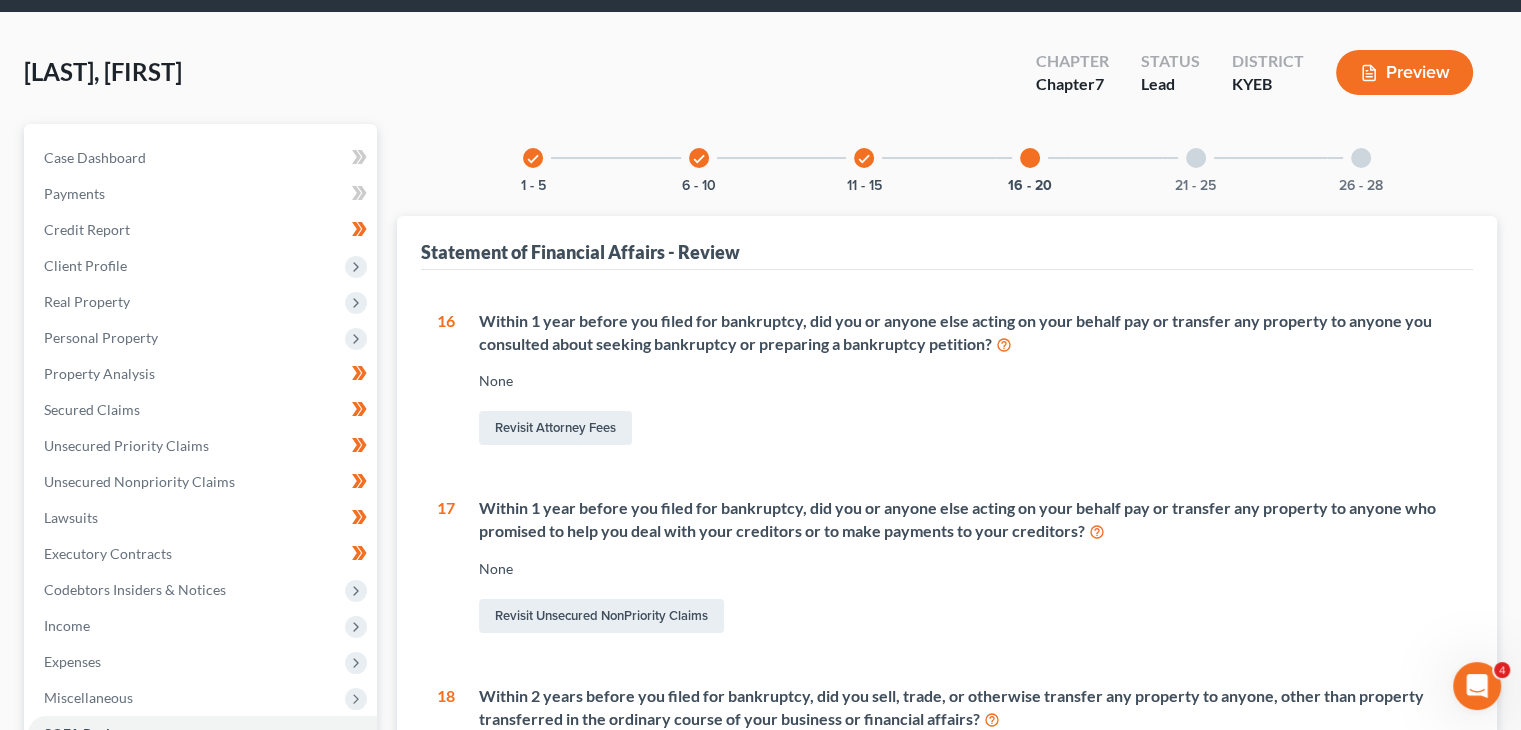 click at bounding box center [1196, 158] 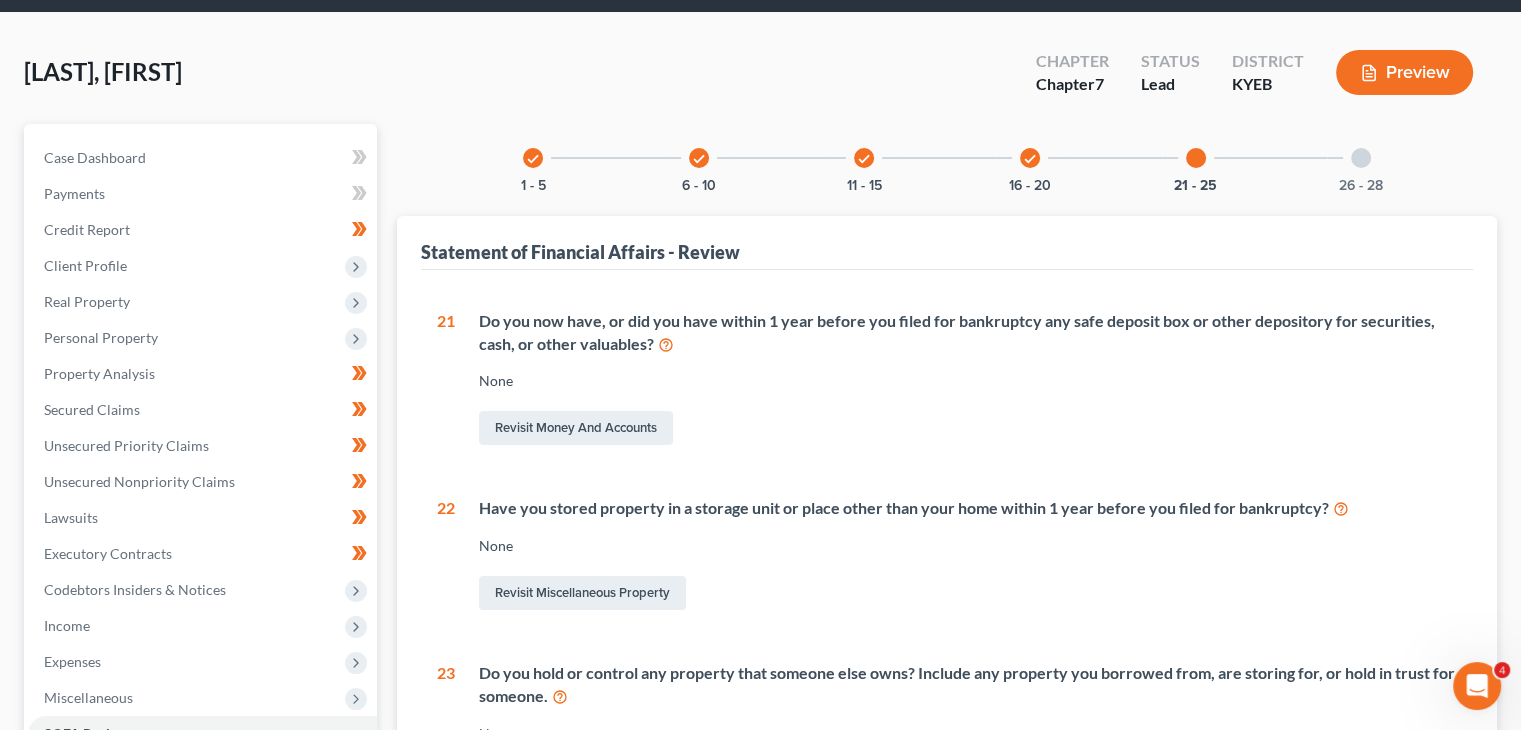 click on "26 - 28" at bounding box center (1361, 158) 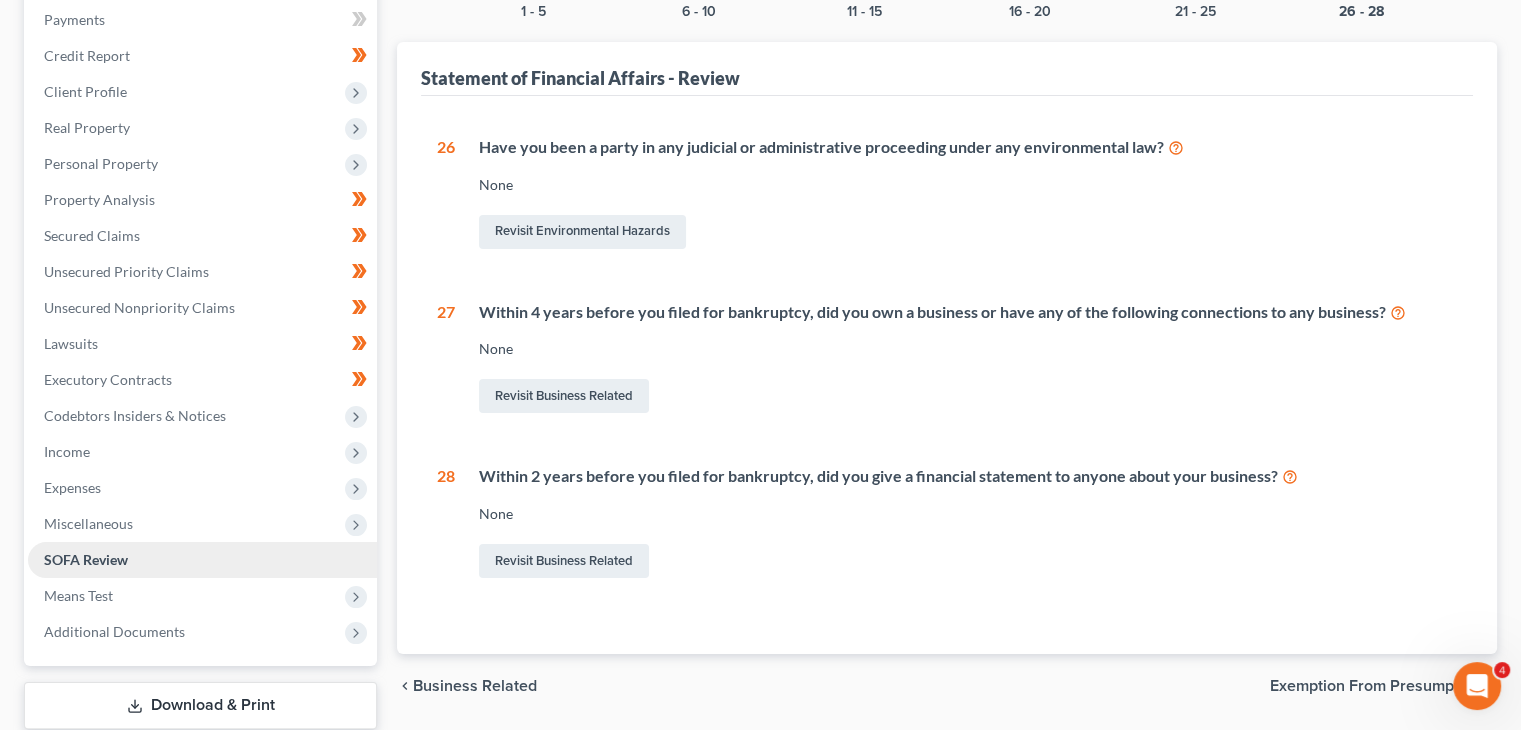 scroll, scrollTop: 244, scrollLeft: 0, axis: vertical 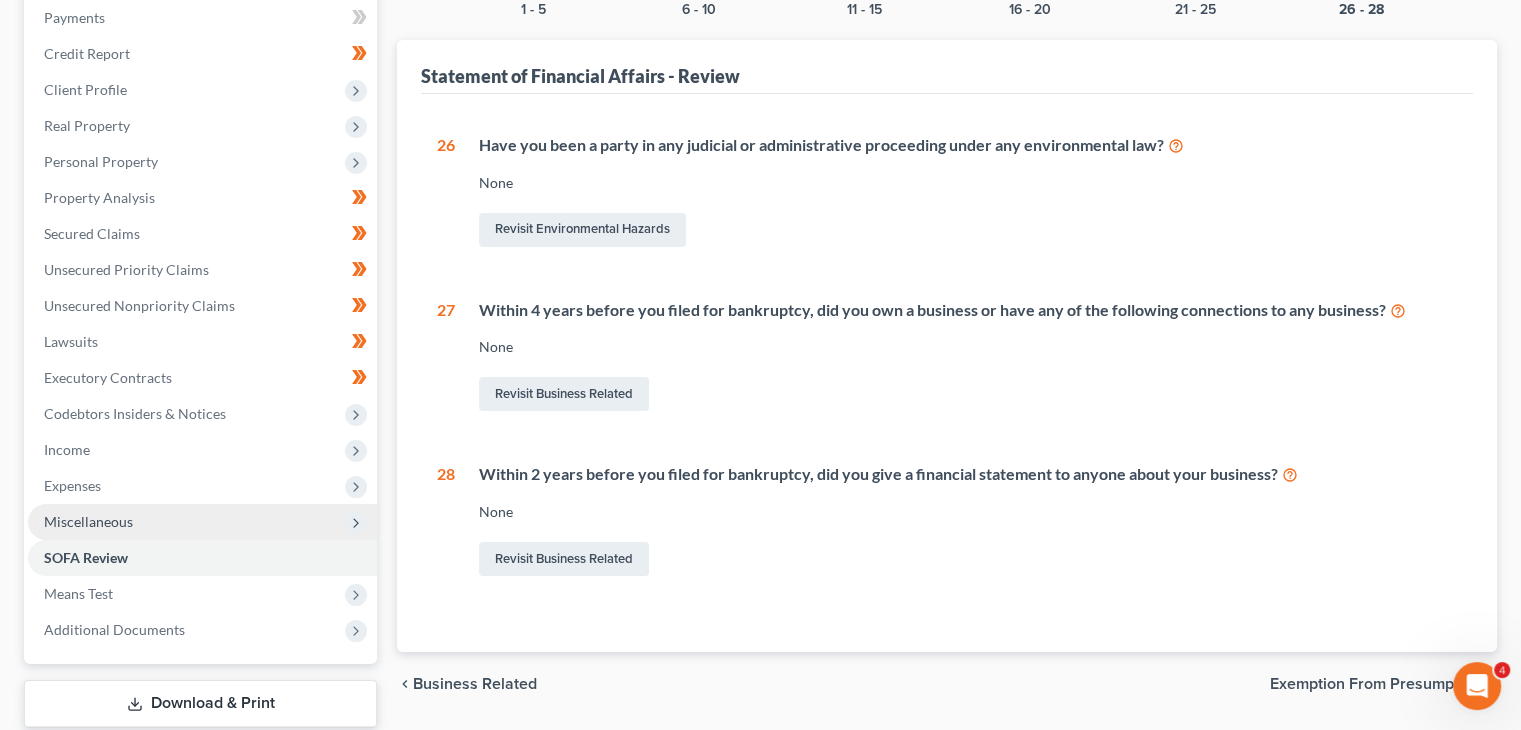 click 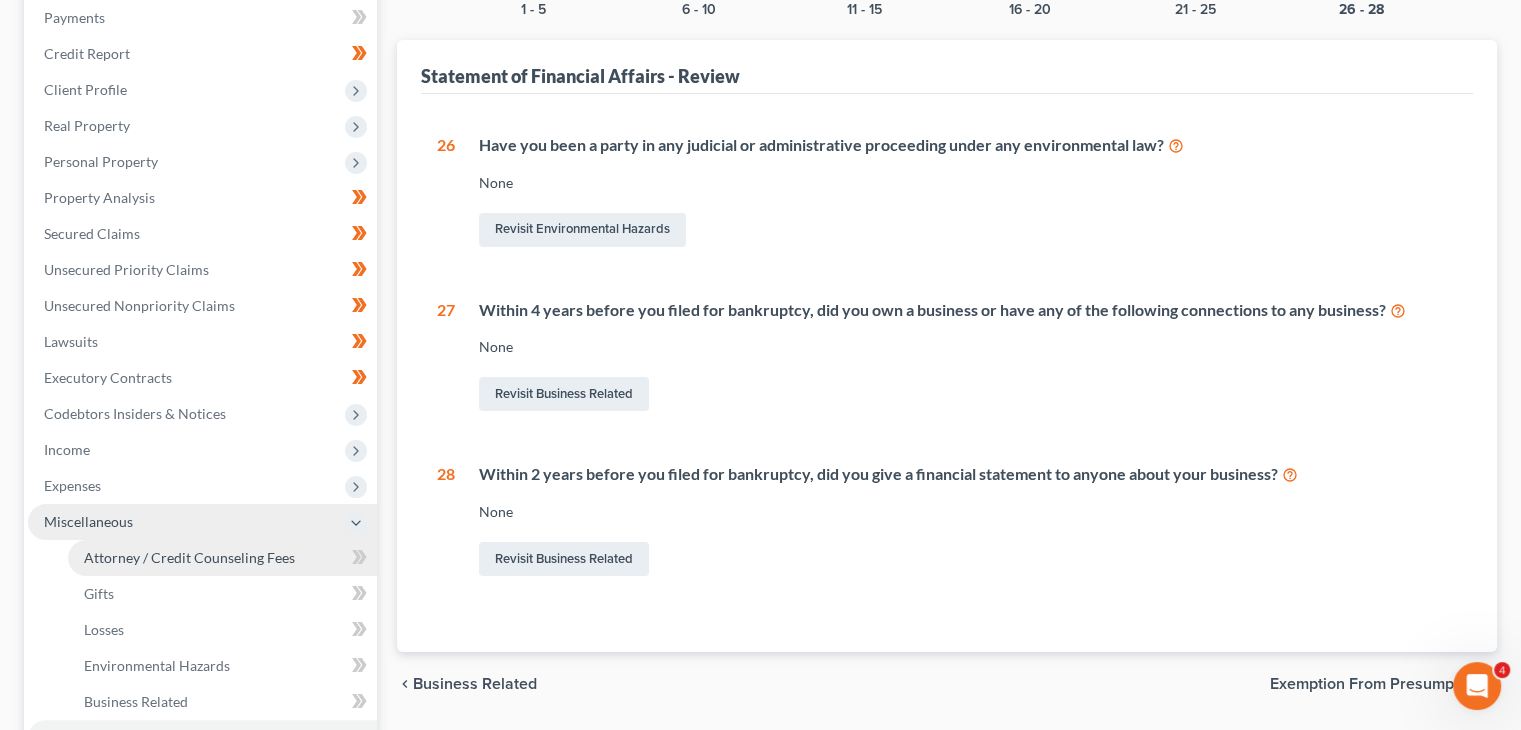 scroll, scrollTop: 447, scrollLeft: 0, axis: vertical 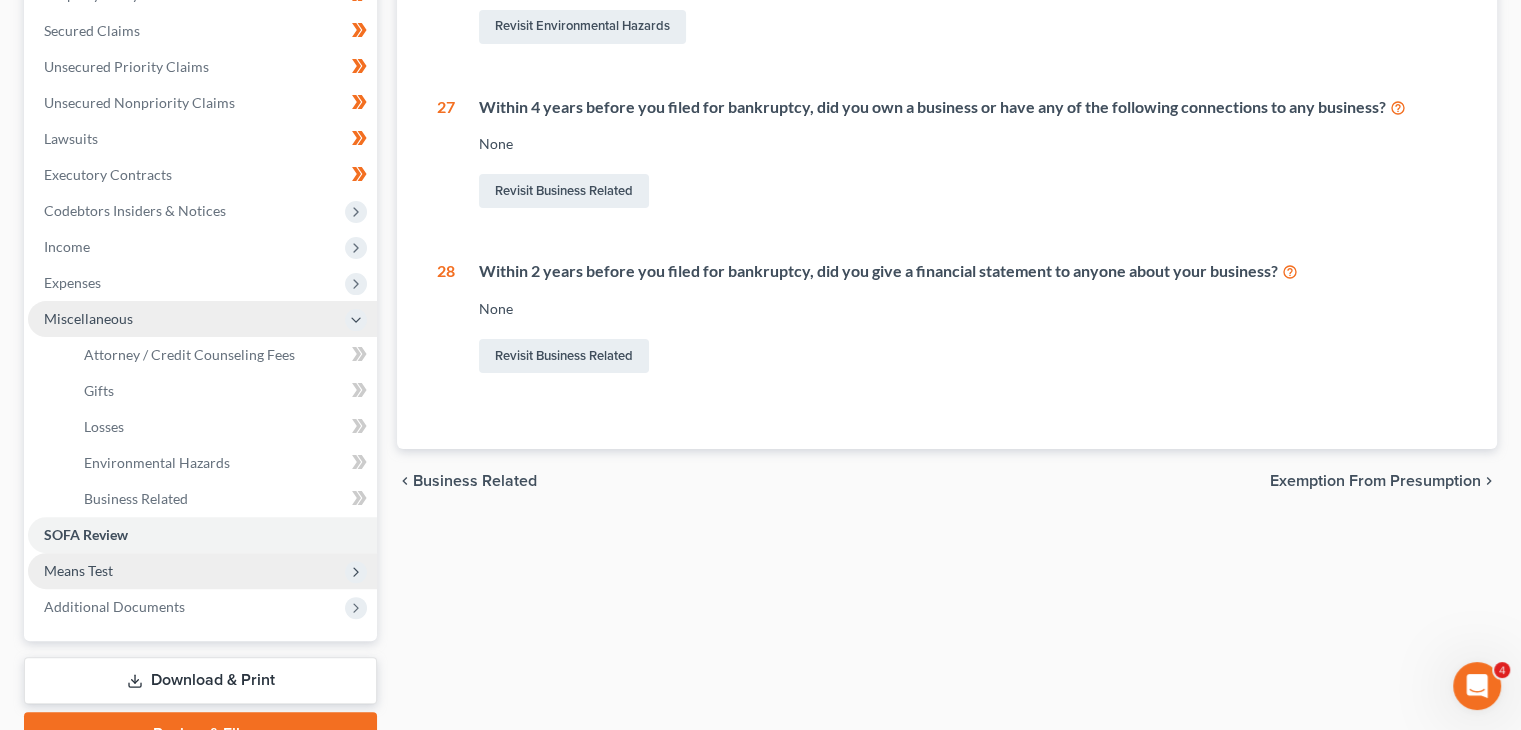 click 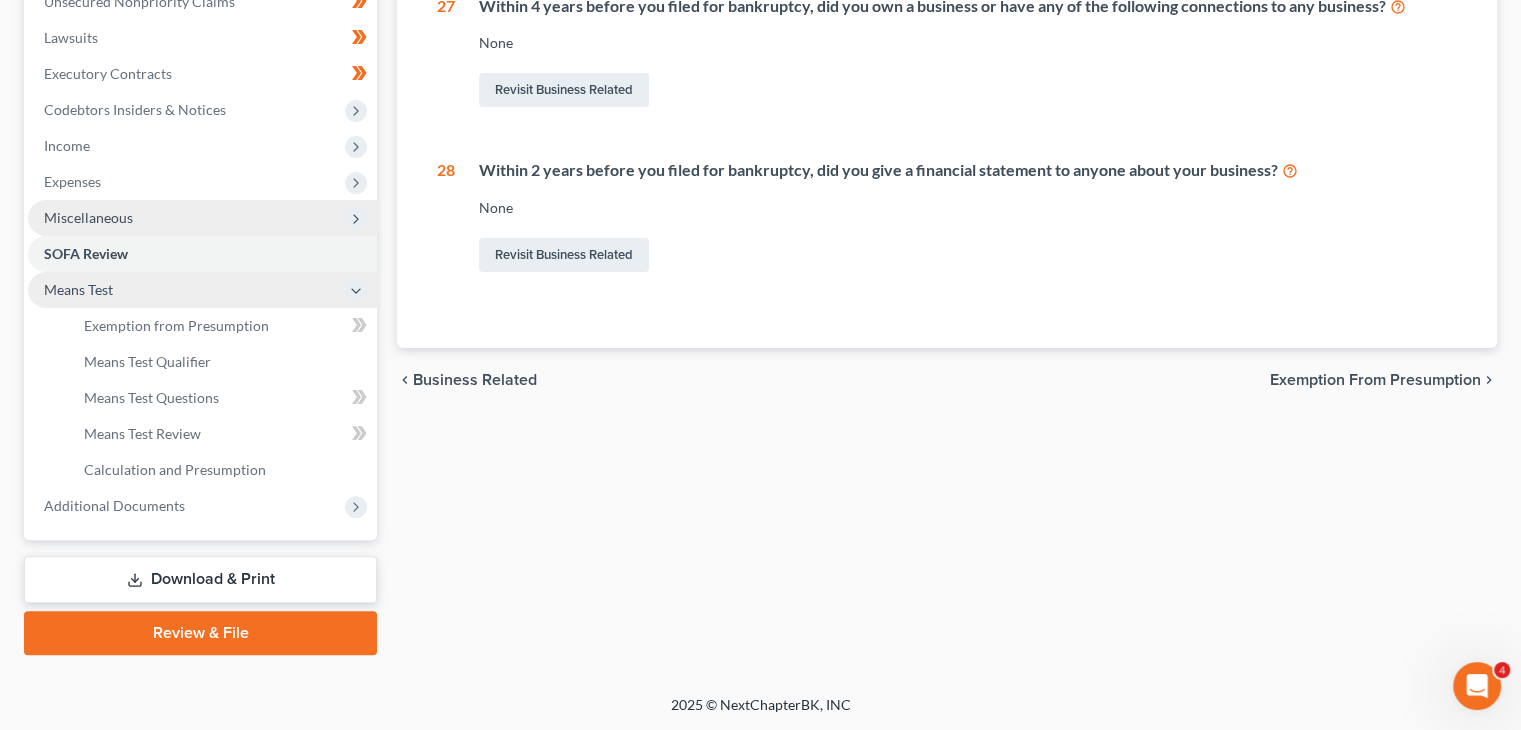 scroll, scrollTop: 512, scrollLeft: 0, axis: vertical 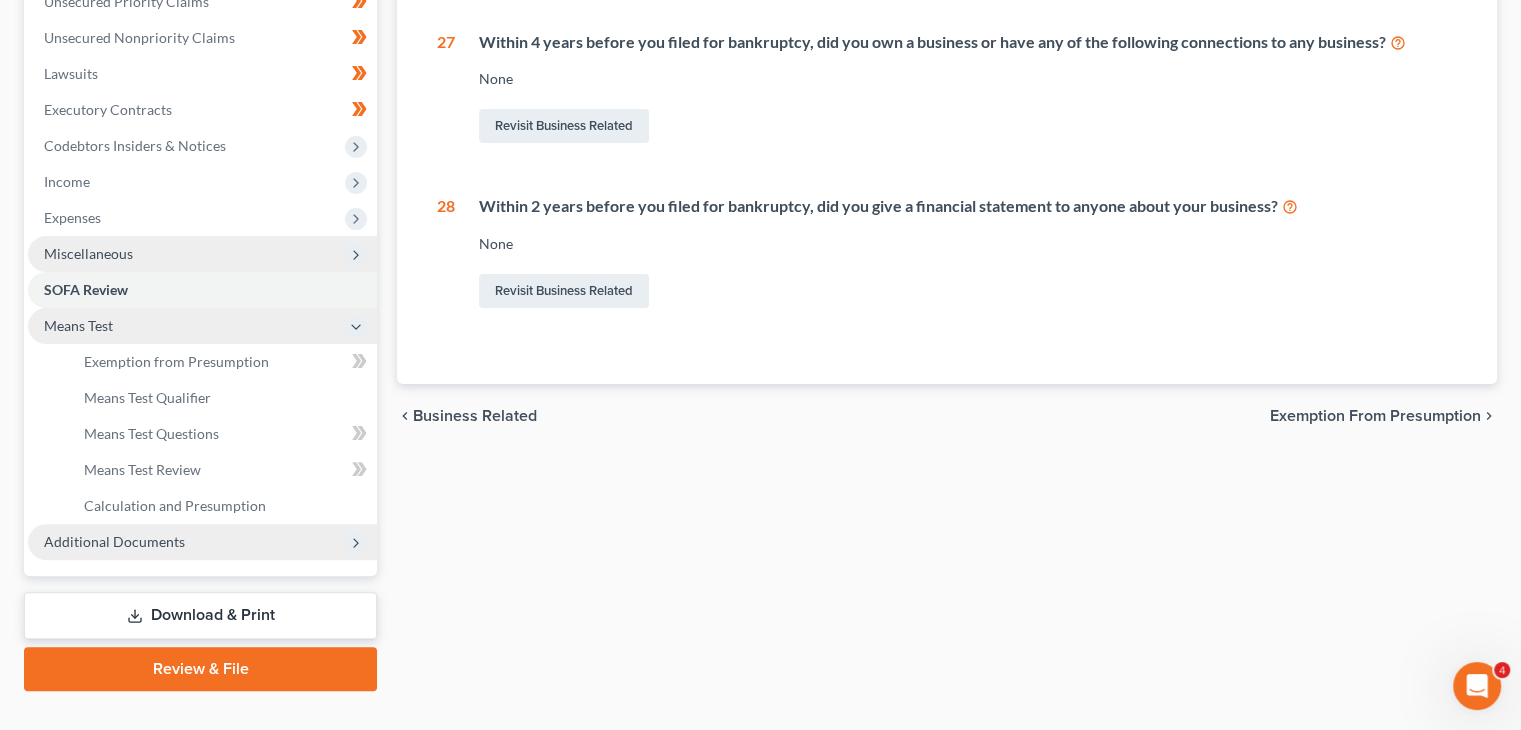 click on "Additional Documents" at bounding box center [202, 542] 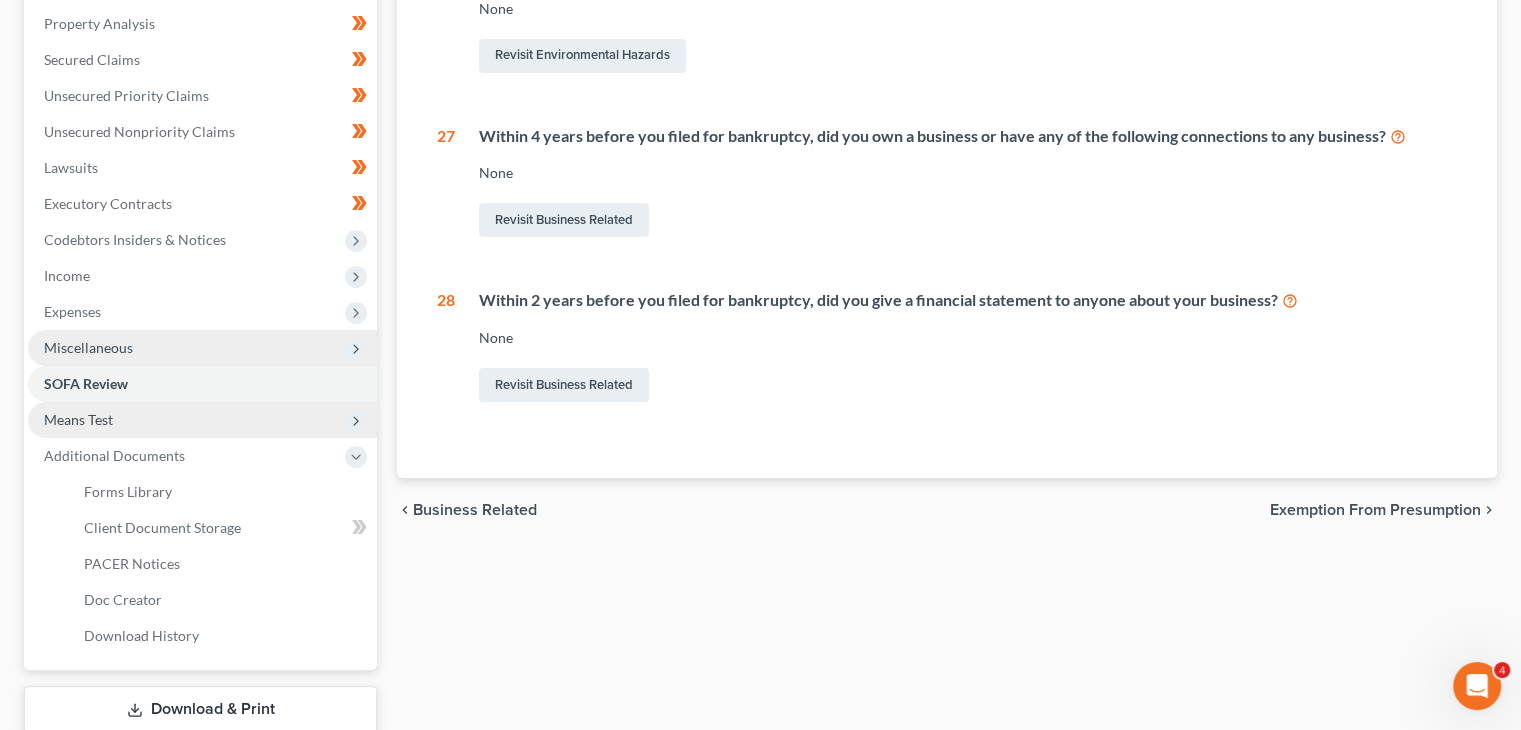 scroll, scrollTop: 419, scrollLeft: 0, axis: vertical 